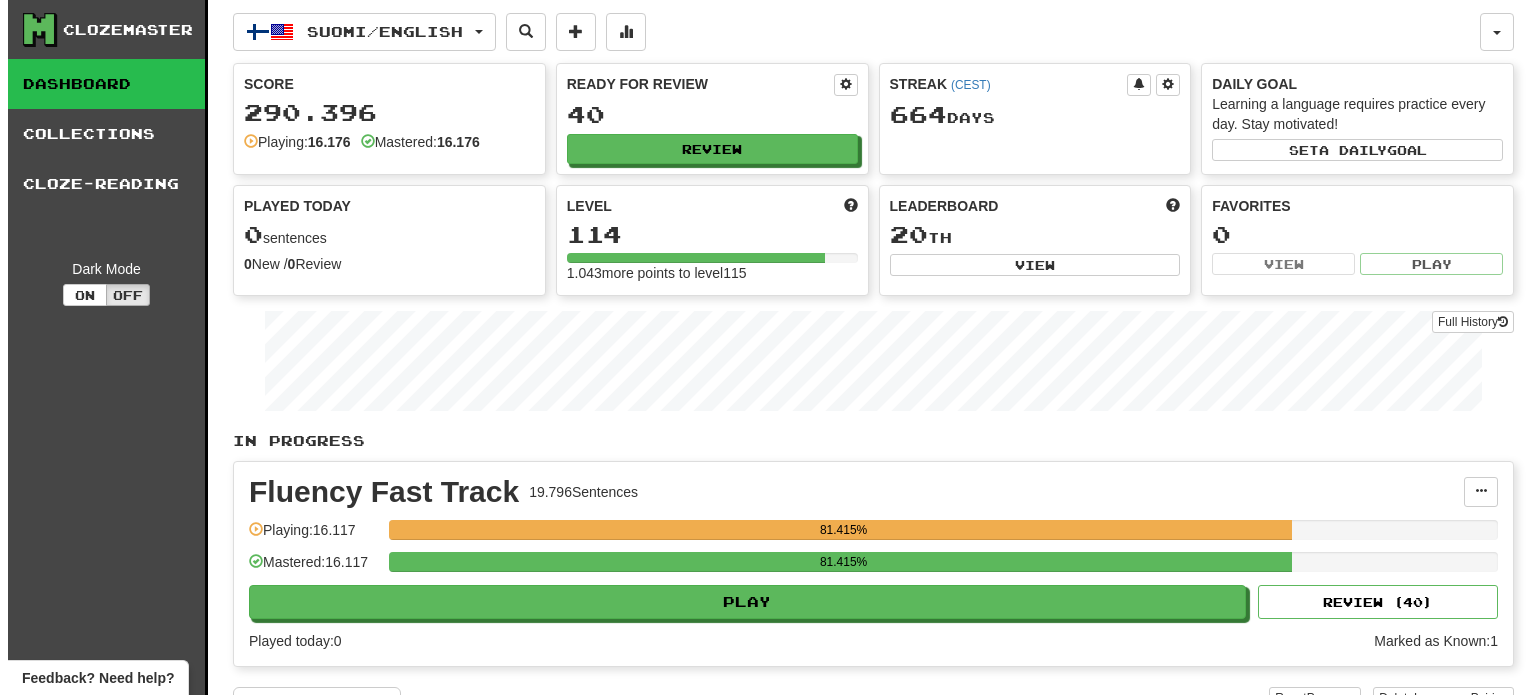 scroll, scrollTop: 0, scrollLeft: 0, axis: both 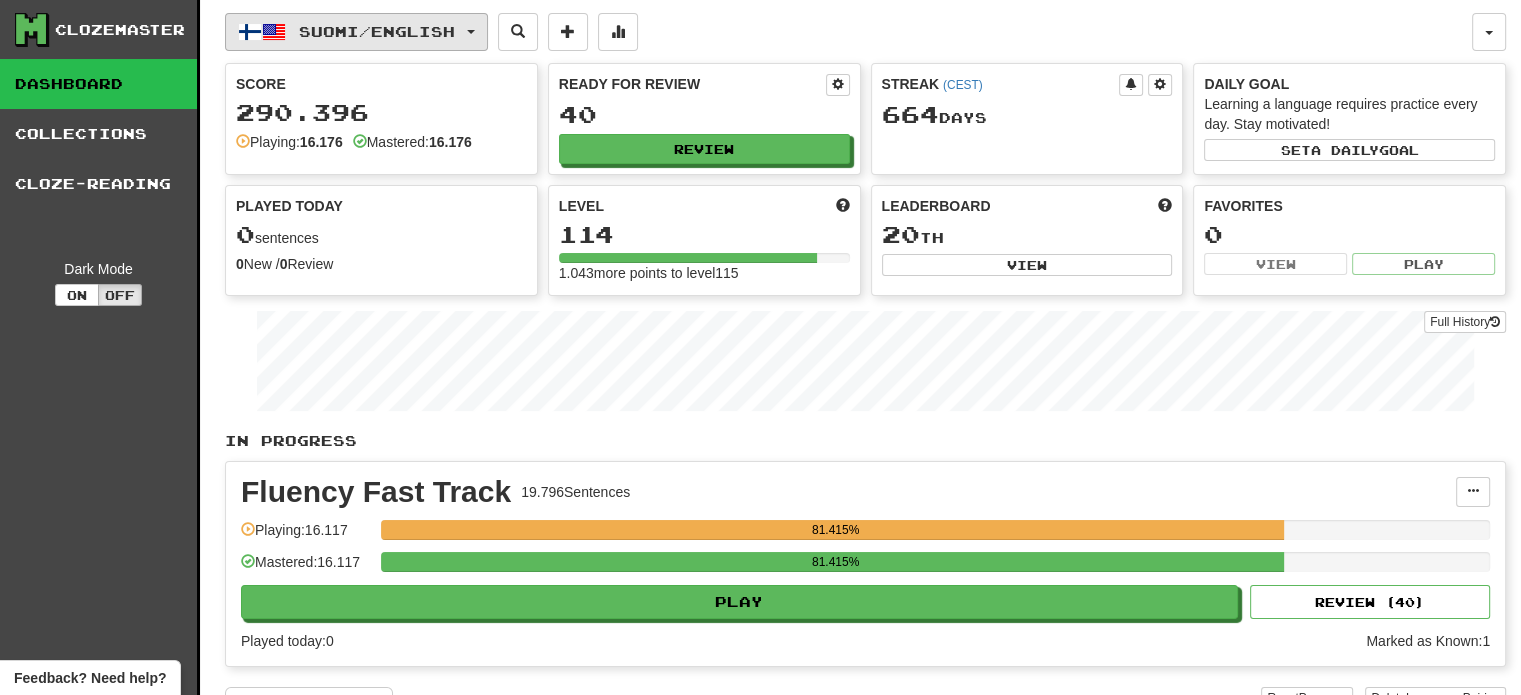 click on "Suomi  /  English" at bounding box center [377, 31] 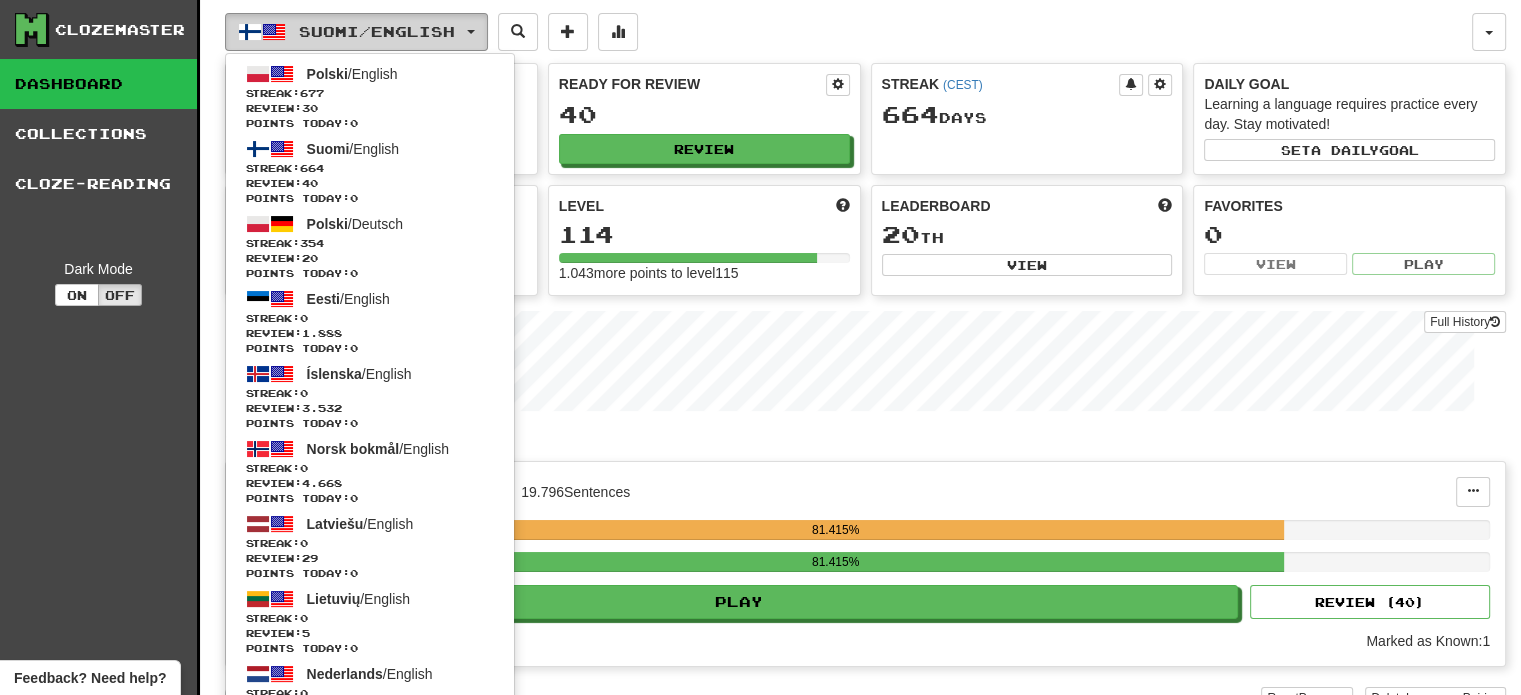 click on "Suomi  /  English" at bounding box center [377, 31] 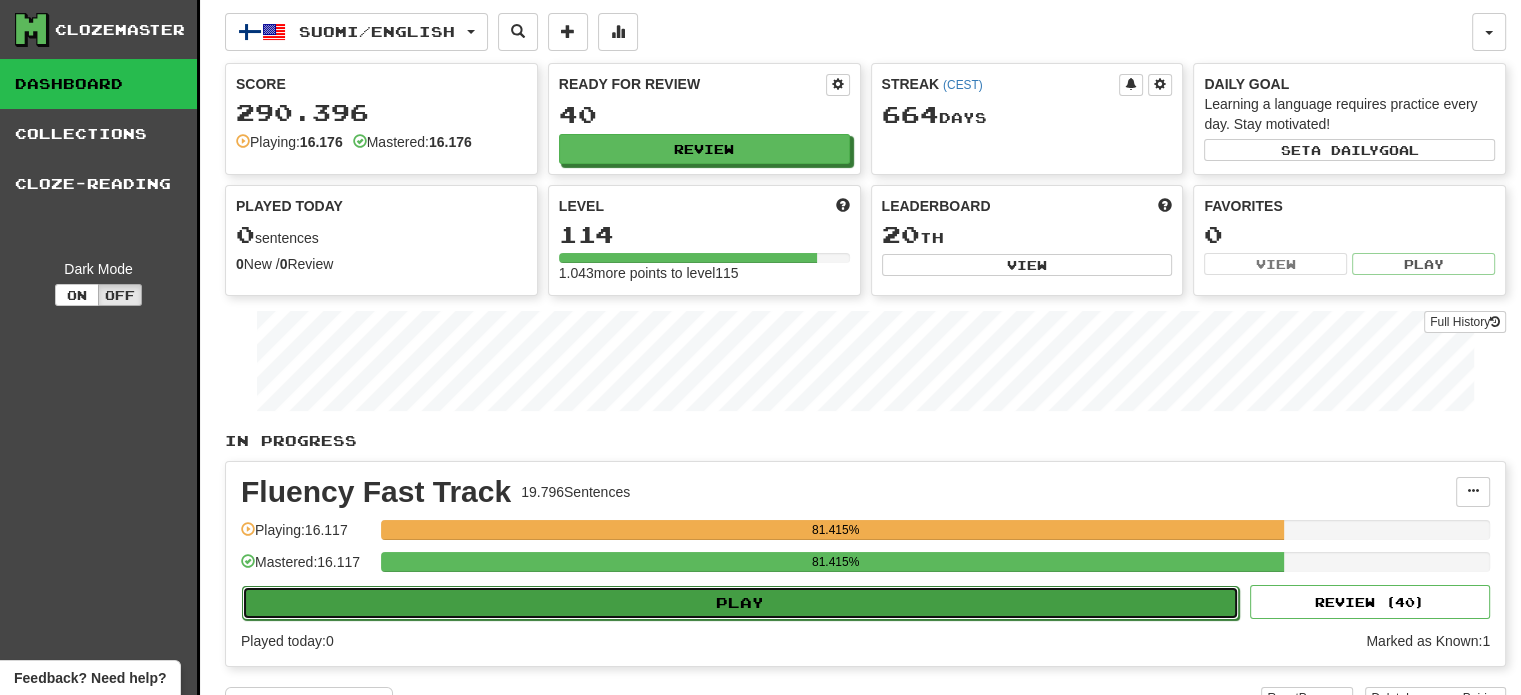 click on "Play" at bounding box center (740, 603) 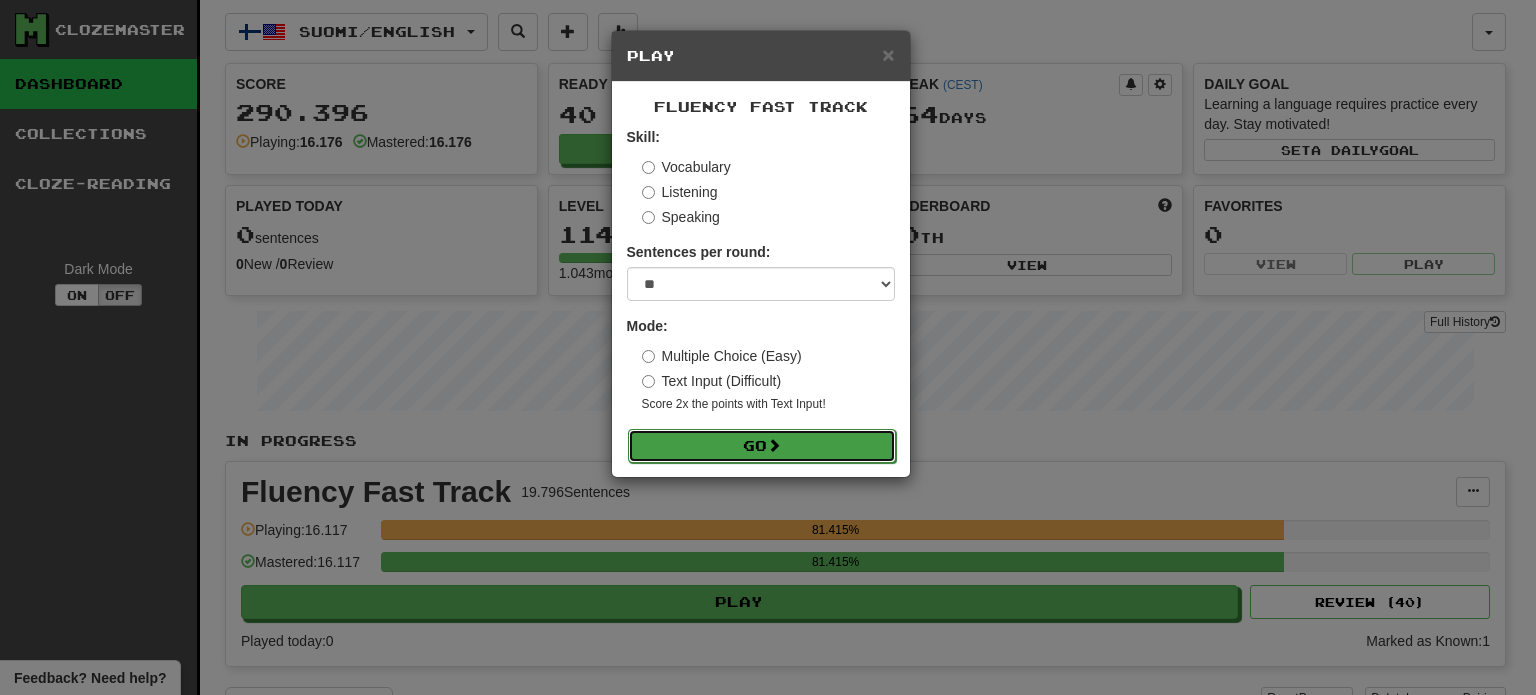 click on "Go" at bounding box center (762, 446) 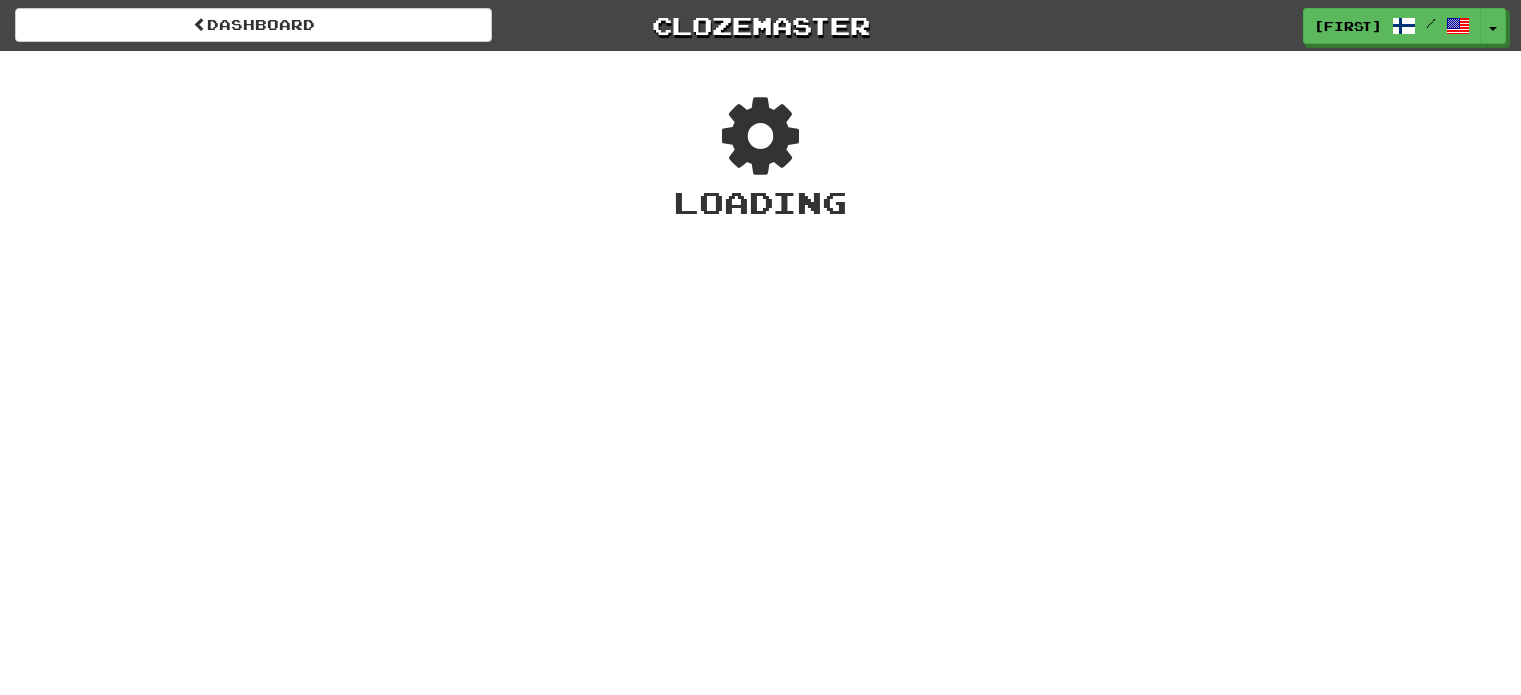 scroll, scrollTop: 0, scrollLeft: 0, axis: both 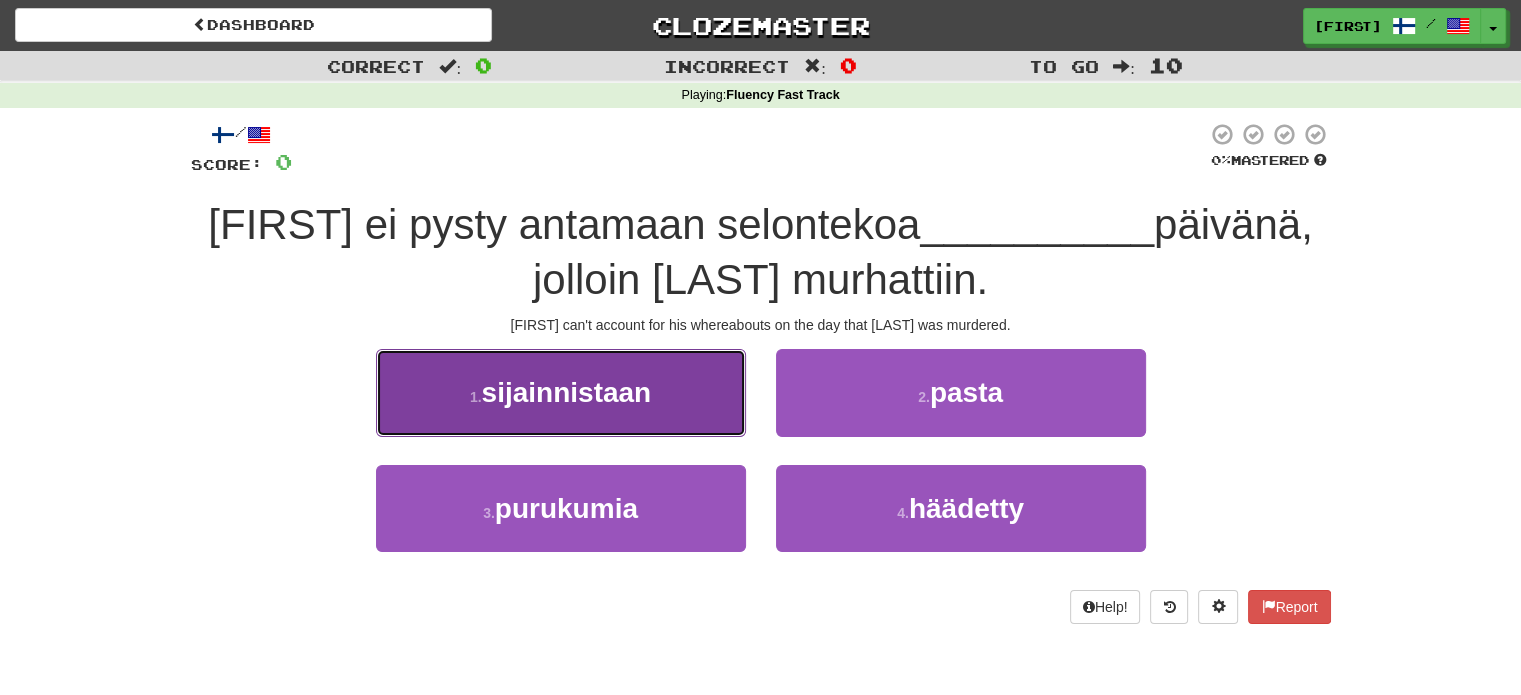 click on "sijainnistaan" at bounding box center (567, 392) 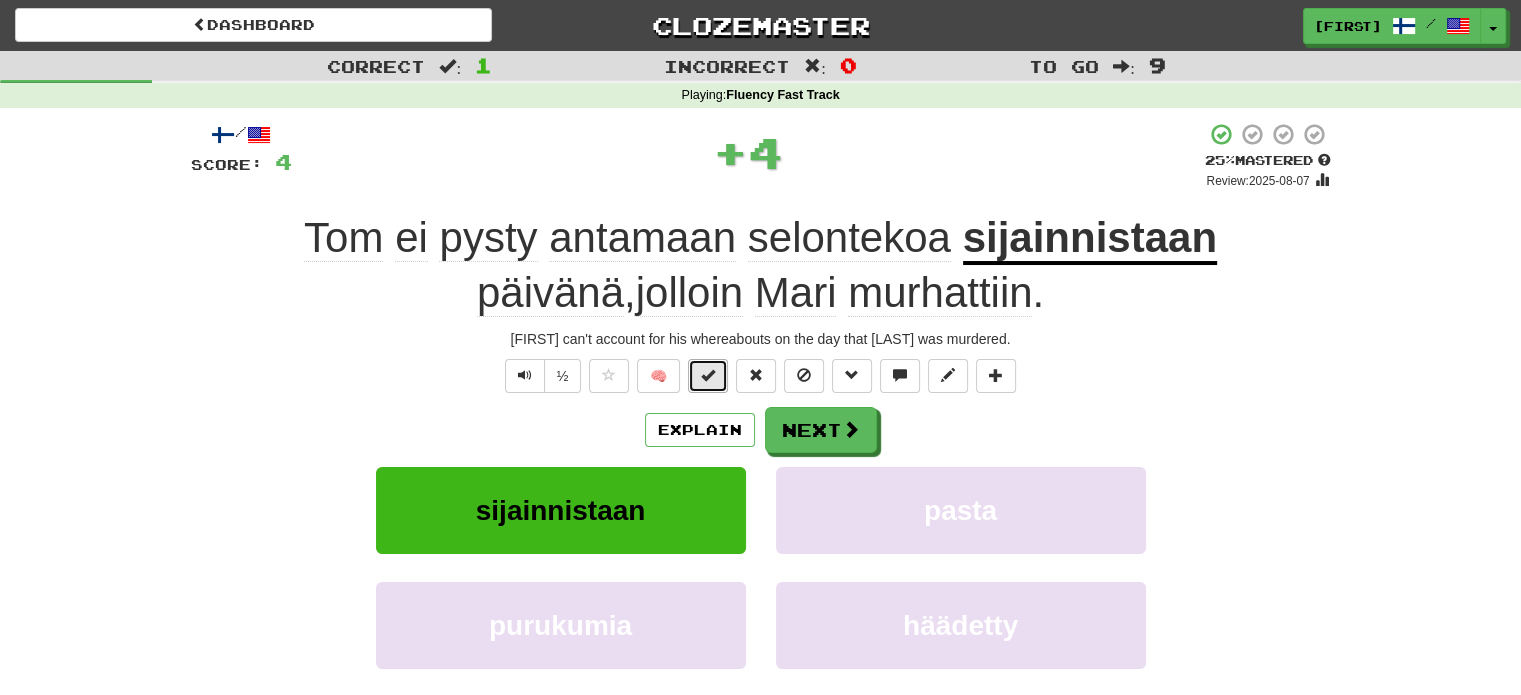 click at bounding box center [708, 375] 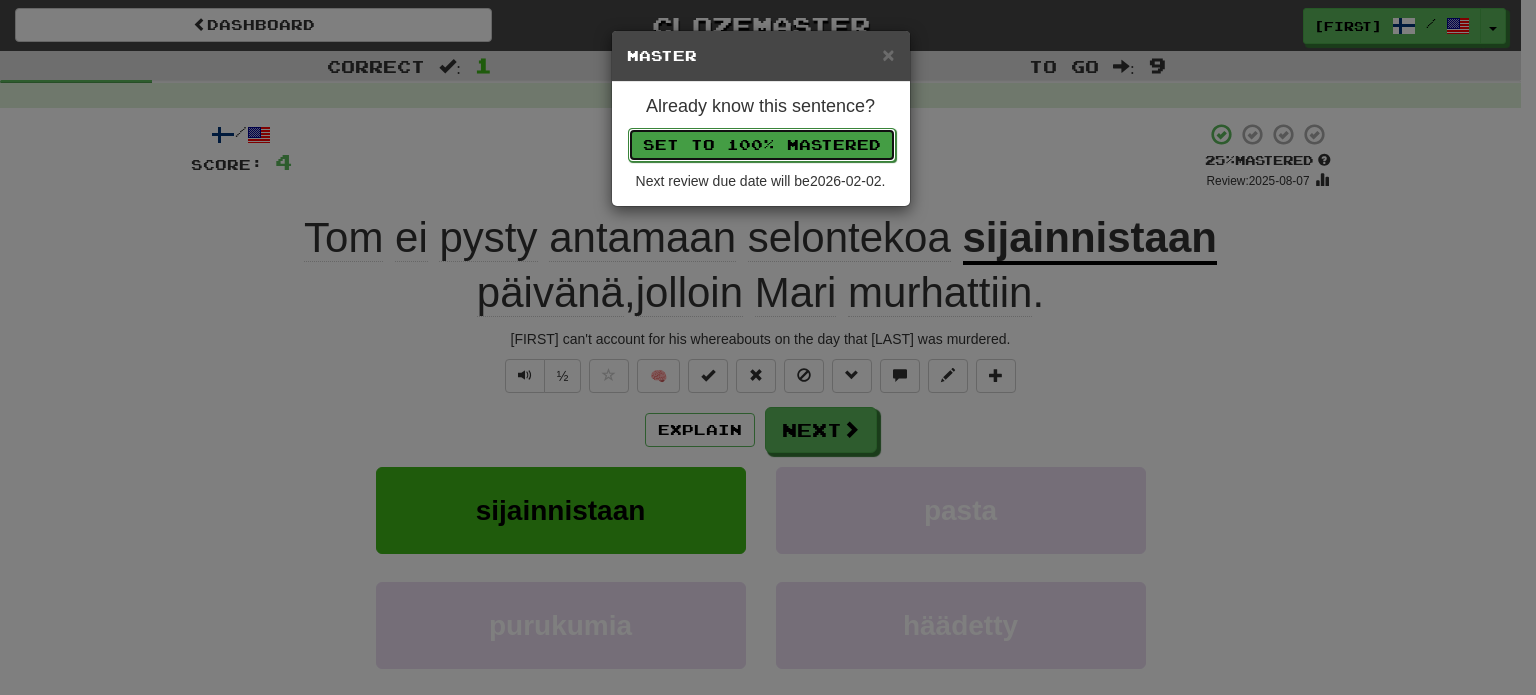 click on "Set to 100% Mastered" at bounding box center [762, 145] 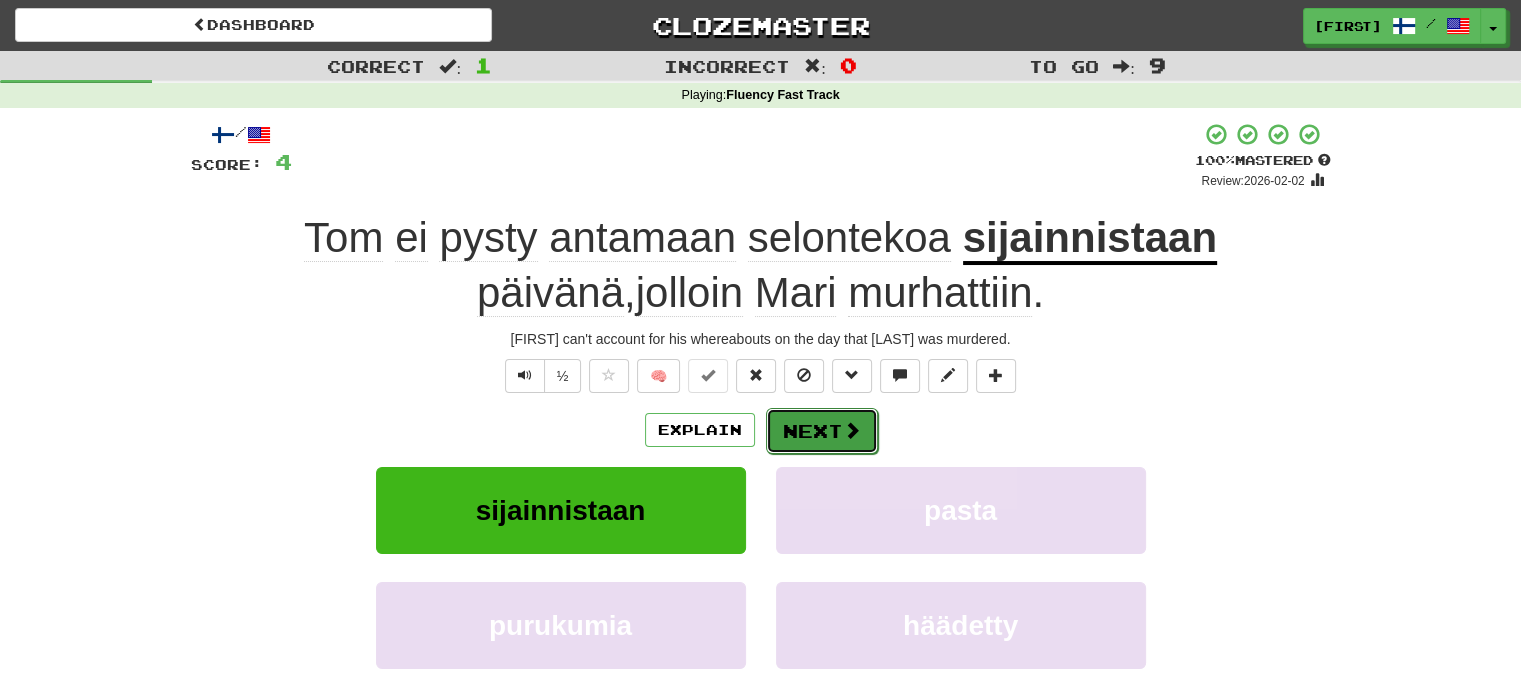 click on "Next" at bounding box center [822, 431] 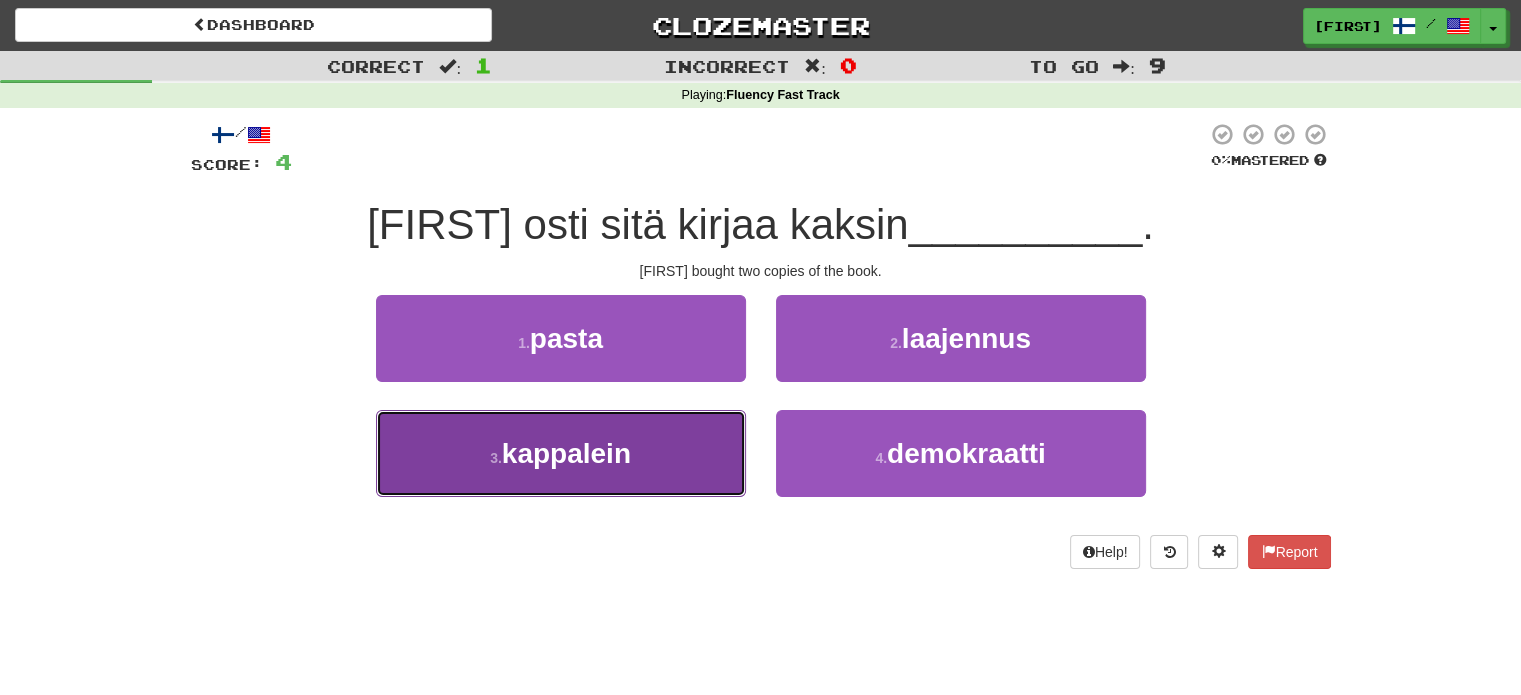 click on "3 .  kappalein" at bounding box center [561, 453] 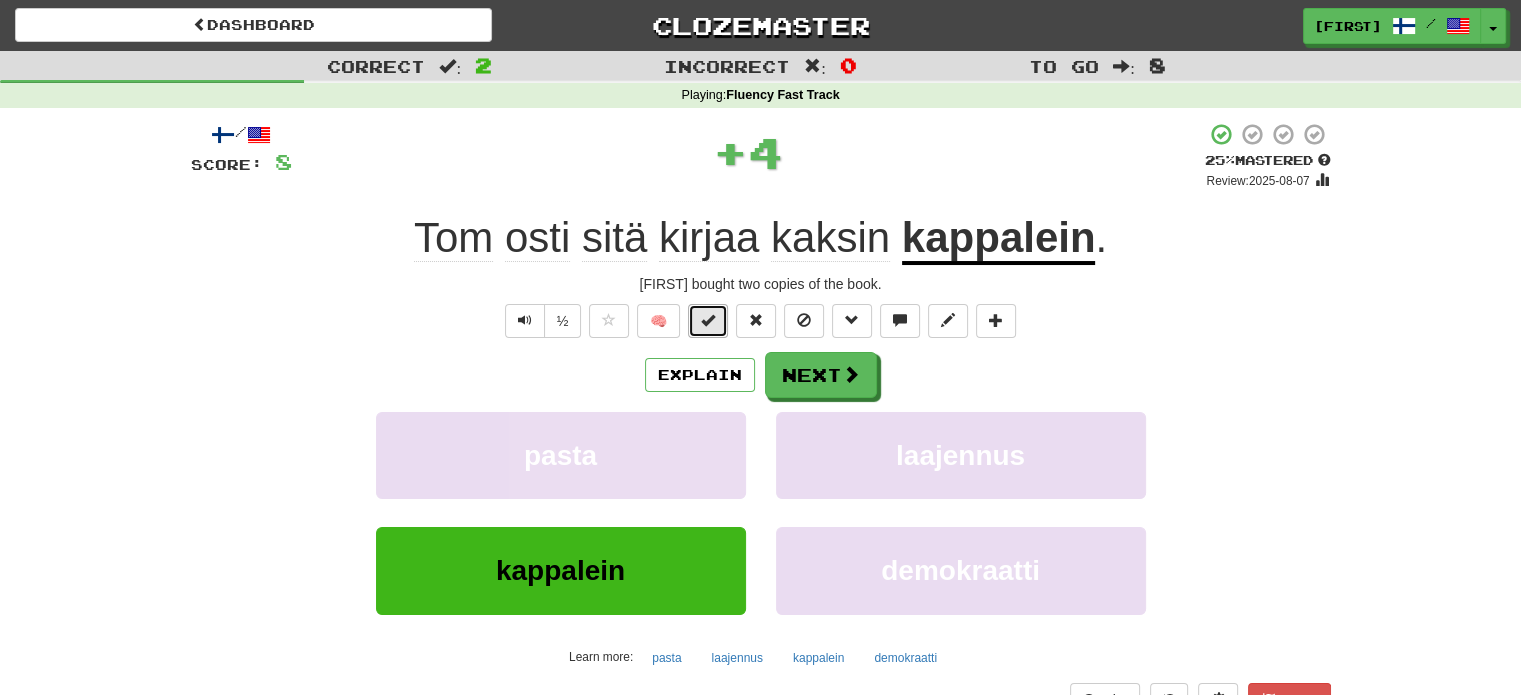 click at bounding box center (708, 320) 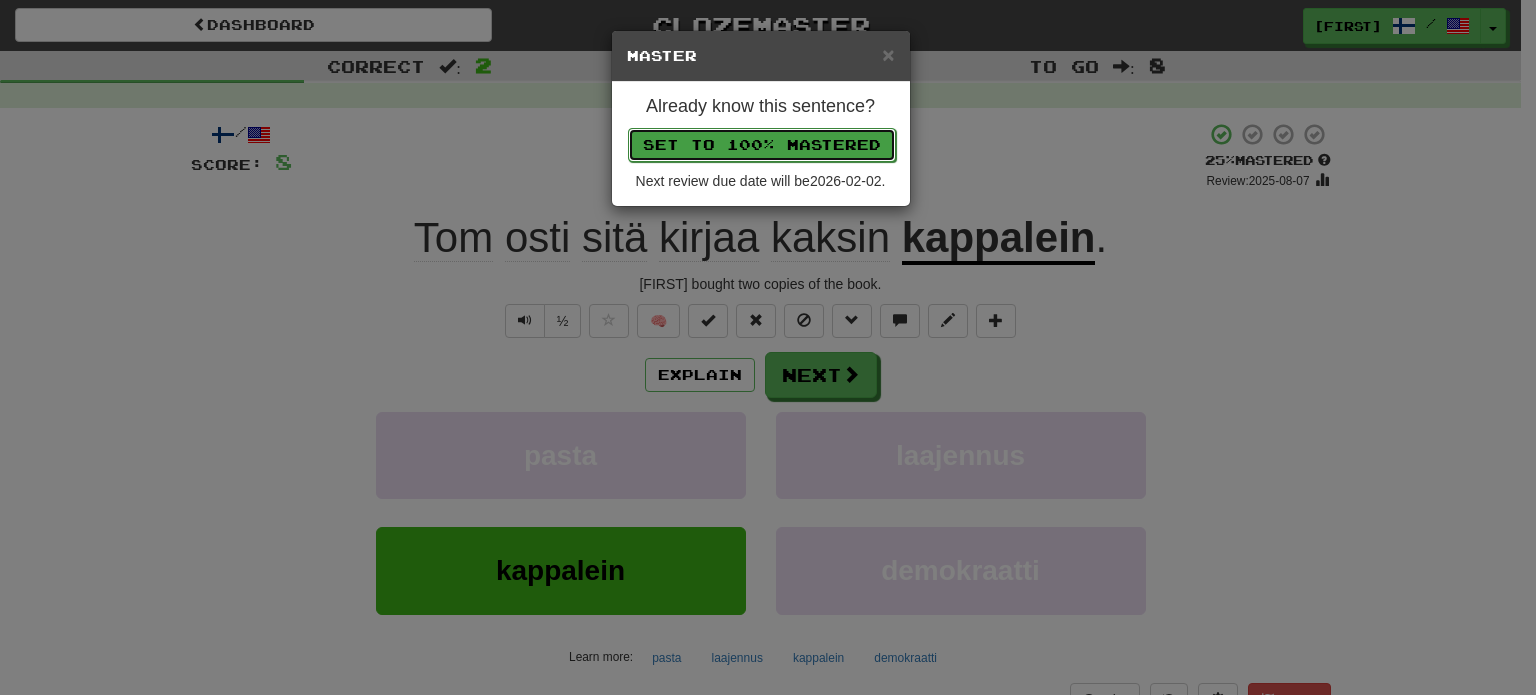click on "Set to 100% Mastered" at bounding box center [762, 145] 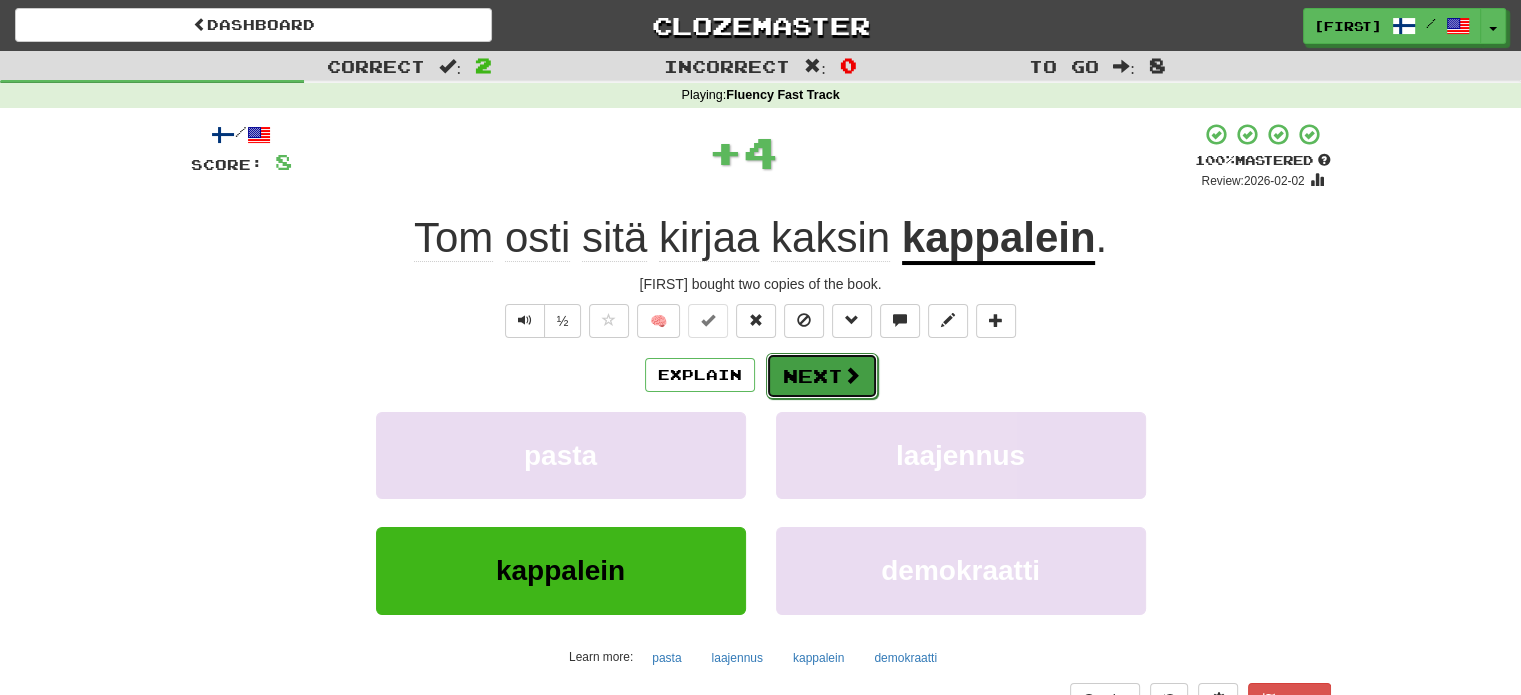 click on "Next" at bounding box center [822, 376] 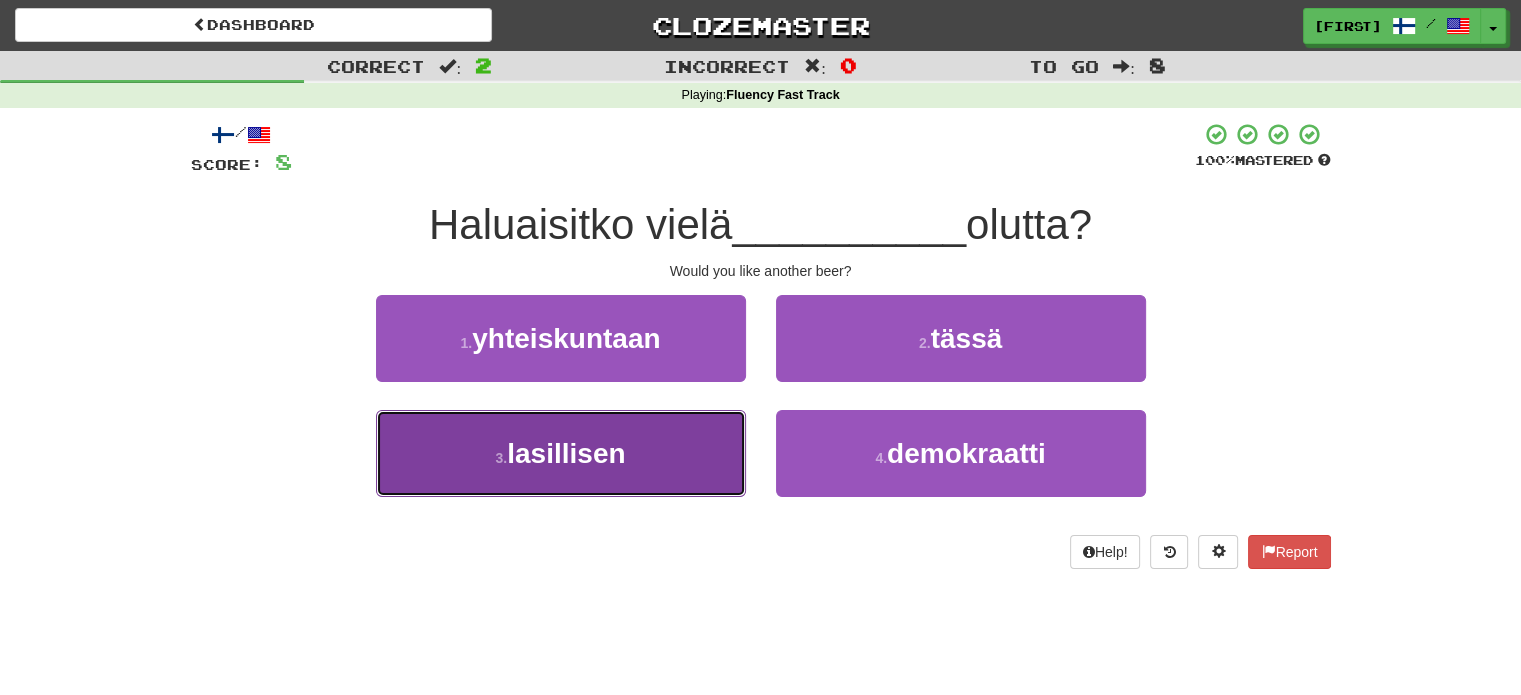 click on "3 .  lasillisen" at bounding box center (561, 453) 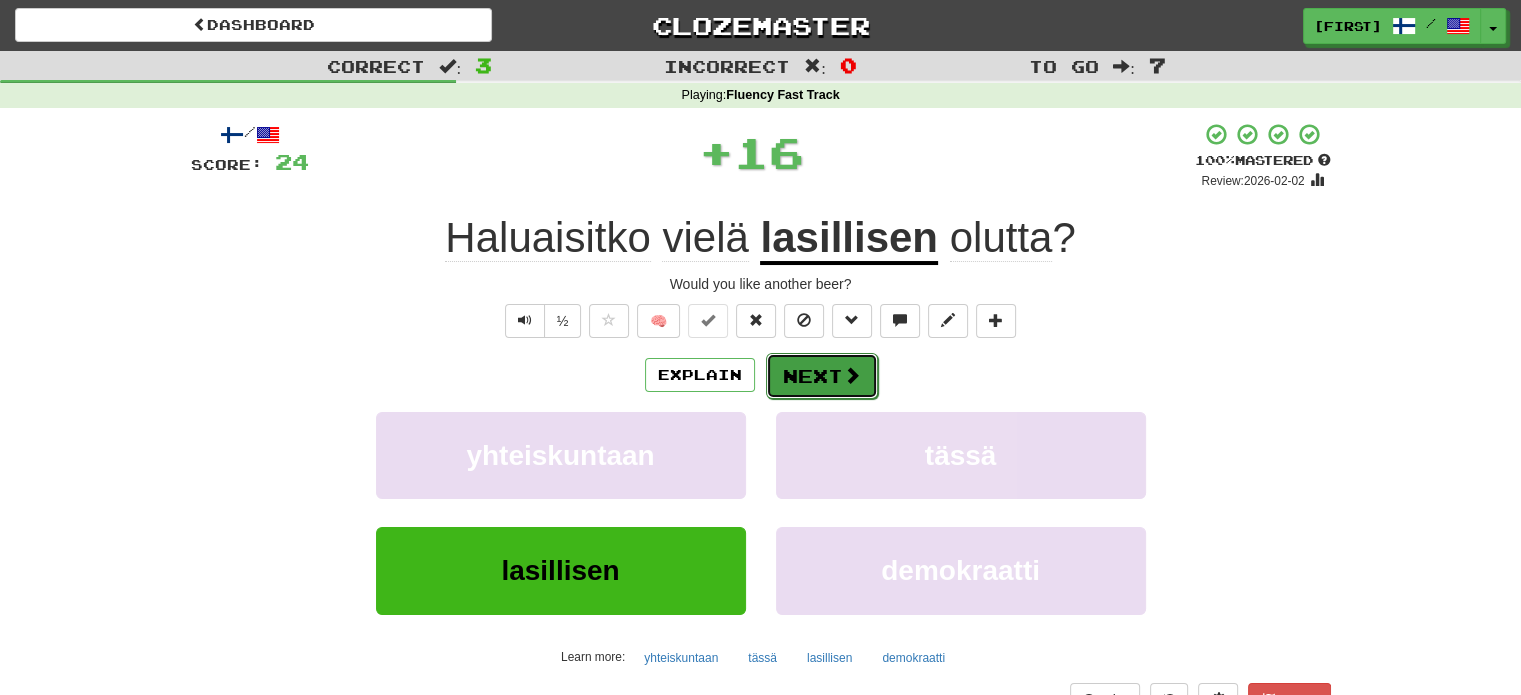 click on "Next" at bounding box center [822, 376] 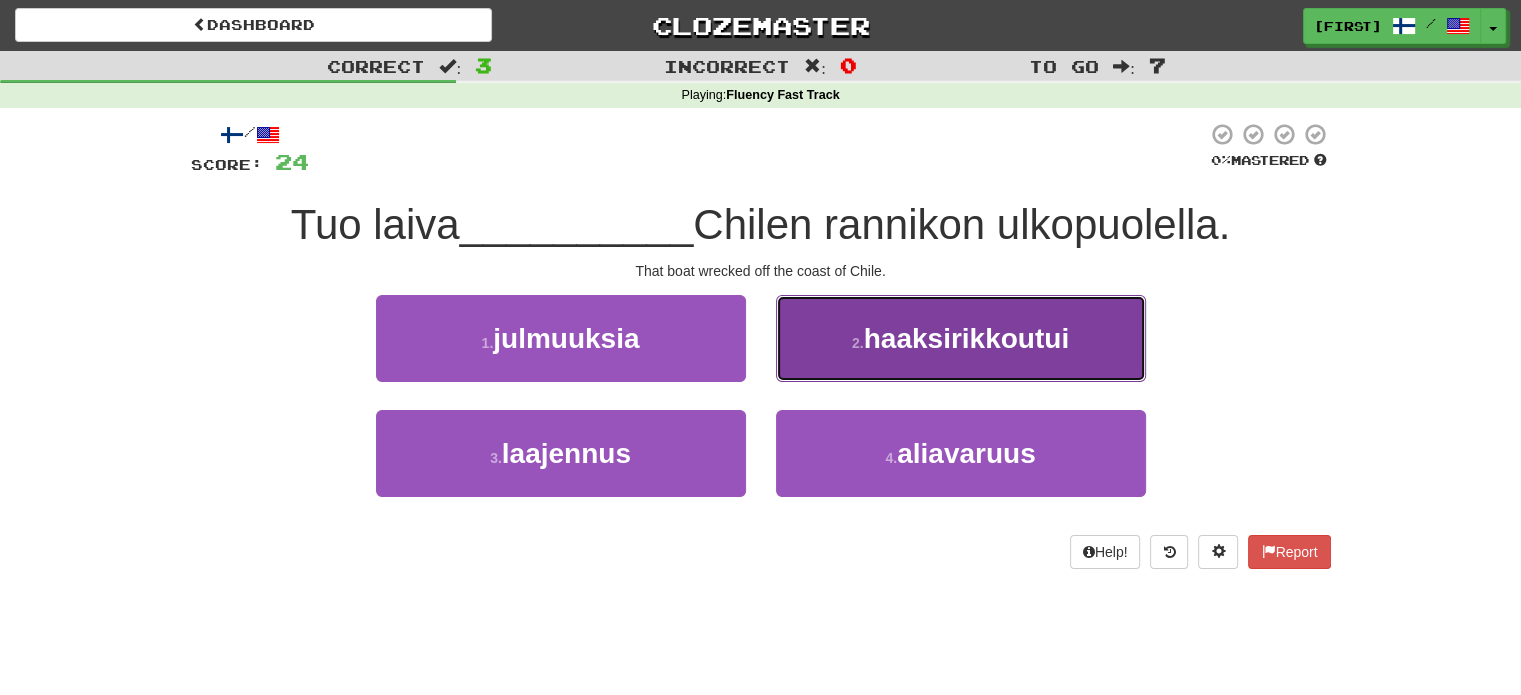 click on "2 ." at bounding box center [858, 343] 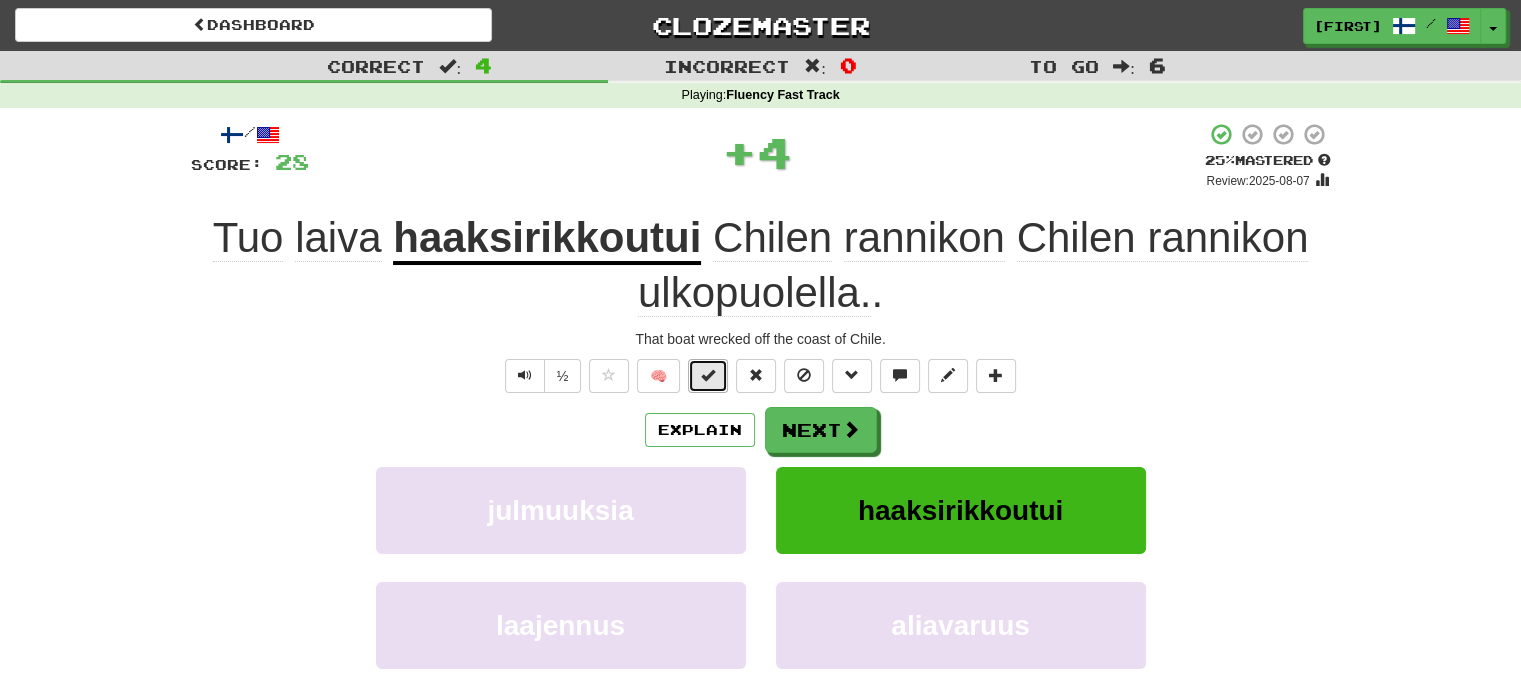 click at bounding box center [708, 376] 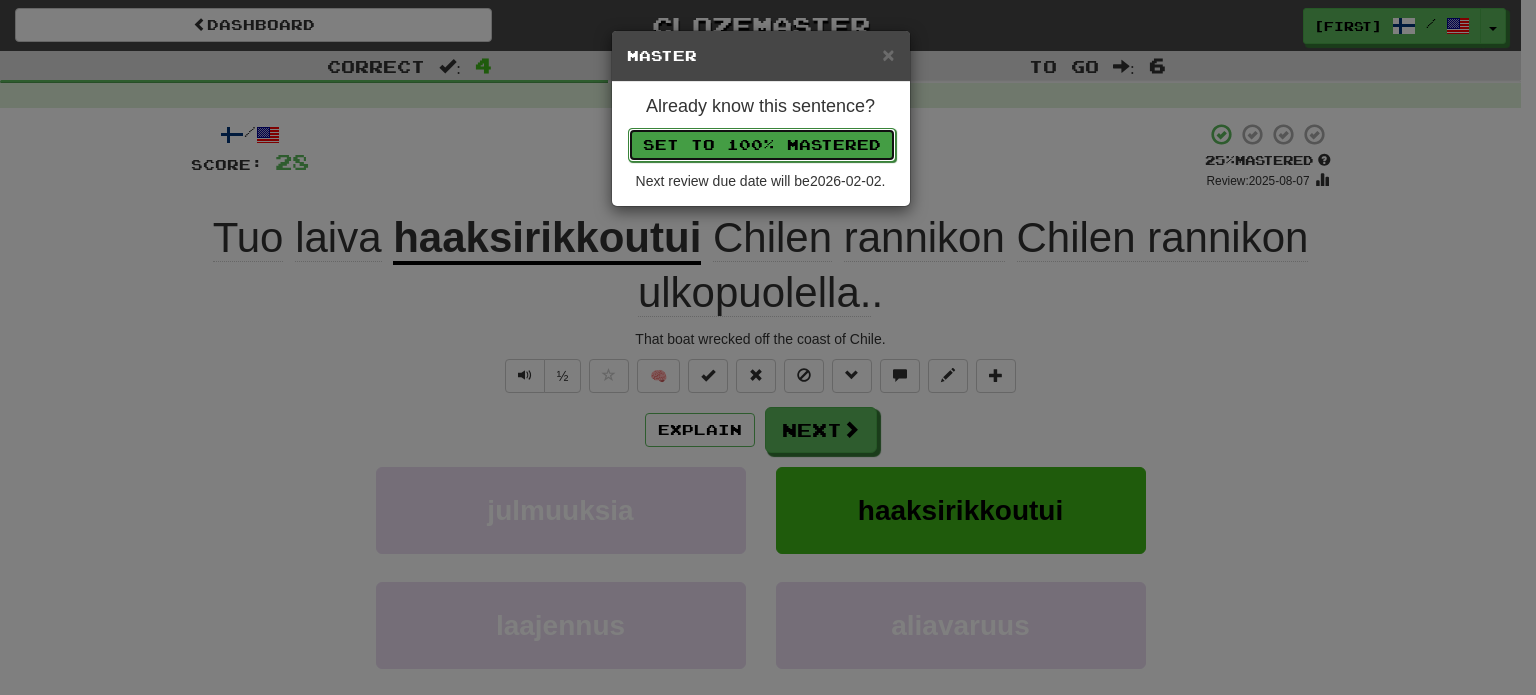 click on "Set to 100% Mastered" at bounding box center [762, 145] 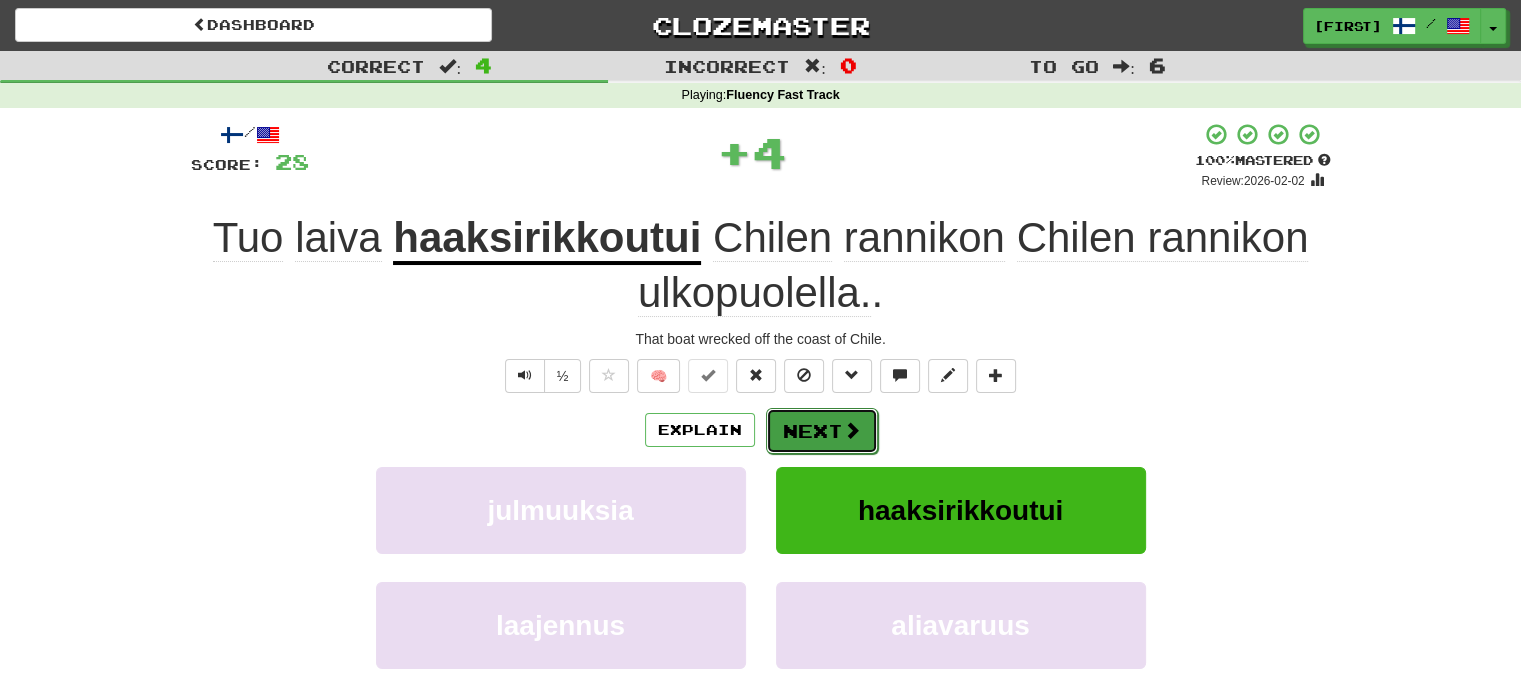 click on "Next" at bounding box center (822, 431) 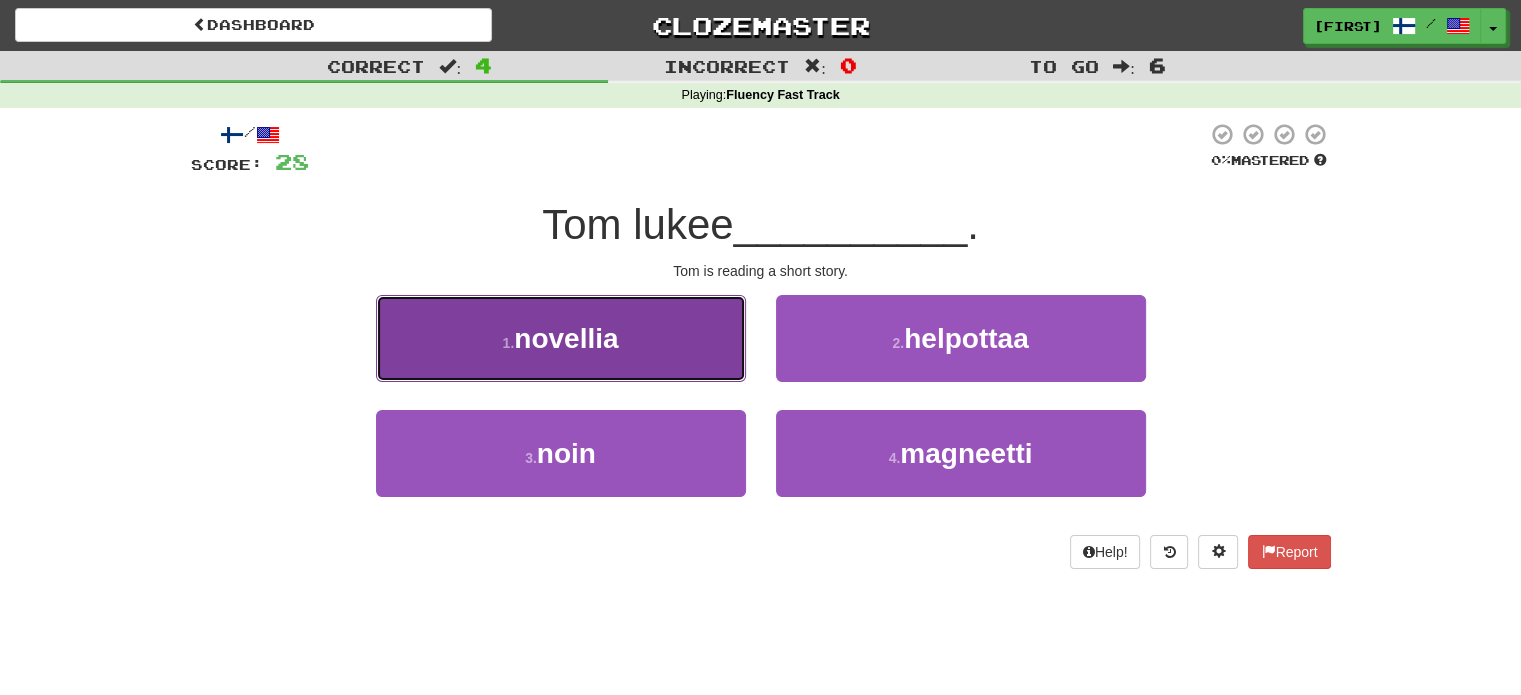 click on "1 .  novellia" at bounding box center [561, 338] 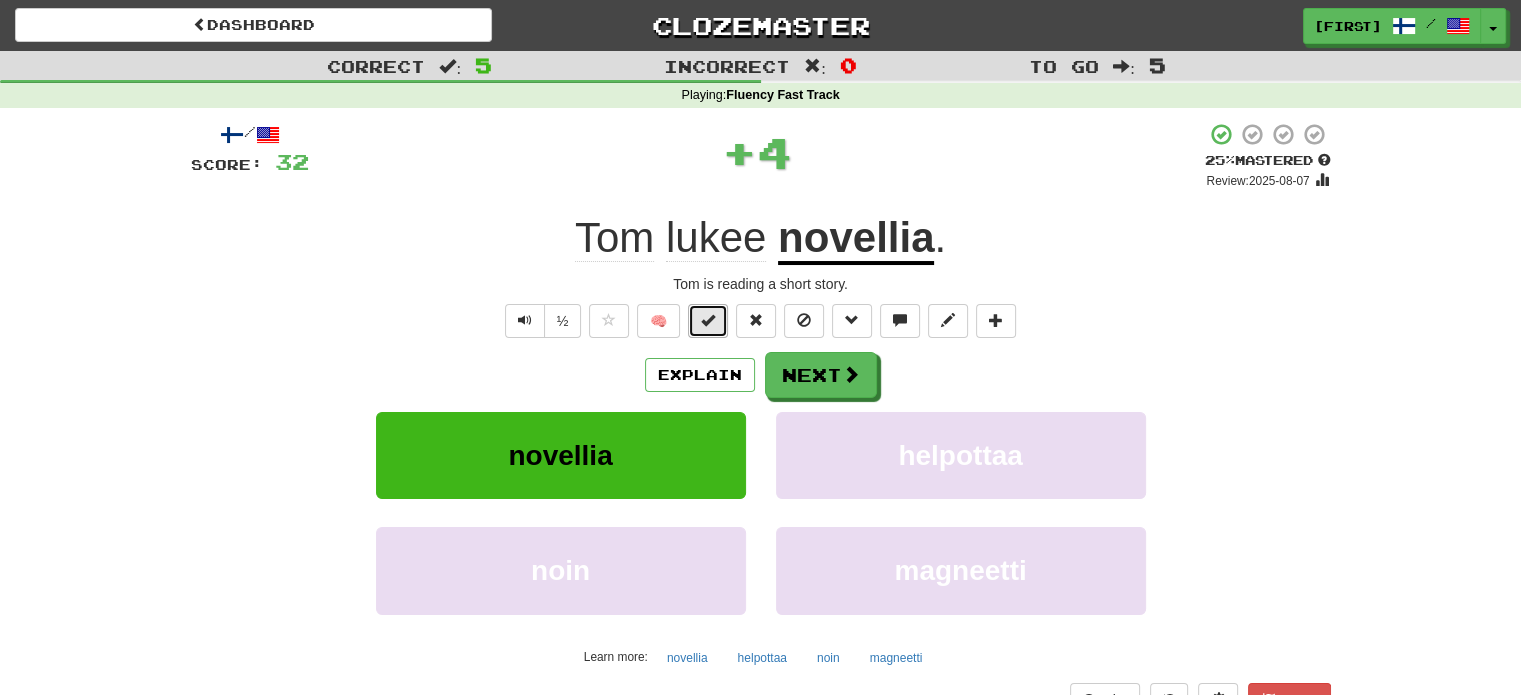 click at bounding box center (708, 321) 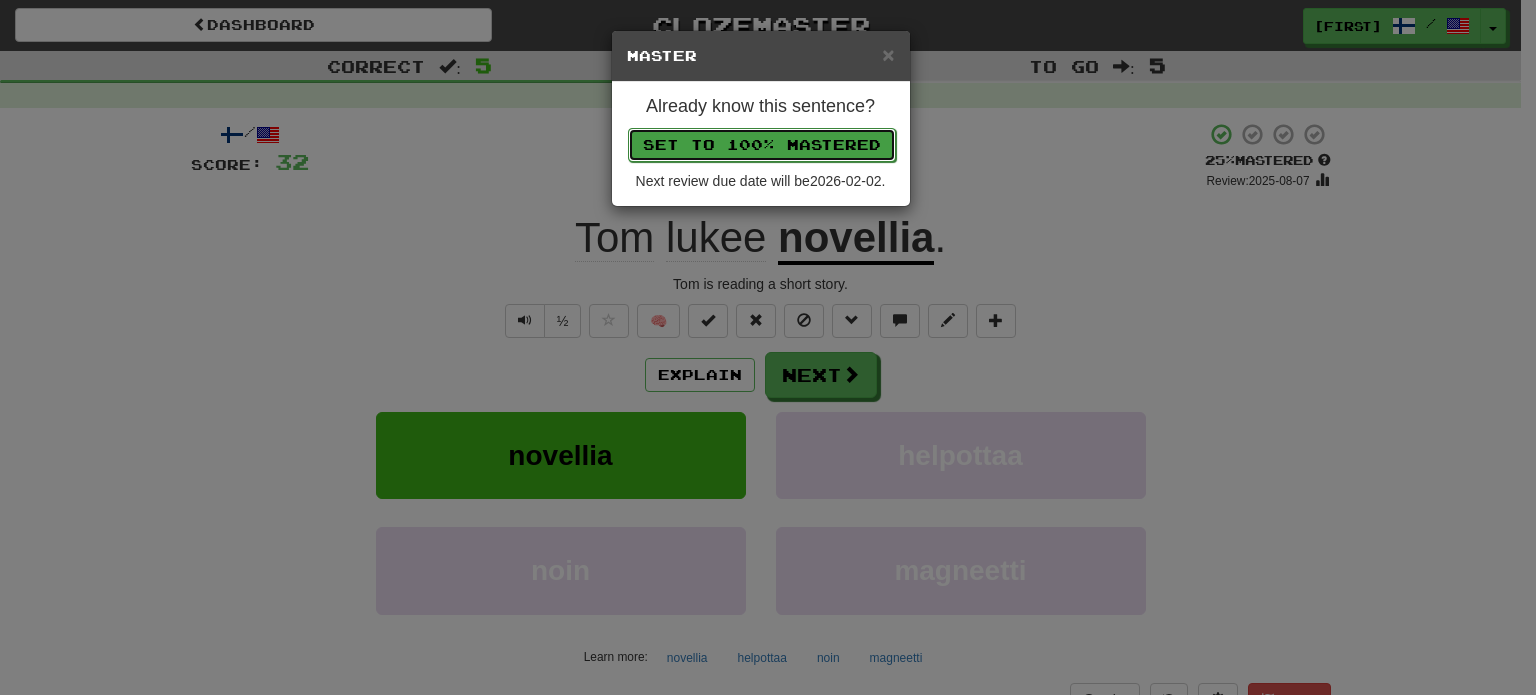 click on "Set to 100% Mastered" at bounding box center (762, 145) 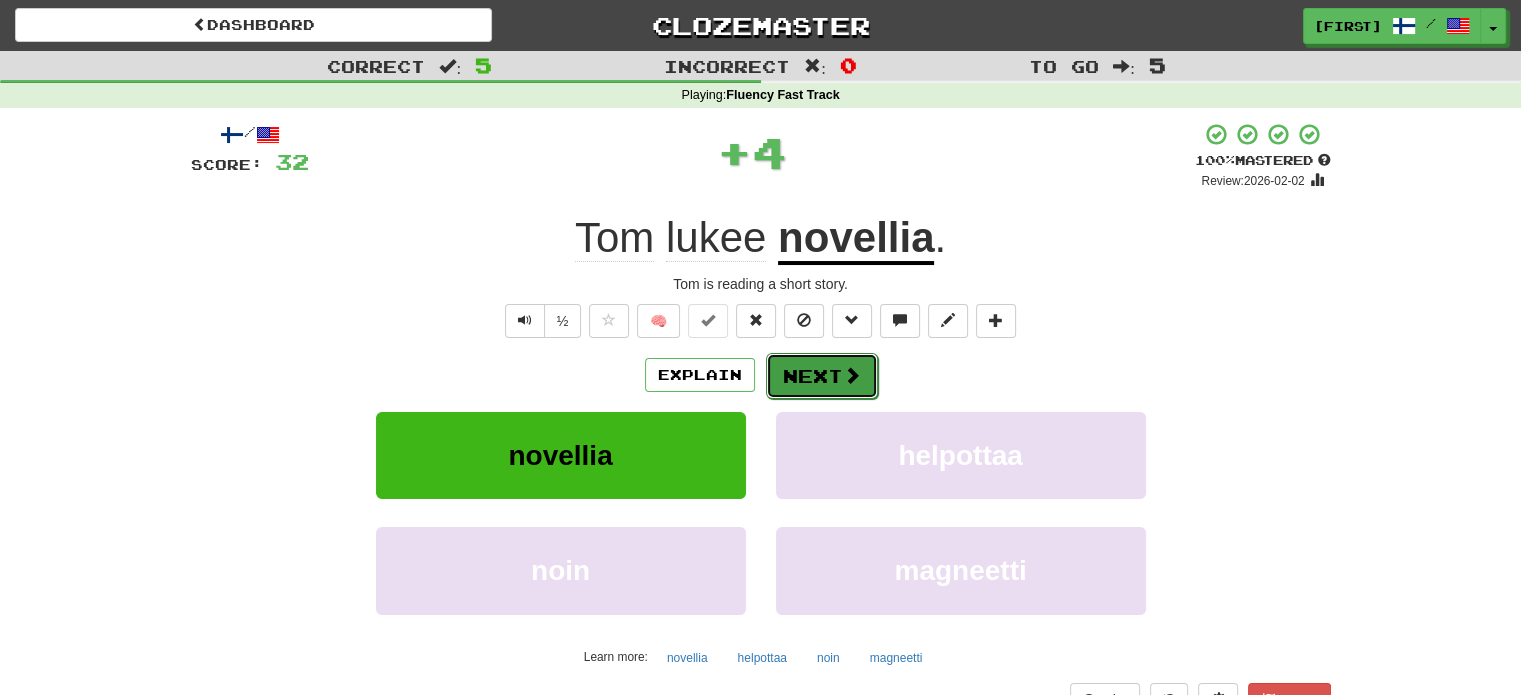 click at bounding box center [852, 375] 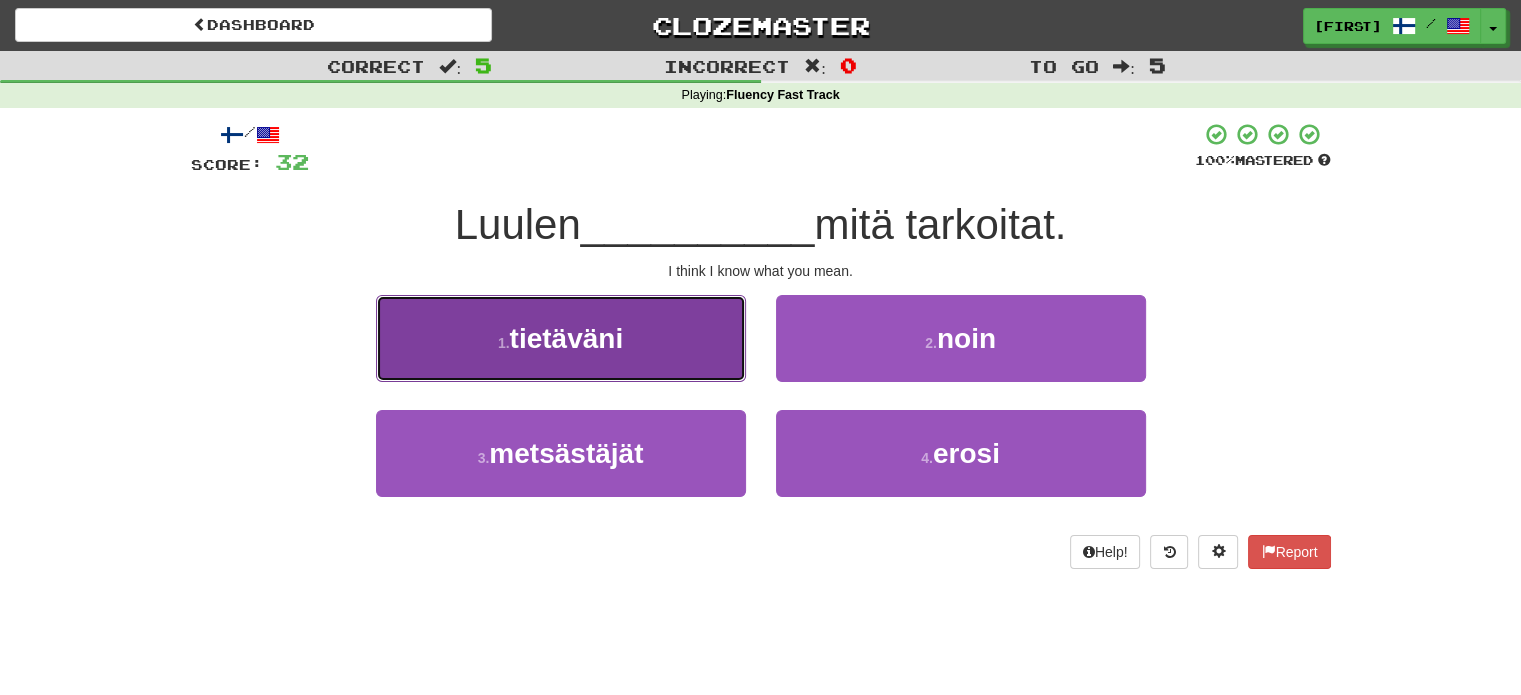 click on "1 .  tietäväni" at bounding box center (561, 338) 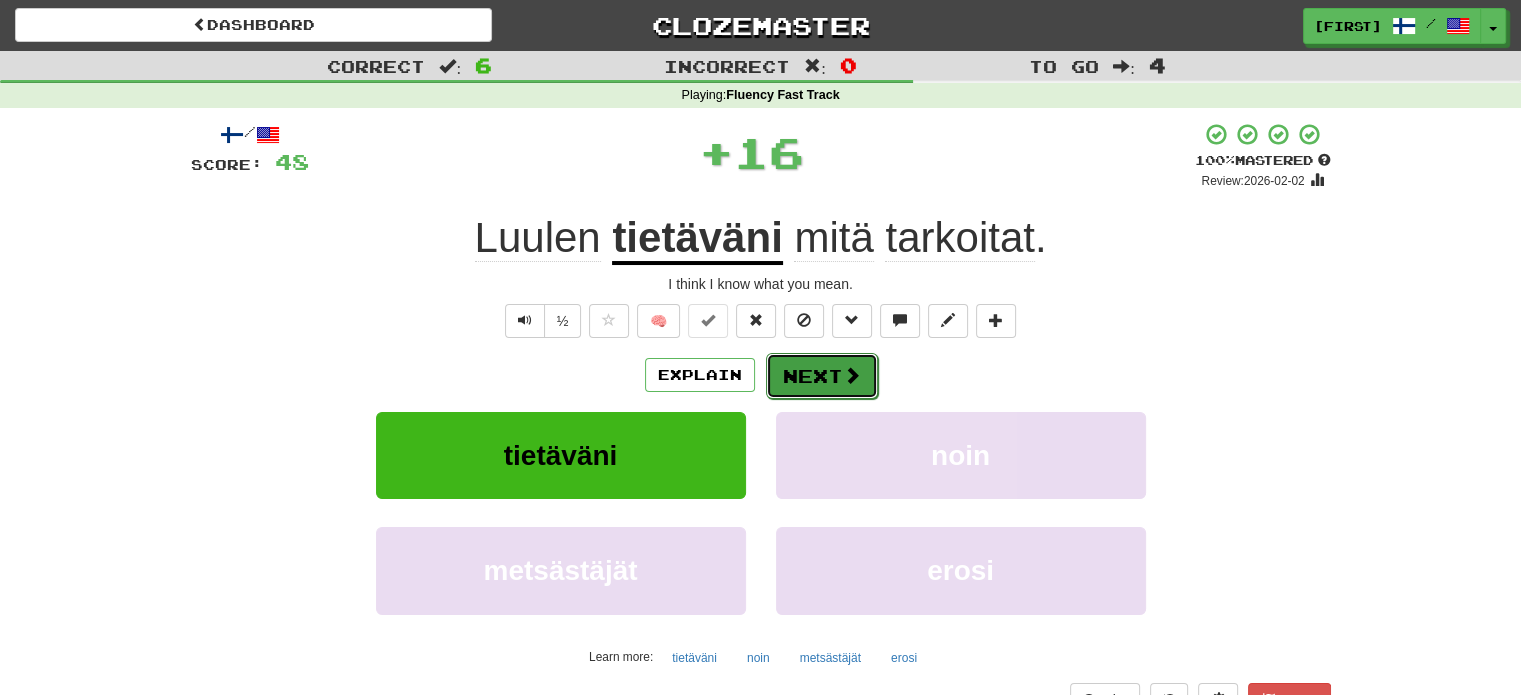 click on "Next" at bounding box center [822, 376] 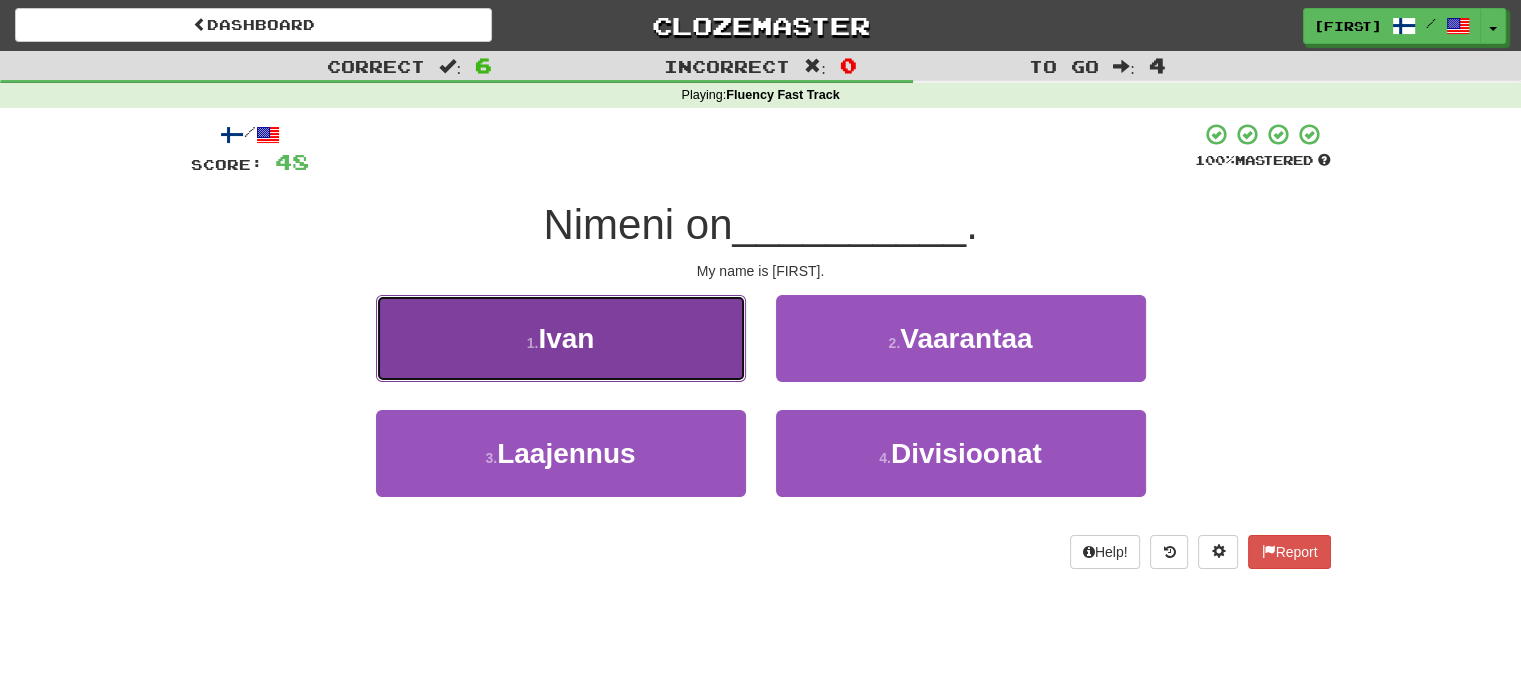 click on "1 .  Ivan" at bounding box center (561, 338) 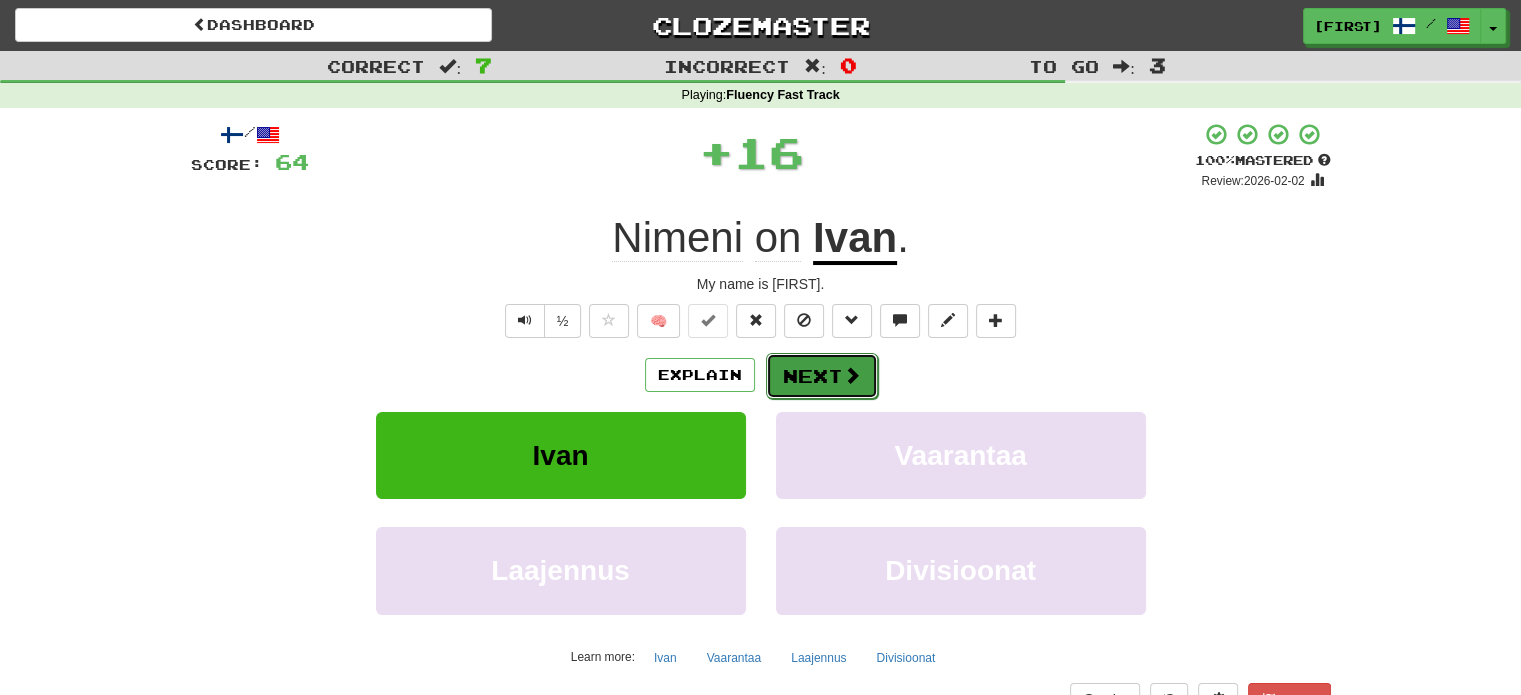 click on "Next" at bounding box center [822, 376] 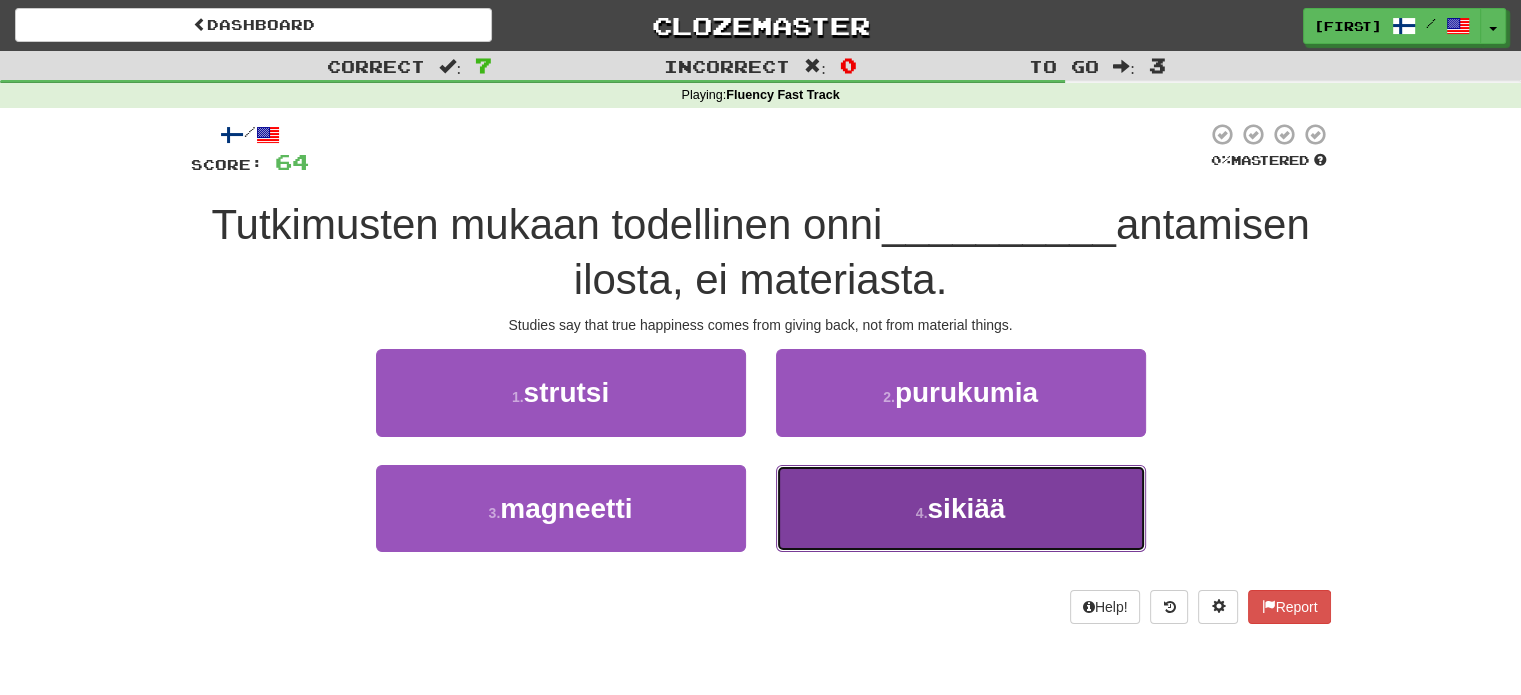 click on "4 .  sikiää" at bounding box center [961, 508] 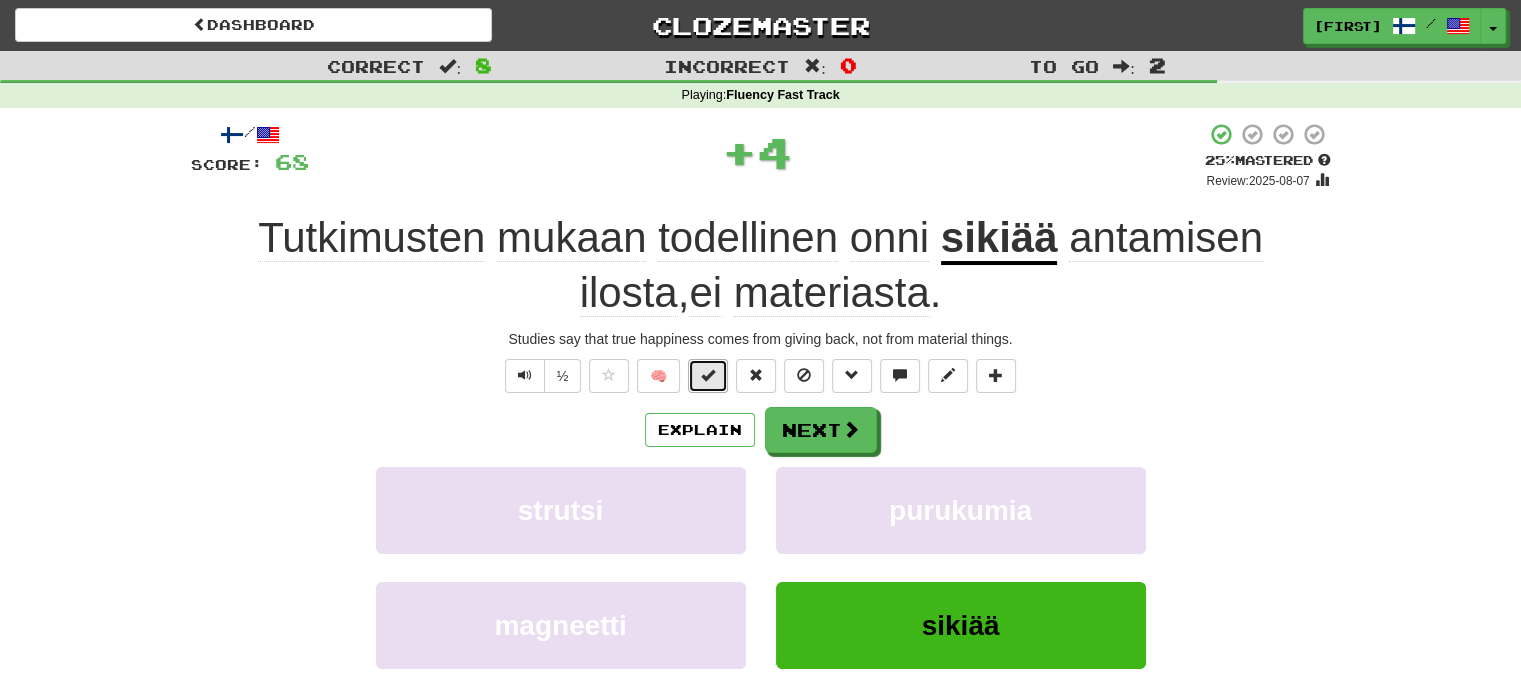 click at bounding box center (708, 376) 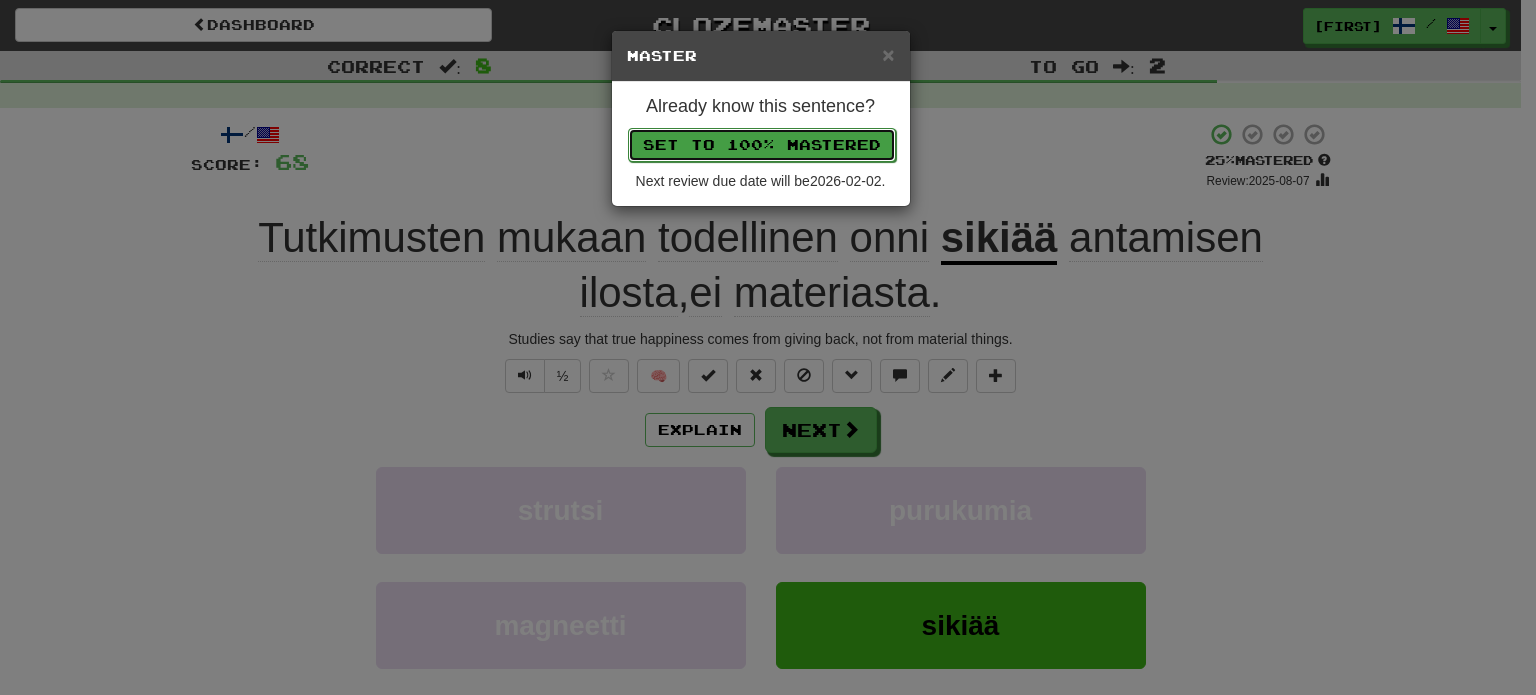 click on "Set to 100% Mastered" at bounding box center (762, 145) 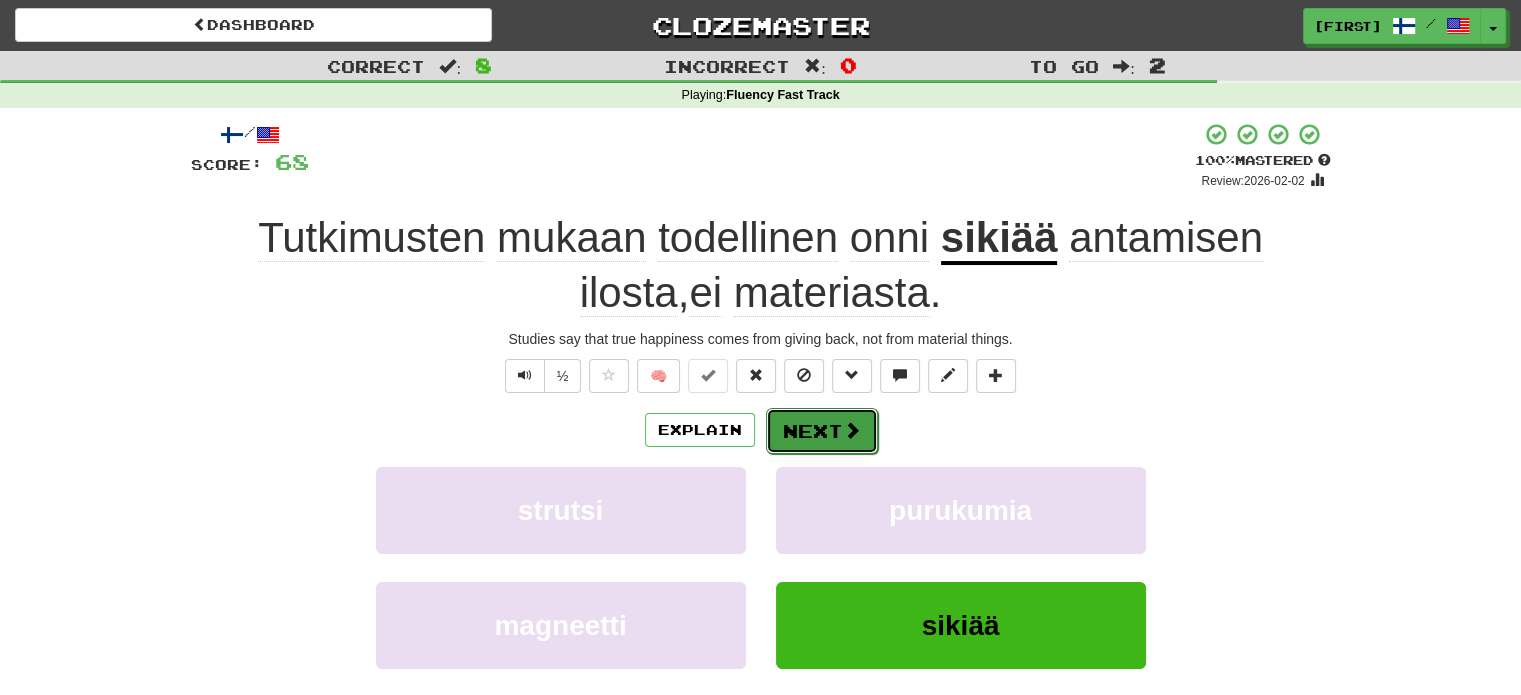click on "Next" at bounding box center (822, 431) 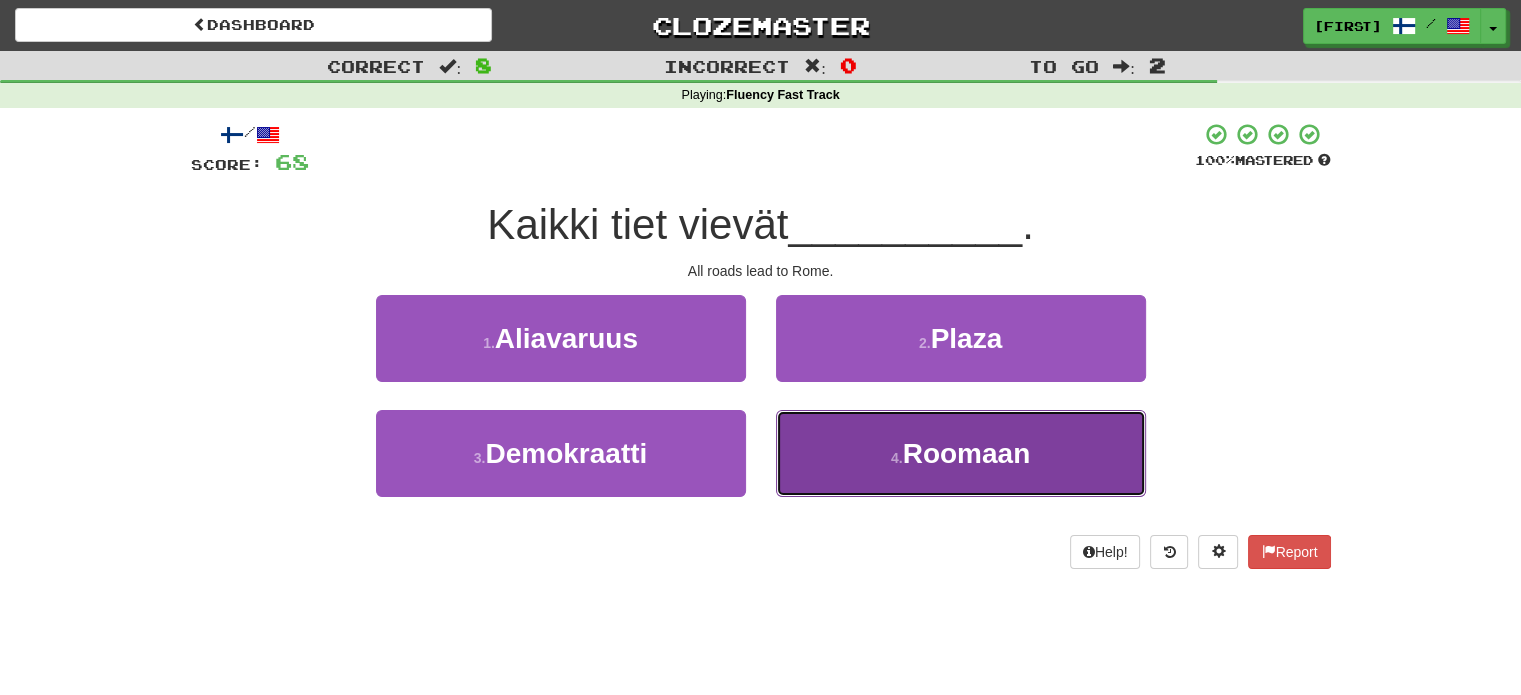 click on "4 .  Roomaan" at bounding box center (961, 453) 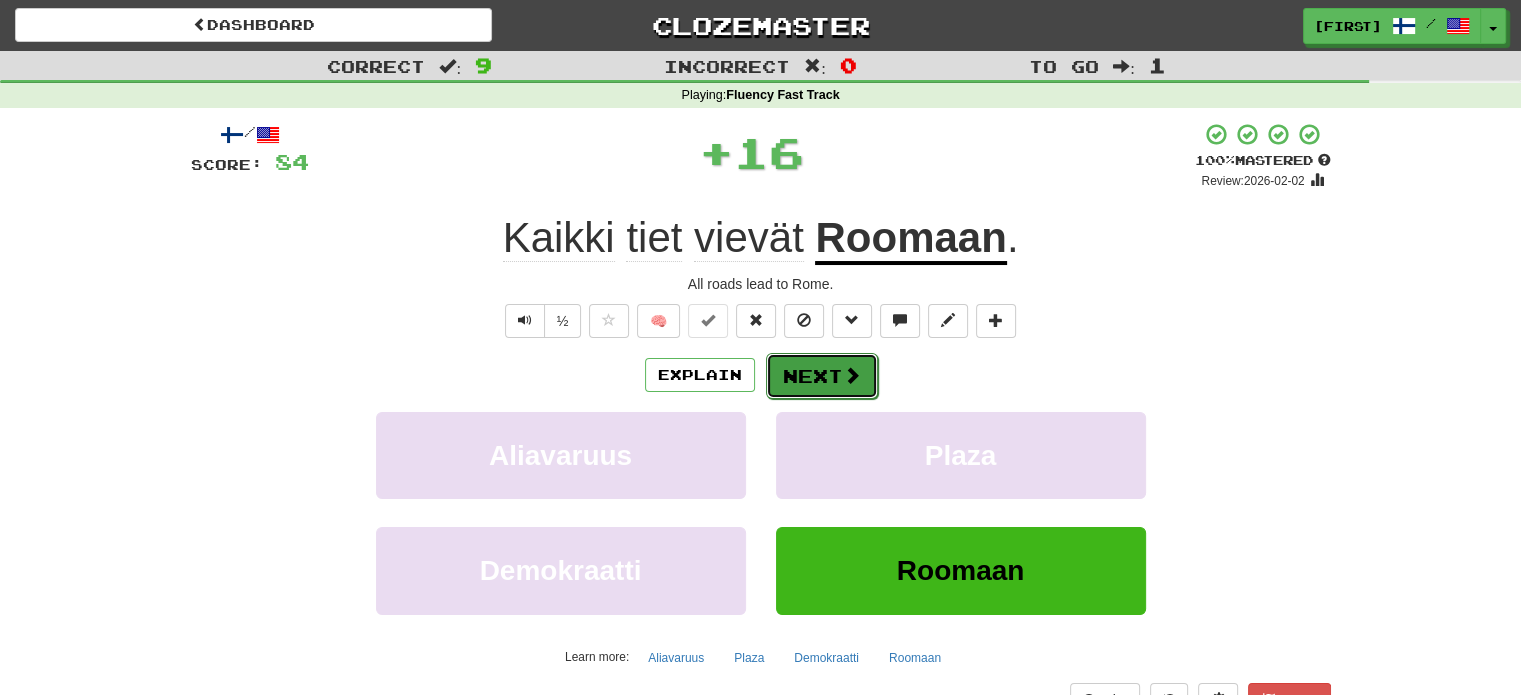 click on "Next" at bounding box center (822, 376) 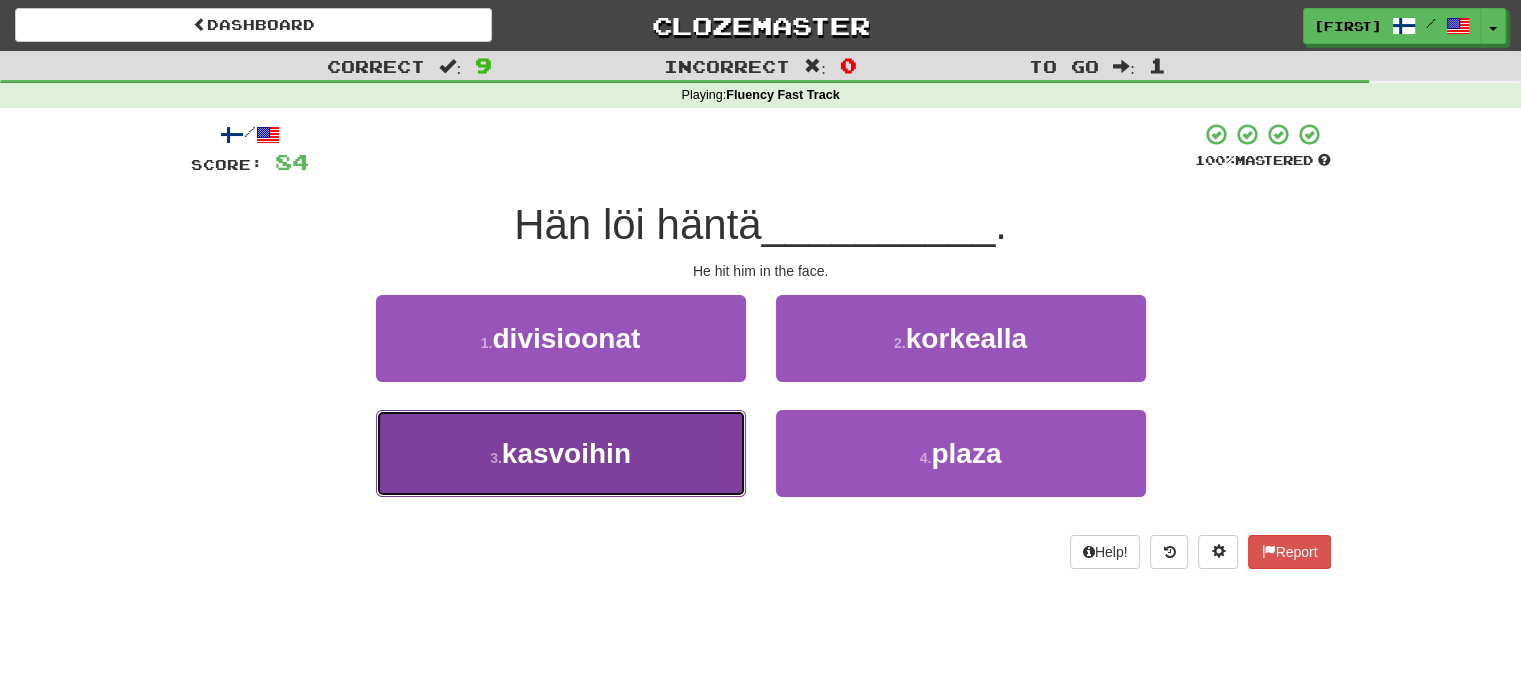 click on "3 .  kasvoihin" at bounding box center (561, 453) 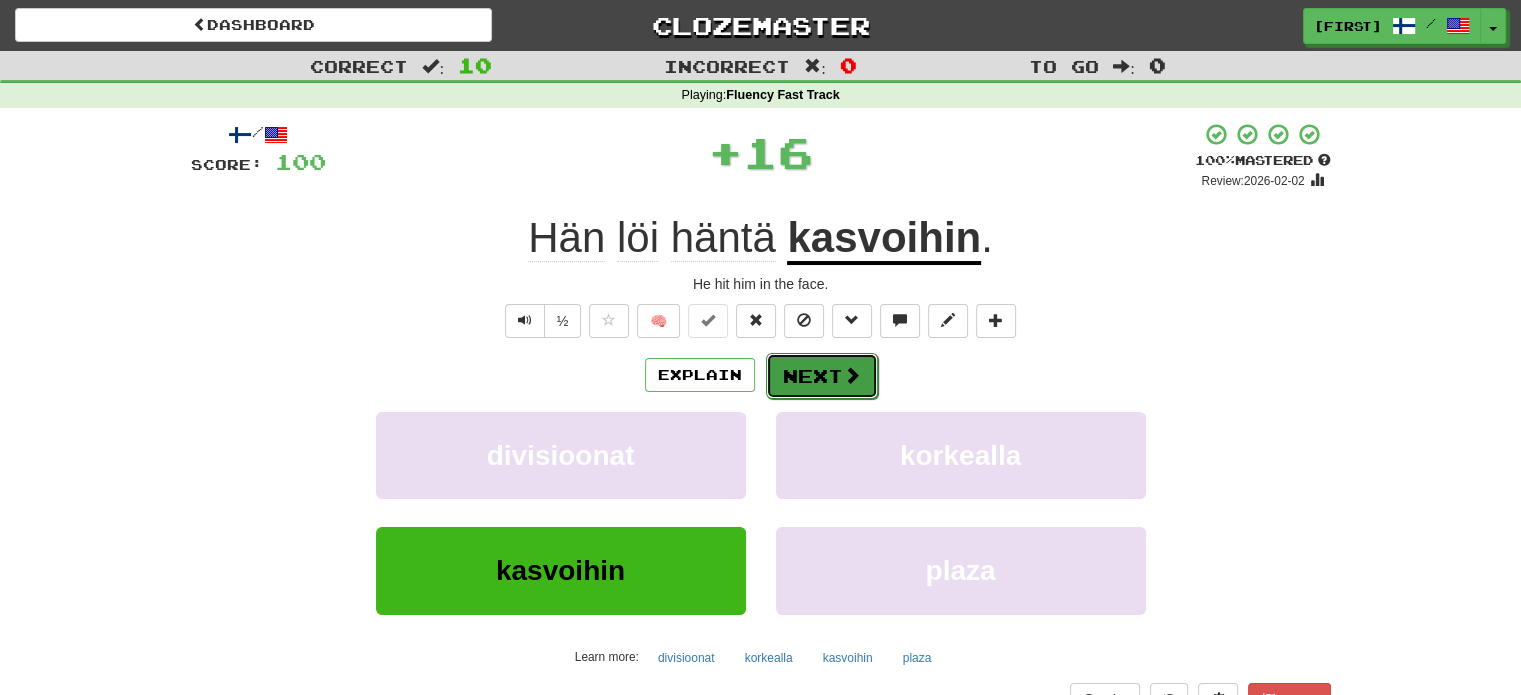 click on "Next" at bounding box center [822, 376] 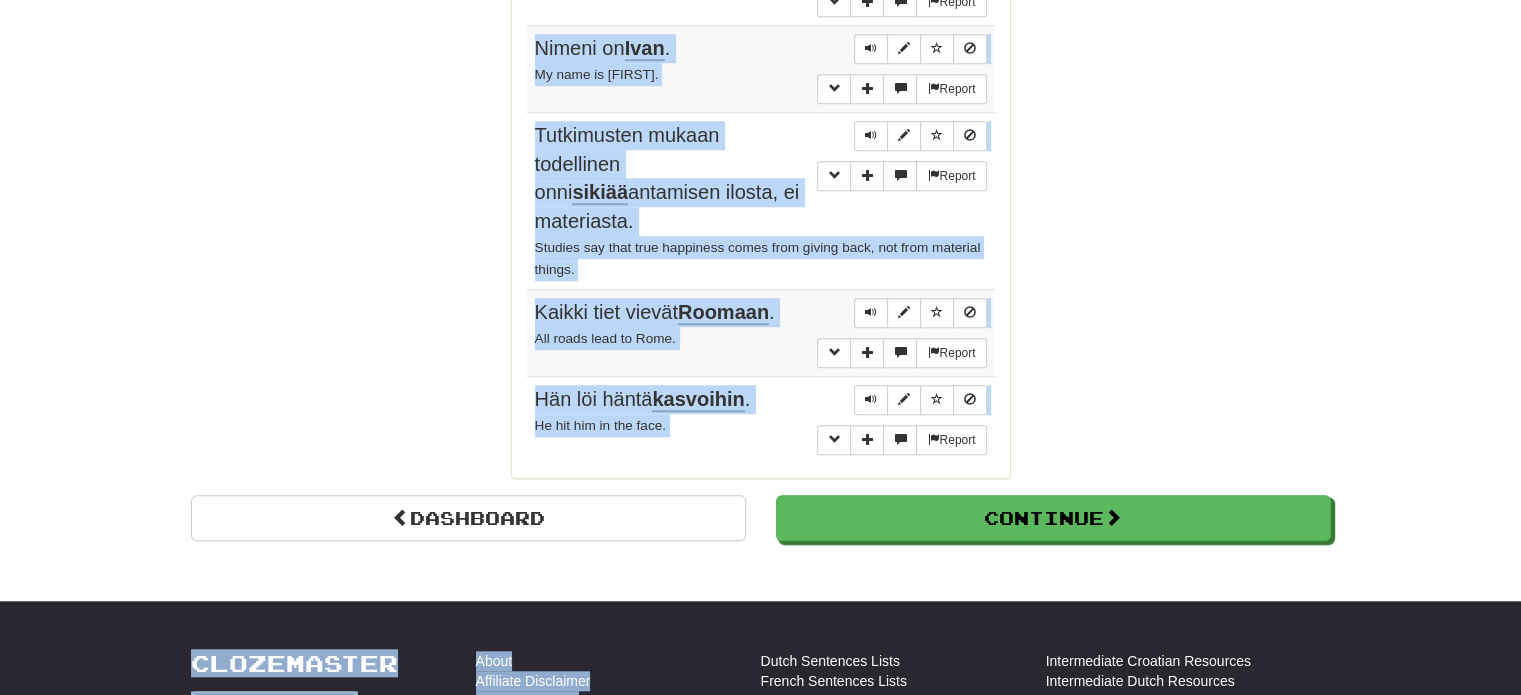 scroll, scrollTop: 1758, scrollLeft: 0, axis: vertical 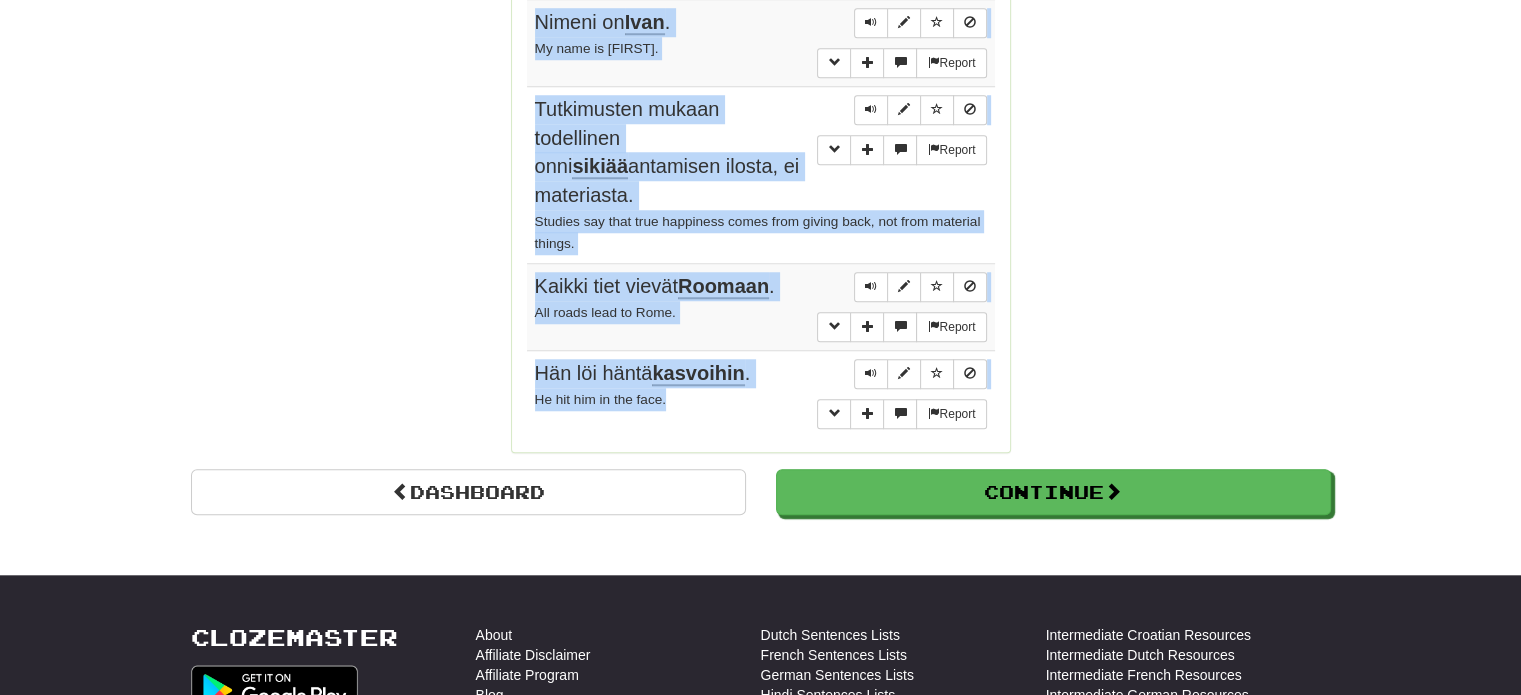 drag, startPoint x: 528, startPoint y: 195, endPoint x: 753, endPoint y: 367, distance: 283.21194 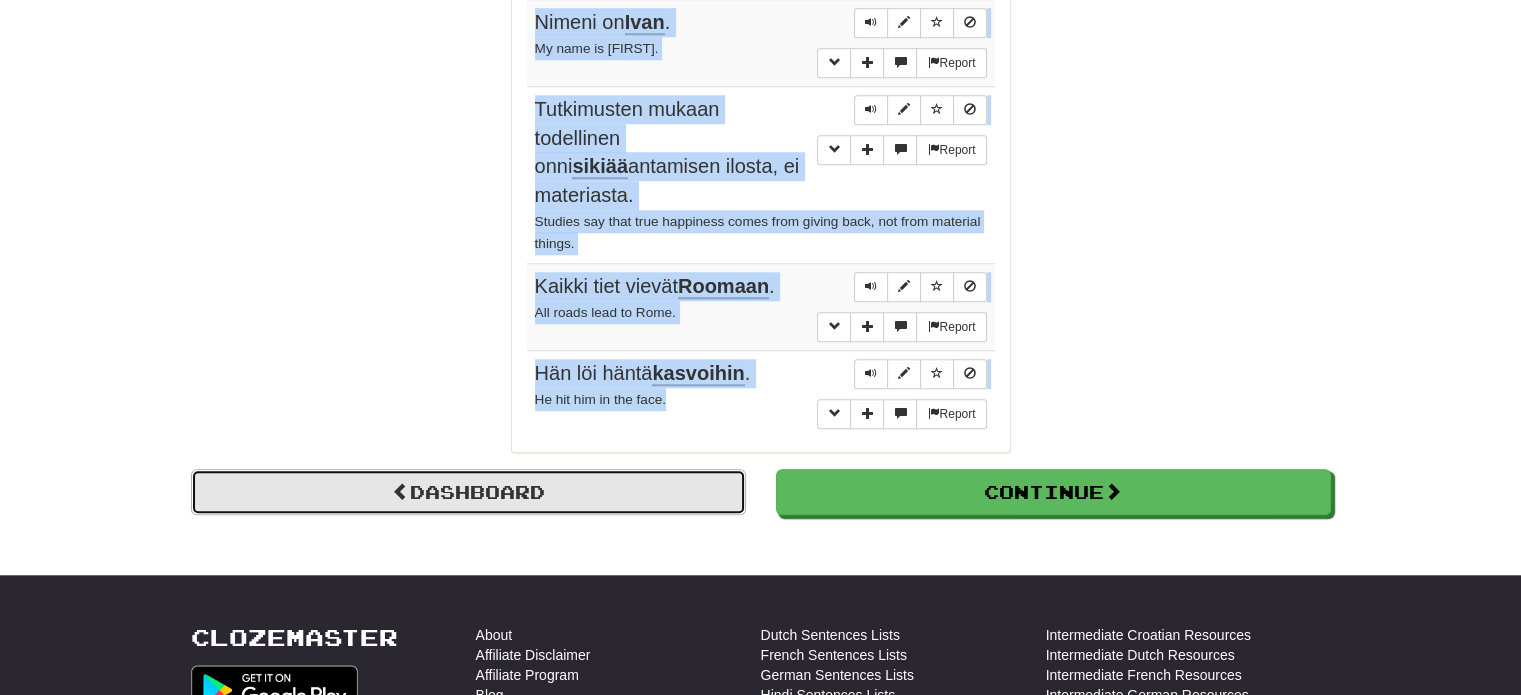 click on "Dashboard" at bounding box center (468, 492) 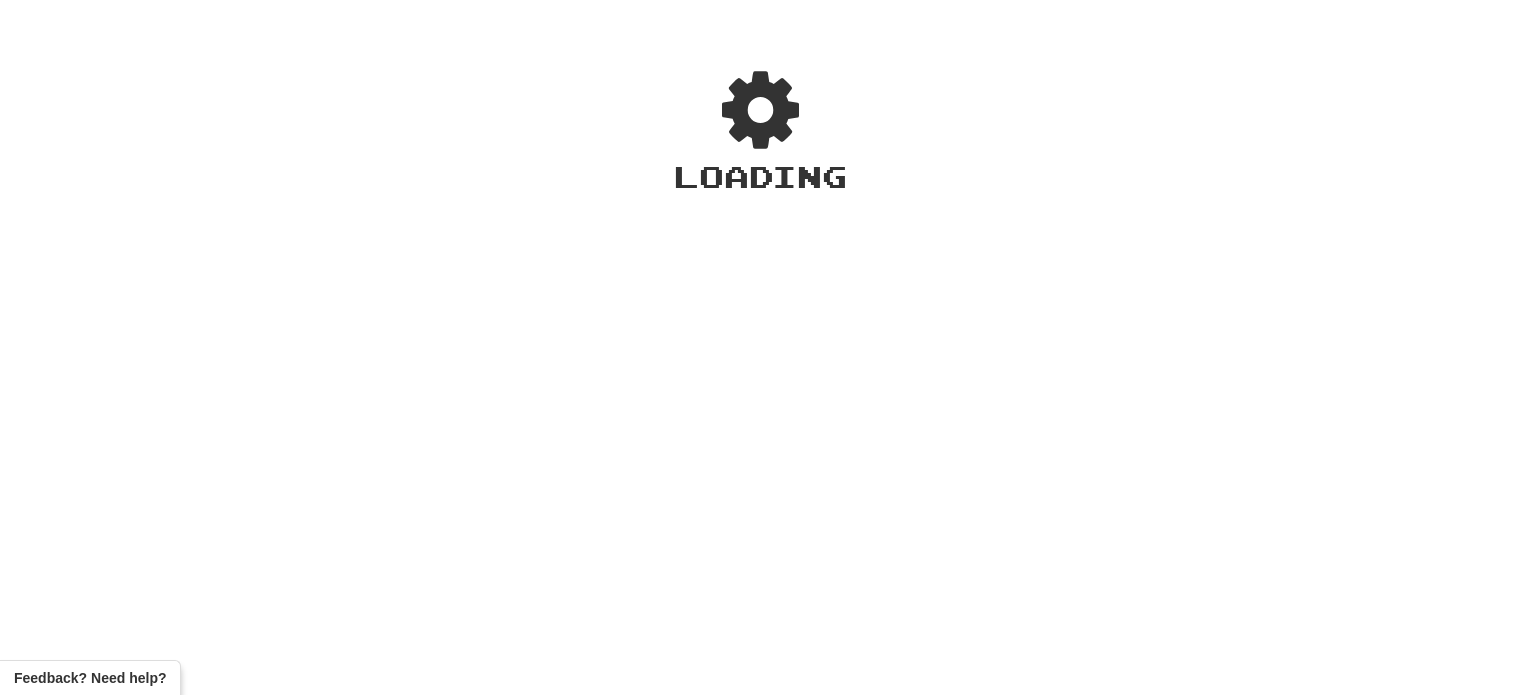 scroll, scrollTop: 0, scrollLeft: 0, axis: both 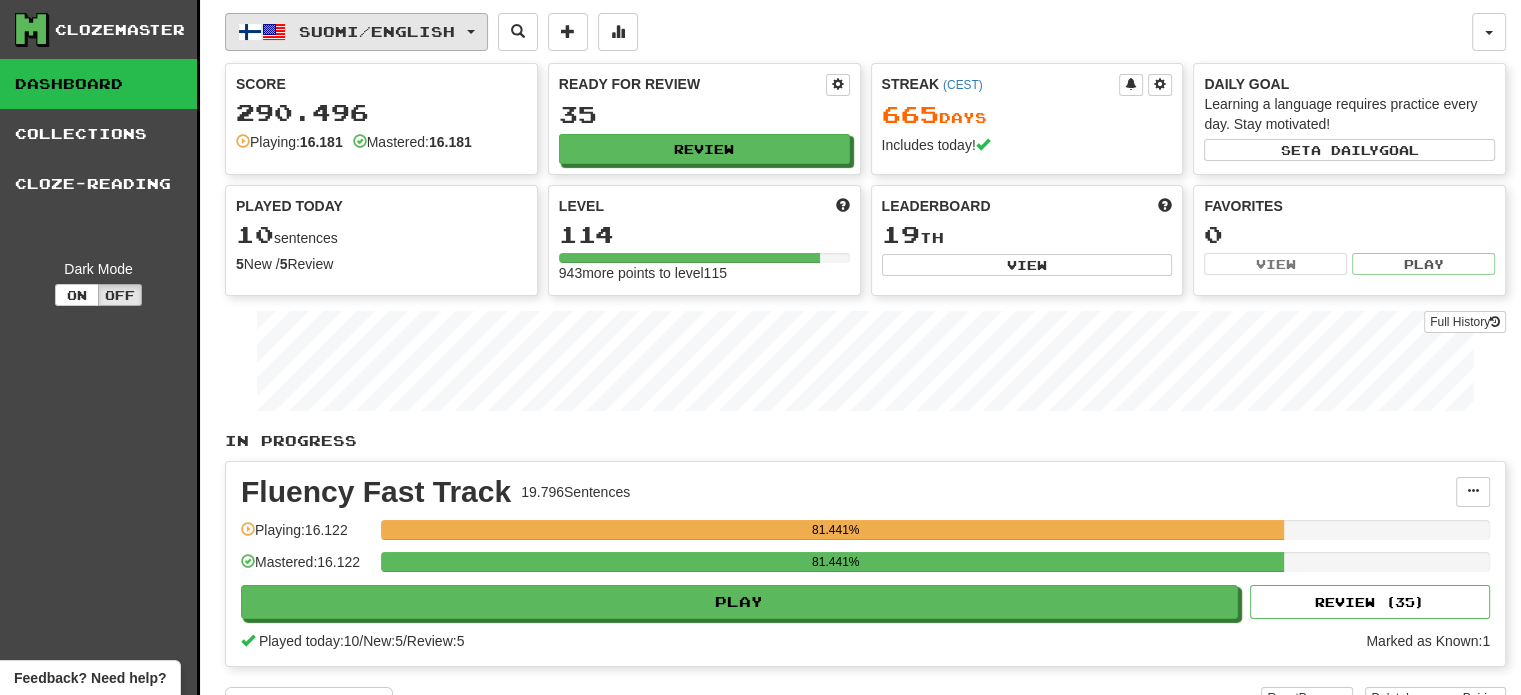 click on "Suomi  /  English" at bounding box center (377, 31) 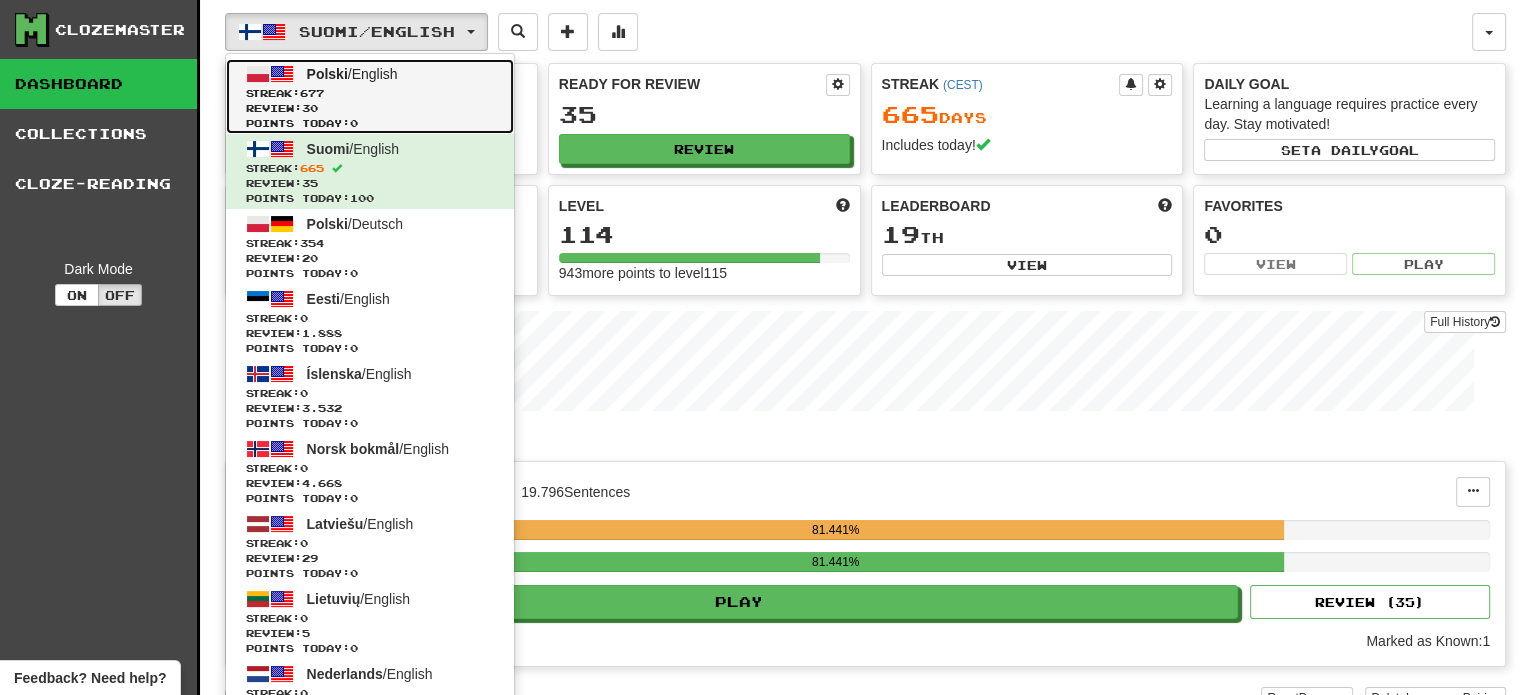 click on "Streak:  677" at bounding box center (370, 93) 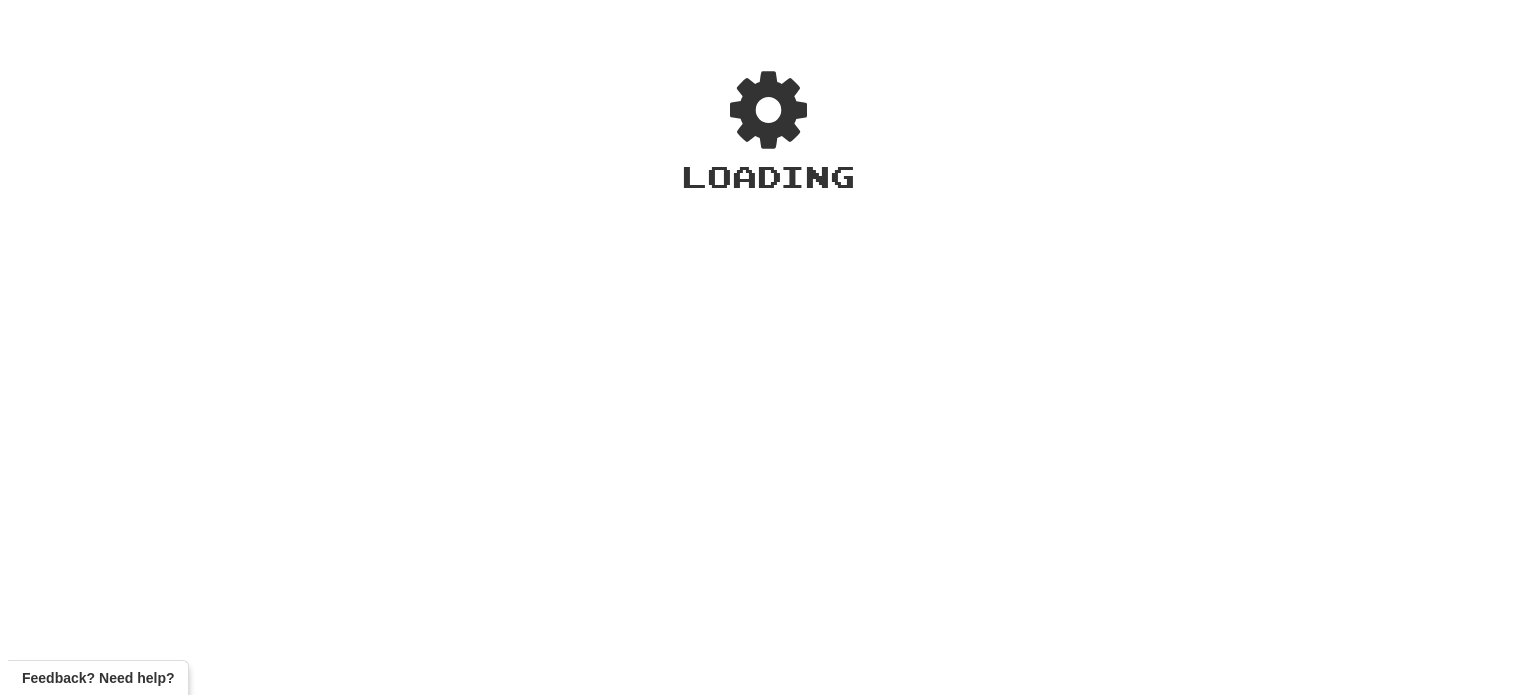 scroll, scrollTop: 0, scrollLeft: 0, axis: both 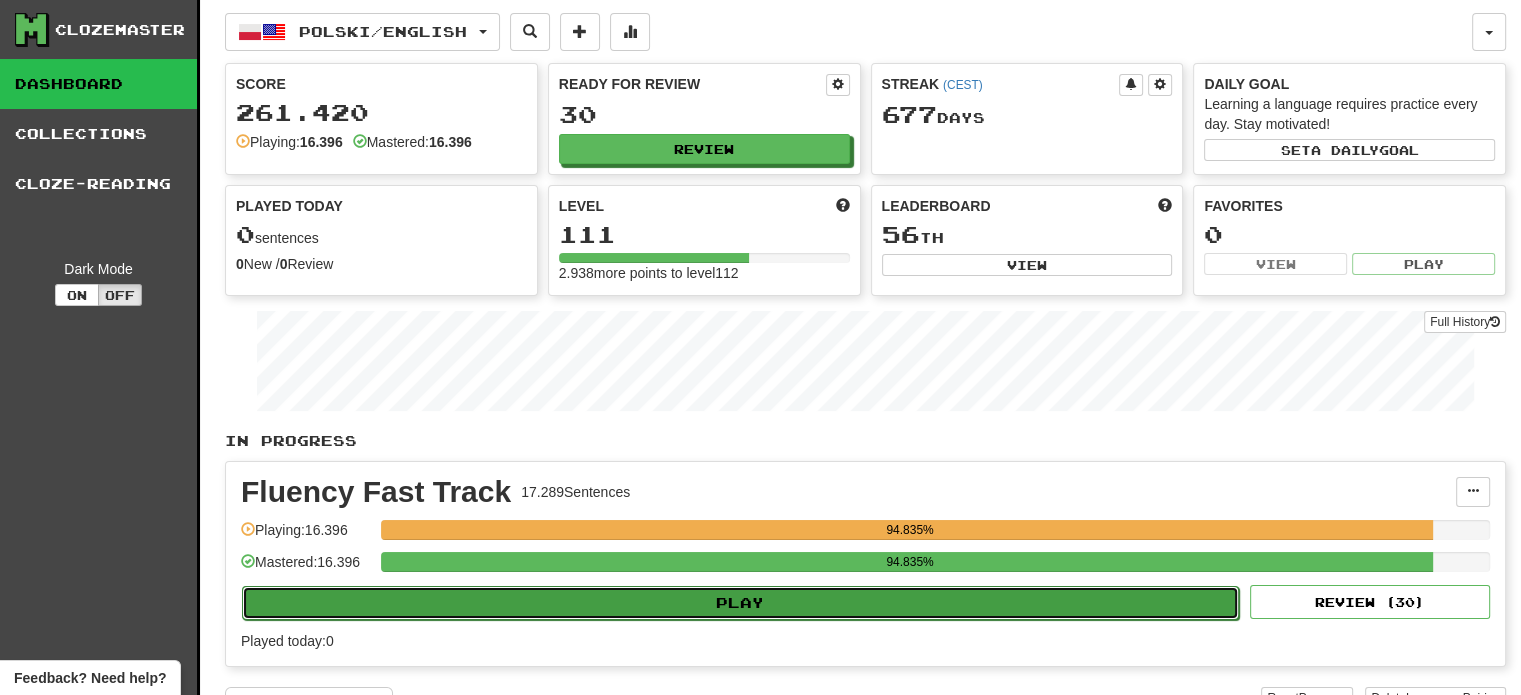 click on "Play" at bounding box center (740, 603) 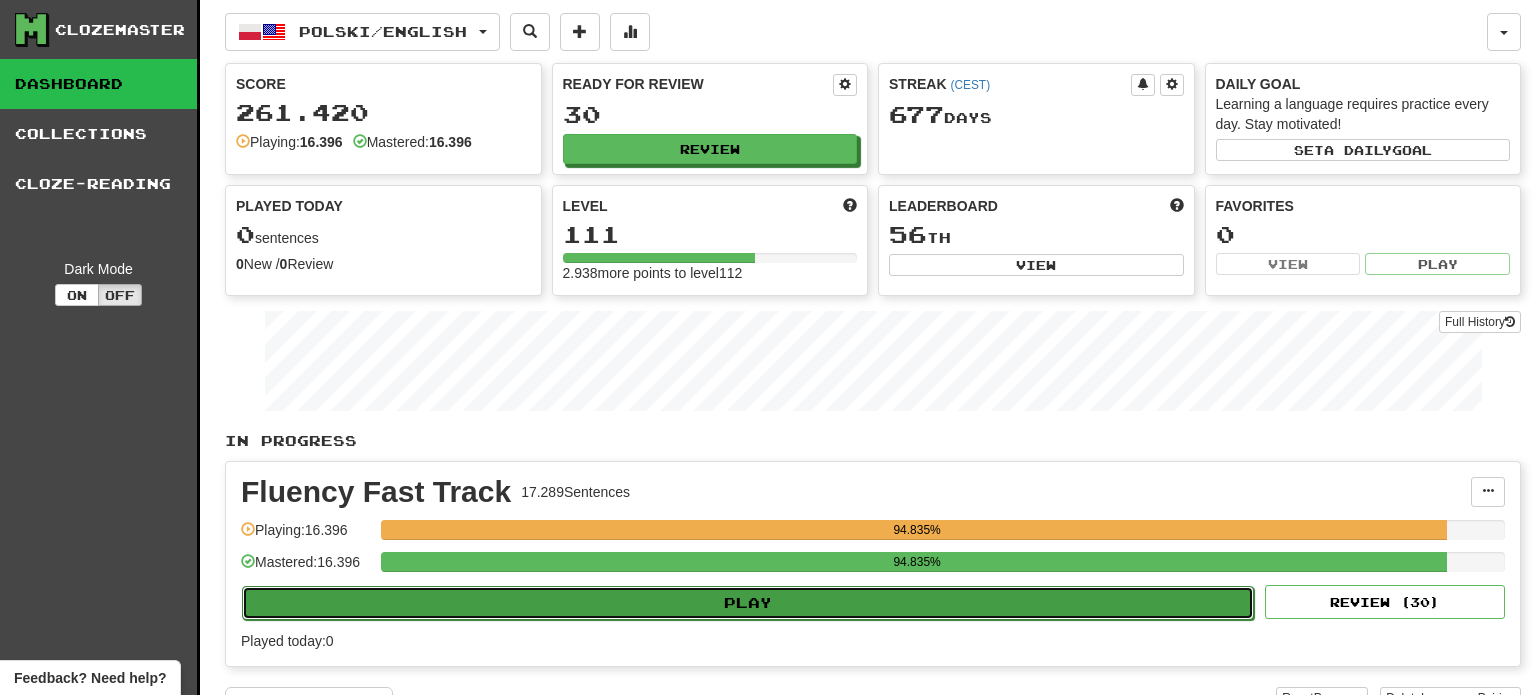 select on "**" 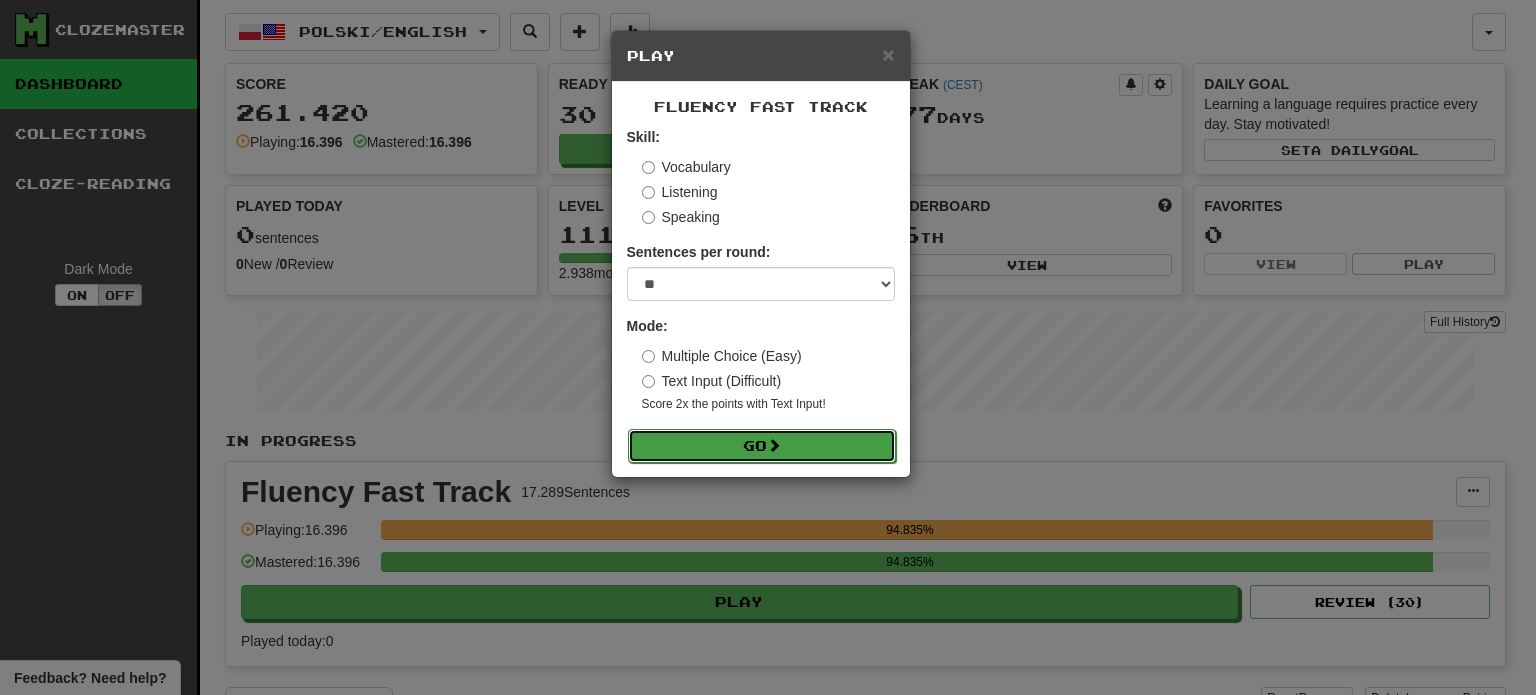 click on "Go" at bounding box center [762, 446] 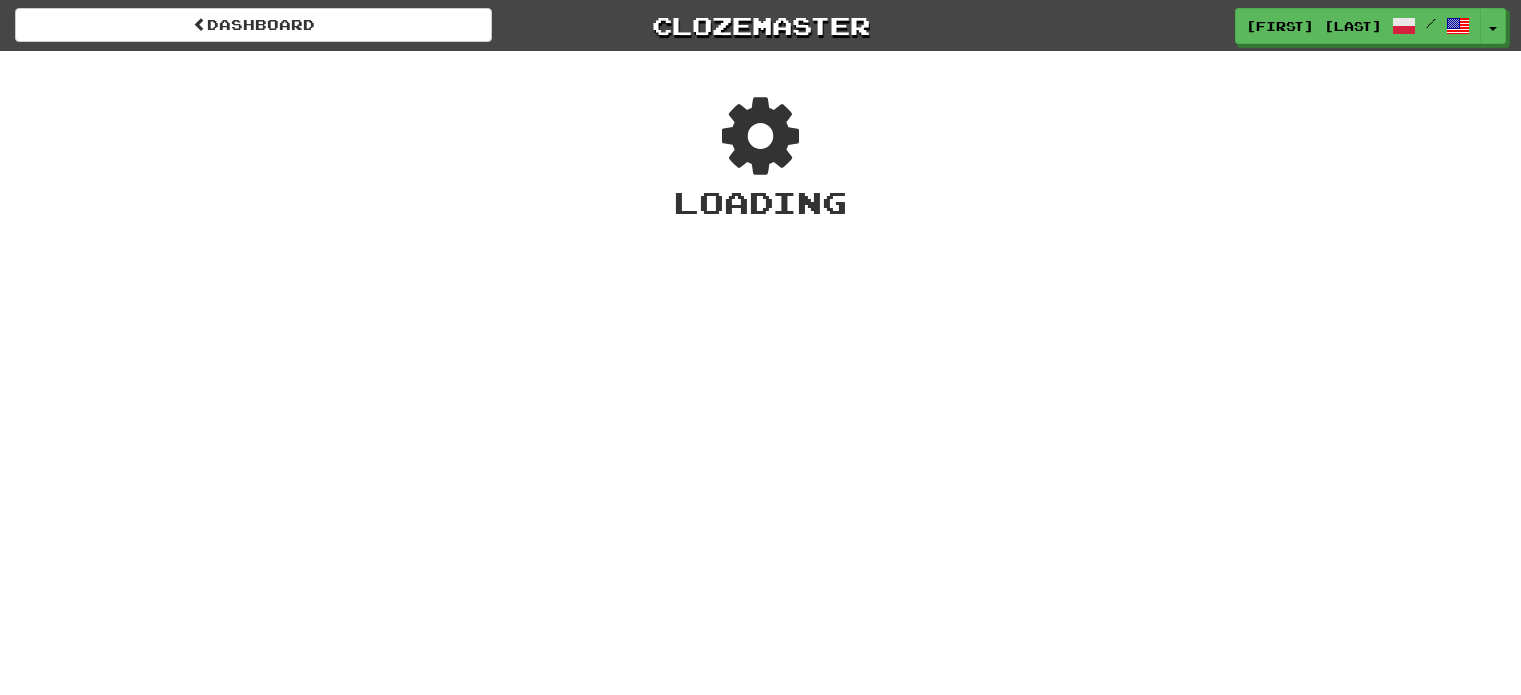 scroll, scrollTop: 0, scrollLeft: 0, axis: both 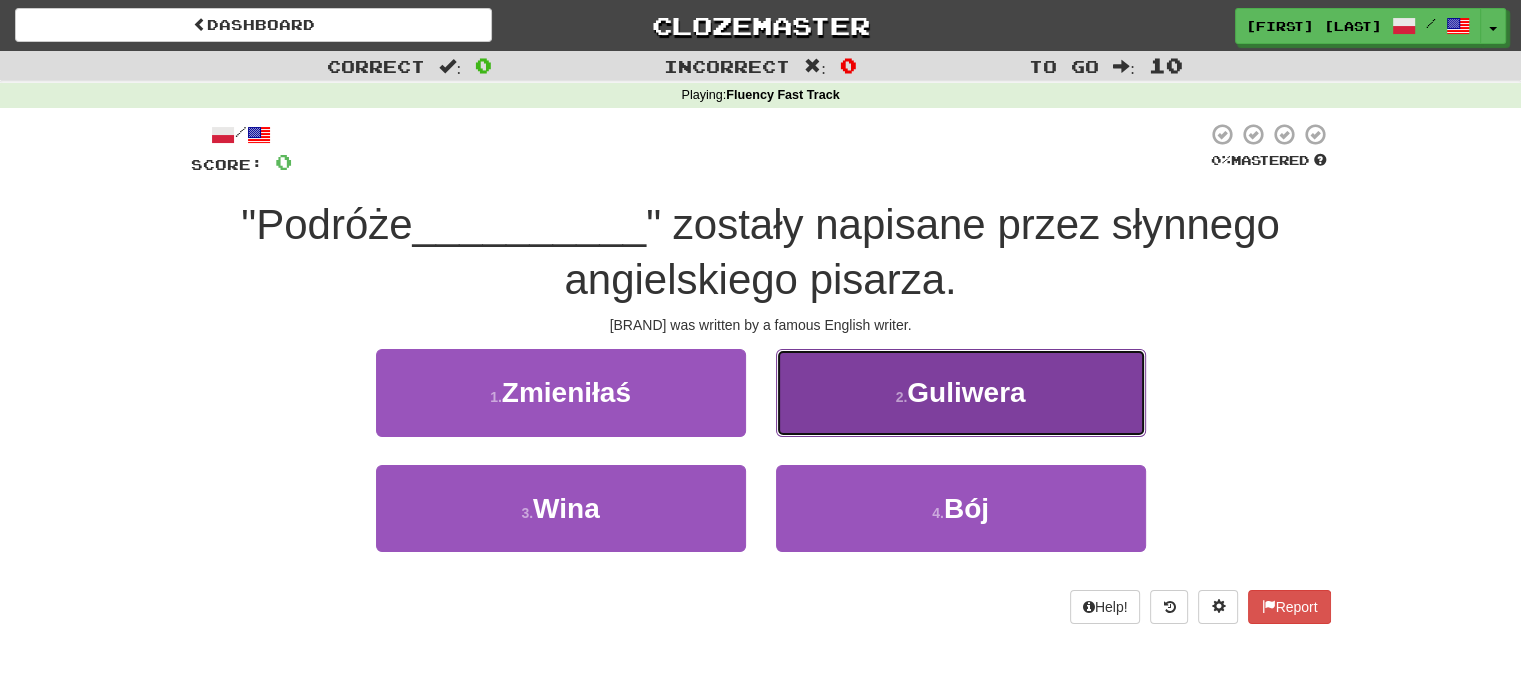 click on "2 .  Guliwera" at bounding box center (961, 392) 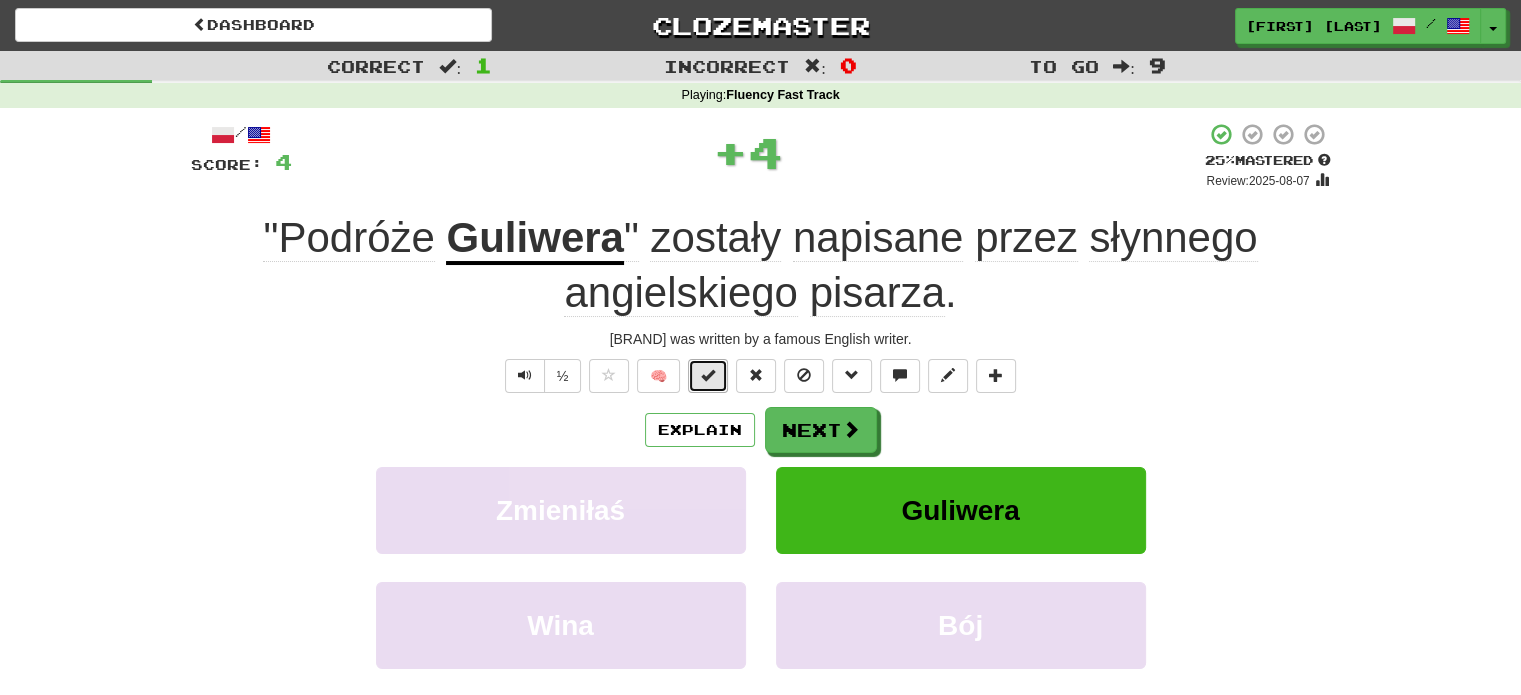 click at bounding box center [708, 375] 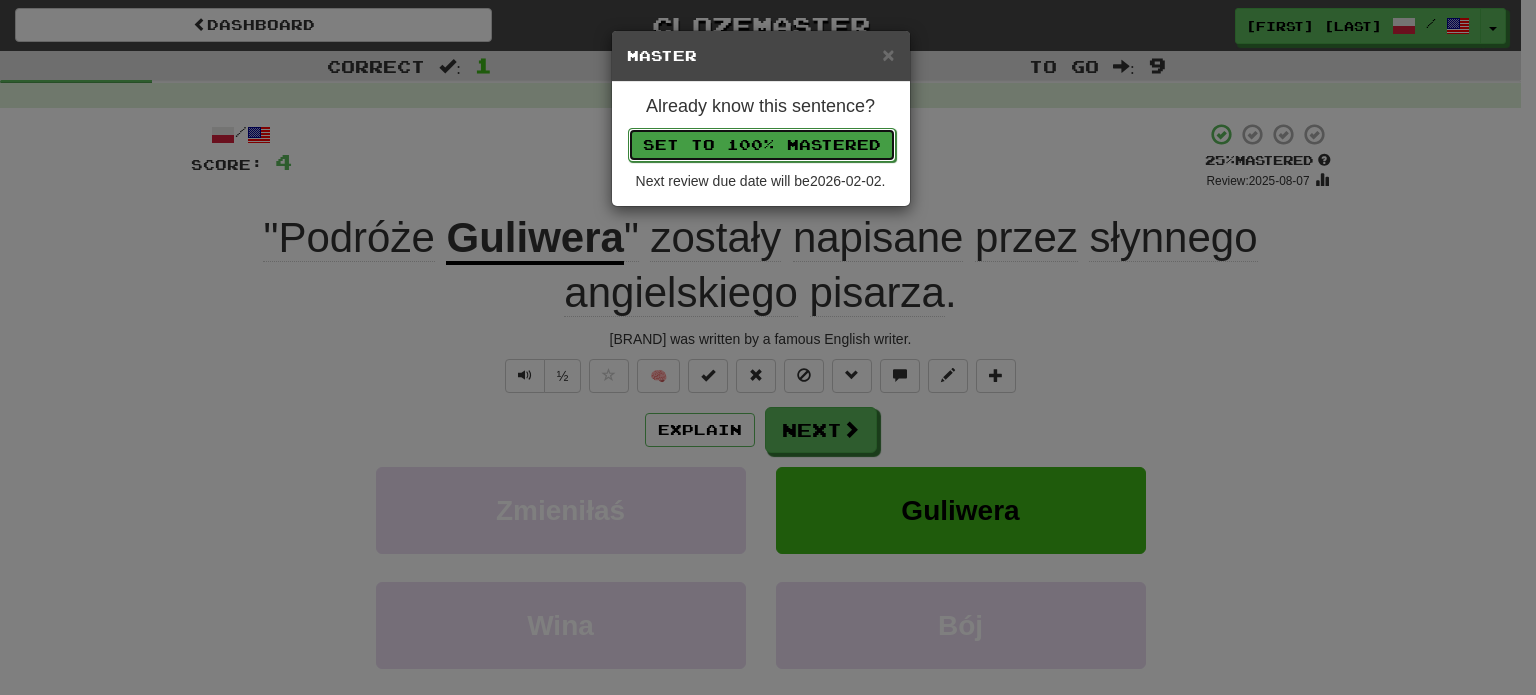 click on "Set to 100% Mastered" at bounding box center (762, 145) 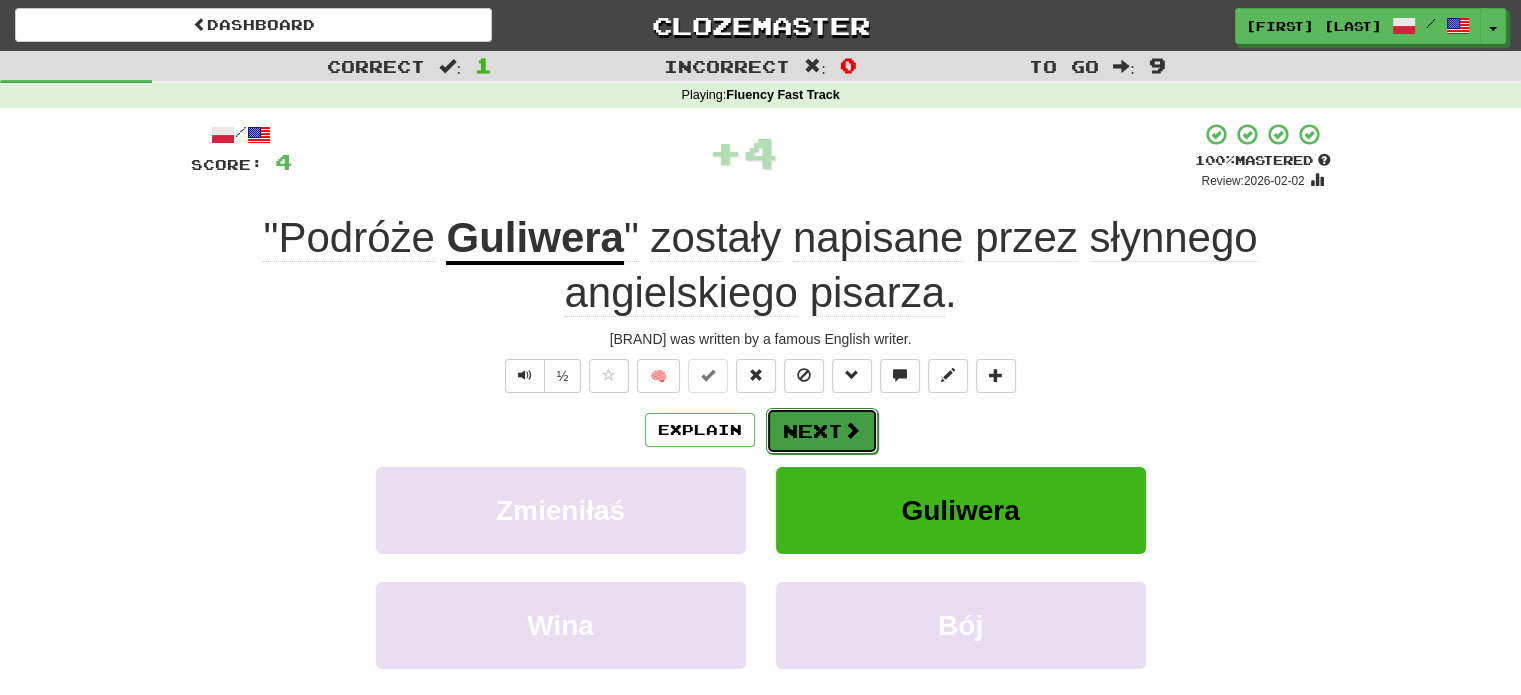 click on "Next" at bounding box center [822, 431] 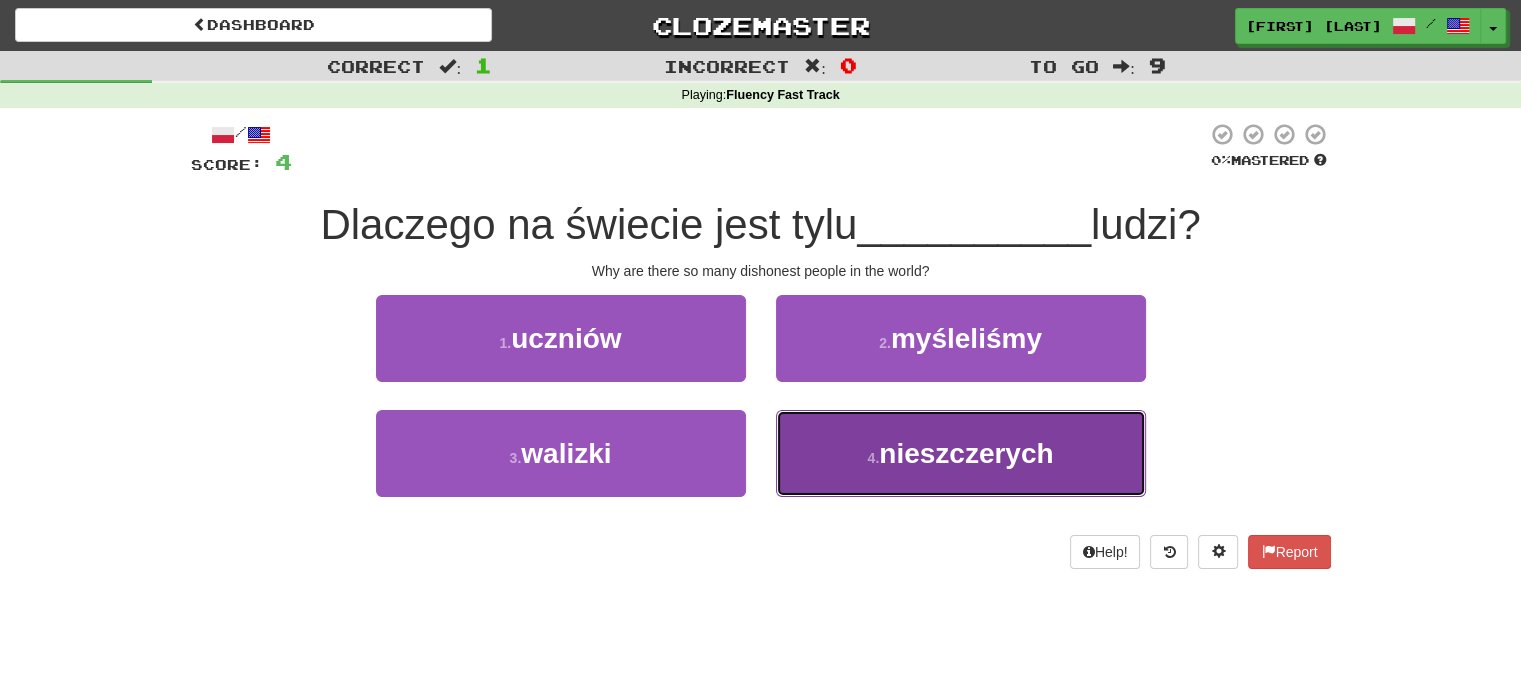 click on "nieszczerych" at bounding box center [966, 453] 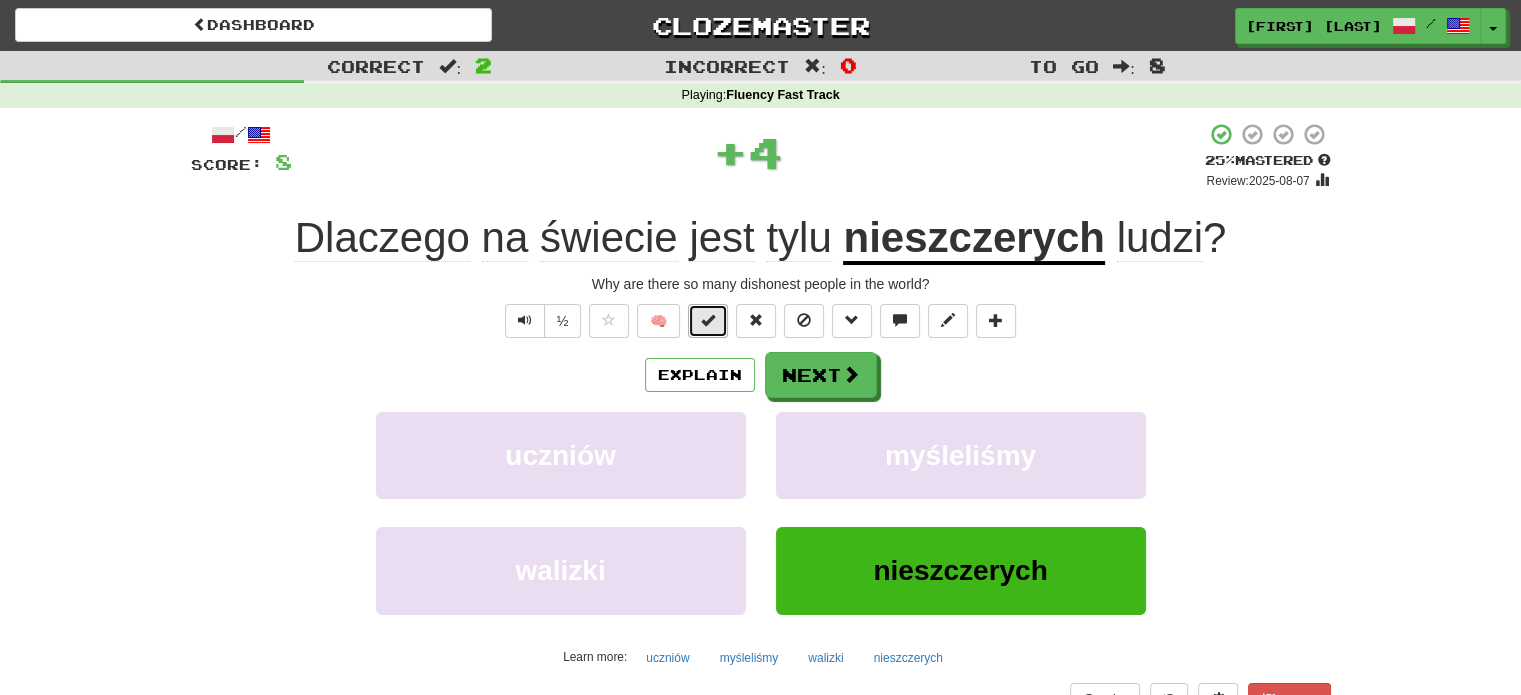 click at bounding box center (708, 321) 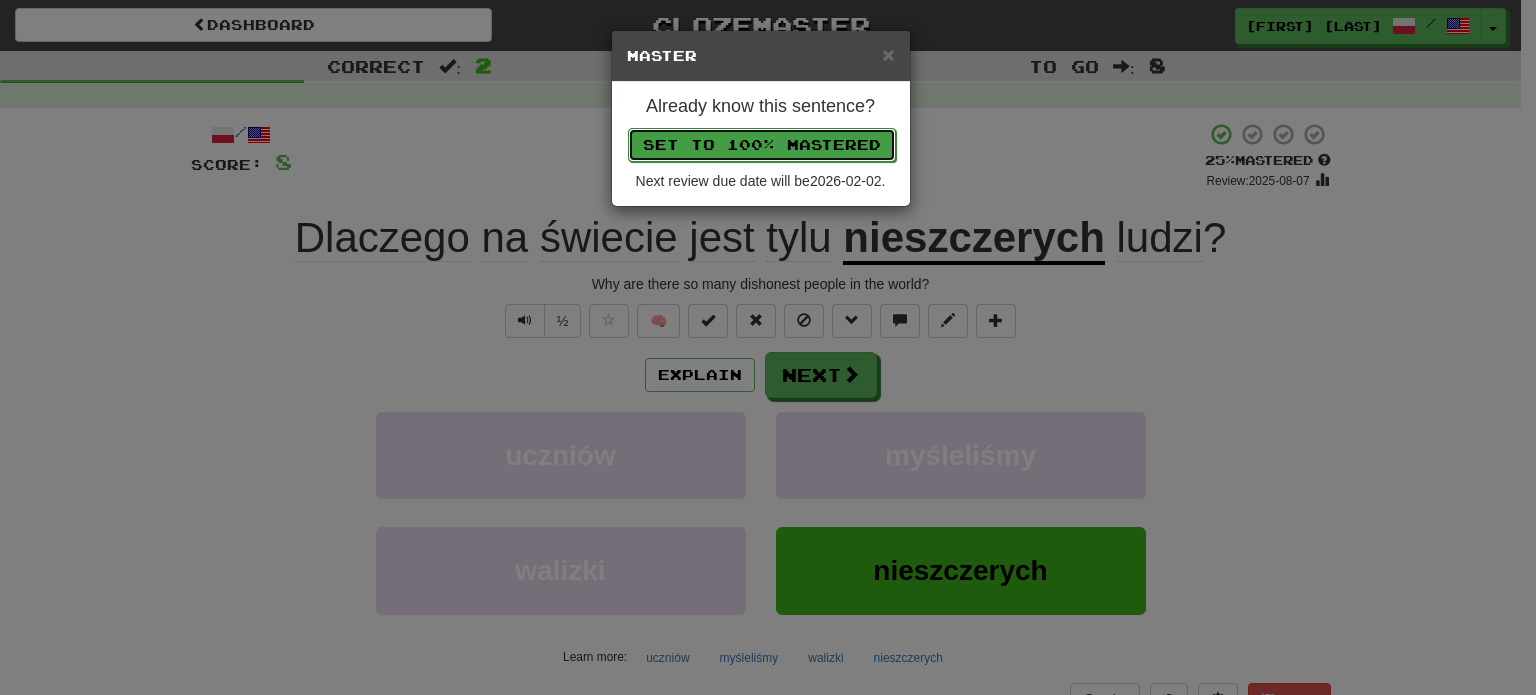click on "Set to 100% Mastered" at bounding box center (762, 145) 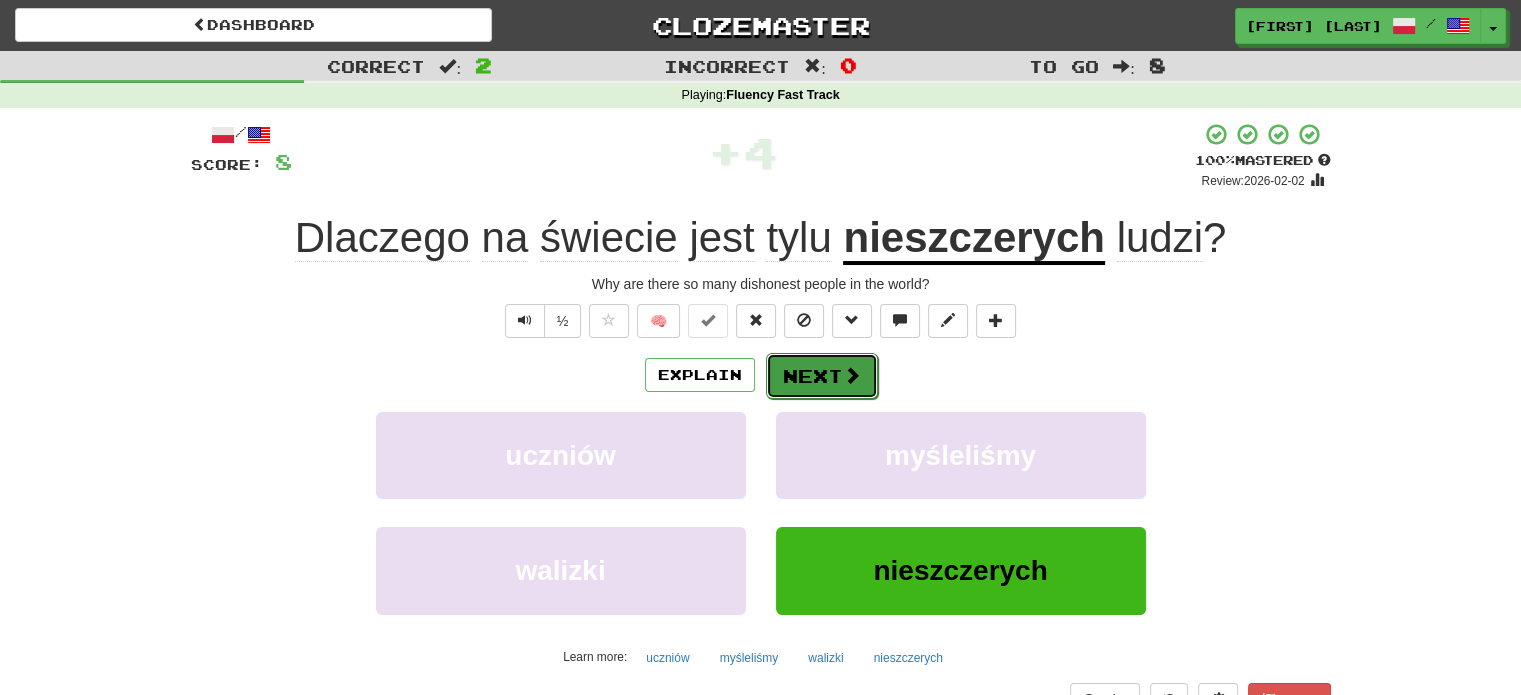 click on "Next" at bounding box center (822, 376) 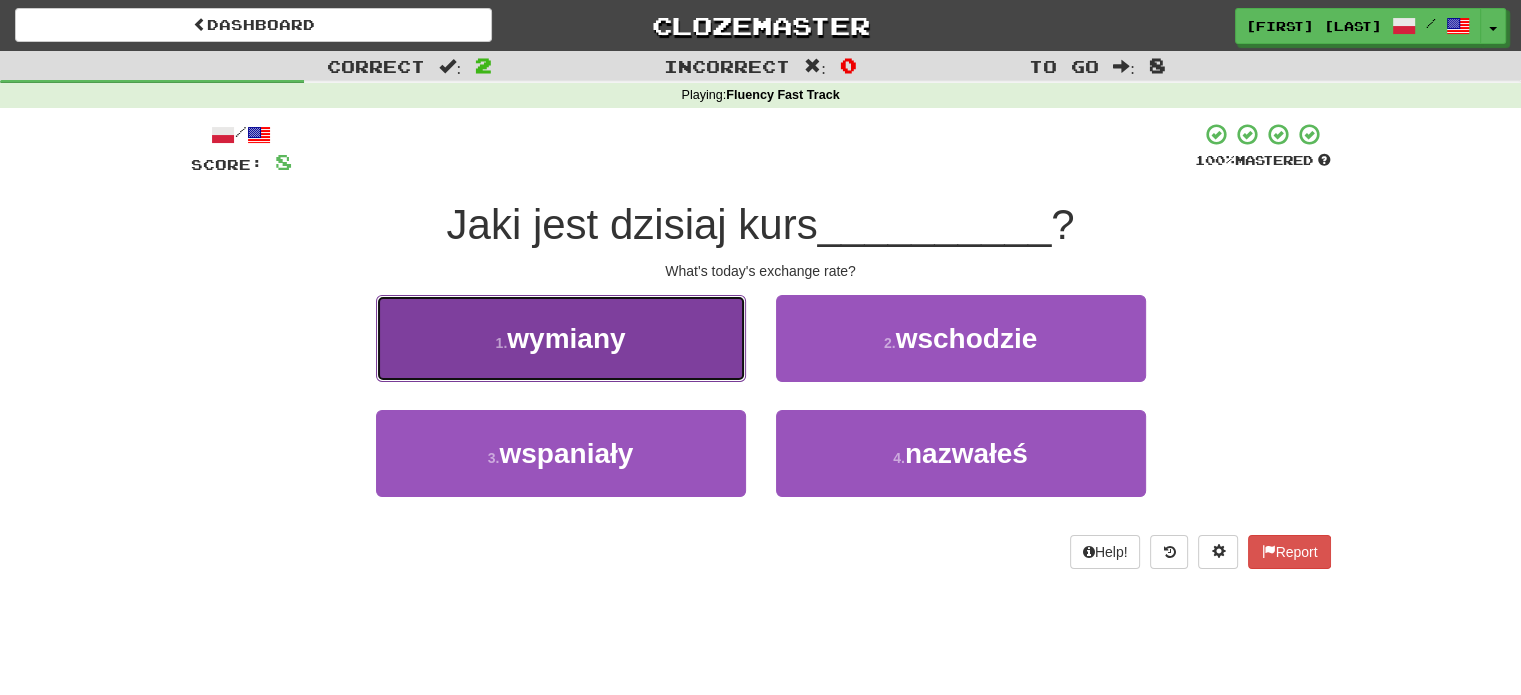 click on "1 .  wymiany" at bounding box center [561, 338] 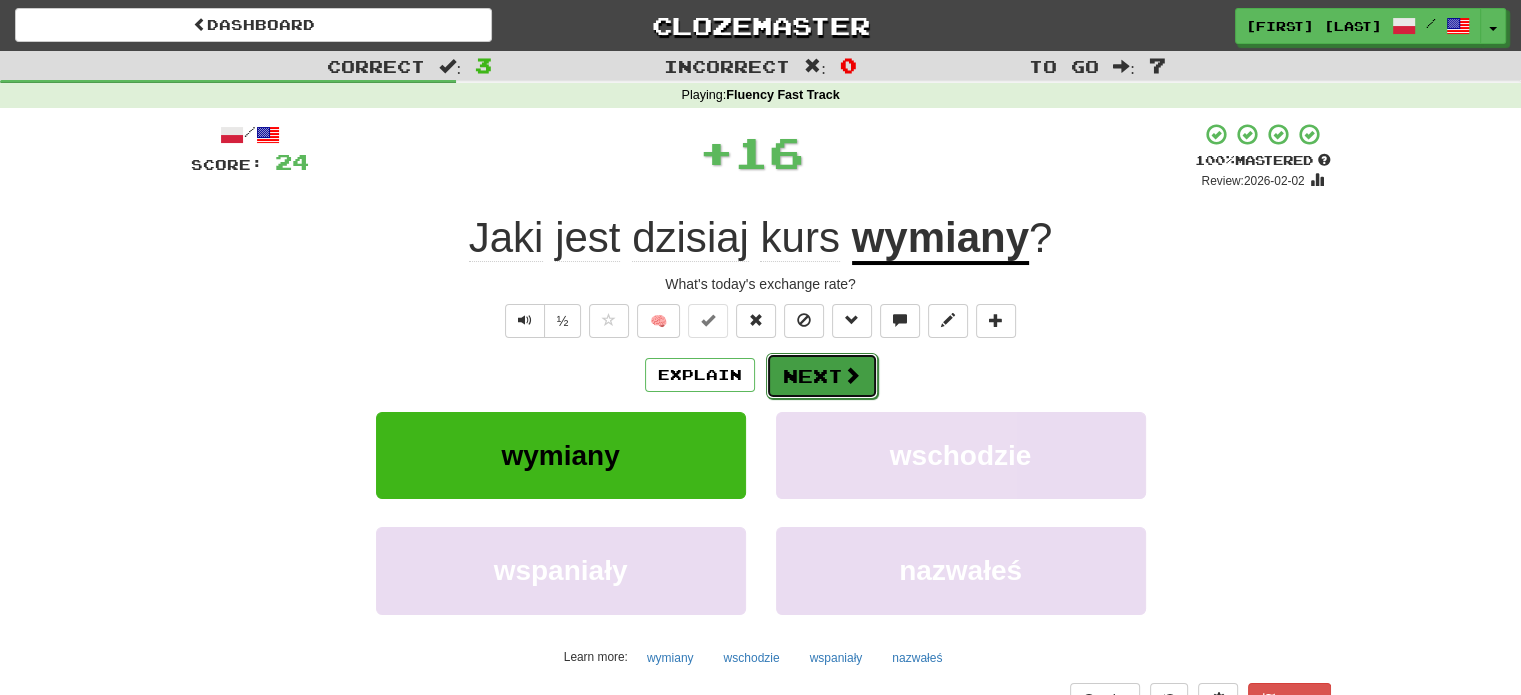 click on "Next" at bounding box center (822, 376) 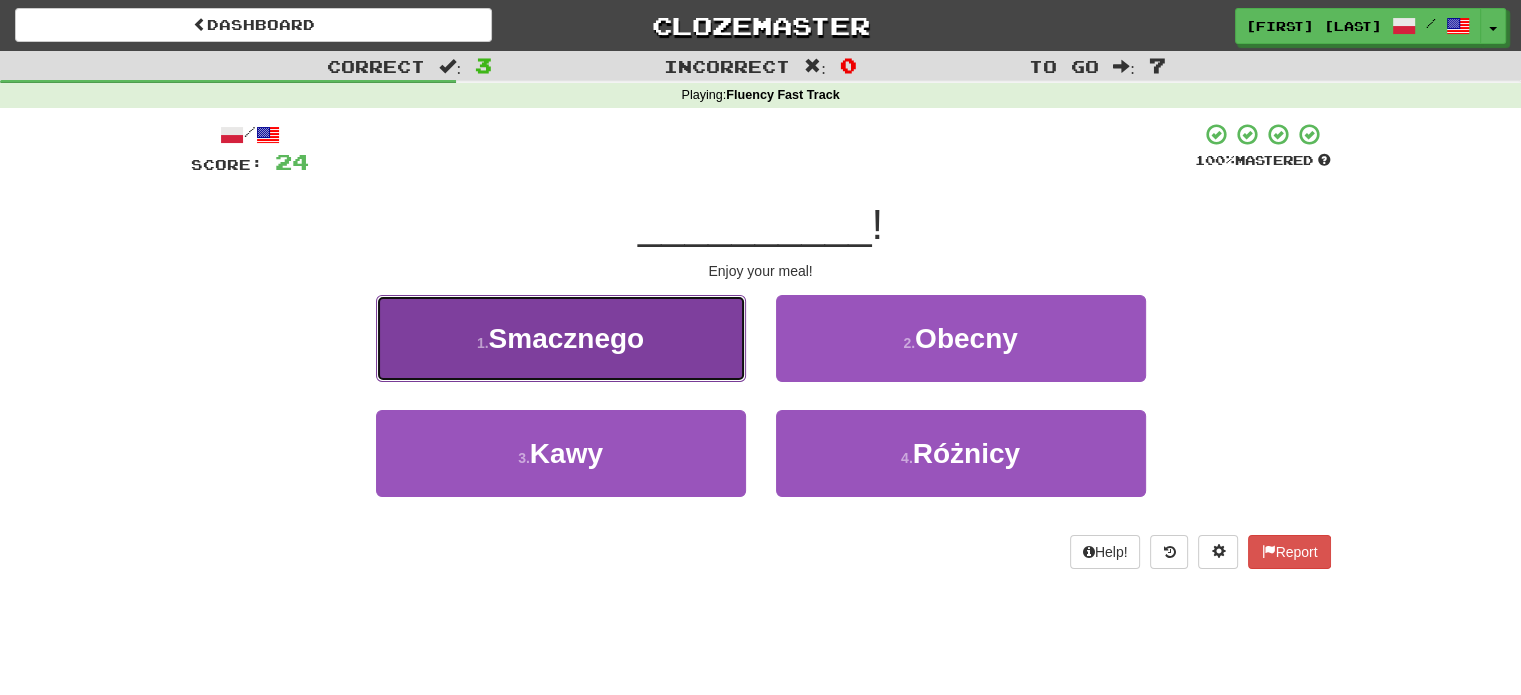 click on "1 .  Smacznego" at bounding box center [561, 338] 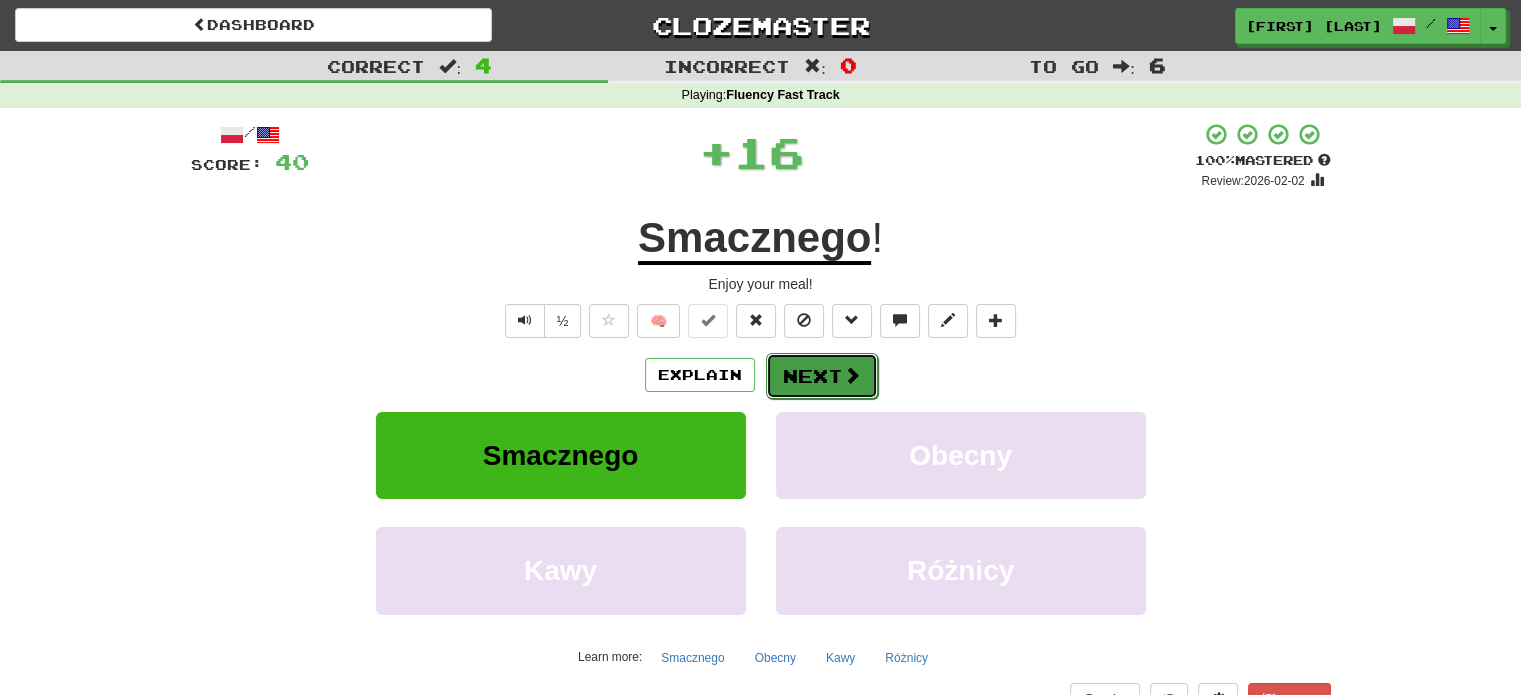 click on "Next" at bounding box center [822, 376] 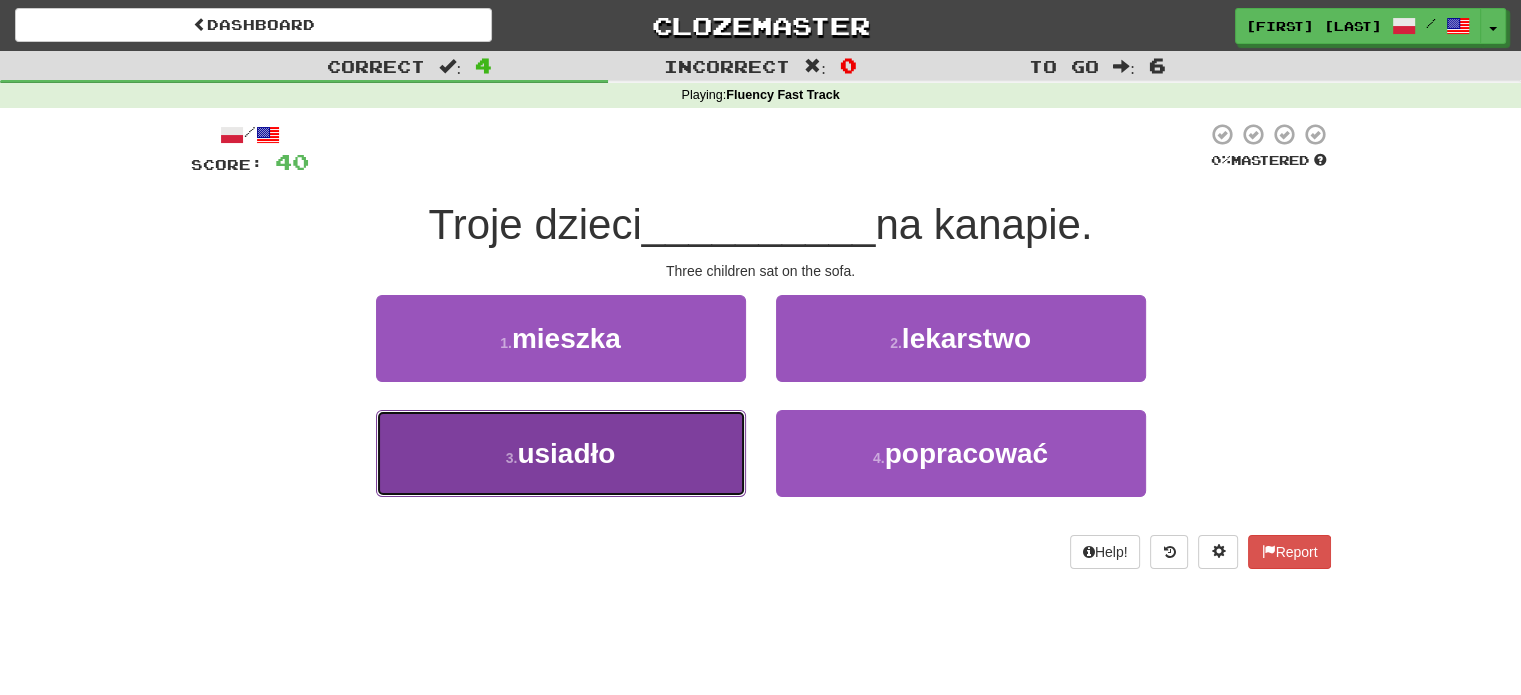 click on "3 .  usiadło" at bounding box center (561, 453) 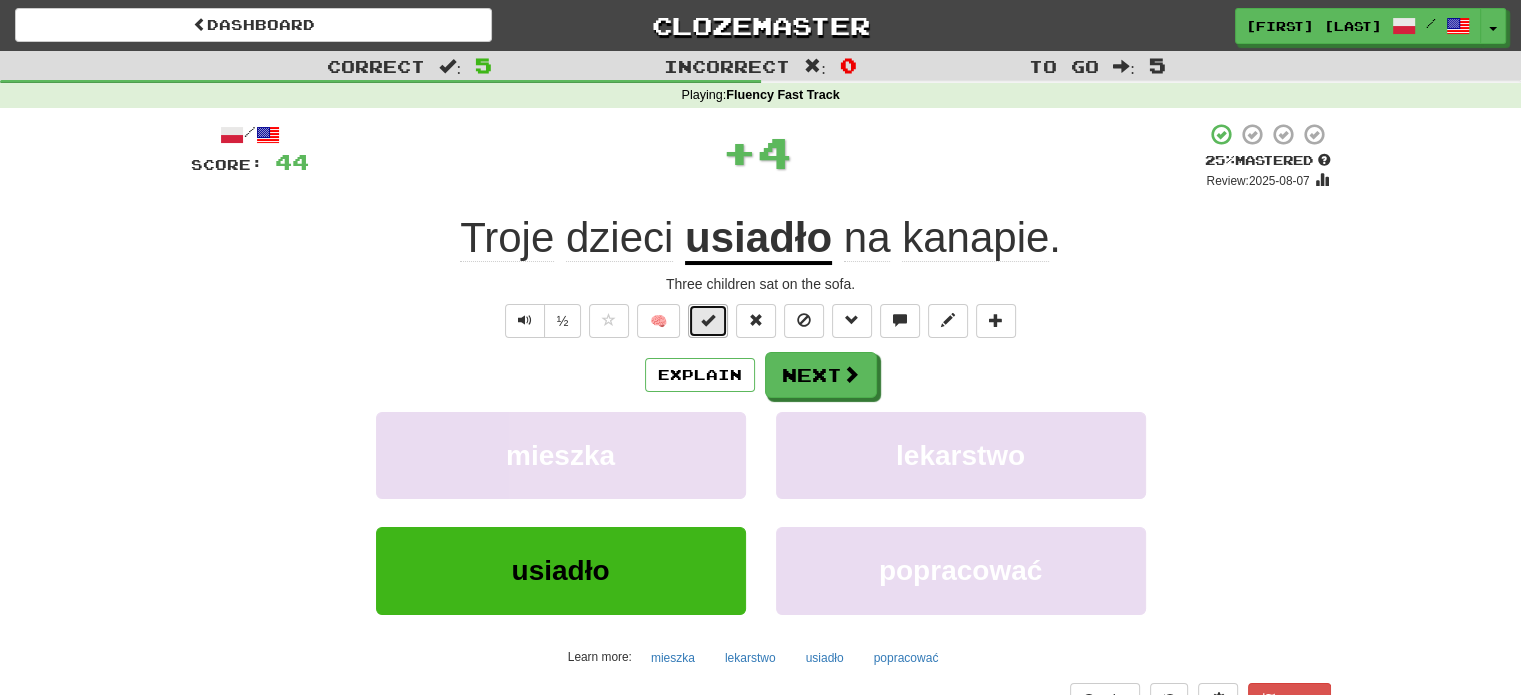 click at bounding box center (708, 320) 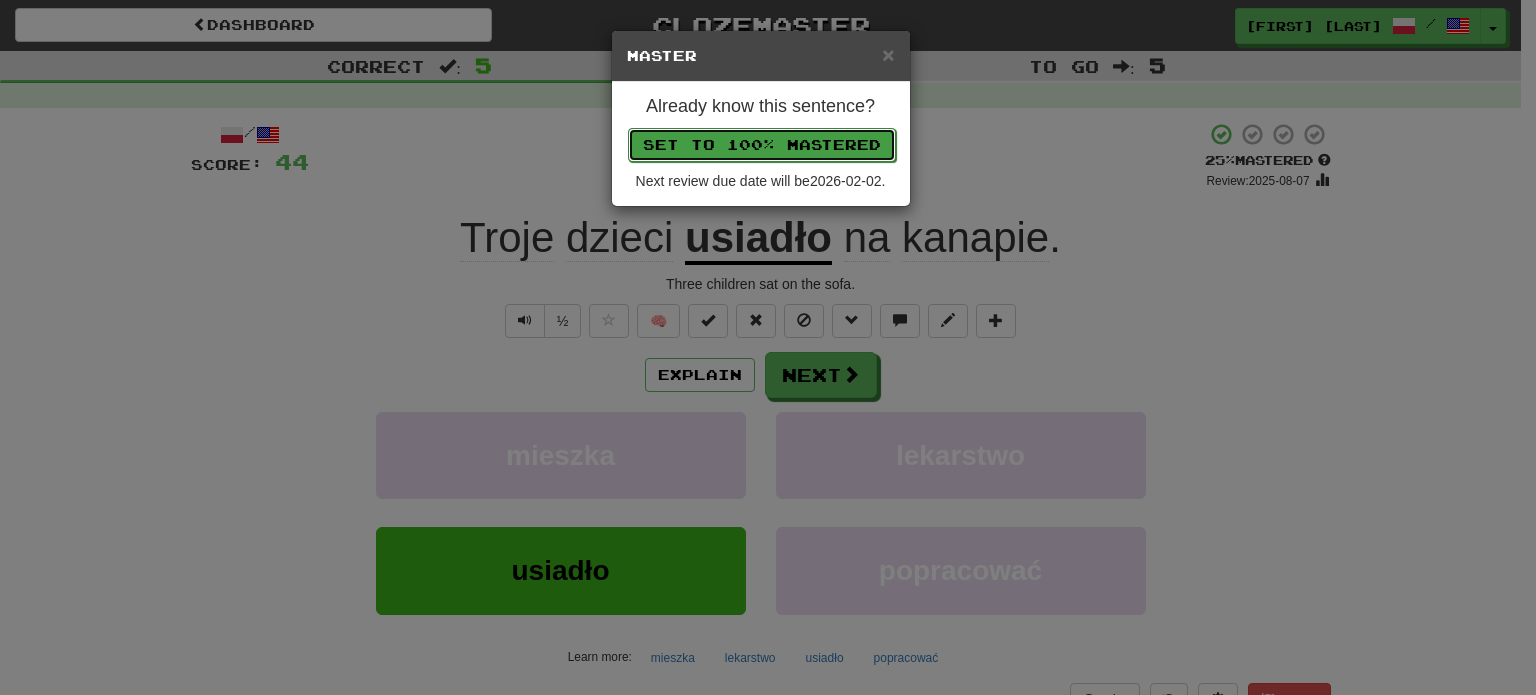 click on "Set to 100% Mastered" at bounding box center (762, 145) 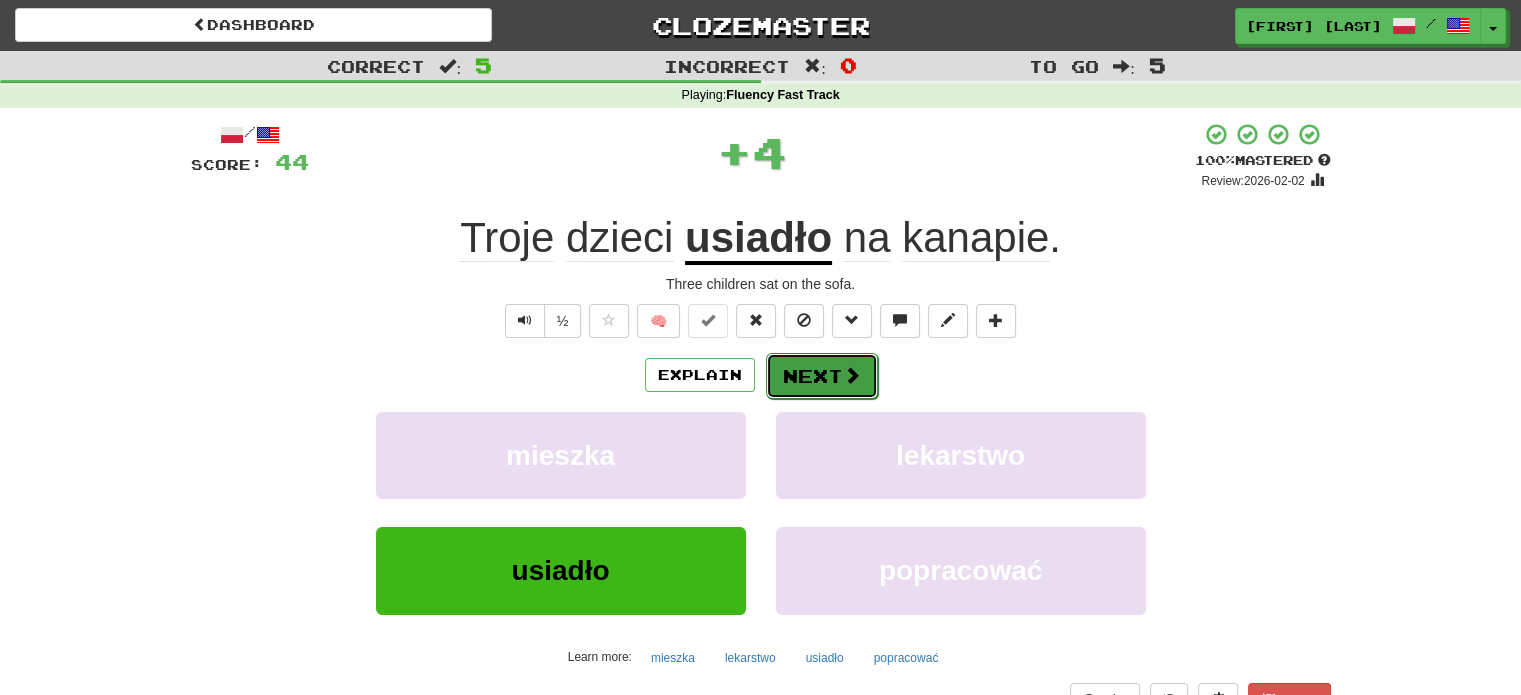 click on "Next" at bounding box center [822, 376] 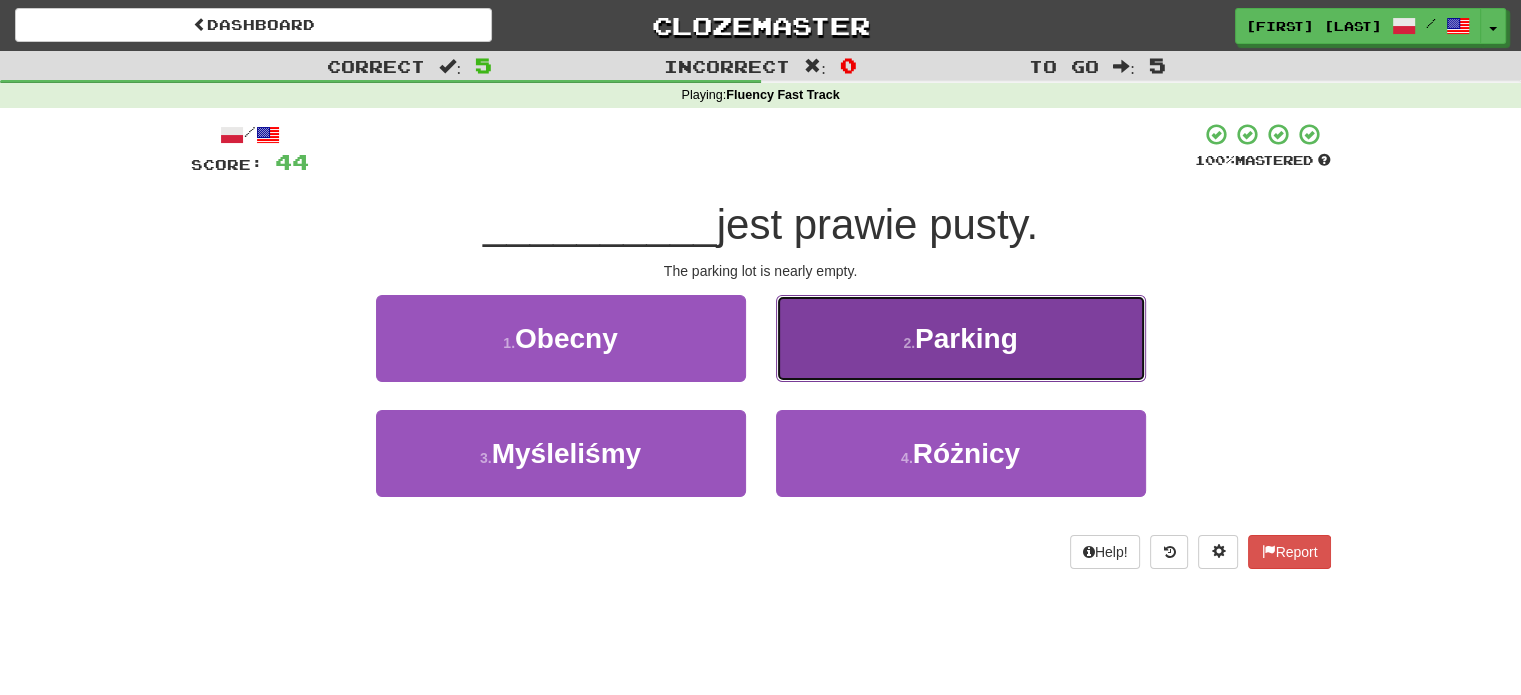 click on "2 .  Parking" at bounding box center [961, 338] 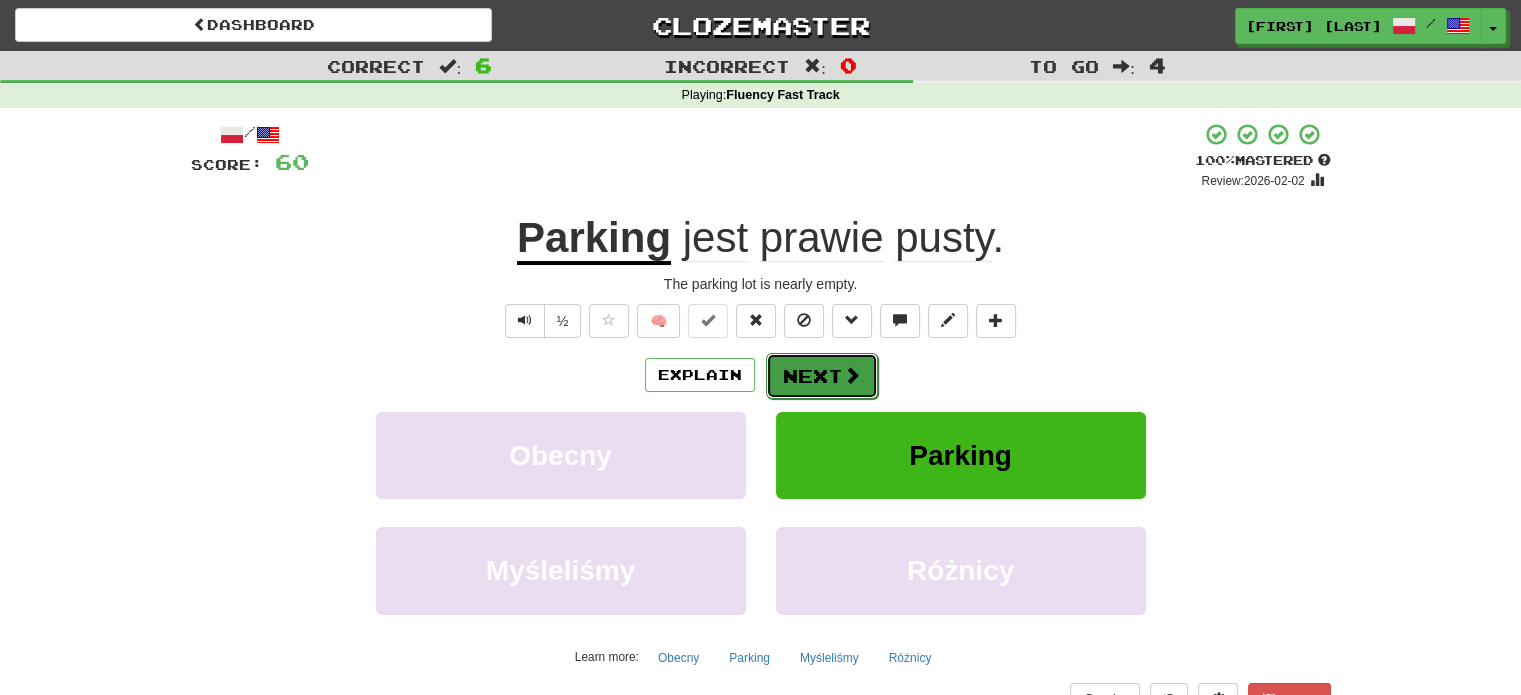 click on "Next" at bounding box center [822, 376] 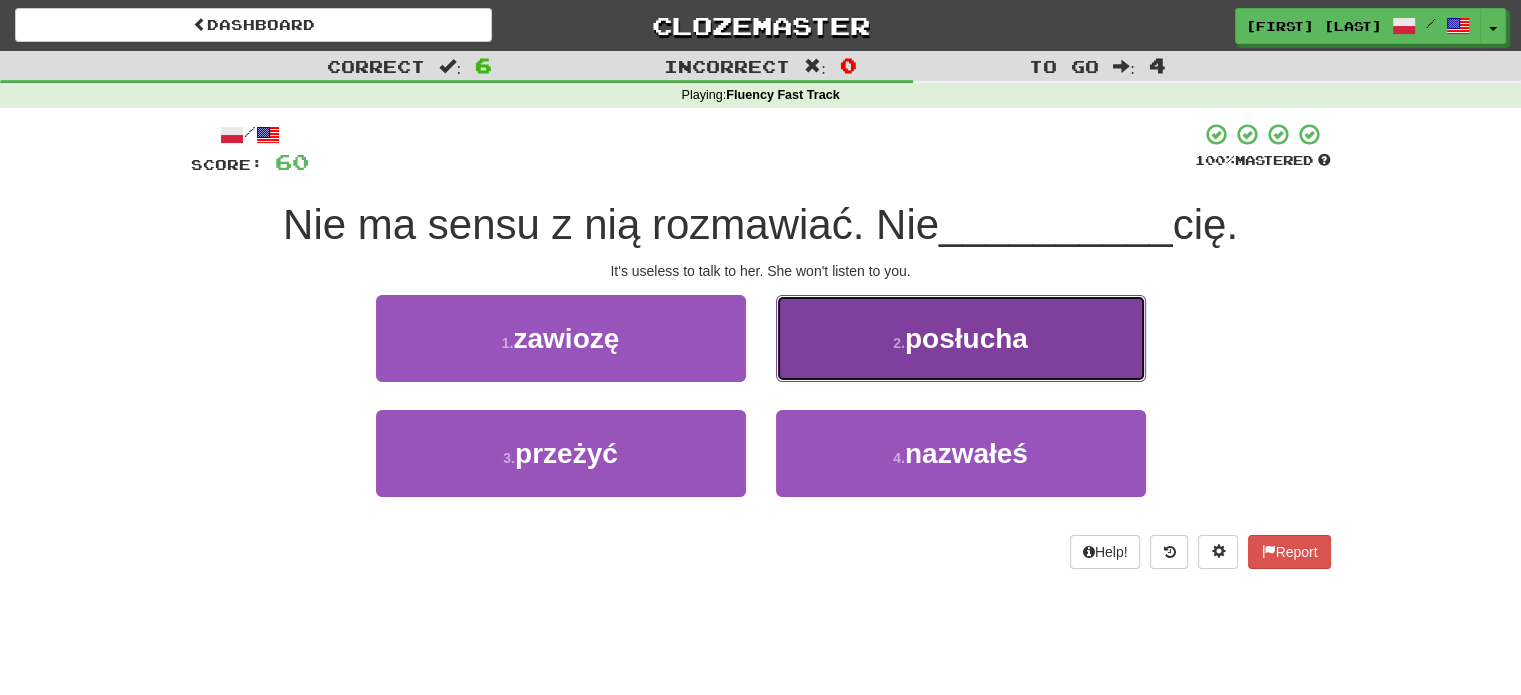 click on "2 .  posłucha" at bounding box center [961, 338] 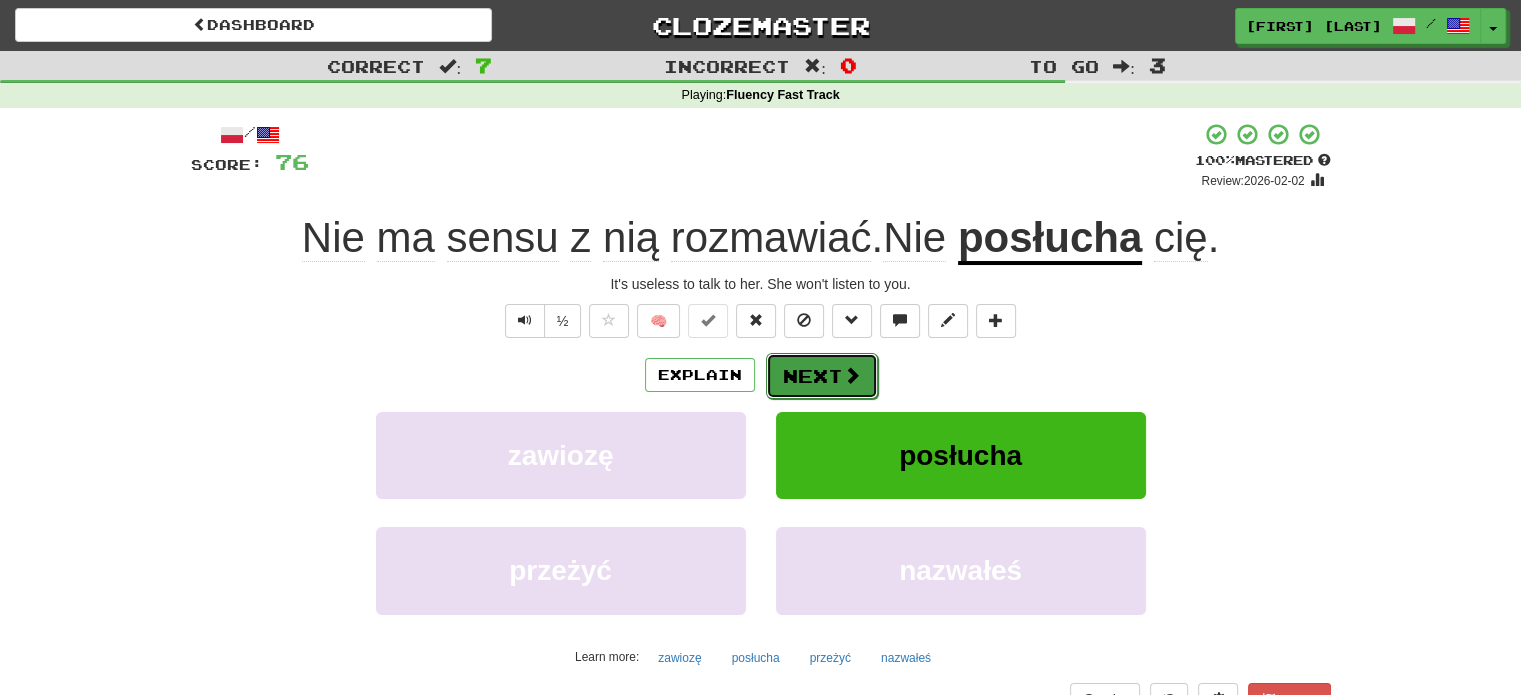 click on "Next" at bounding box center [822, 376] 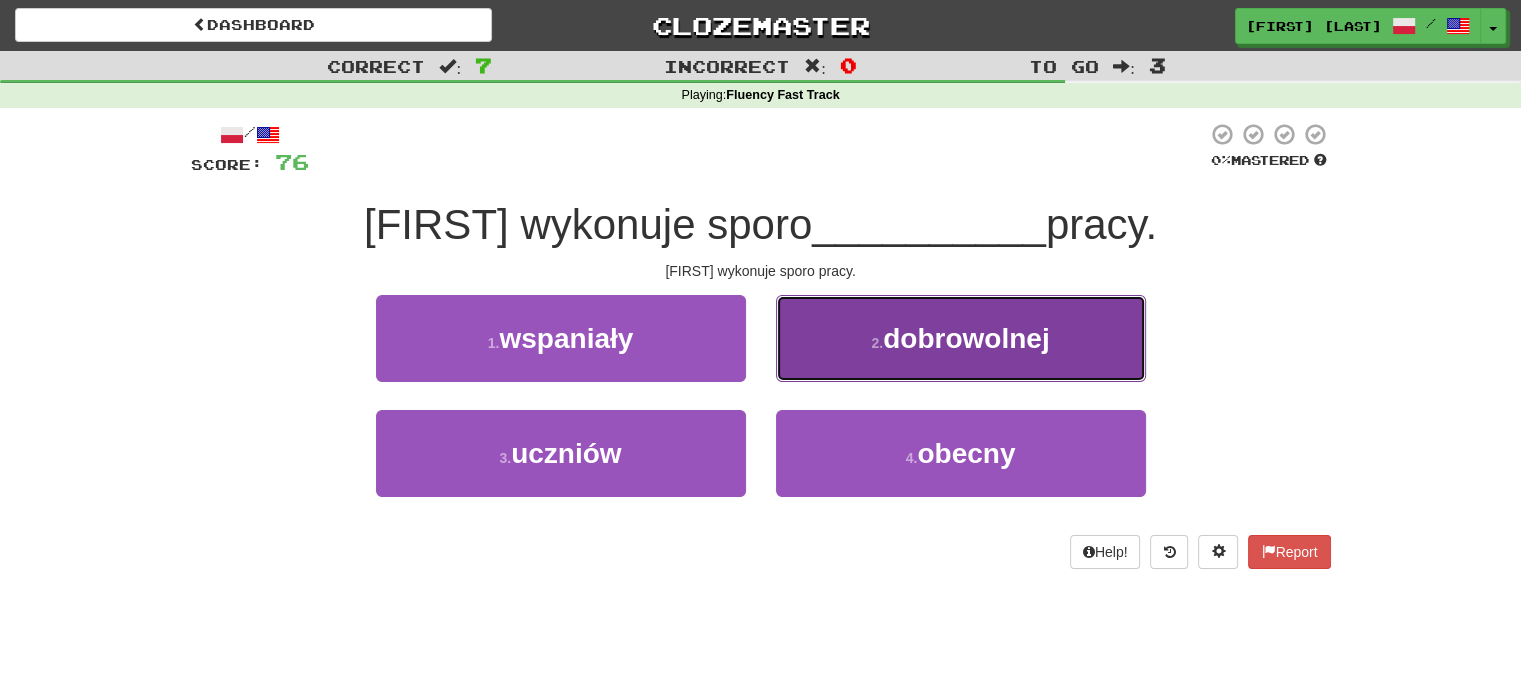 click on "2 .  dobrowolnej" at bounding box center (961, 338) 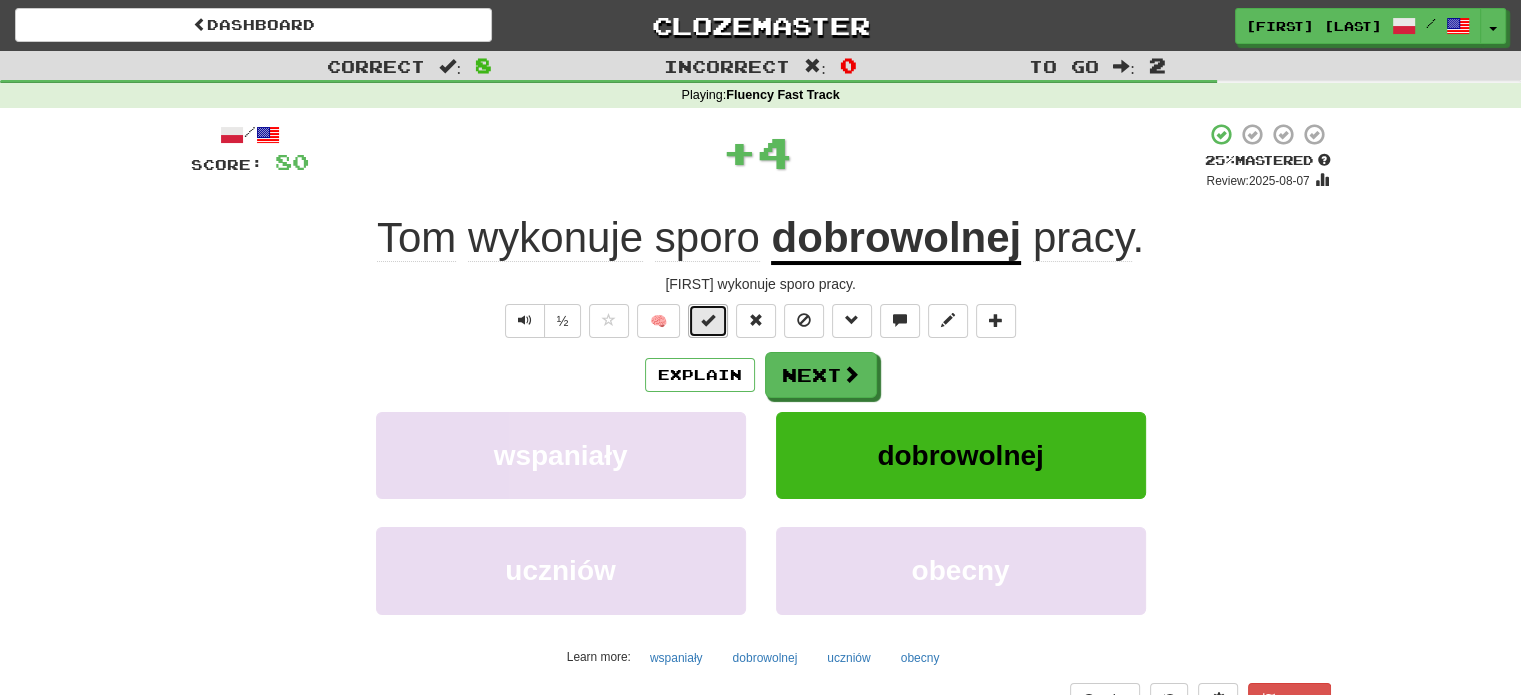 click at bounding box center (708, 320) 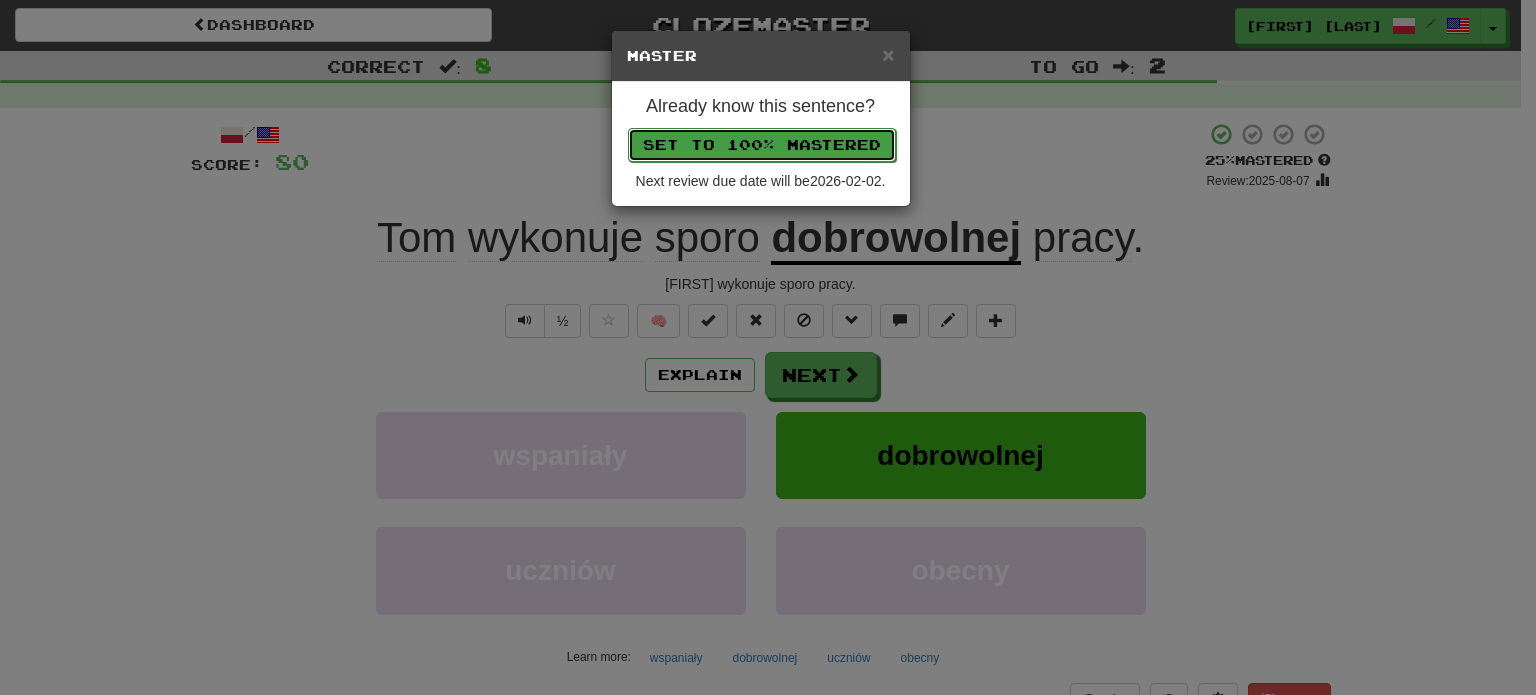 click on "Set to 100% Mastered" at bounding box center (762, 145) 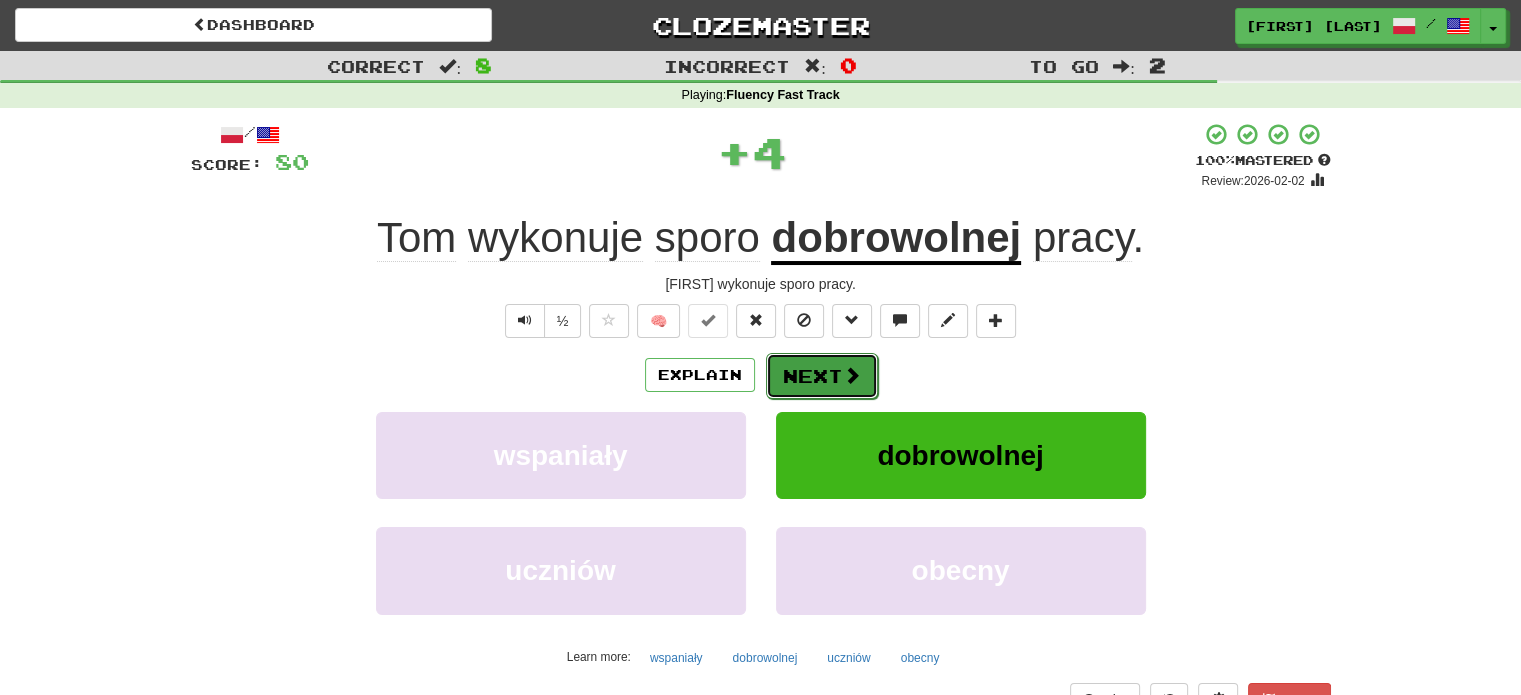 click on "Next" at bounding box center [822, 376] 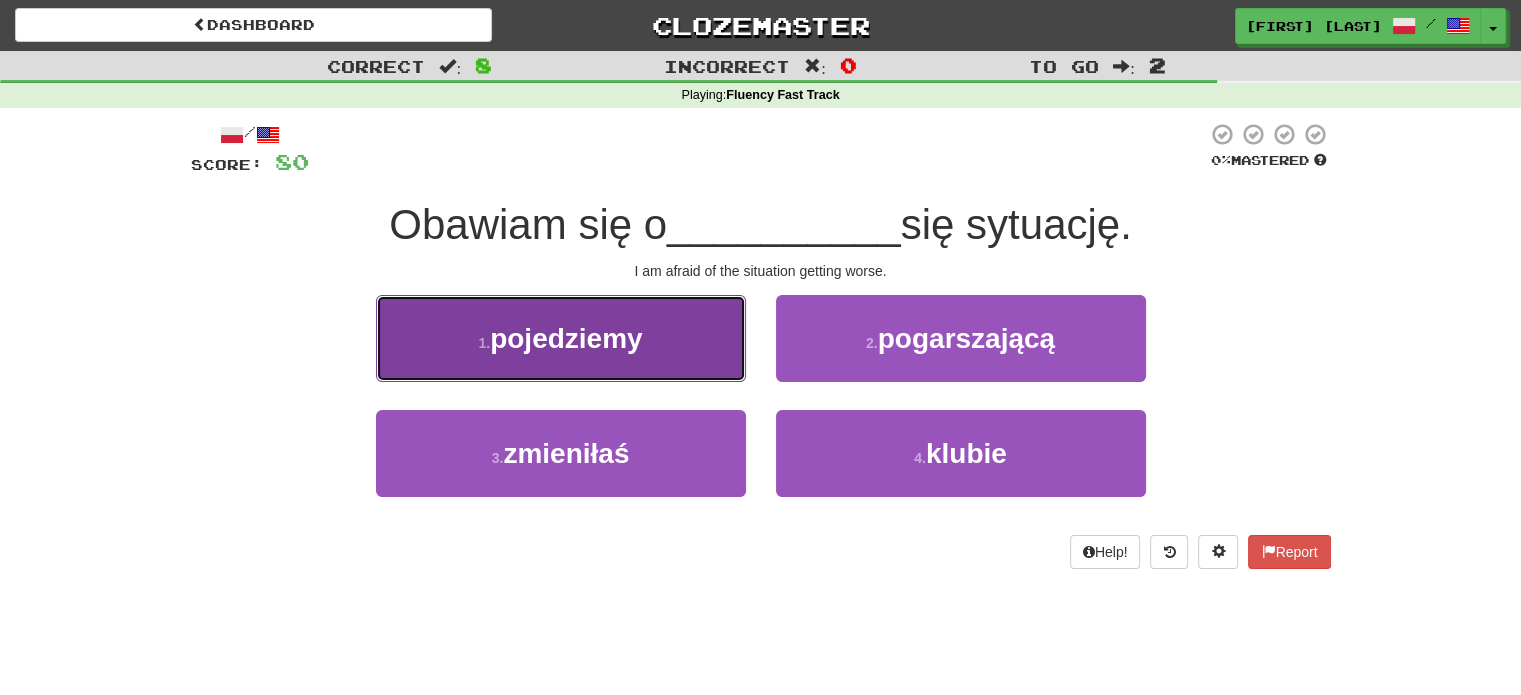 click on "1 .  pojedziemy" at bounding box center (561, 338) 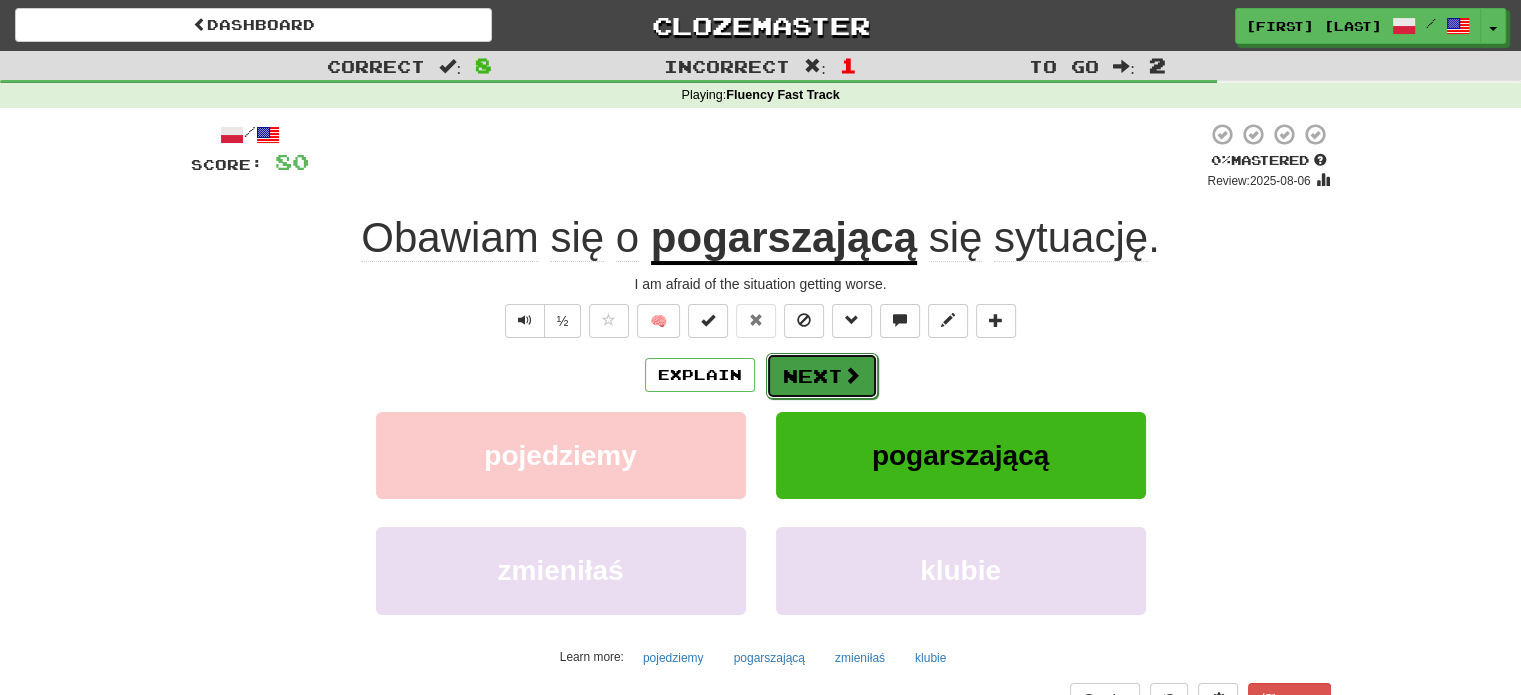 click on "Next" at bounding box center (822, 376) 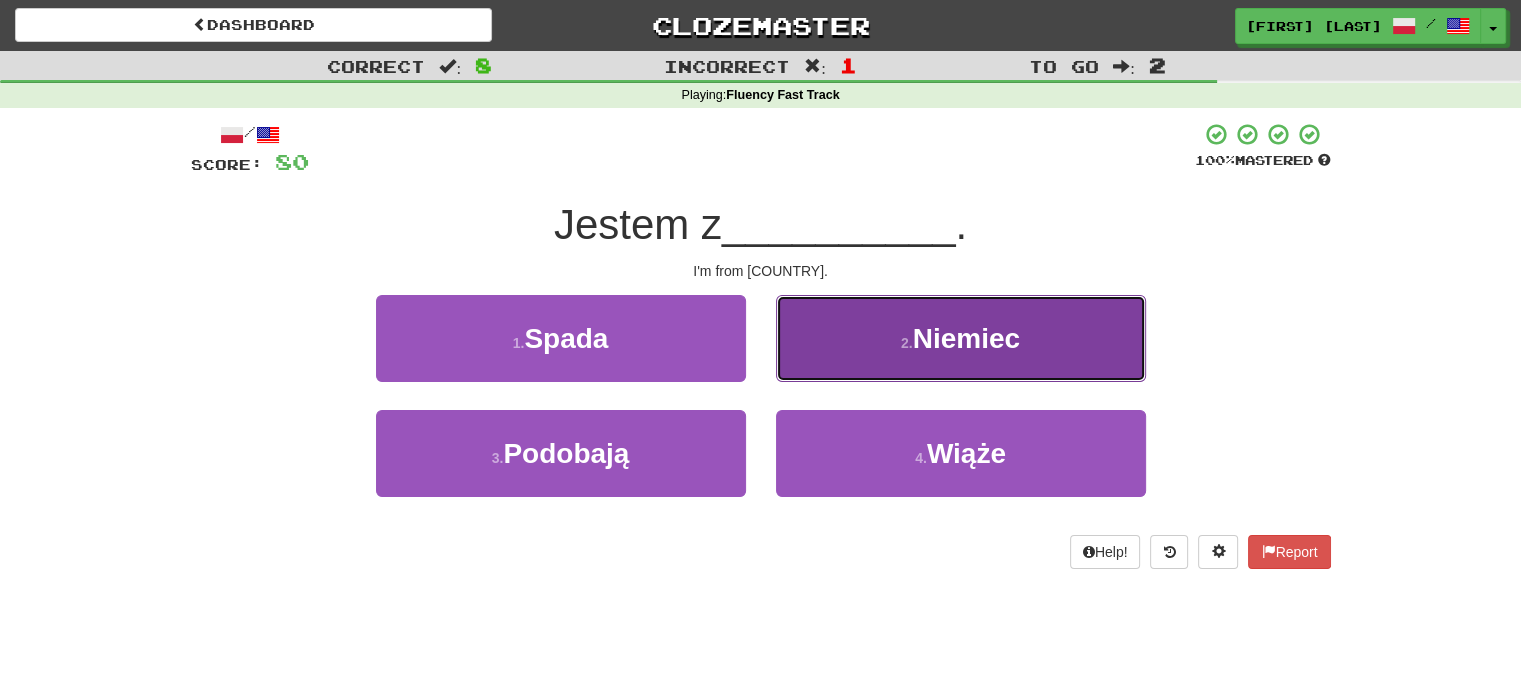 click on "2 .  Niemiec" at bounding box center [961, 338] 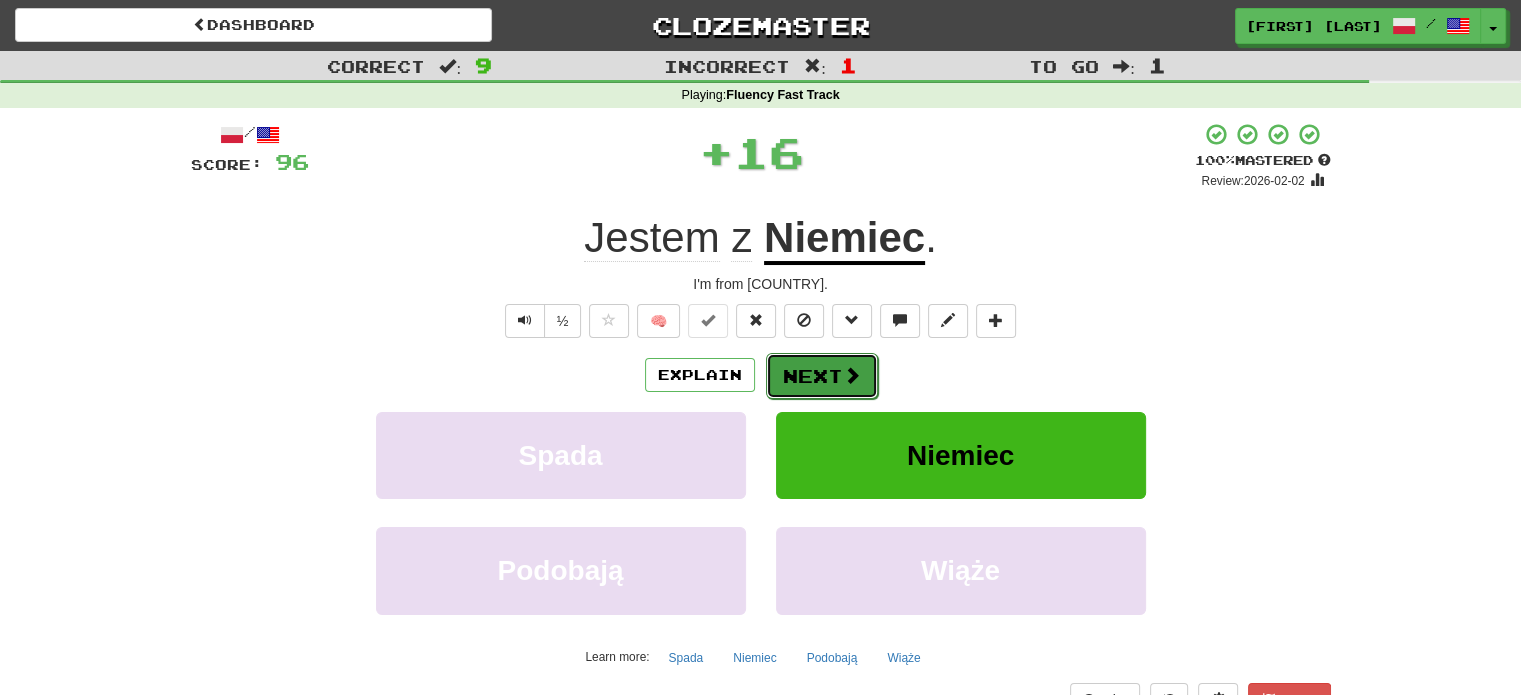 click on "Next" at bounding box center [822, 376] 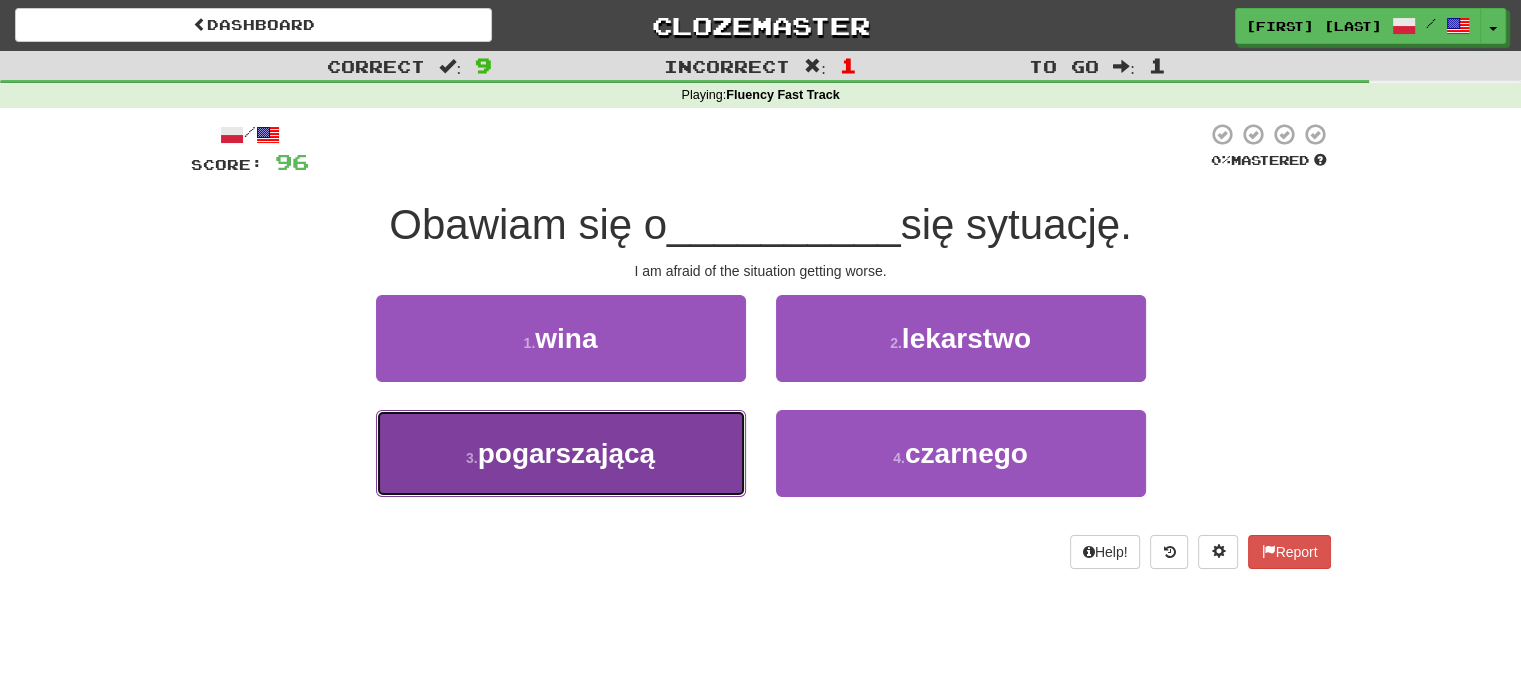 click on "3 .  pogarszającą" at bounding box center (561, 453) 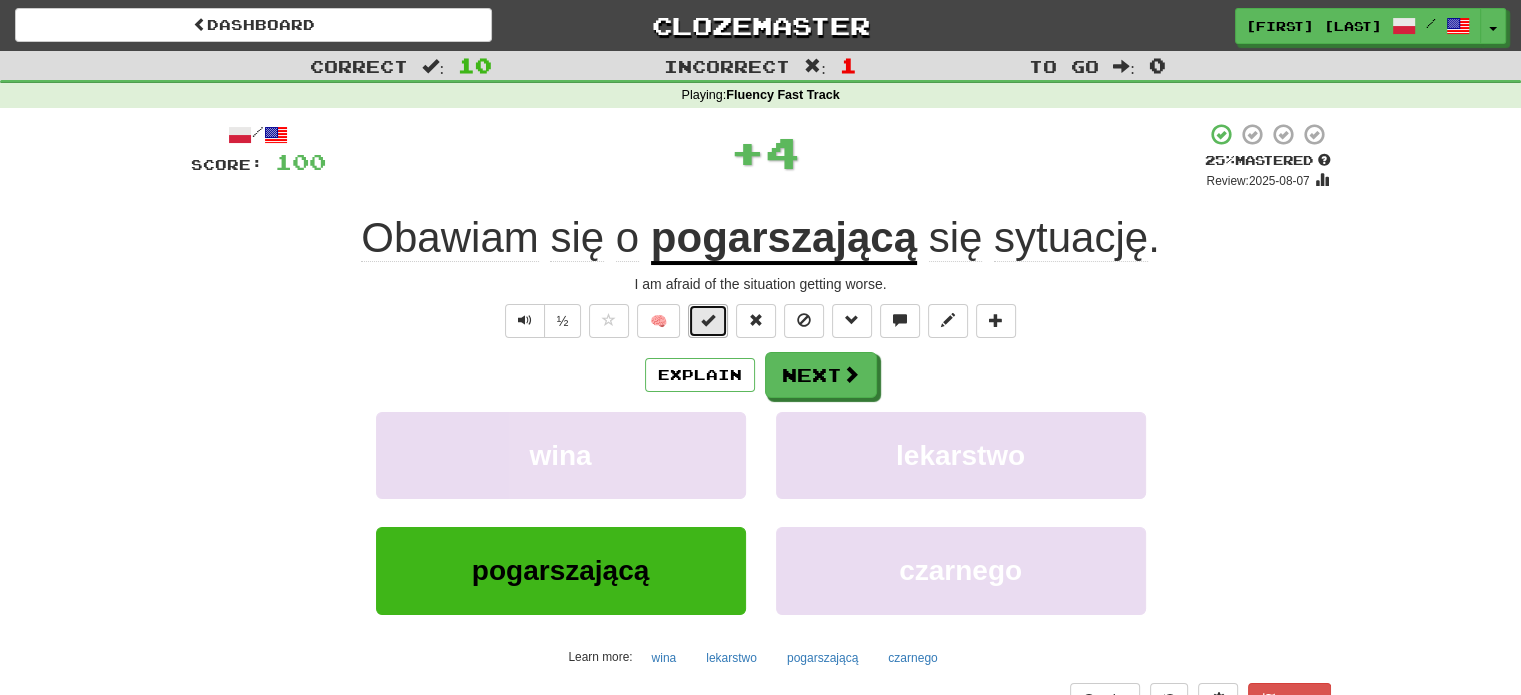 click at bounding box center (708, 321) 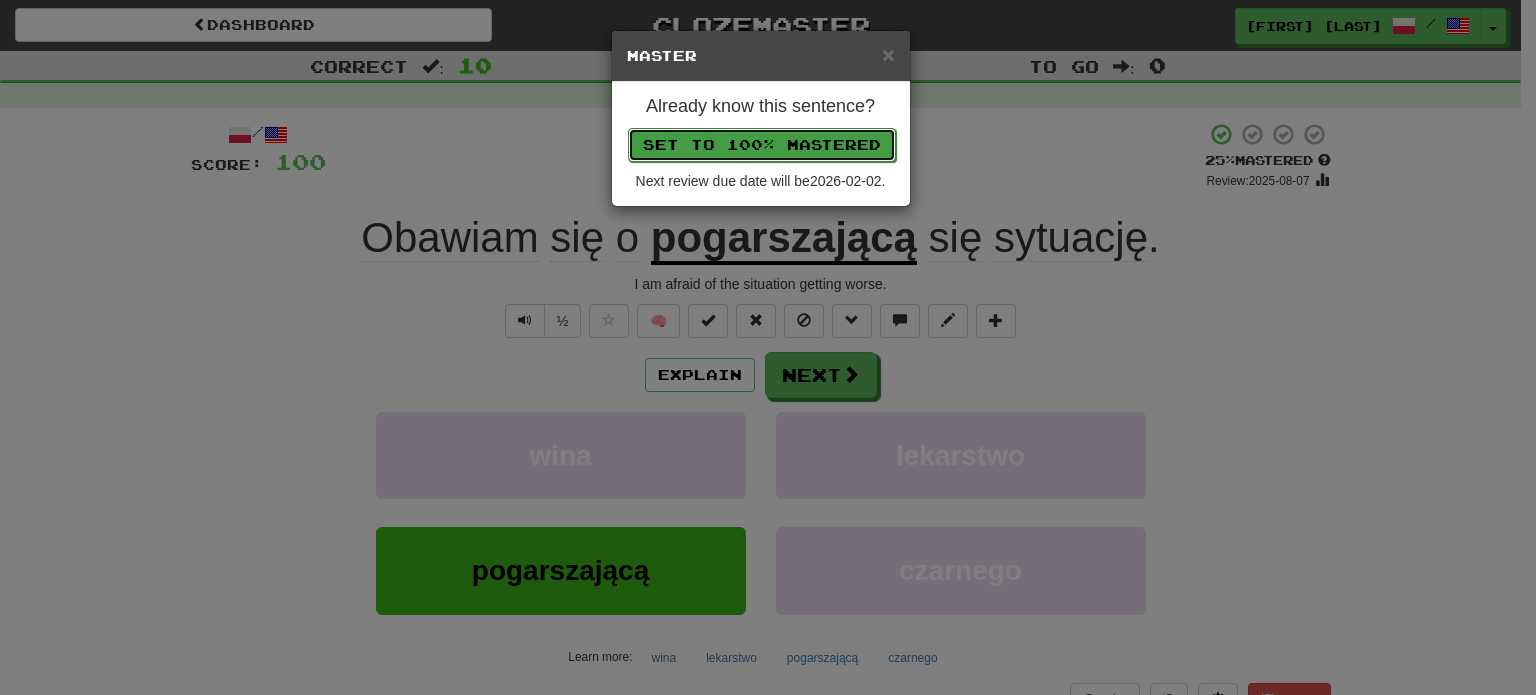 click on "Set to 100% Mastered" at bounding box center (762, 145) 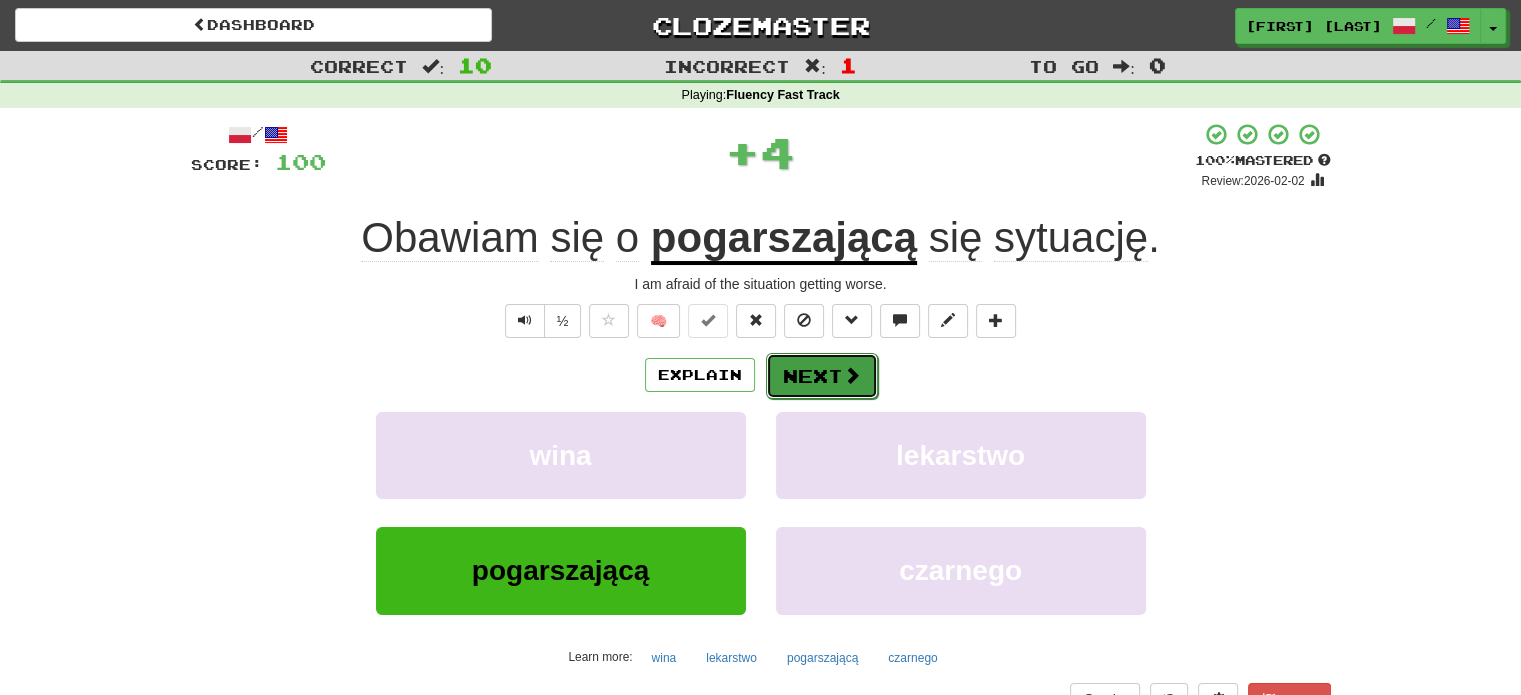 click on "Next" at bounding box center [822, 376] 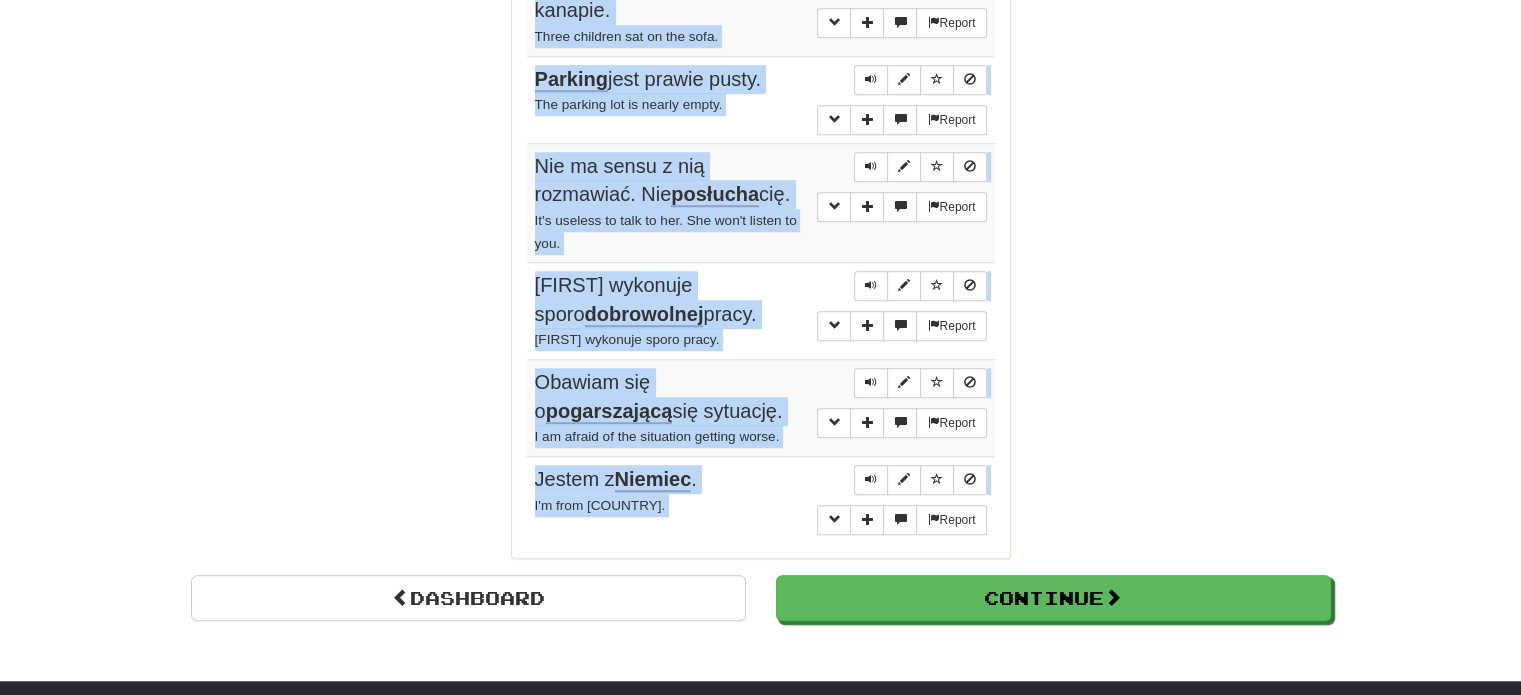 scroll, scrollTop: 1536, scrollLeft: 0, axis: vertical 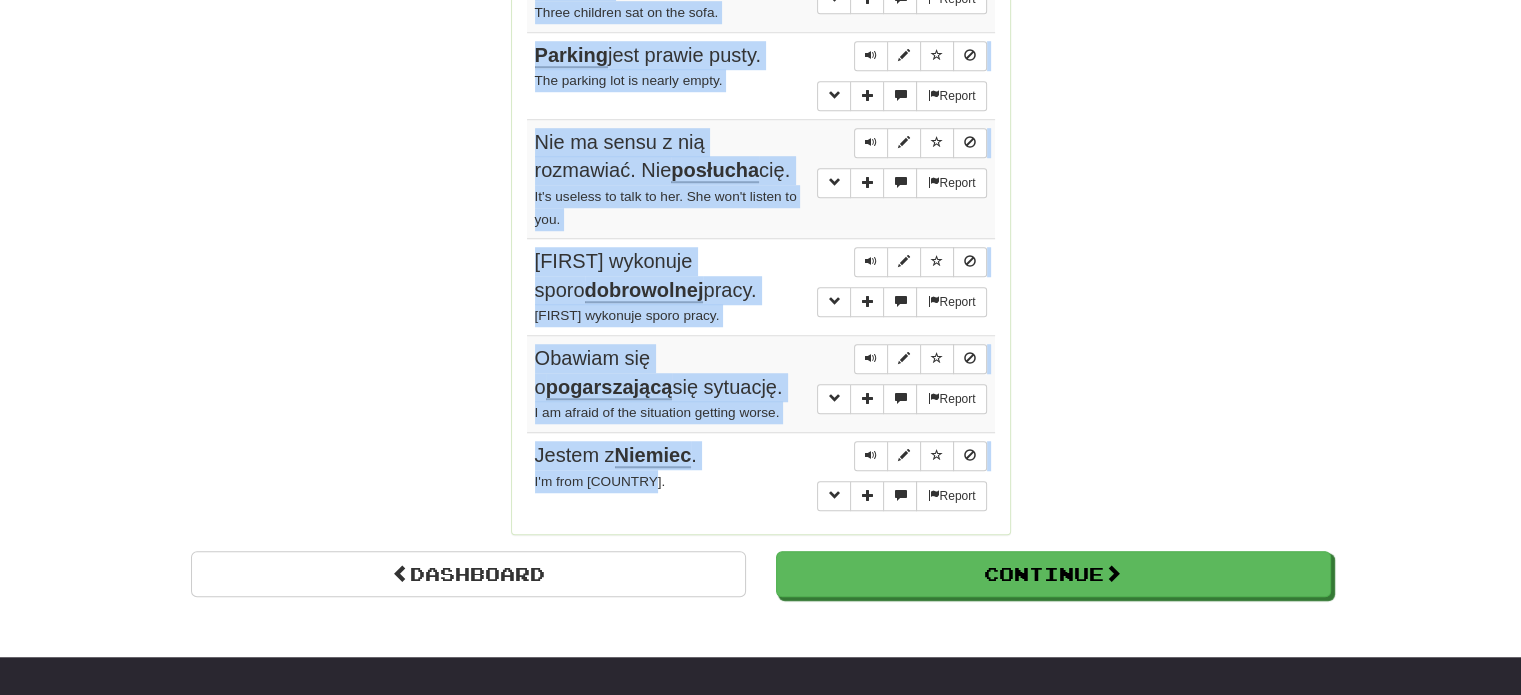 drag, startPoint x: 517, startPoint y: 161, endPoint x: 746, endPoint y: 498, distance: 407.44324 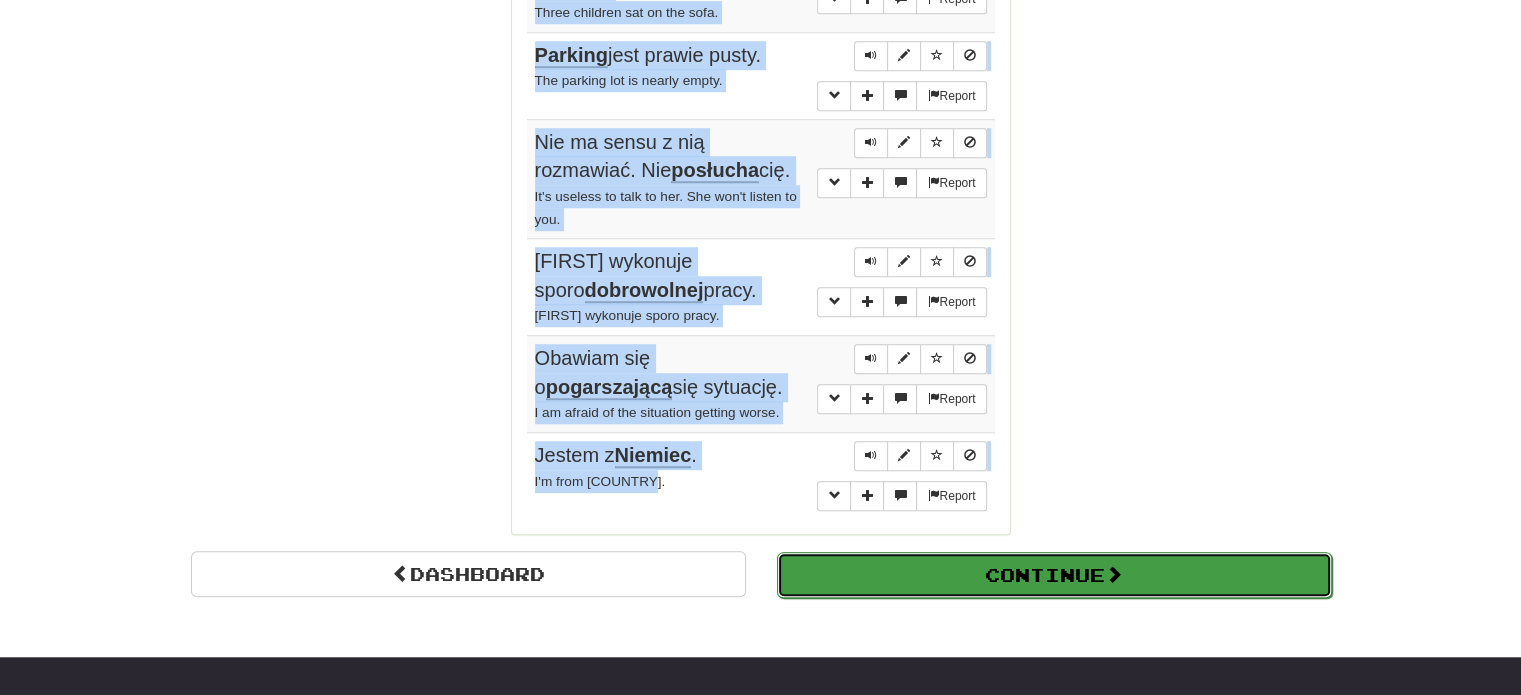 click on "Continue" at bounding box center (1054, 575) 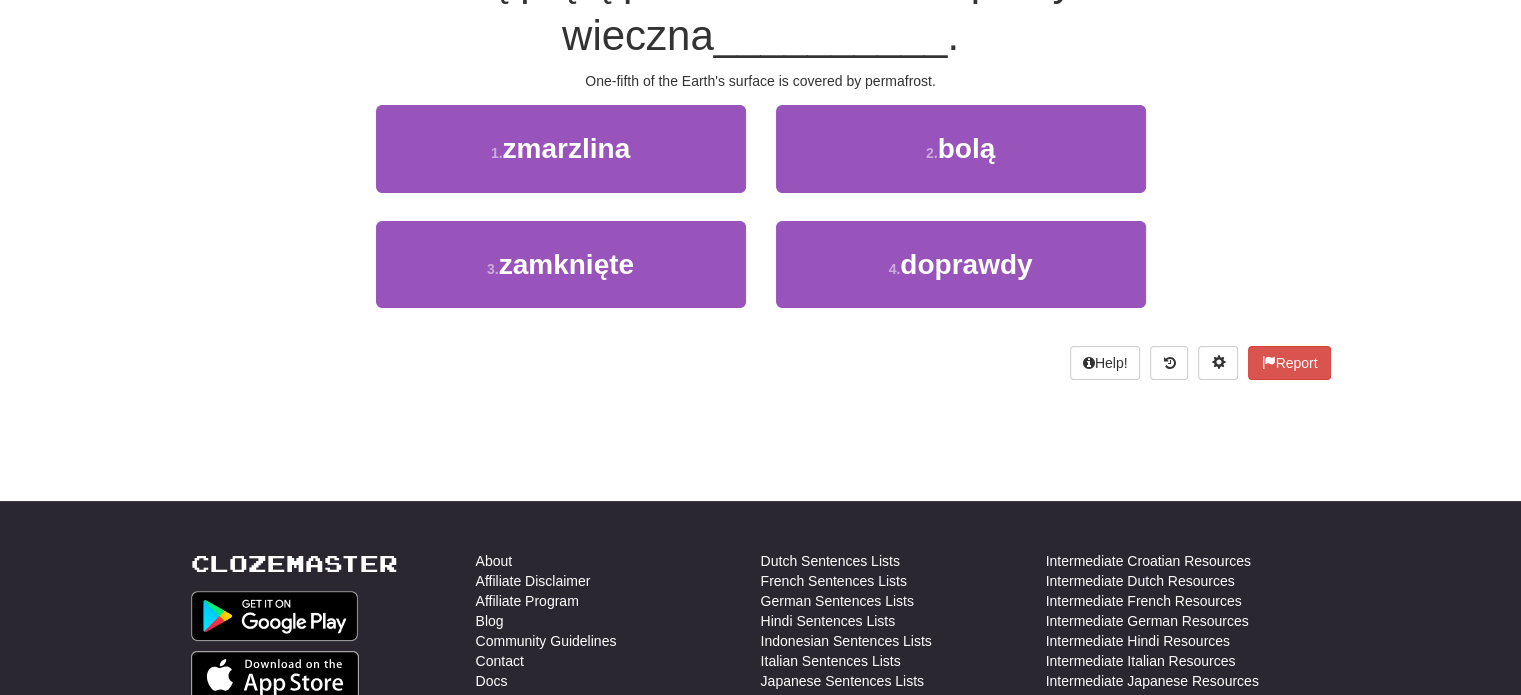 scroll, scrollTop: 24, scrollLeft: 0, axis: vertical 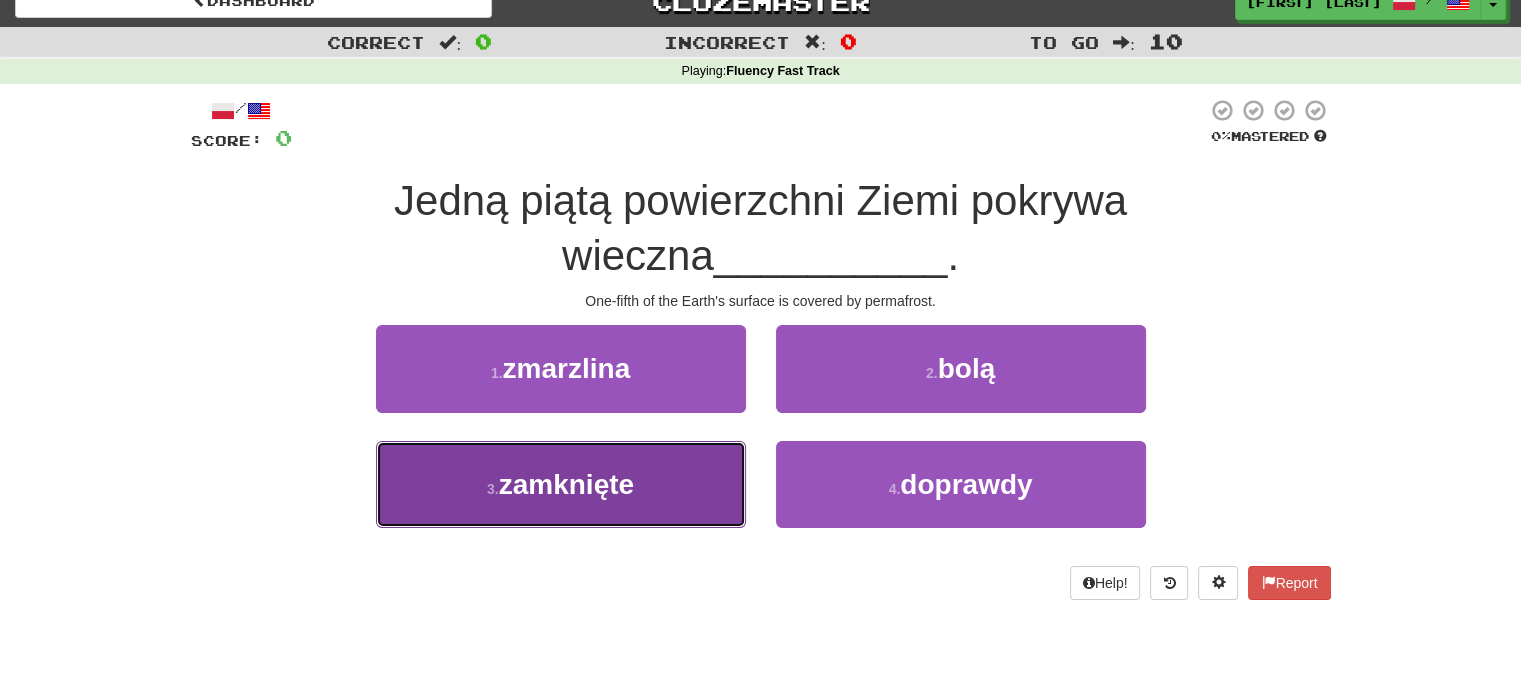 click on "3 .  zamknięte" at bounding box center [561, 484] 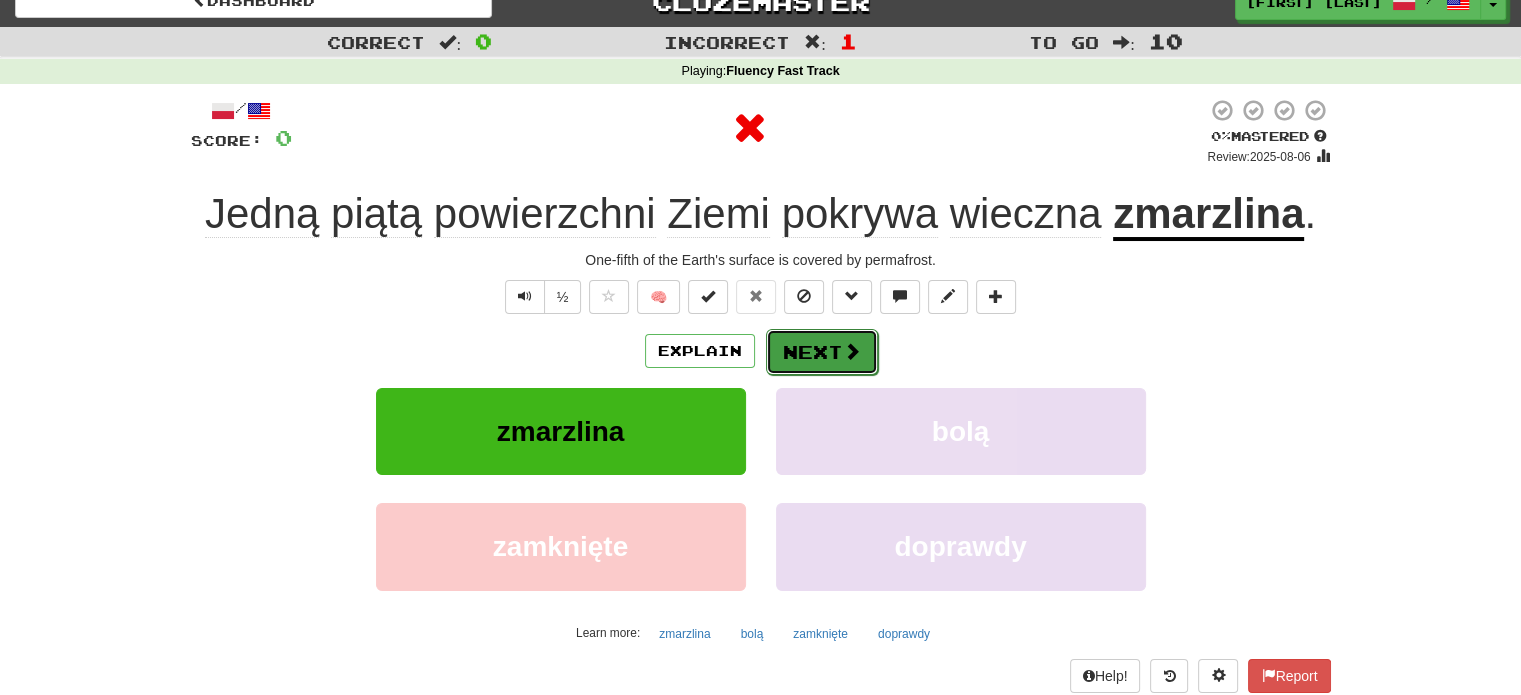 click on "Next" at bounding box center (822, 352) 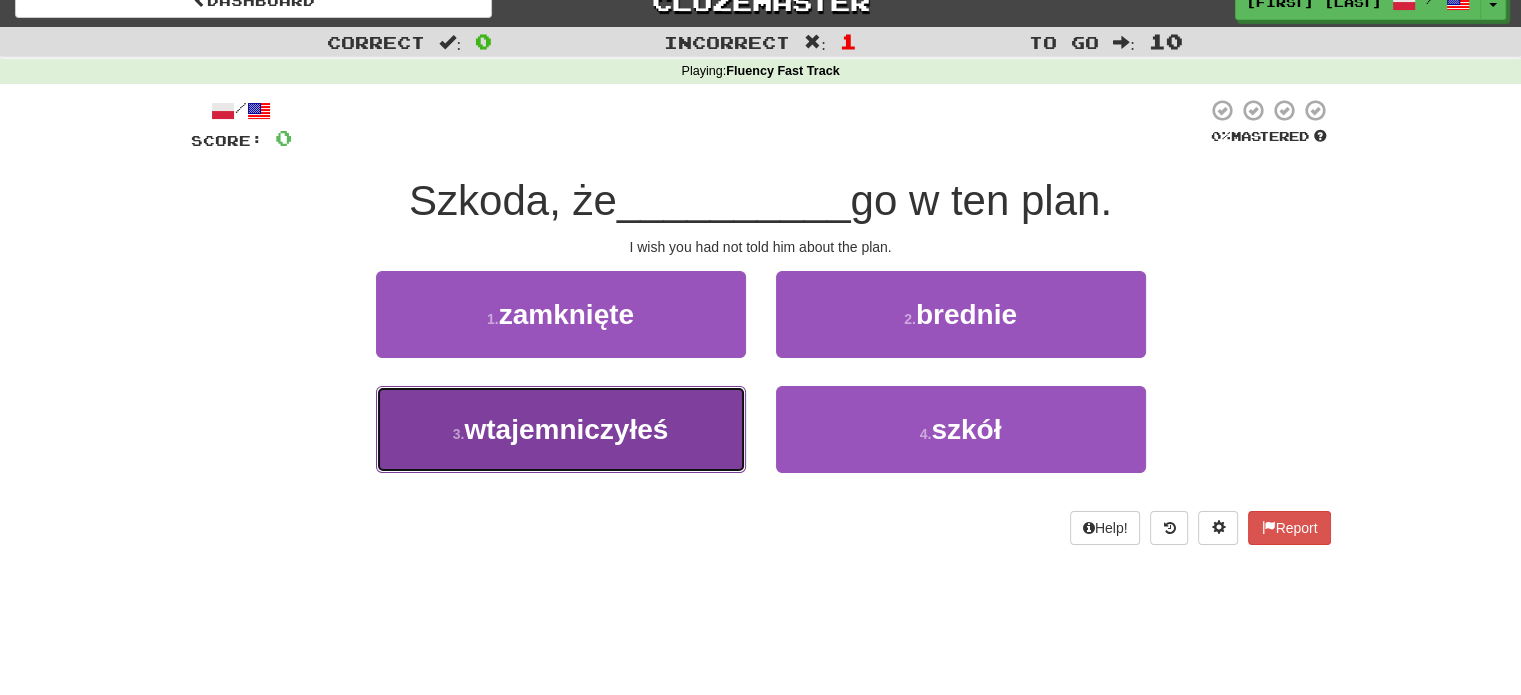 click on "3 .  wtajemniczyłeś" at bounding box center (561, 429) 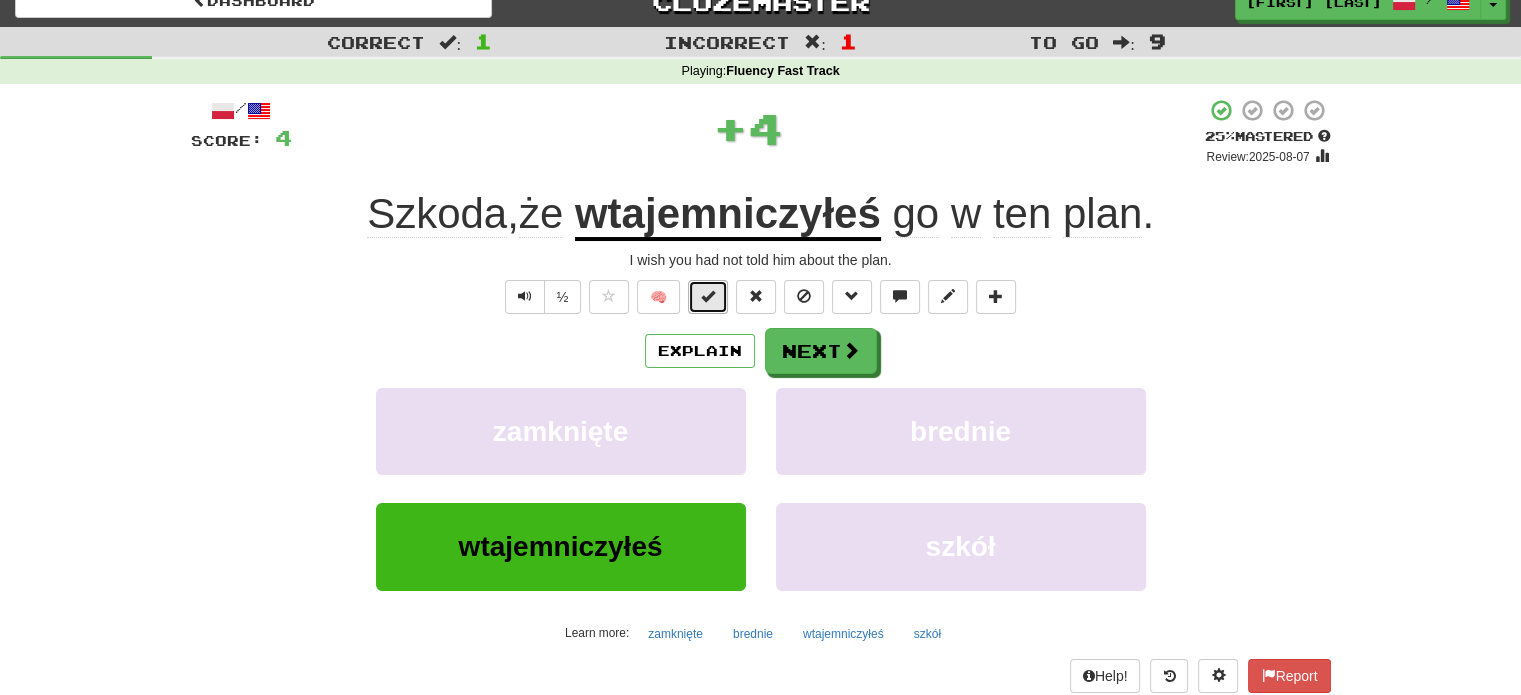 click at bounding box center (708, 296) 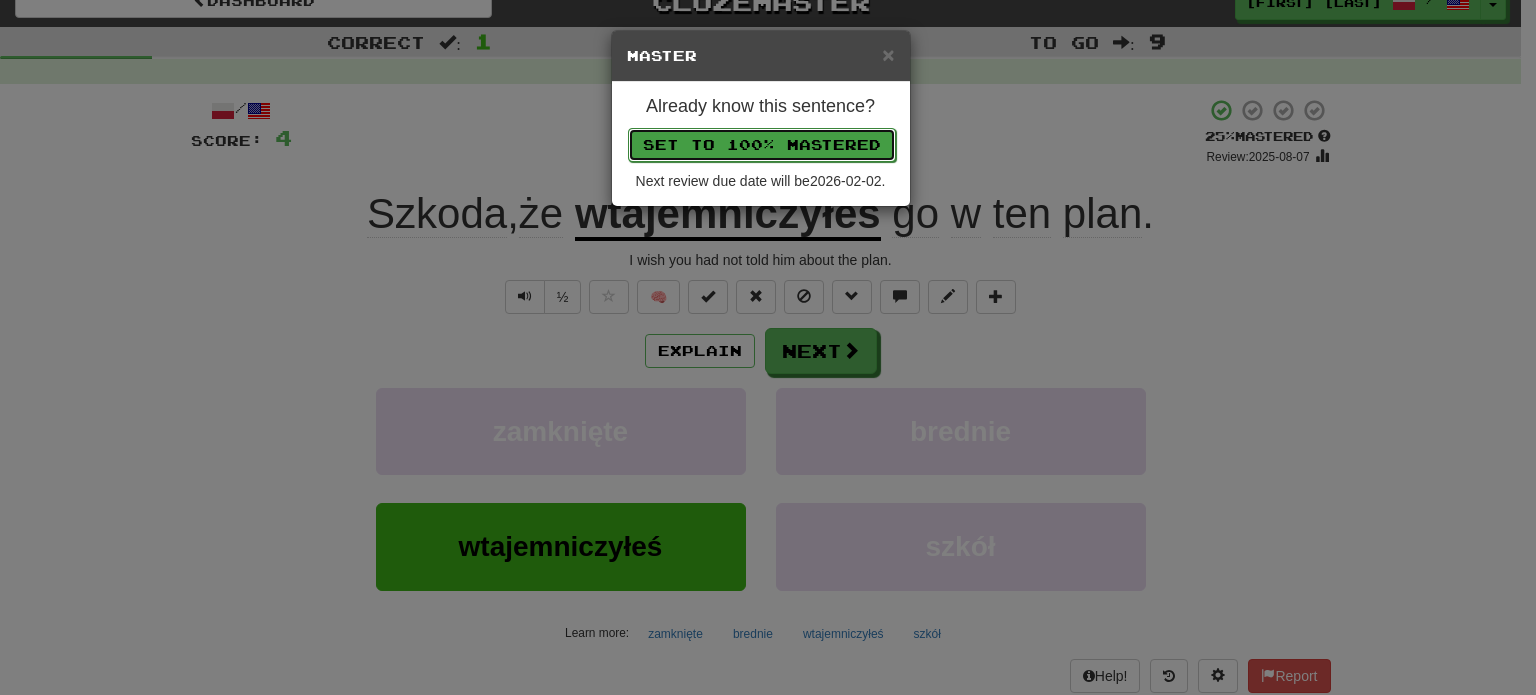 click on "Set to 100% Mastered" at bounding box center (762, 145) 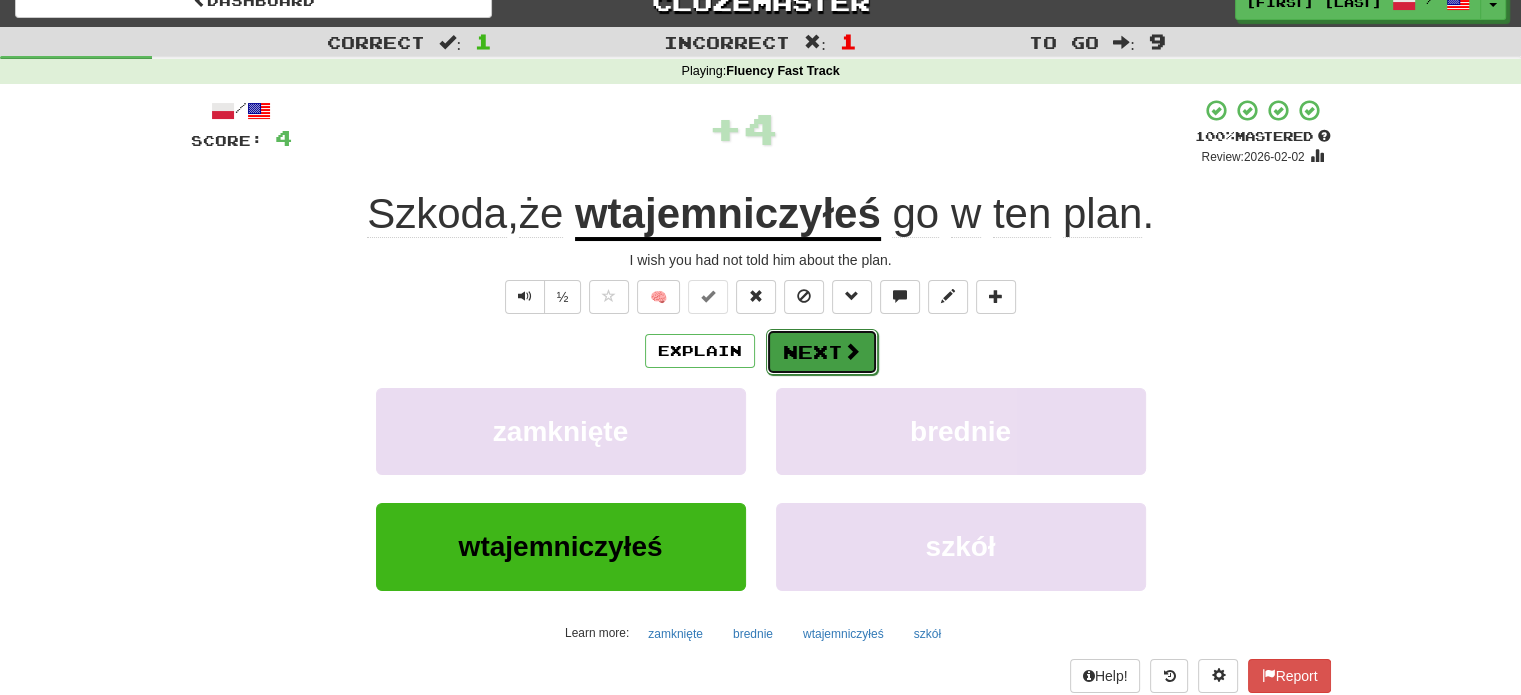click on "Next" at bounding box center [822, 352] 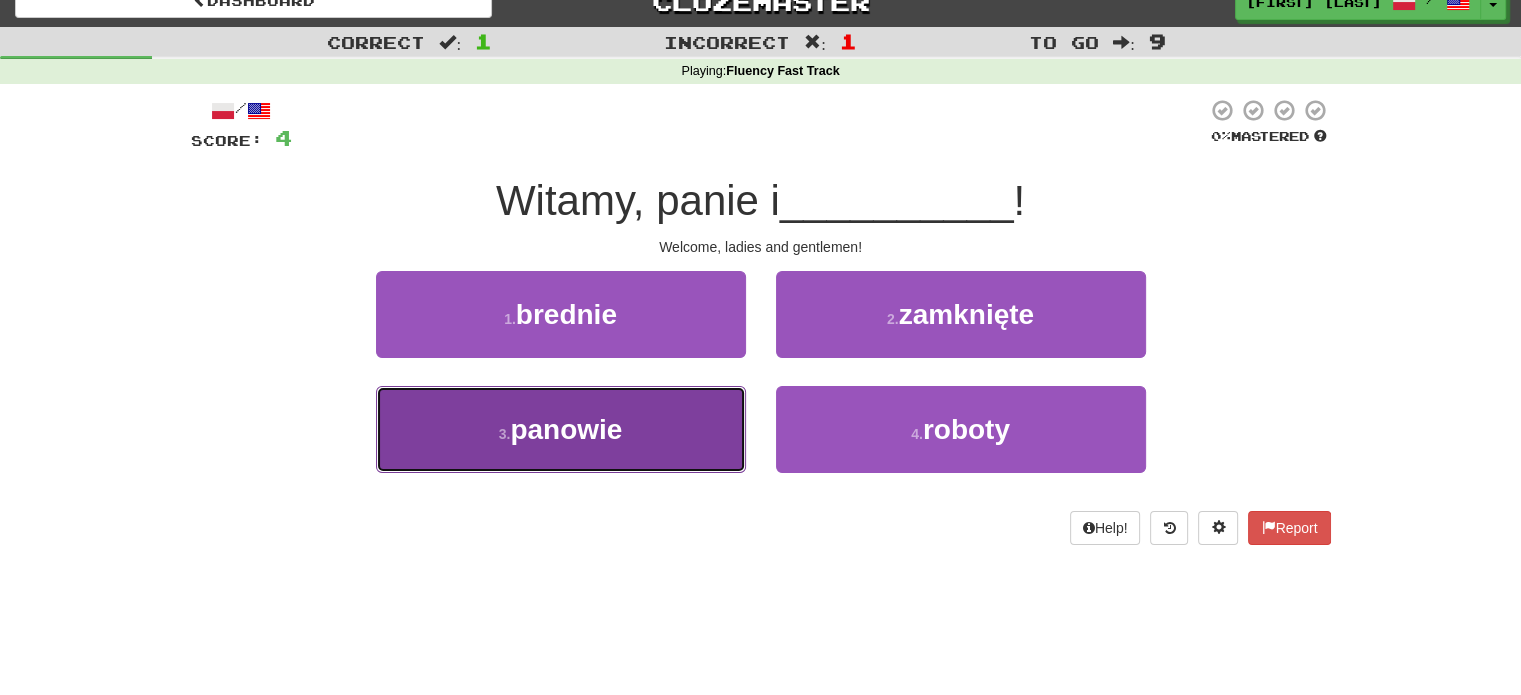 click on "3 .  panowie" at bounding box center [561, 429] 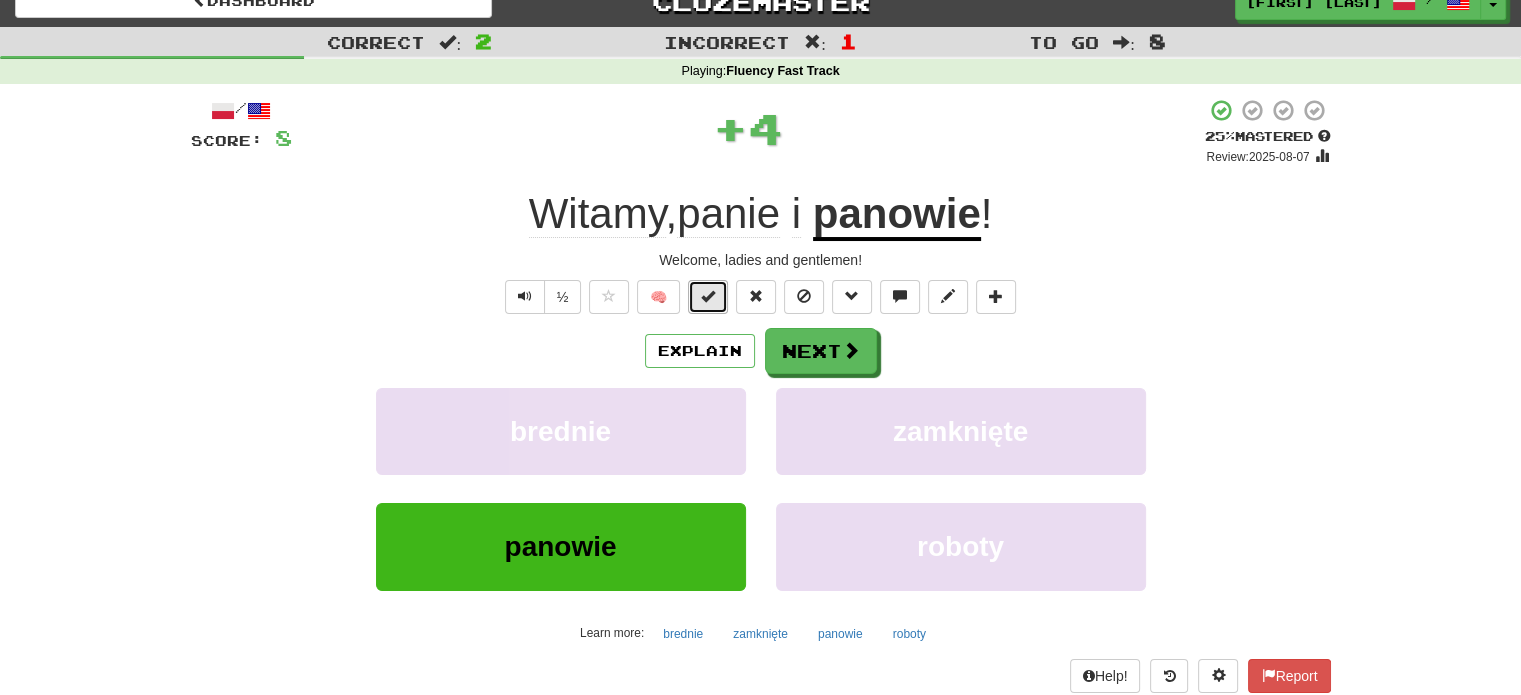 click at bounding box center (708, 296) 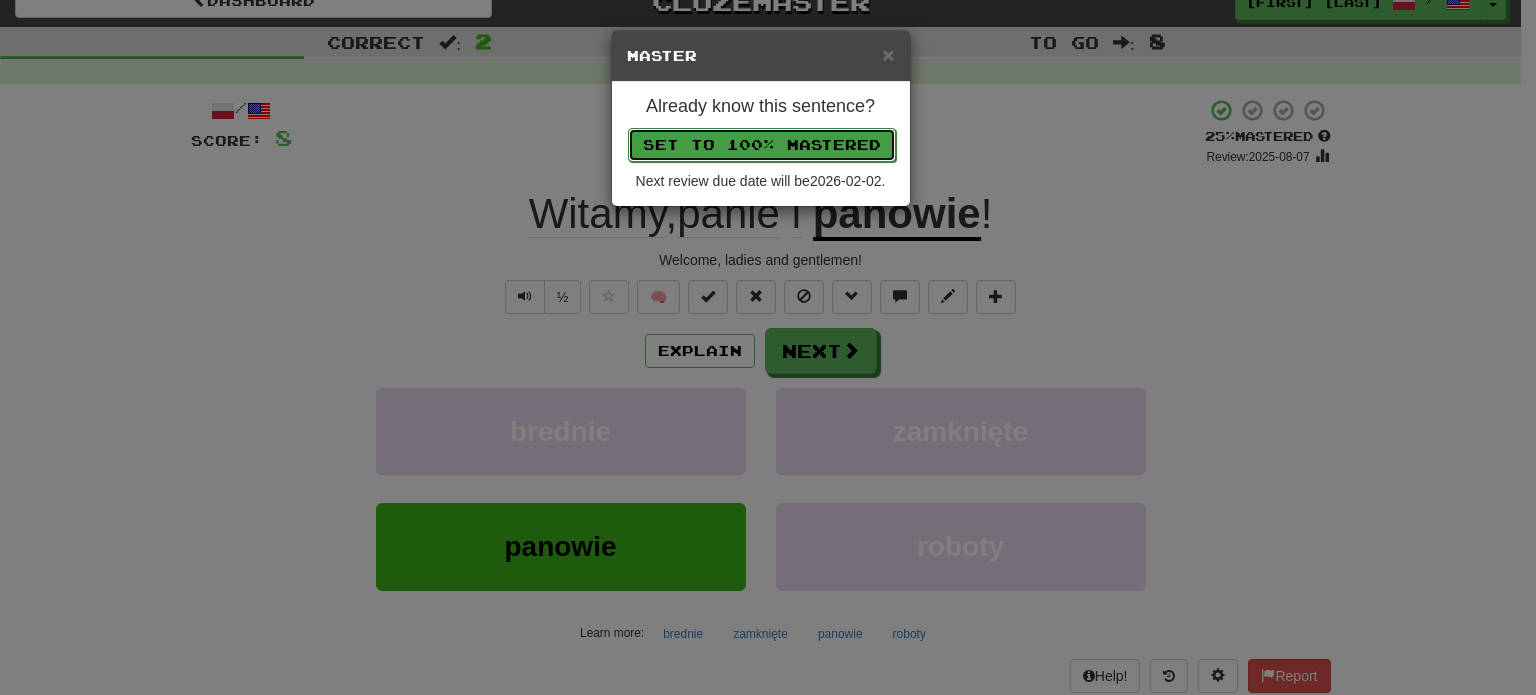 click on "Set to 100% Mastered" at bounding box center (762, 145) 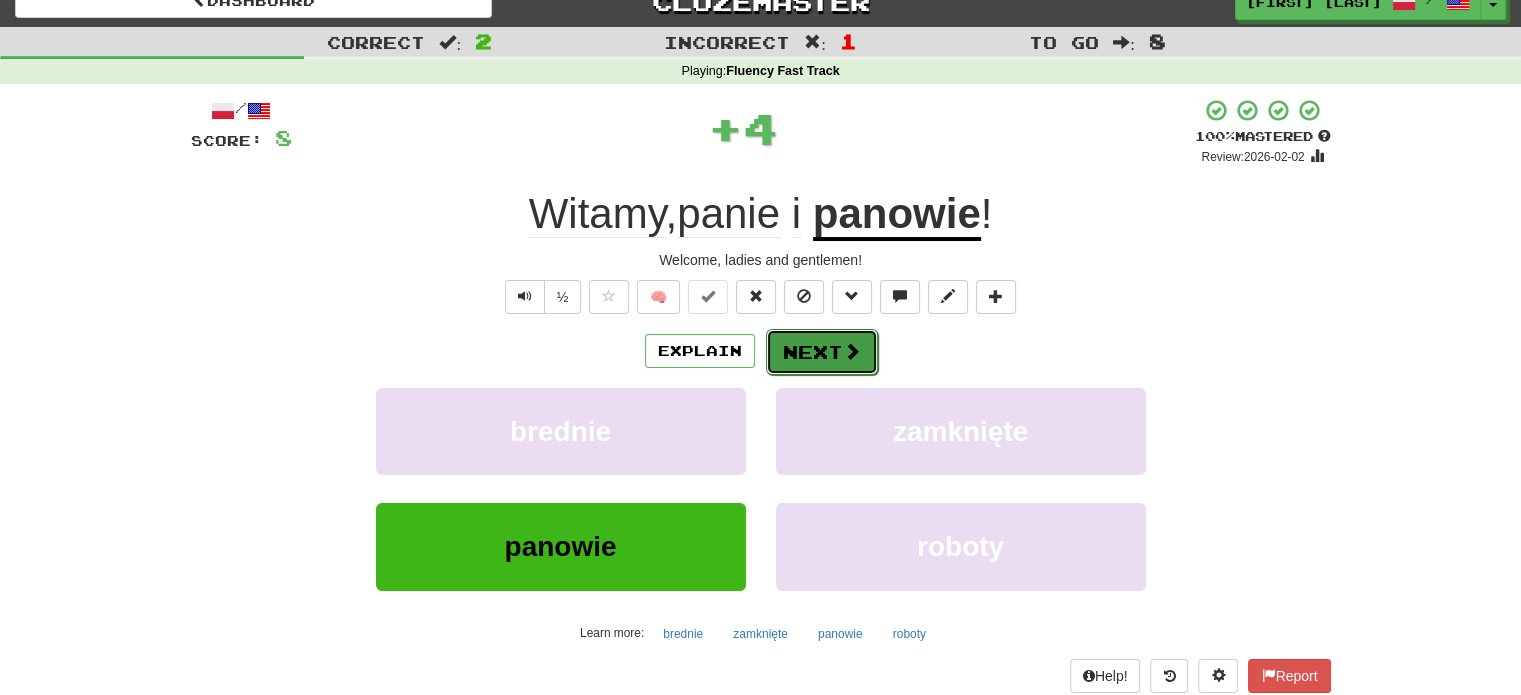 click on "Next" at bounding box center [822, 352] 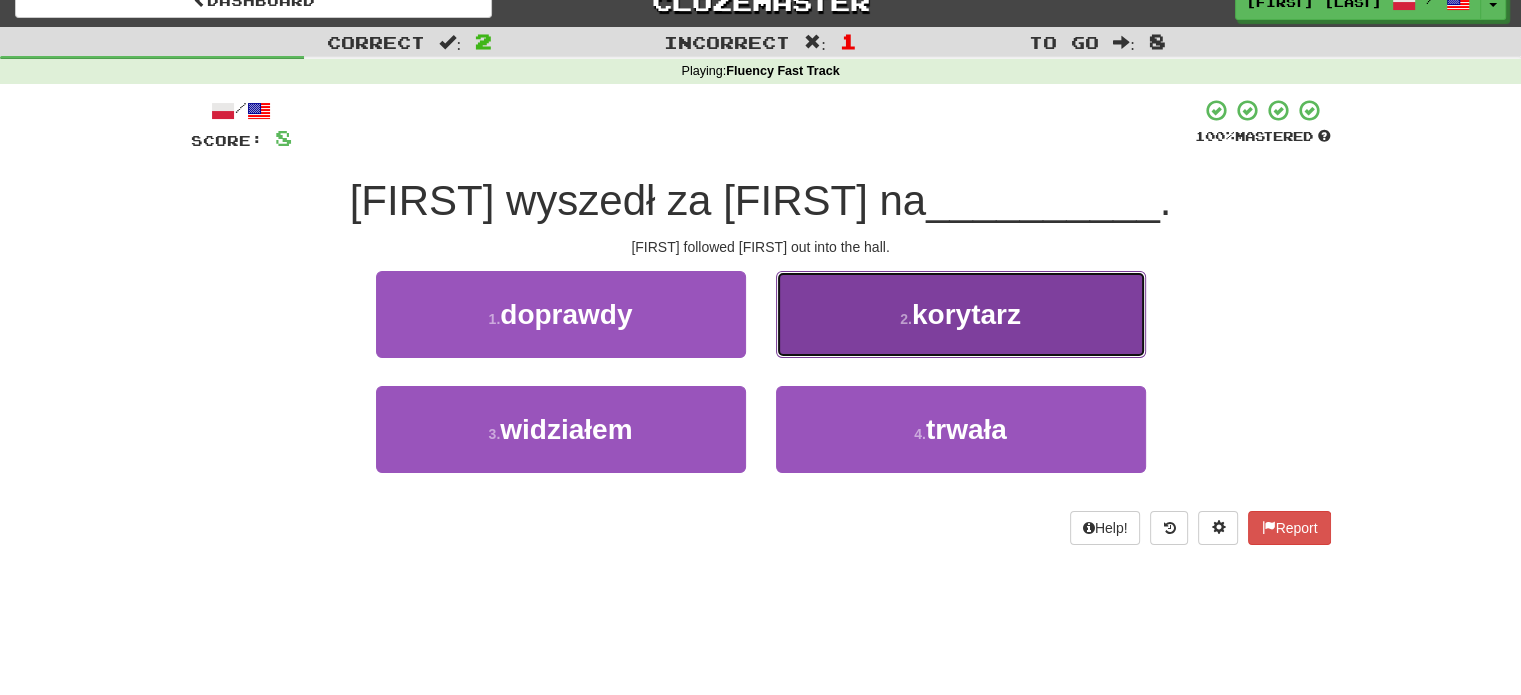 click on "2 .  korytarz" at bounding box center (961, 314) 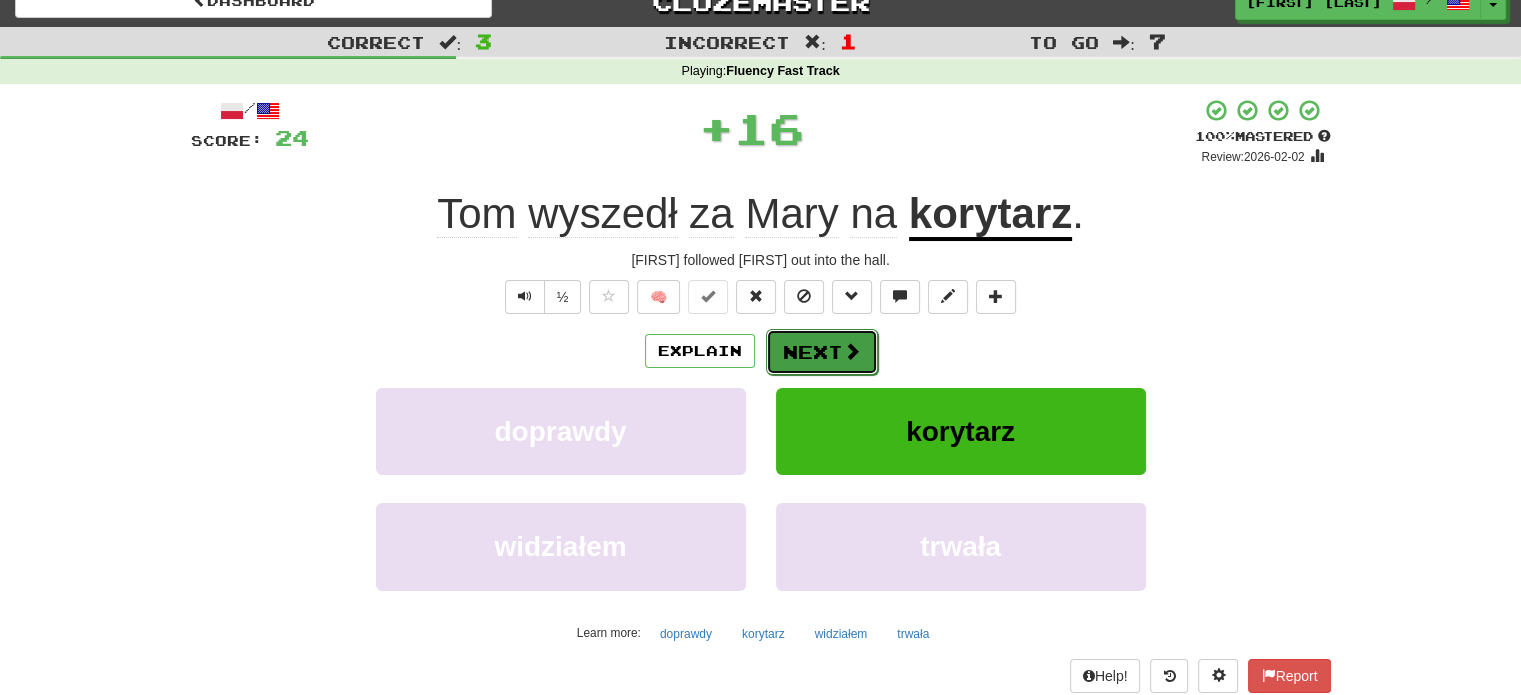 click on "Next" at bounding box center (822, 352) 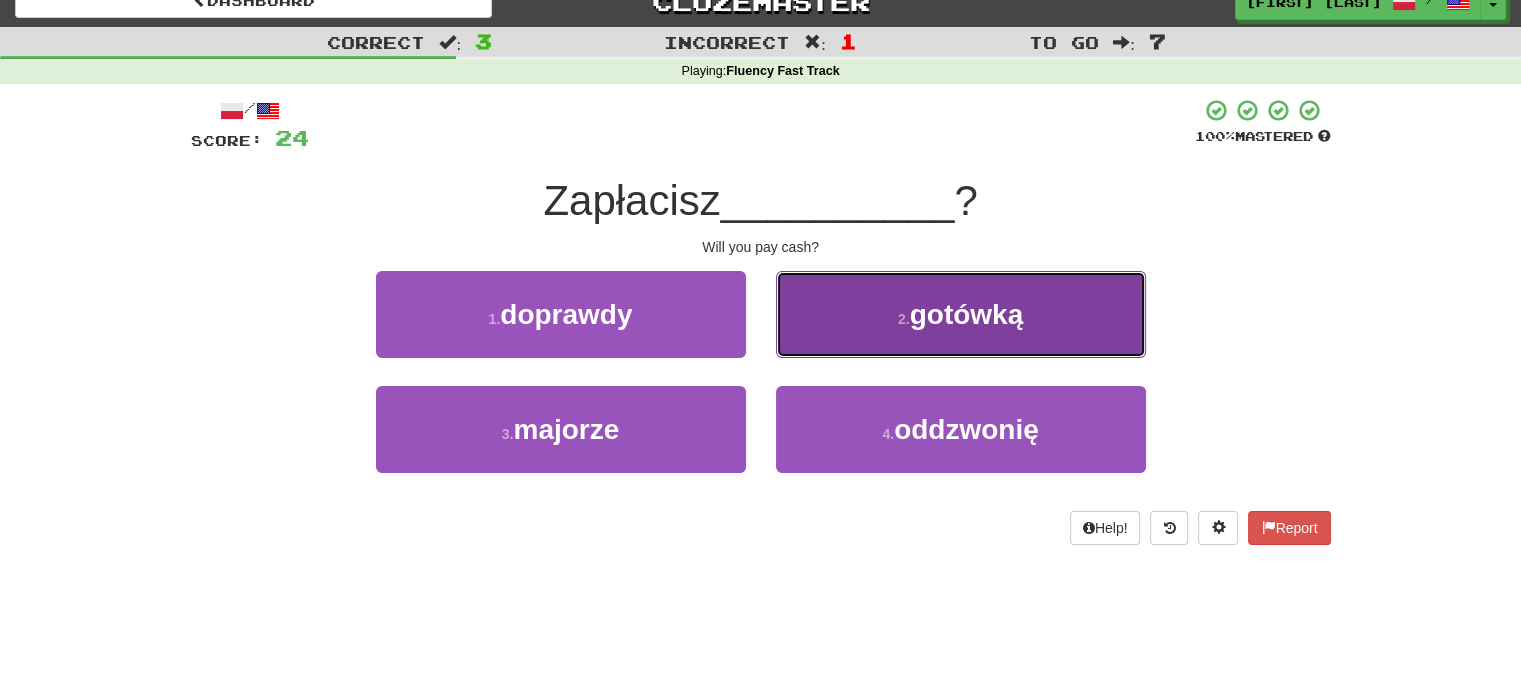 click on "2 .  gotówką" at bounding box center [961, 314] 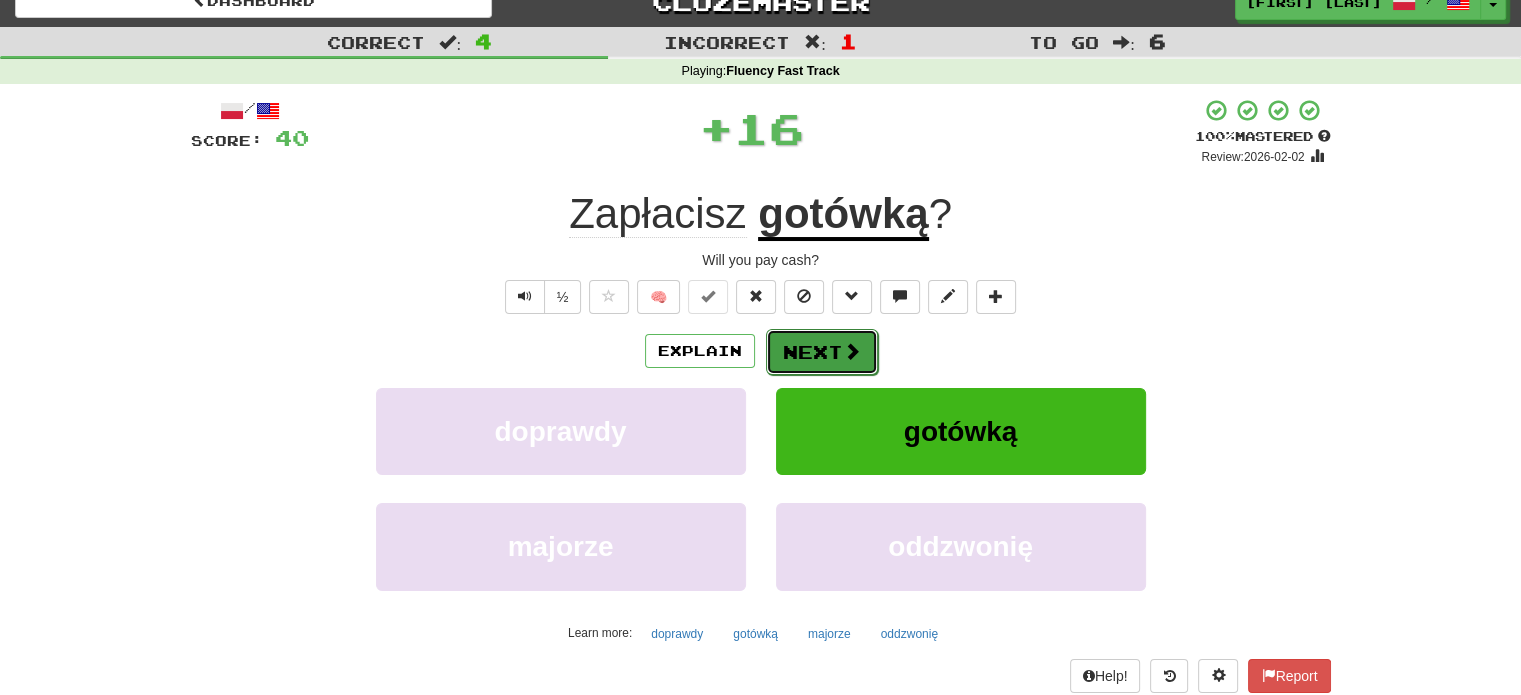 click on "Next" at bounding box center (822, 352) 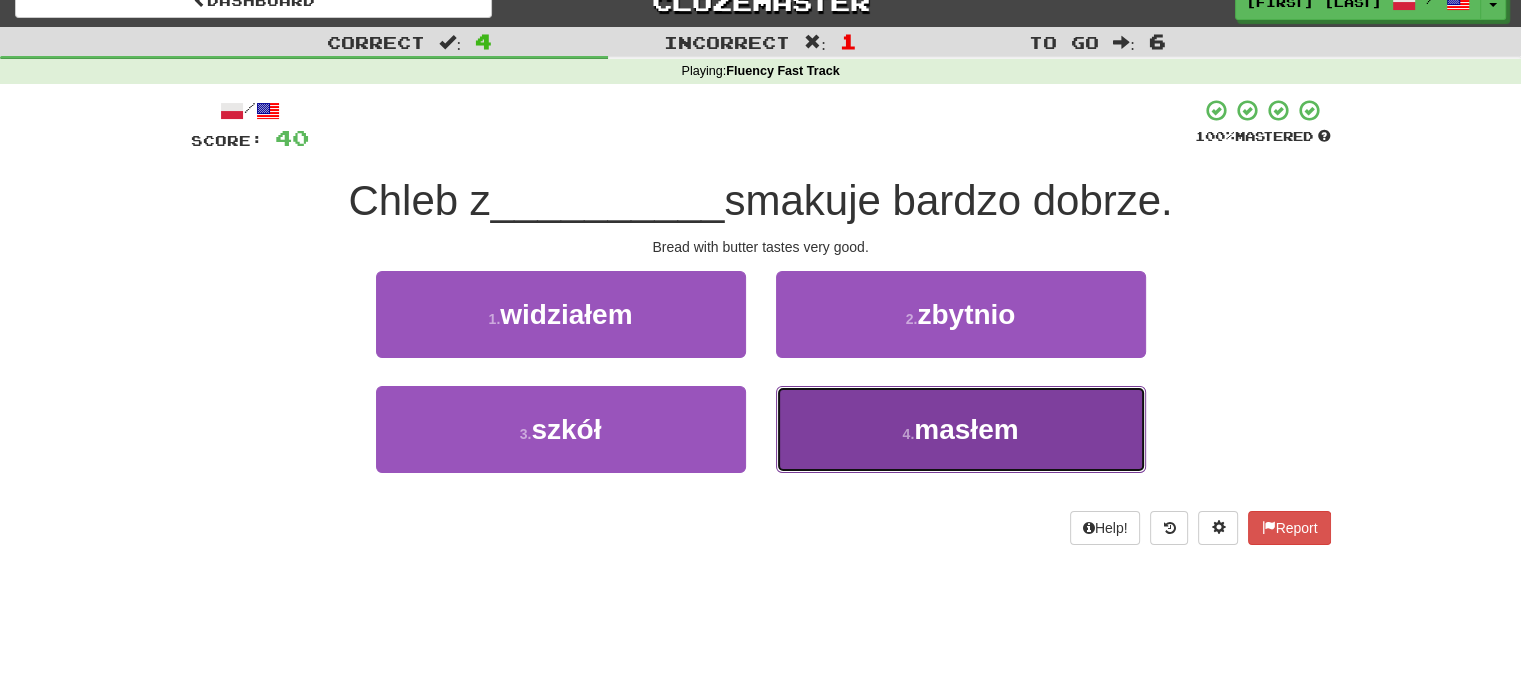 click on "4 .  masłem" at bounding box center [961, 429] 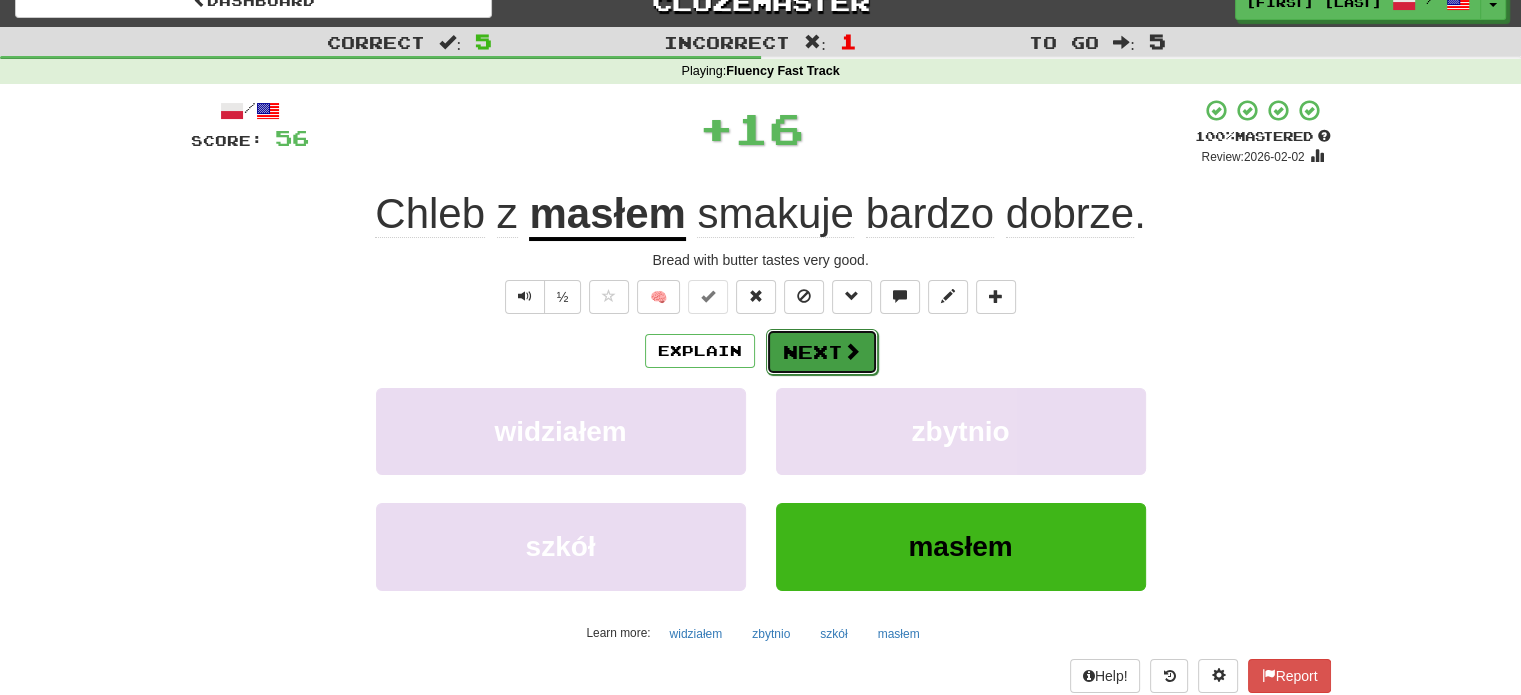 click on "Next" at bounding box center (822, 352) 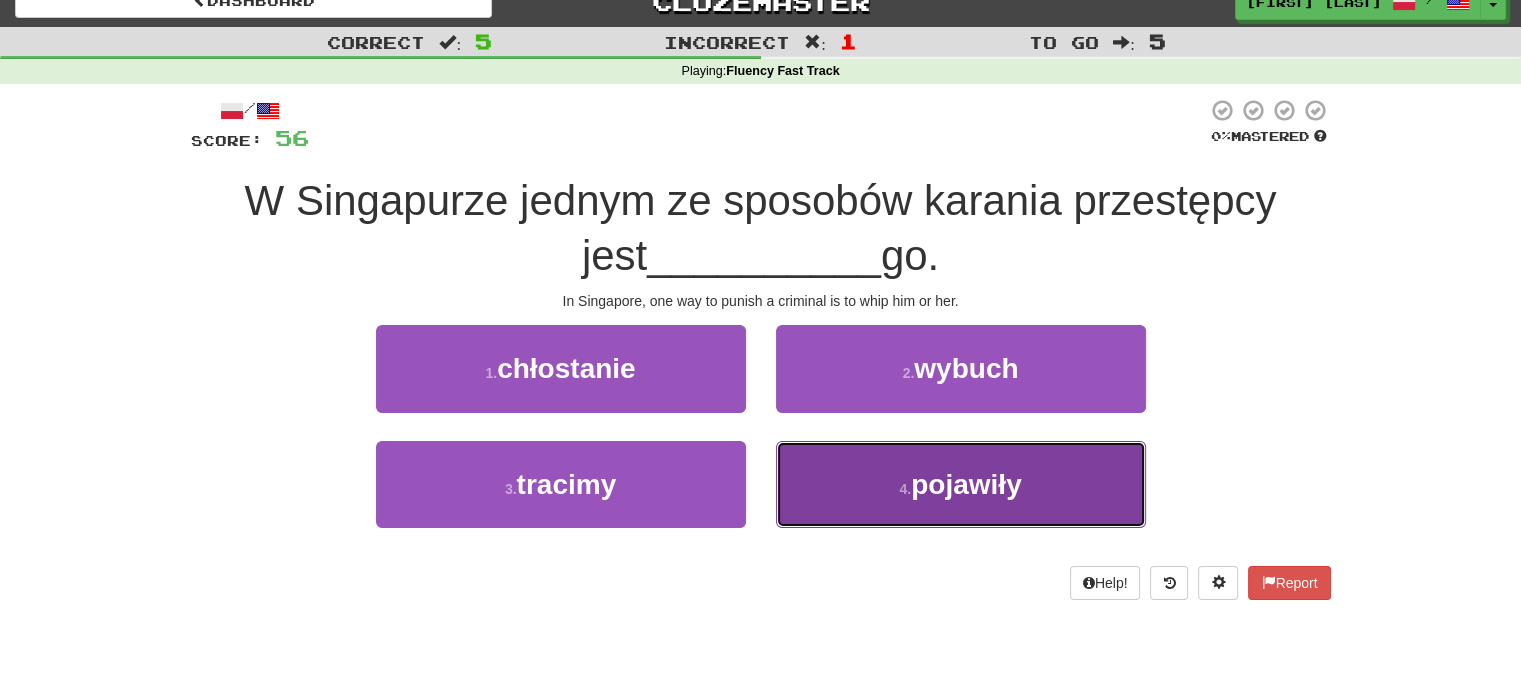 click on "4 .  pojawiły" at bounding box center (961, 484) 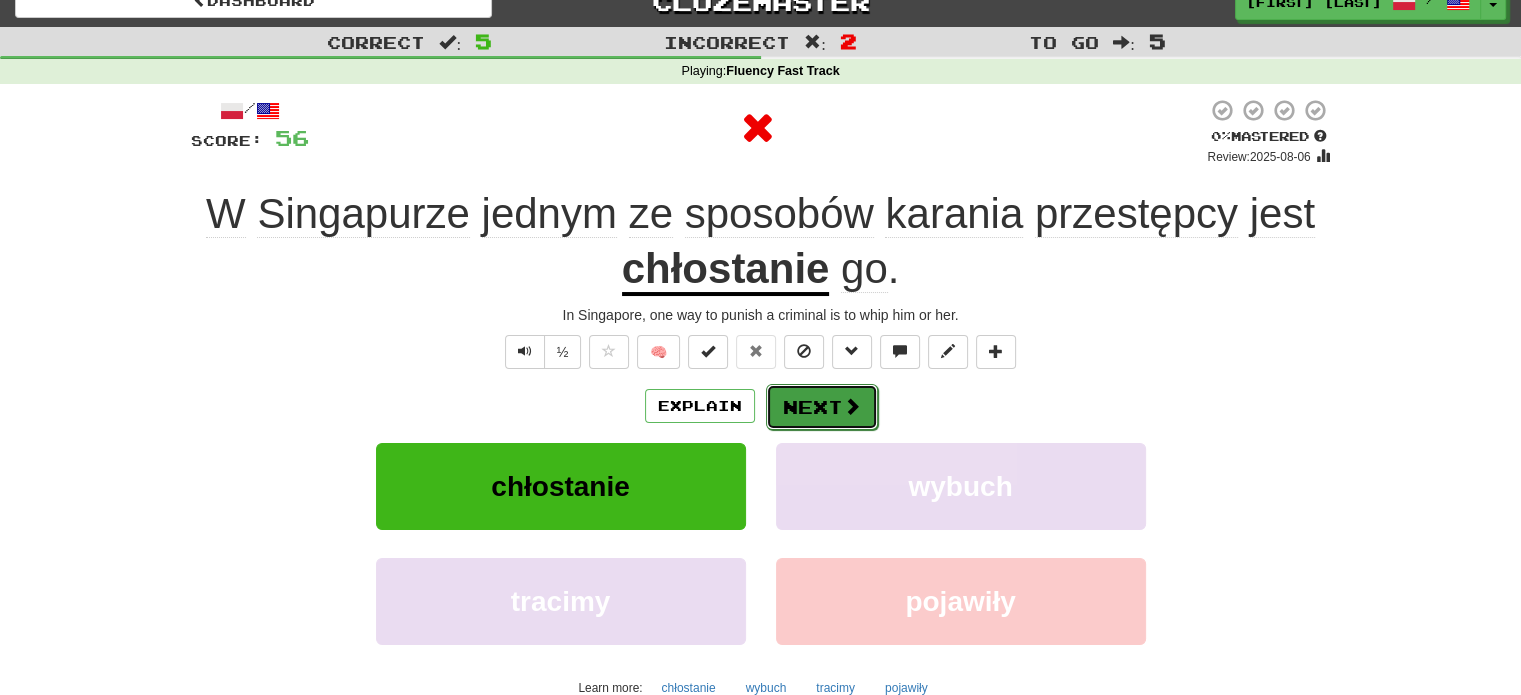 click on "Next" at bounding box center [822, 407] 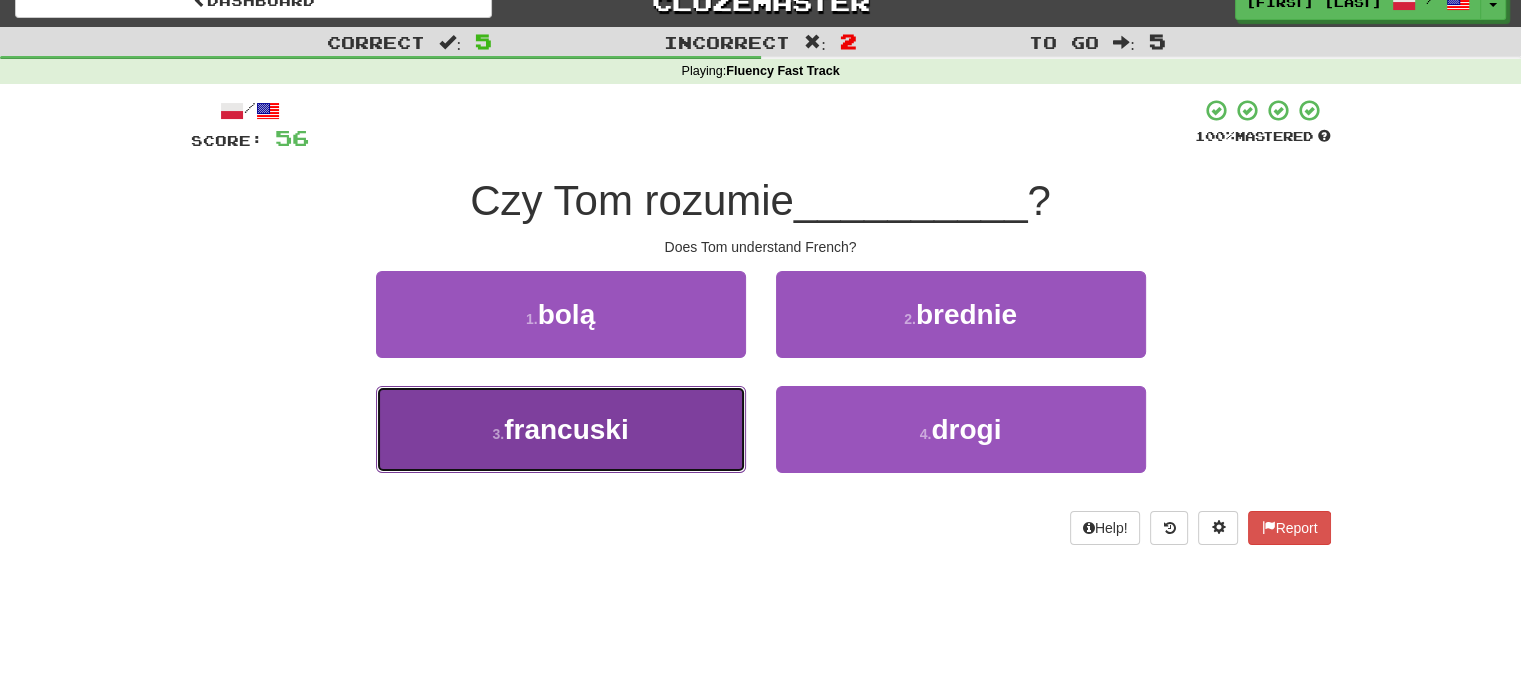 click on "3 .  francuski" at bounding box center [561, 429] 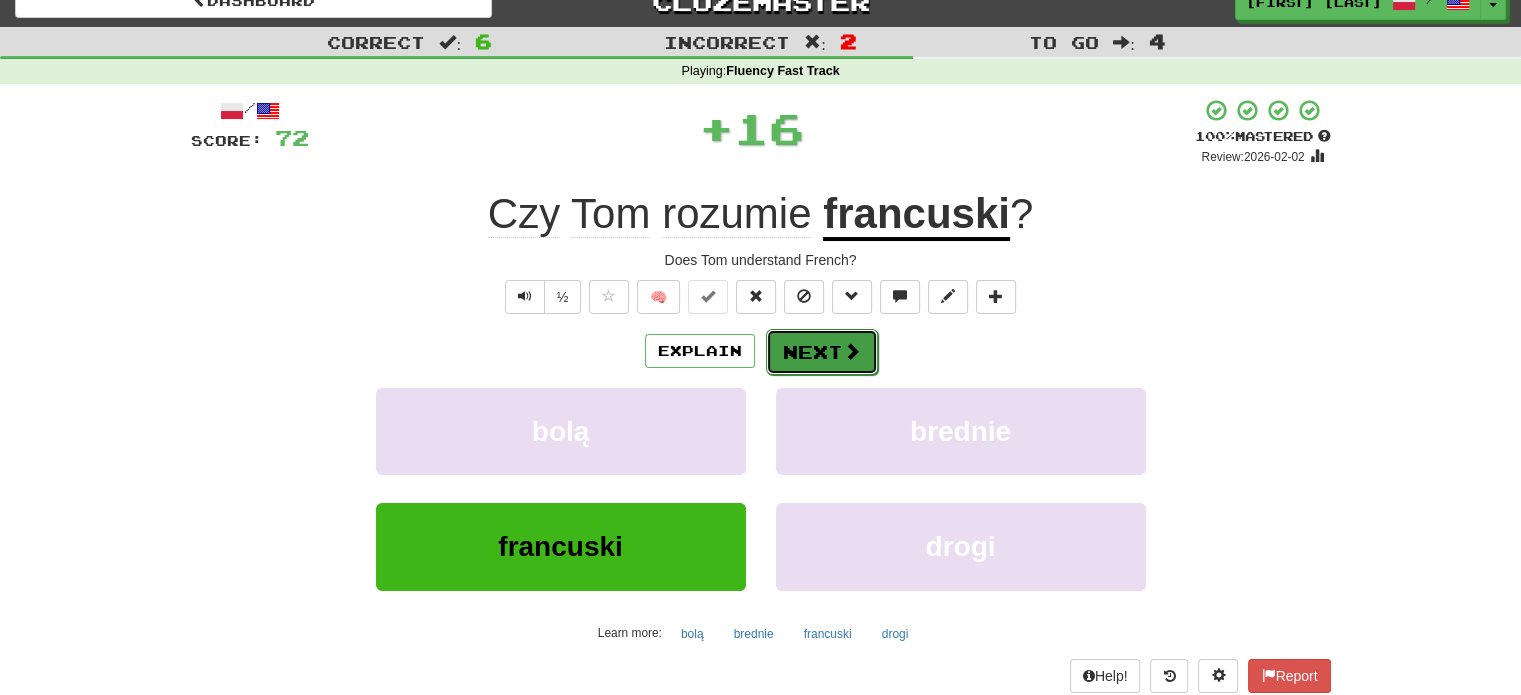 click on "Next" at bounding box center (822, 352) 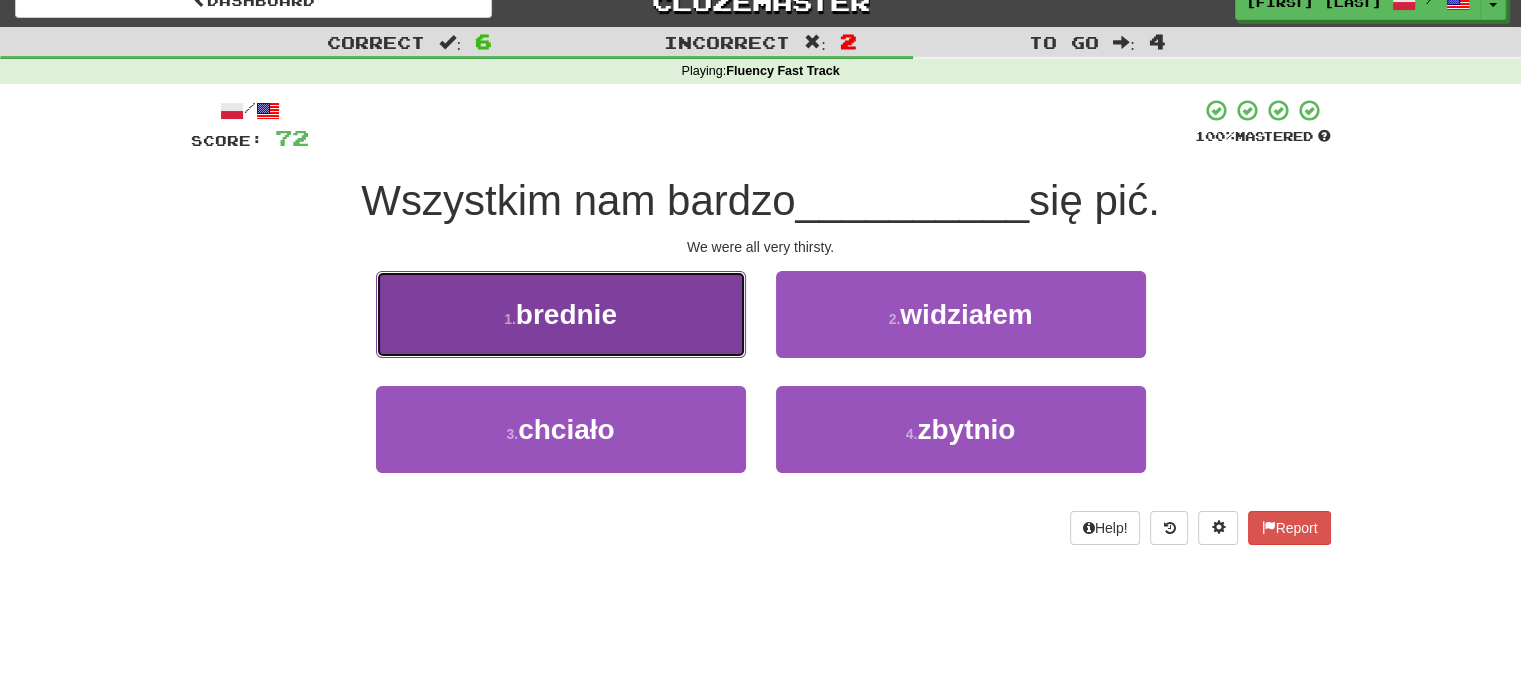 click on "1 .  brednie" at bounding box center (561, 314) 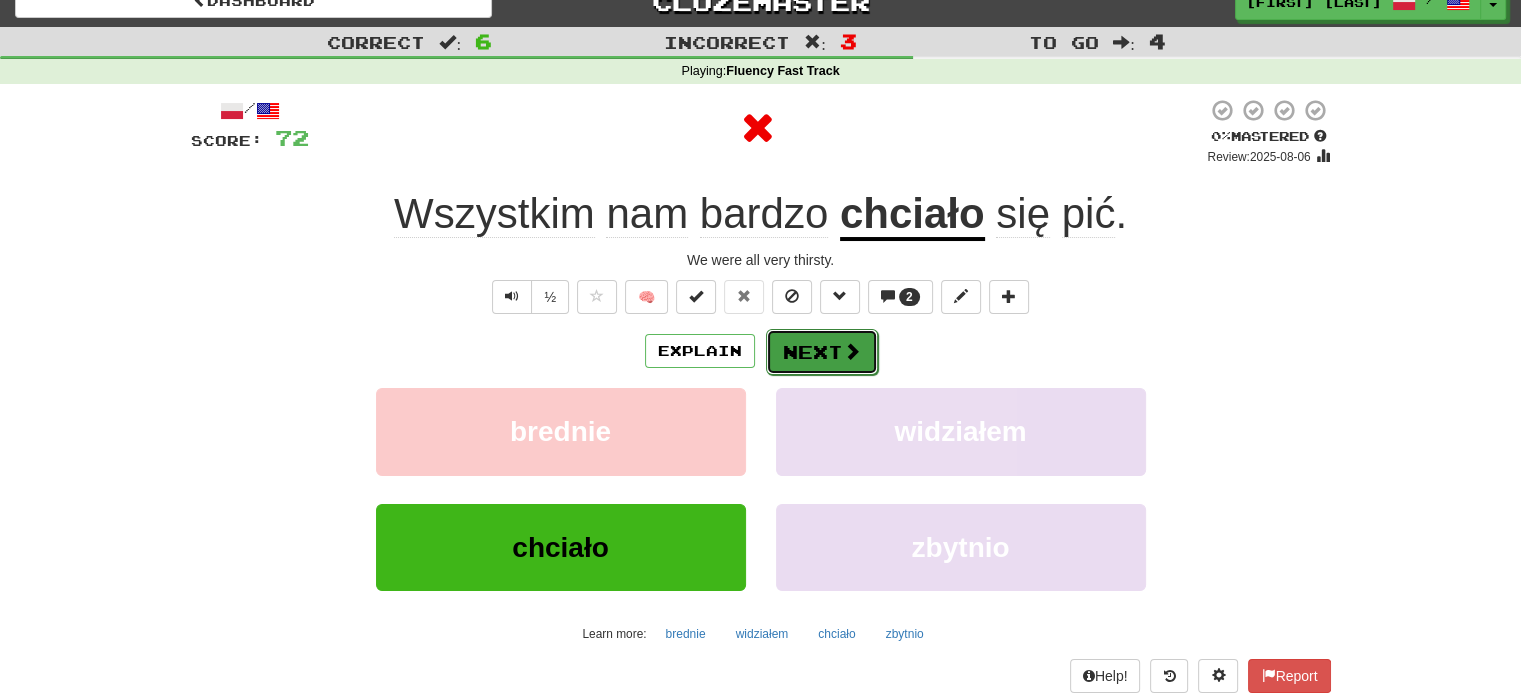 click on "Next" at bounding box center [822, 352] 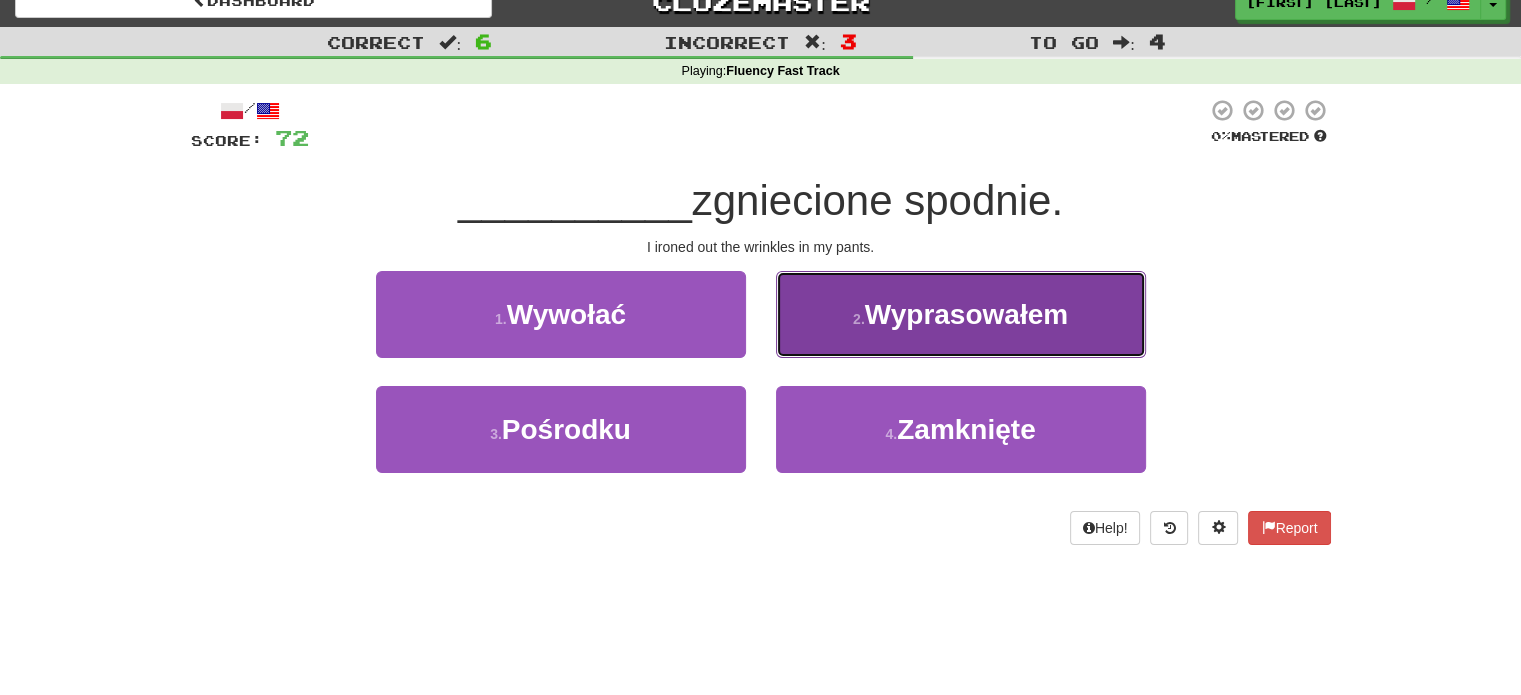 click on "2 .  Wyprasowałem" at bounding box center (961, 314) 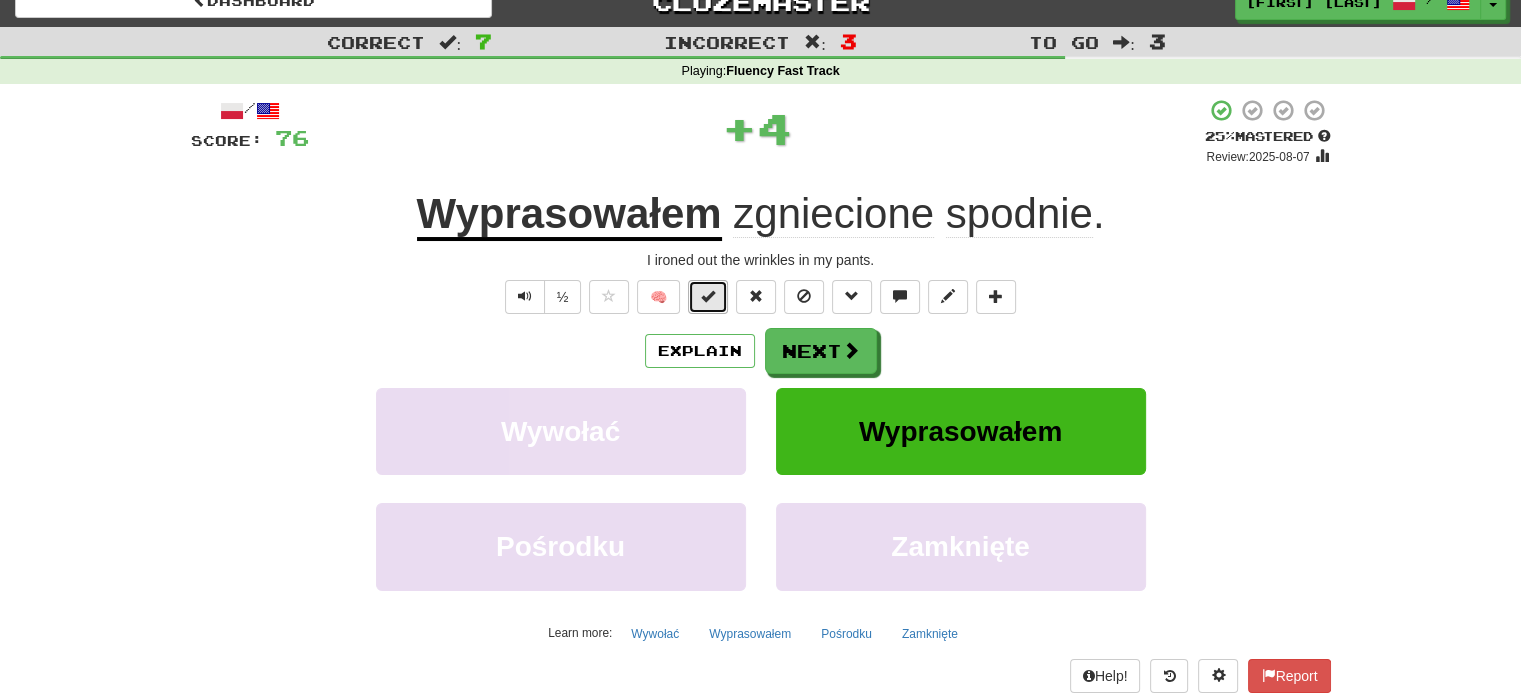 click at bounding box center (708, 296) 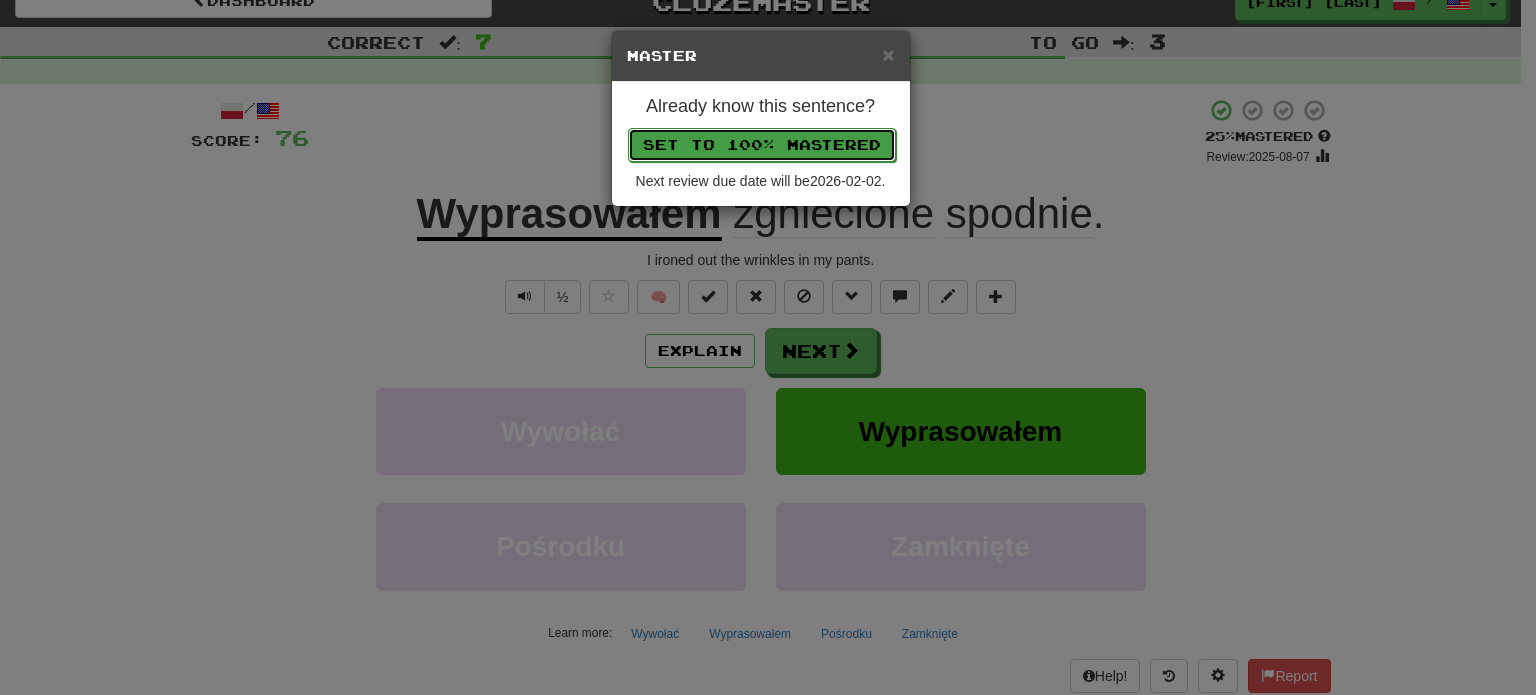click on "Set to 100% Mastered" at bounding box center (762, 145) 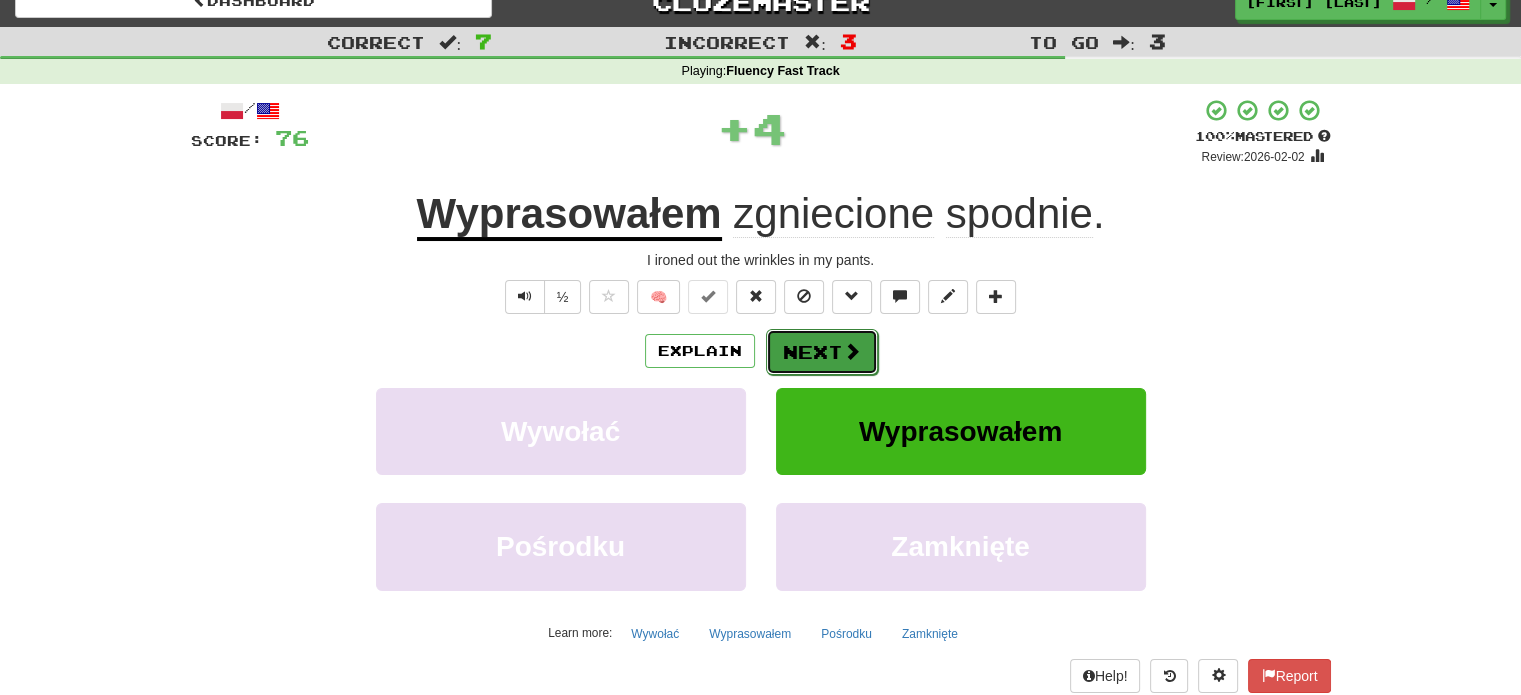 click at bounding box center [852, 351] 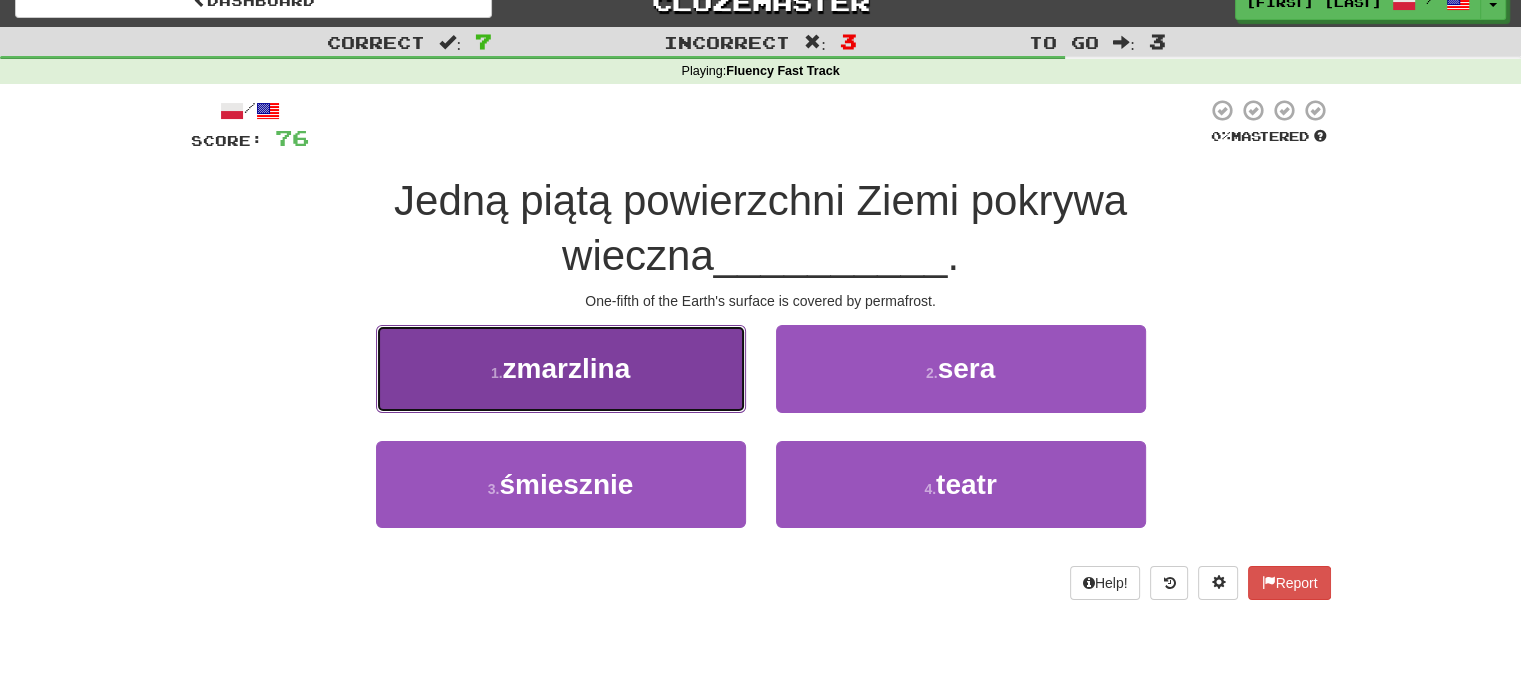 click on "1 .  zmarzlina" at bounding box center [561, 368] 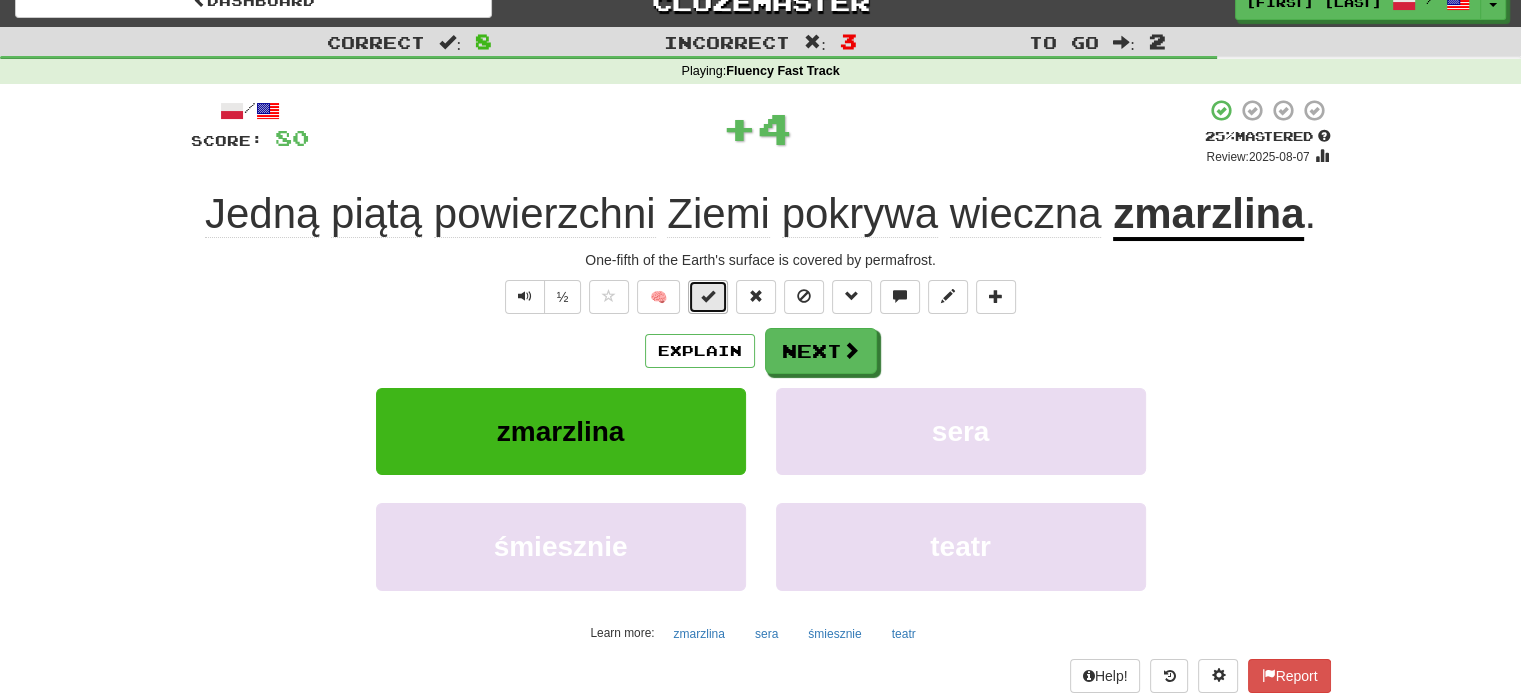 click at bounding box center [708, 296] 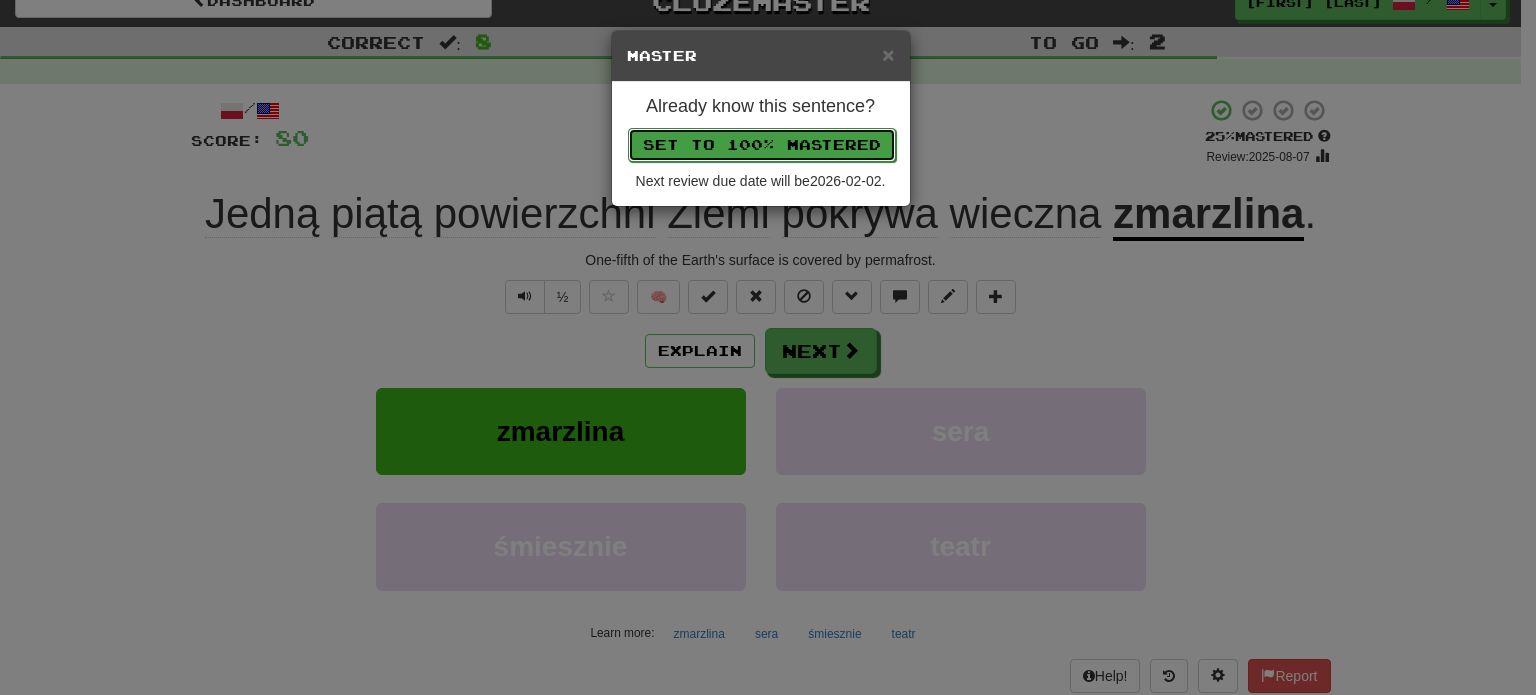 click on "Set to 100% Mastered" at bounding box center [762, 145] 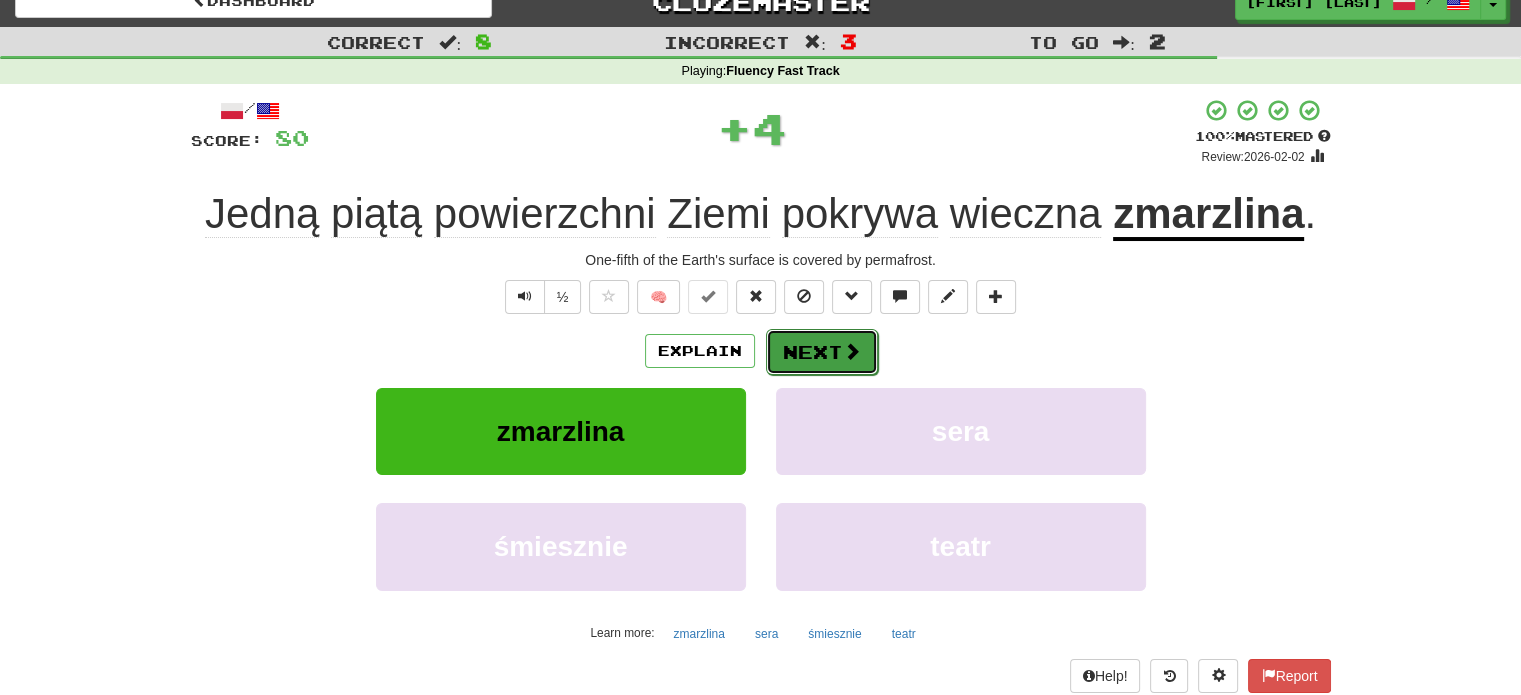 click on "Next" at bounding box center [822, 352] 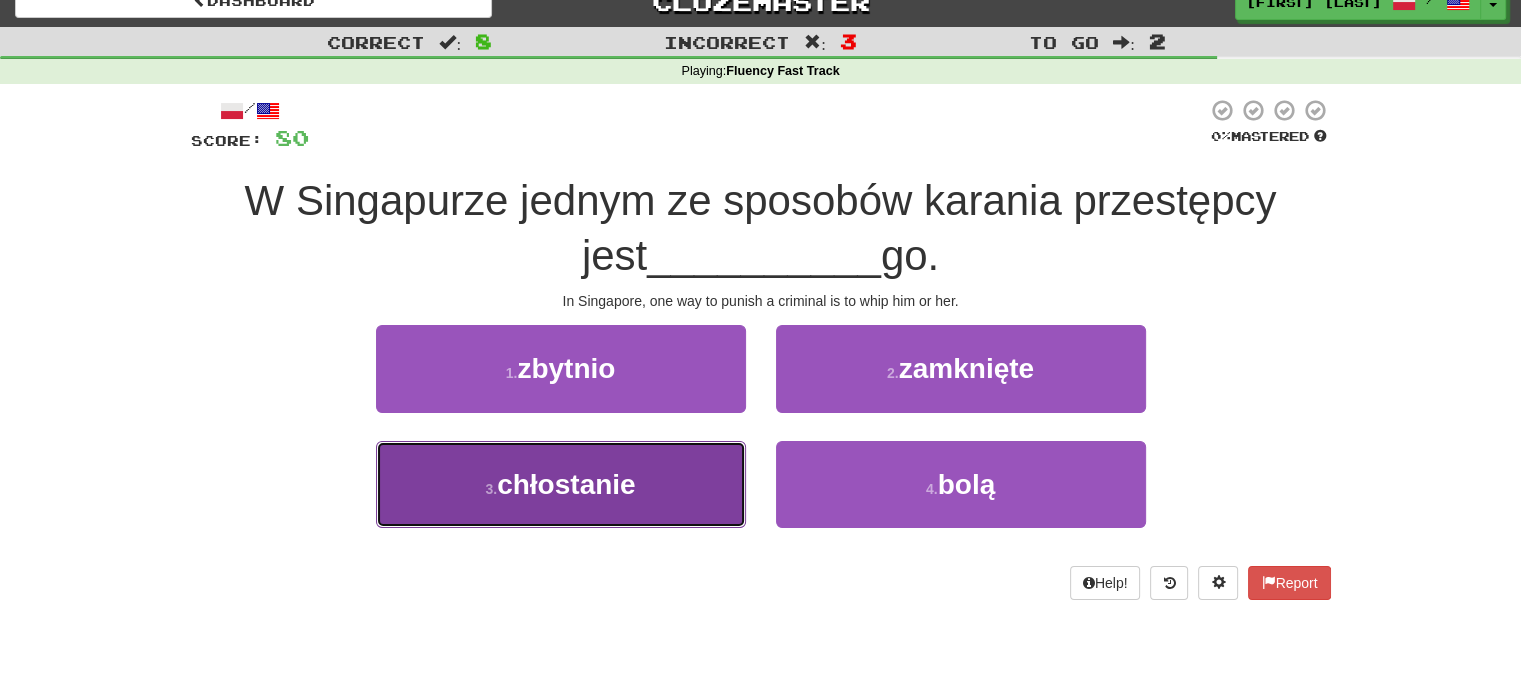 click on "3 .  chłostanie" at bounding box center [561, 484] 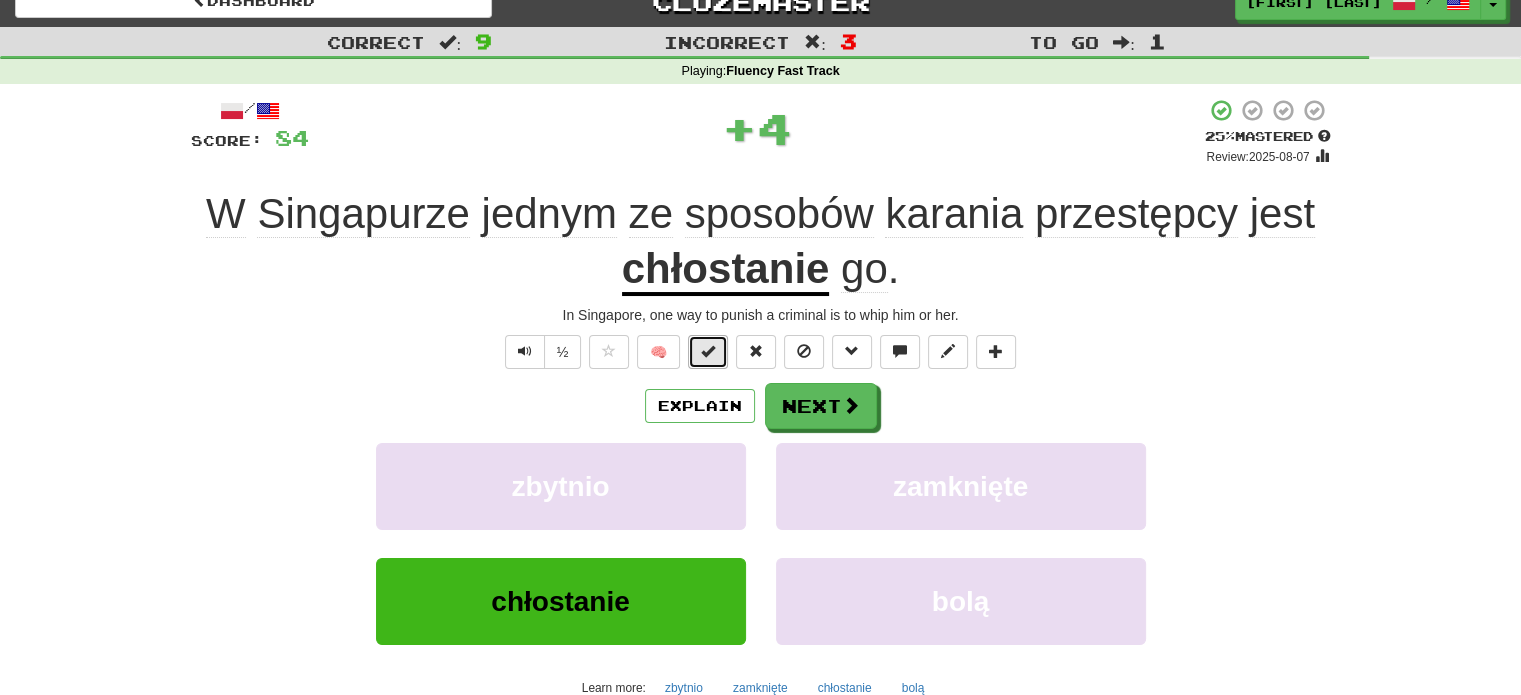 click at bounding box center [708, 351] 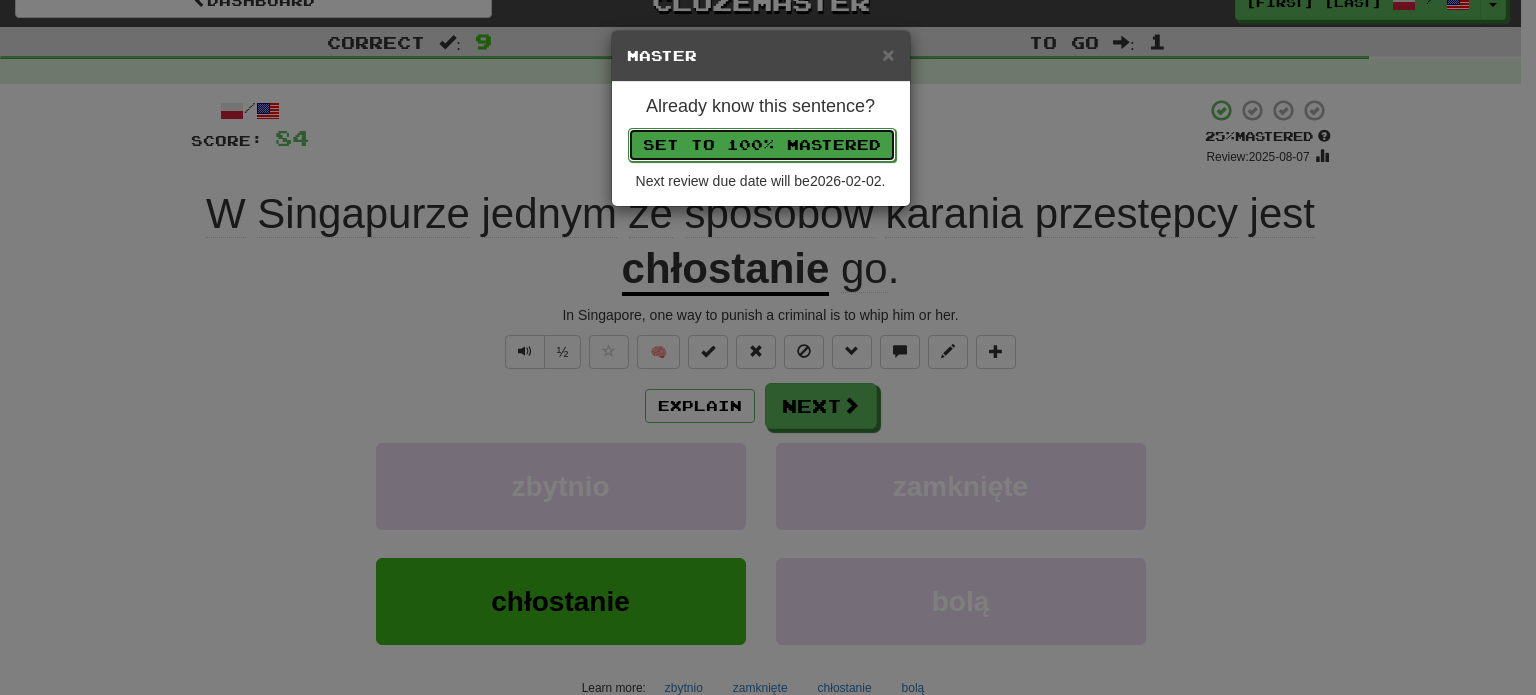 click on "Set to 100% Mastered" at bounding box center [762, 145] 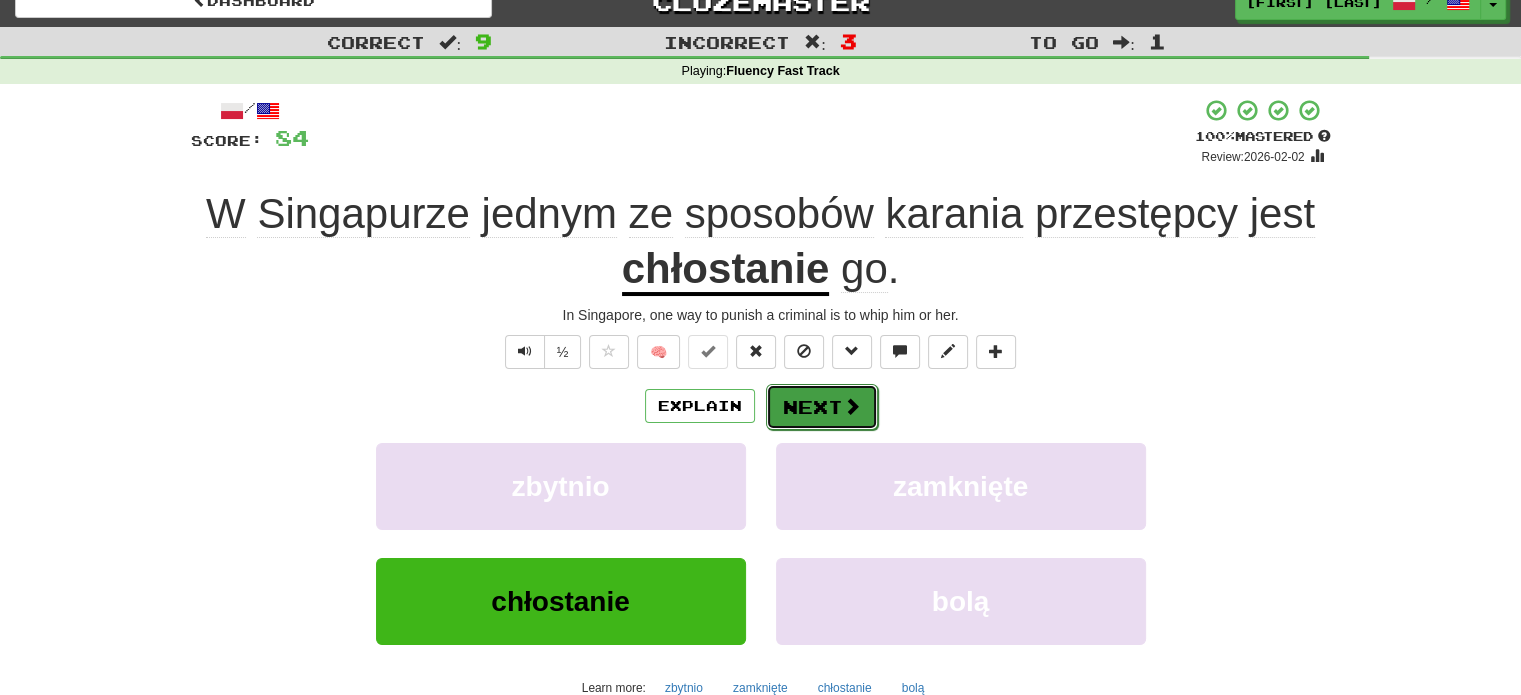click on "Next" at bounding box center [822, 407] 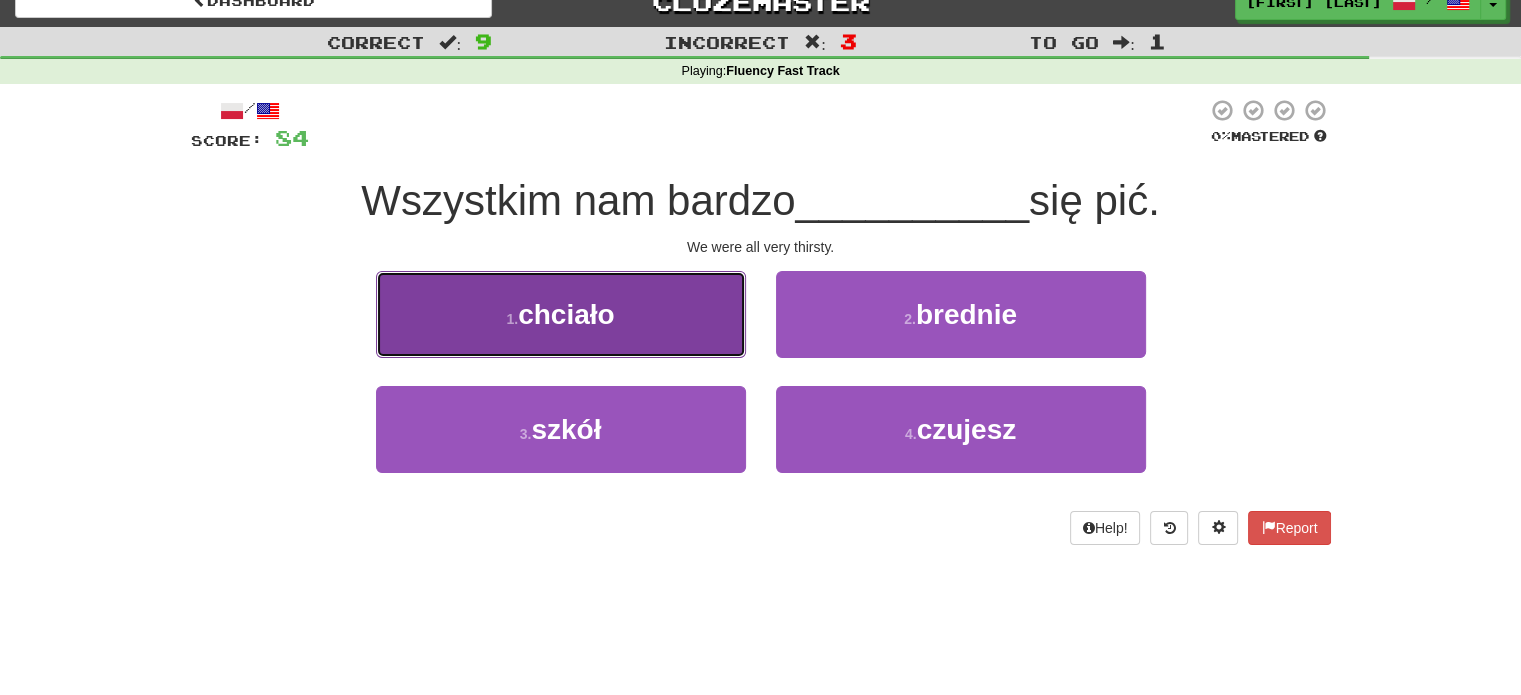 click on "1 .  chciało" at bounding box center (561, 314) 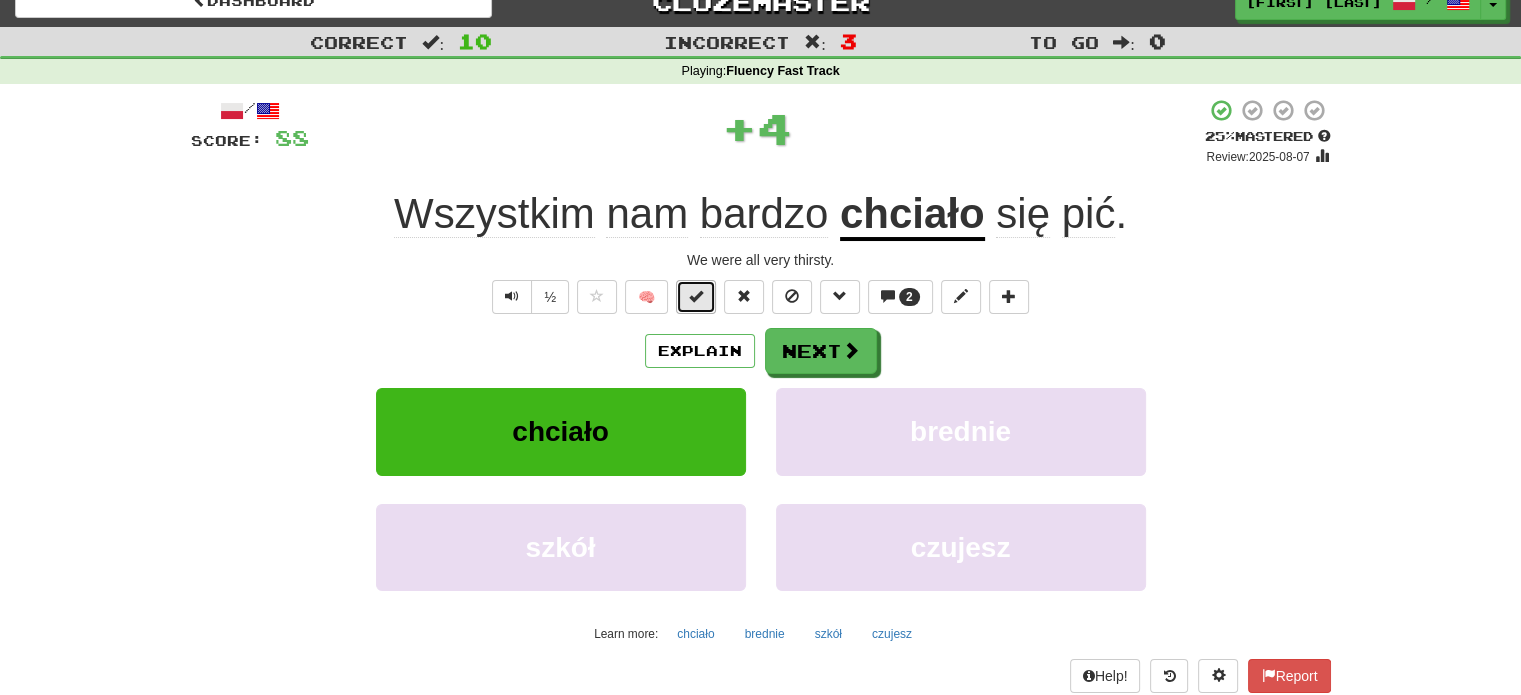 click at bounding box center [696, 296] 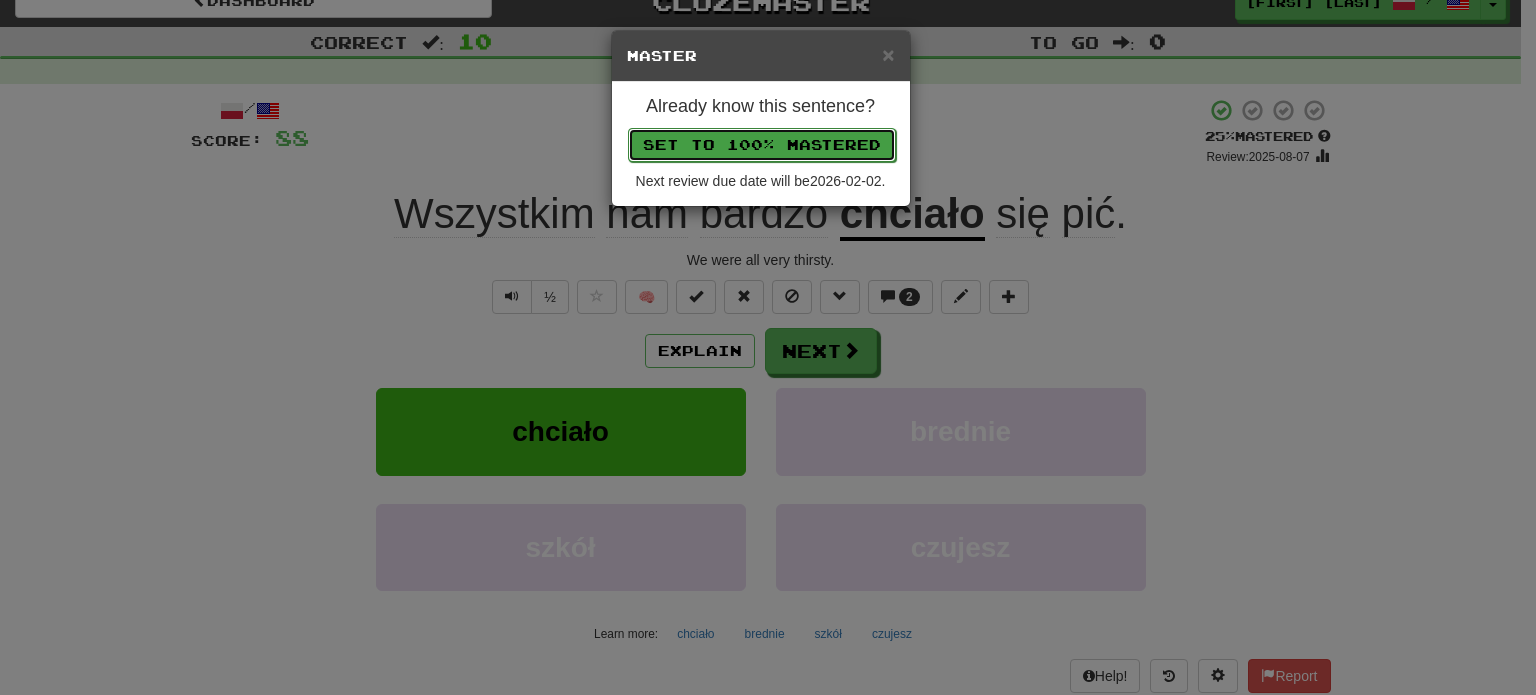 click on "Set to 100% Mastered" at bounding box center [762, 145] 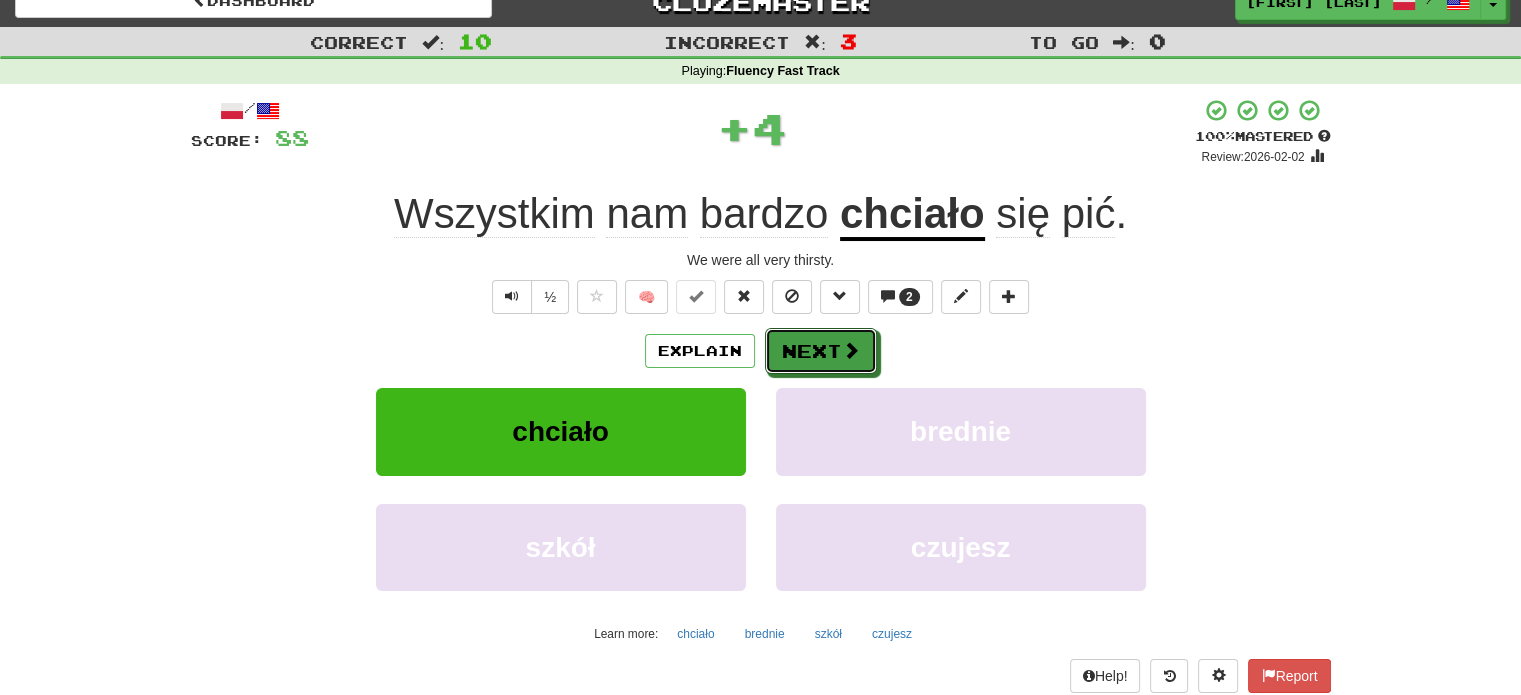 click on "Next" at bounding box center (821, 351) 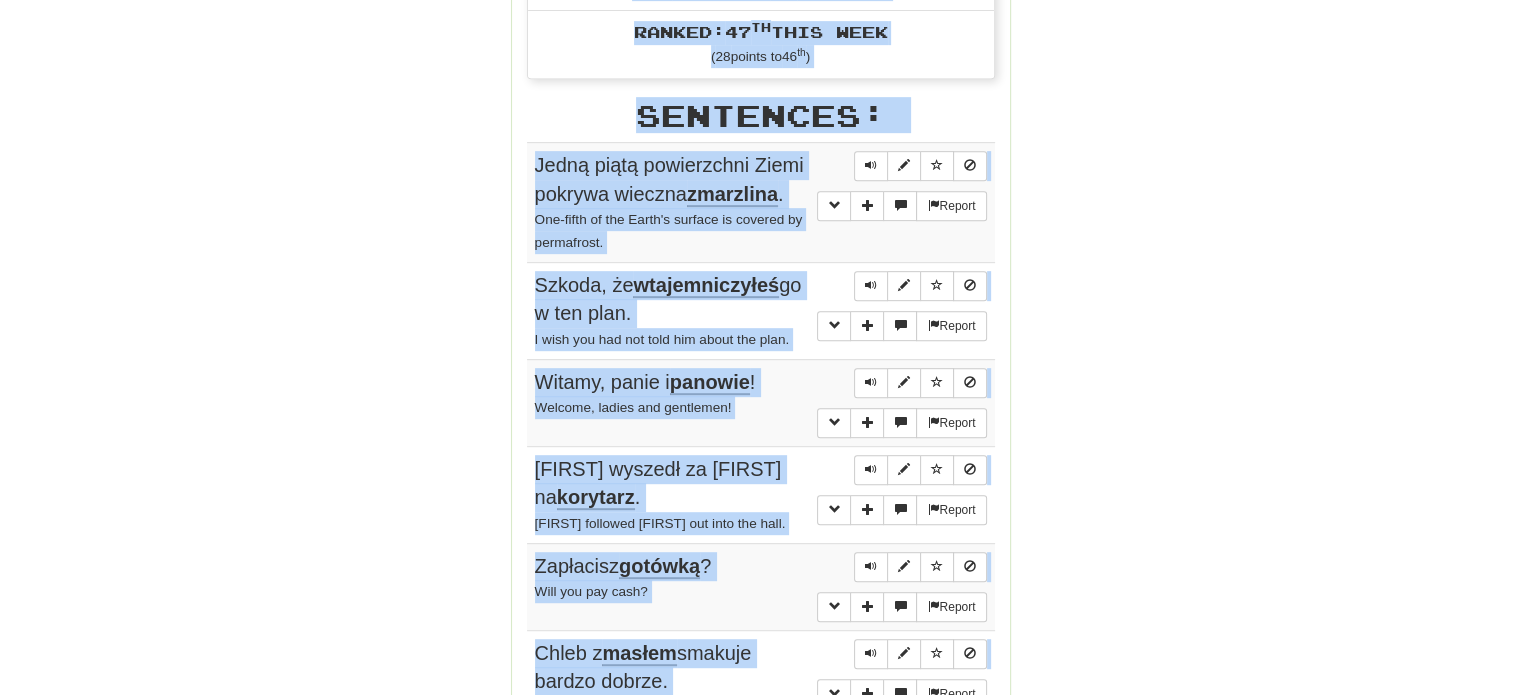 scroll, scrollTop: 874, scrollLeft: 0, axis: vertical 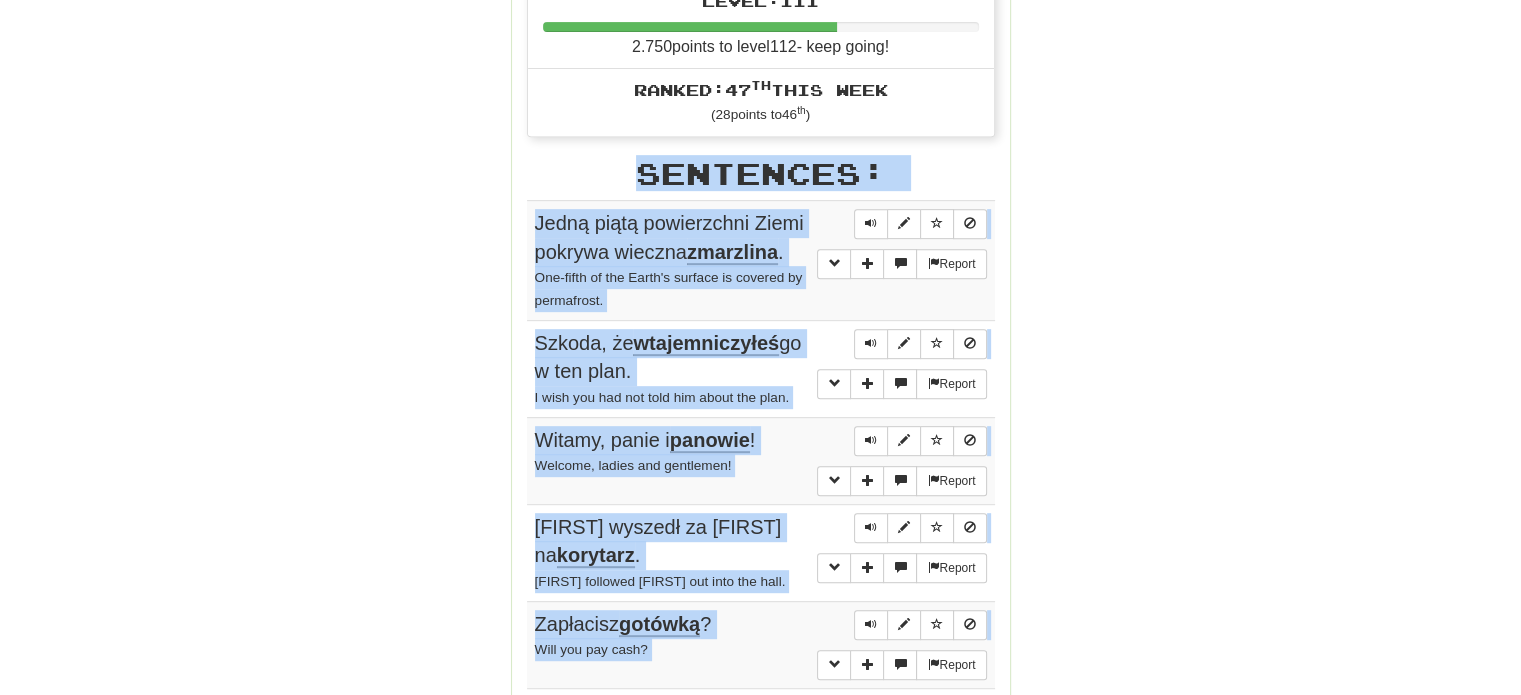 drag, startPoint x: 521, startPoint y: 260, endPoint x: 519, endPoint y: 219, distance: 41.04875 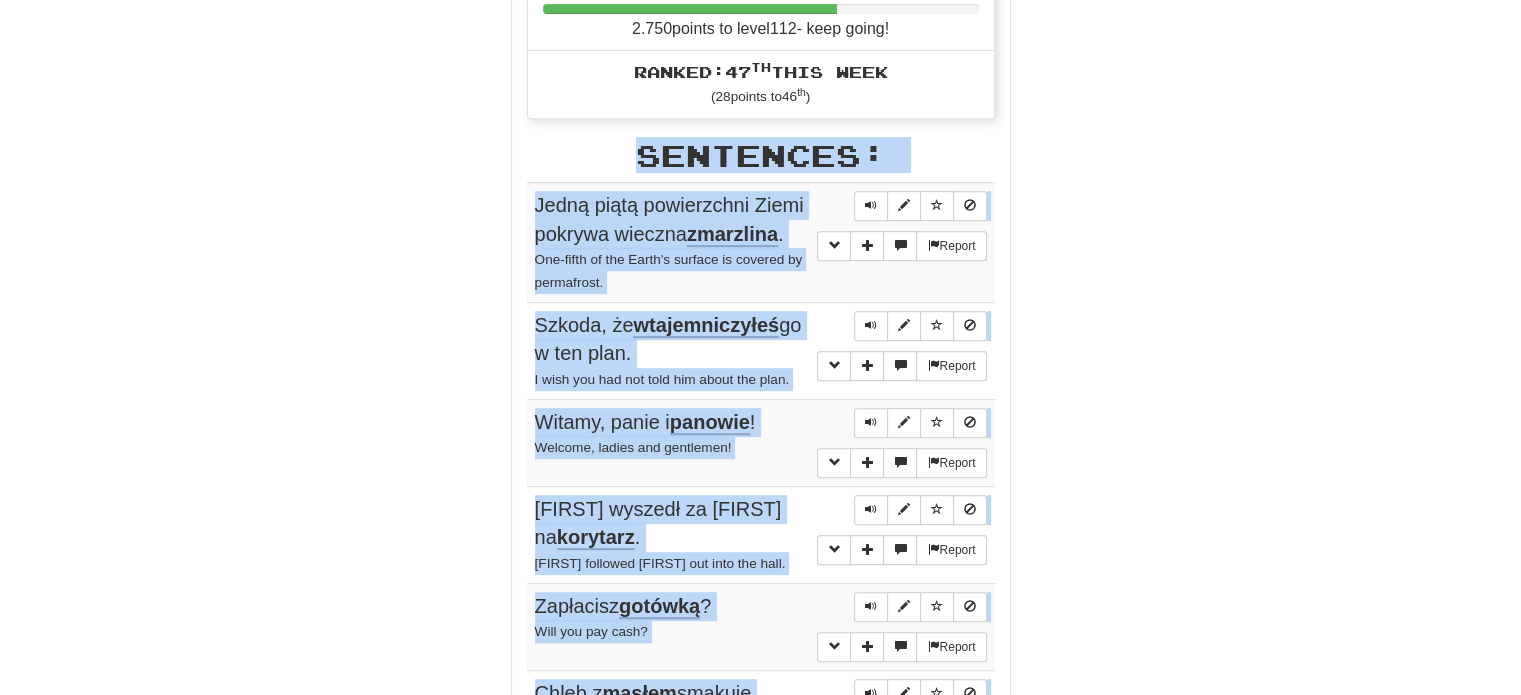 scroll, scrollTop: 1274, scrollLeft: 0, axis: vertical 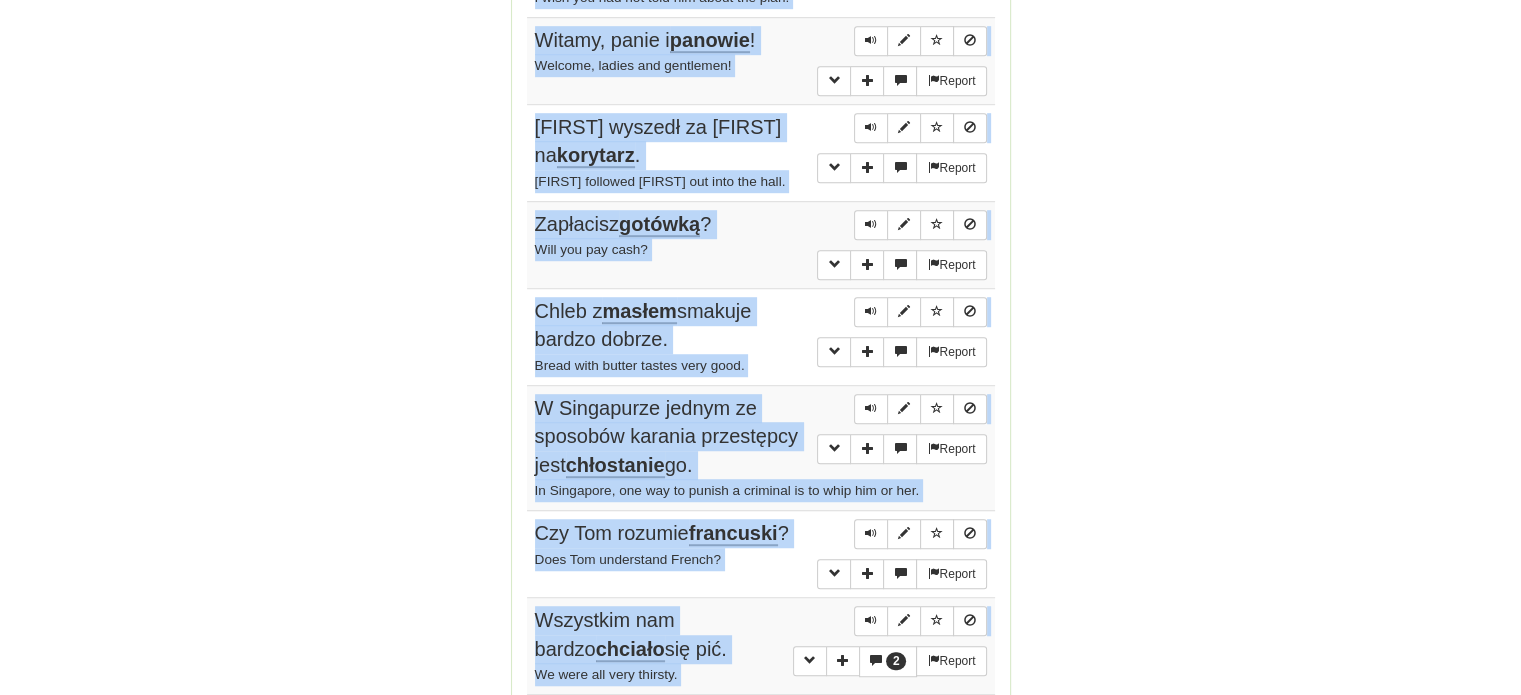 click on "Correct   :   10 Incorrect   :   3 To go   :   0 Playing :  Fluency Fast Track Round Complete!  Dashboard Continue  Round Results Stats: Score:   + 88 Time:   0 : 45 New:   5 Review:   5 Correct:   10 Incorrect:   3 Progress: Fluency Fast Track Playing:  16.406  /  17.289 + 5 94.864% 94.893% Mastered:  16.406  /  17.289 + 5 94.864% 94.893% Ready for Review:  20  /  Level:  111 2.750  points to level  112  - keep going! Ranked:  47 th  this week ( 28  points to  46 th ) Sentences:  Report Jedną piątą powierzchni Ziemi pokrywa wieczna  zmarzlina . One-fifth of the Earth's surface is covered by permafrost.  Report Szkoda, że  wtajemniczyłeś  go w ten plan. I wish you had not told him about the plan.  Report Witamy, panie i  panowie ! Welcome, ladies and gentlemen!  Report Tom wyszedł za Mary na  korytarz . Tom followed Mary out into the hall.  Report Zapłacisz  gotówką ? Will you pay cash?  Report Chleb z  masłem  smakuje bardzo dobrze. Bread with butter tastes very good.  Report chłostanie  go. ? 2" at bounding box center [760, -172] 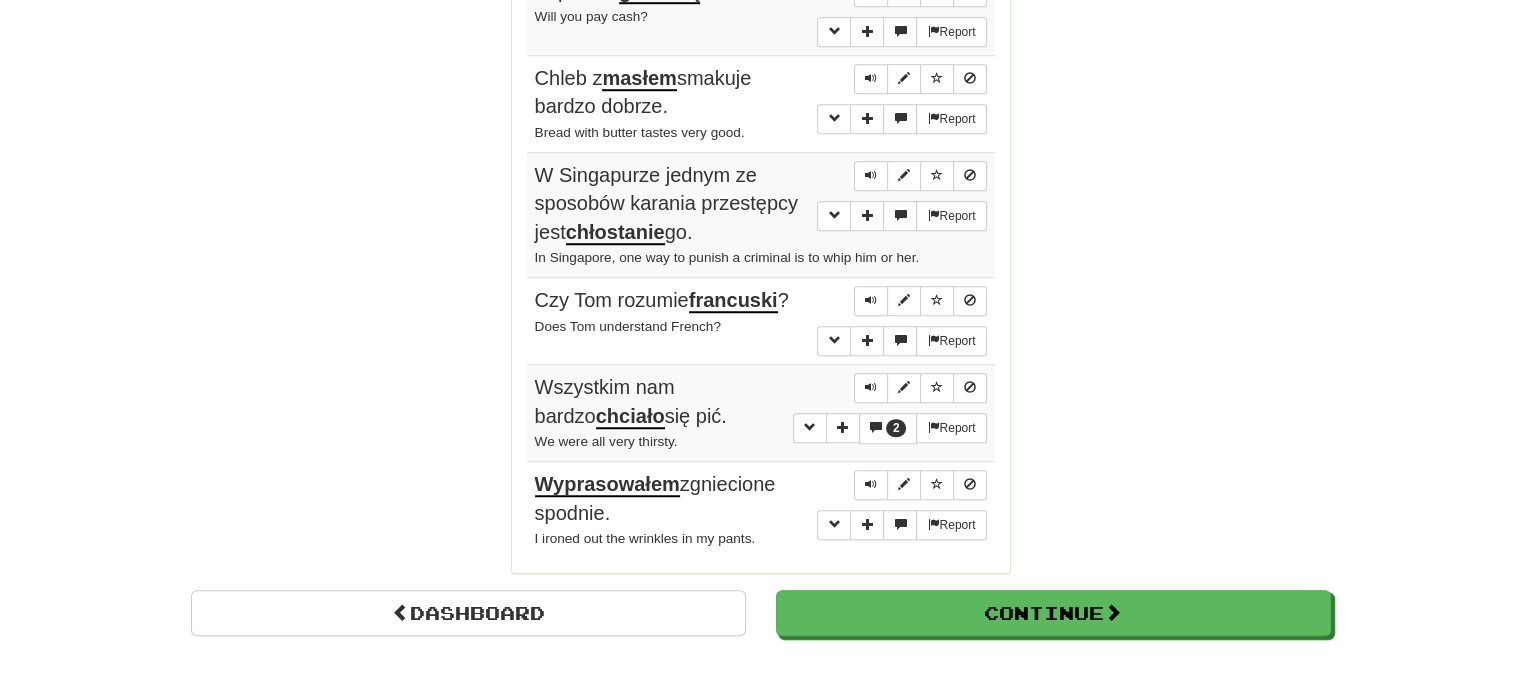 scroll, scrollTop: 1674, scrollLeft: 0, axis: vertical 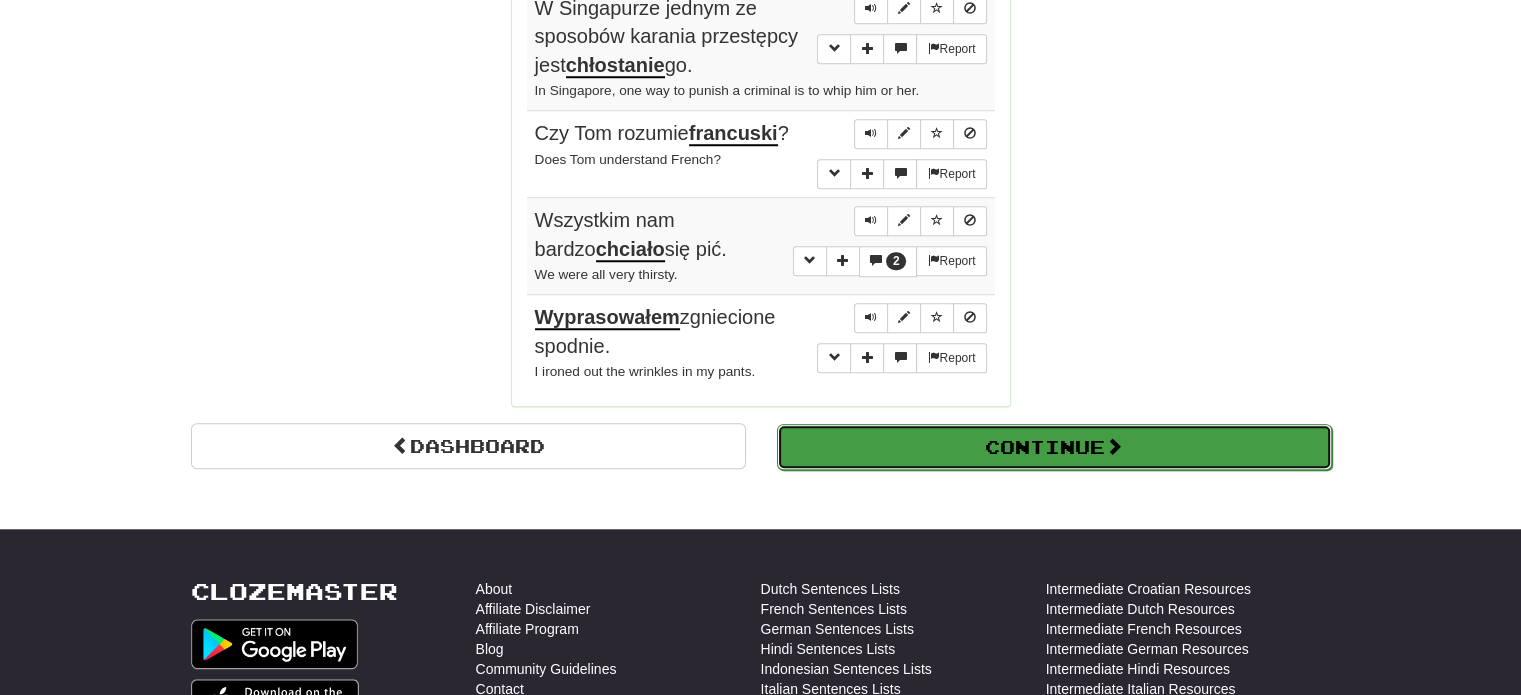 click on "Continue" at bounding box center [1054, 447] 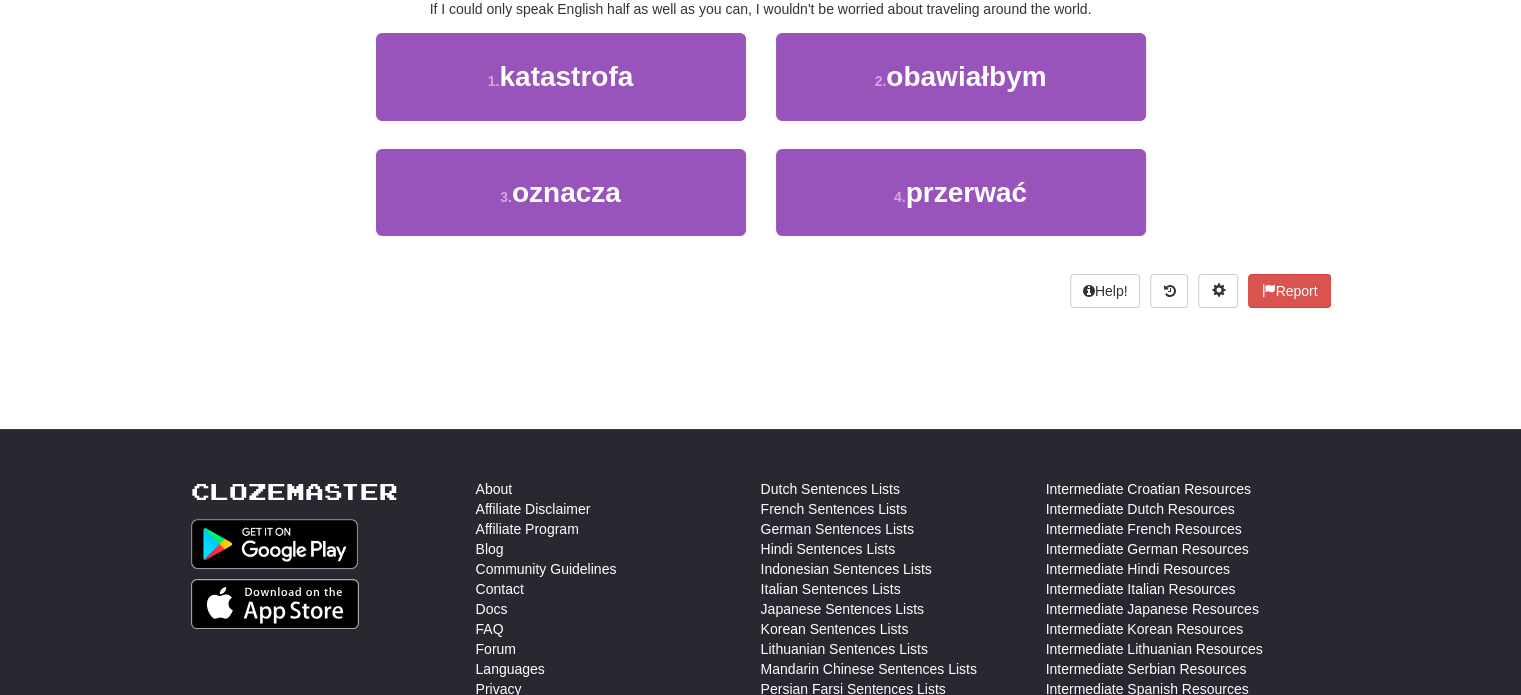 scroll, scrollTop: 16, scrollLeft: 0, axis: vertical 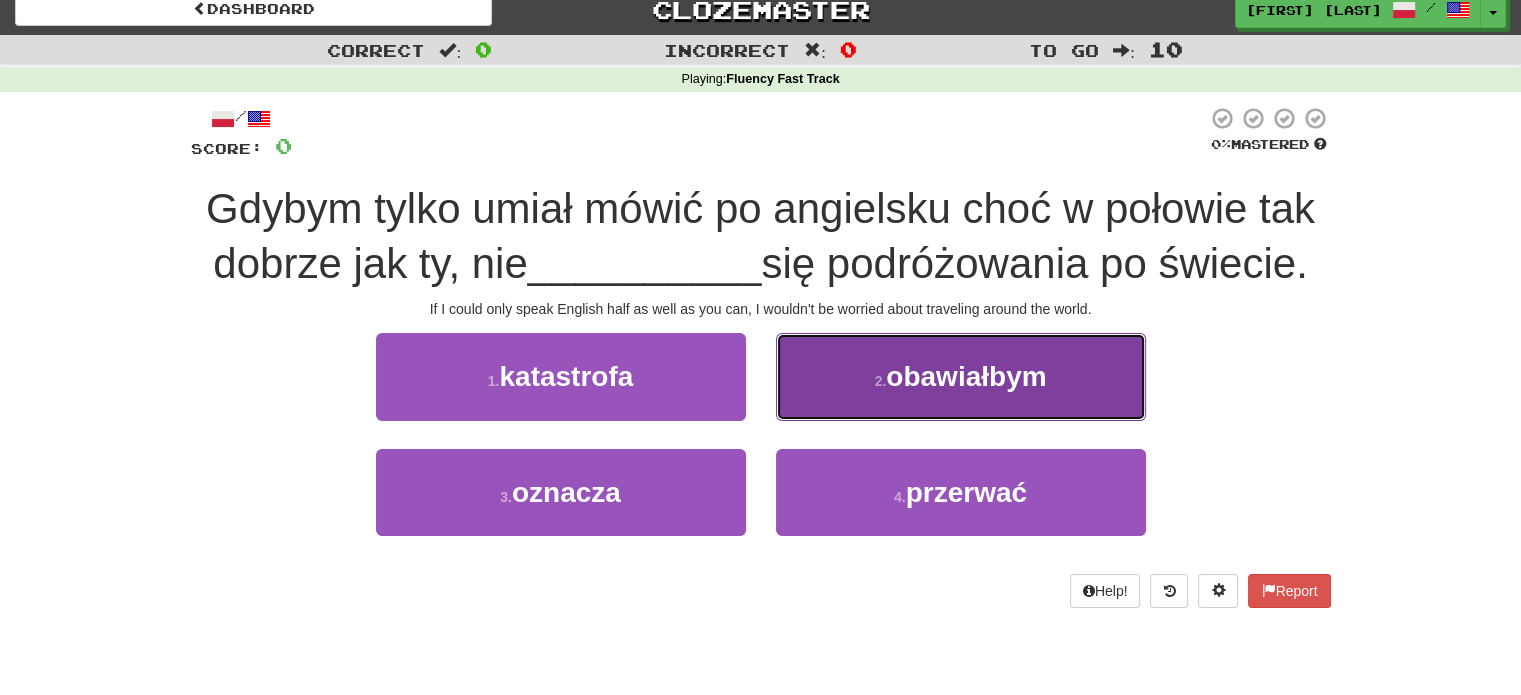 click on "2 .  obawiałbym" at bounding box center (961, 376) 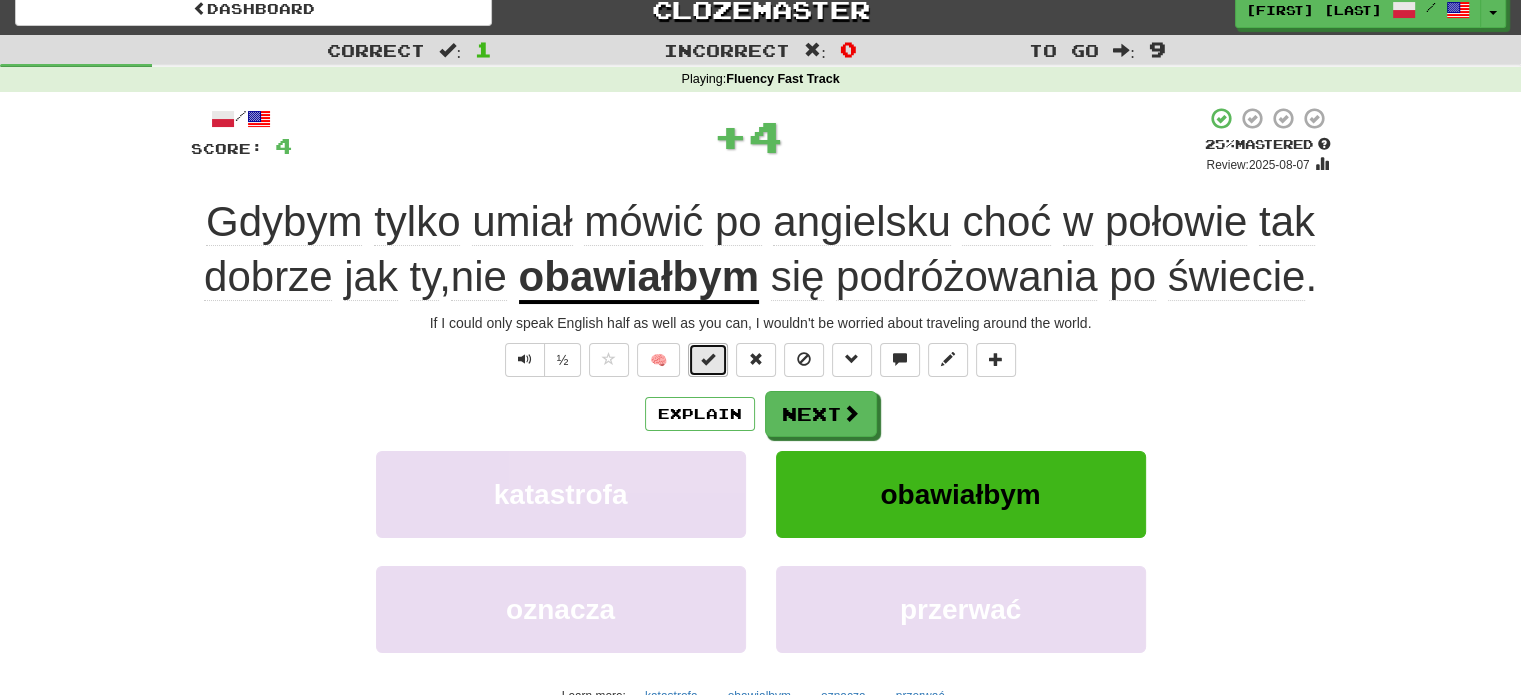 click at bounding box center (708, 360) 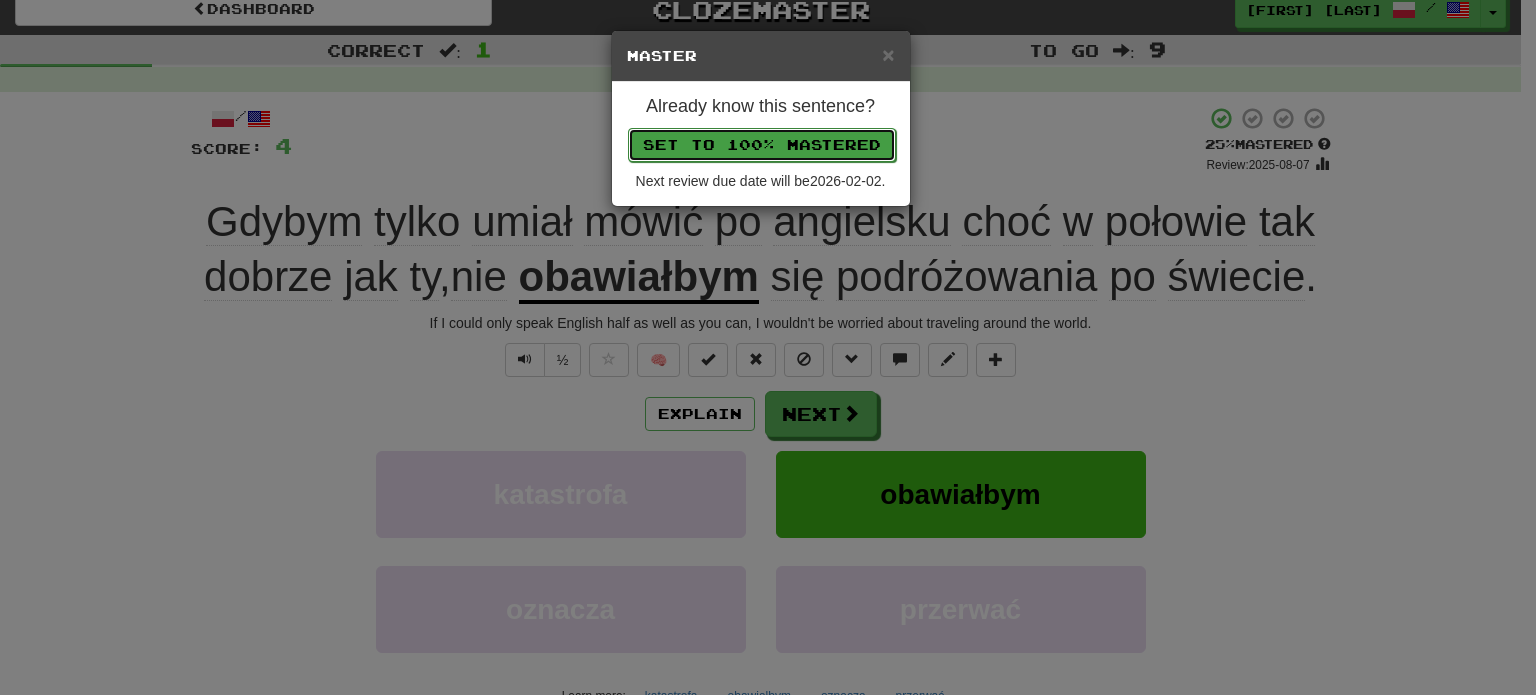 click on "Set to 100% Mastered" at bounding box center (762, 145) 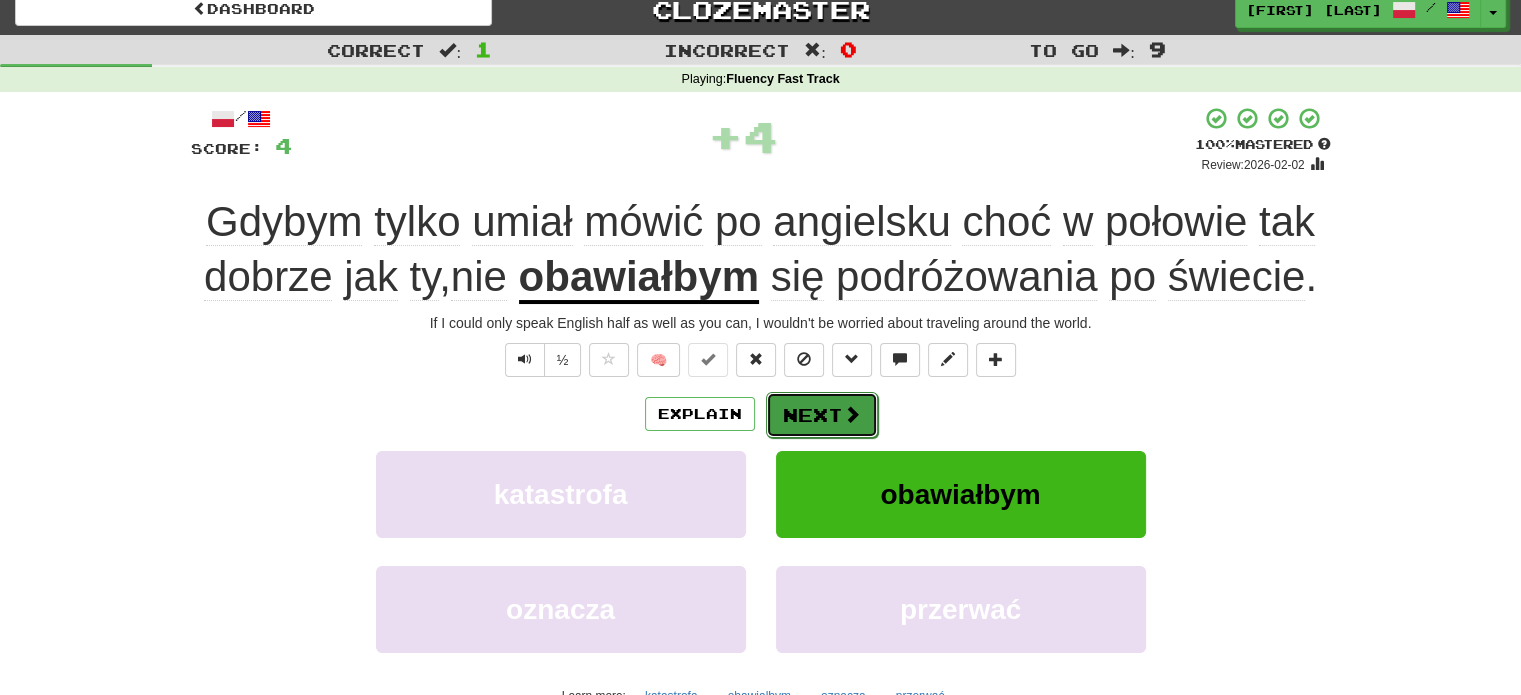 click on "Next" at bounding box center (822, 415) 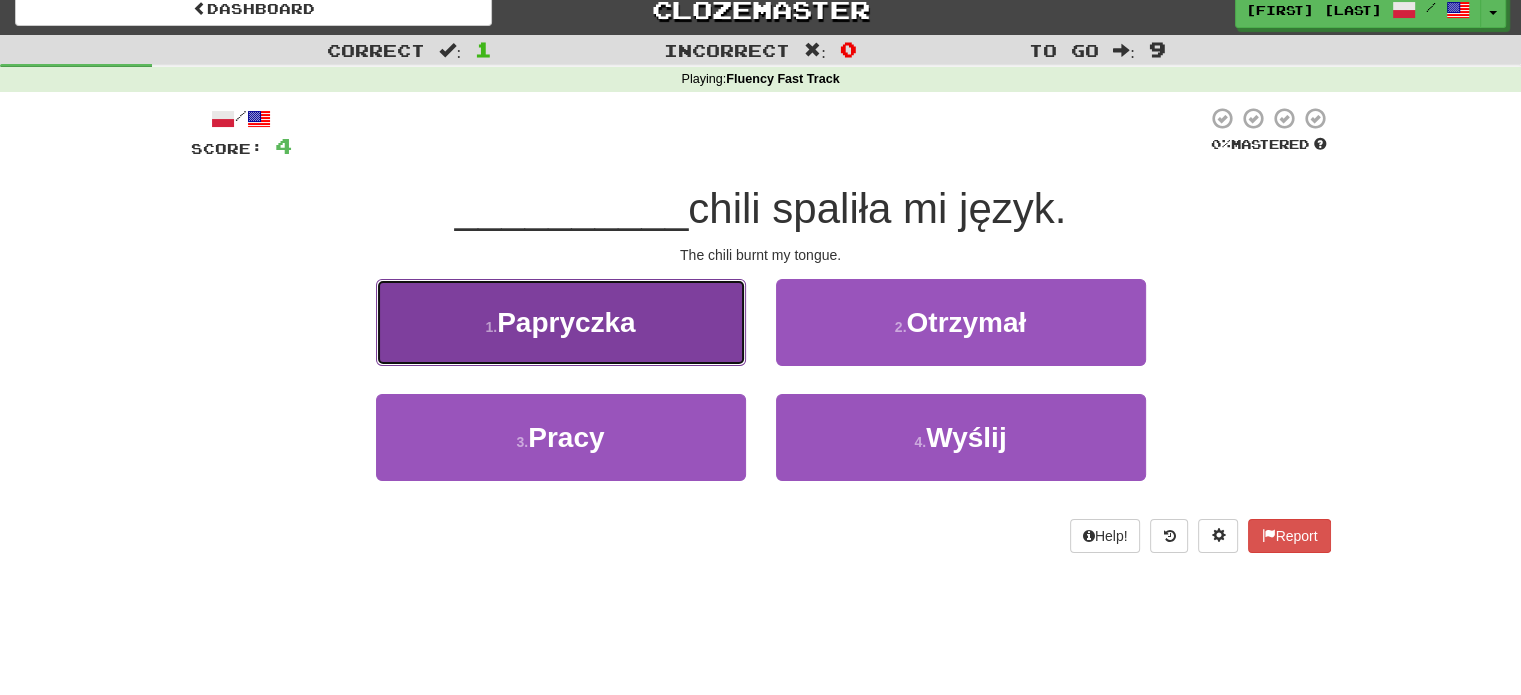 click on "1 .  Papryczka" at bounding box center (561, 322) 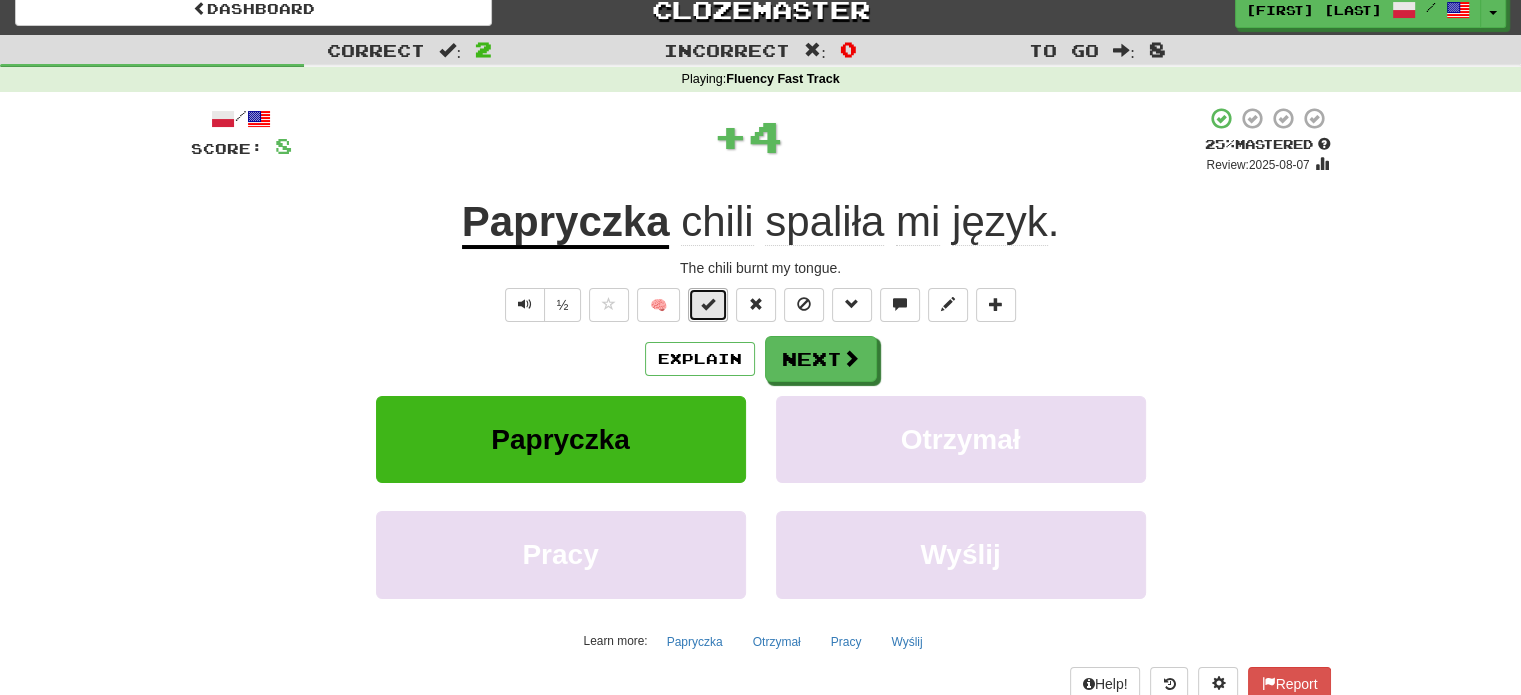 click at bounding box center [708, 304] 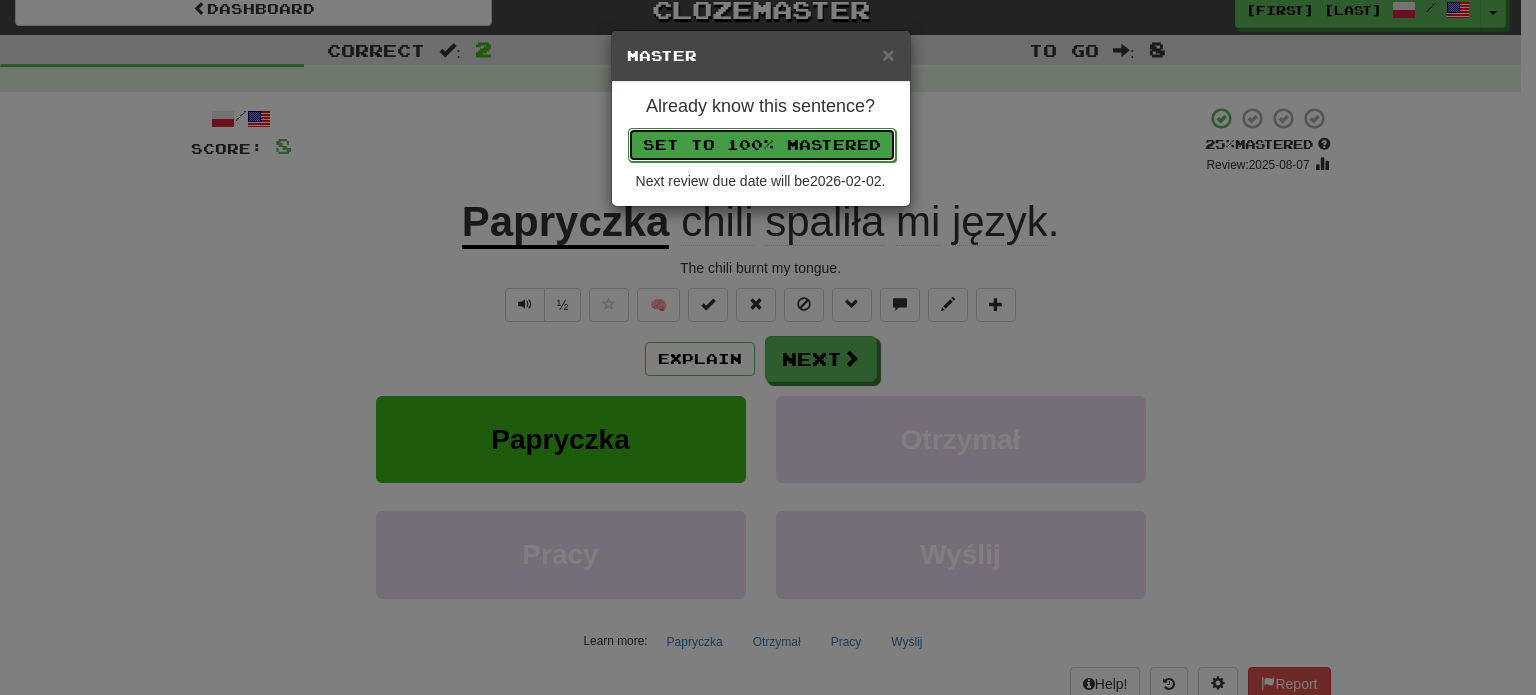 click on "Set to 100% Mastered" at bounding box center [762, 145] 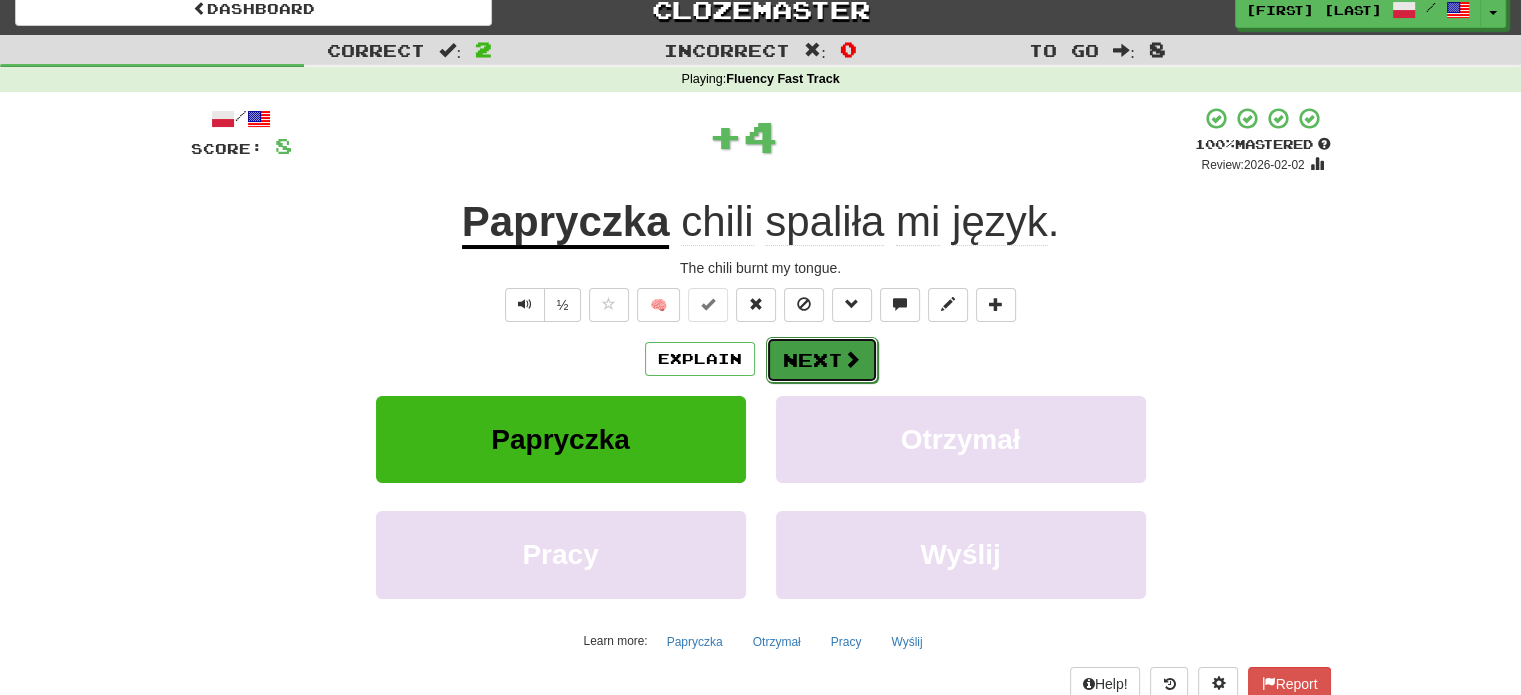 click at bounding box center [852, 359] 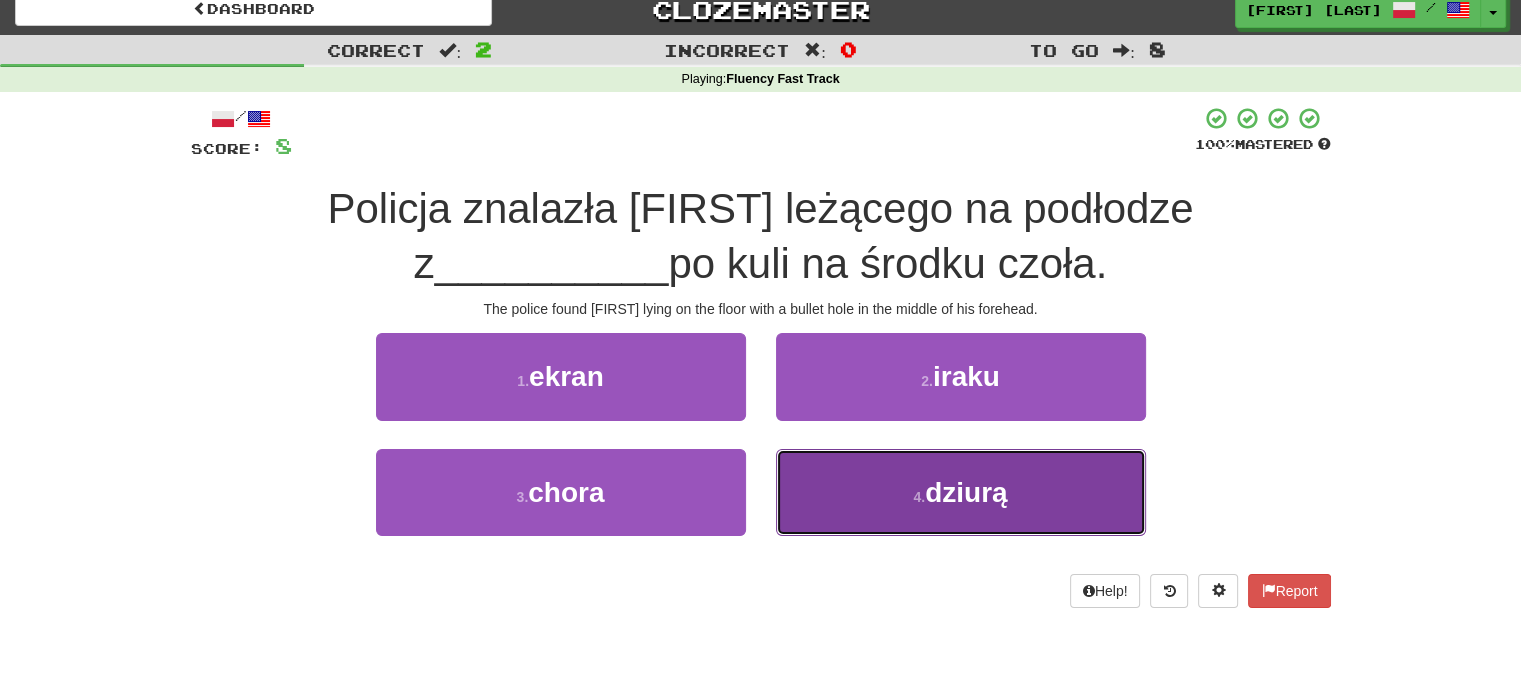 click on "4 .  dziurą" at bounding box center [961, 492] 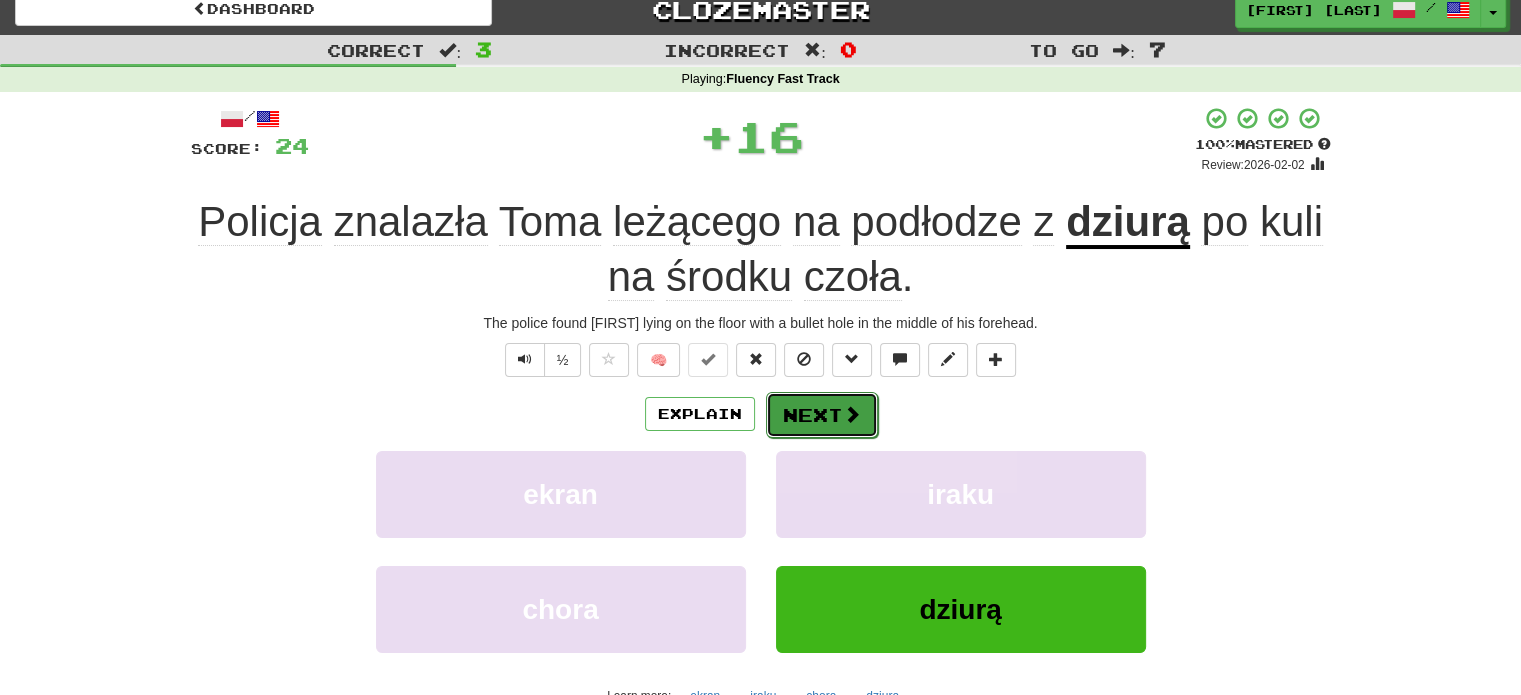 click at bounding box center (852, 414) 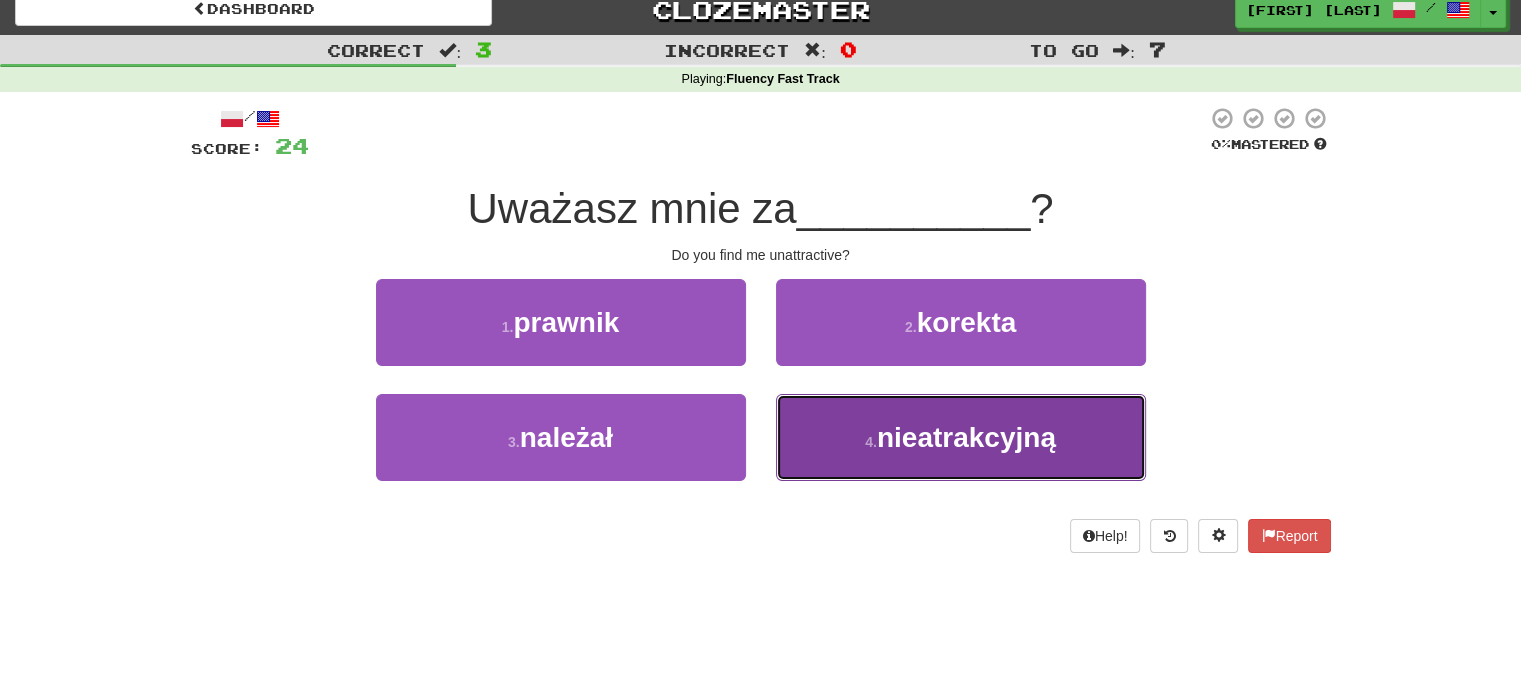 click on "4 .  nieatrakcyjną" at bounding box center (961, 437) 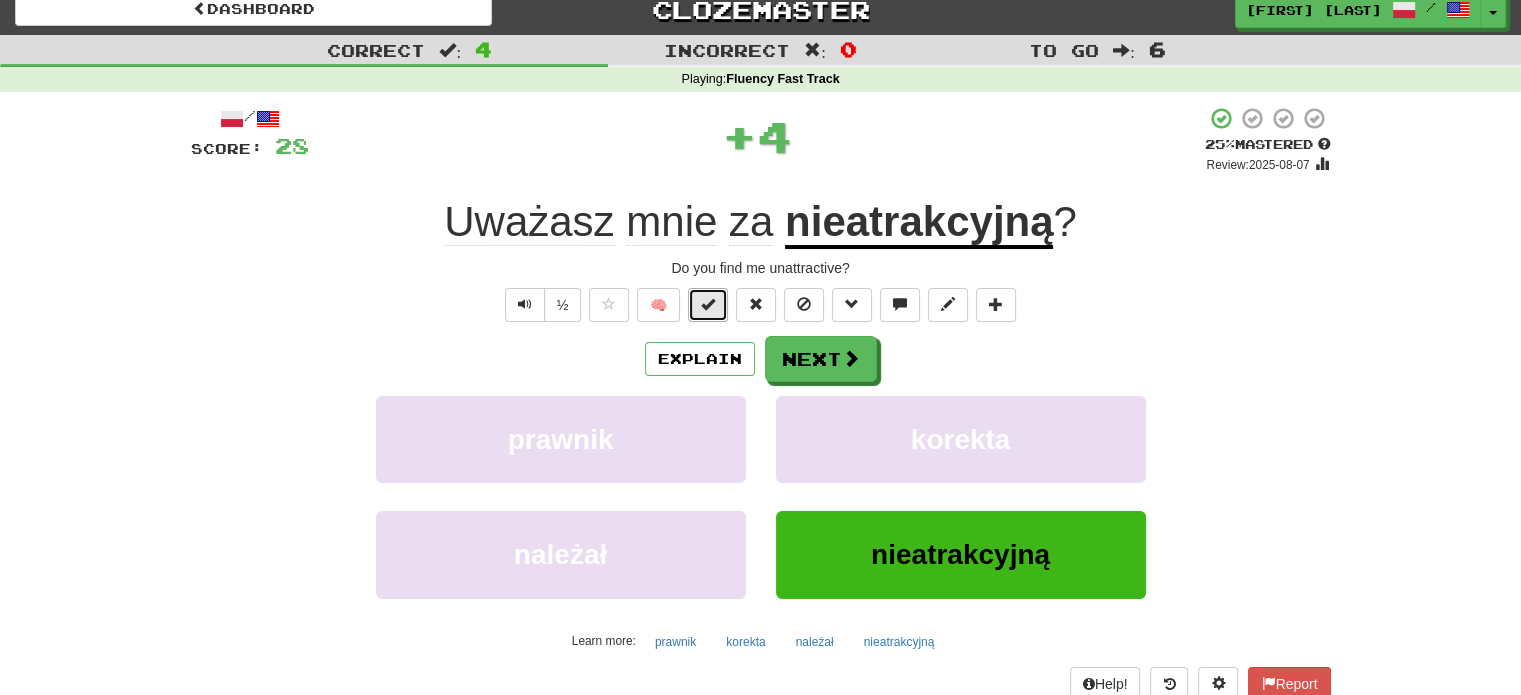 click at bounding box center [708, 305] 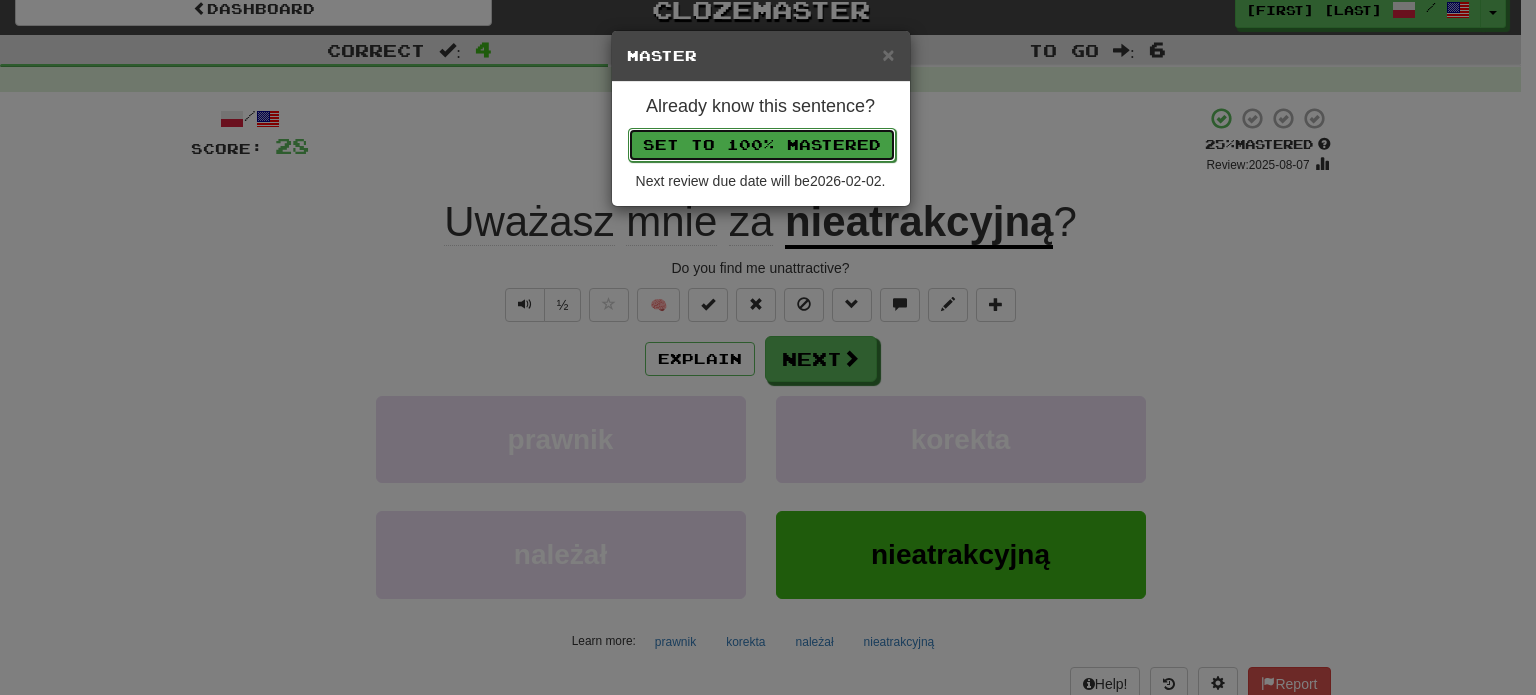 click on "Set to 100% Mastered" at bounding box center (762, 145) 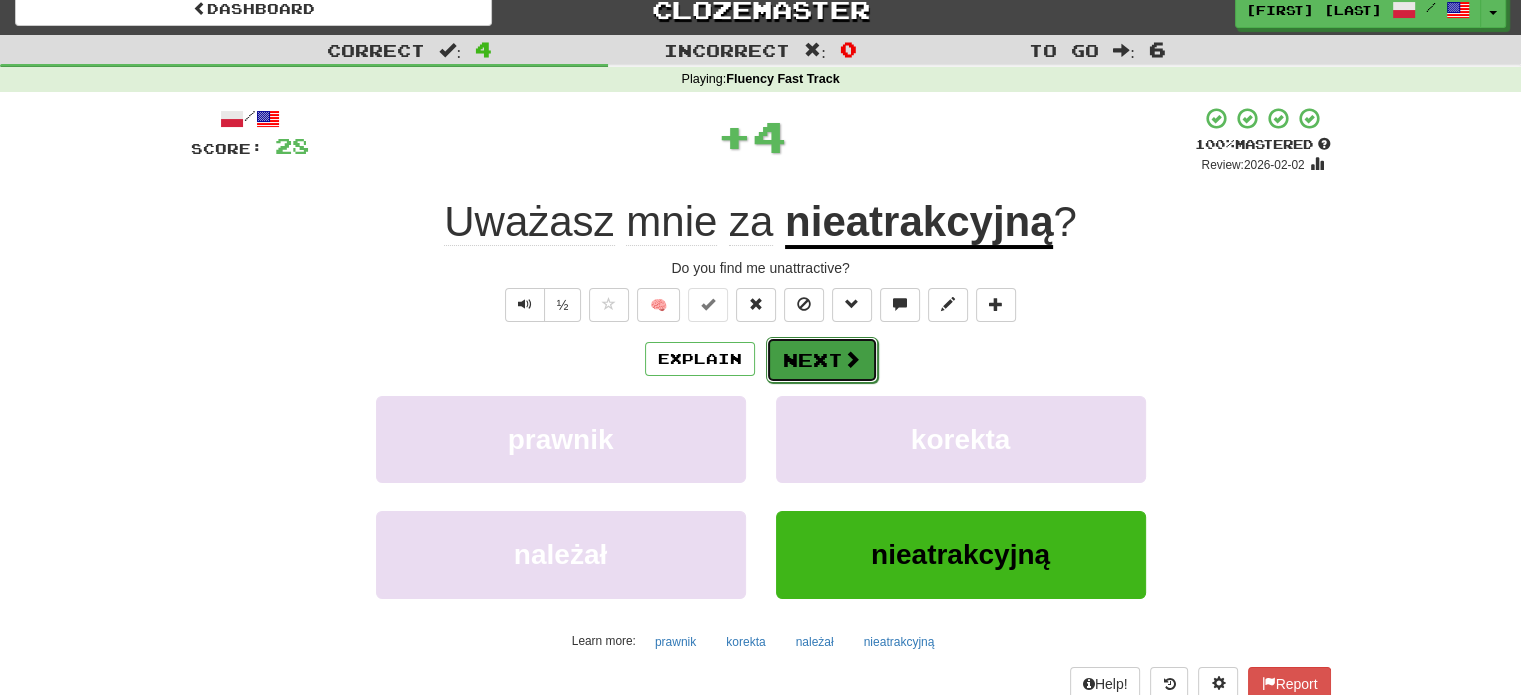click on "Next" at bounding box center (822, 360) 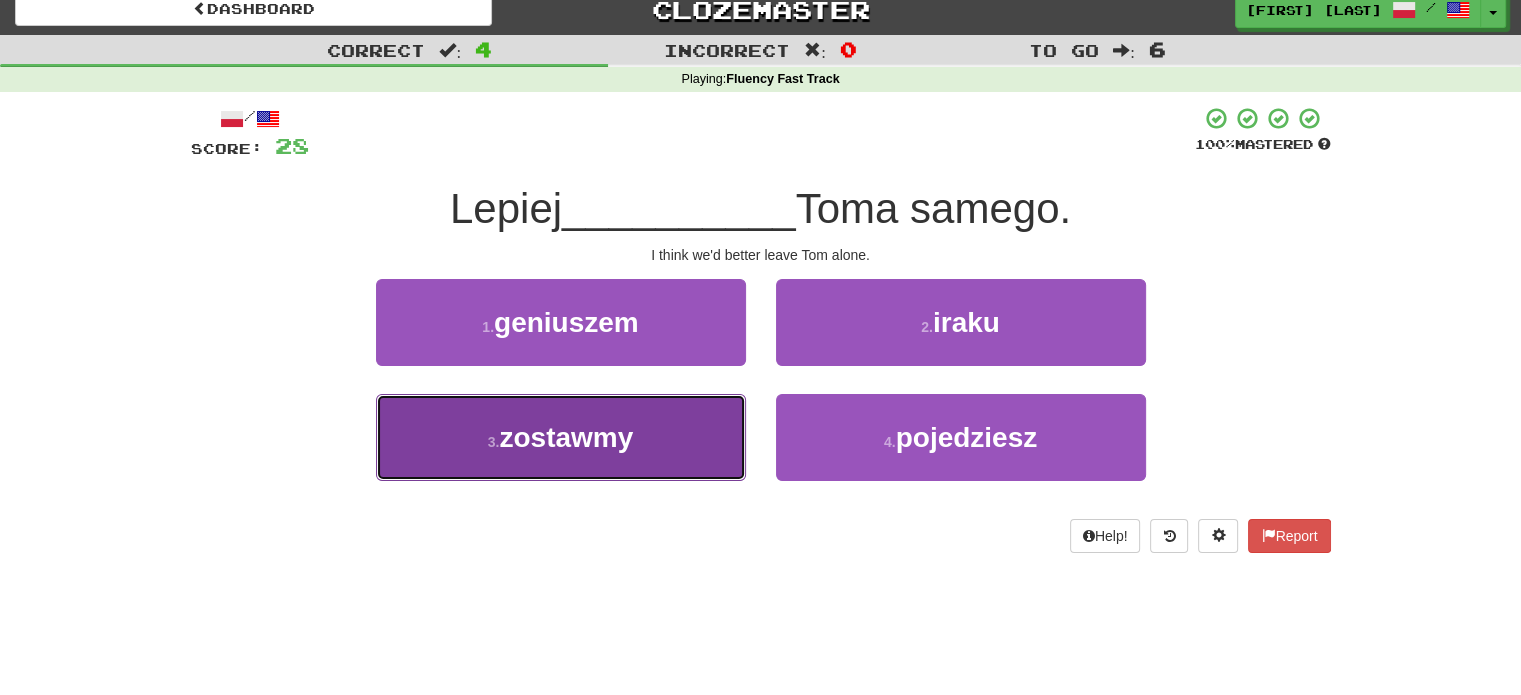 click on "3 .  zostawmy" at bounding box center [561, 437] 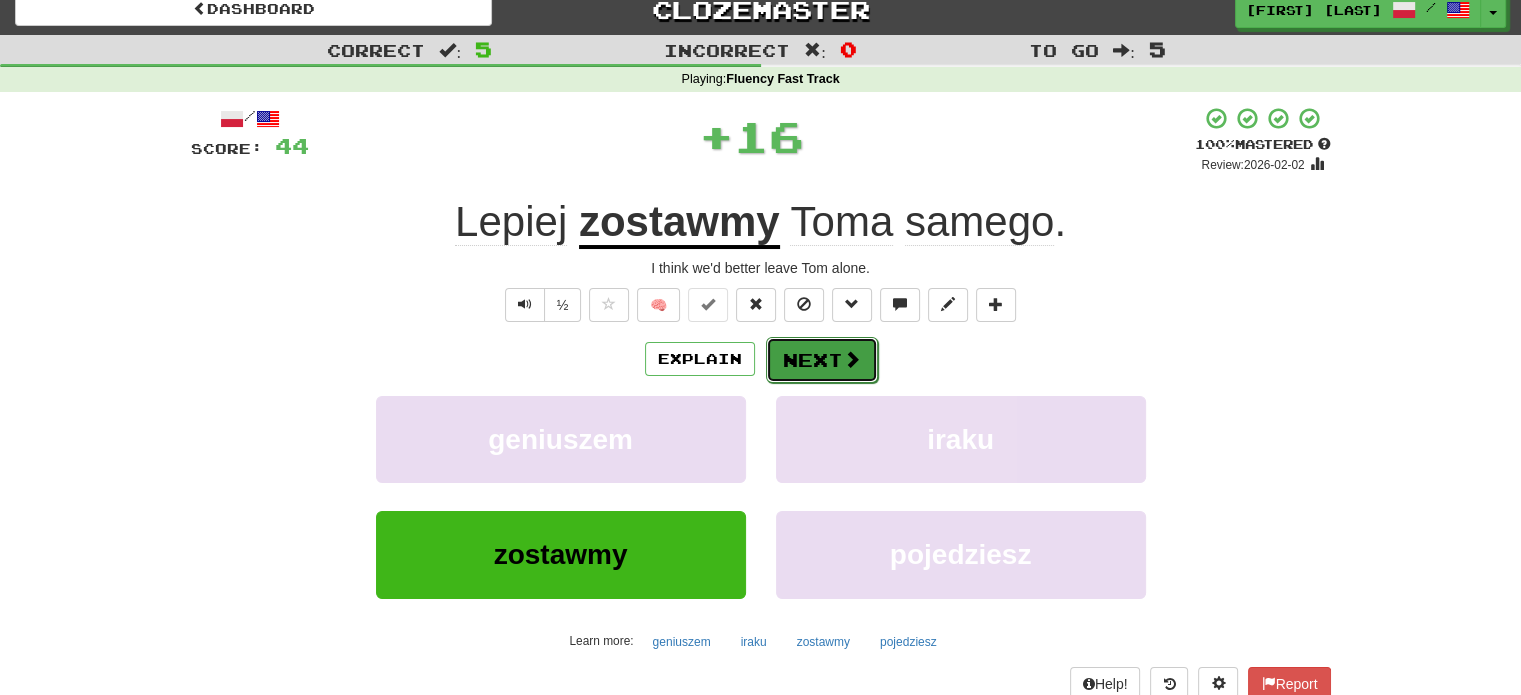 click on "Next" at bounding box center [822, 360] 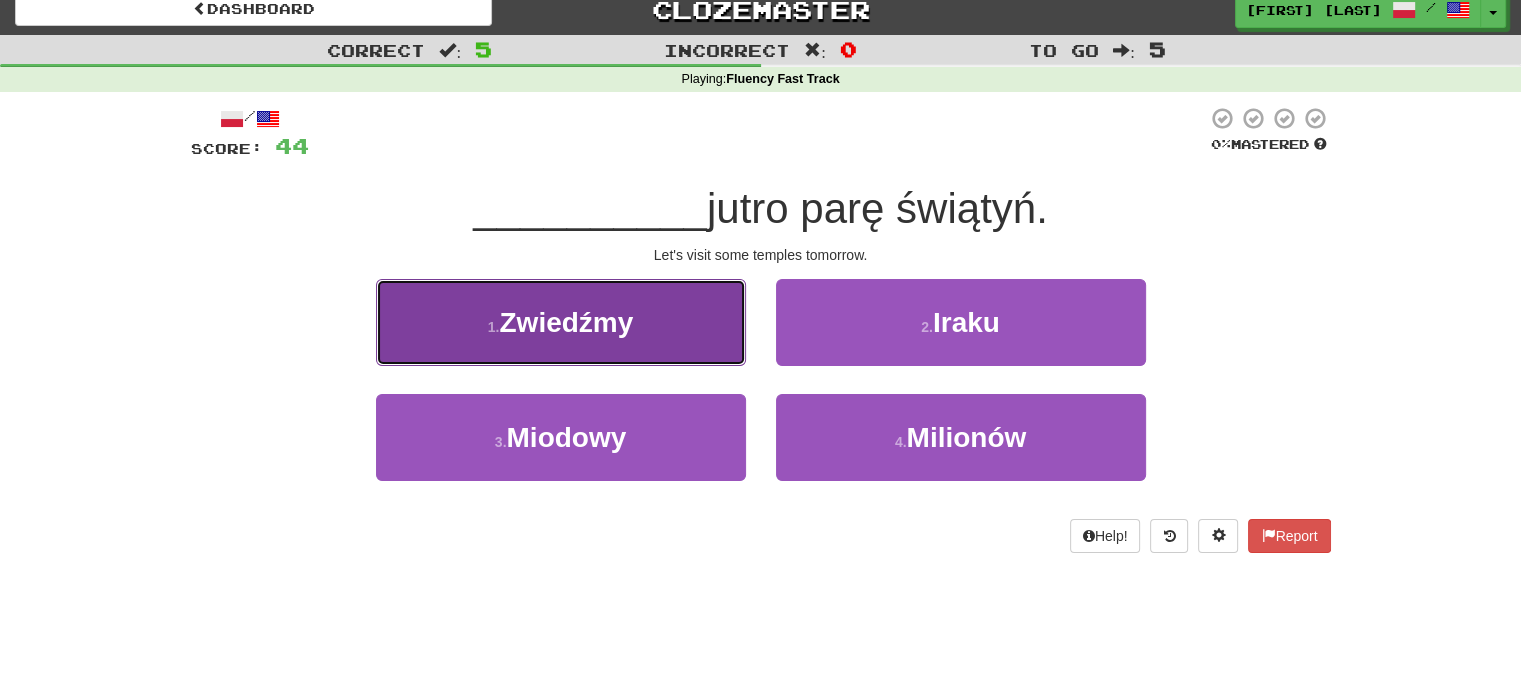 click on "1 .  Zwiedźmy" at bounding box center [561, 322] 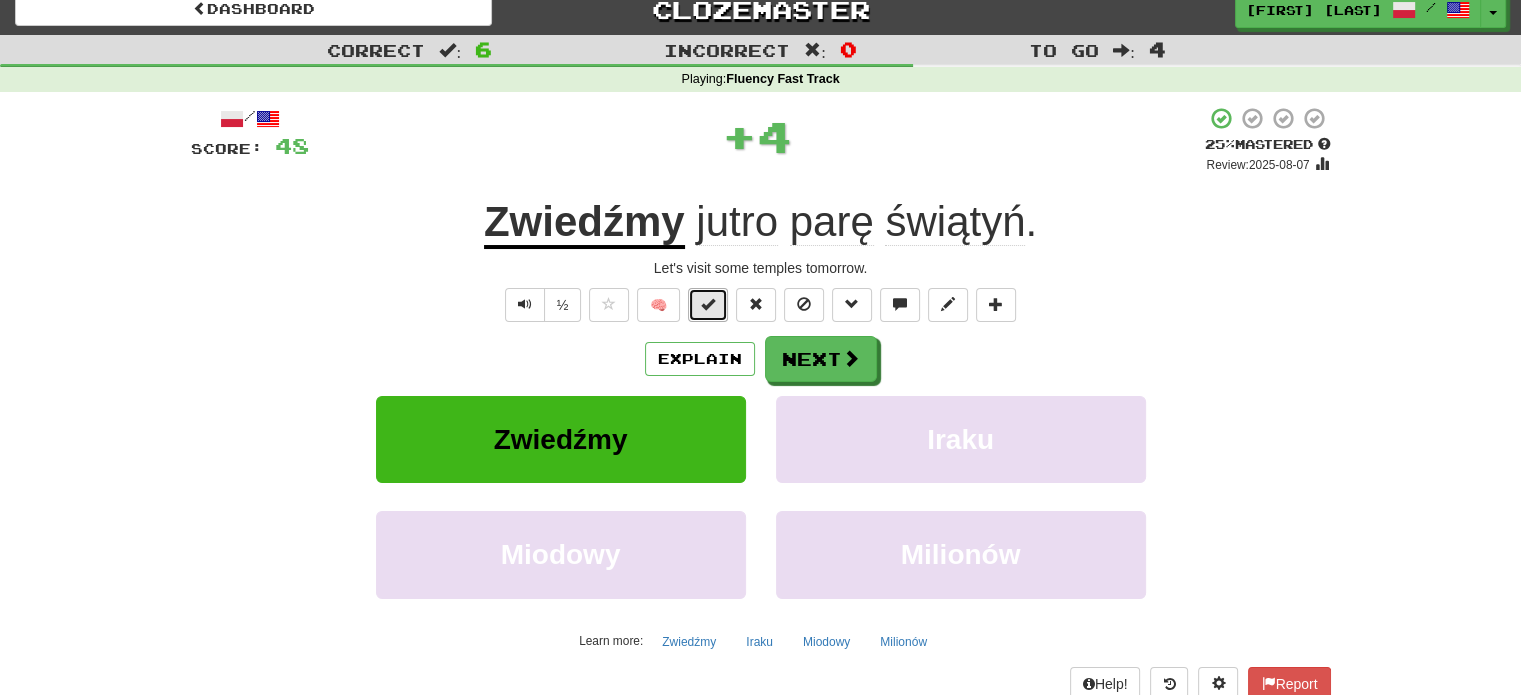 click at bounding box center [708, 304] 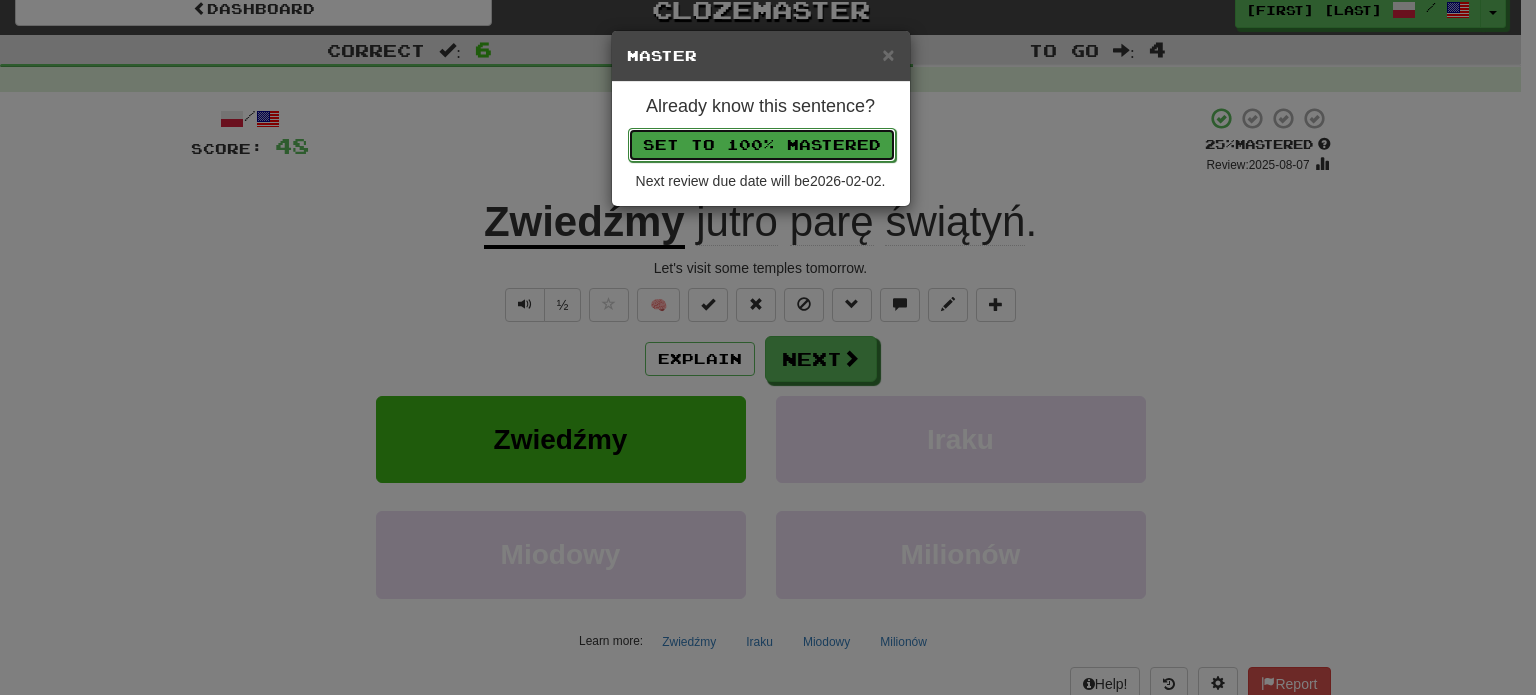 click on "Set to 100% Mastered" at bounding box center [762, 145] 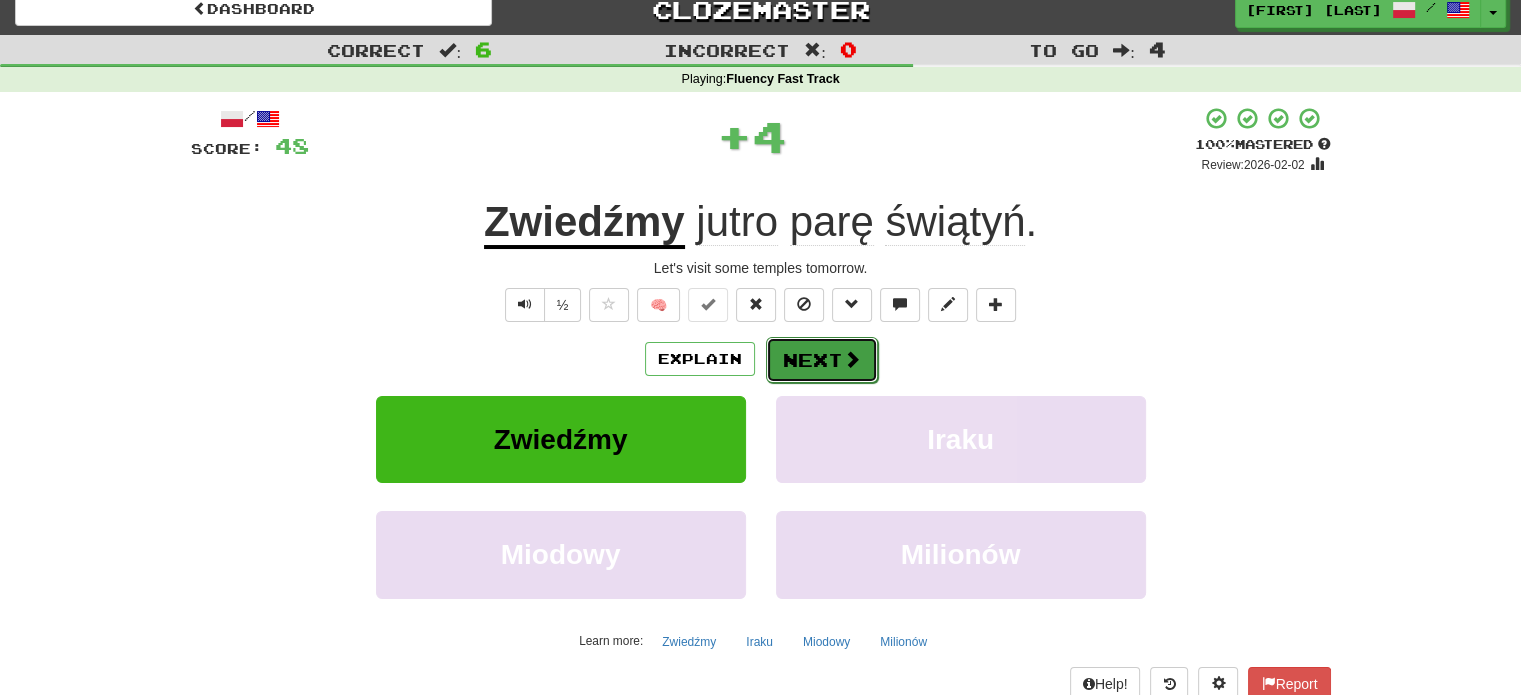 click on "Next" at bounding box center [822, 360] 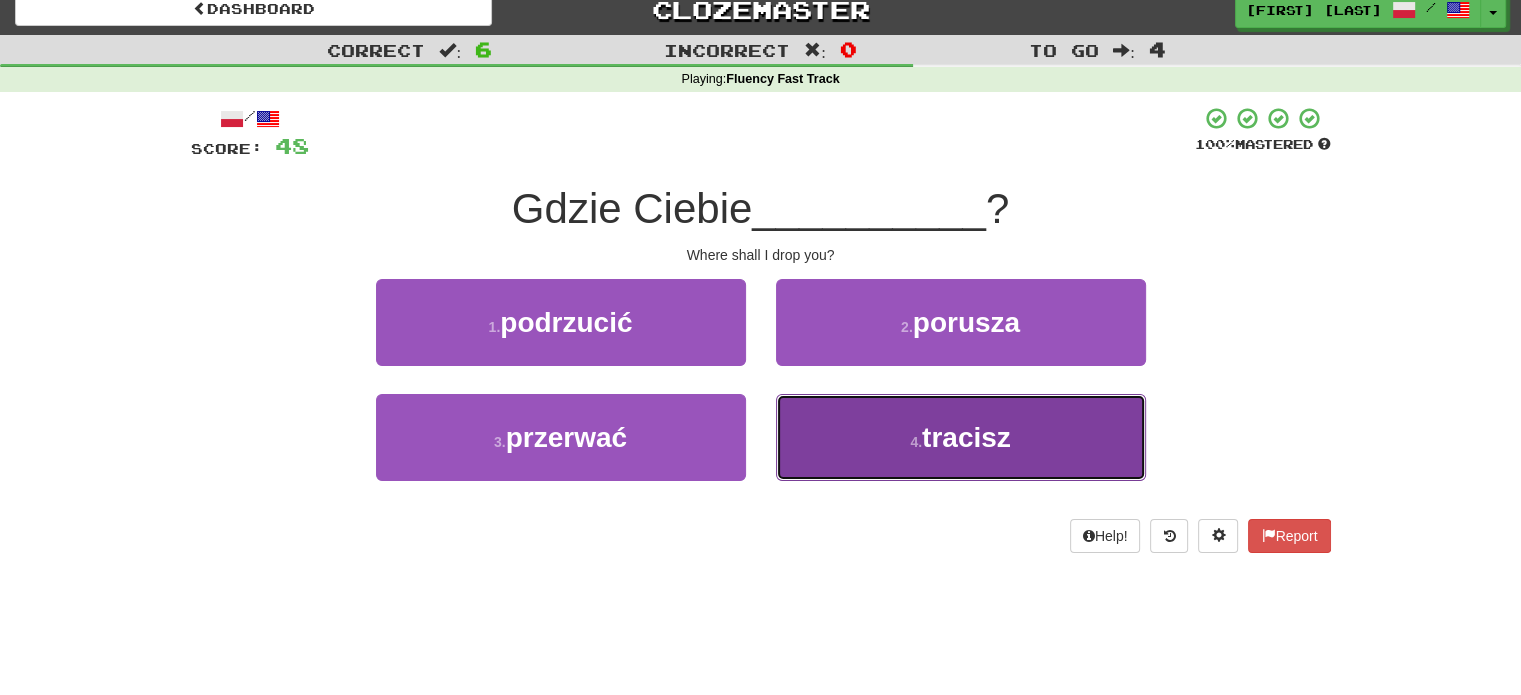 click on "4 .  tracisz" at bounding box center (961, 437) 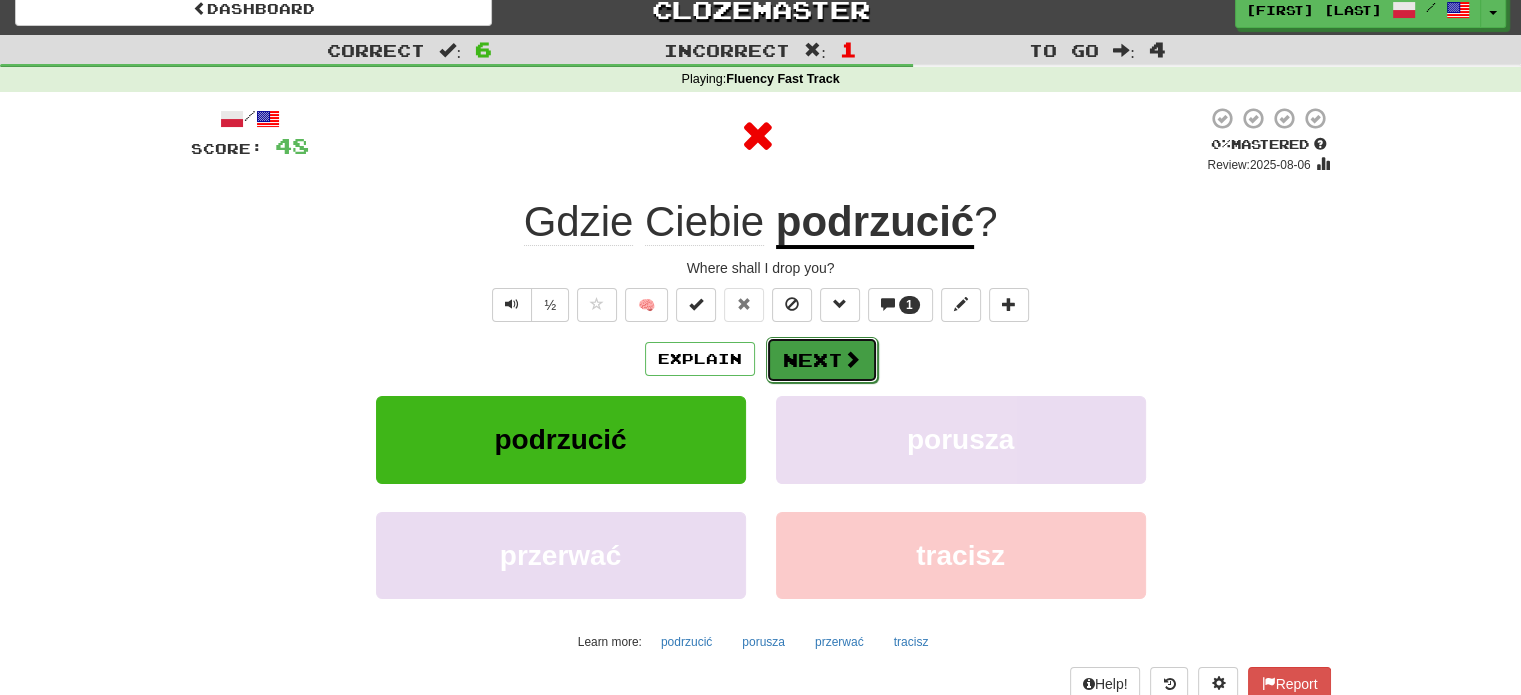 click on "Next" at bounding box center [822, 360] 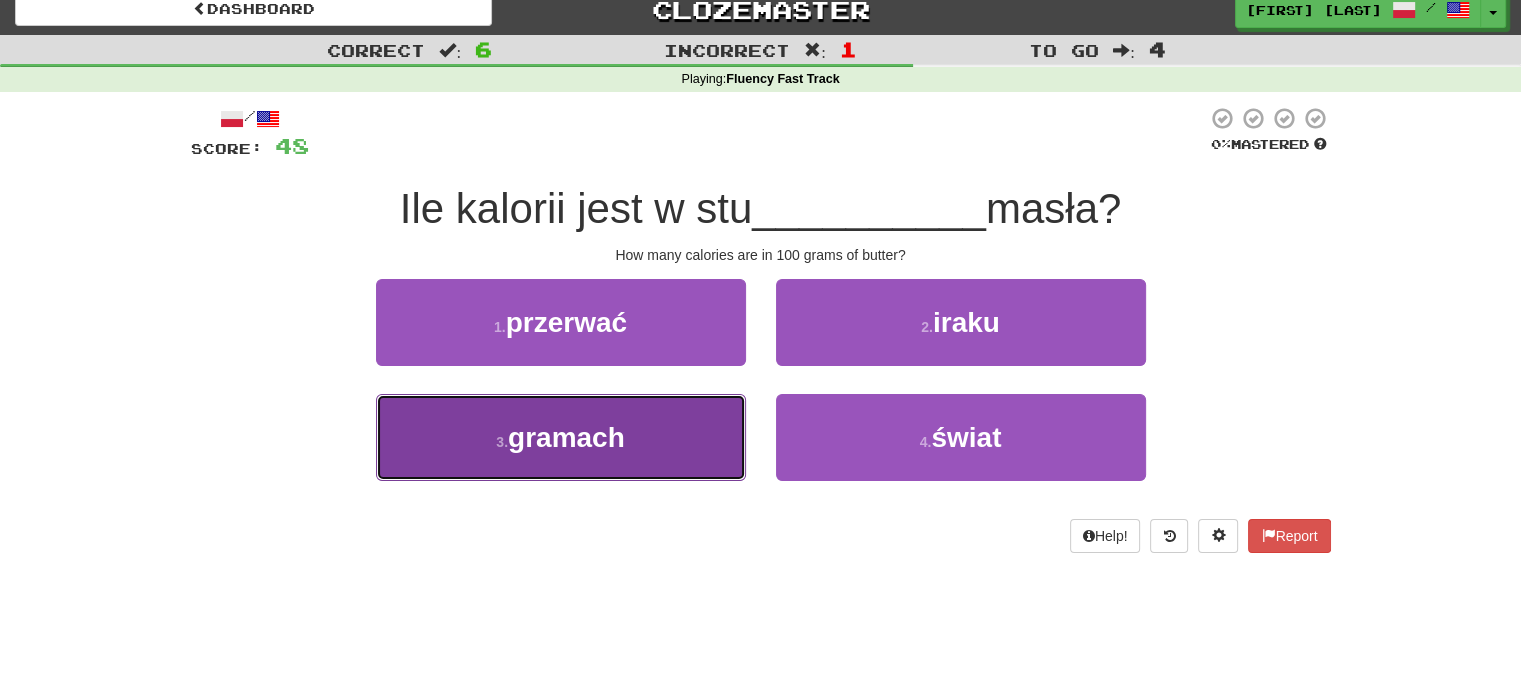 click on "3 .  gramach" at bounding box center (561, 437) 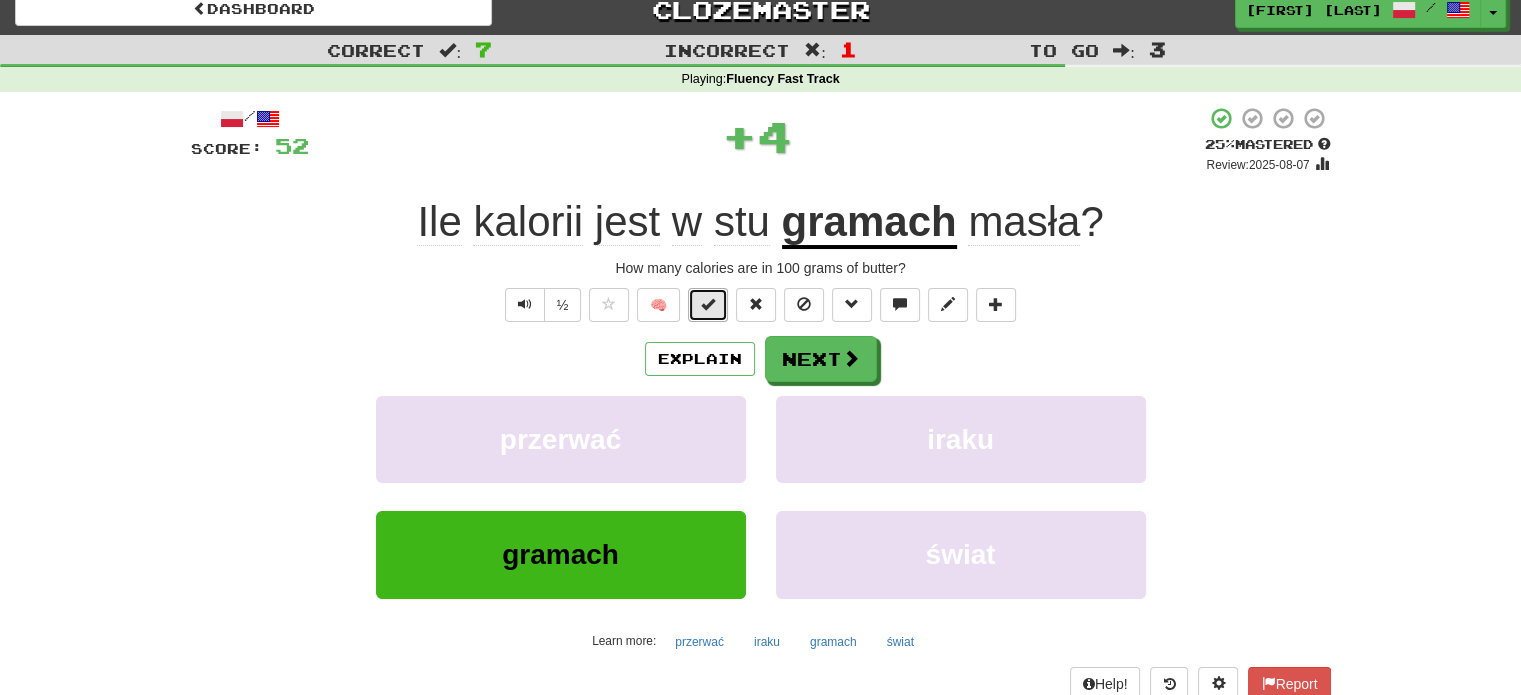 click at bounding box center (708, 304) 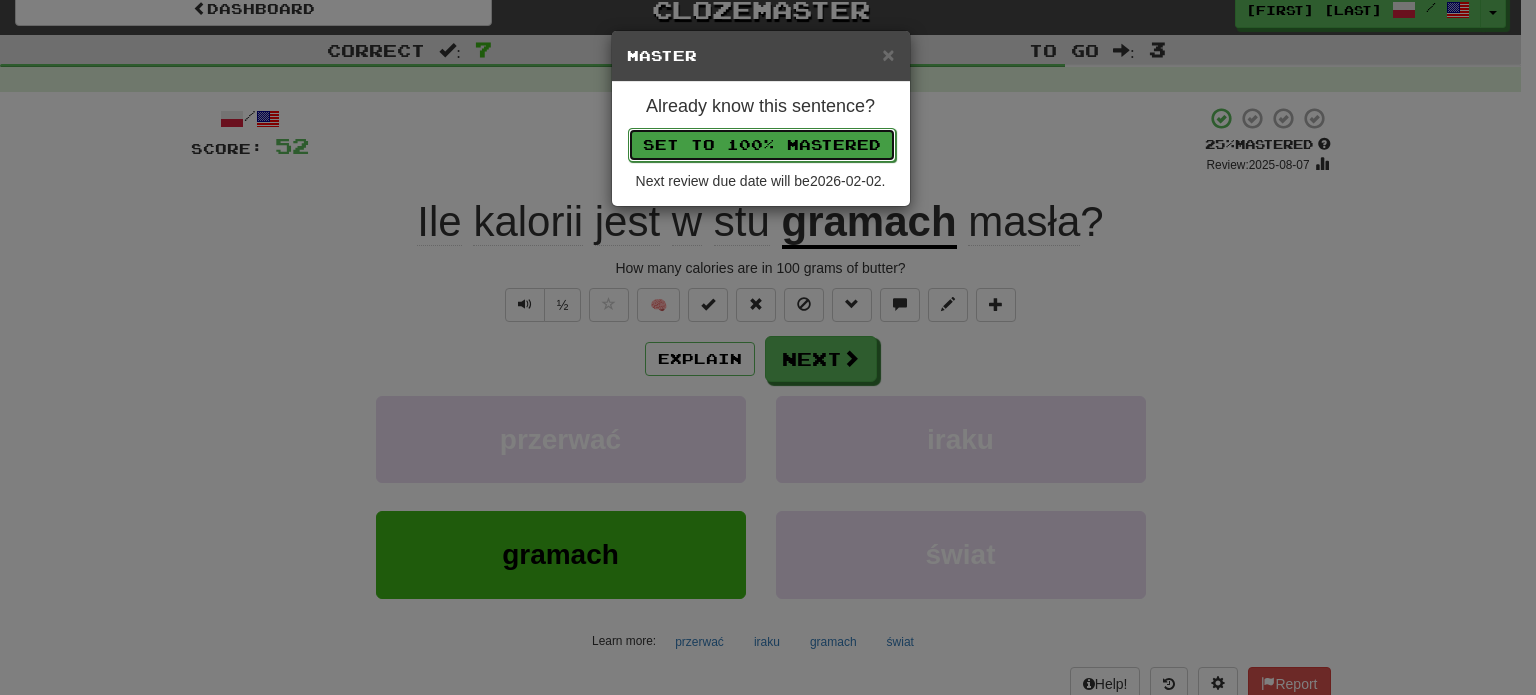 click on "Set to 100% Mastered" at bounding box center (762, 145) 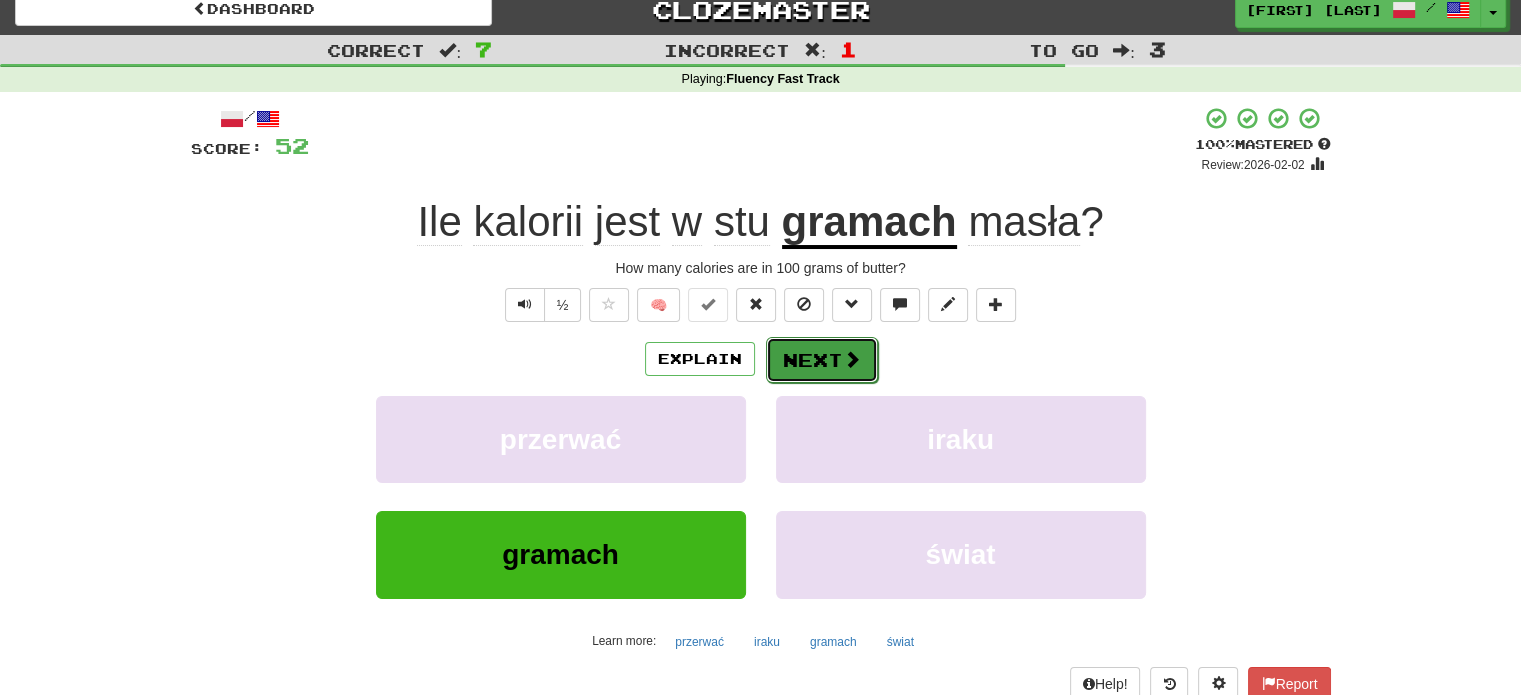 click on "Next" at bounding box center [822, 360] 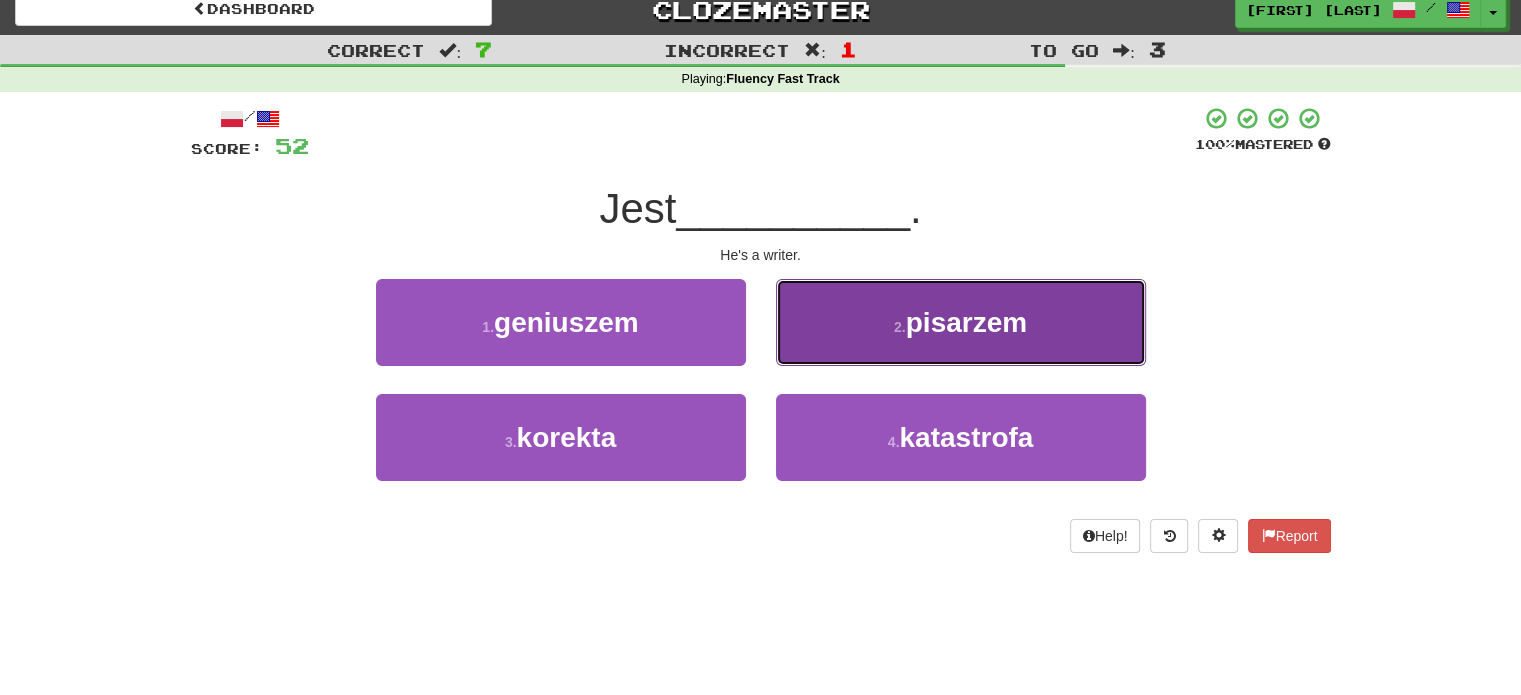 click on "2 .  pisarzem" at bounding box center (961, 322) 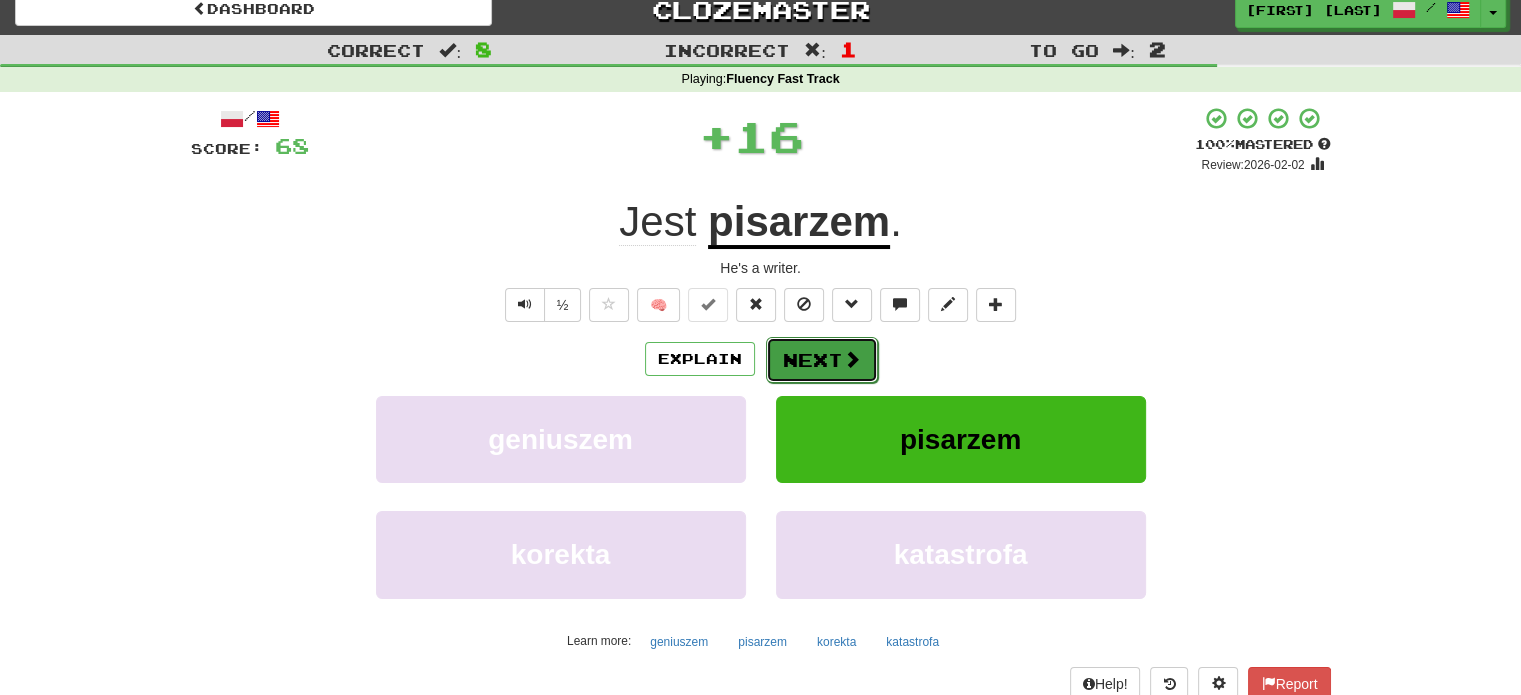 click on "Next" at bounding box center [822, 360] 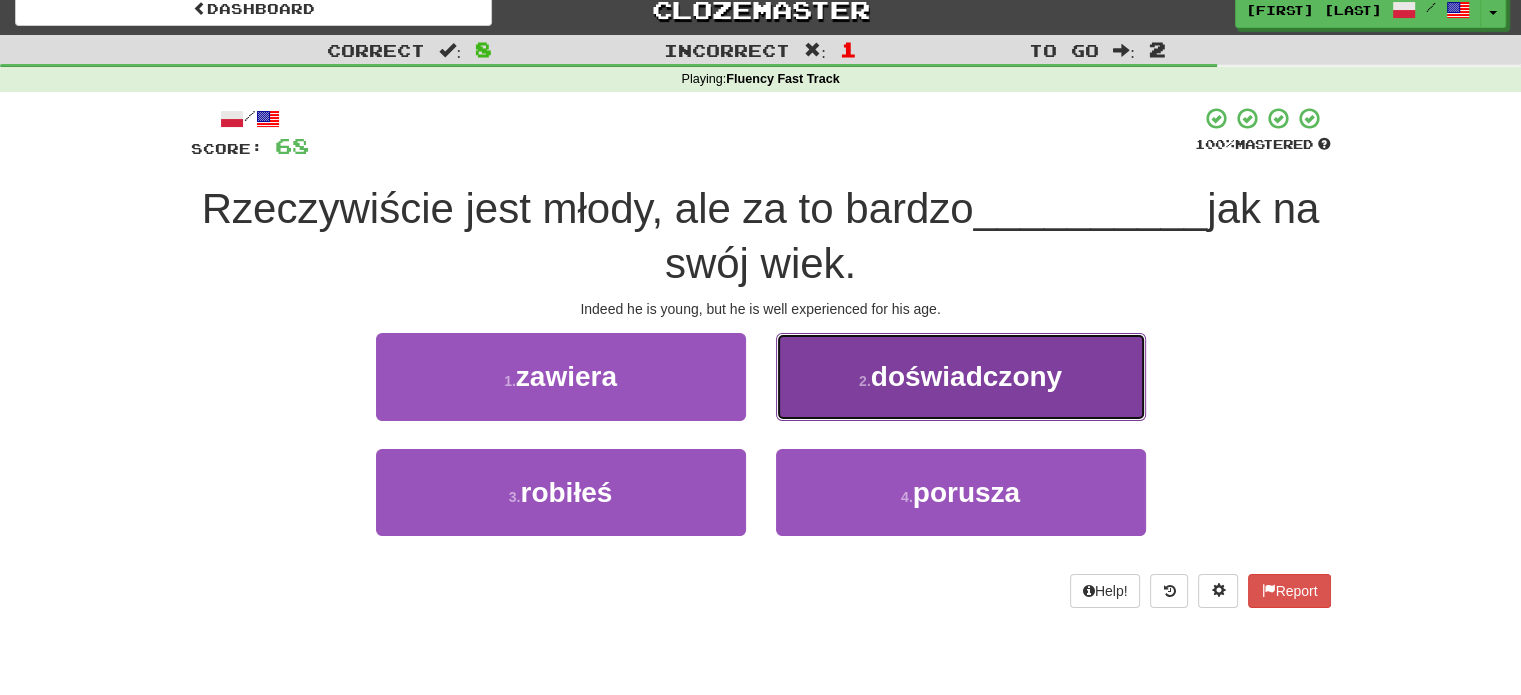 click on "2 .  doświadczony" at bounding box center (961, 376) 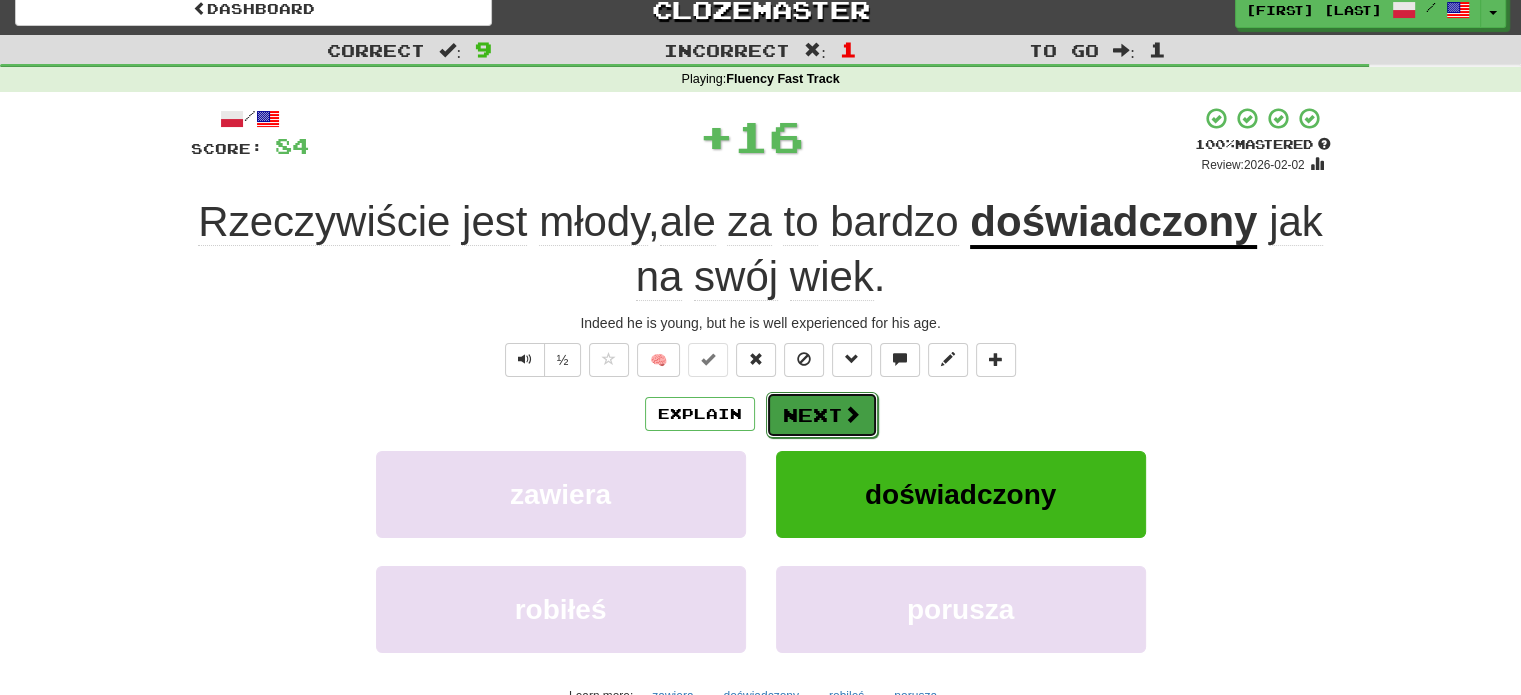 click on "Next" at bounding box center [822, 415] 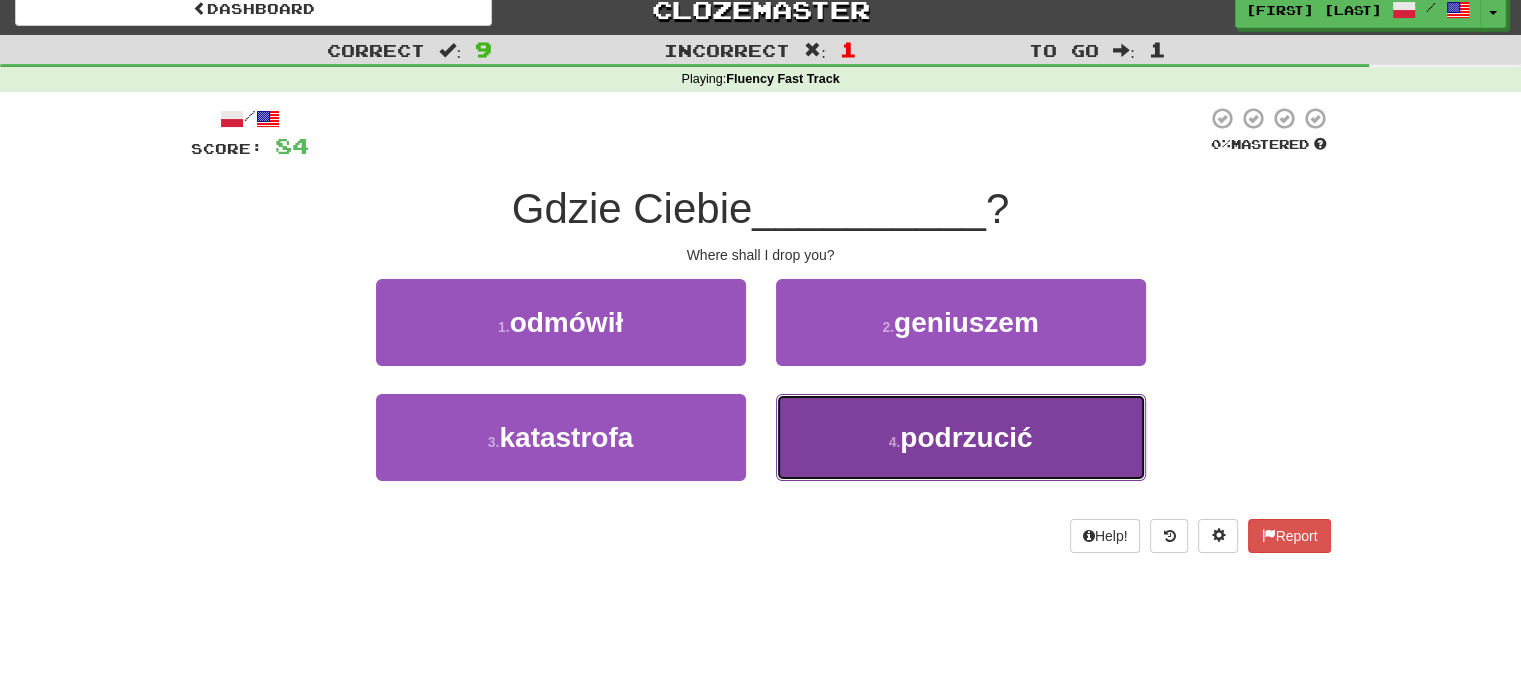 click on "4 .  podrzucić" at bounding box center (961, 437) 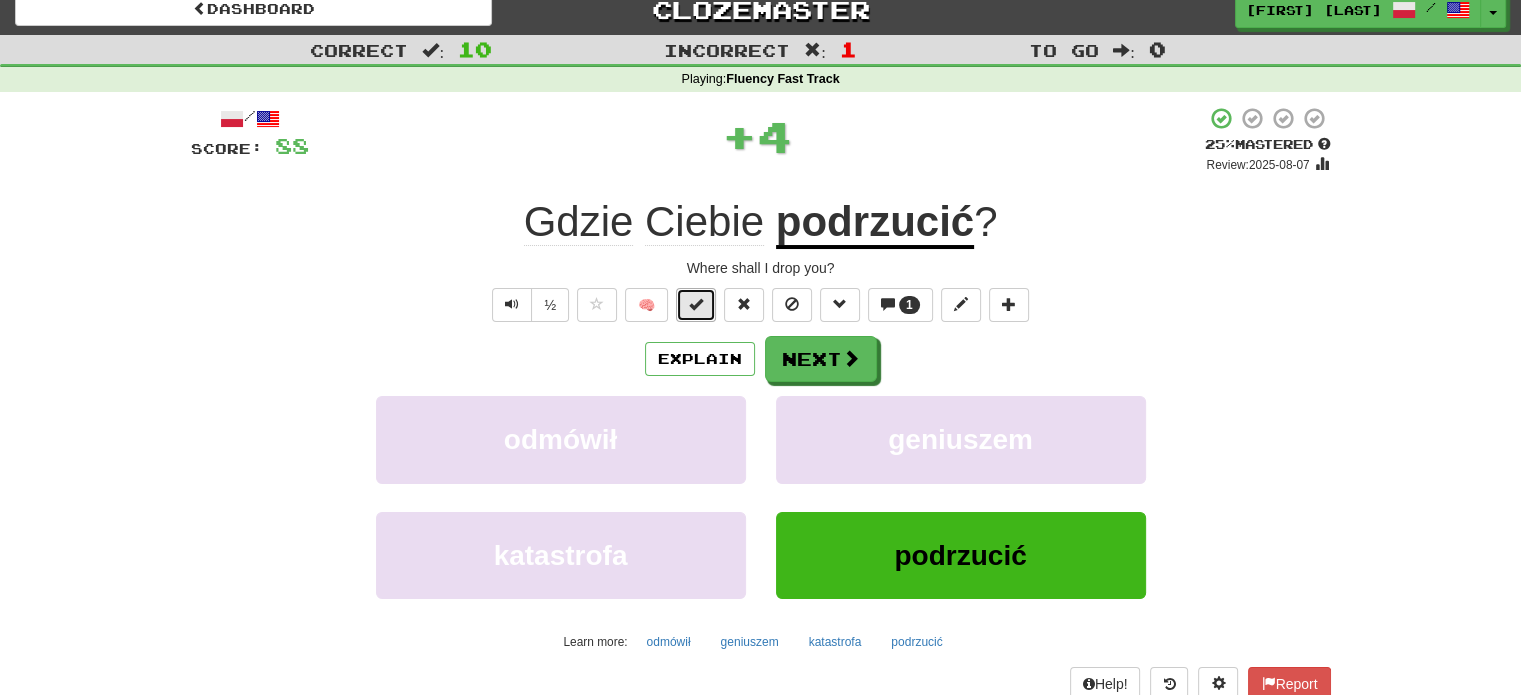 click at bounding box center [696, 304] 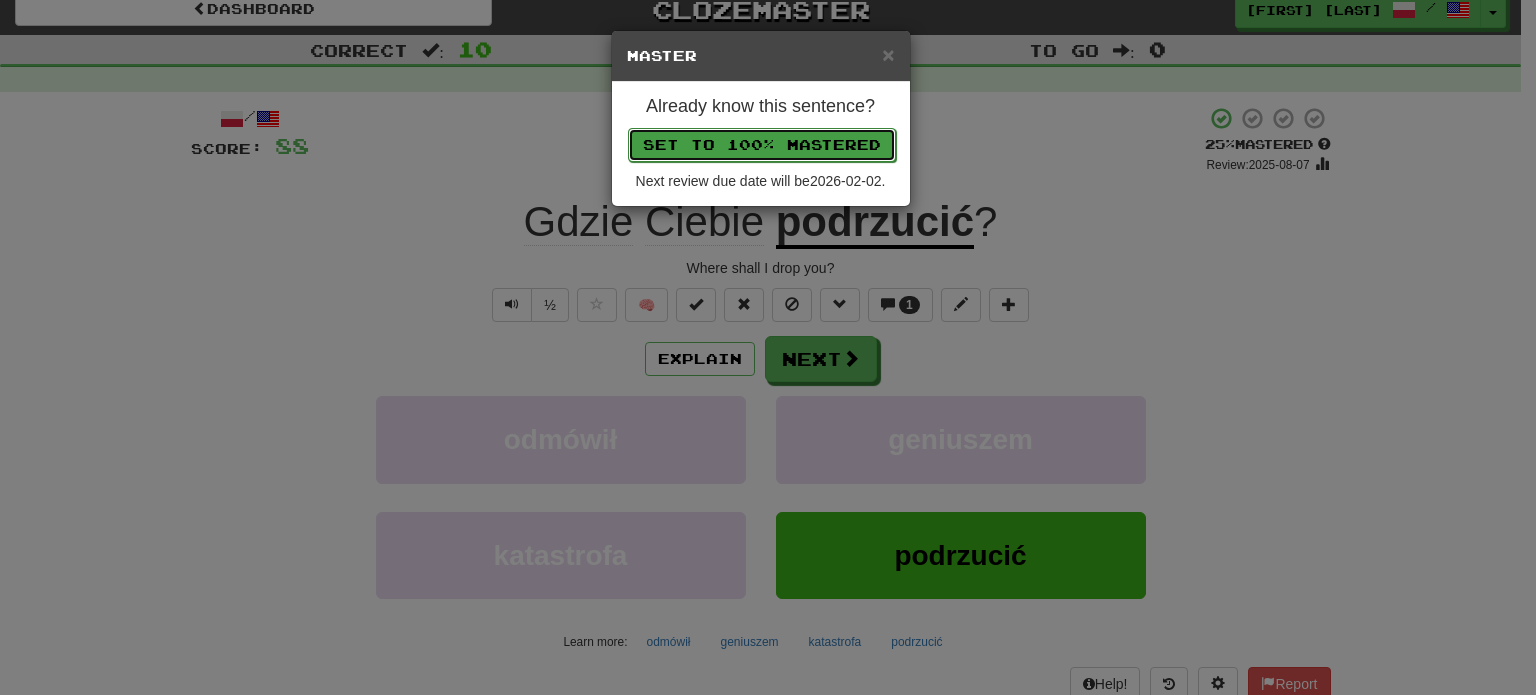 click on "Set to 100% Mastered" at bounding box center [762, 145] 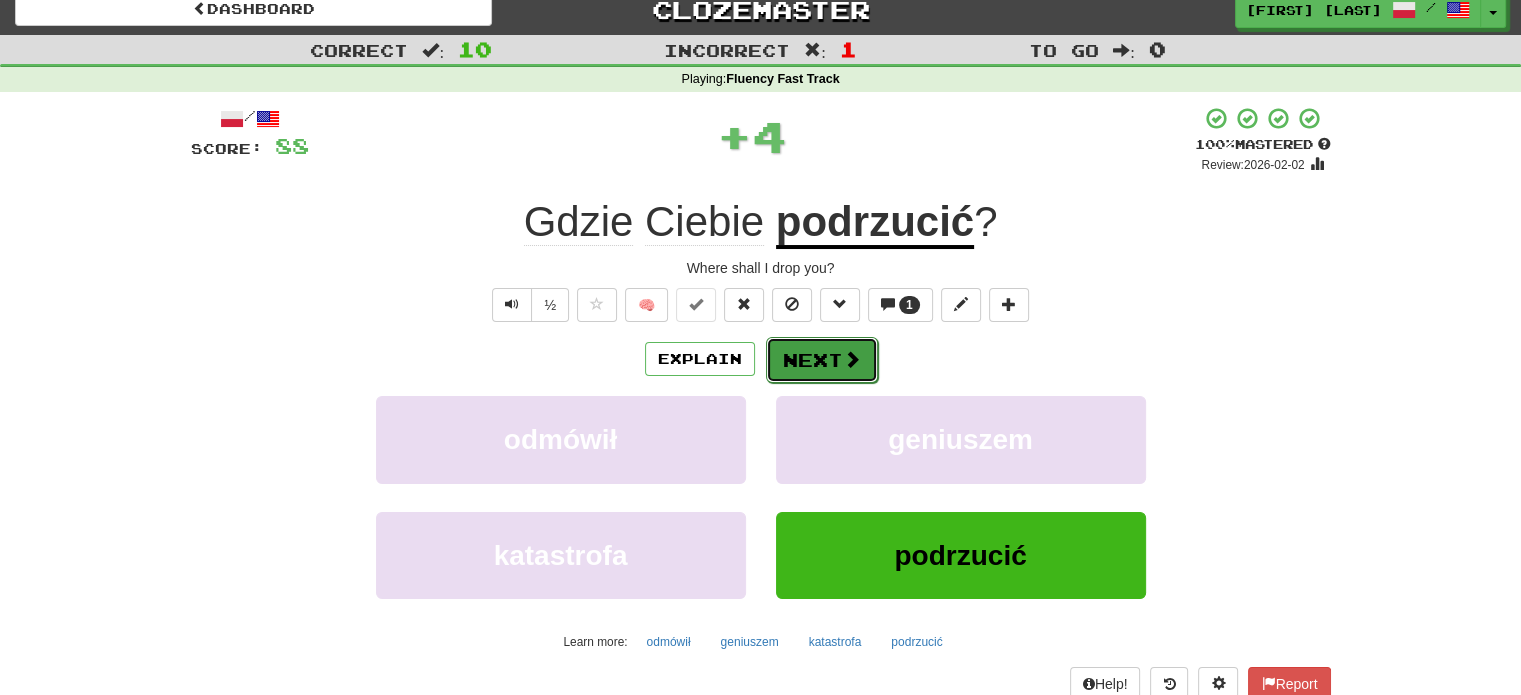 click on "Next" at bounding box center [822, 360] 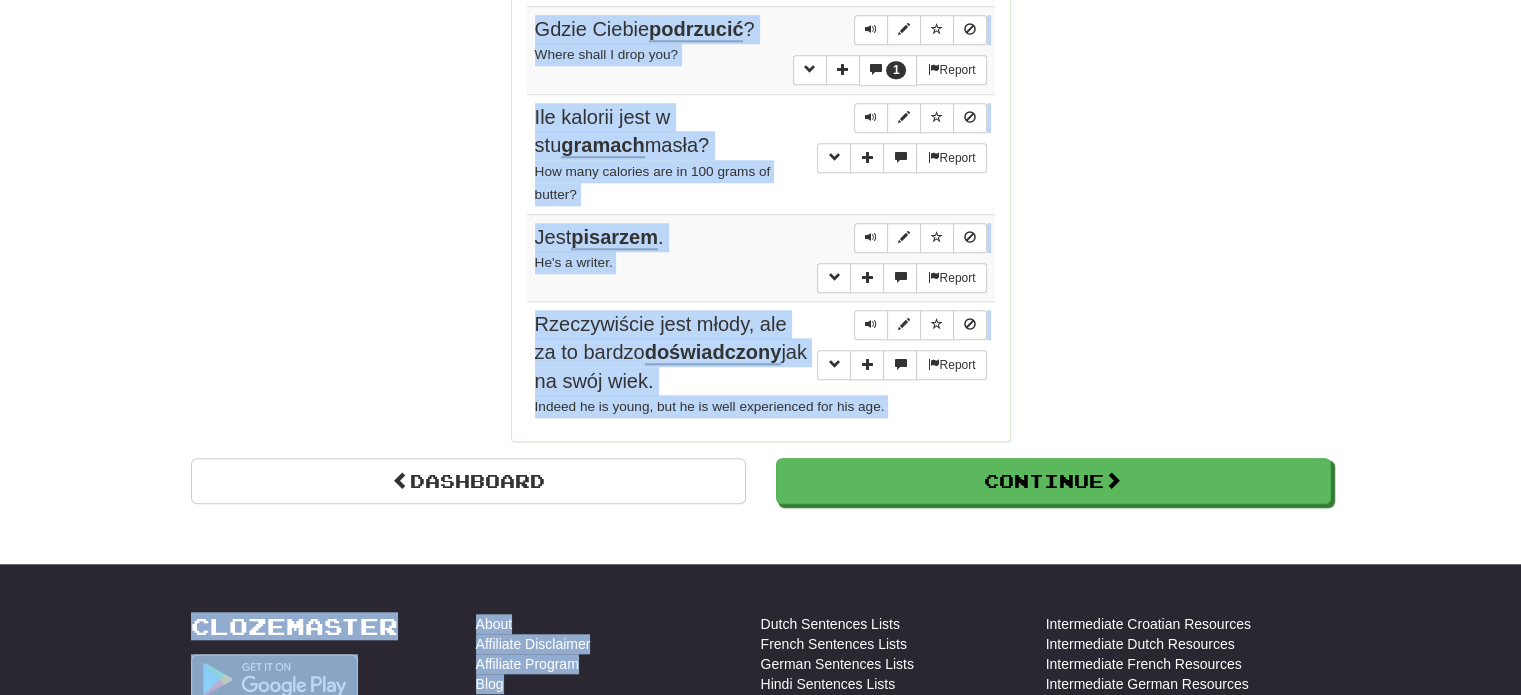 scroll, scrollTop: 1806, scrollLeft: 0, axis: vertical 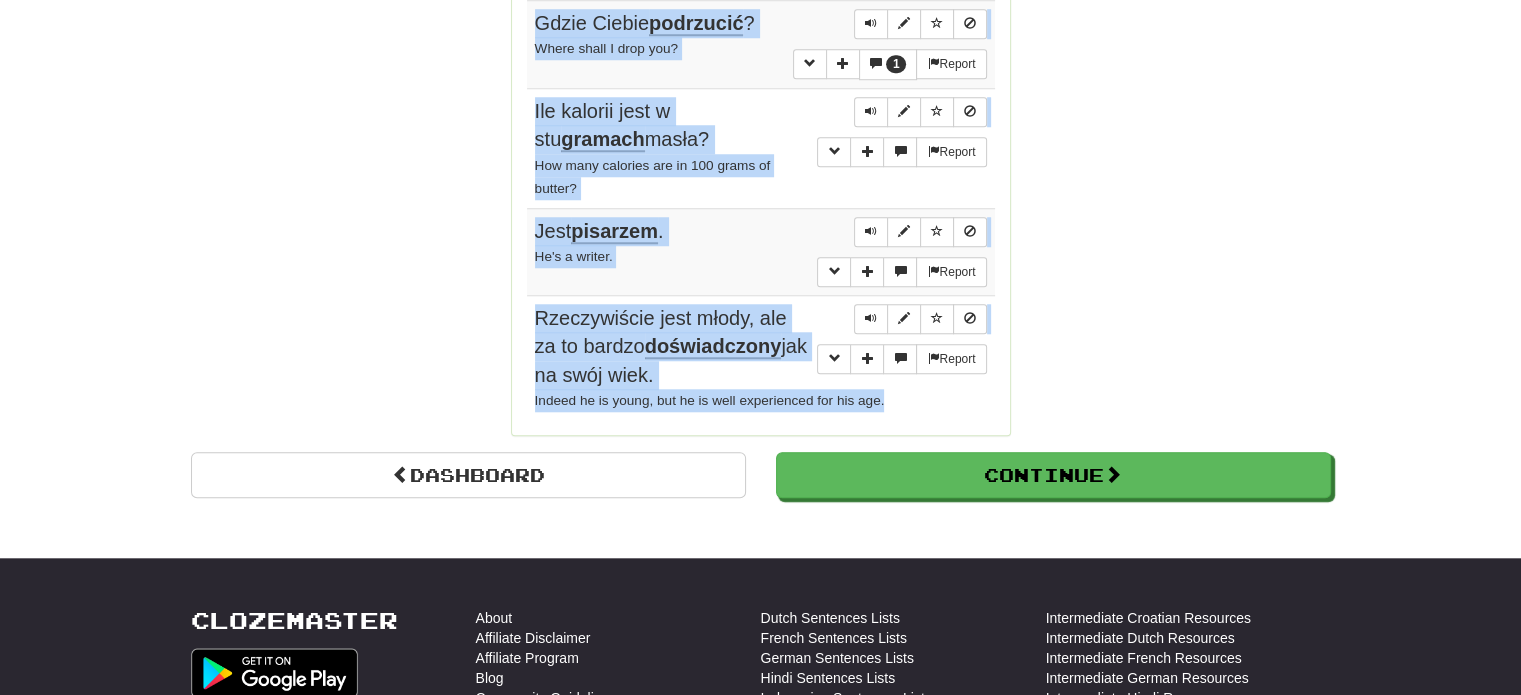 drag, startPoint x: 526, startPoint y: 371, endPoint x: 908, endPoint y: 400, distance: 383.0992 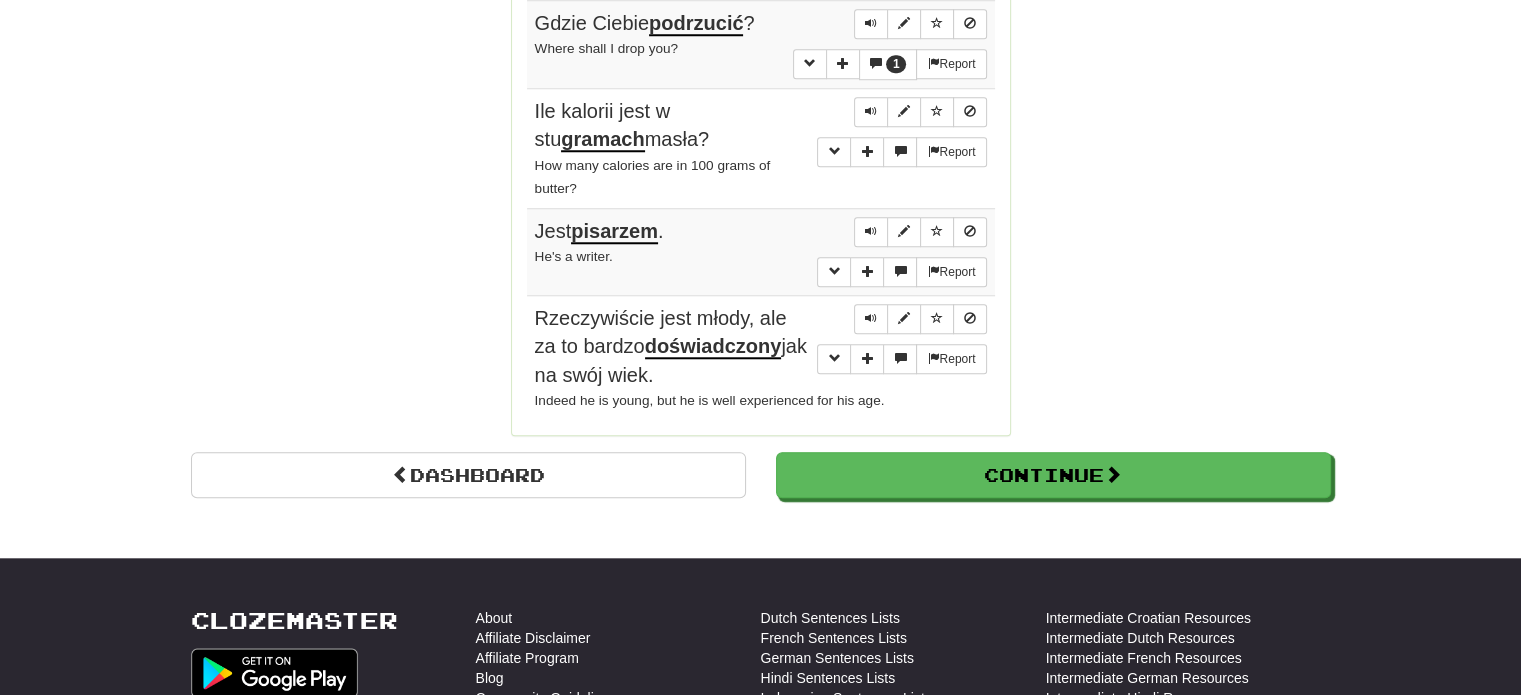 click on "Correct   :   10 Incorrect   :   1 To go   :   0 Playing :  Fluency Fast Track Round Complete!  Dashboard Continue  Round Results Stats: Score:   + 88 Time:   0 : 39 New:   5 Review:   5 Correct:   10 Incorrect:   1 Progress: Fluency Fast Track Playing:  16.411  /  17.289 + 5 94.893% 94.922% Mastered:  16.411  /  17.289 + 5 94.893% 94.922% Ready for Review:  15  /  Level:  111 2.662  points to level  112  - keep going! Ranked:  43 rd  this week ( 56  points to  42 nd ) Sentences:  Report Gdybym tylko umiał mówić po angielsku choć w połowie tak dobrze jak ty, nie  obawiałbym  się podróżowania po świecie. If I could only speak English half as well as you can, I wouldn't be worried about traveling around the world.  Report Papryczka  chili spaliła mi język. The chili burnt my tongue.  Report Policja znalazła Toma leżącego na podłodze z  dziurą  po kuli na środku czoła. The police found Tom lying on the floor with a bullet hole in the middle of his forehead.  Report Uważasz mnie za  ?  Report" at bounding box center (760, -624) 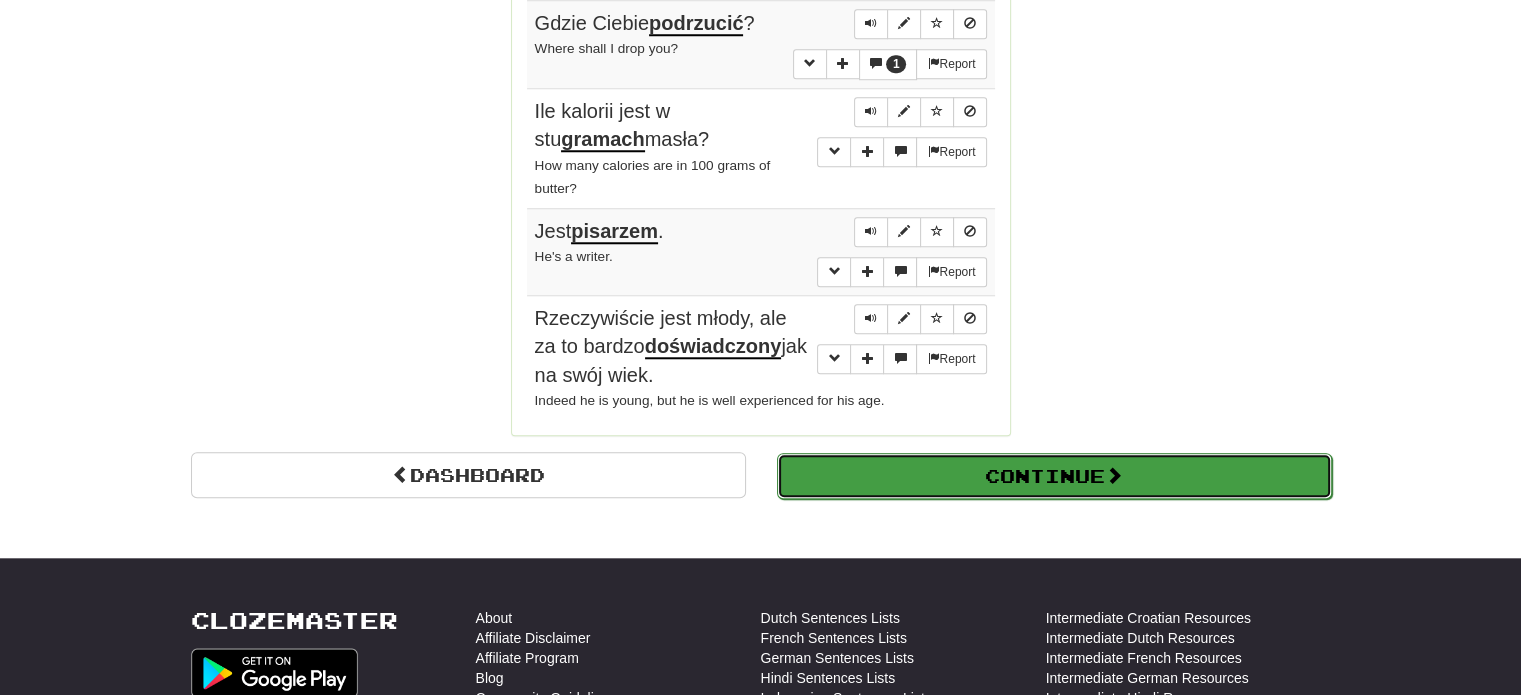click on "Continue" at bounding box center [1054, 476] 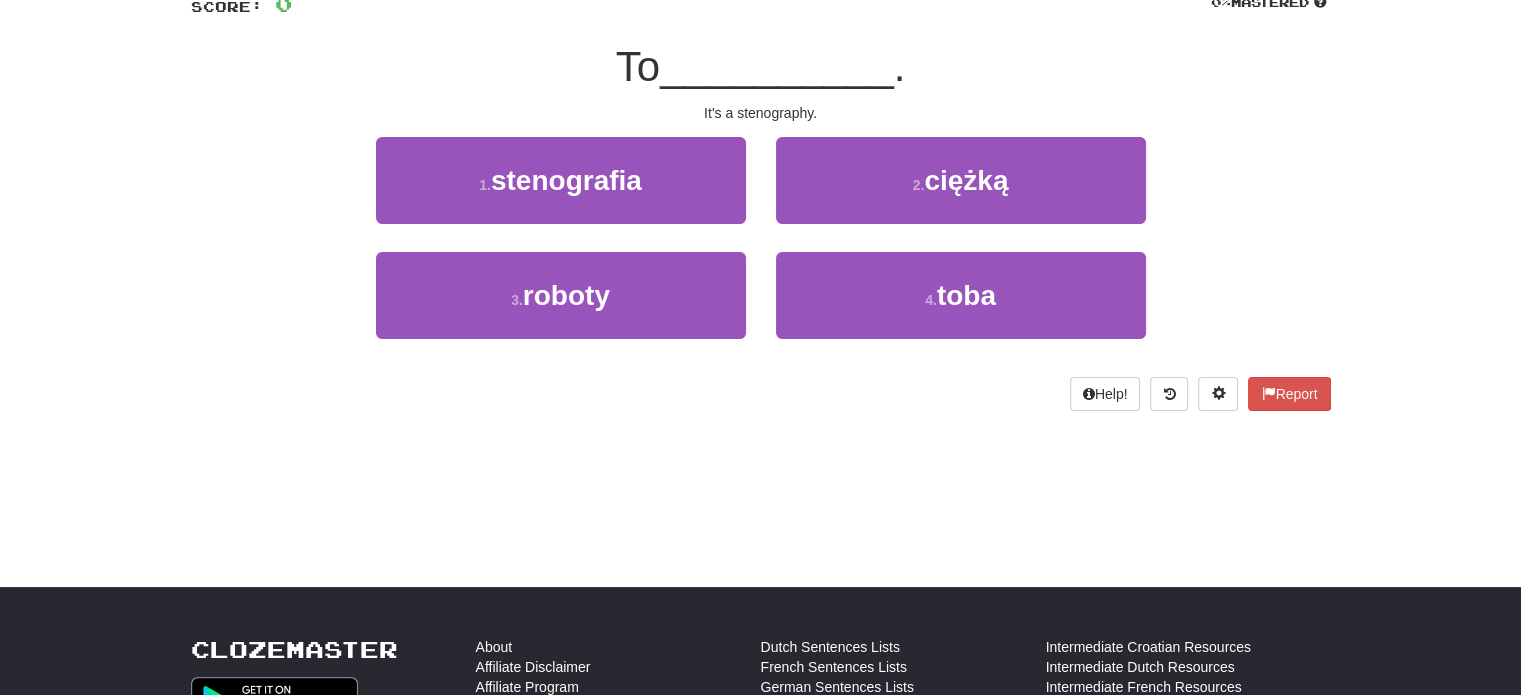 scroll, scrollTop: 12, scrollLeft: 0, axis: vertical 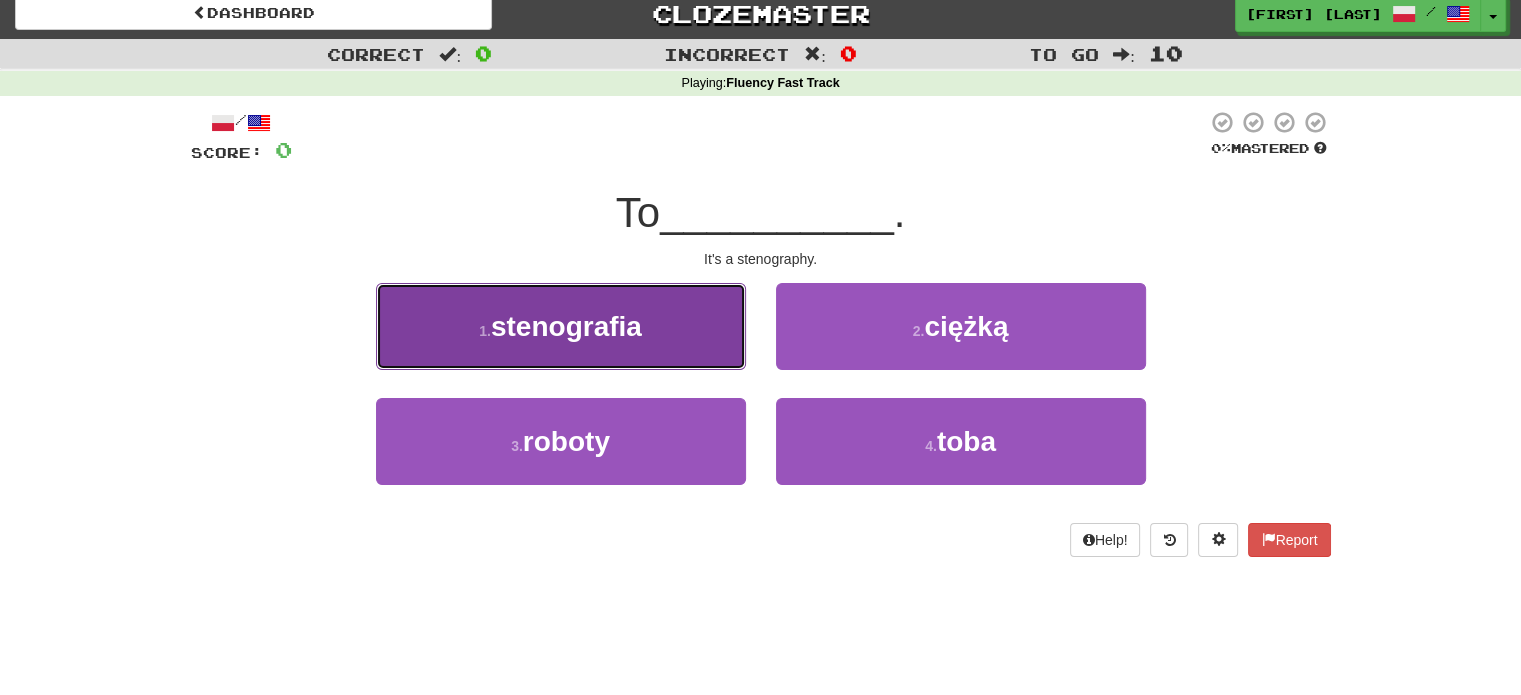 click on "1 .  stenografia" at bounding box center [561, 326] 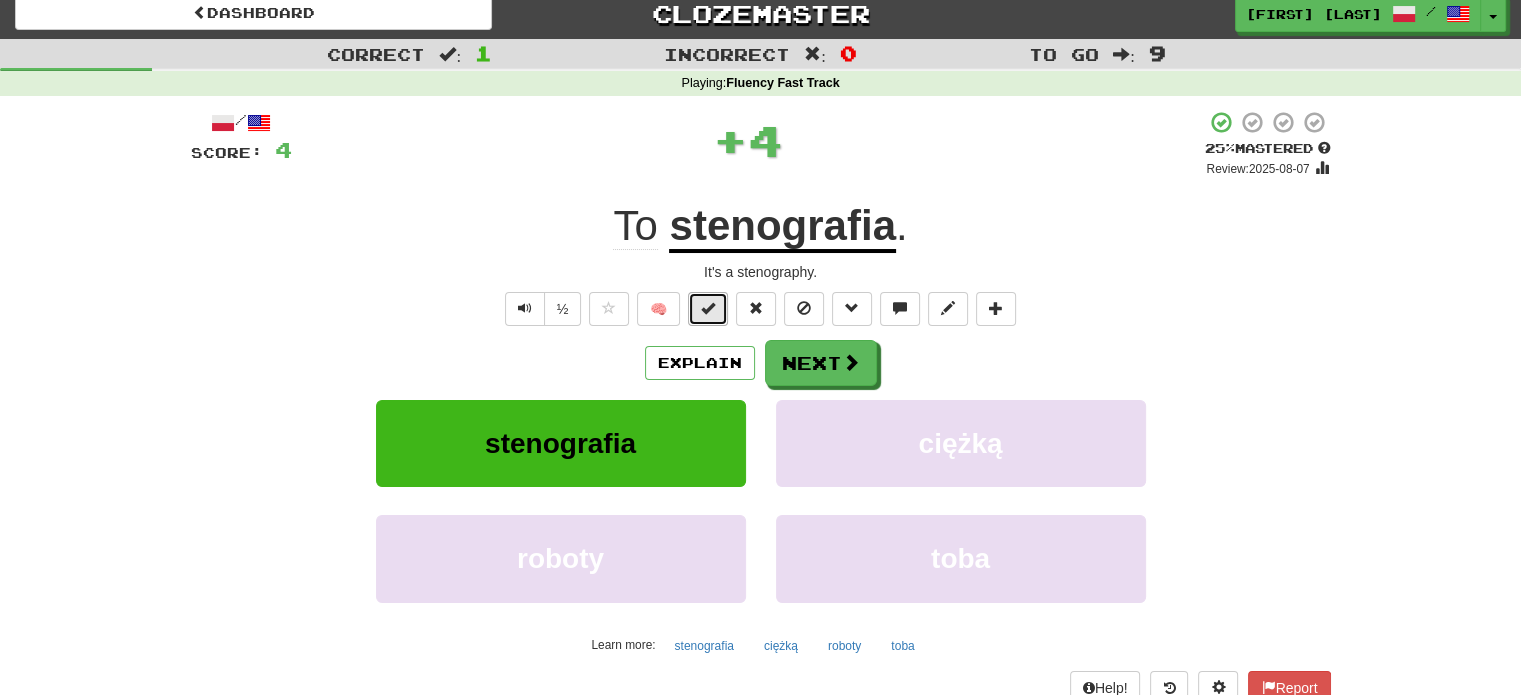 click at bounding box center [708, 308] 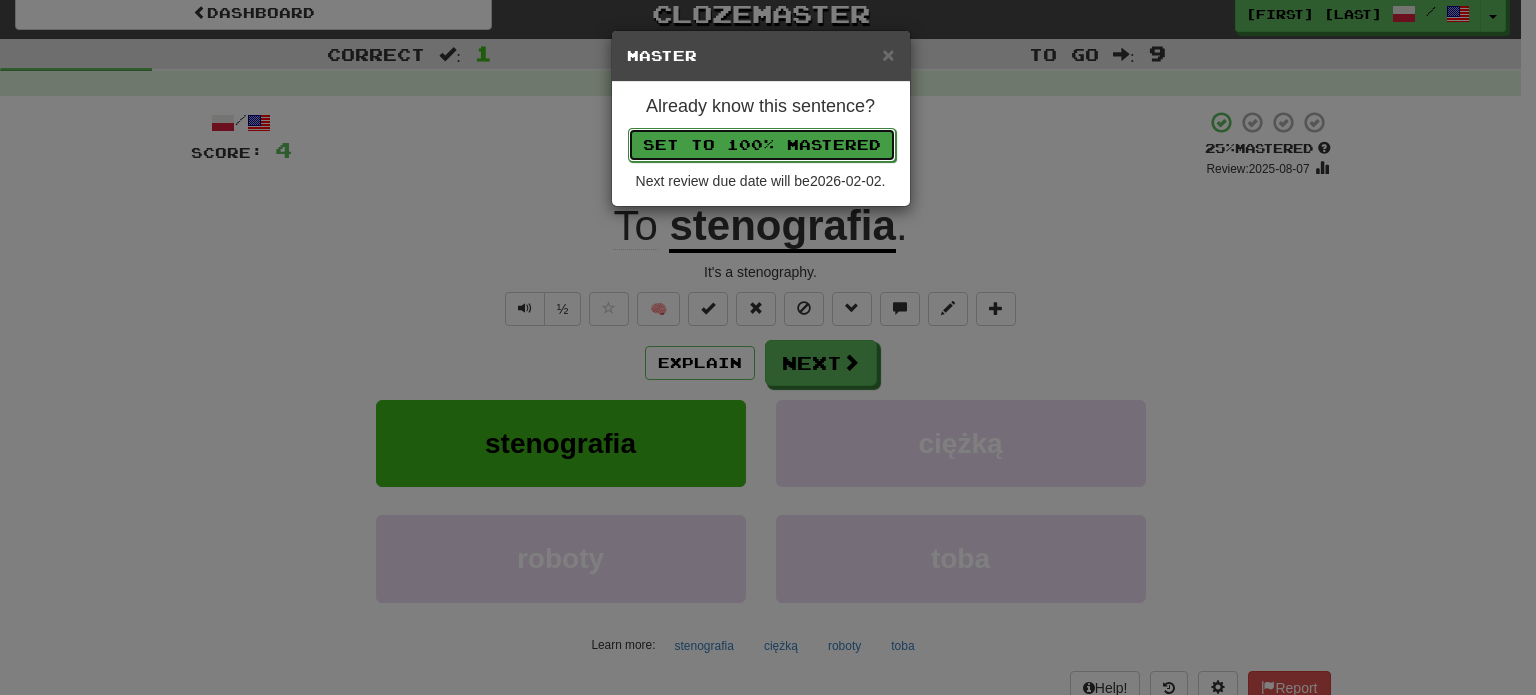click on "Set to 100% Mastered" at bounding box center (762, 145) 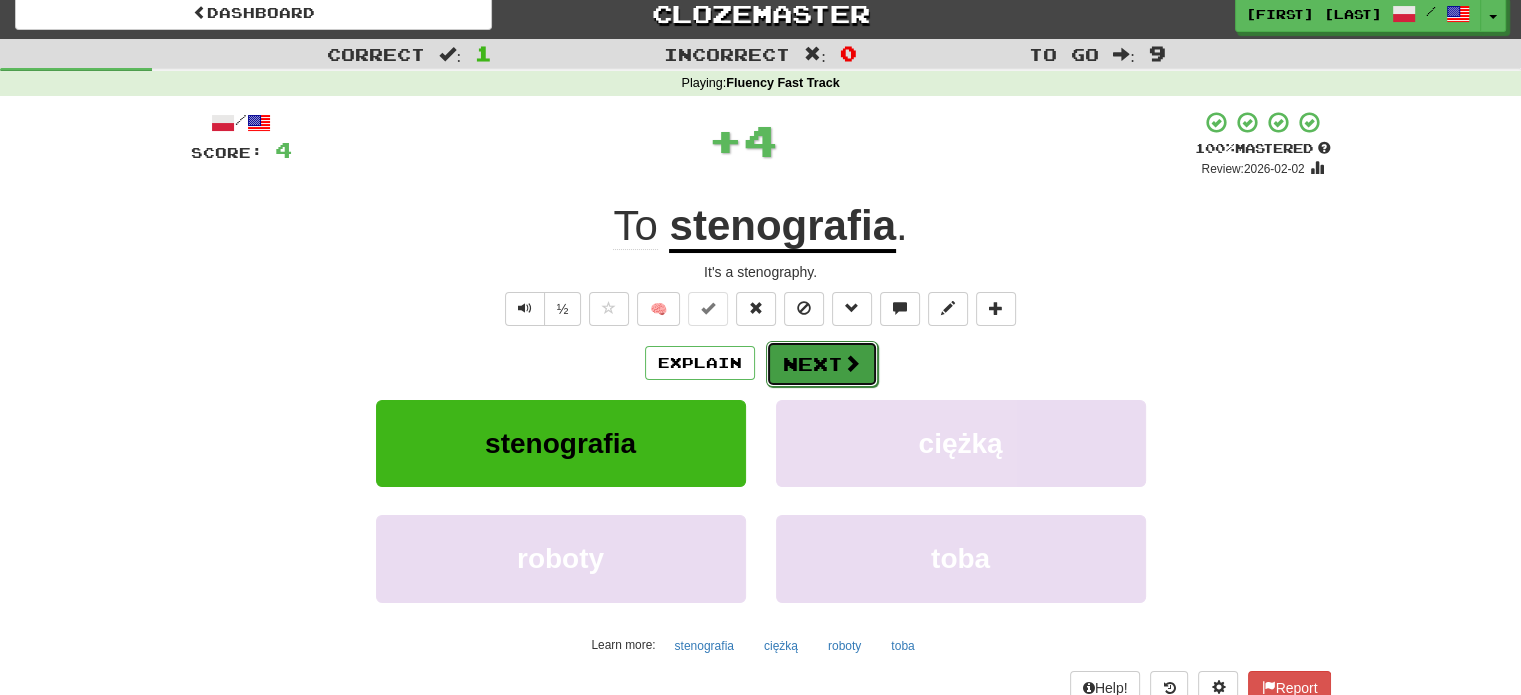 click on "Next" at bounding box center (822, 364) 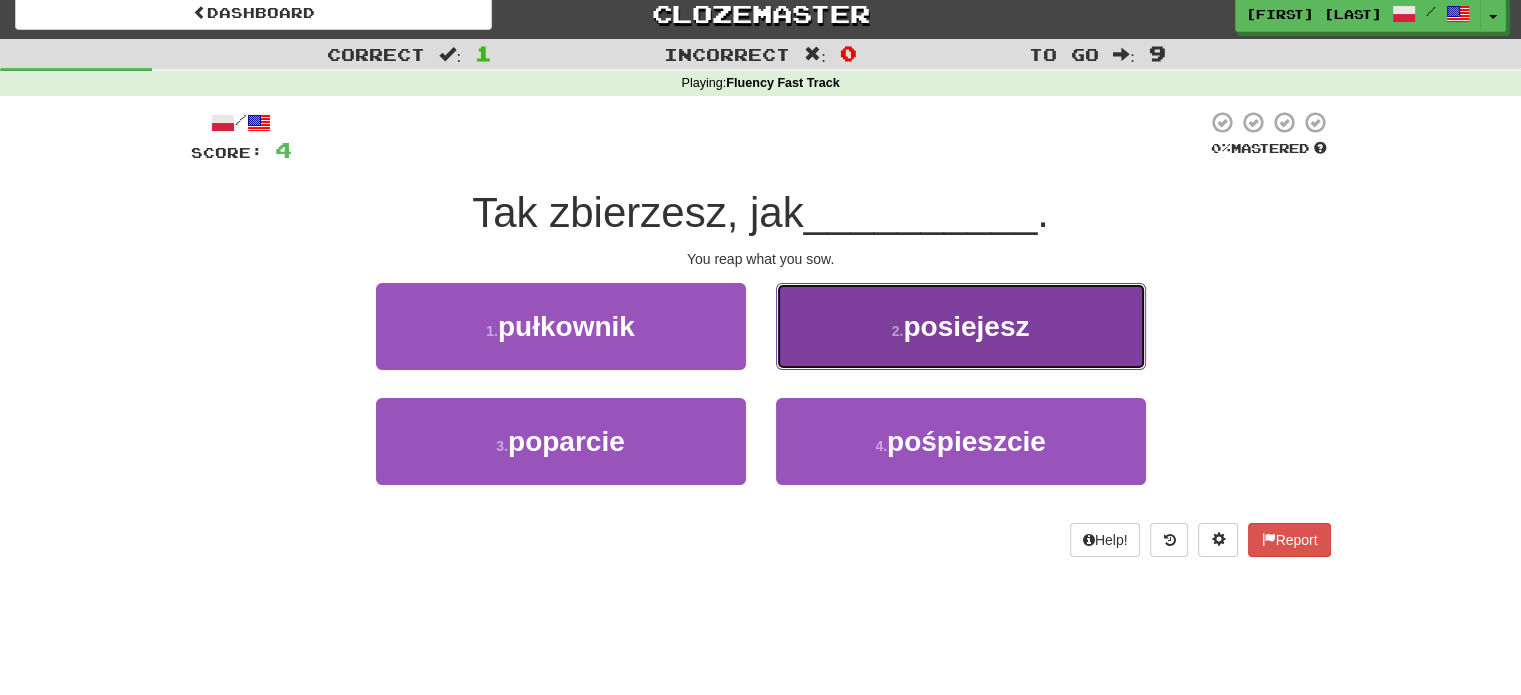 click on "2 .  posiejesz" at bounding box center (961, 326) 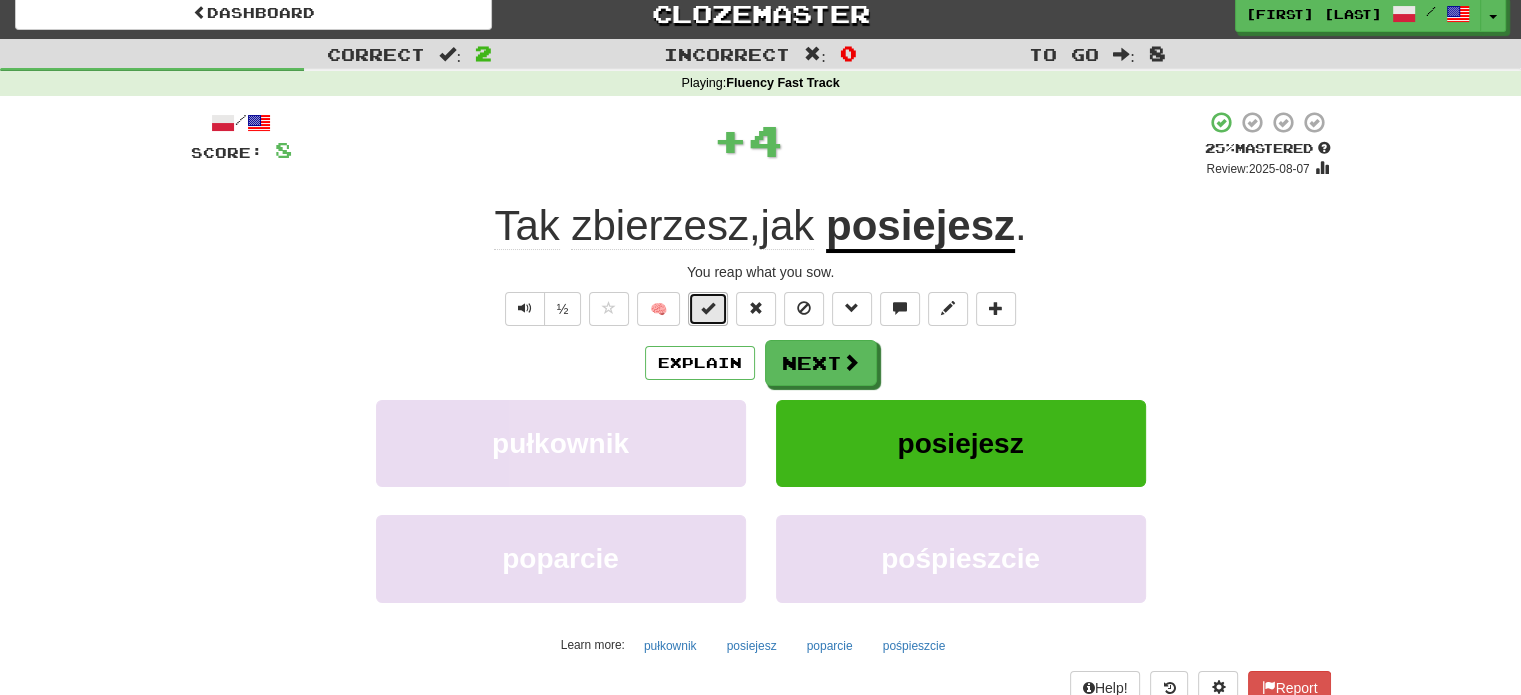 click at bounding box center [708, 309] 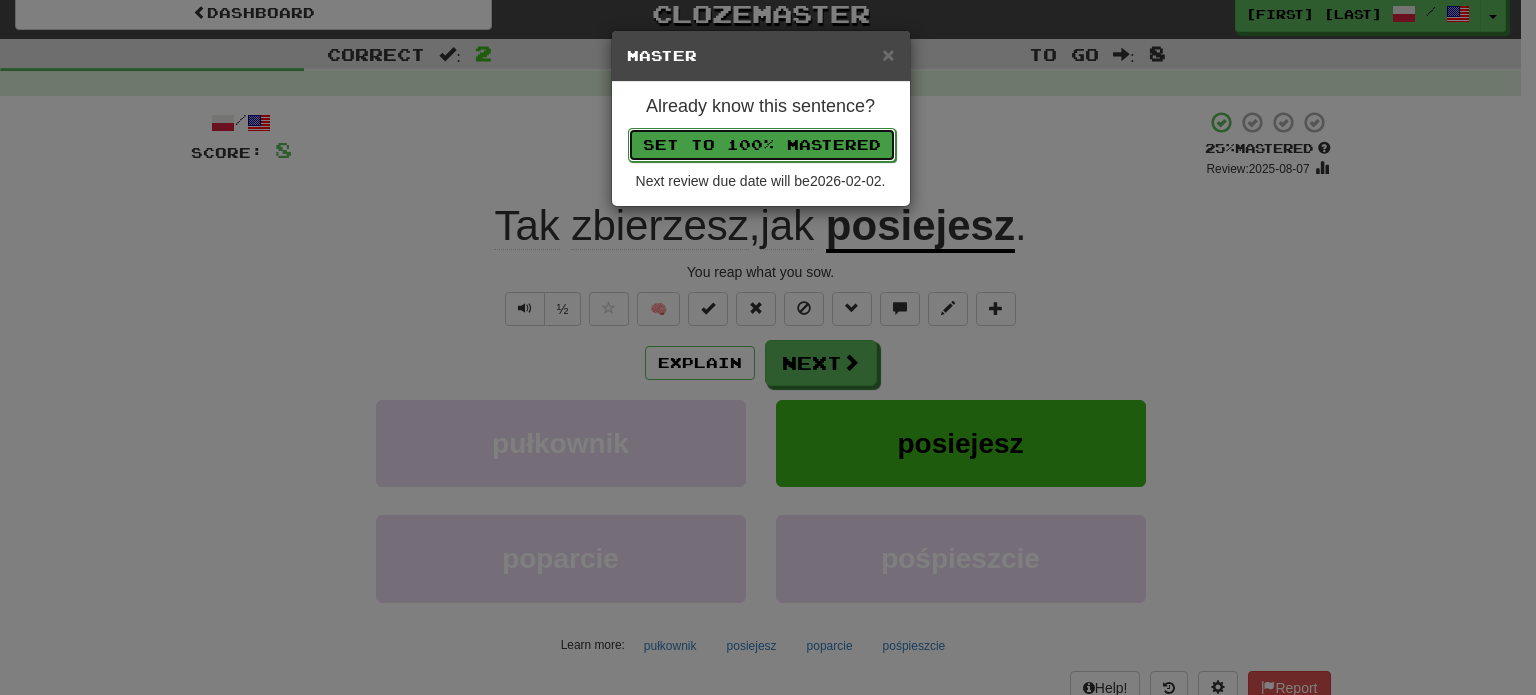 click on "Set to 100% Mastered" at bounding box center [762, 145] 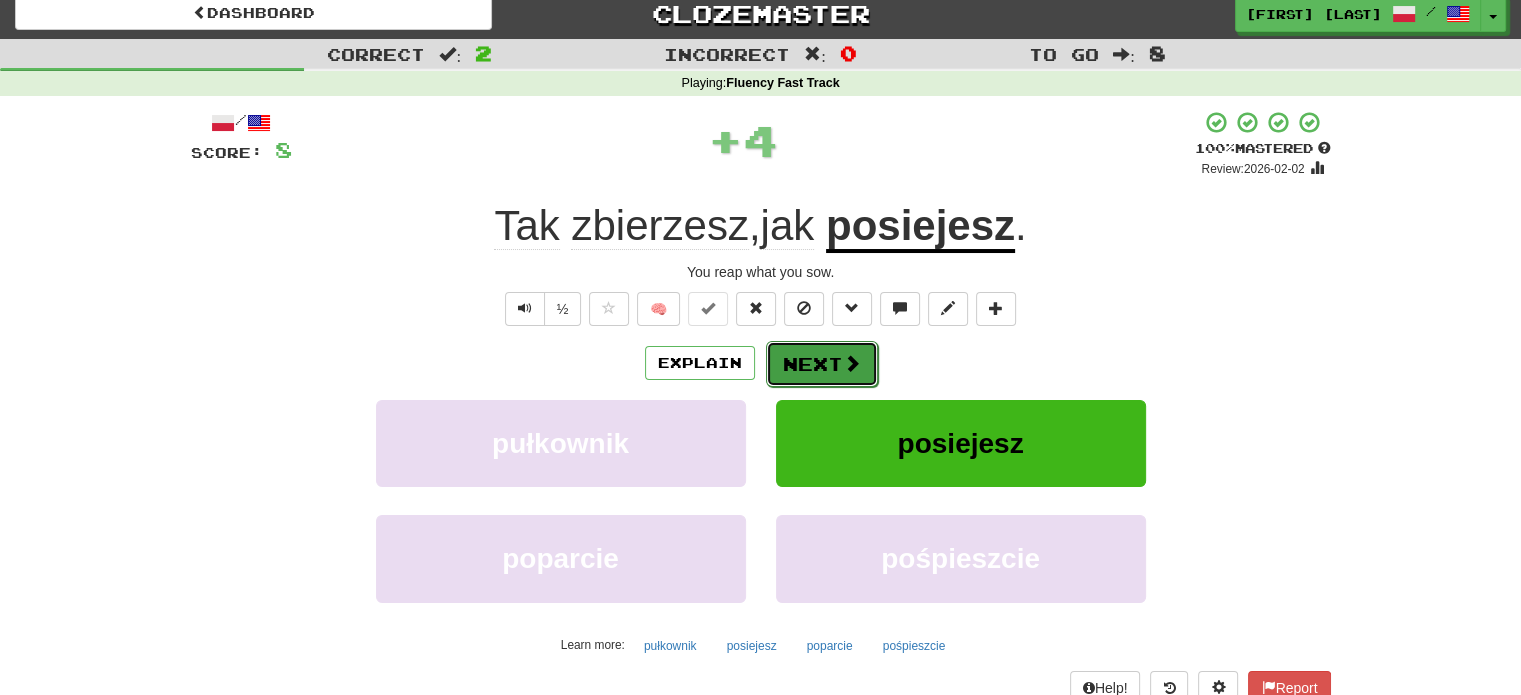 click on "Next" at bounding box center [822, 364] 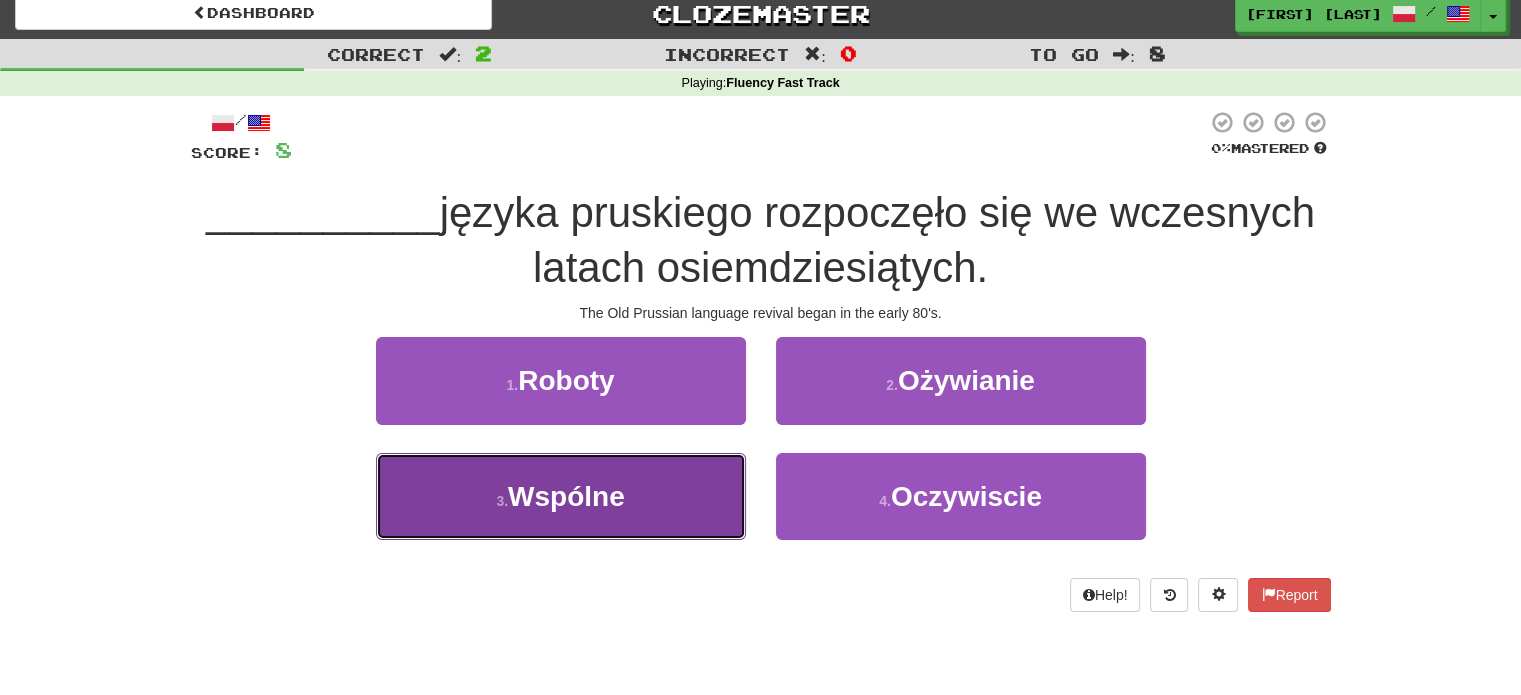 click on "3 .  Wspólne" at bounding box center (561, 496) 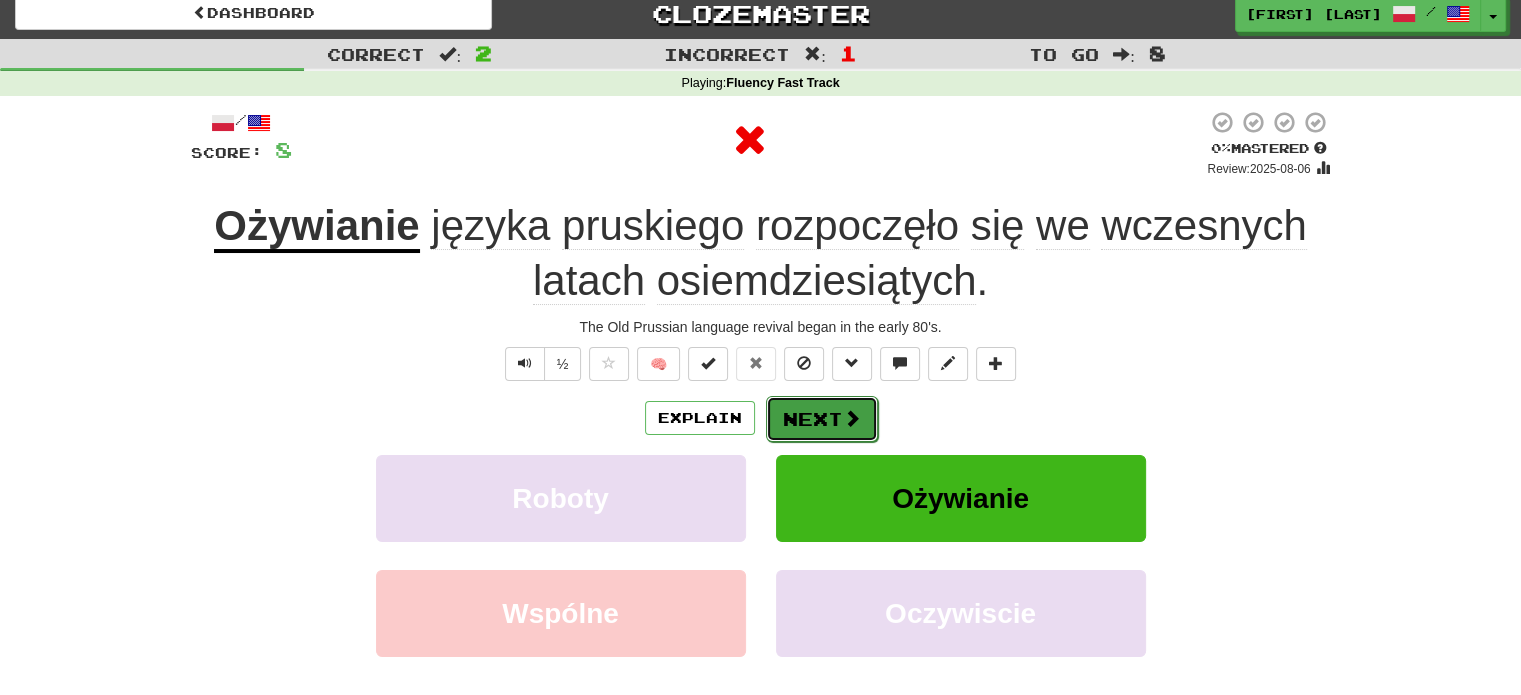 click on "Next" at bounding box center (822, 419) 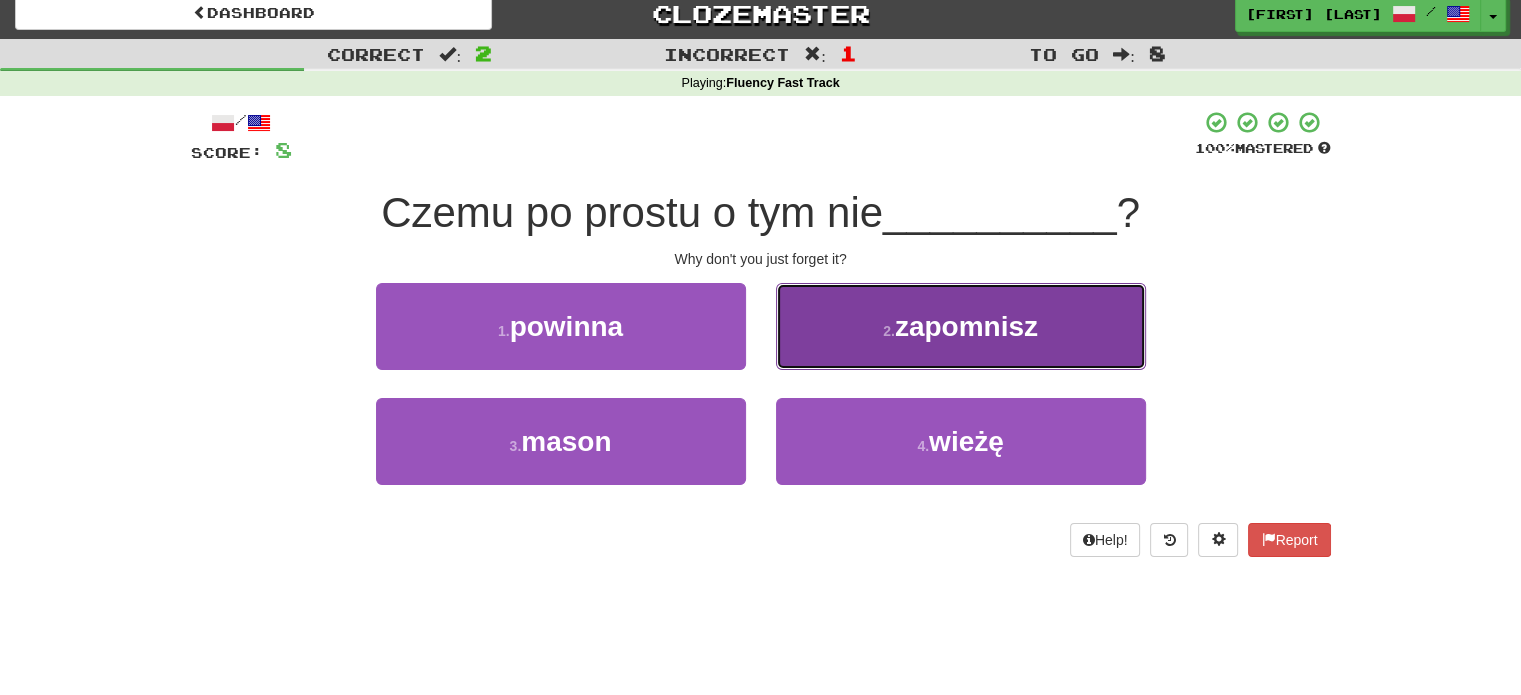 click on "2 .  zapomnisz" at bounding box center [961, 326] 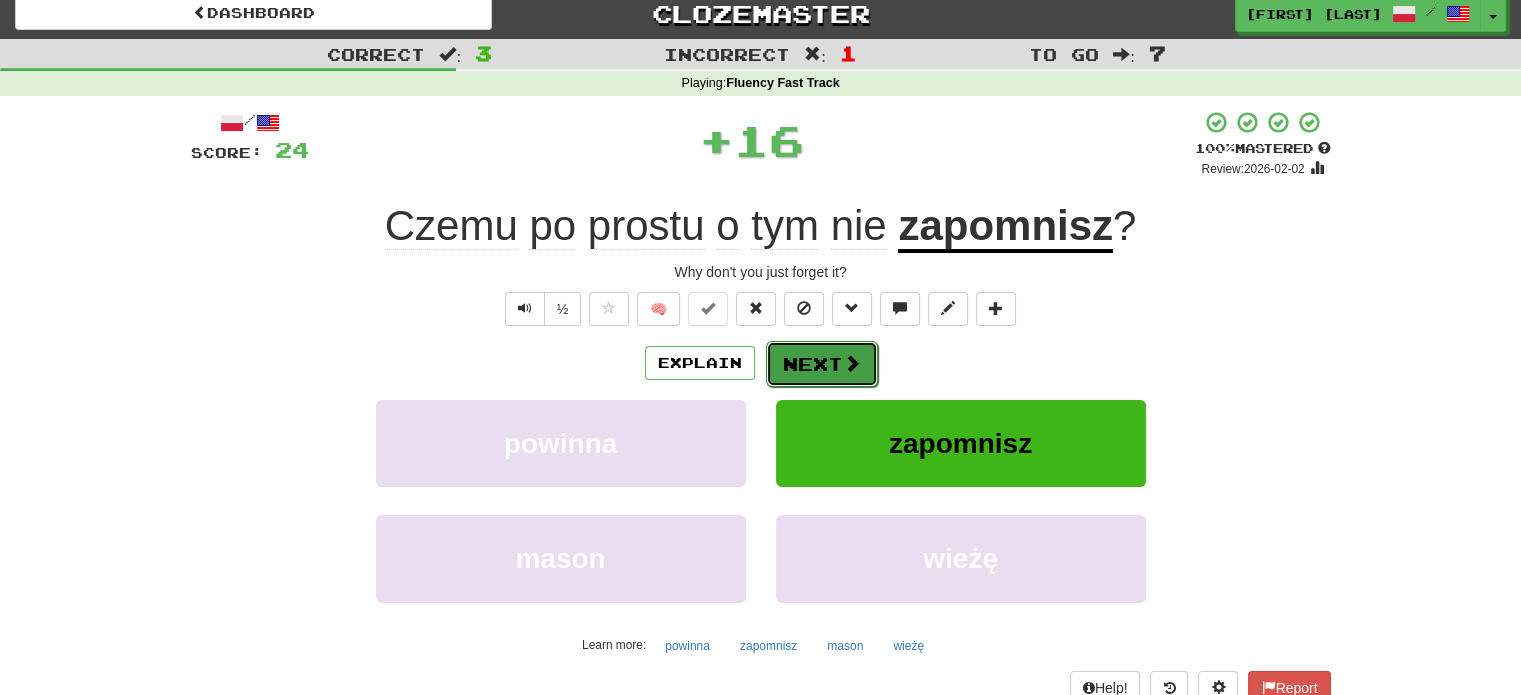 click on "Next" at bounding box center [822, 364] 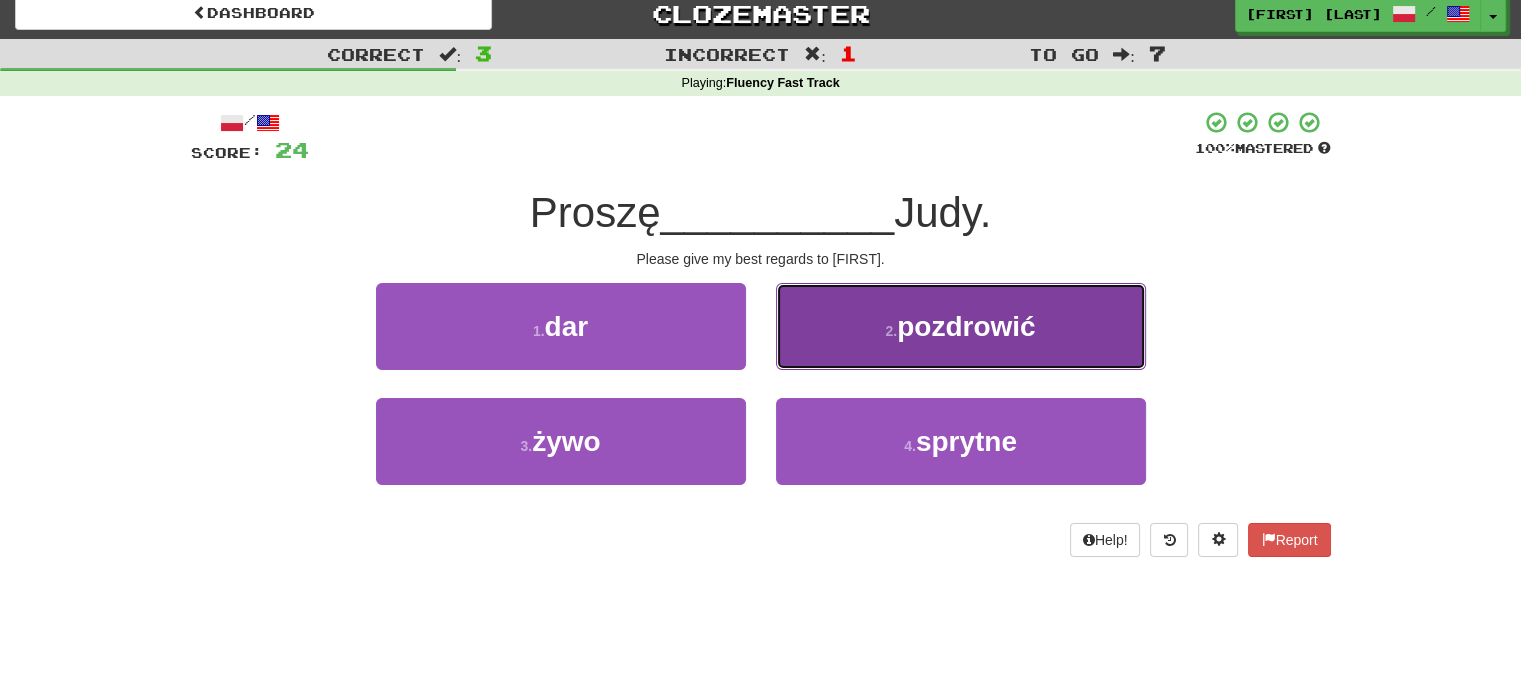 click on "2 .  pozdrowić" at bounding box center (961, 326) 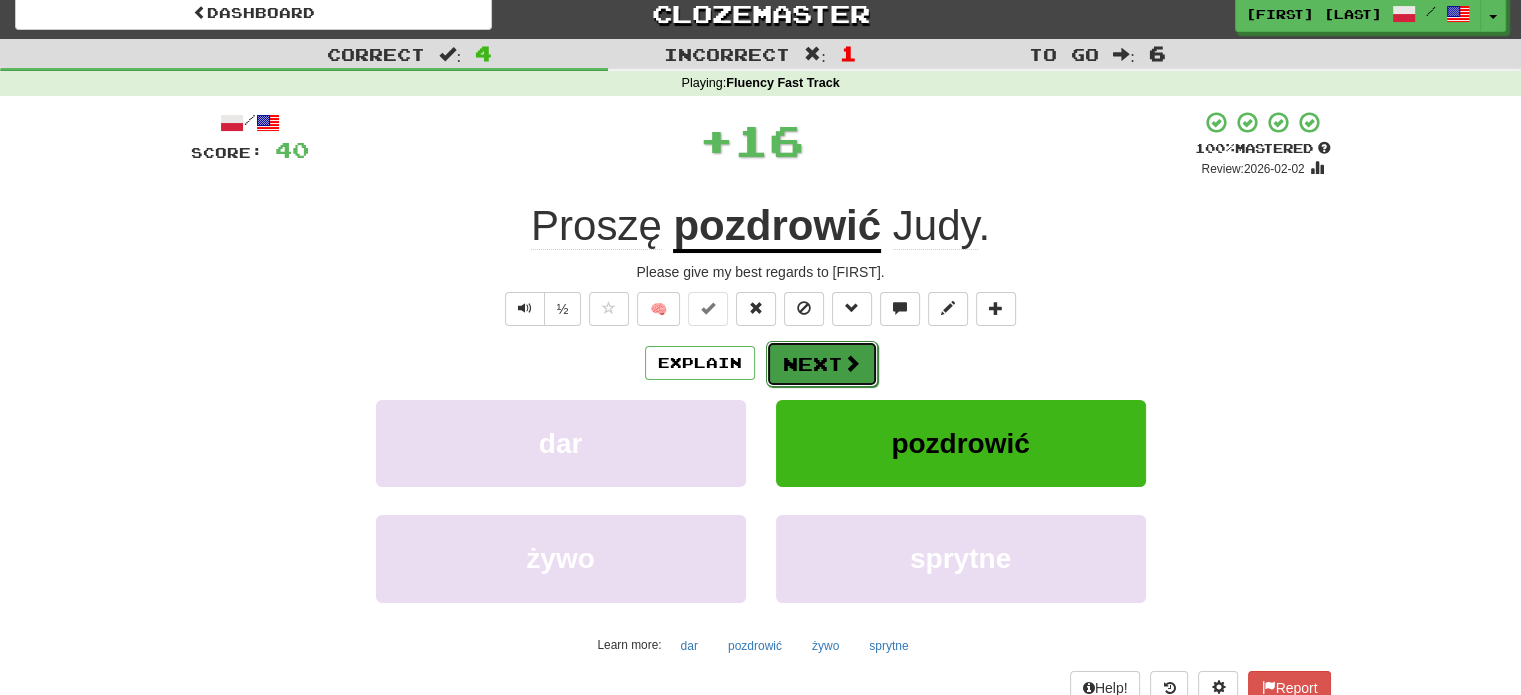 click on "Next" at bounding box center (822, 364) 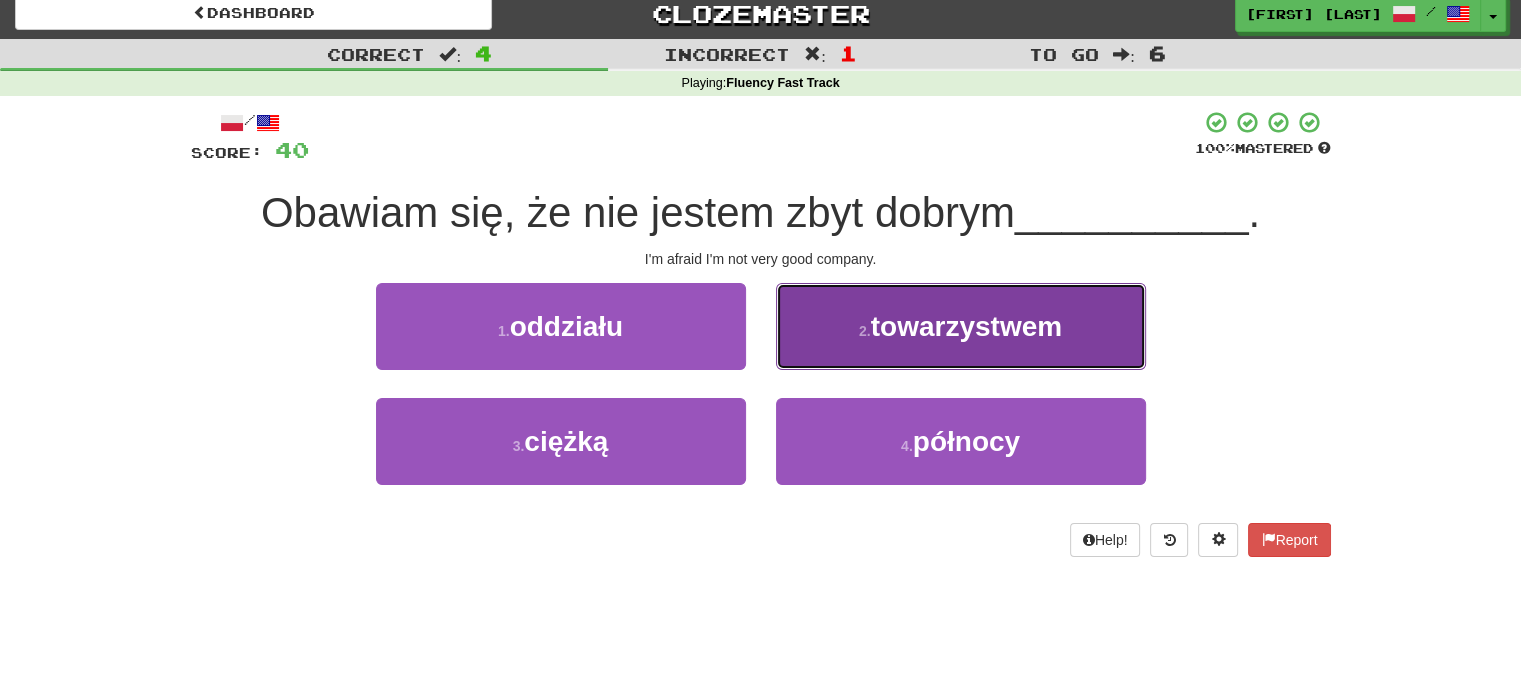 click on "2 .  towarzystwem" at bounding box center [961, 326] 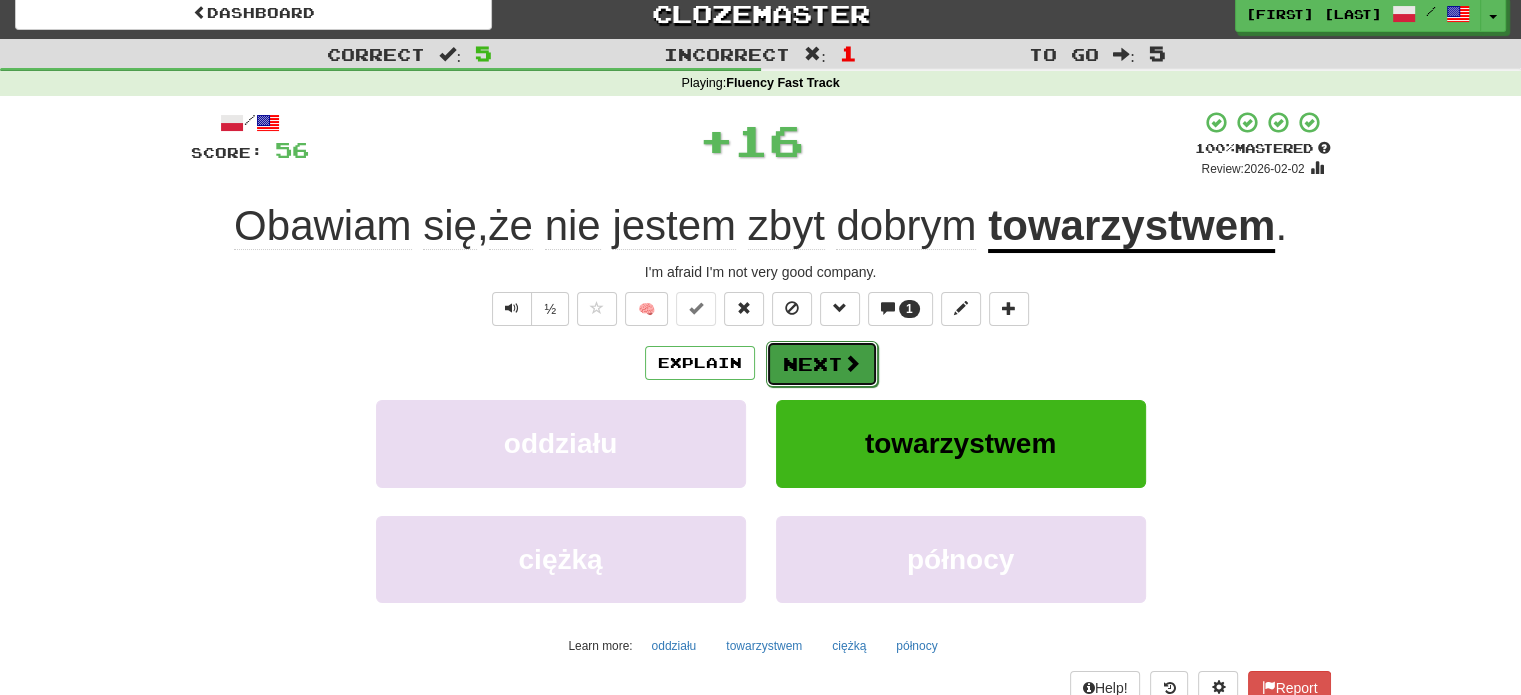 click on "Next" at bounding box center (822, 364) 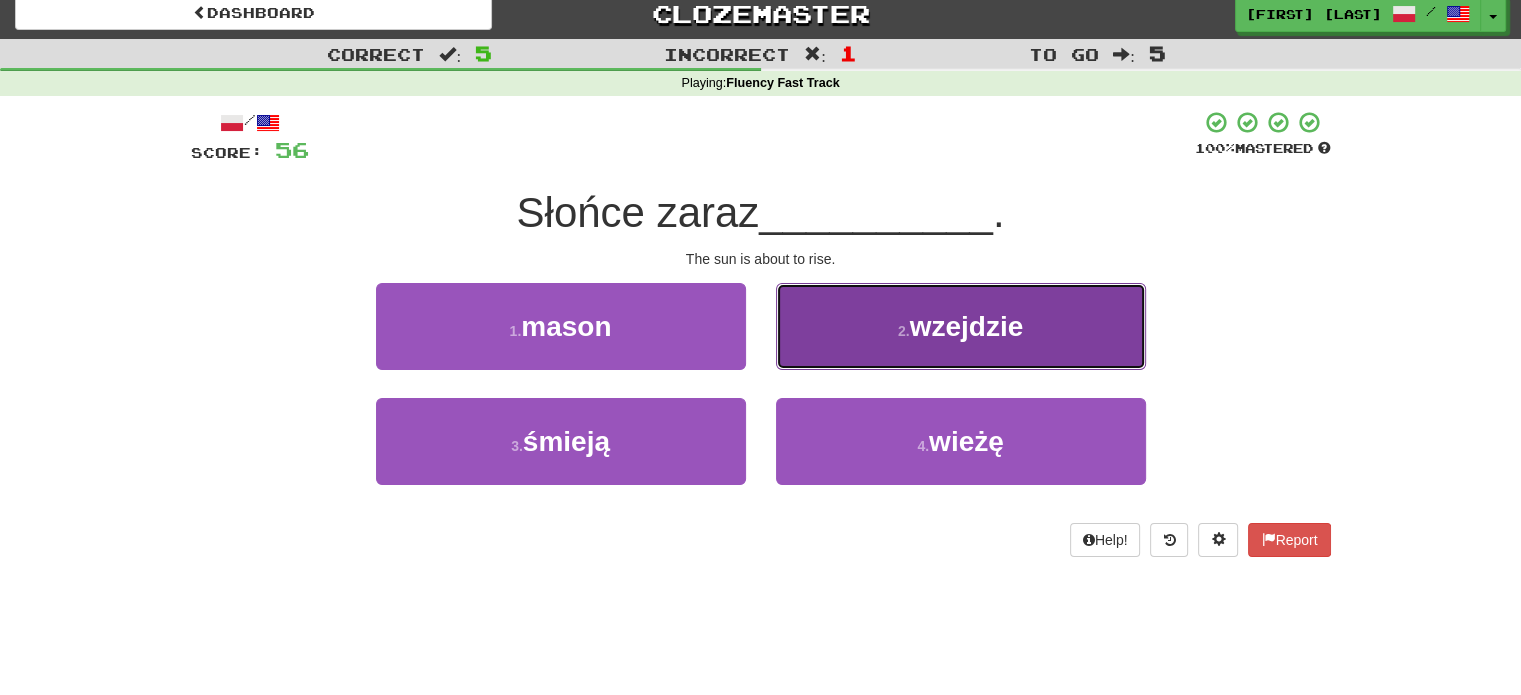 click on "2 .  wzejdzie" at bounding box center [961, 326] 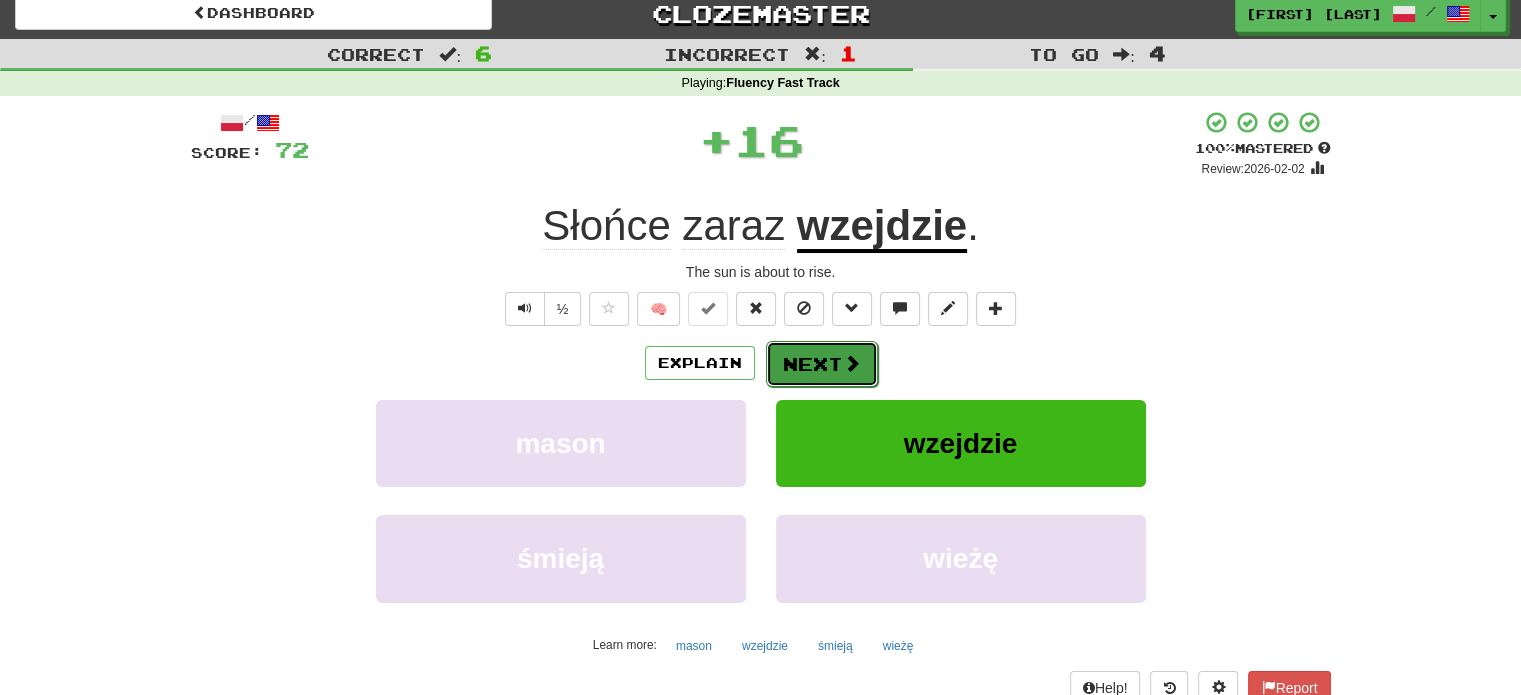 click on "Next" at bounding box center (822, 364) 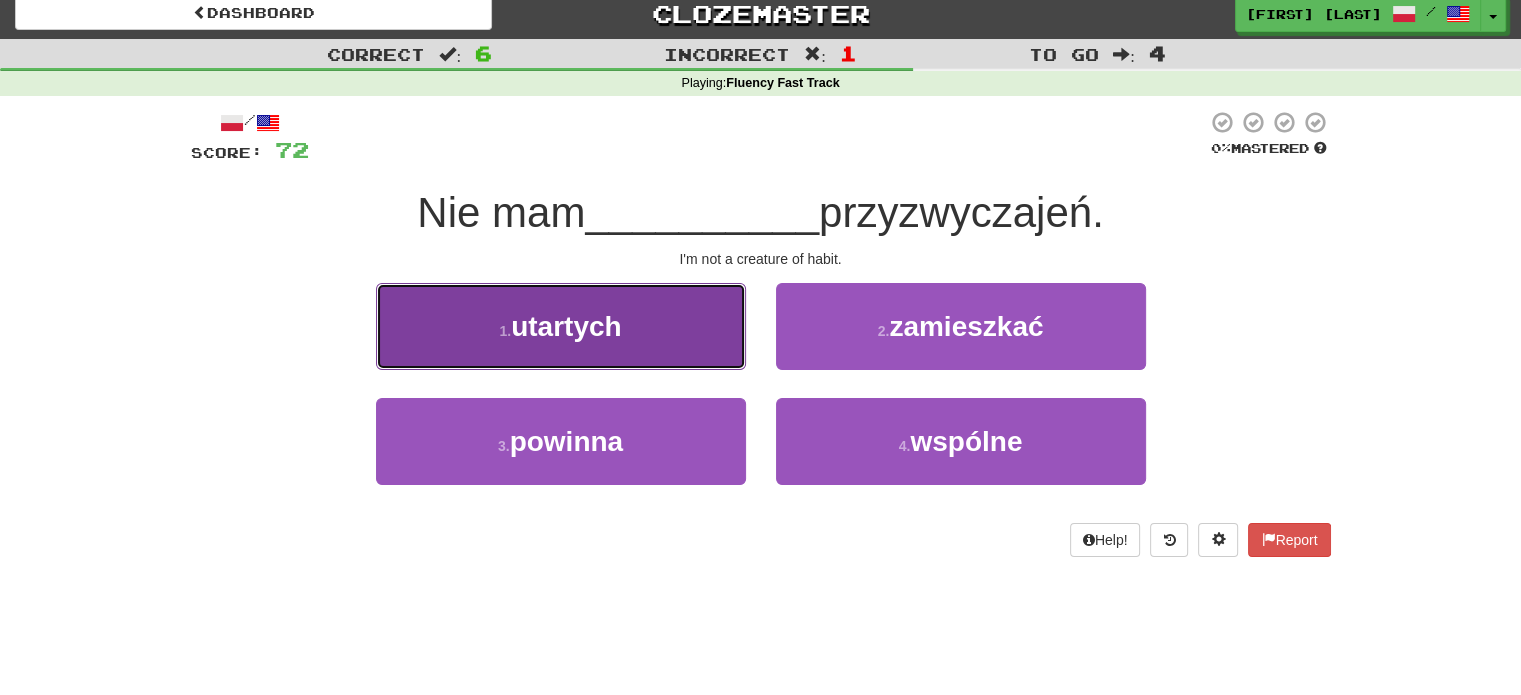 click on "1 .  utartych" at bounding box center (561, 326) 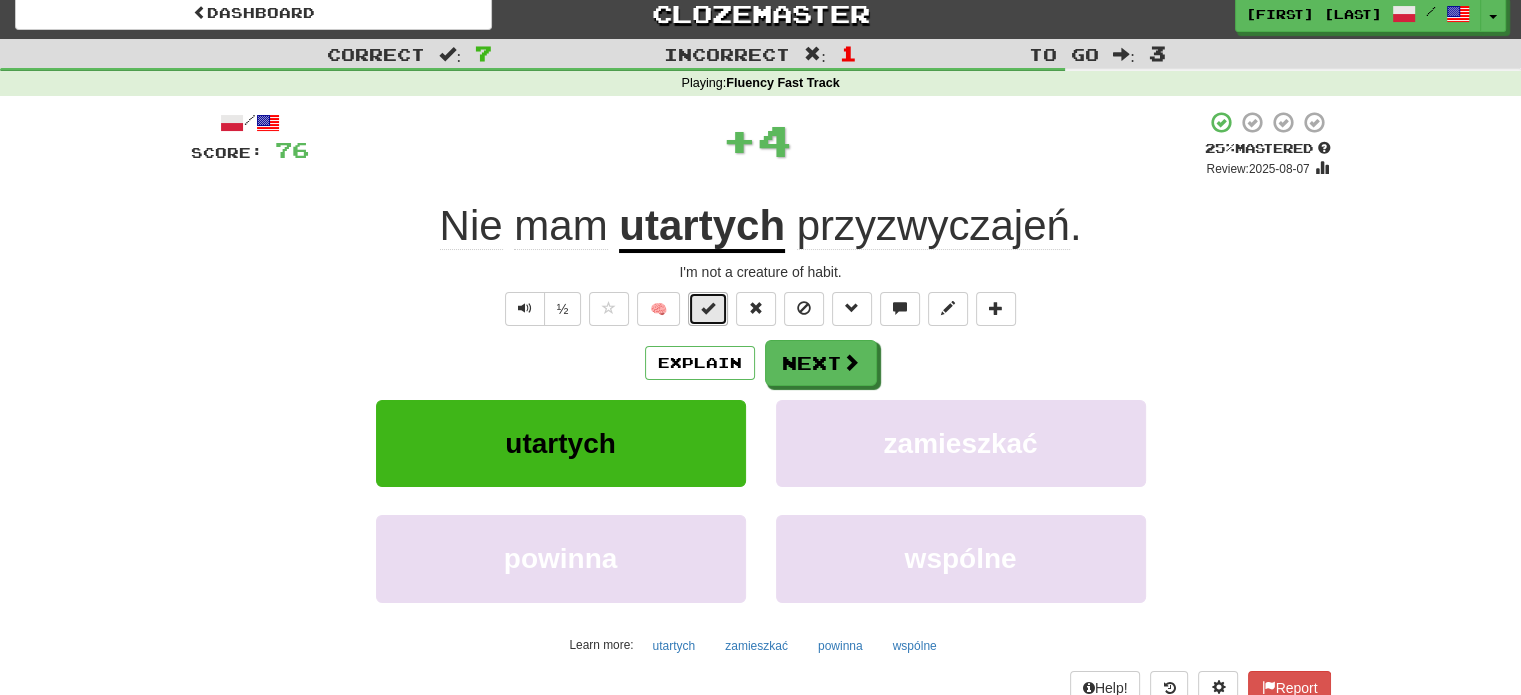 click at bounding box center (708, 308) 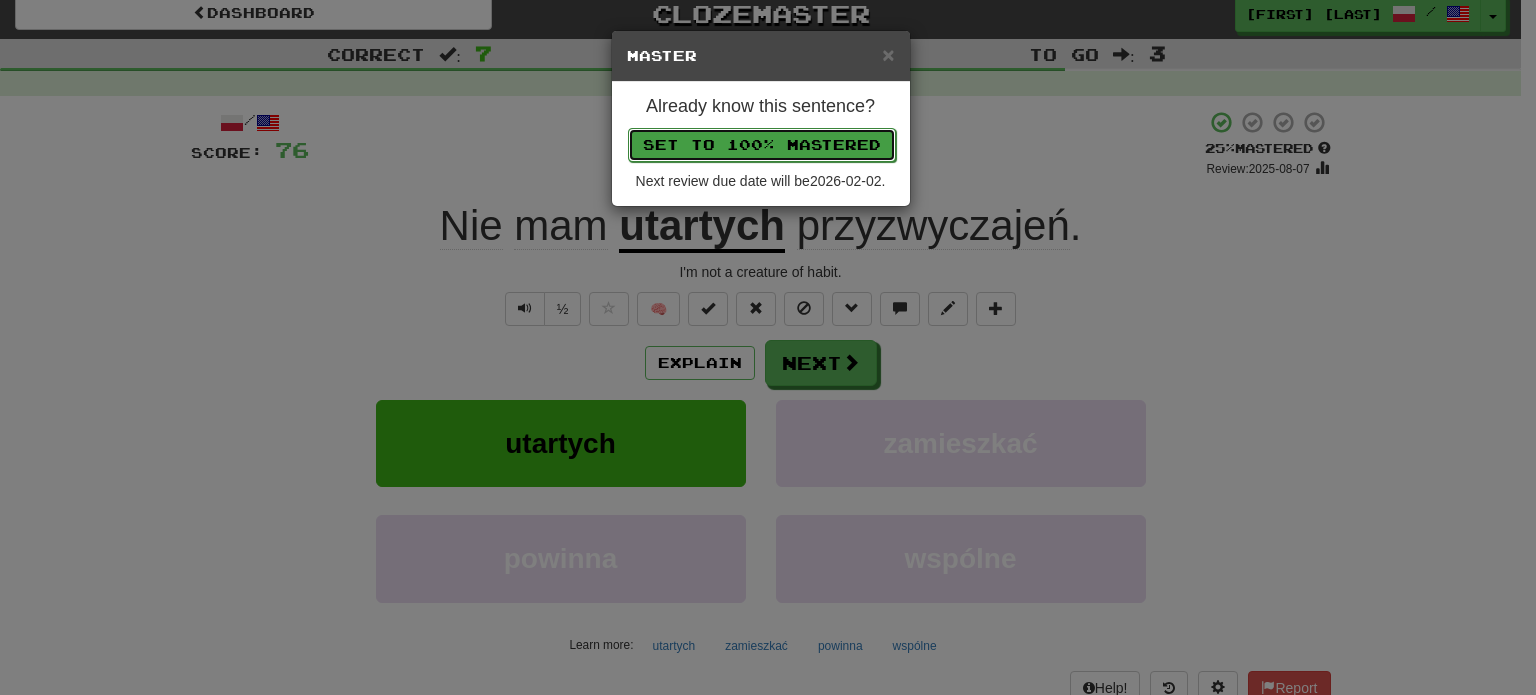 click on "Set to 100% Mastered" at bounding box center (762, 145) 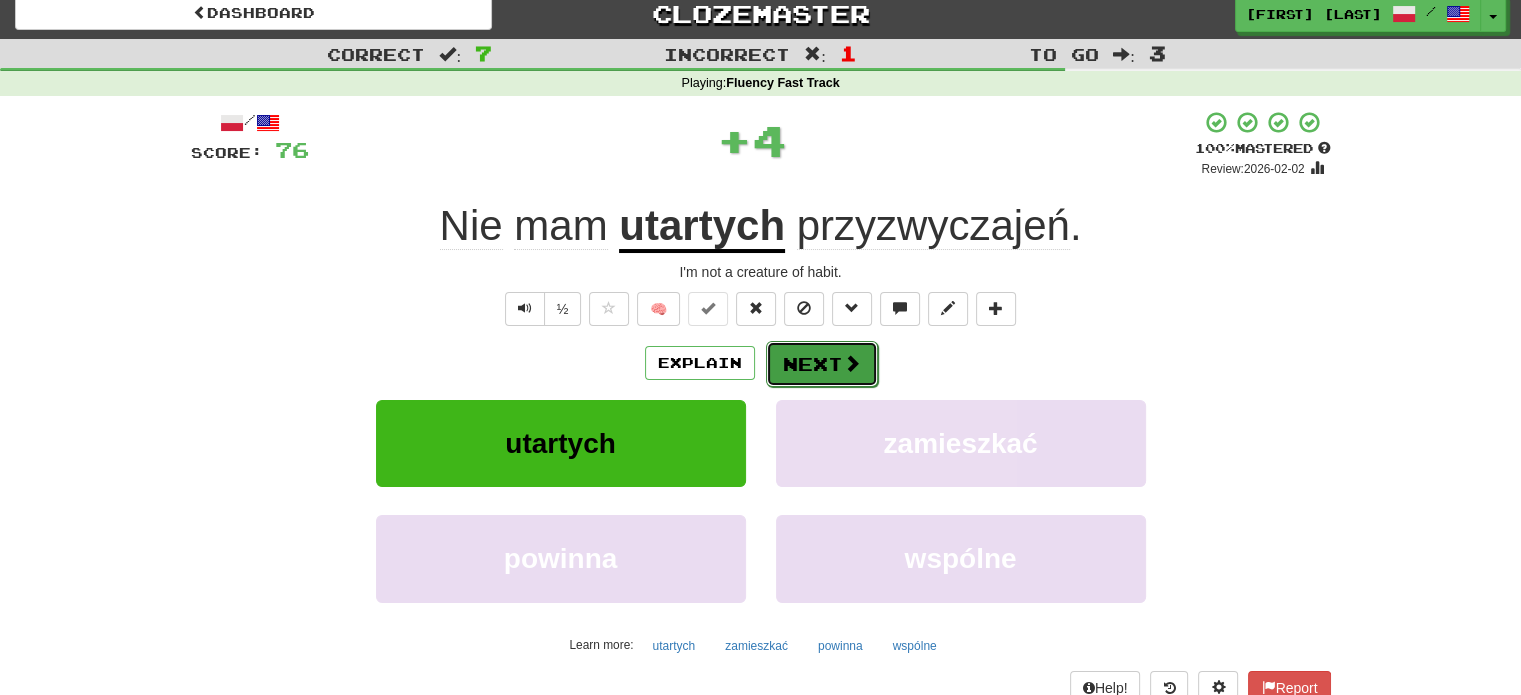 click on "Next" at bounding box center (822, 364) 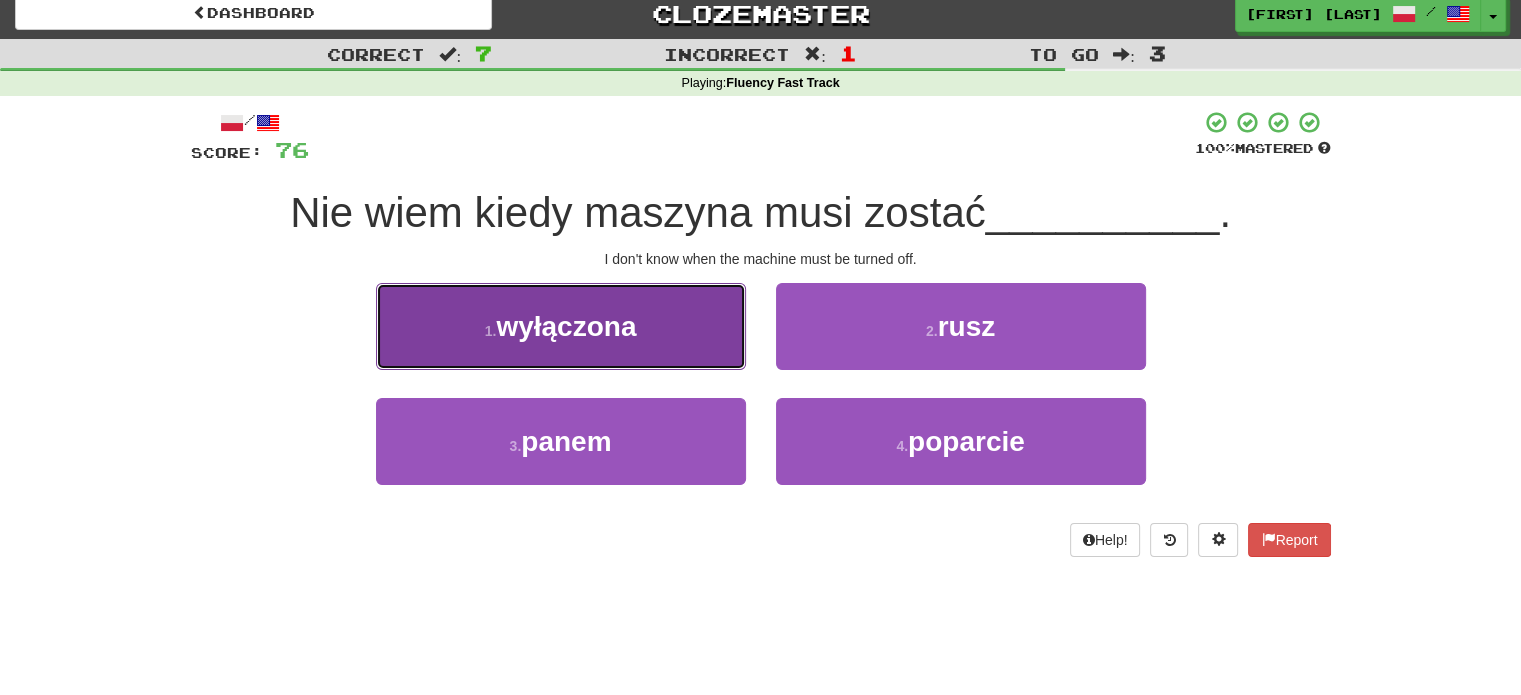 click on "1 .  wyłączona" at bounding box center [561, 326] 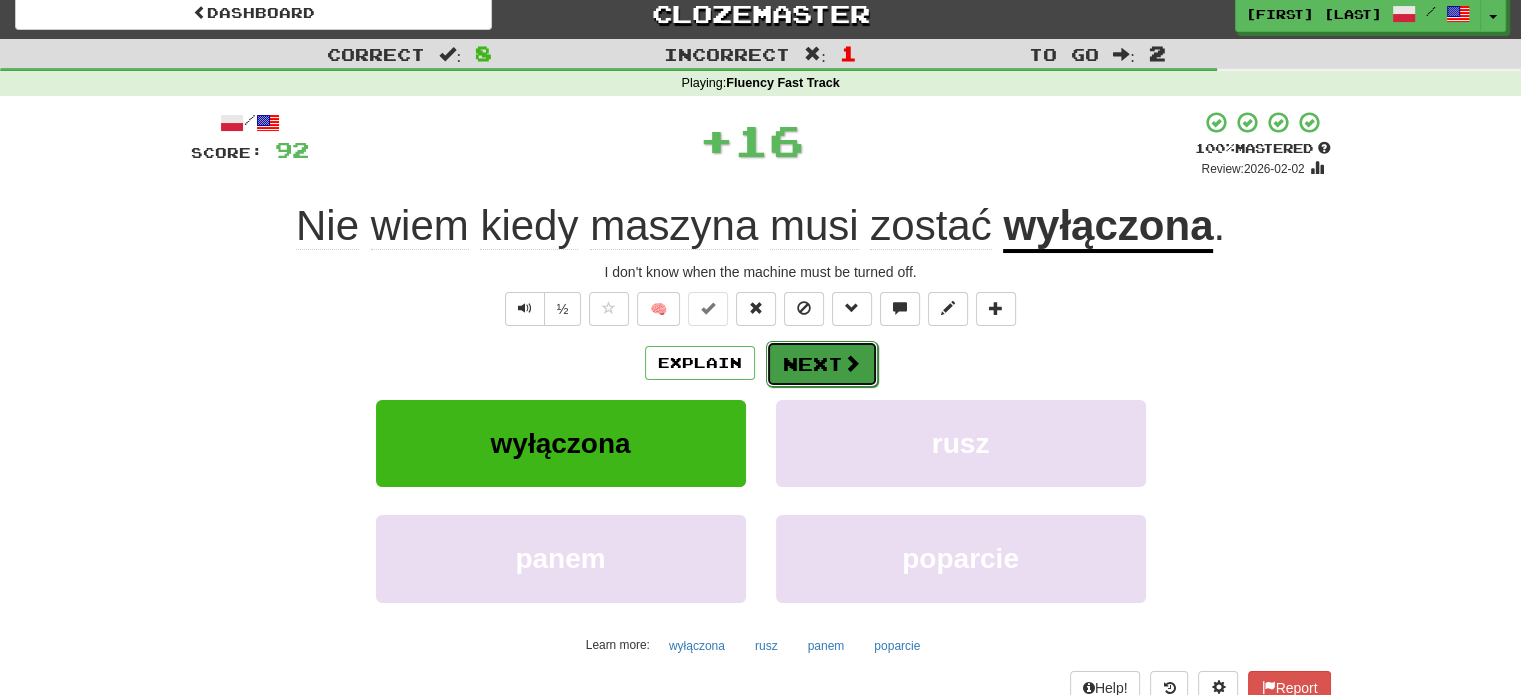 click on "Next" at bounding box center [822, 364] 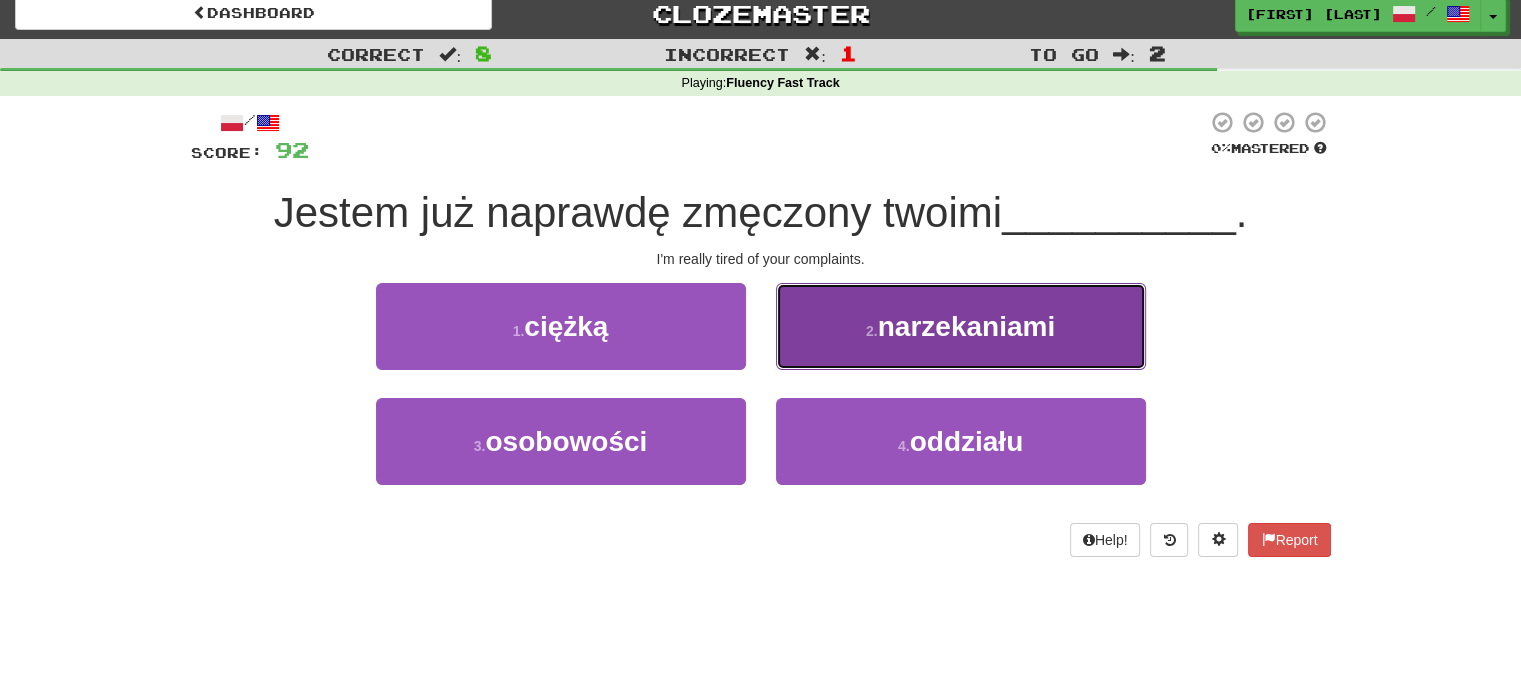 click on "2 .  narzekaniami" at bounding box center [961, 326] 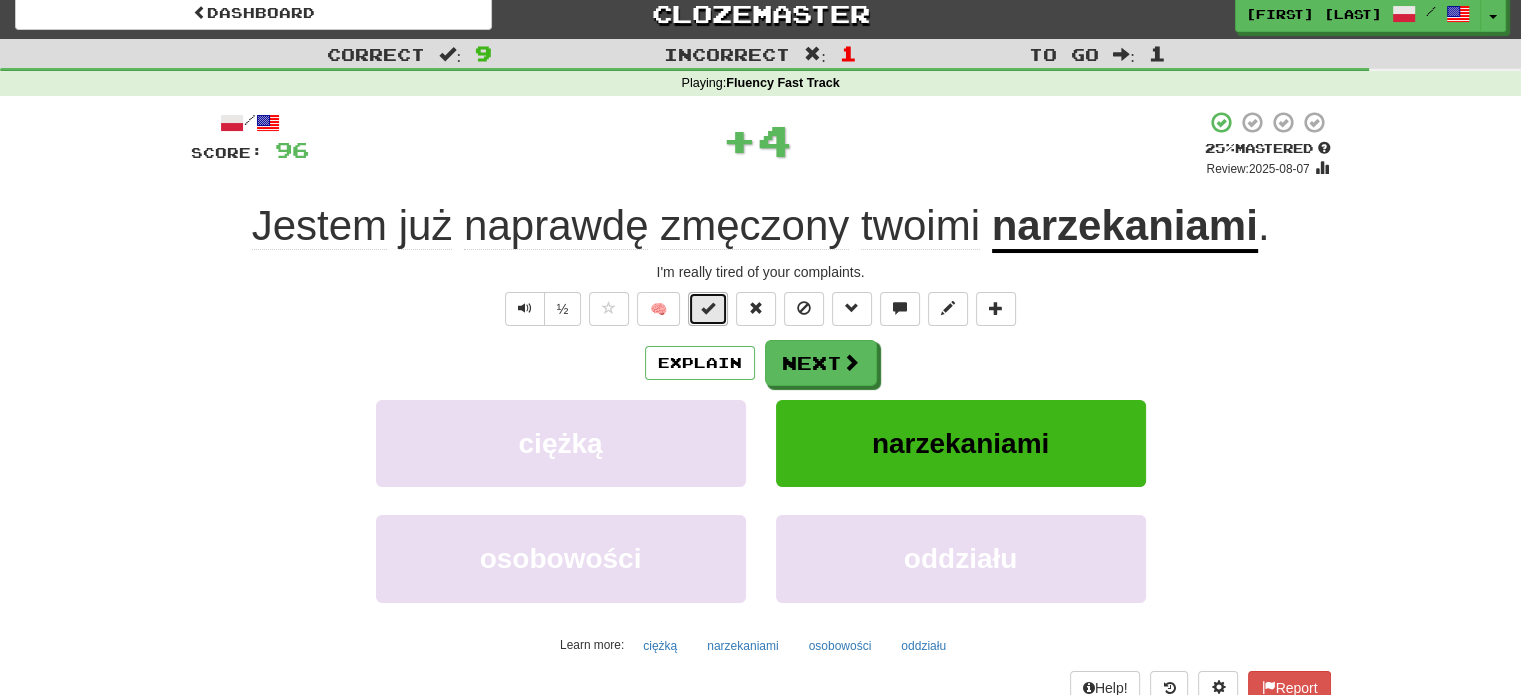 click at bounding box center (708, 308) 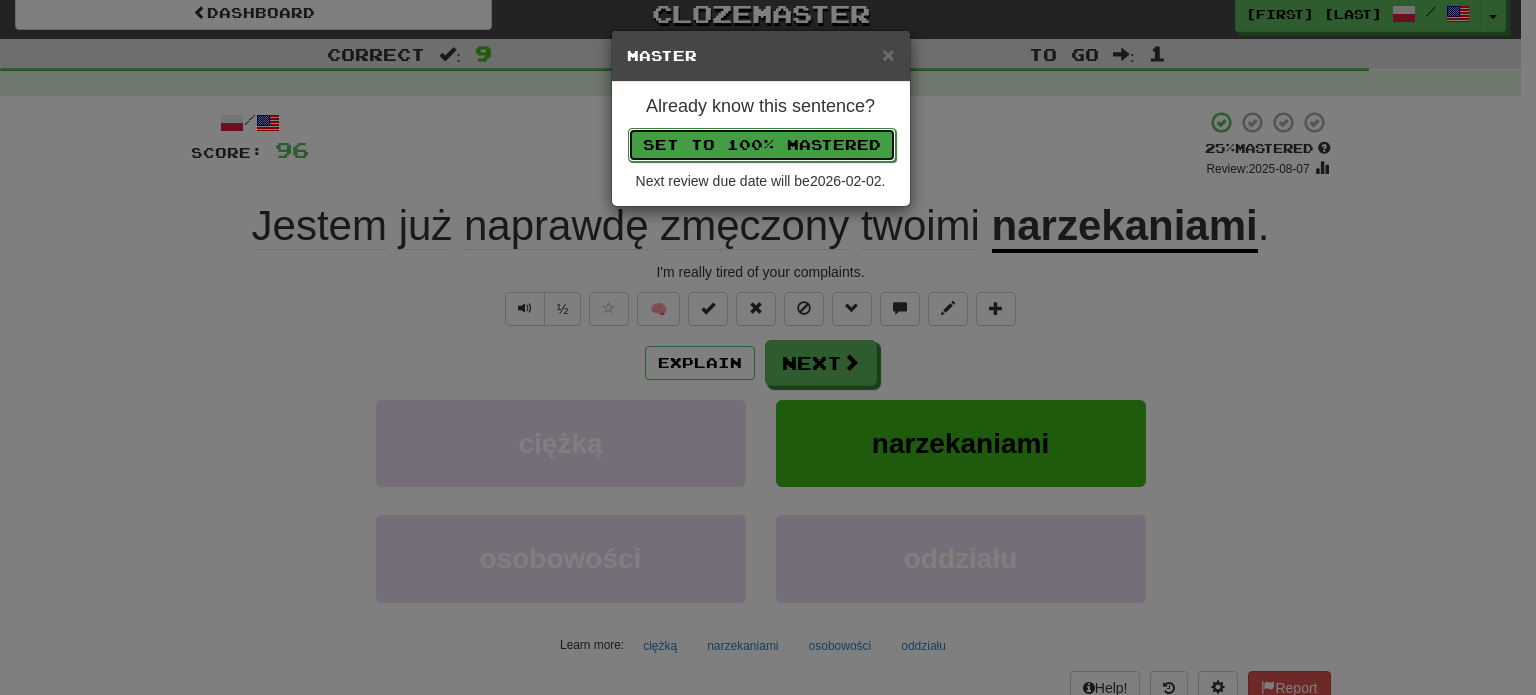click on "Set to 100% Mastered" at bounding box center (762, 145) 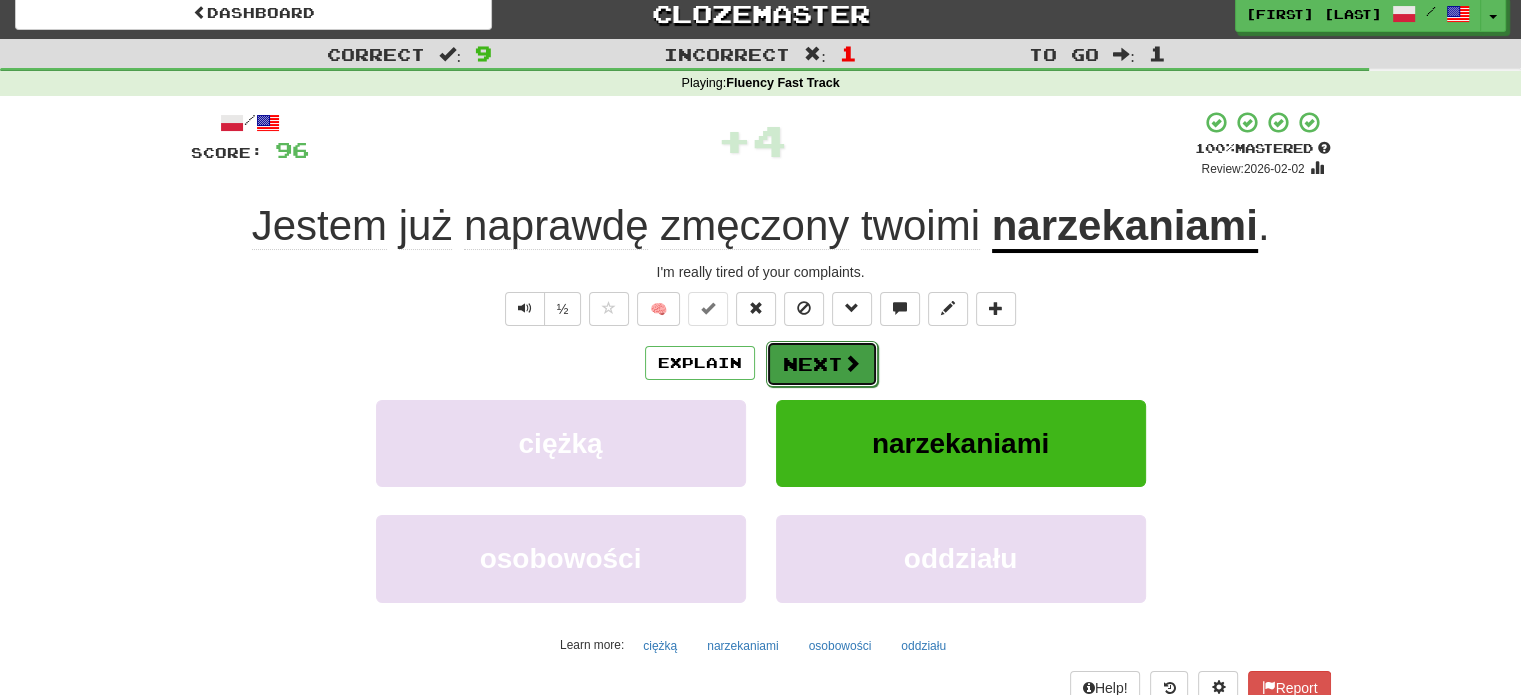 click at bounding box center [852, 363] 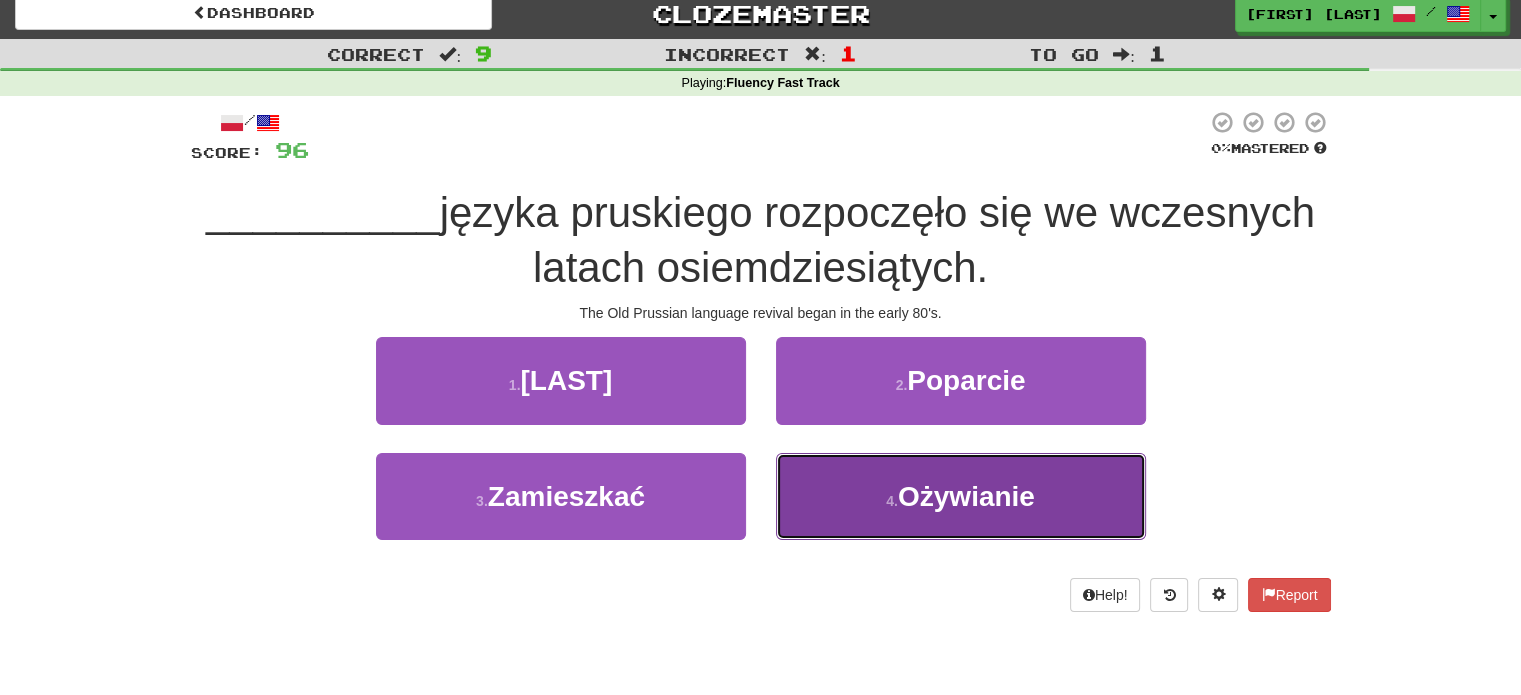 click on "4 .  Ożywianie" at bounding box center (961, 496) 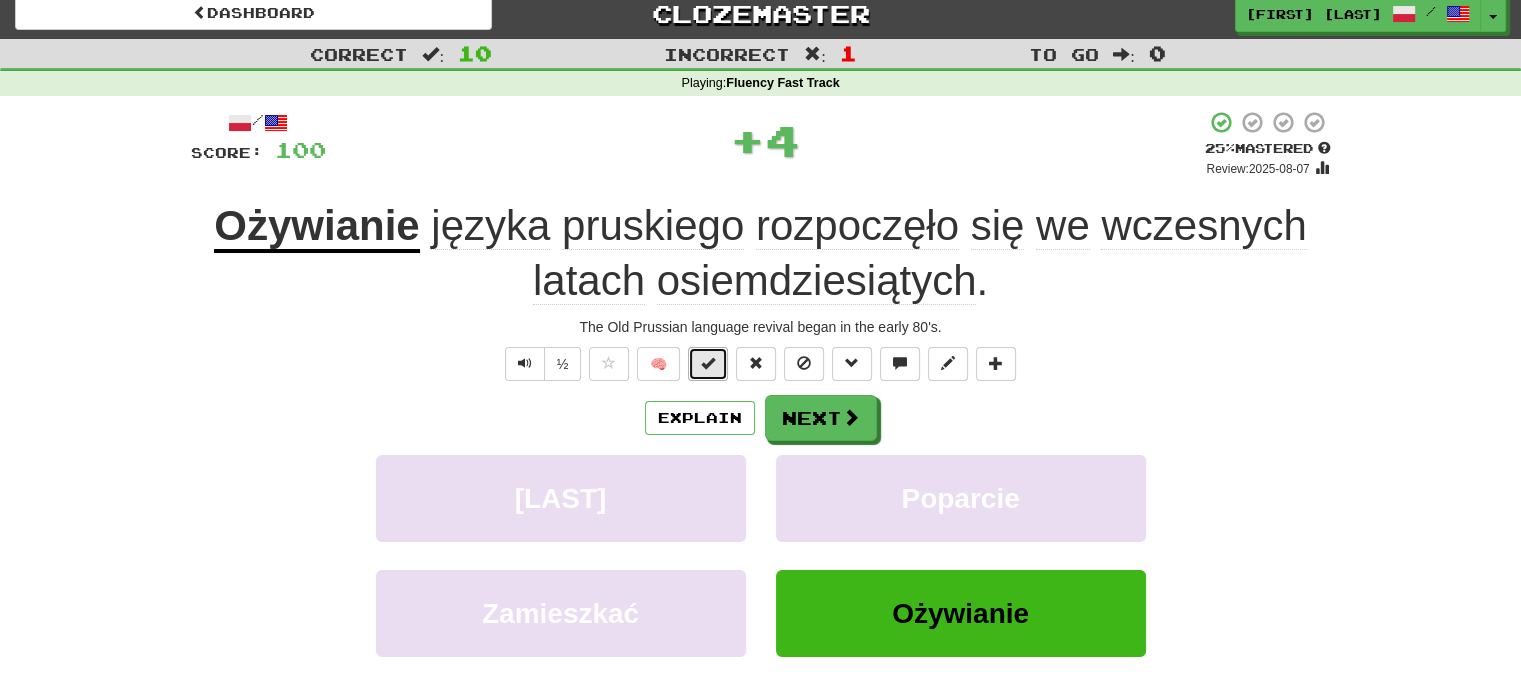 click at bounding box center [708, 363] 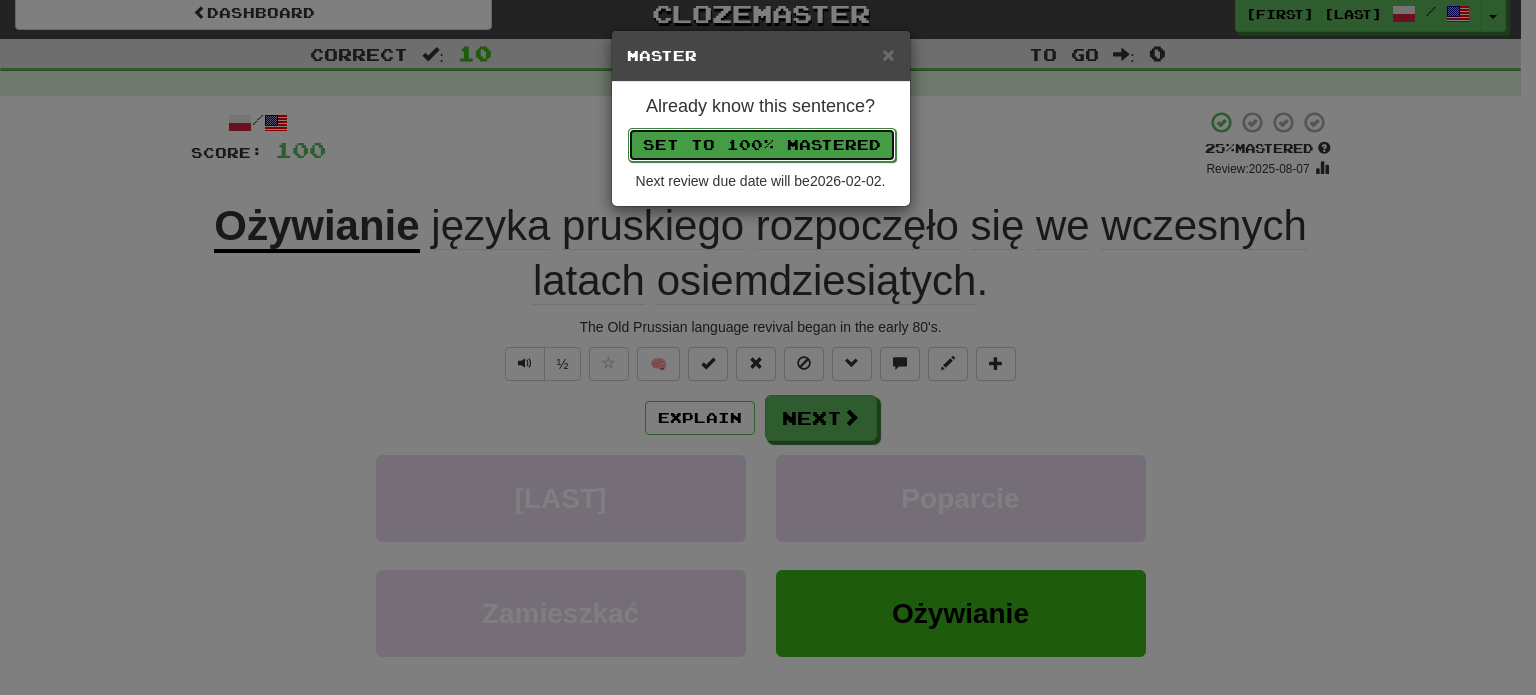 click on "Set to 100% Mastered" at bounding box center (762, 145) 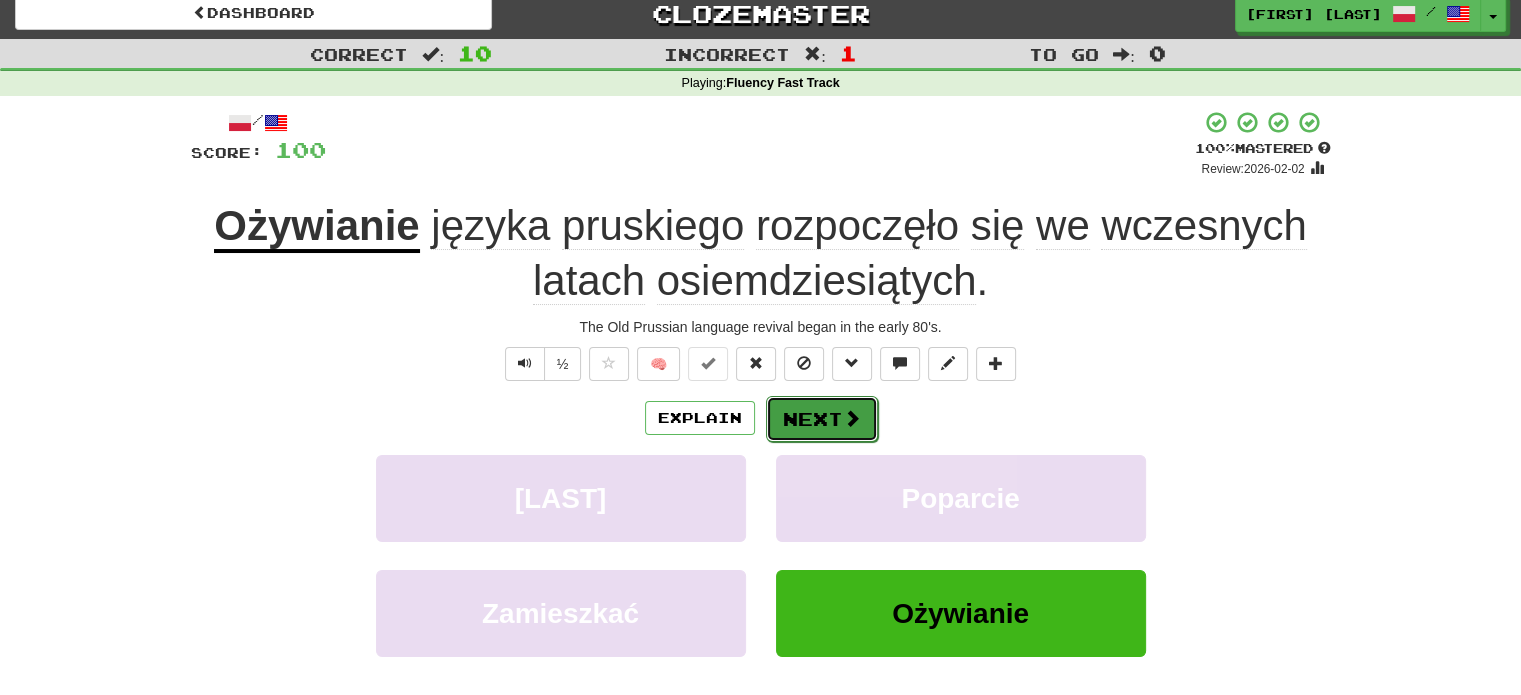 click on "Next" at bounding box center [822, 419] 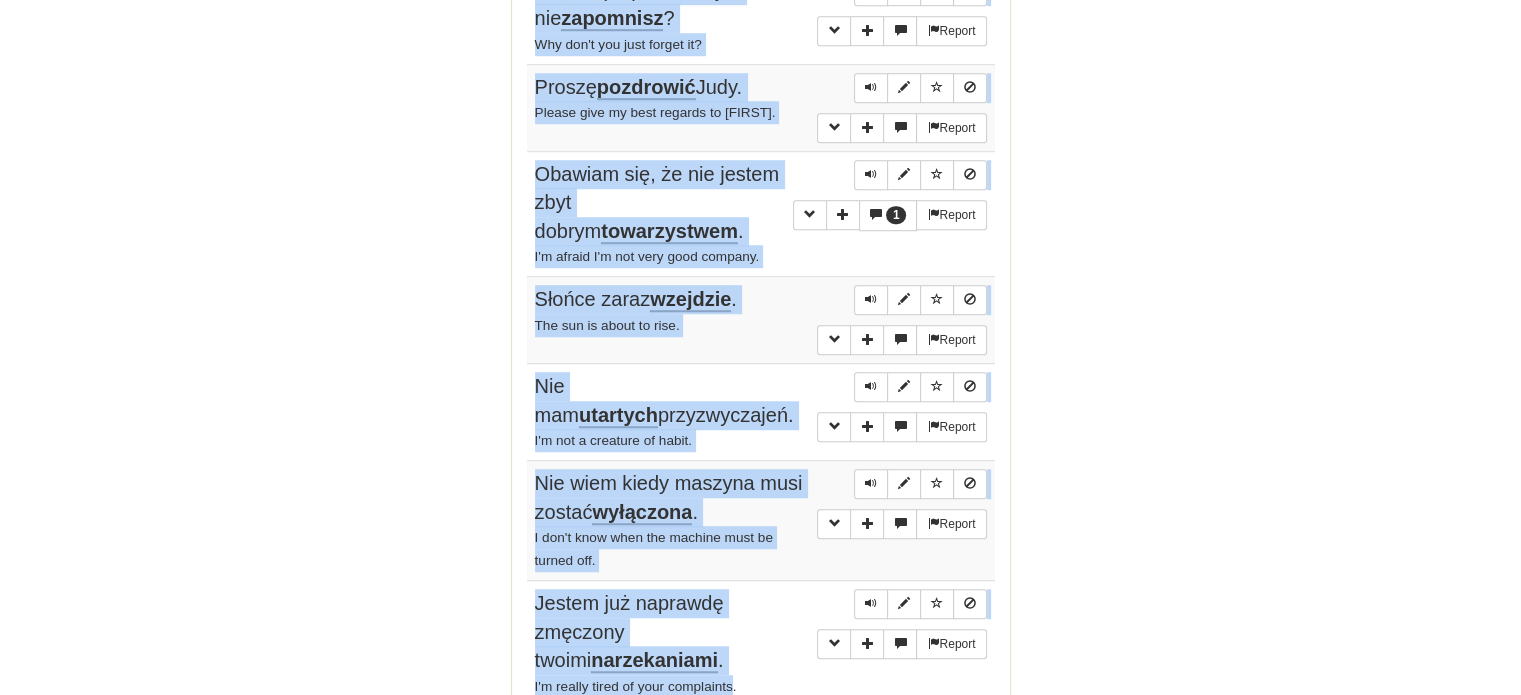 scroll, scrollTop: 1422, scrollLeft: 0, axis: vertical 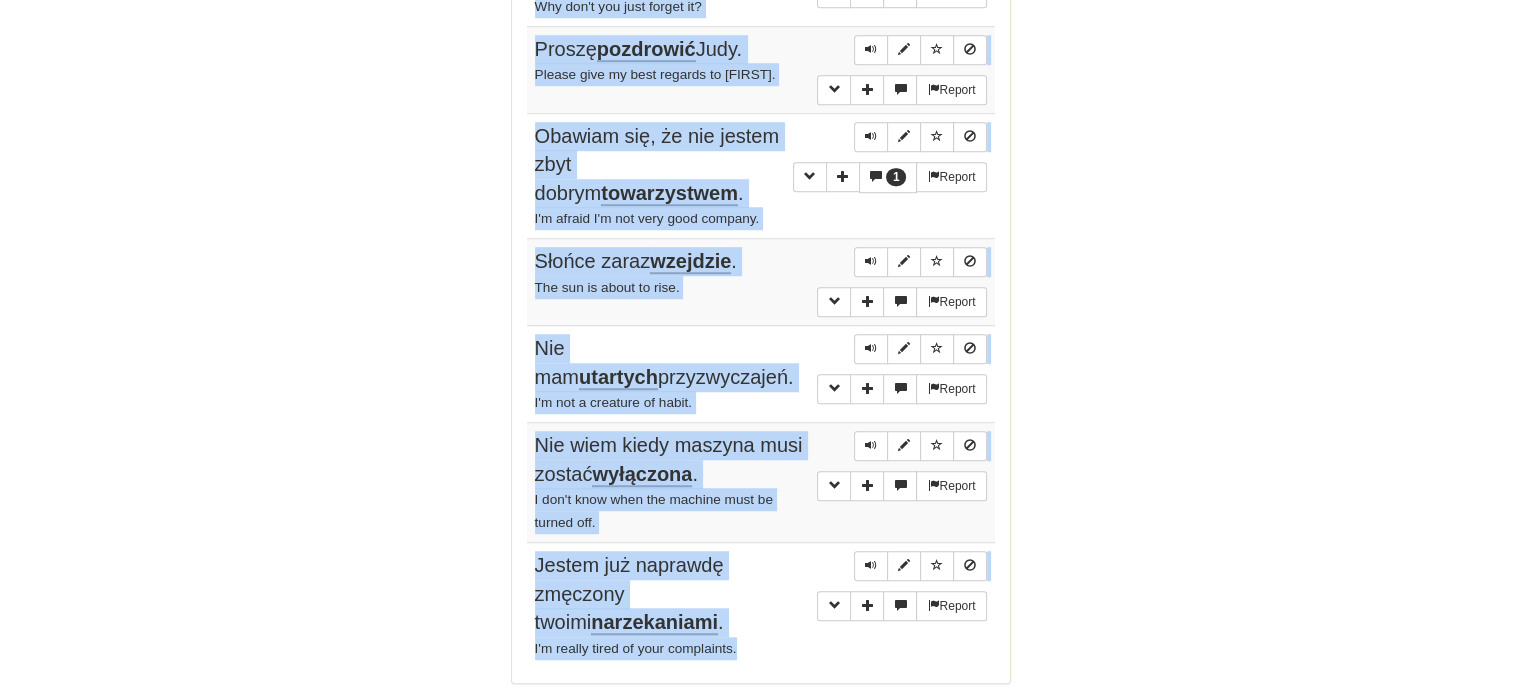 drag, startPoint x: 536, startPoint y: 256, endPoint x: 780, endPoint y: 641, distance: 455.80807 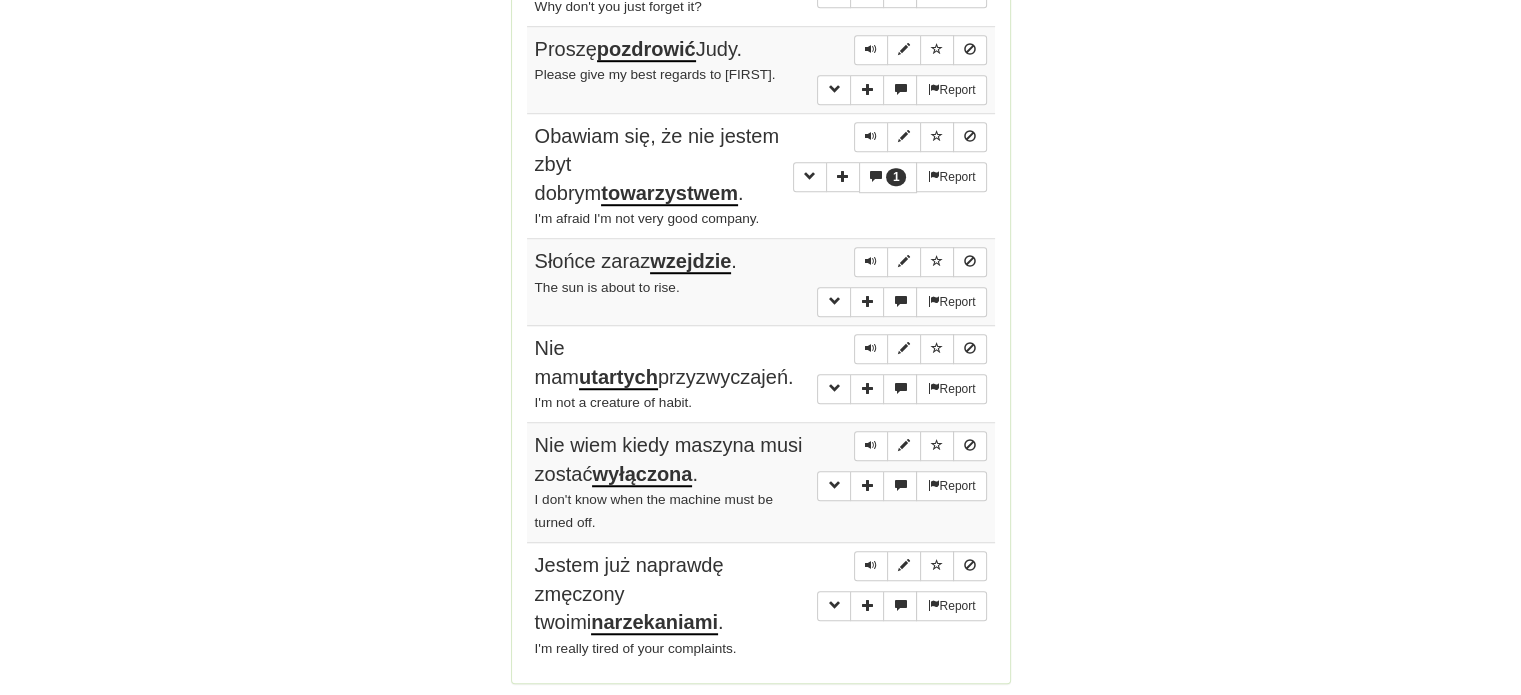 click on "Correct   :   10 Incorrect   :   1 To go   :   0 Playing :  Fluency Fast Track Round Complete!  Dashboard Continue  Round Results Stats: Score:   + 100 Time:   0 : 43 New:   5 Review:   5 Correct:   10 Incorrect:   1 Progress: Fluency Fast Track Playing:  16.416  /  17.289 + 5 94.922% 94.951% Mastered:  16.416  /  17.289 + 5 94.922% 94.951% Ready for Review:  10  /  Level:  111 2.562  points to level  112  - keep going! Ranked:  41 st  this week Sentences:  Report To  stenografia . It's a stenography.  Report Tak zbierzesz, jak  posiejesz . You reap what you sow.  Report Ożywianie  języka pruskiego rozpoczęło się we wczesnych latach osiemdziesiątych. The Old Prussian language revival began in the early 80's.  Report Czemu po prostu o tym nie  zapomnisz ? Why don't you just forget it?  Report Proszę  pozdrowić  Judy. Please give my best regards to Judy. 1  Report Obawiam się, że nie jestem zbyt dobrym  towarzystwem . I'm afraid I'm not very good company.  Report Słońce zaraz  wzejdzie .  Report . ." at bounding box center [760, -308] 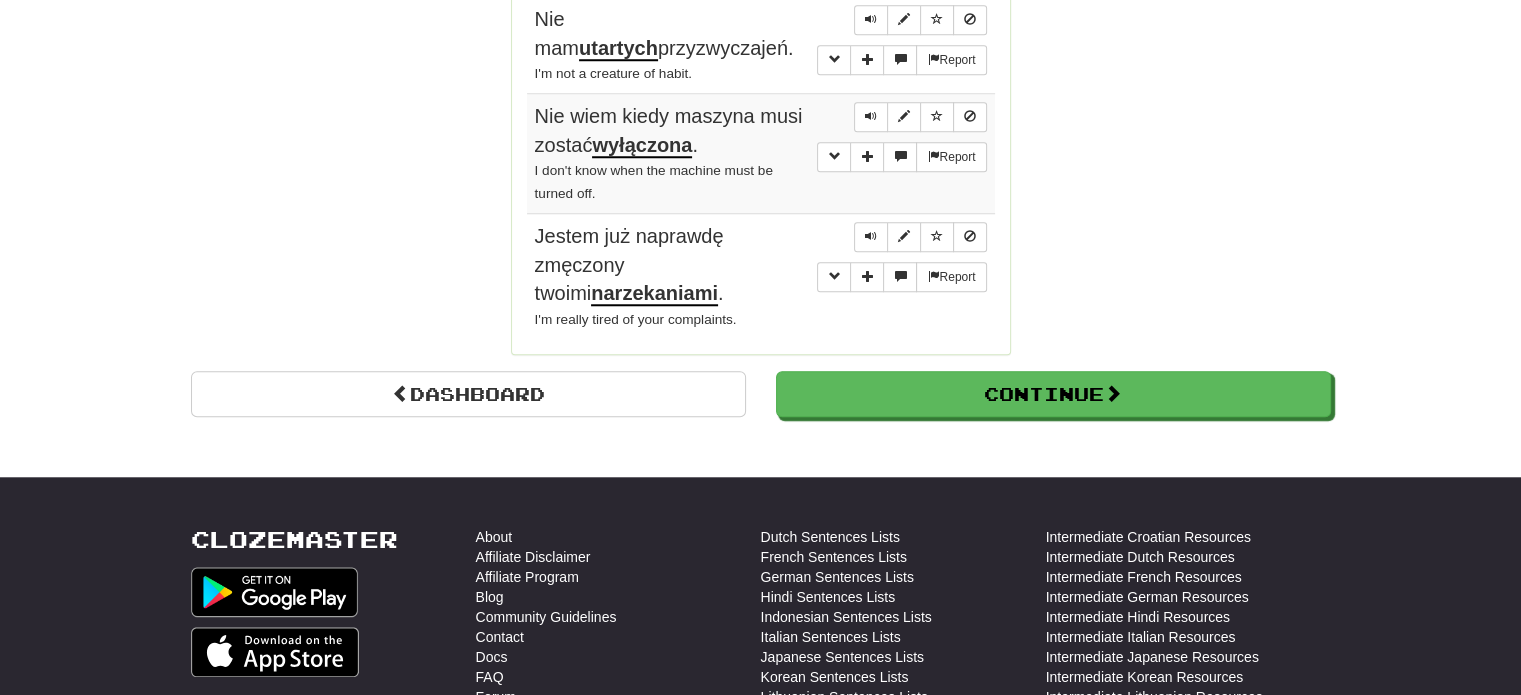 scroll, scrollTop: 1722, scrollLeft: 0, axis: vertical 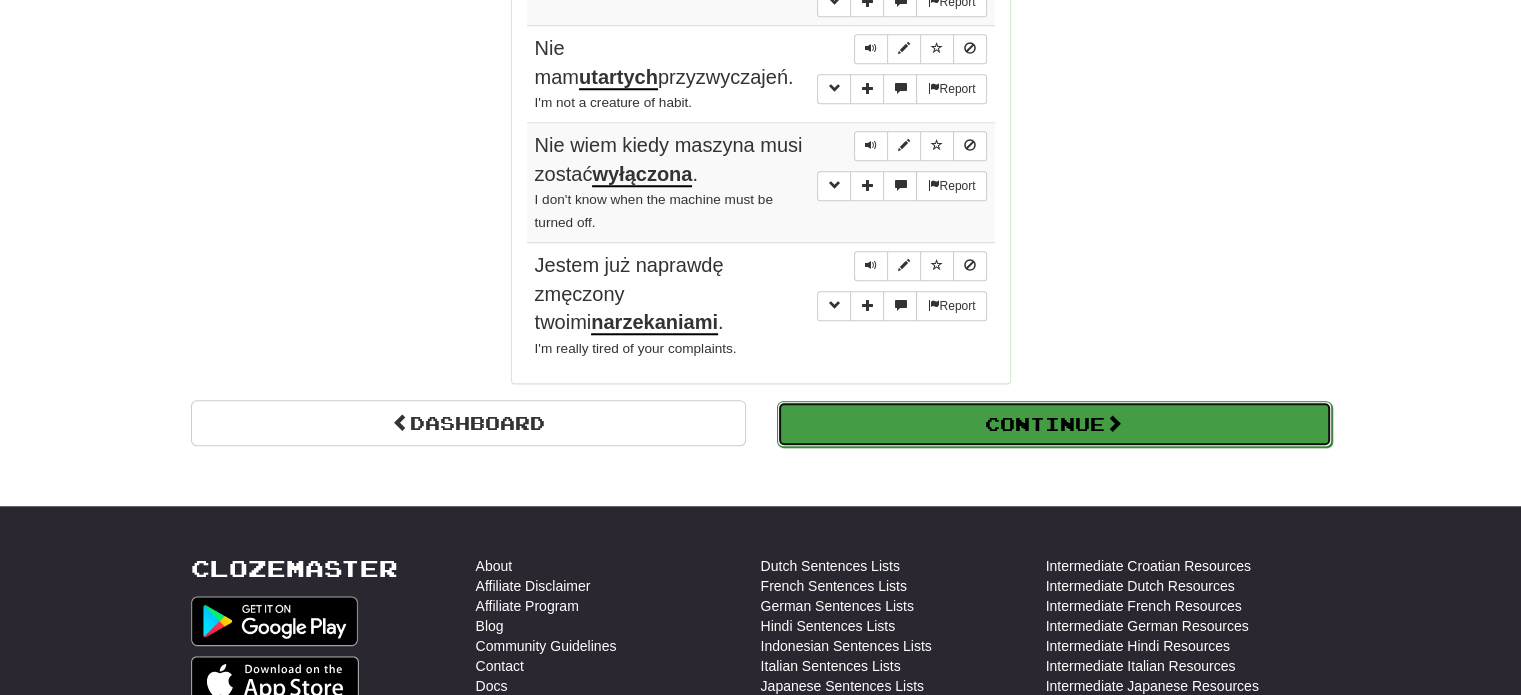 click on "Continue" at bounding box center (1054, 424) 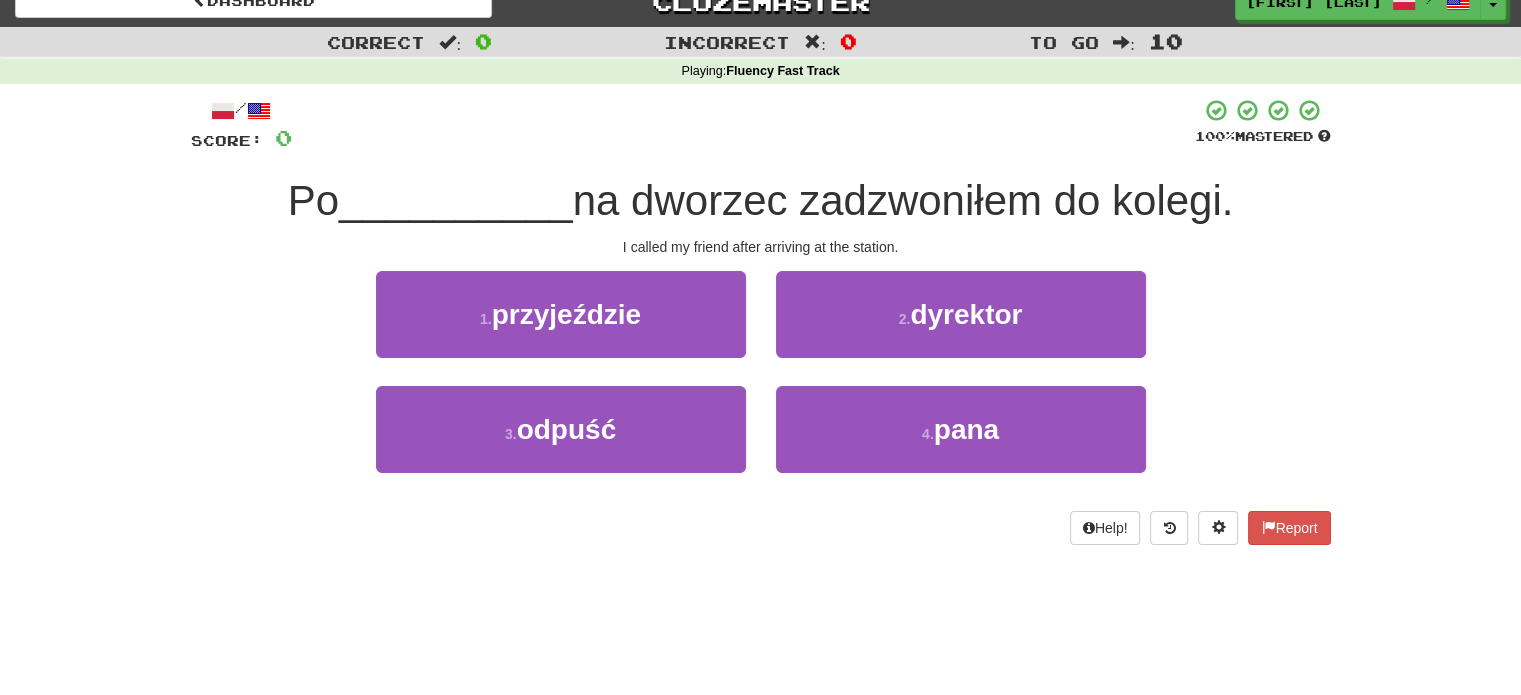 scroll, scrollTop: 11, scrollLeft: 0, axis: vertical 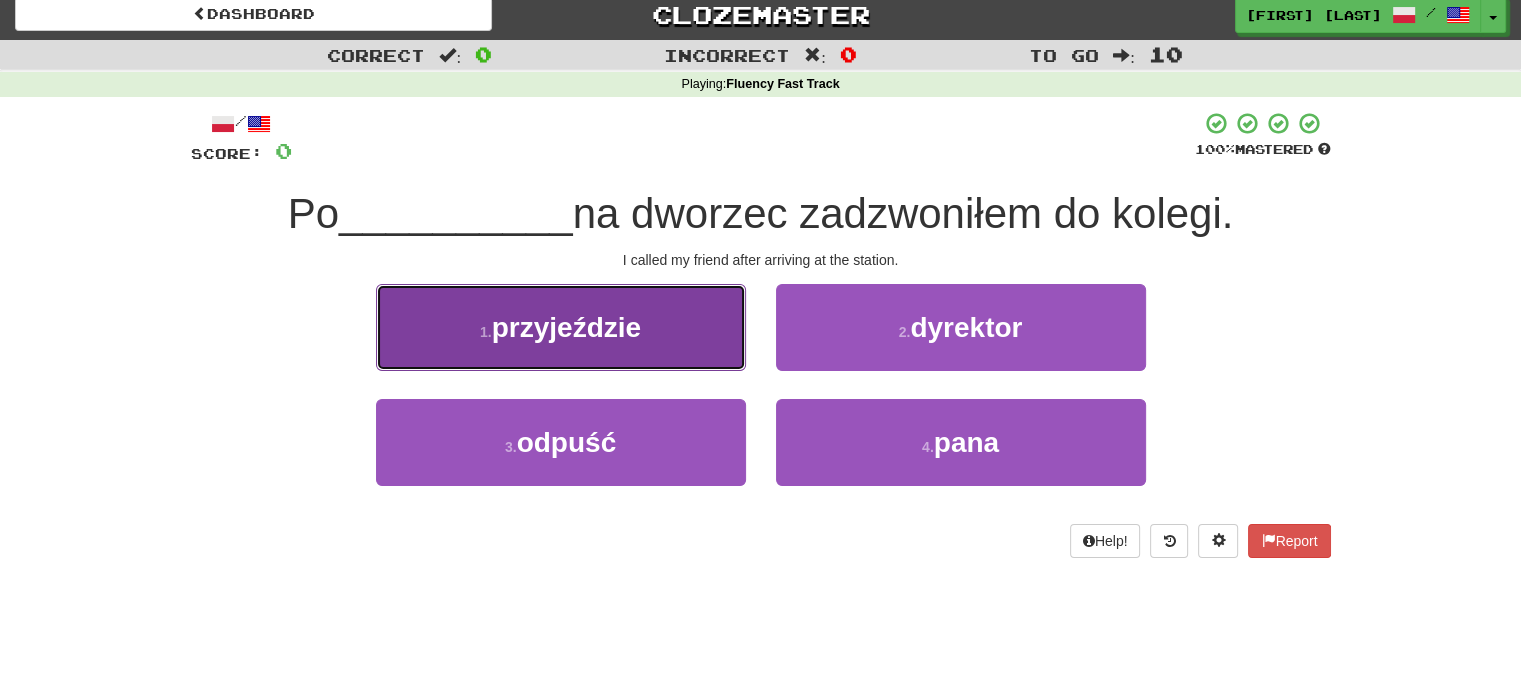 click on "1 .  przyjeździe" at bounding box center (561, 327) 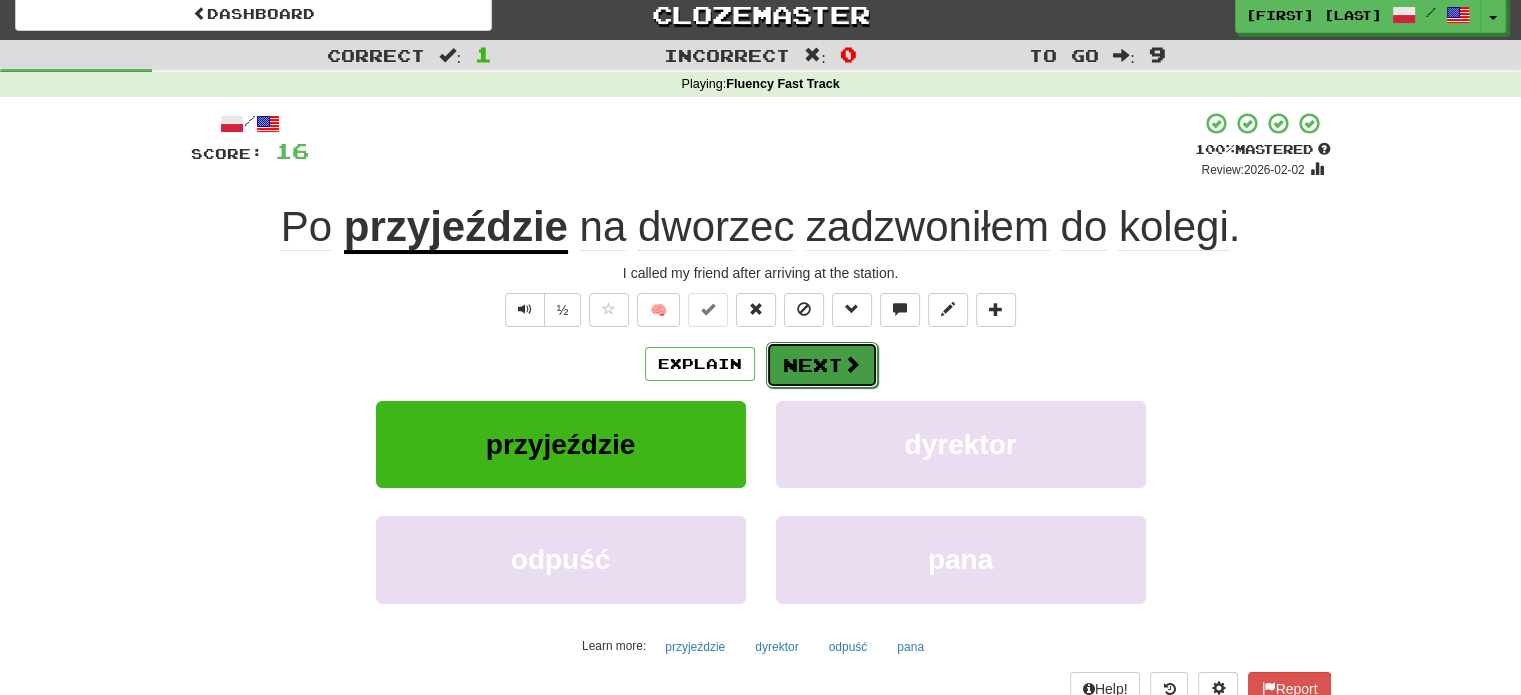 click at bounding box center (852, 364) 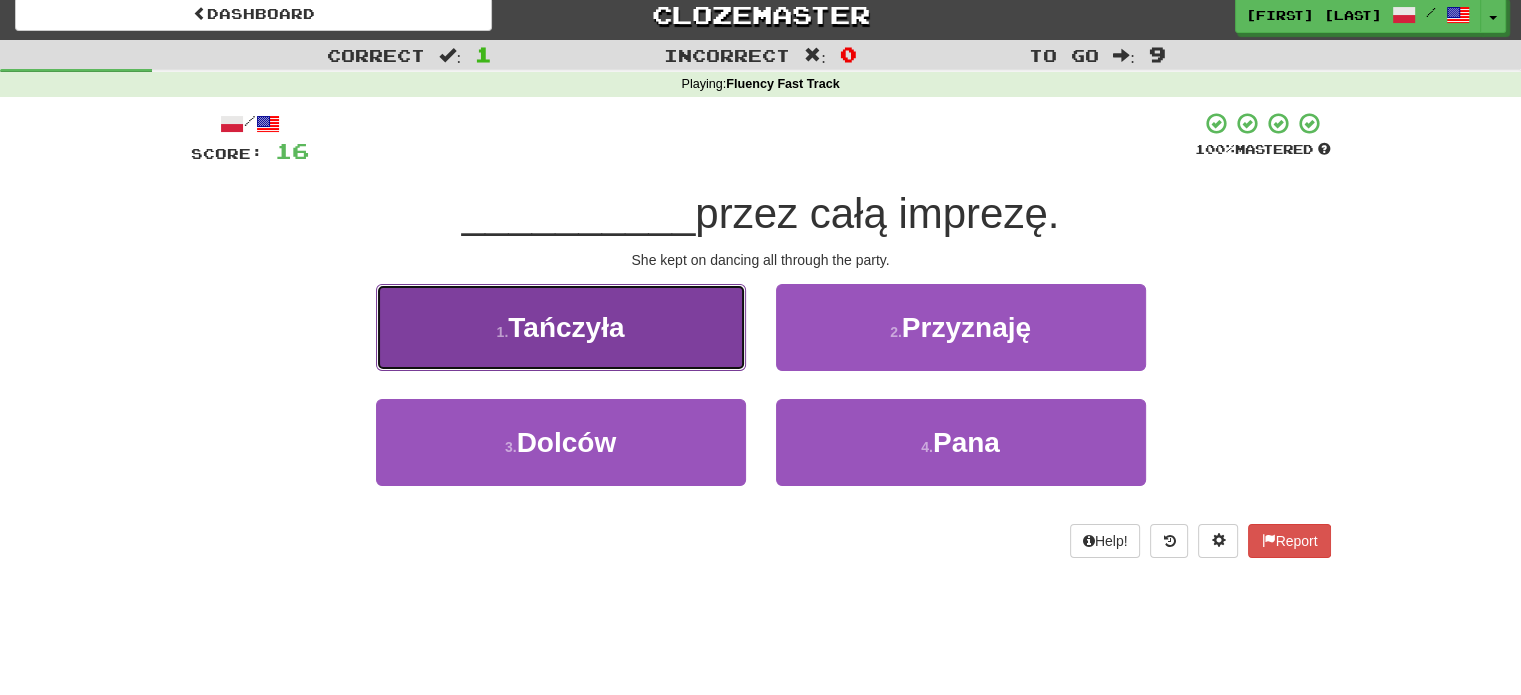 click on "1 .  Tańczyła" at bounding box center (561, 327) 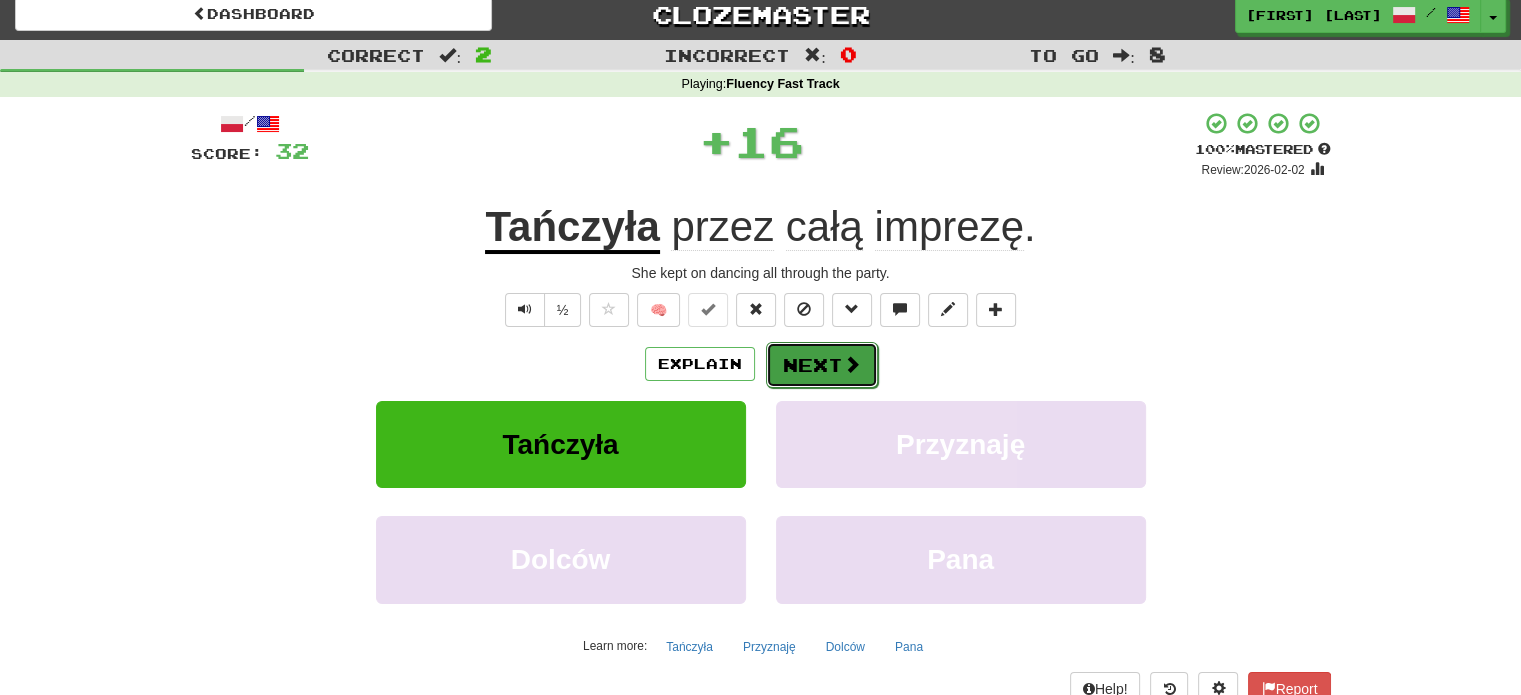 click on "Next" at bounding box center (822, 365) 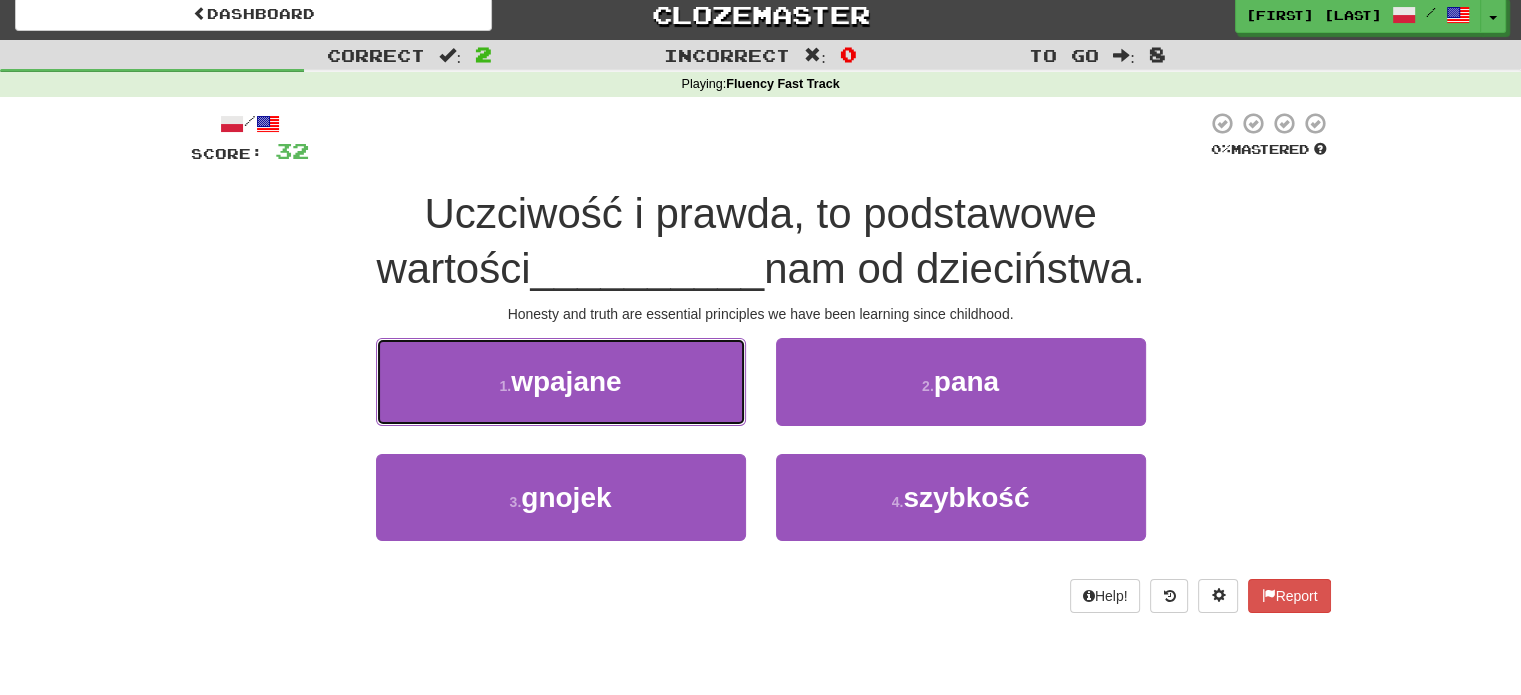 click on "1 .  wpajane" at bounding box center [561, 381] 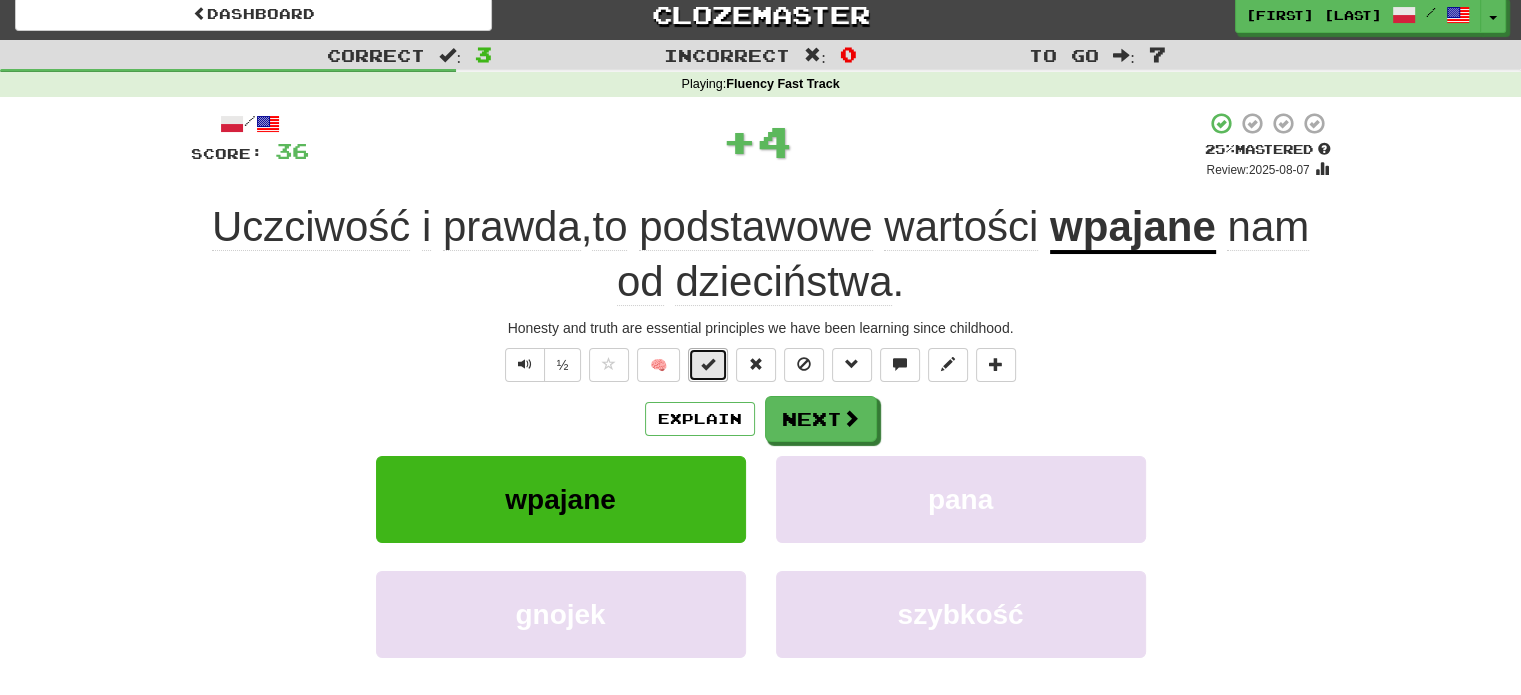 click at bounding box center (708, 365) 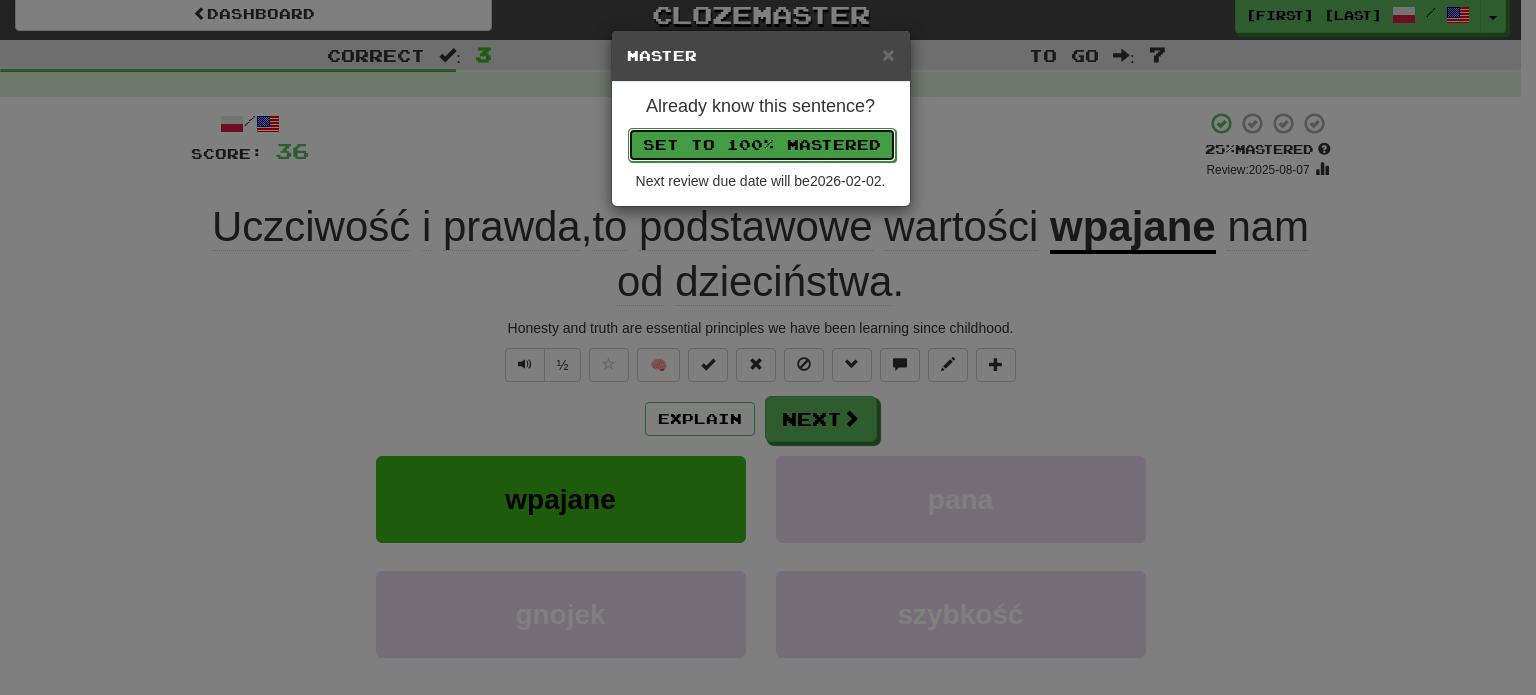click on "Set to 100% Mastered" at bounding box center [762, 145] 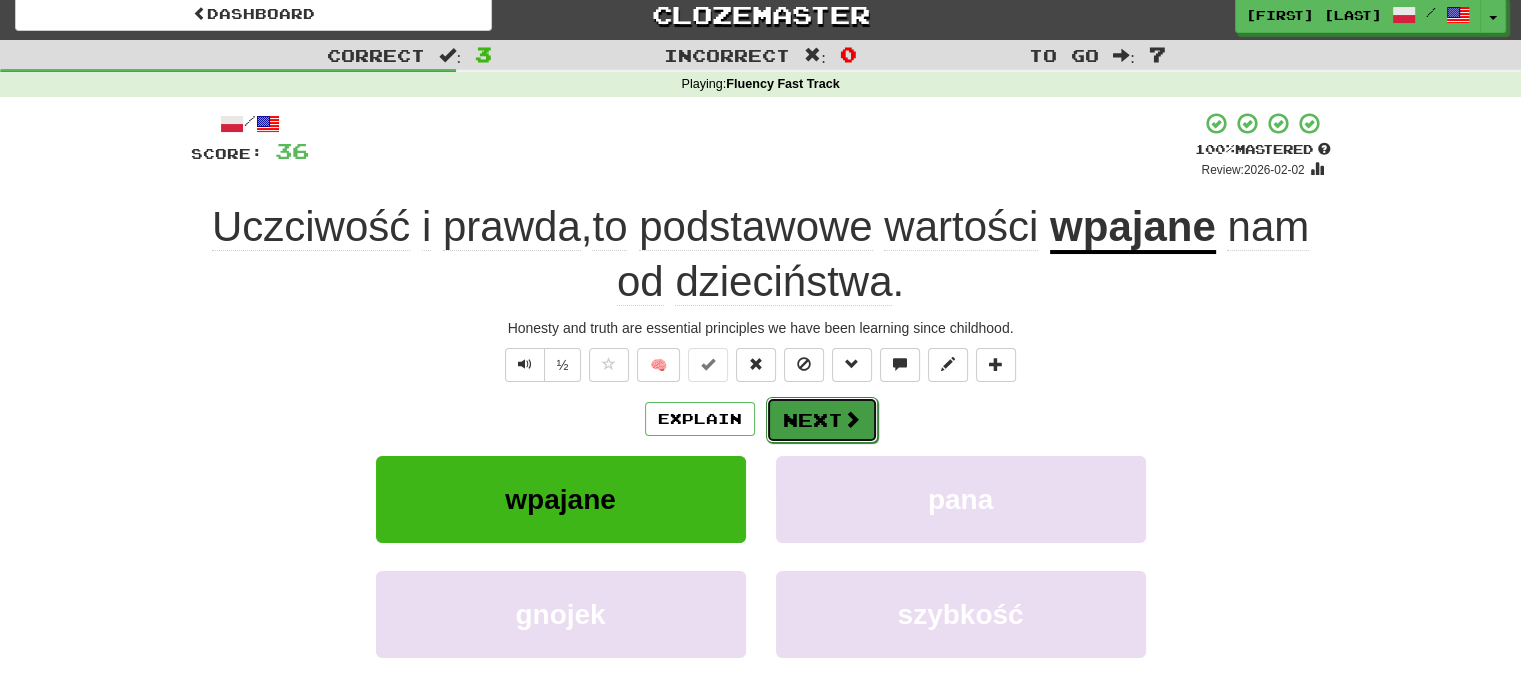 click on "Next" at bounding box center [822, 420] 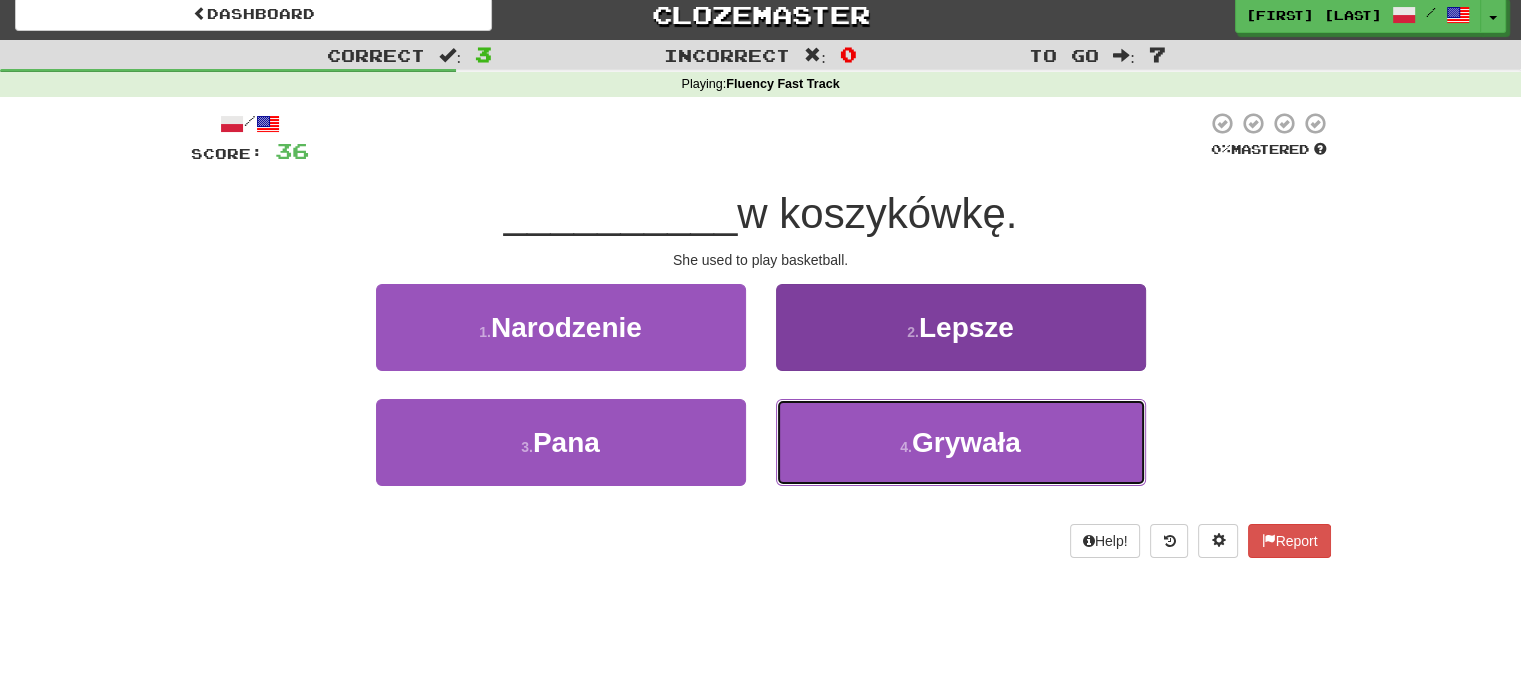 drag, startPoint x: 853, startPoint y: 446, endPoint x: 837, endPoint y: 425, distance: 26.400757 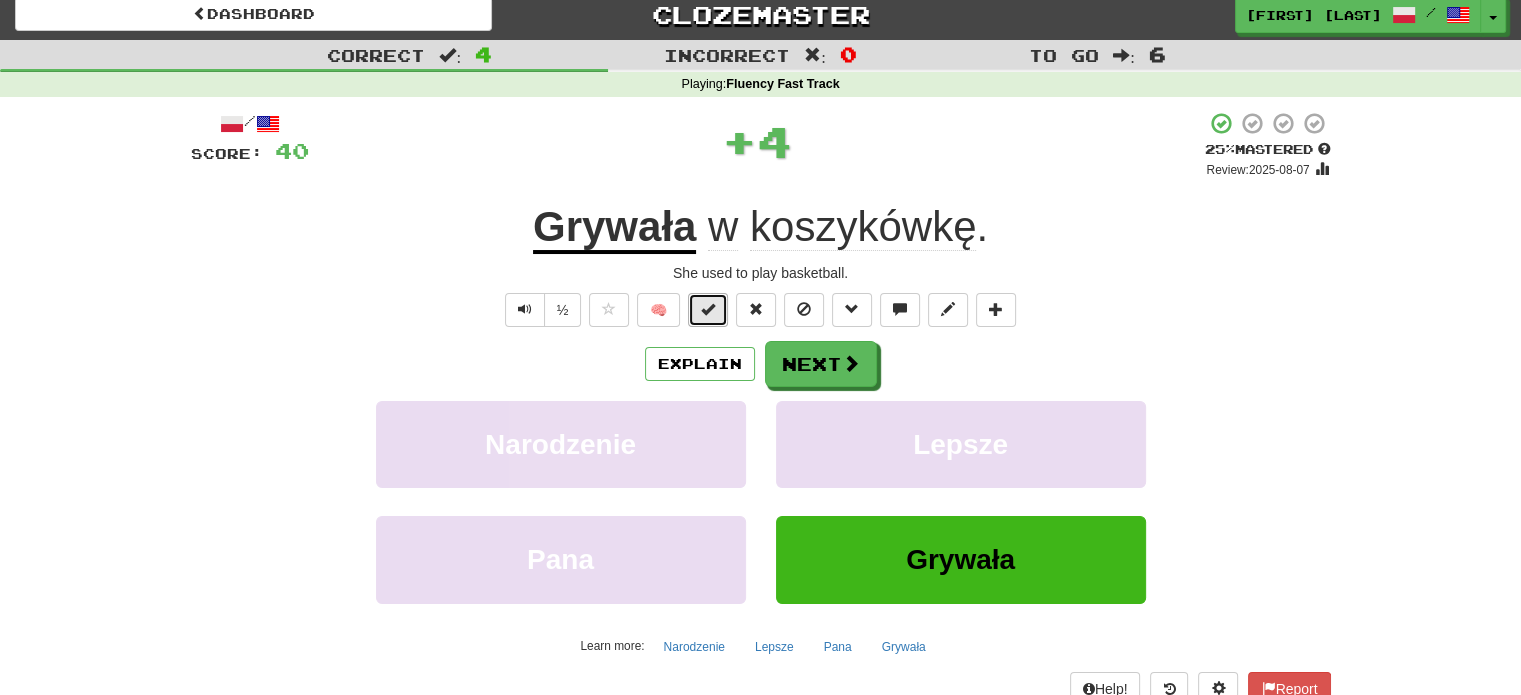 click at bounding box center (708, 309) 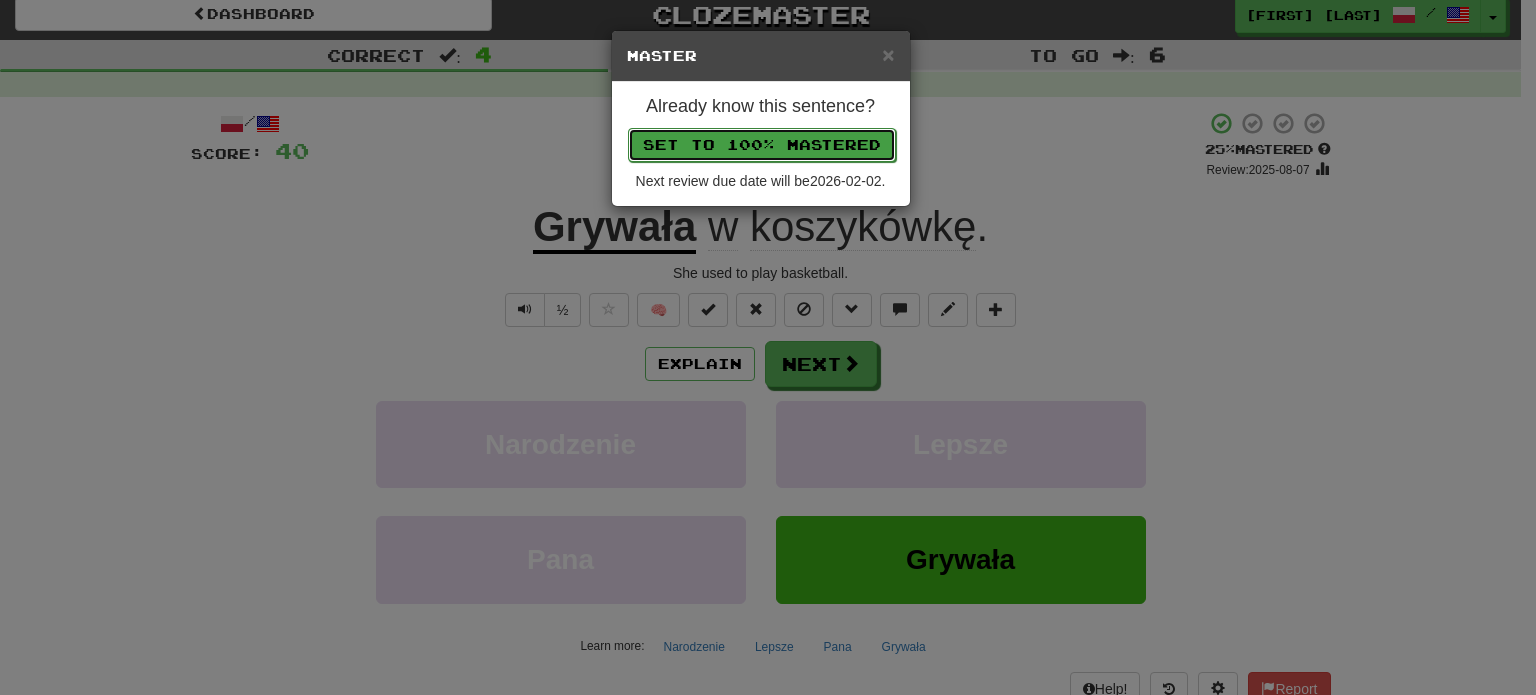 click on "Set to 100% Mastered" at bounding box center [762, 145] 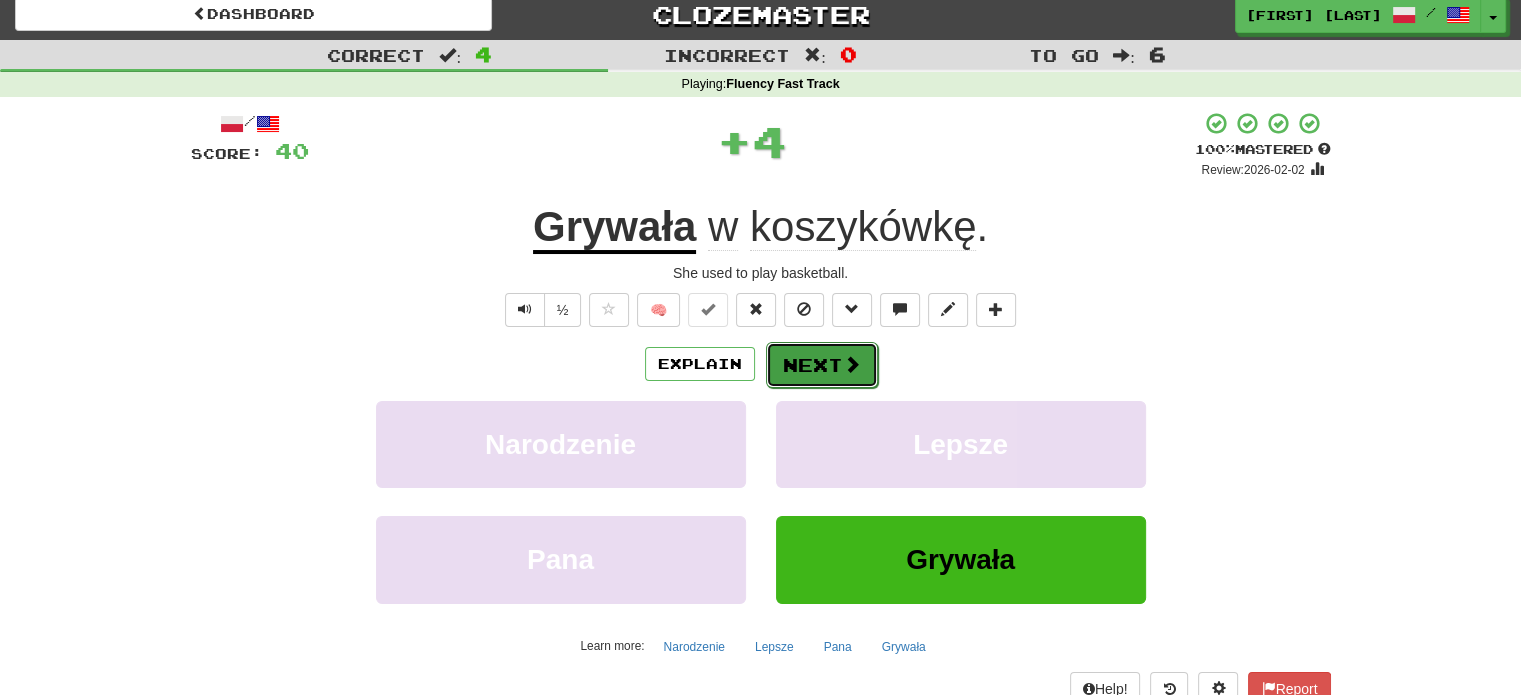 click on "Next" at bounding box center [822, 365] 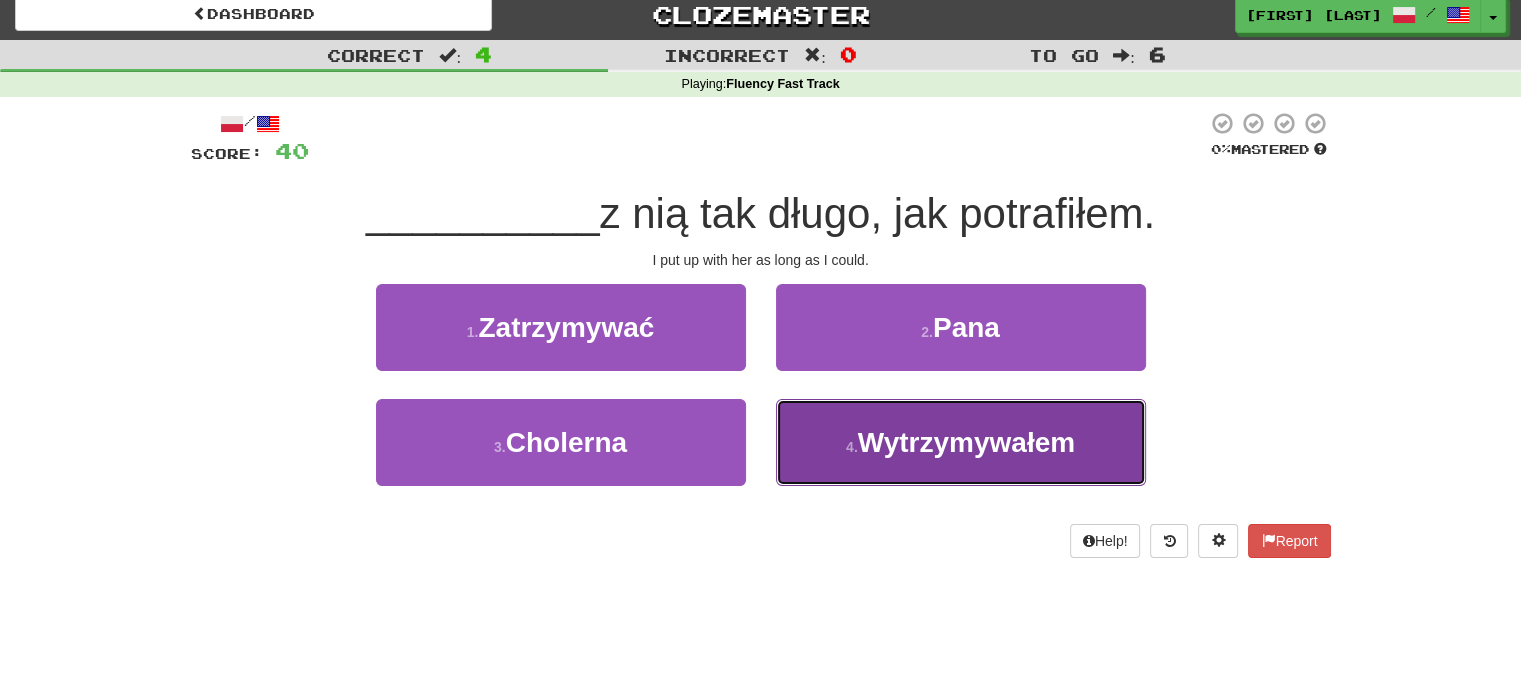 click on "4 .  Wytrzymywałem" at bounding box center (961, 442) 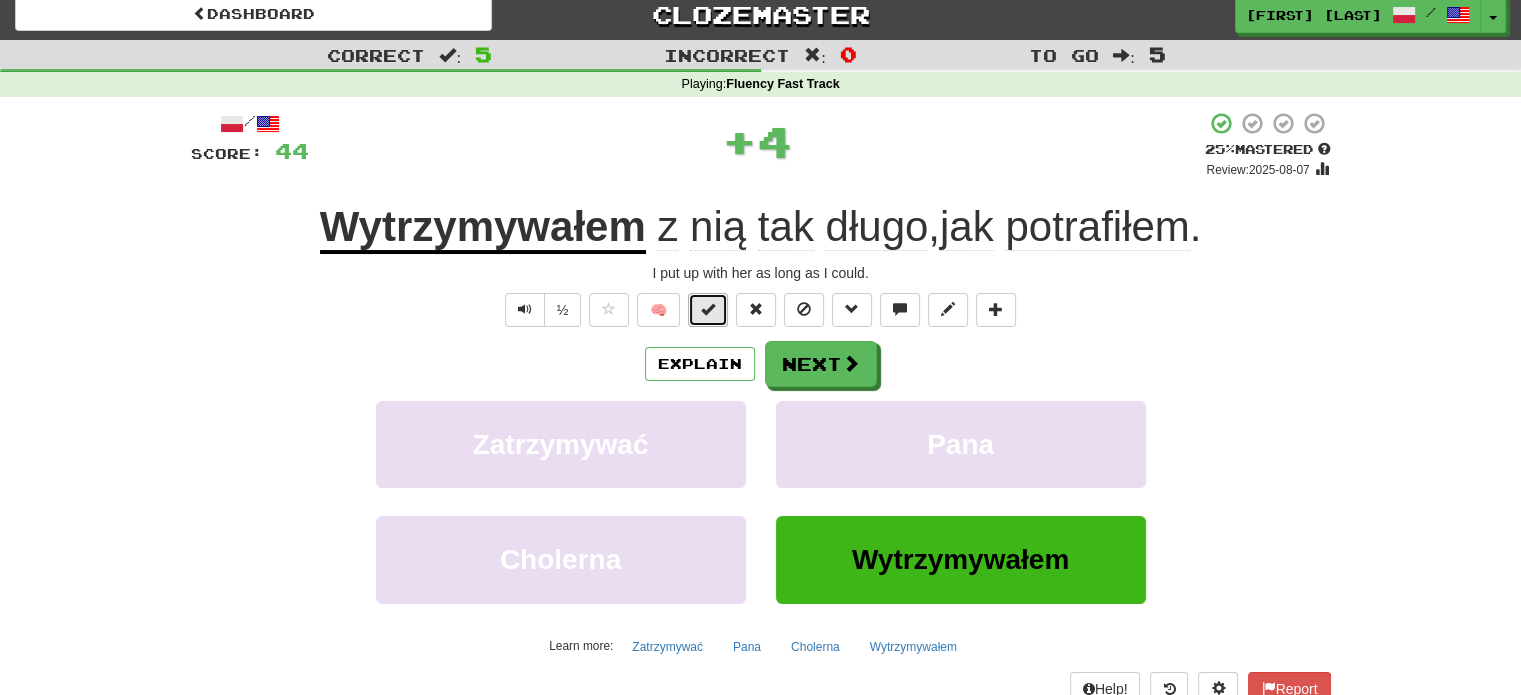 click at bounding box center (708, 309) 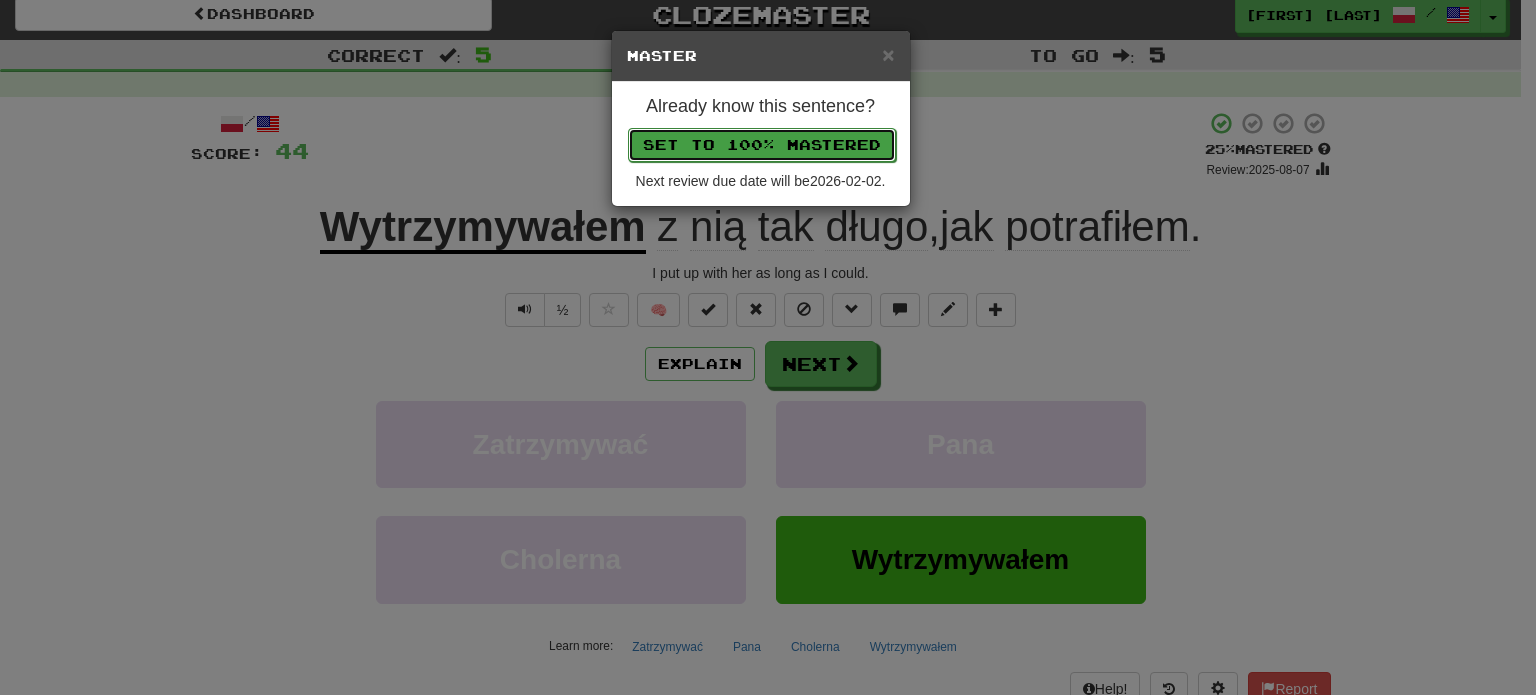 click on "Set to 100% Mastered" at bounding box center (762, 145) 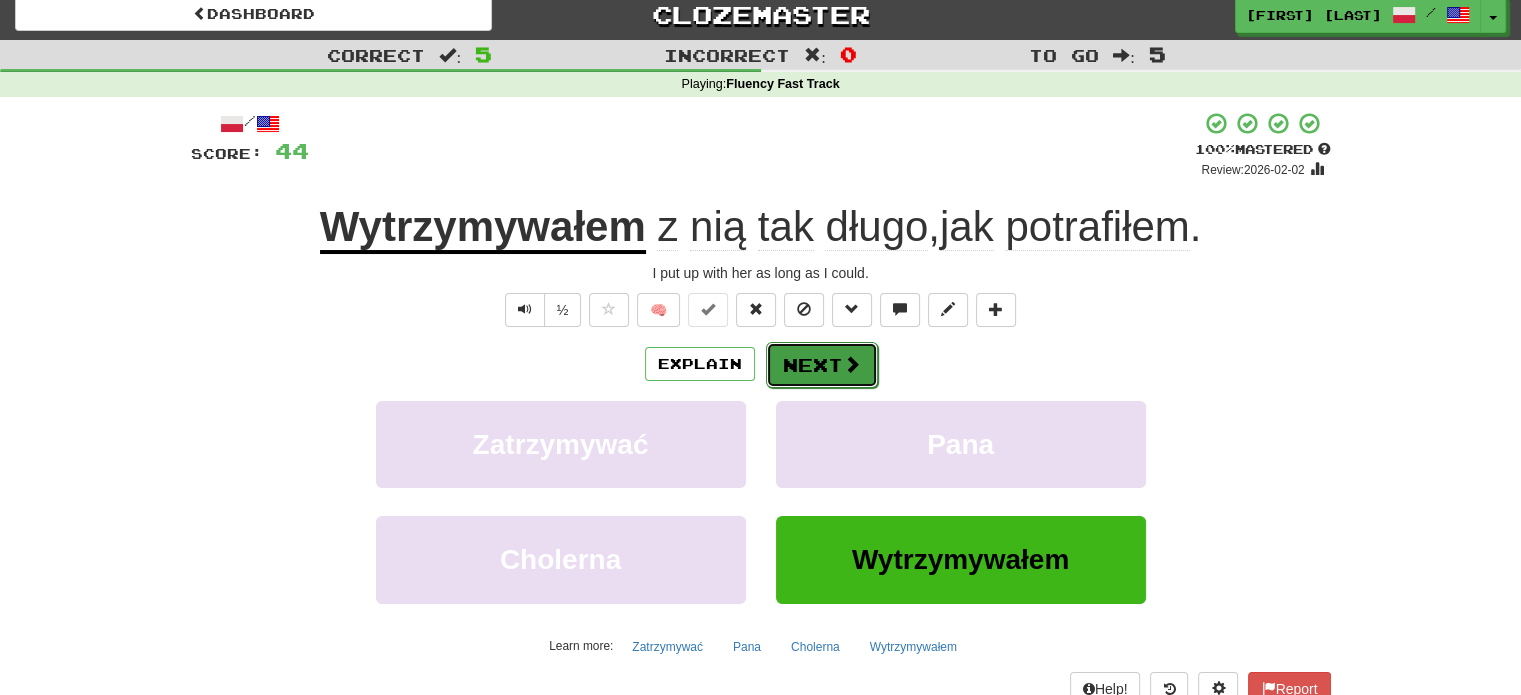 click at bounding box center [852, 364] 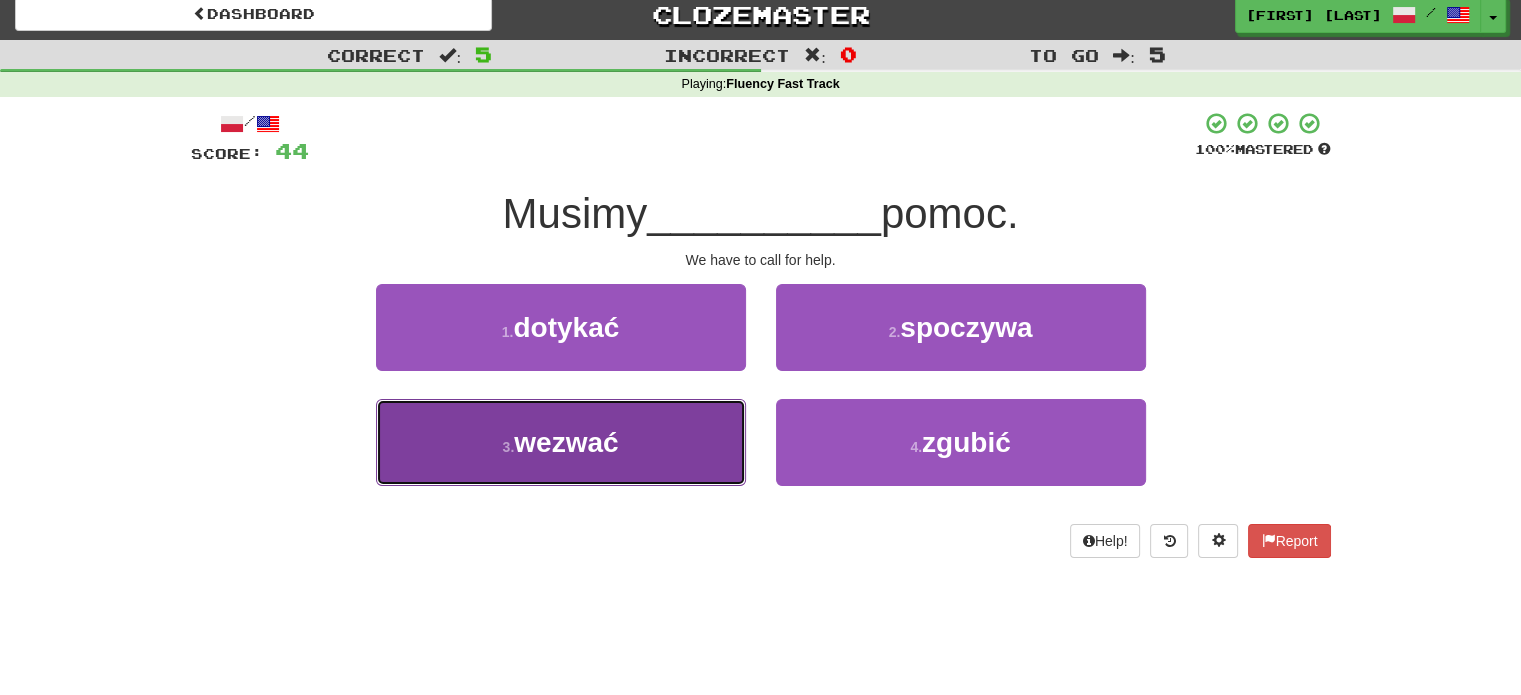 click on "3 .  wezwać" at bounding box center [561, 442] 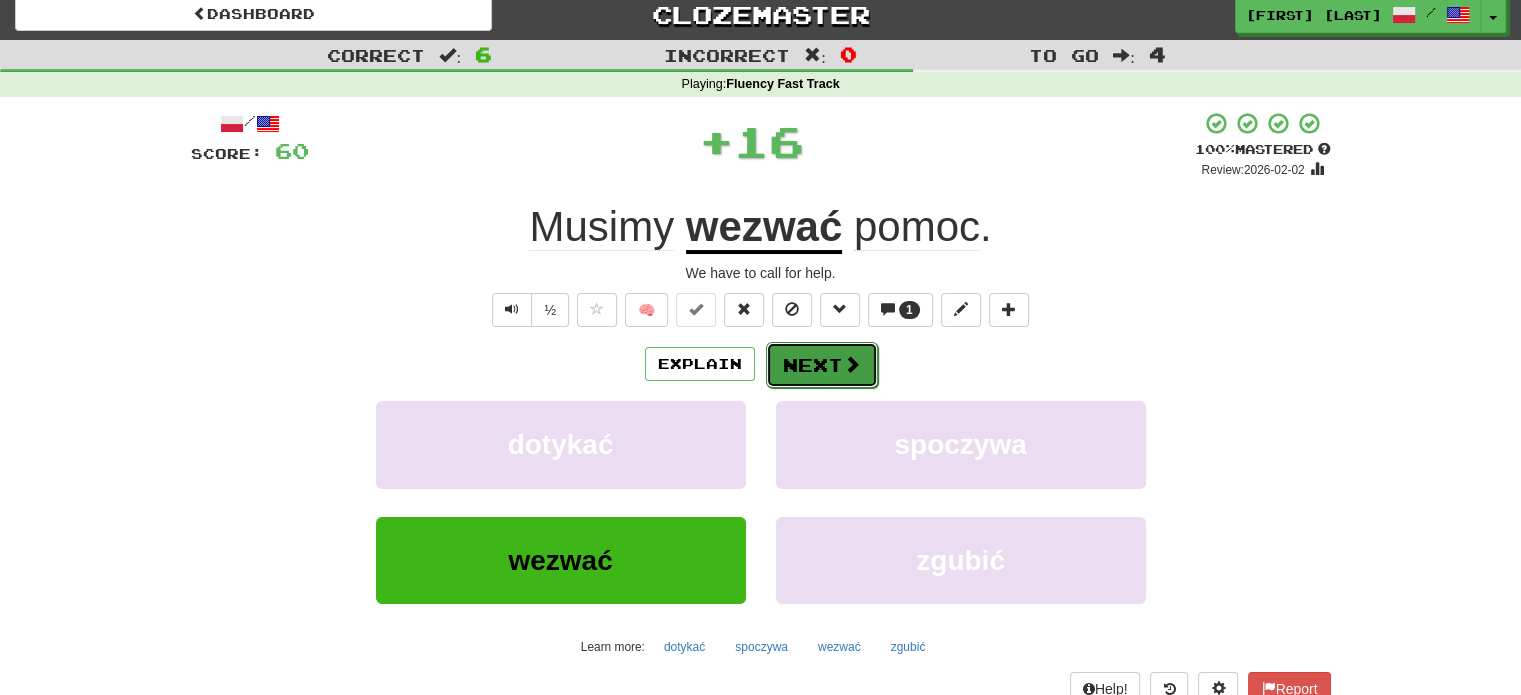 click on "Next" at bounding box center (822, 365) 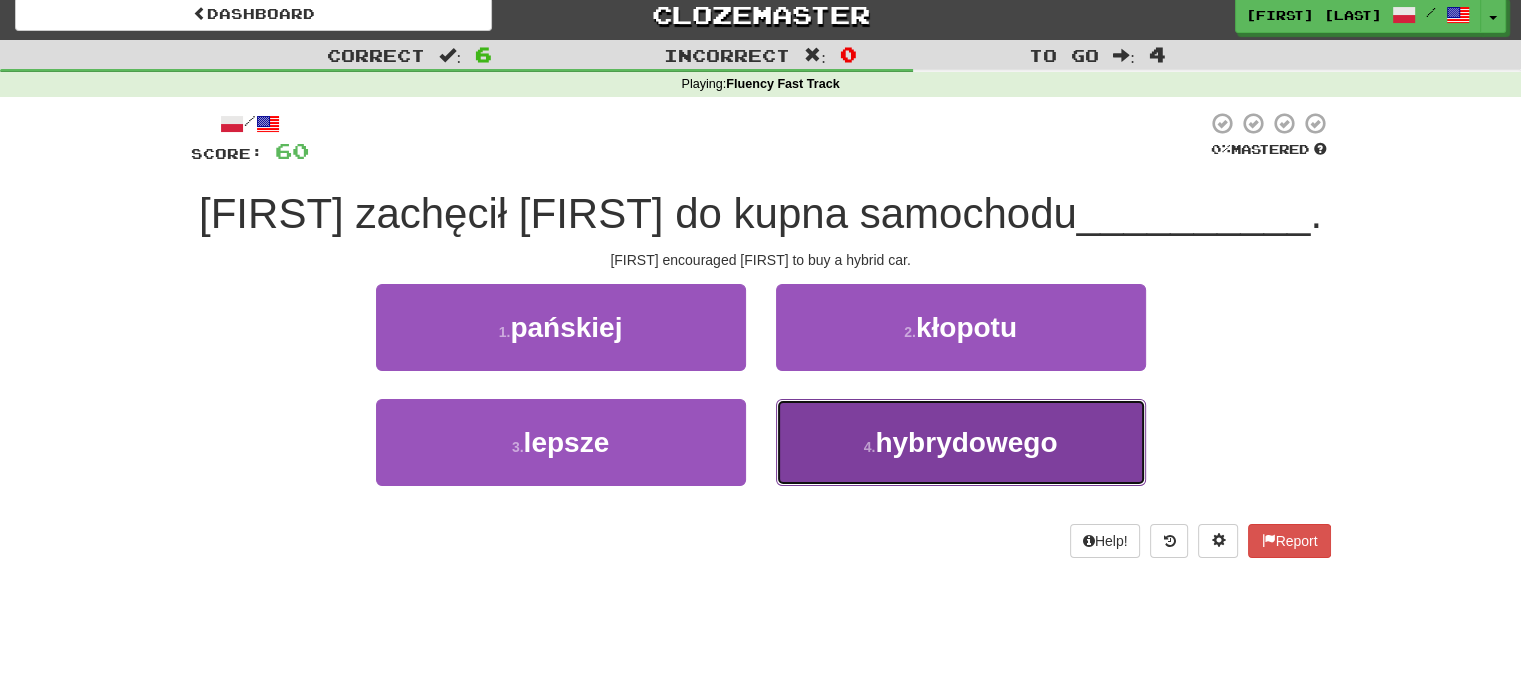 click on "4 .  hybrydowego" at bounding box center [961, 442] 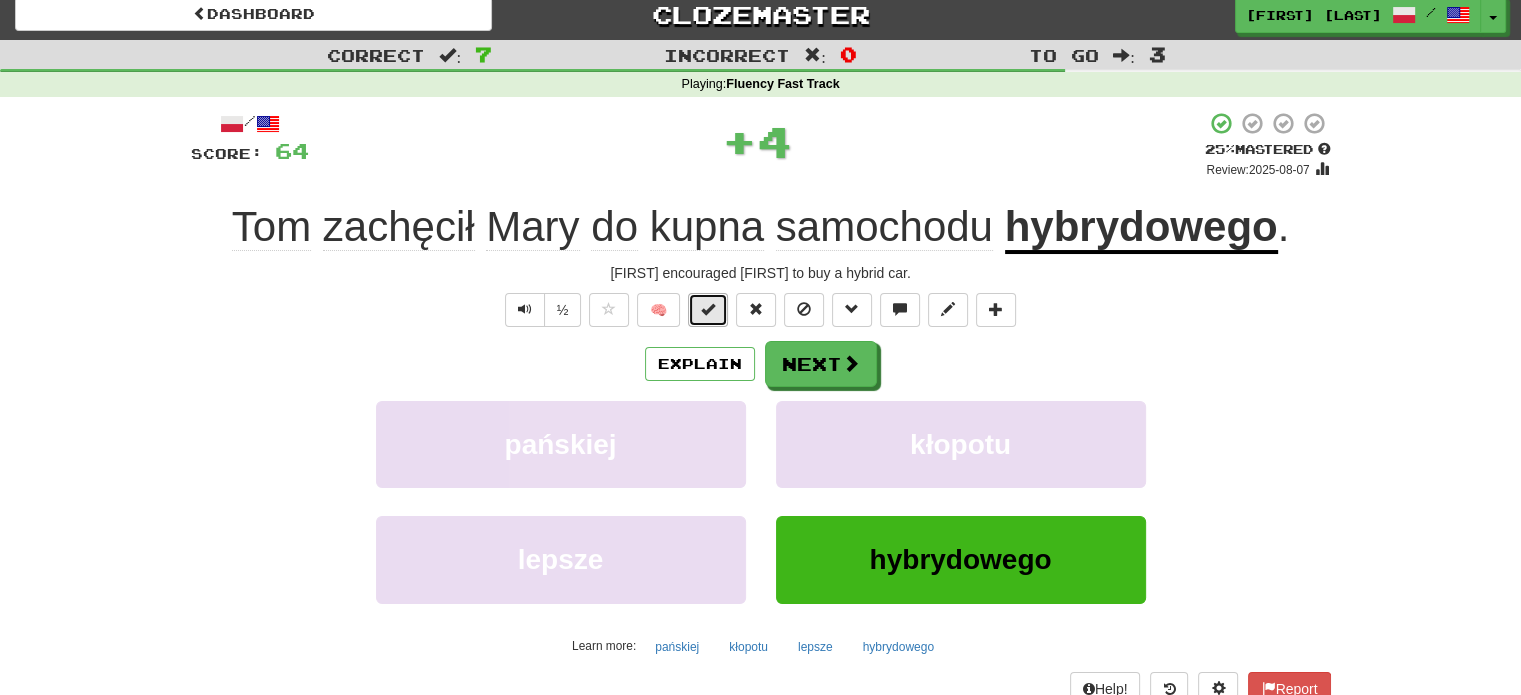 click at bounding box center [708, 309] 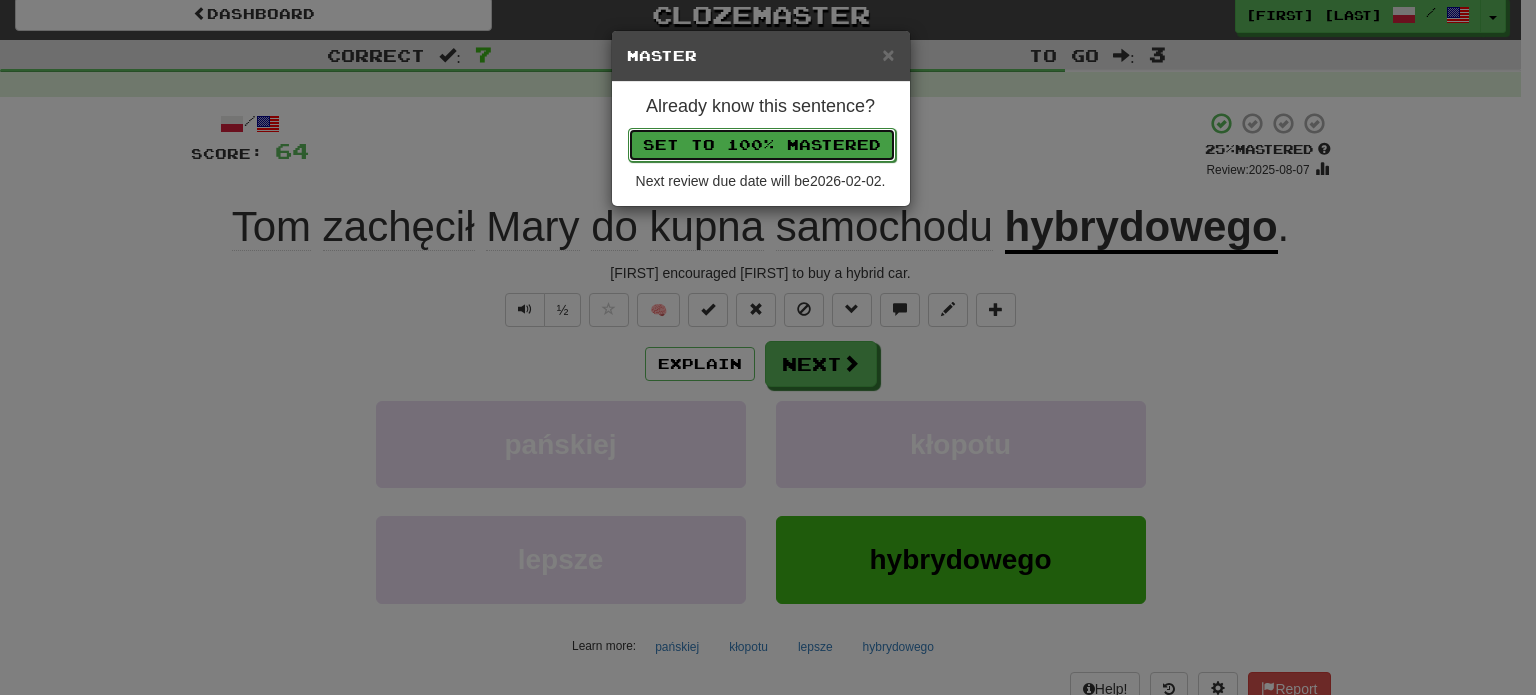 click on "Set to 100% Mastered" at bounding box center (762, 145) 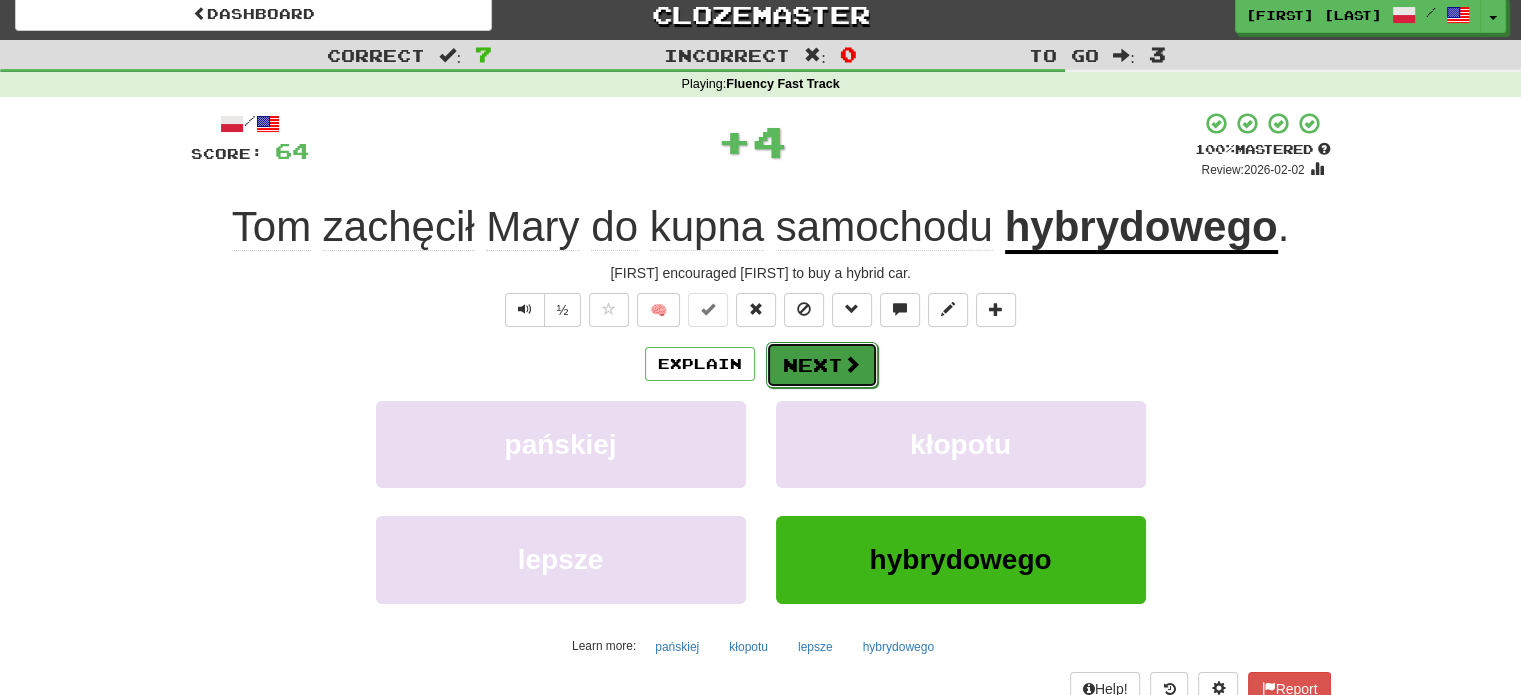 click on "Next" at bounding box center (822, 365) 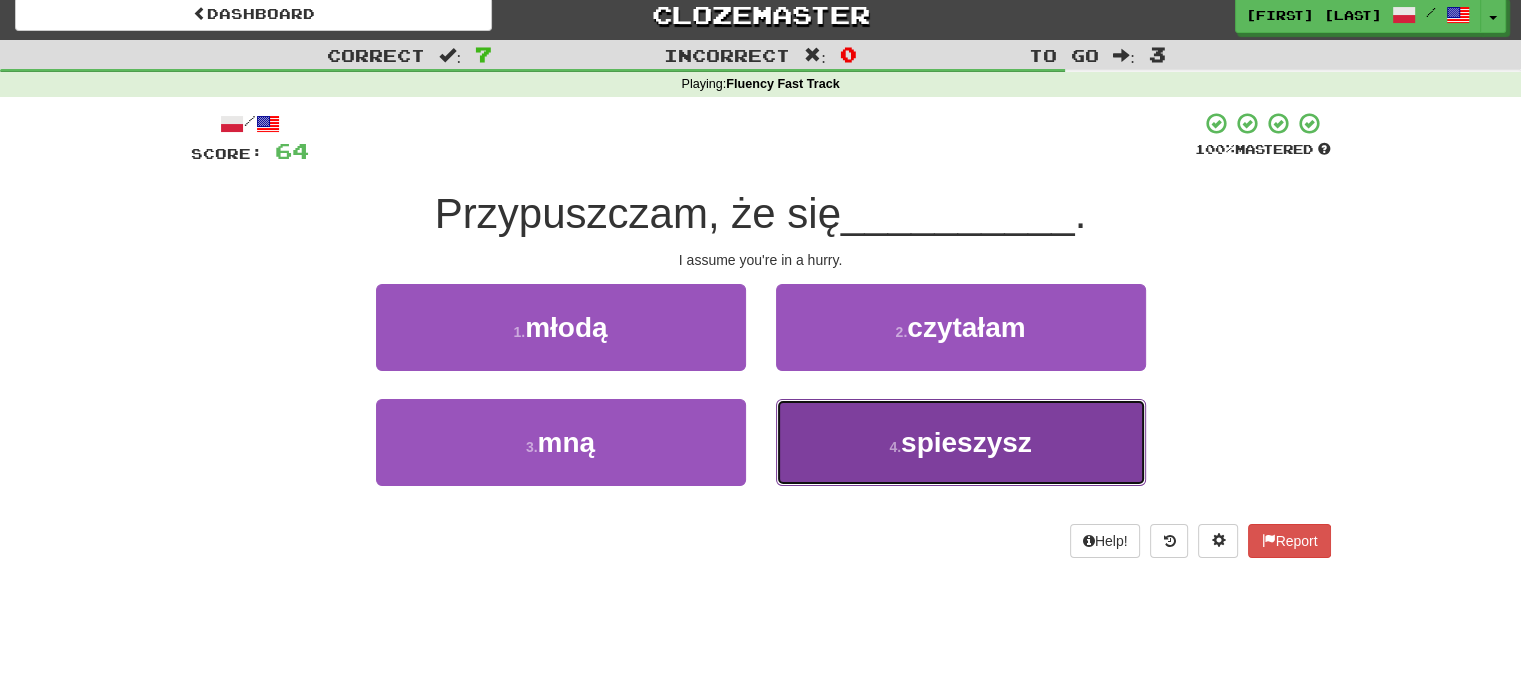 click on "4 .  spieszysz" at bounding box center (961, 442) 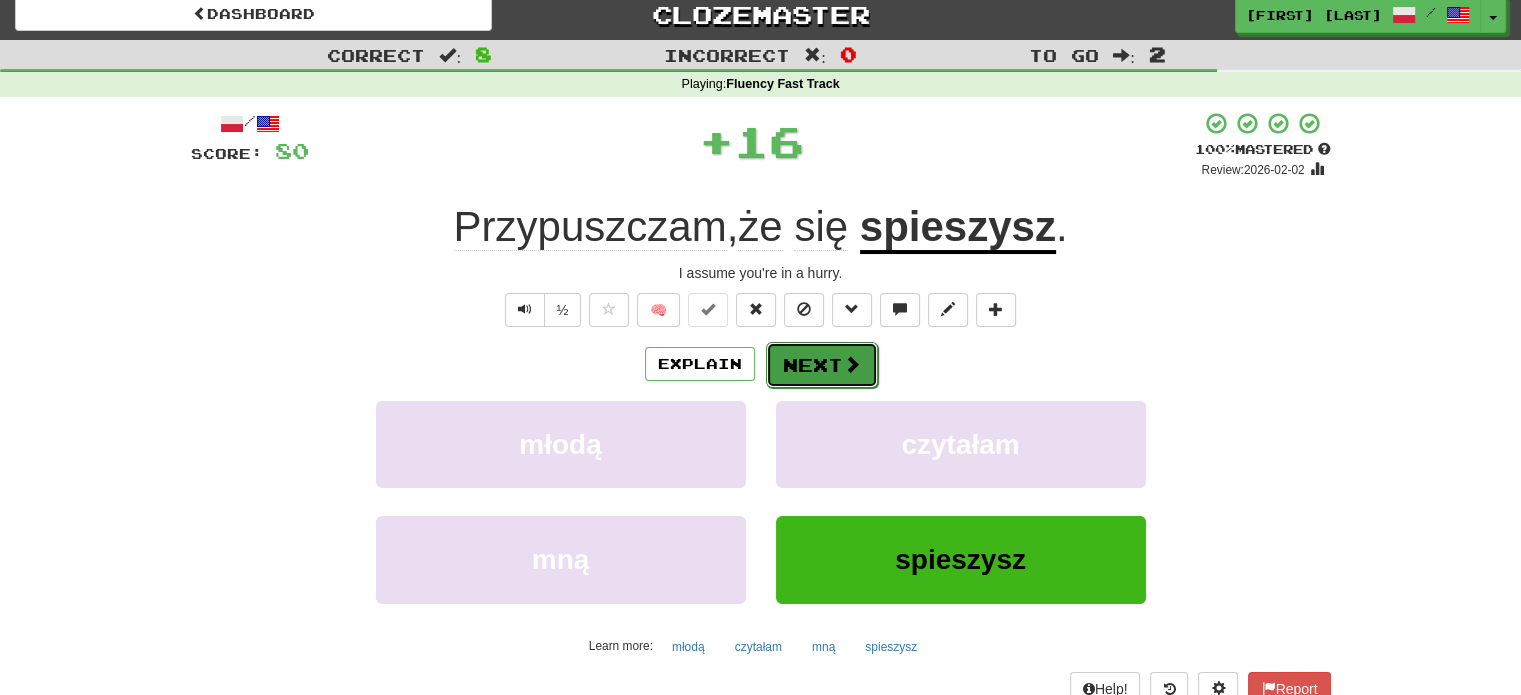 click at bounding box center [852, 364] 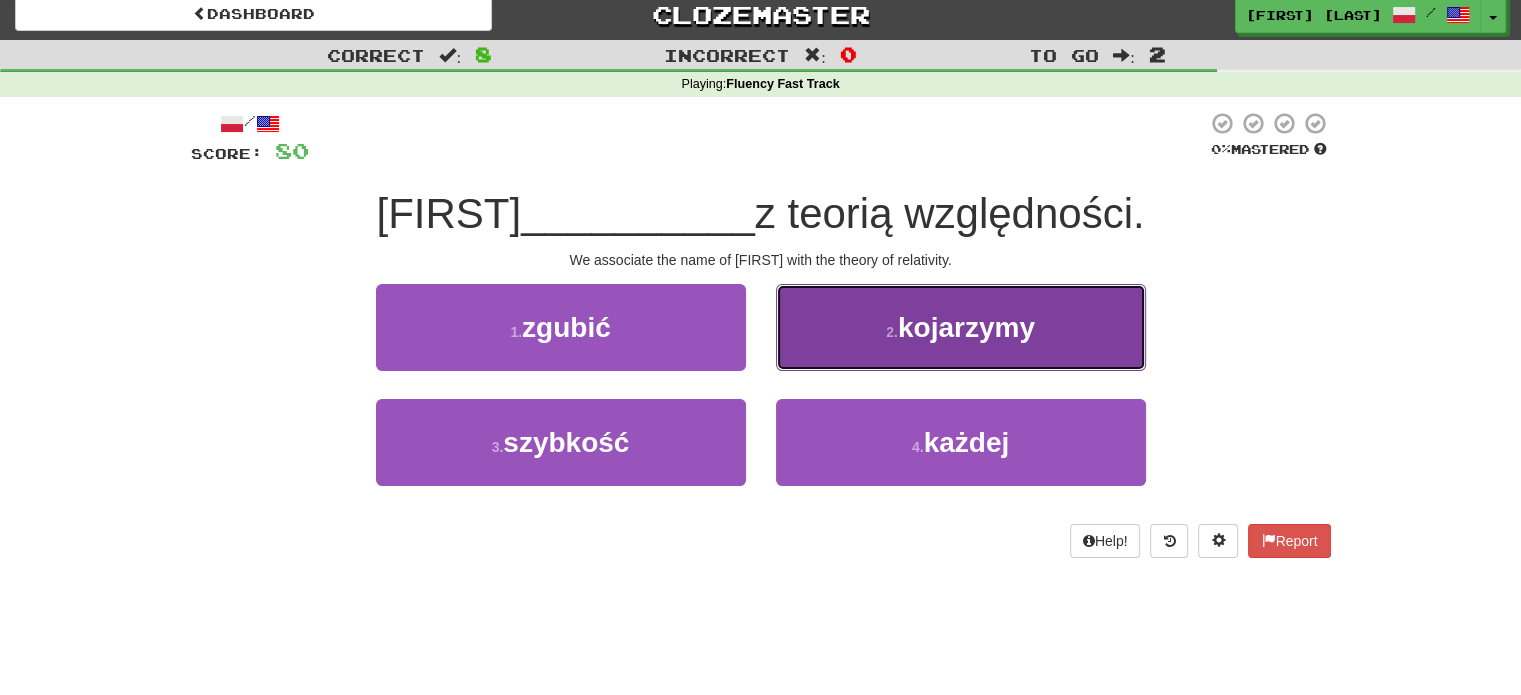 click on "2 .  kojarzymy" at bounding box center (961, 327) 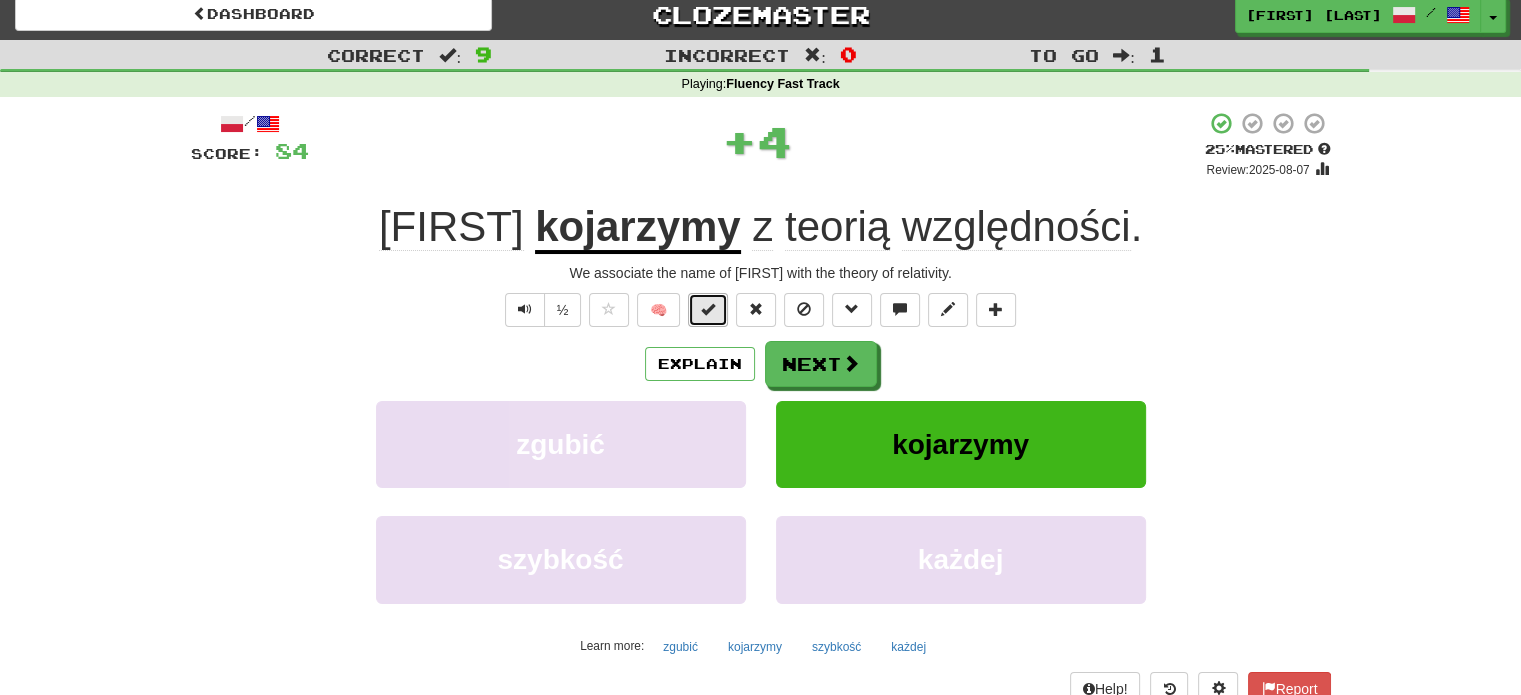 click at bounding box center [708, 310] 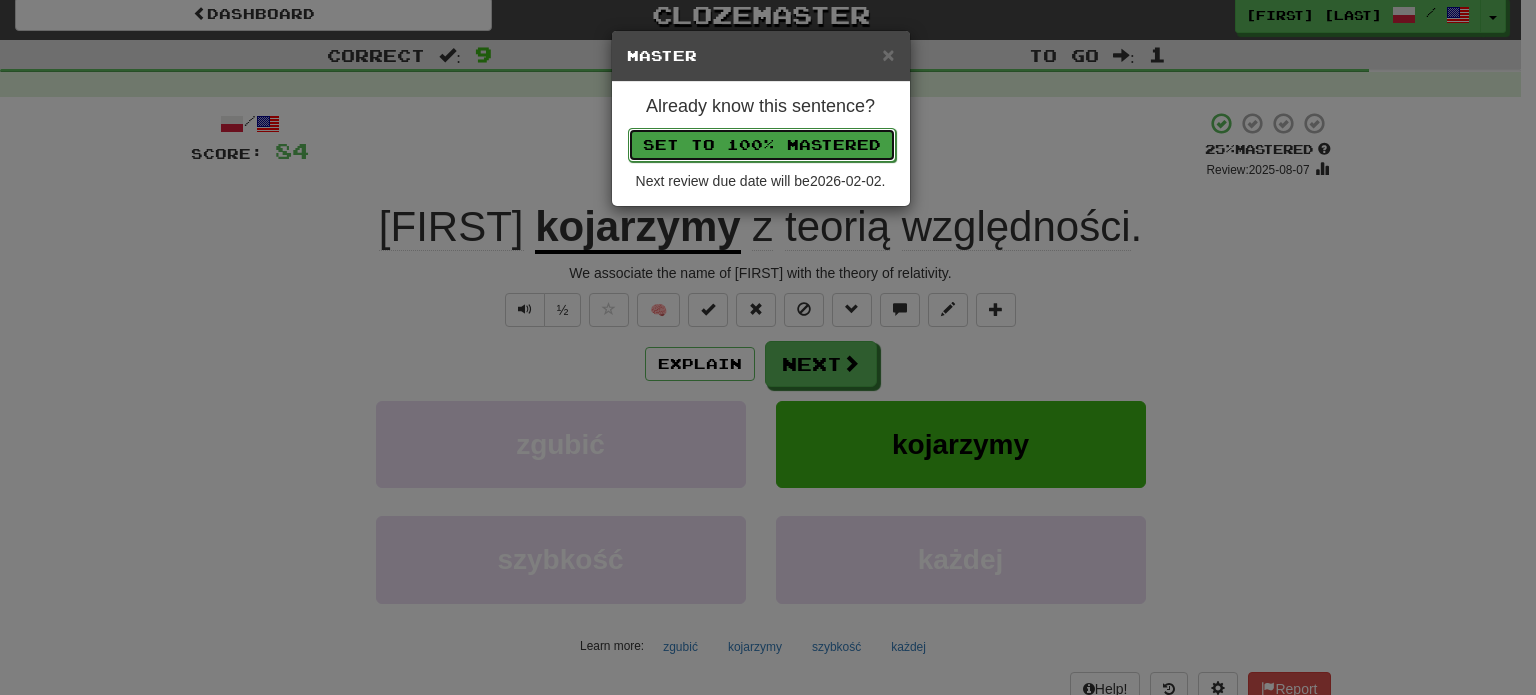 click on "Set to 100% Mastered" at bounding box center (762, 145) 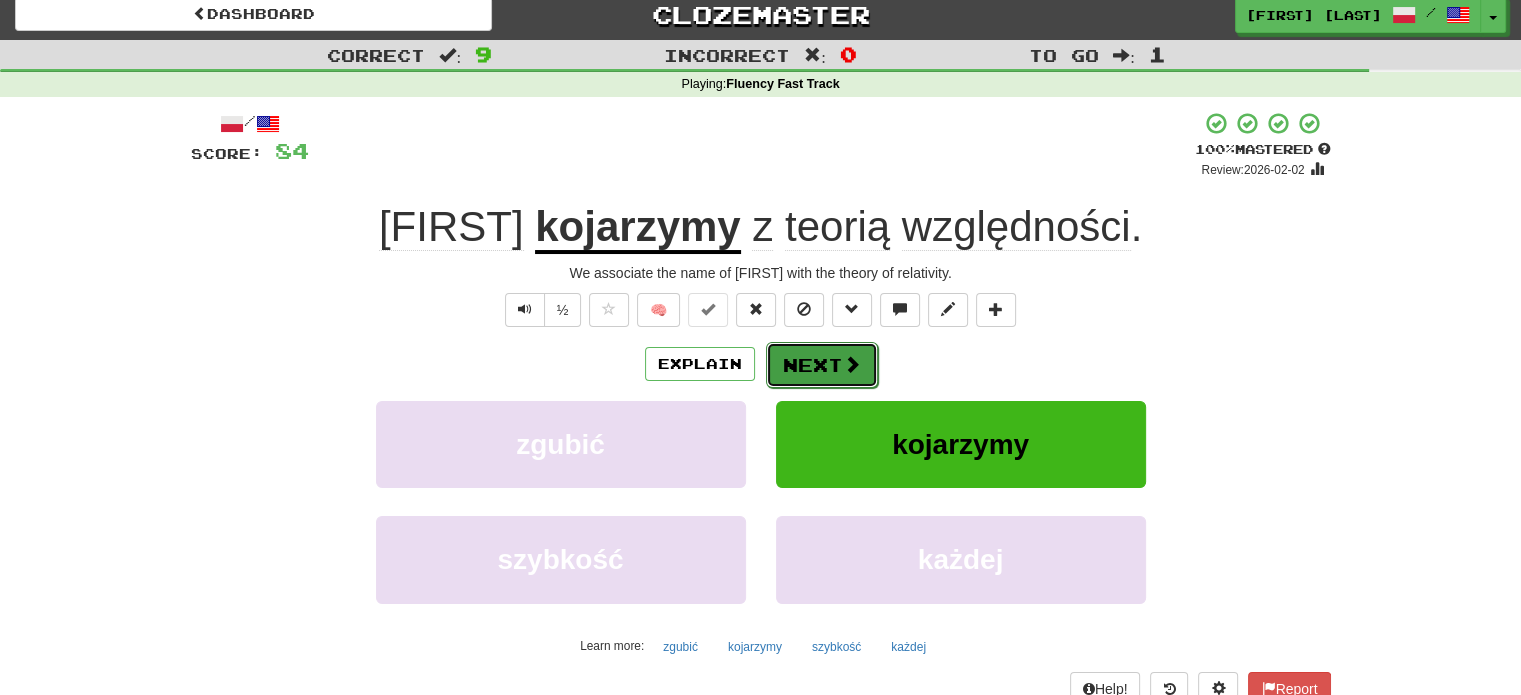 click on "Next" at bounding box center (822, 365) 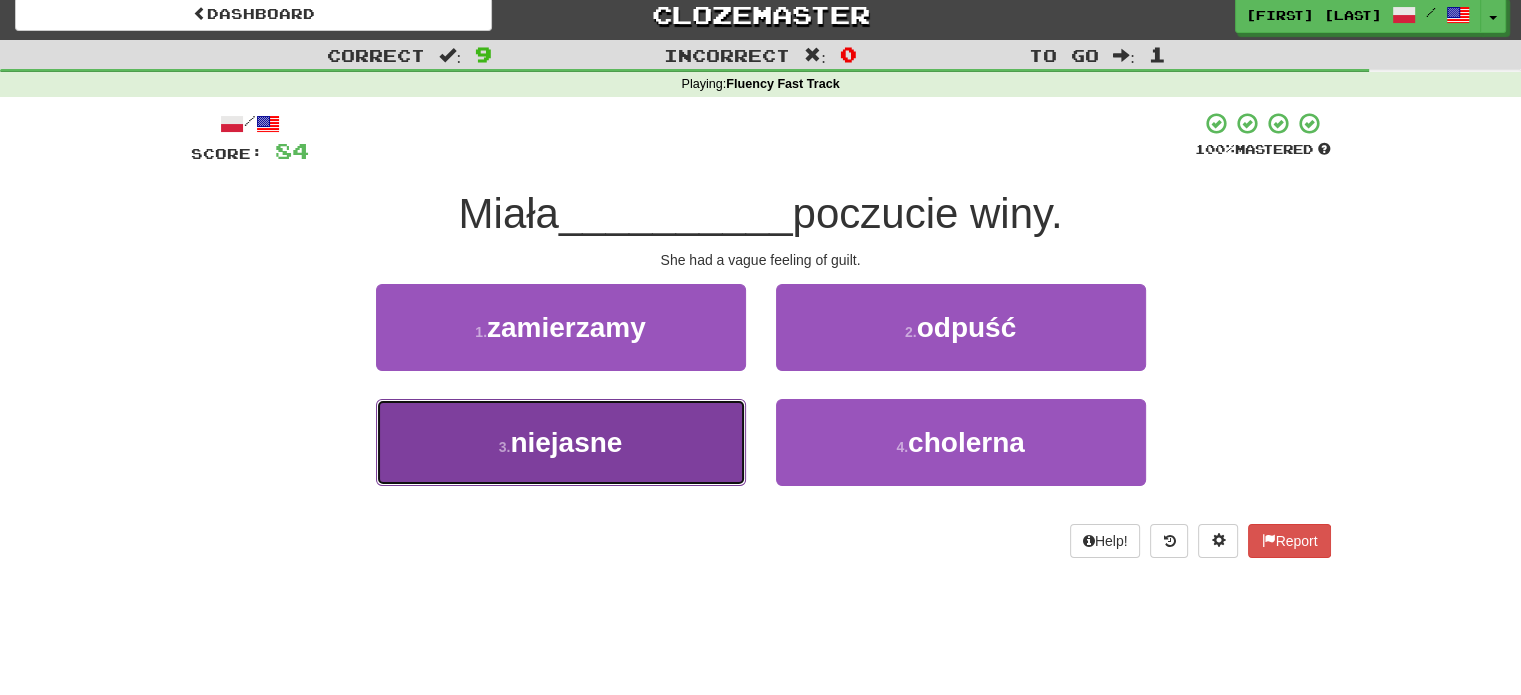 click on "3 .  niejasne" at bounding box center (561, 442) 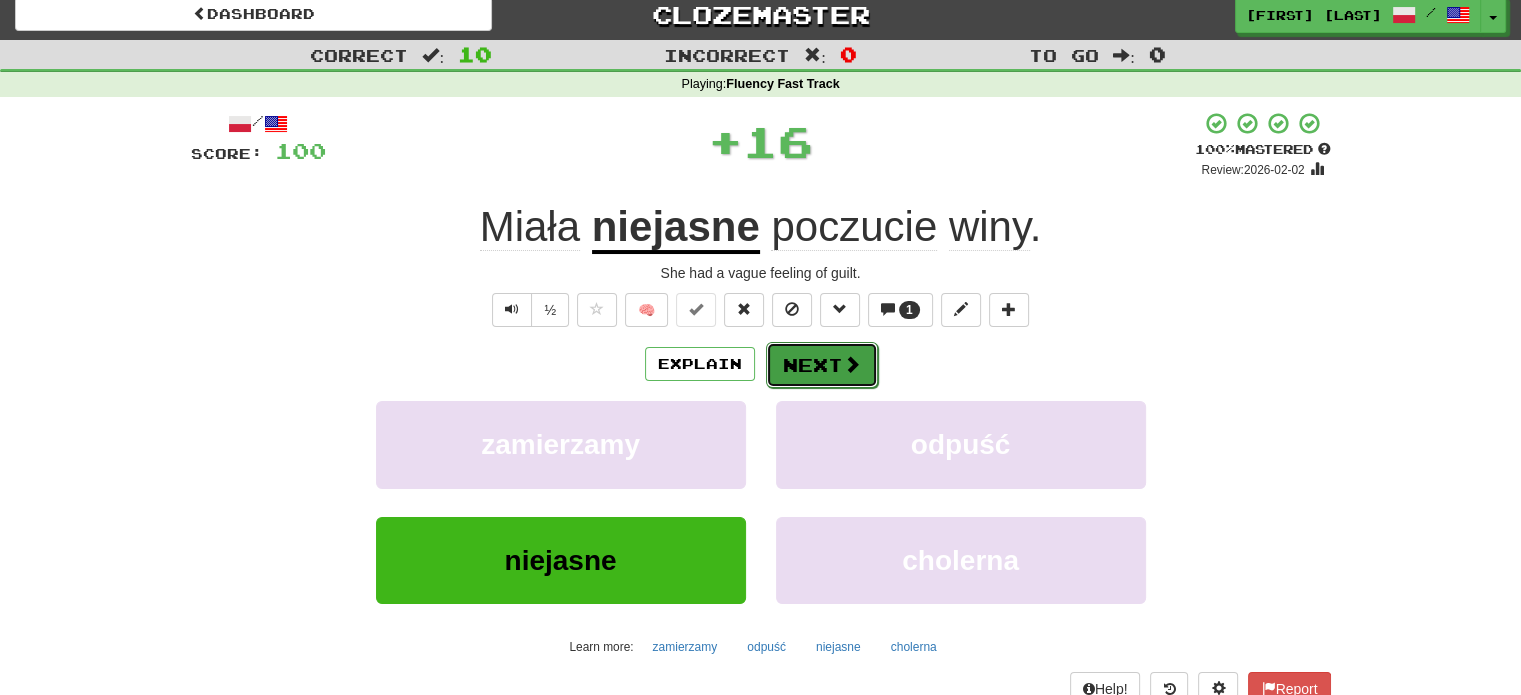 click on "Next" at bounding box center (822, 365) 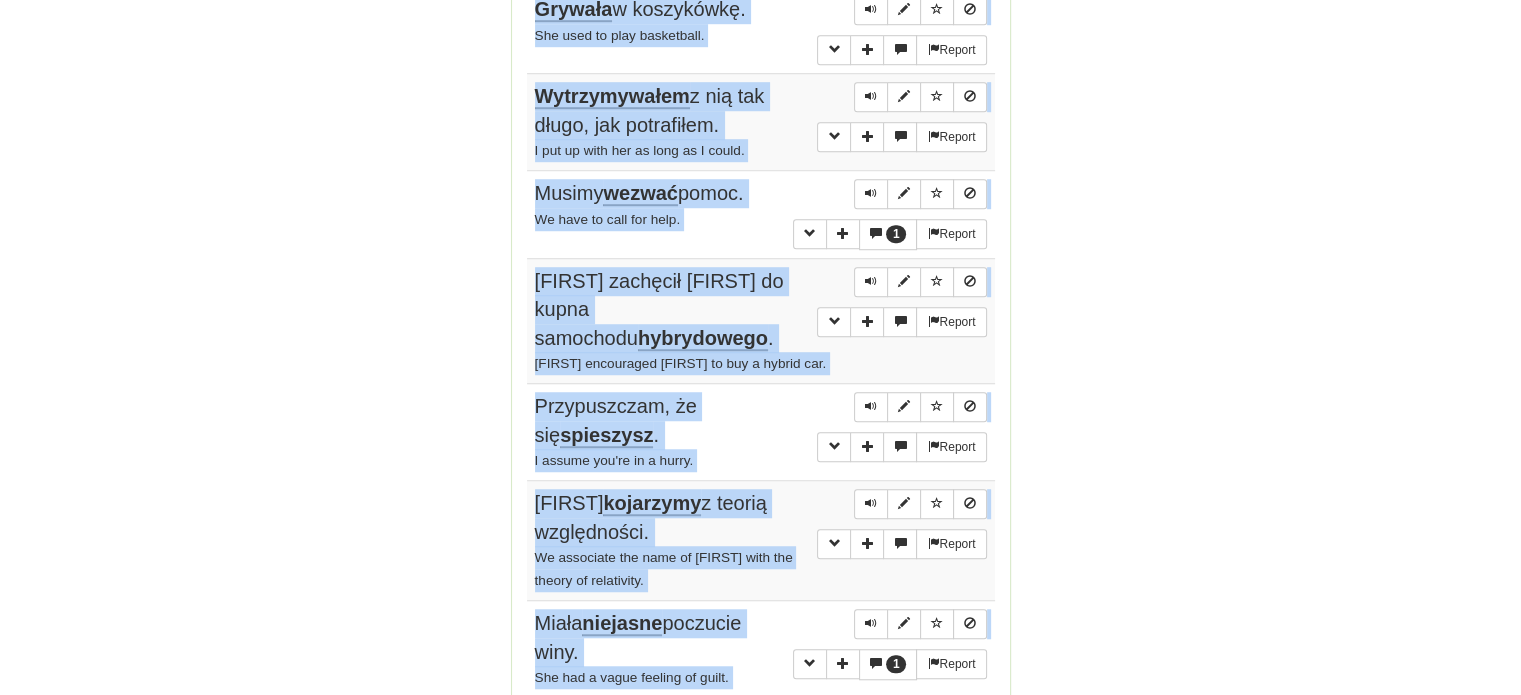 scroll, scrollTop: 1459, scrollLeft: 0, axis: vertical 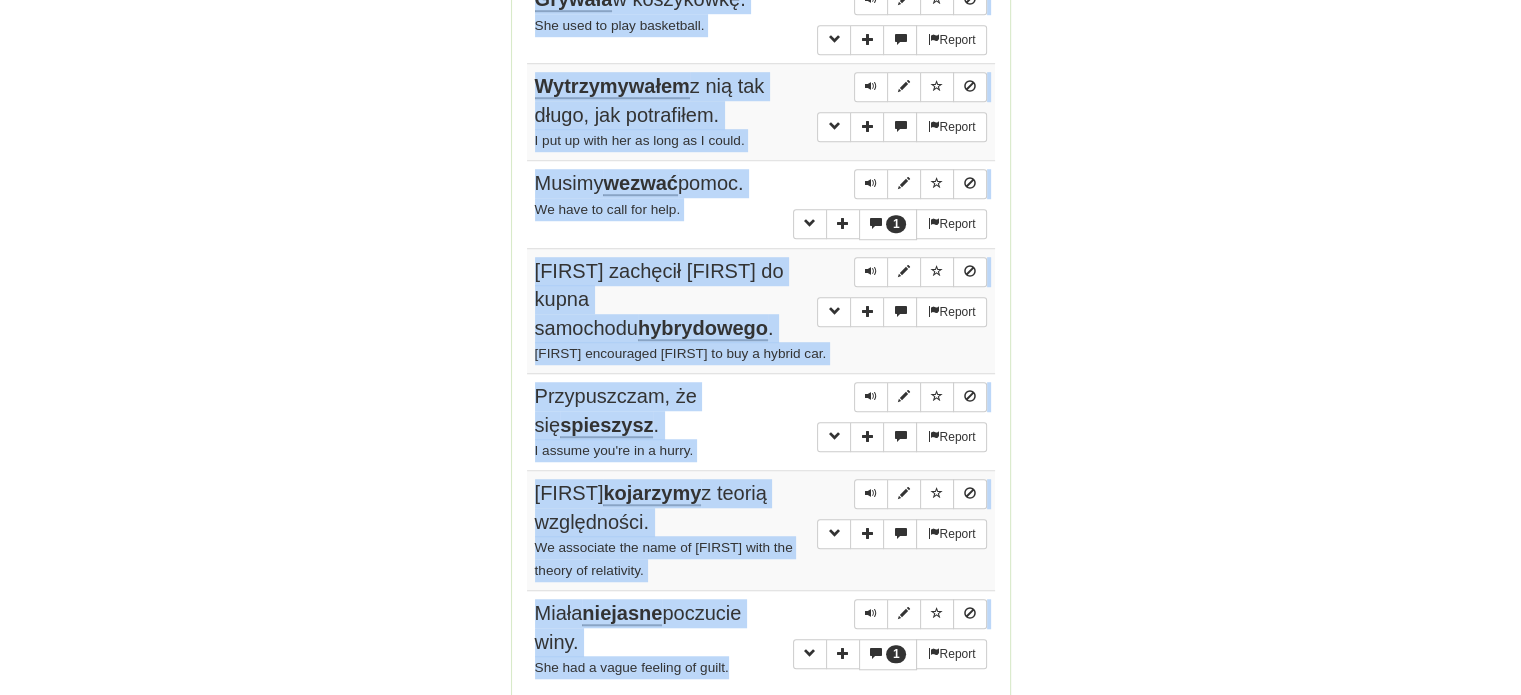 drag, startPoint x: 533, startPoint y: 277, endPoint x: 766, endPoint y: 595, distance: 394.22455 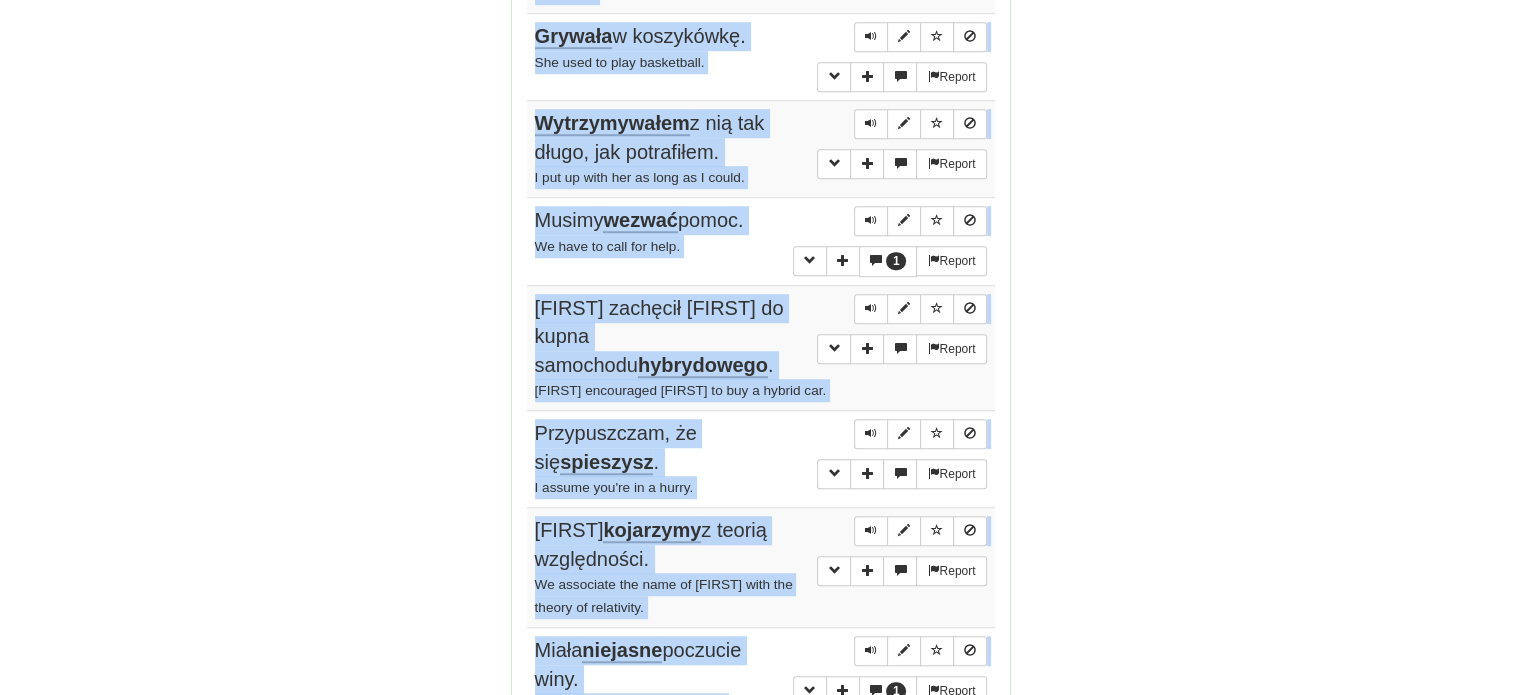 scroll, scrollTop: 1359, scrollLeft: 0, axis: vertical 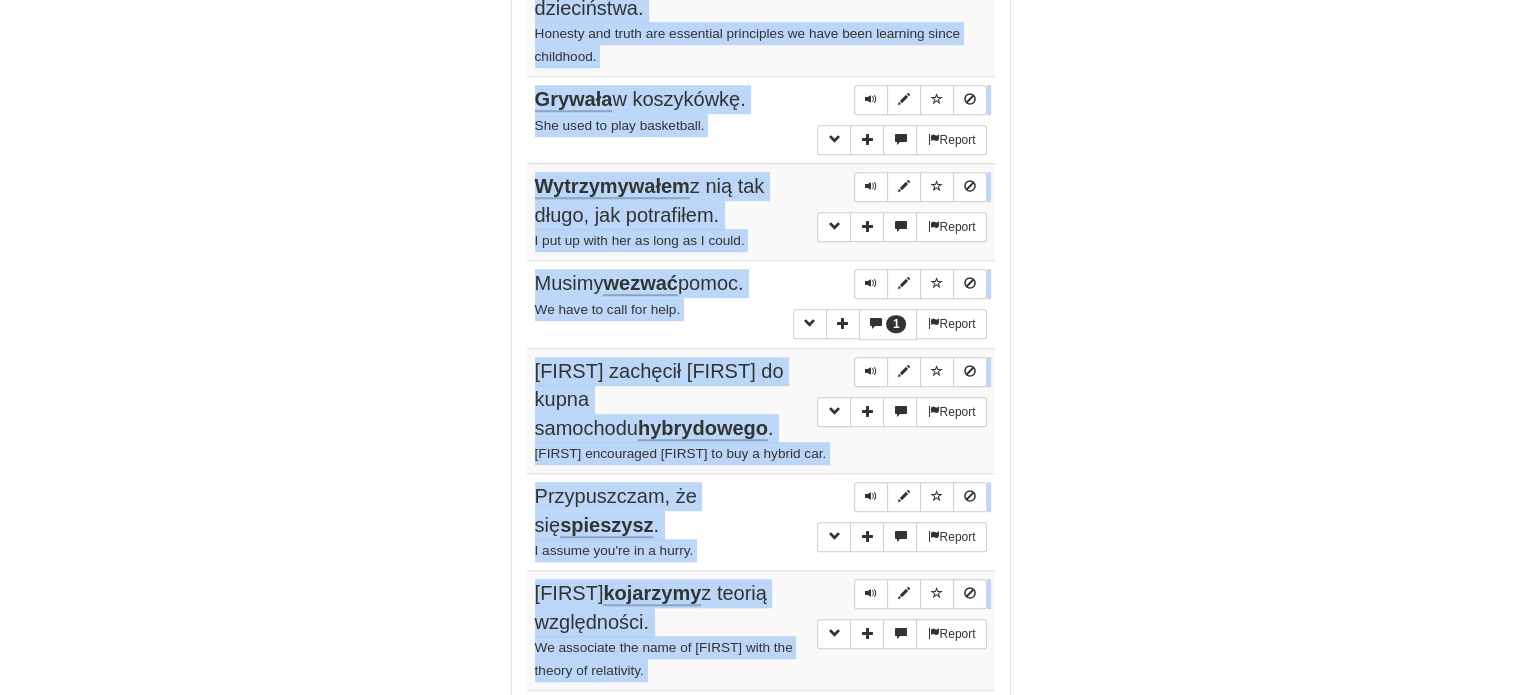 copy on "Po  przyjeździe  na dworzec zadzwoniłem do kolegi. I called my friend after arriving at the station.  Report Tańczyła  przez całą imprezę. She kept on dancing all through the party.  Report Uczciwość i prawda, to podstawowe wartości  wpajane  nam od dzieciństwa. Honesty and truth are essential principles we have been learning since childhood.  Report Grywała  w koszykówkę. She used to play basketball.  Report Wytrzymywałem  z nią tak długo, jak potrafiłem. I put up with her as long as I could. 1  Report Musimy  wezwać  pomoc. We have to call for help.  Report Tom zachęcił Mary do kupna samochodu  hybrydowego . Tom encouraged Mary to buy a hybrid car.  Report Przypuszczam, że się  spieszysz . I assume you're in a hurry.  Report Einsteina  kojarzymy  z teorią względności. We associate the name of Einstein with the theory of relativity. 1  Report Miała  niejasne  poczucie winy. She had a vague feeling of guilt." 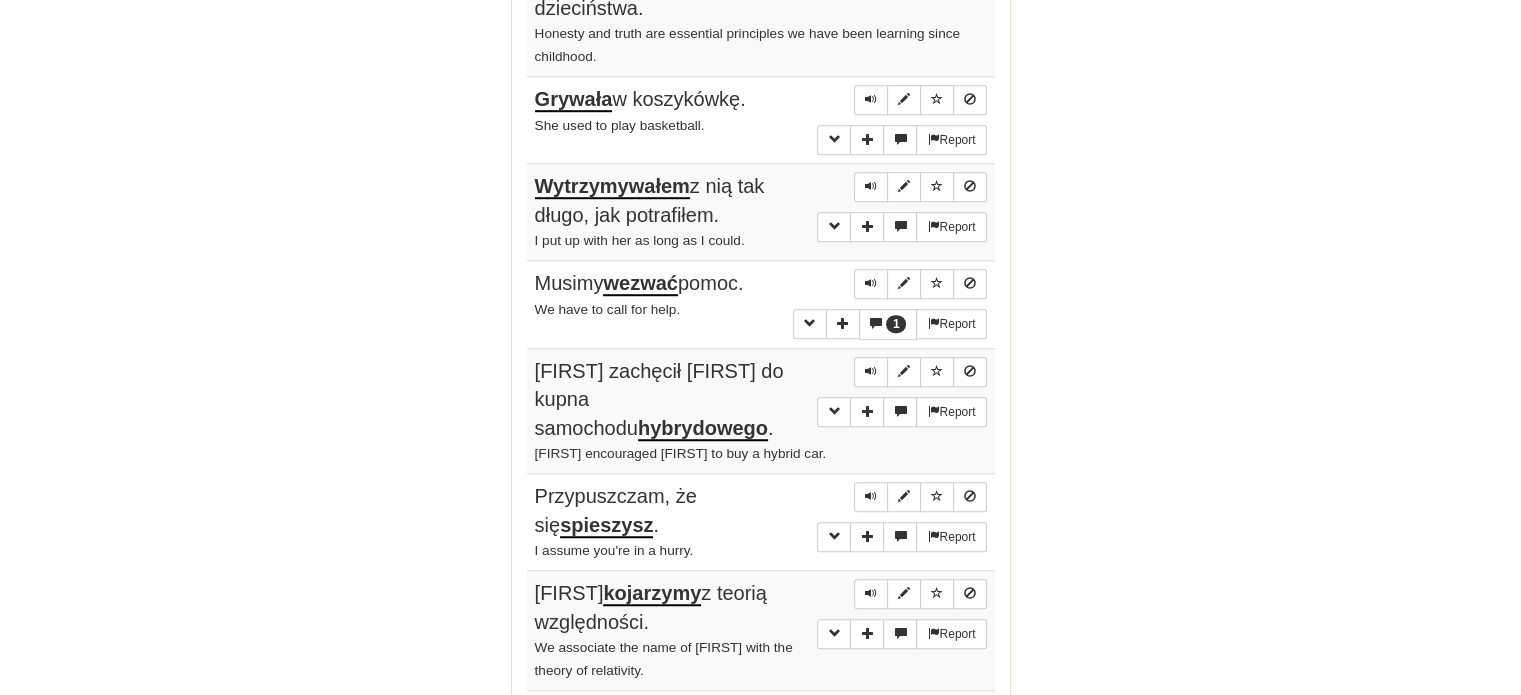click on "Correct   :   10 Incorrect   :   0 To go   :   0 Playing :  Fluency Fast Track Round Complete!  Dashboard Continue  Round Results Stats: Score:   + 100 Time:   1 : 0 3 New:   5 Review:   5 Correct:   10 Incorrect:   0 Progress: Fluency Fast Track Playing:  16.421  /  17.289 + 5 94.951% 94.979% Mastered:  16.421  /  17.289 + 5 94.951% 94.979% Ready for Review:  5  /  Level:  111 2.462  points to level  112  - keep going! Ranked:  39 th  this week ( 16  points to  38 th ) Sentences:  Report Po  przyjeździe  na dworzec zadzwoniłem do kolegi. I called my friend after arriving at the station.  Report Tańczyła  przez całą imprezę. She kept on dancing all through the party.  Report Uczciwość i prawda, to podstawowe wartości  wpajane  nam od dzieciństwa. Honesty and truth are essential principles we have been learning since childhood.  Report Grywała  w koszykówkę. She used to play basketball.  Report Wytrzymywałem  z nią tak długo, jak potrafiłem. I put up with her as long as I could. 1  Report . ." at bounding box center (760, -217) 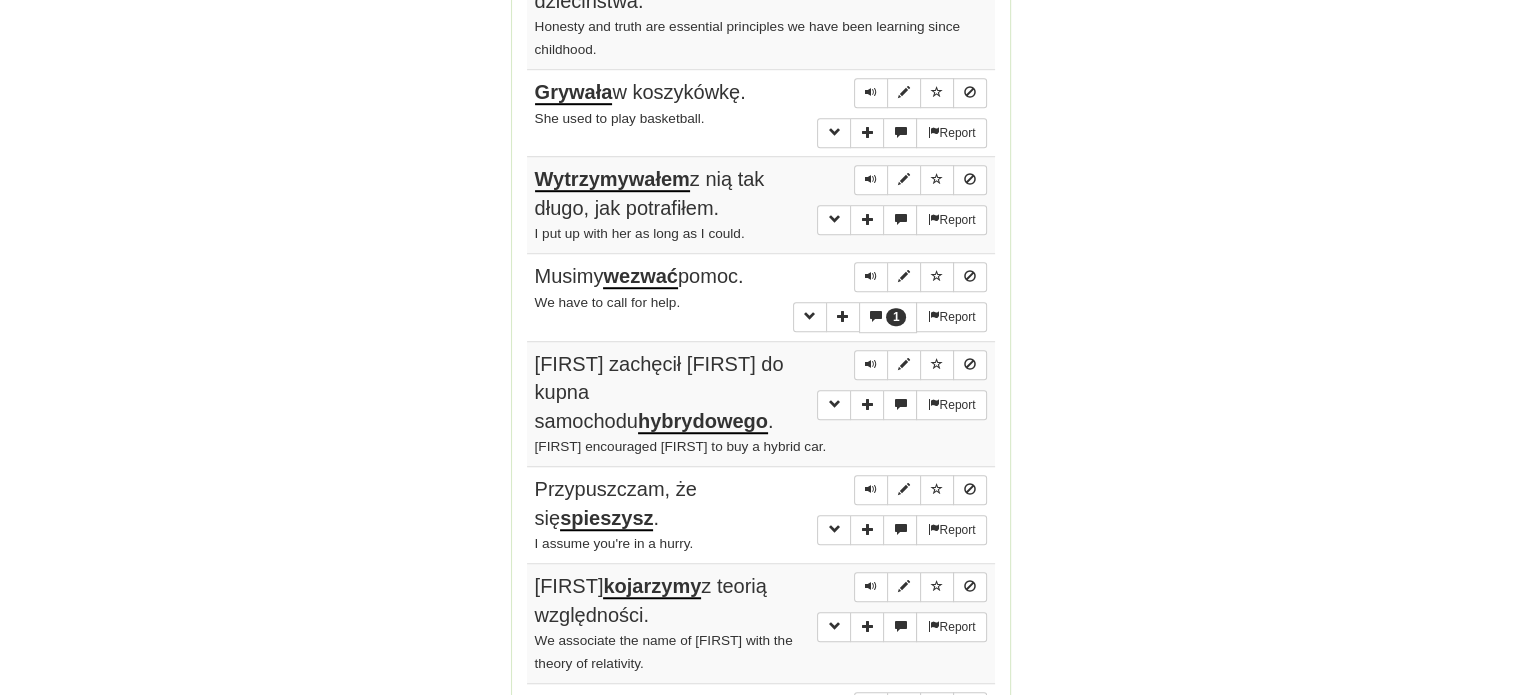 scroll, scrollTop: 1759, scrollLeft: 0, axis: vertical 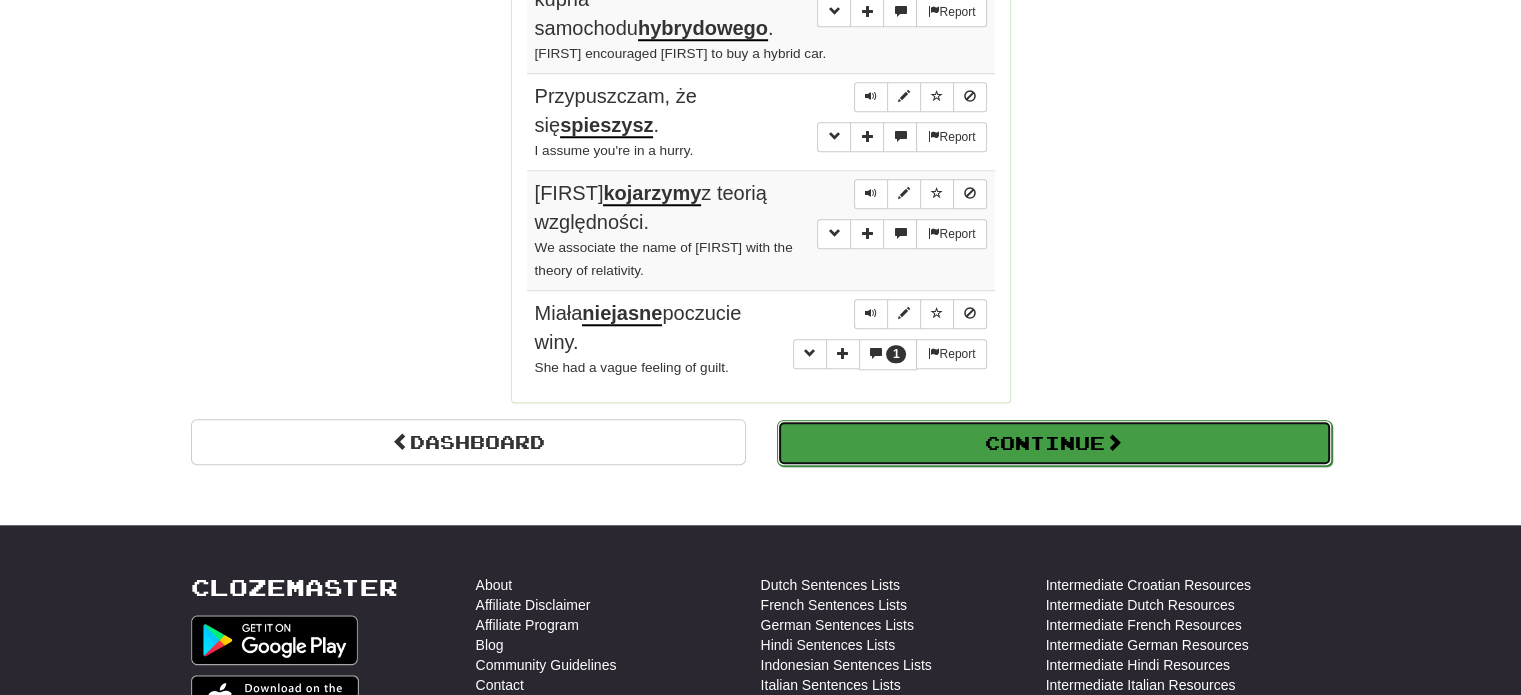 click on "Continue" at bounding box center [1054, 443] 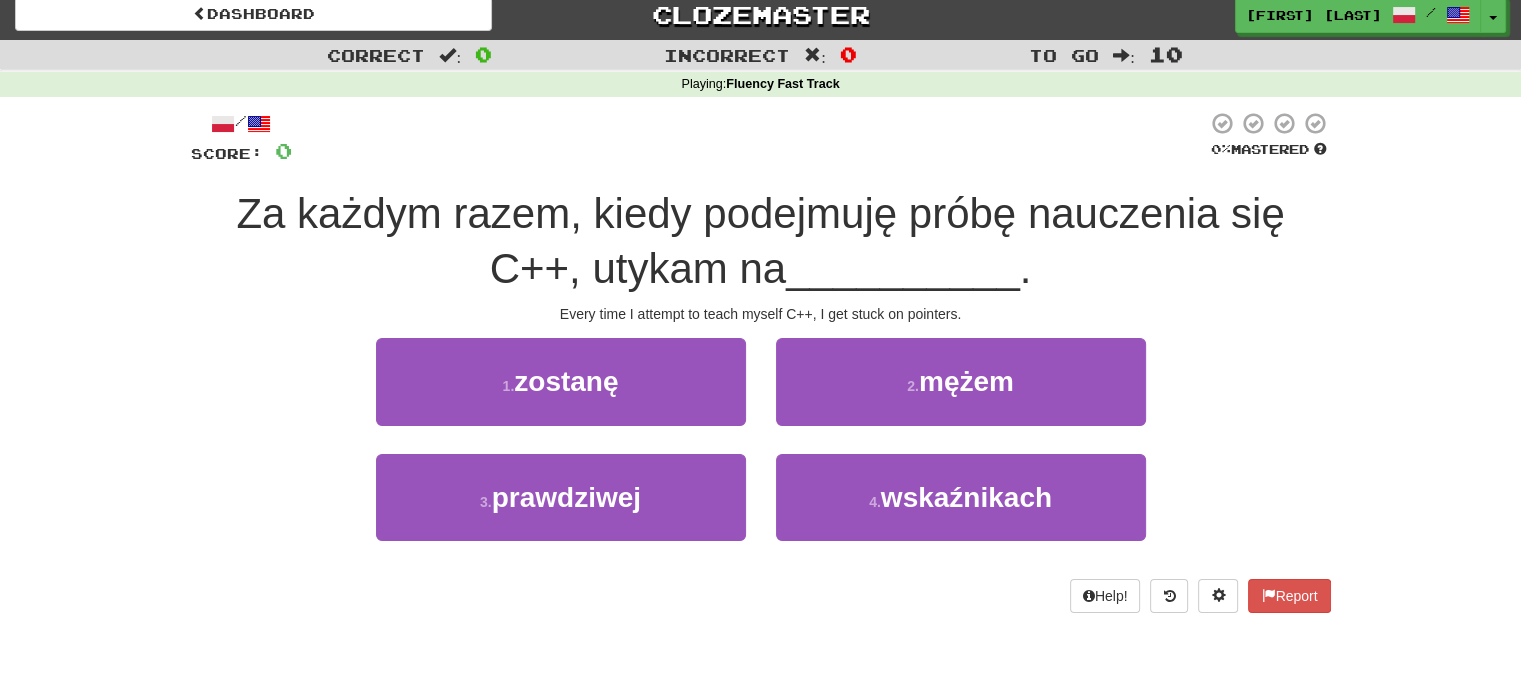 scroll, scrollTop: 10, scrollLeft: 0, axis: vertical 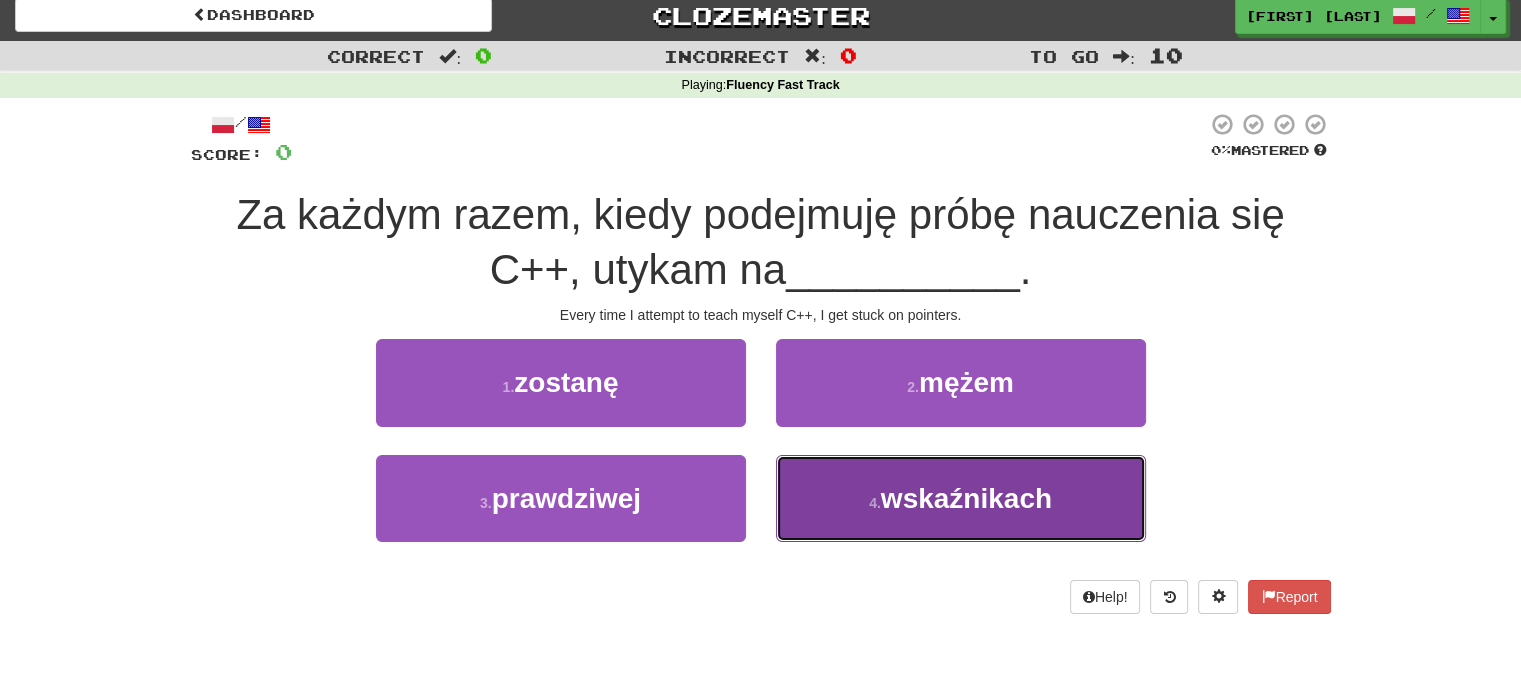 click on "4 .  wskaźnikach" at bounding box center (961, 498) 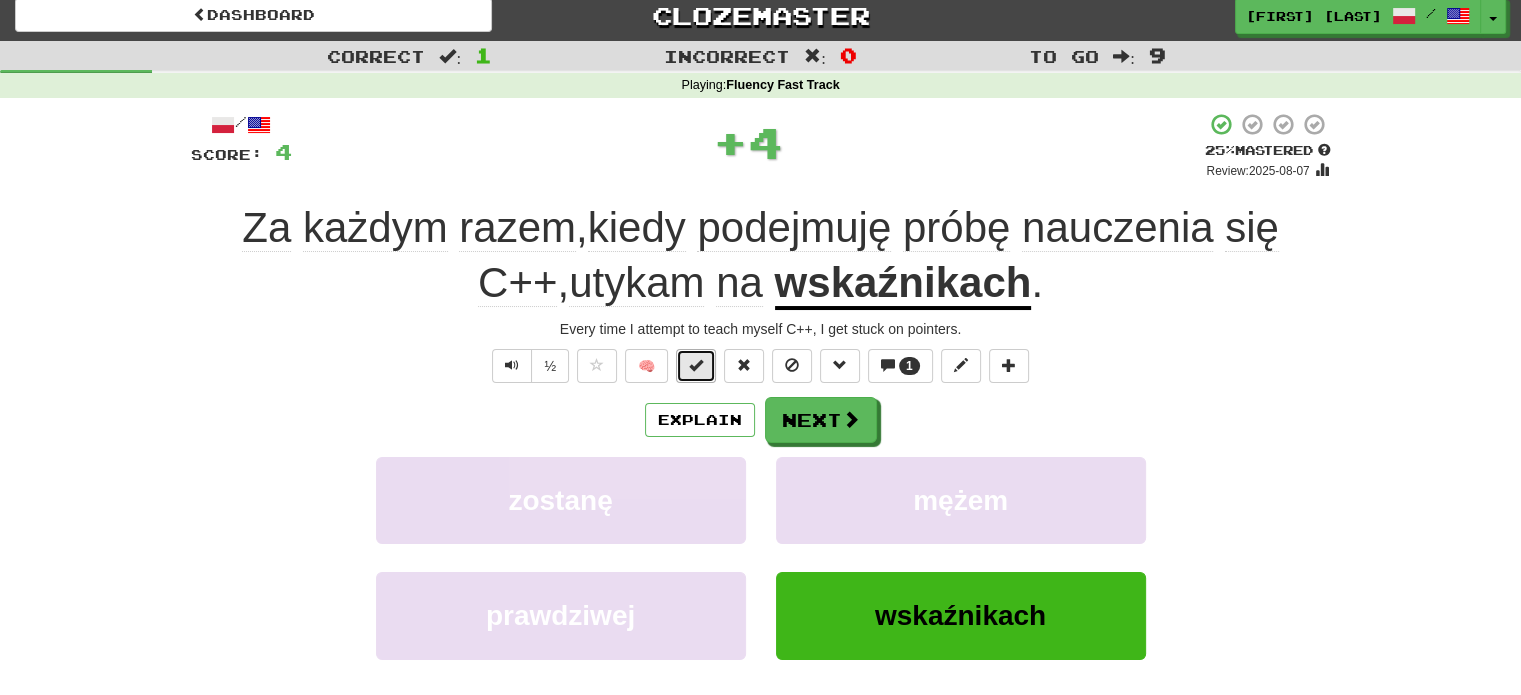 click at bounding box center (696, 365) 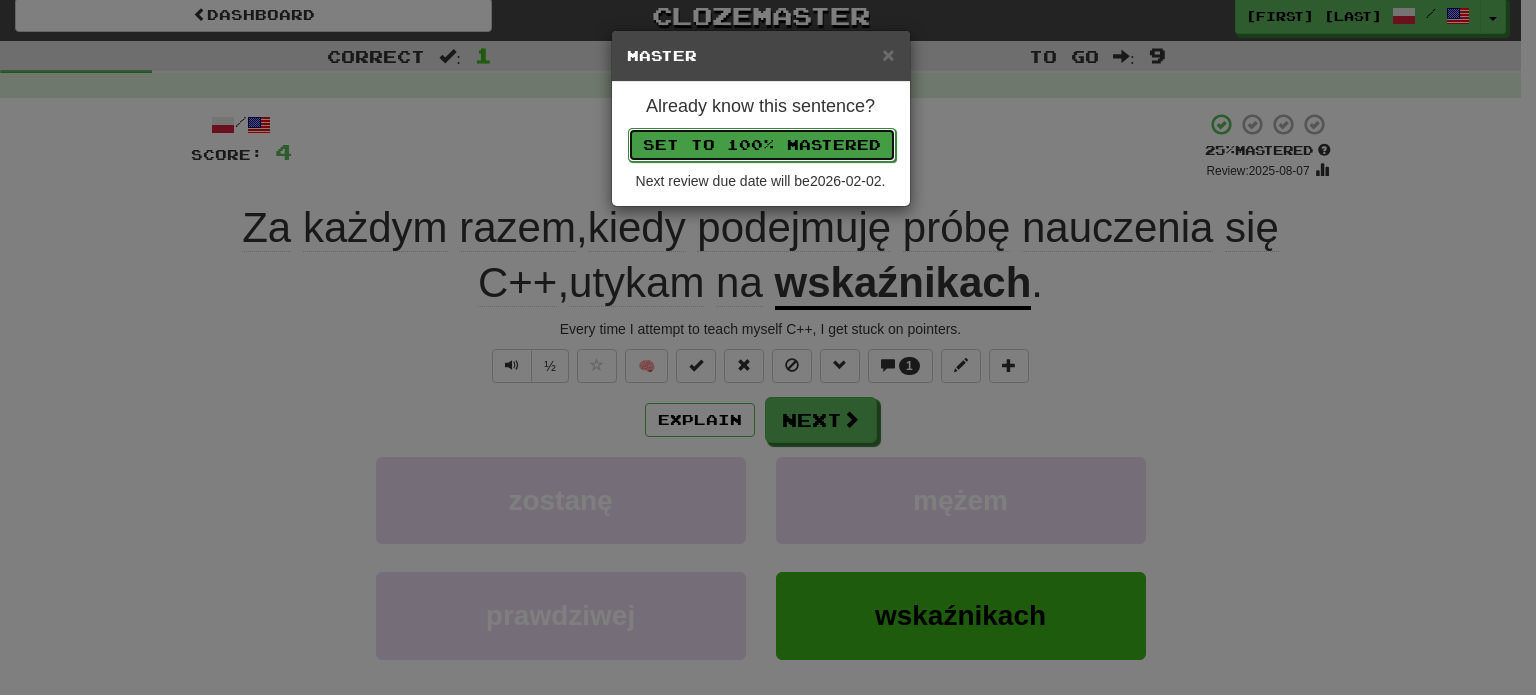 click on "Set to 100% Mastered" at bounding box center [762, 145] 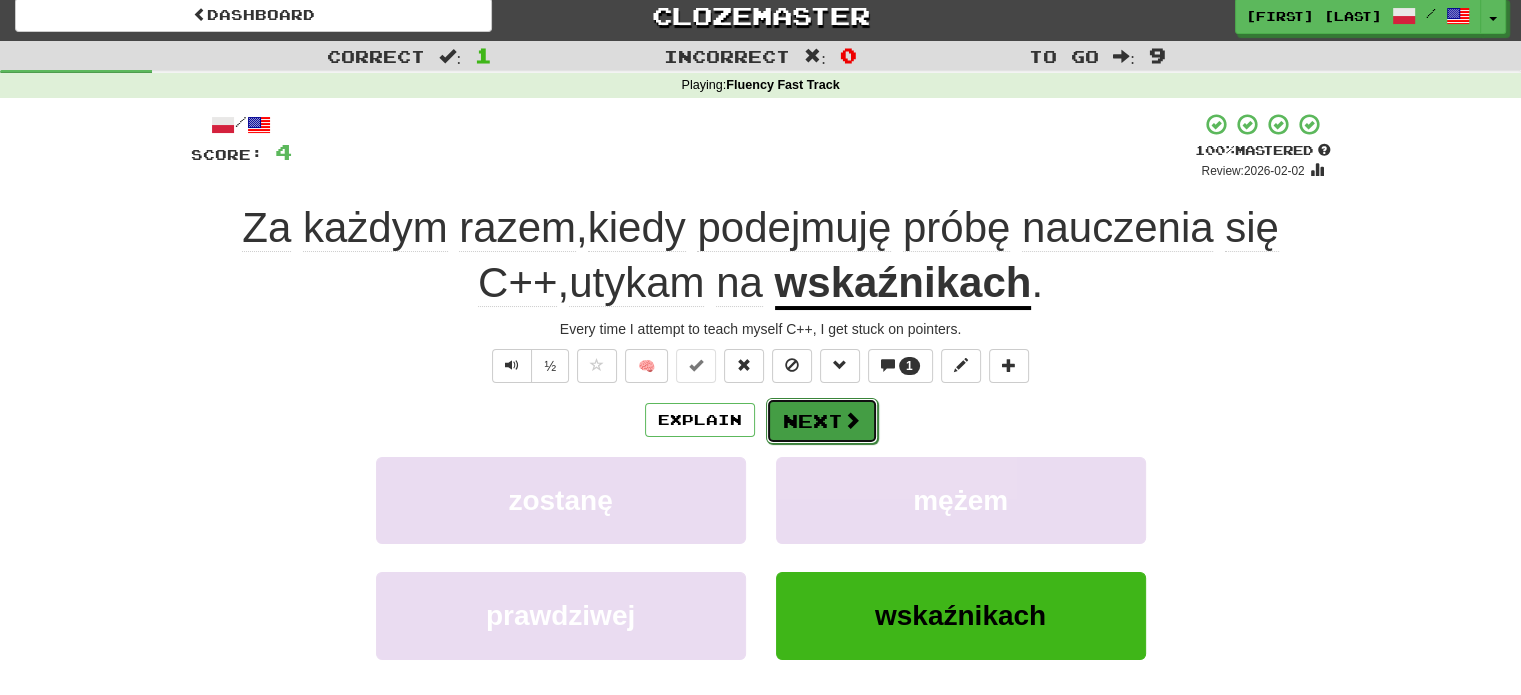 click on "Next" at bounding box center (822, 421) 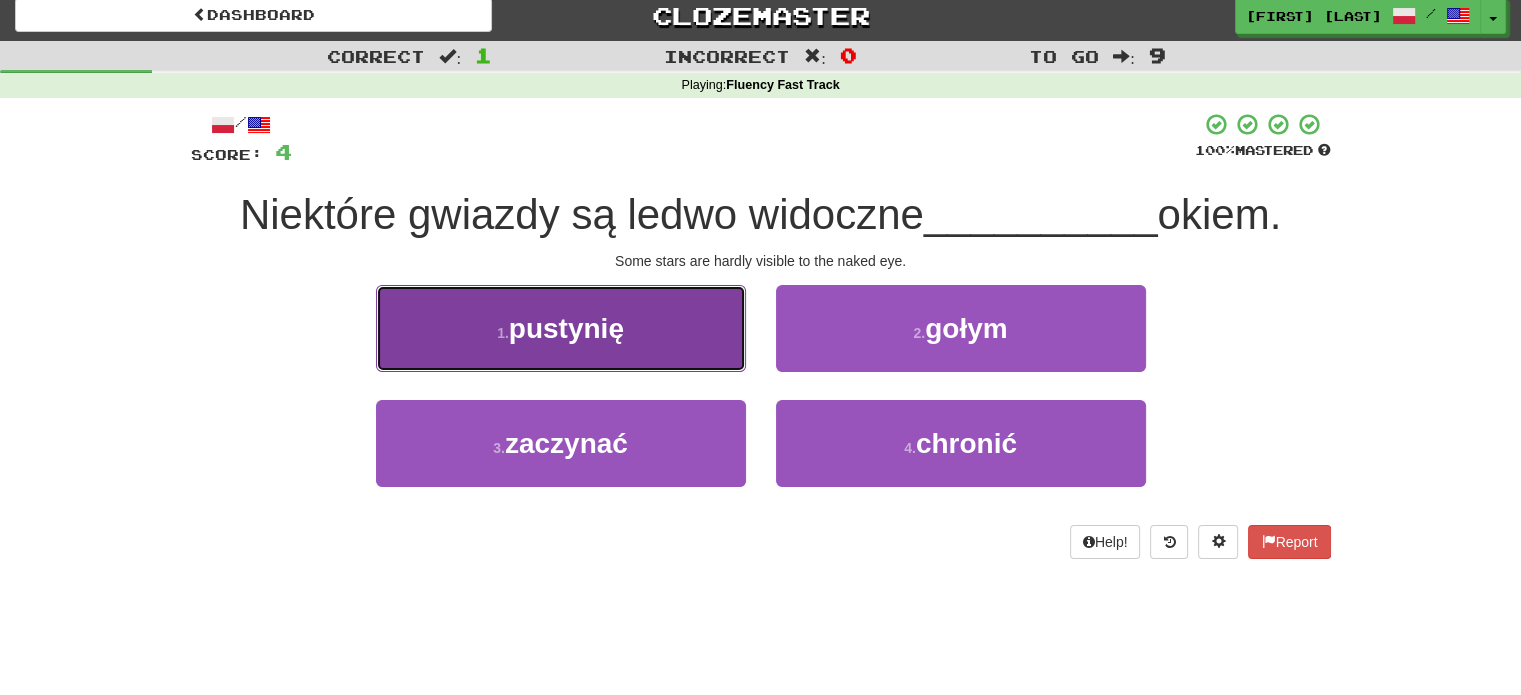 click on "1 .  pustynię" at bounding box center [561, 328] 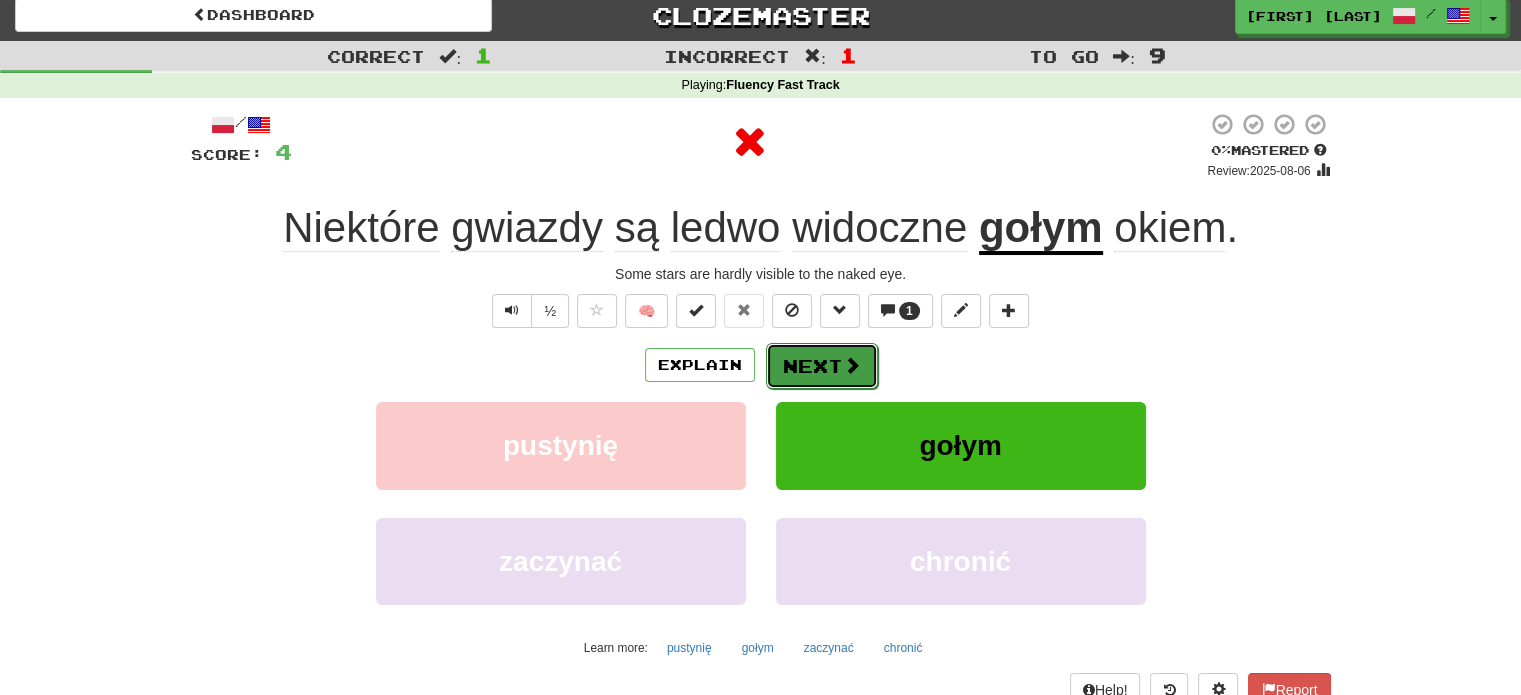 click at bounding box center [852, 365] 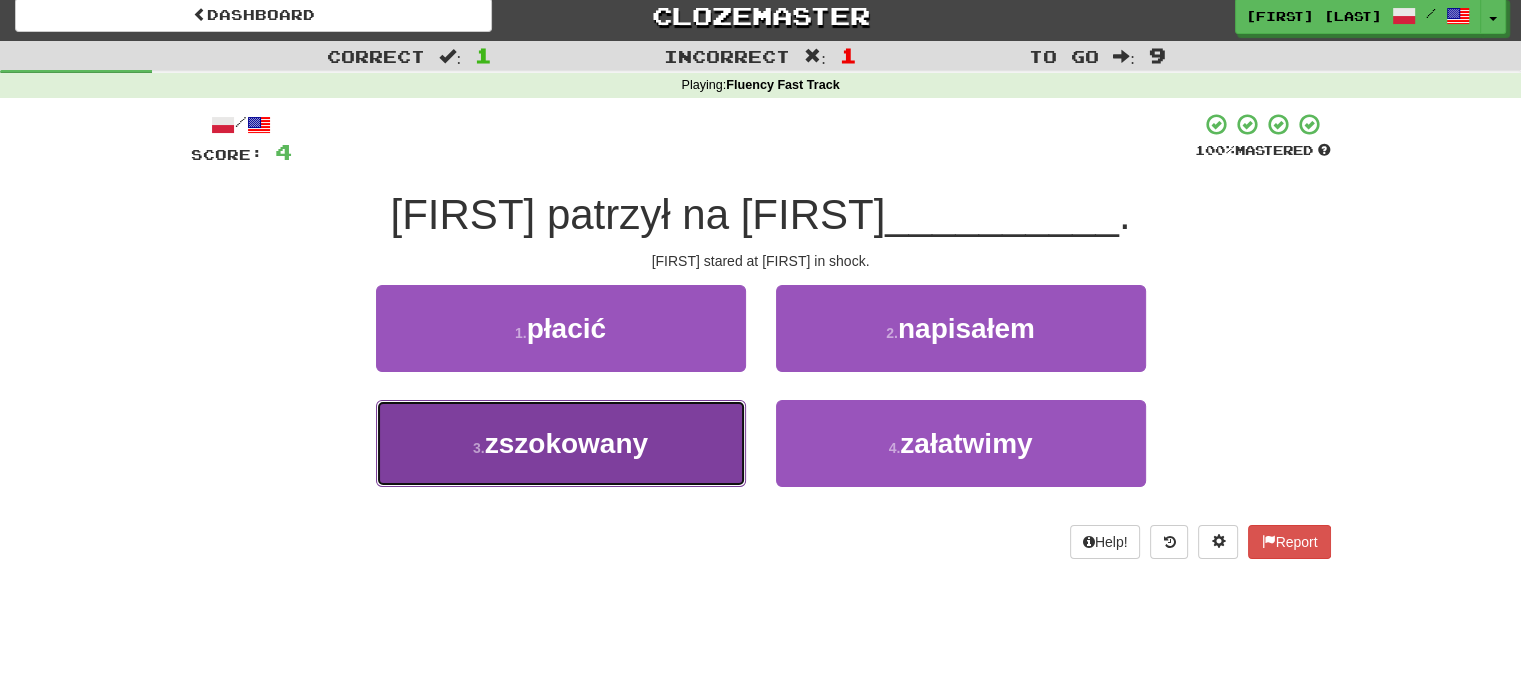 click on "3 .  zszokowany" at bounding box center [561, 443] 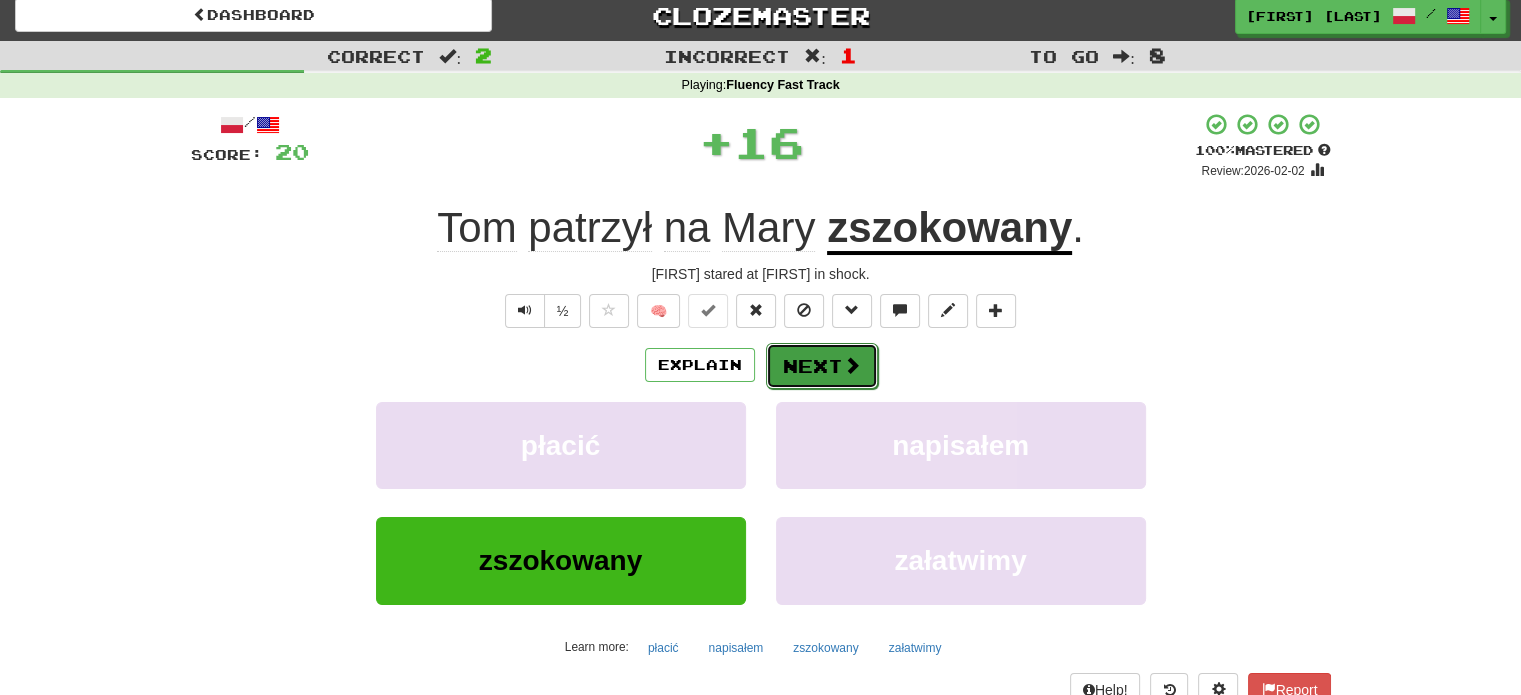 click on "Next" at bounding box center [822, 366] 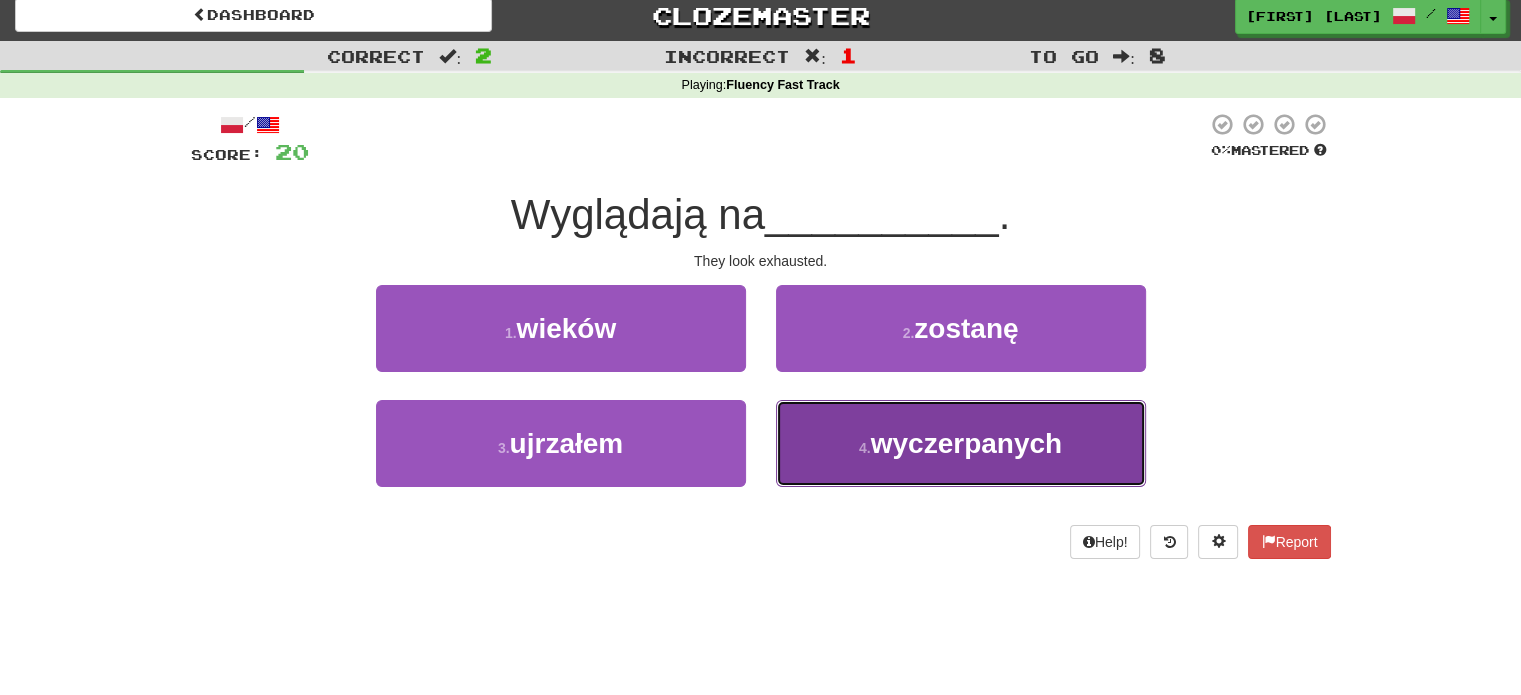 click on "4 .  wyczerpanych" at bounding box center [961, 443] 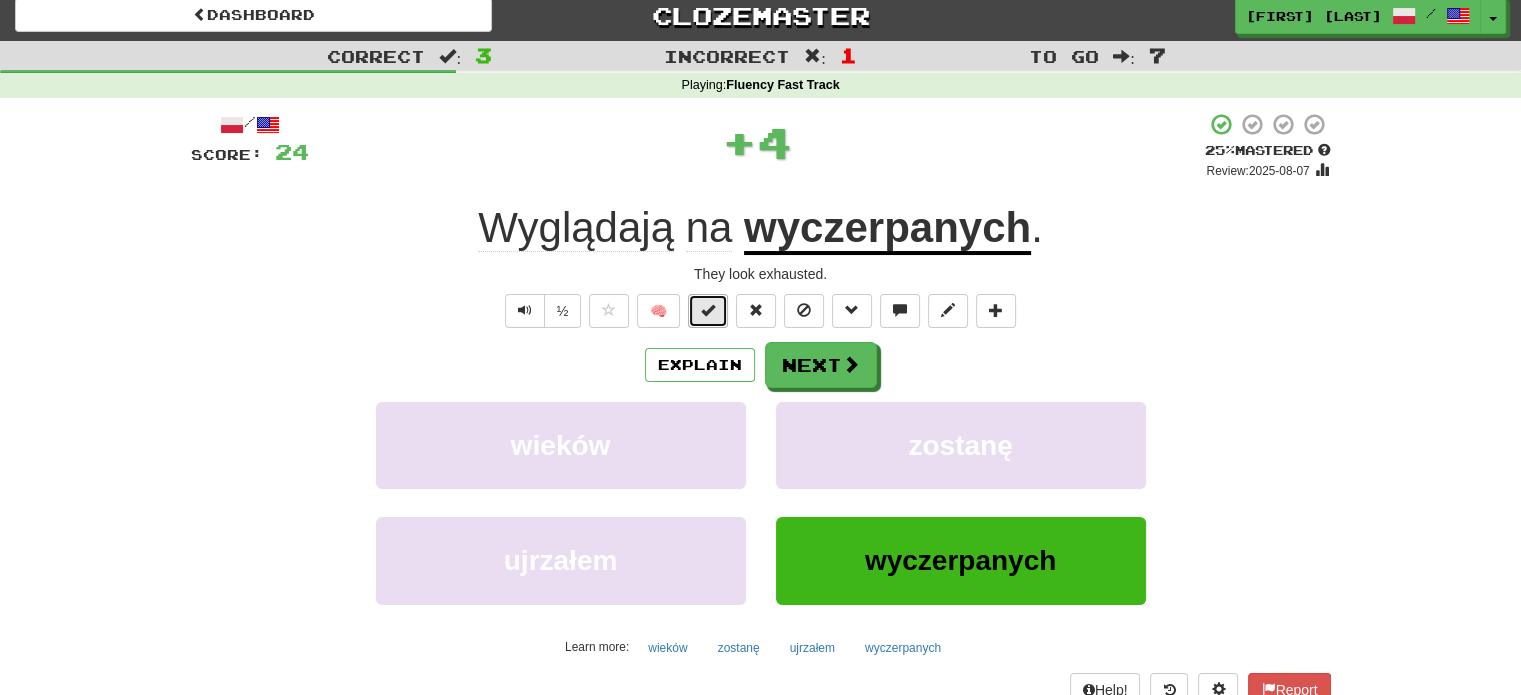click at bounding box center (708, 310) 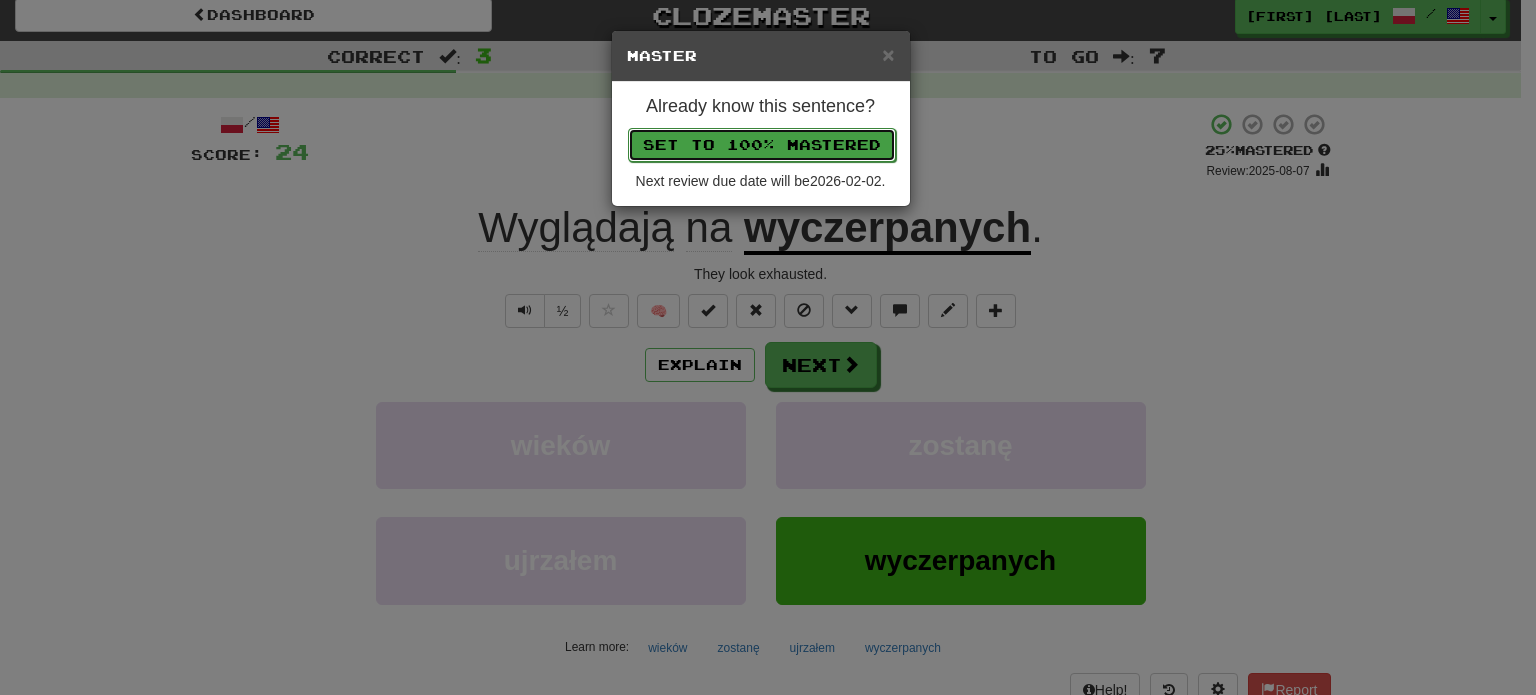 click on "Set to 100% Mastered" at bounding box center (762, 145) 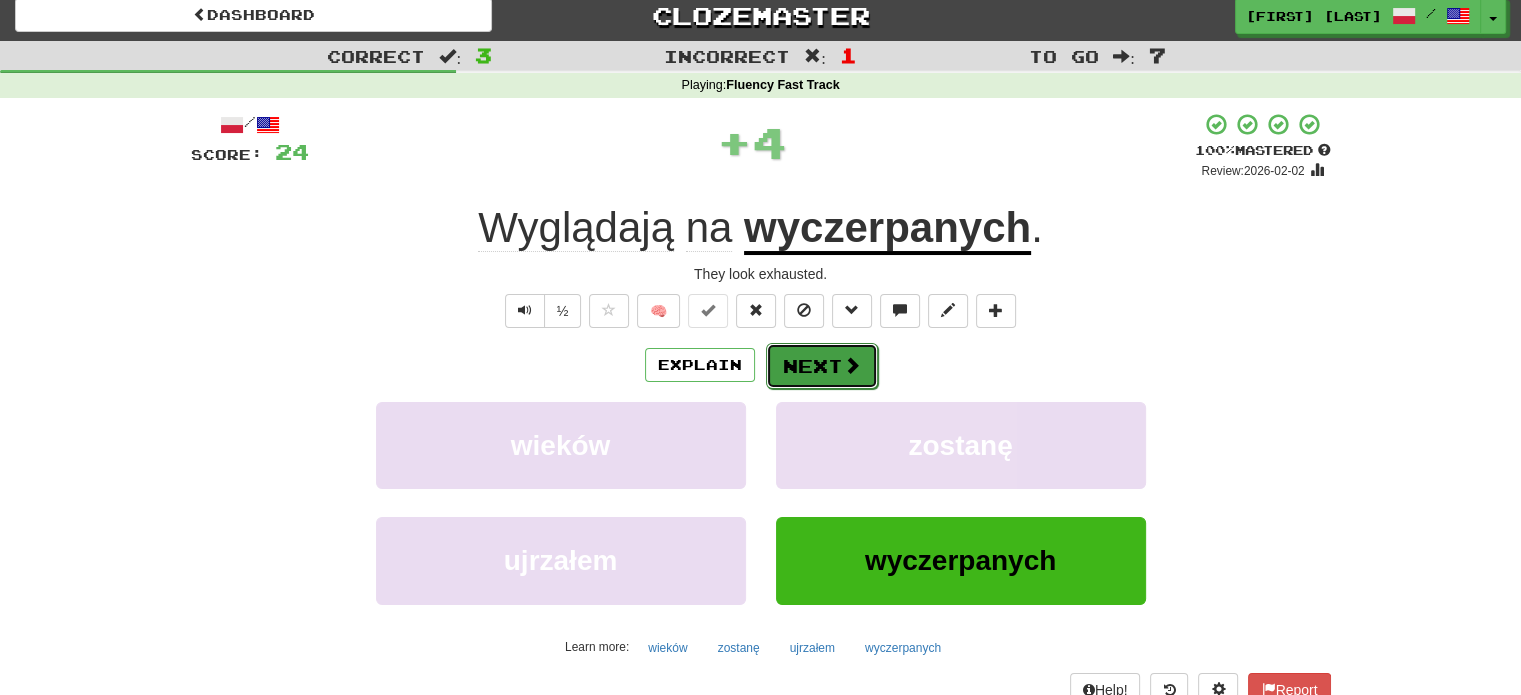 click on "Next" at bounding box center (822, 366) 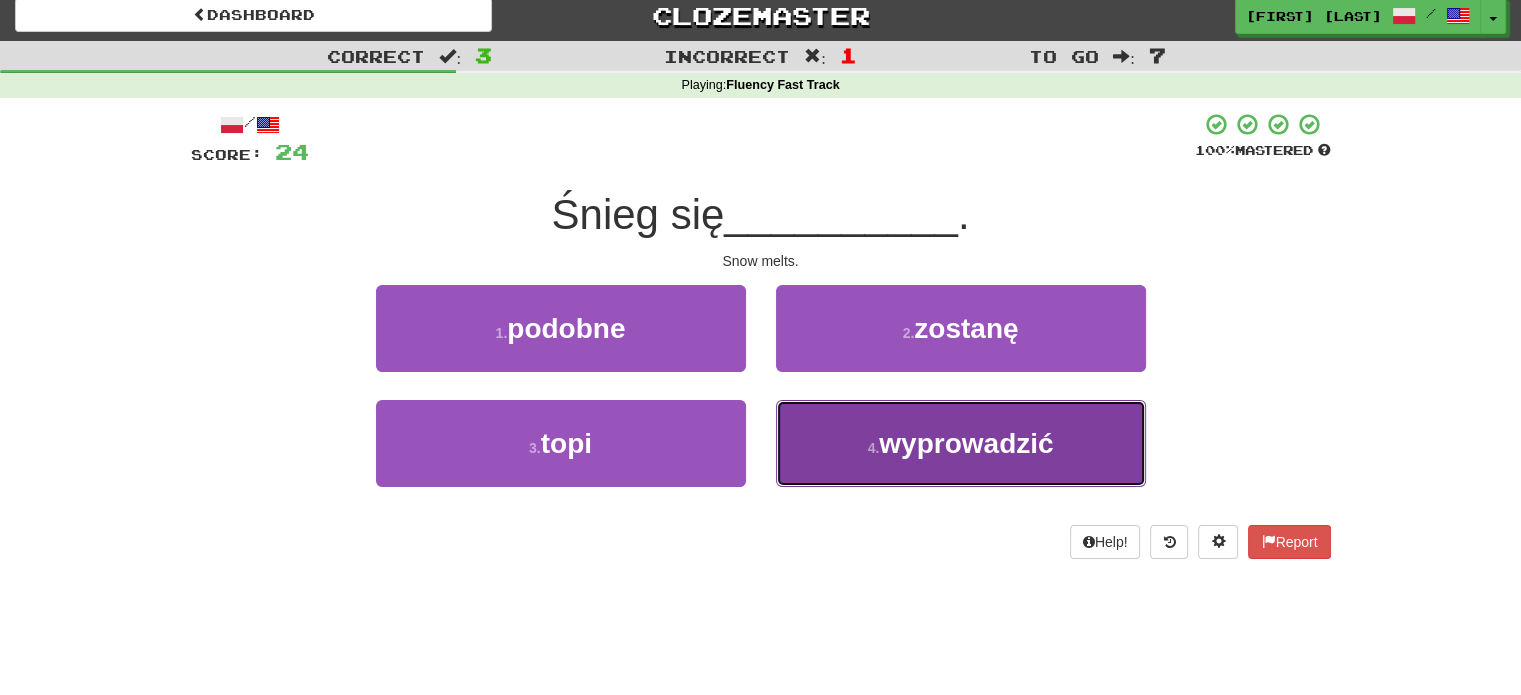 click on "4 .  wyprowadzić" at bounding box center [961, 443] 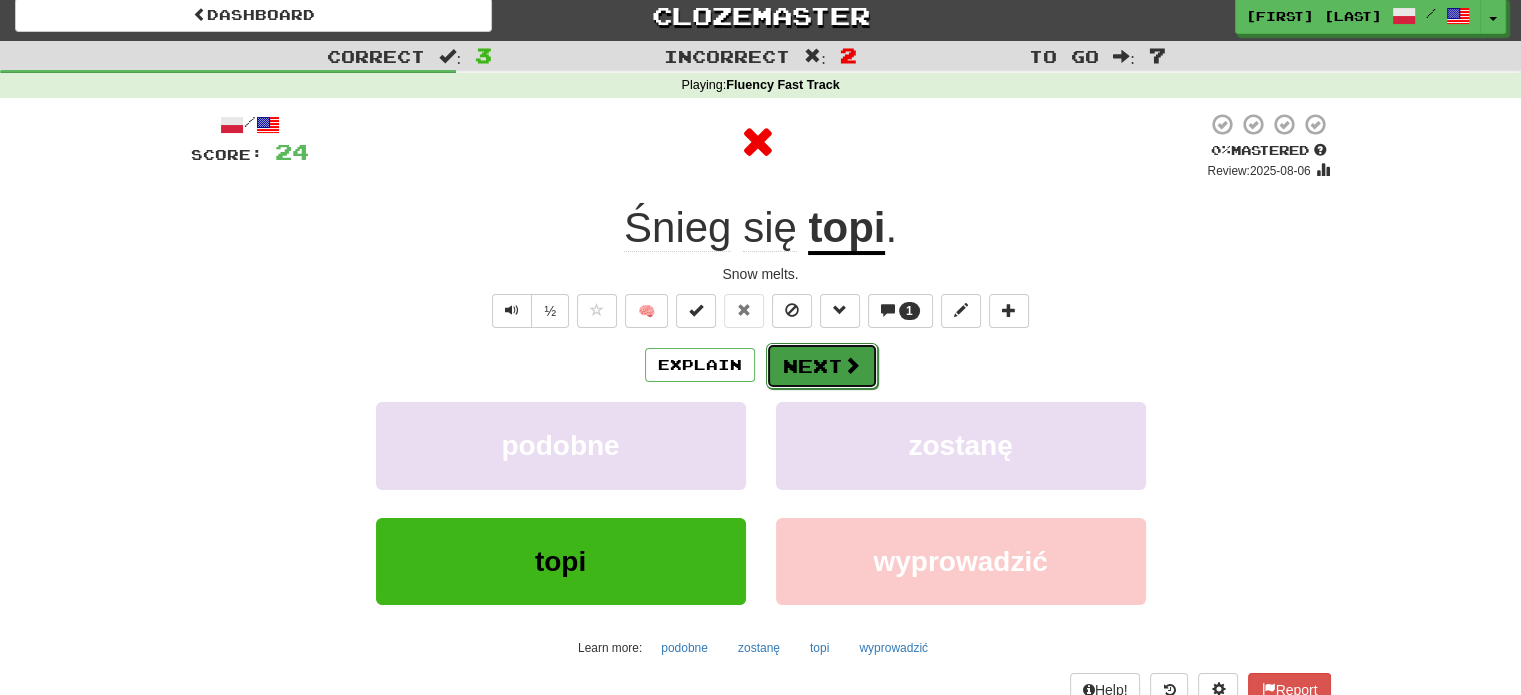 click on "Next" at bounding box center (822, 366) 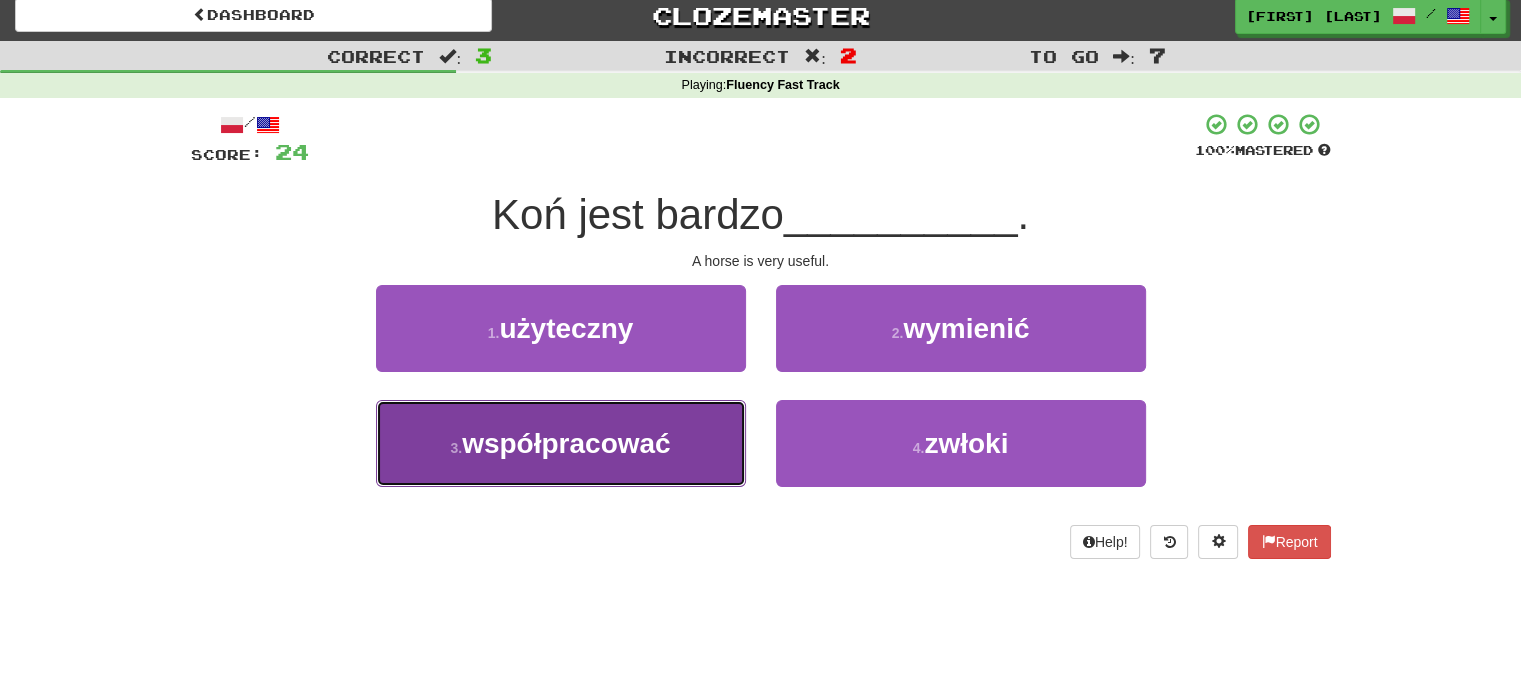 click on "współpracować" at bounding box center (566, 443) 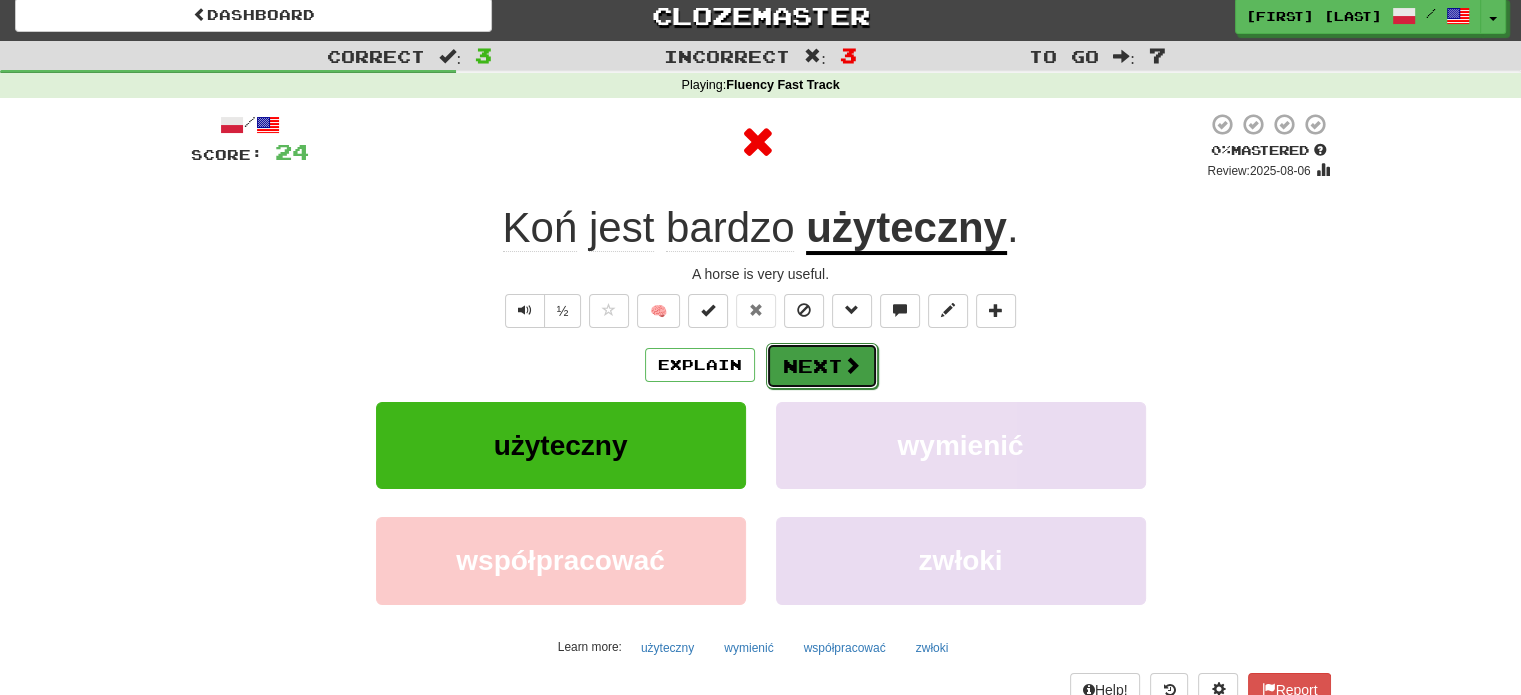 click on "Next" at bounding box center [822, 366] 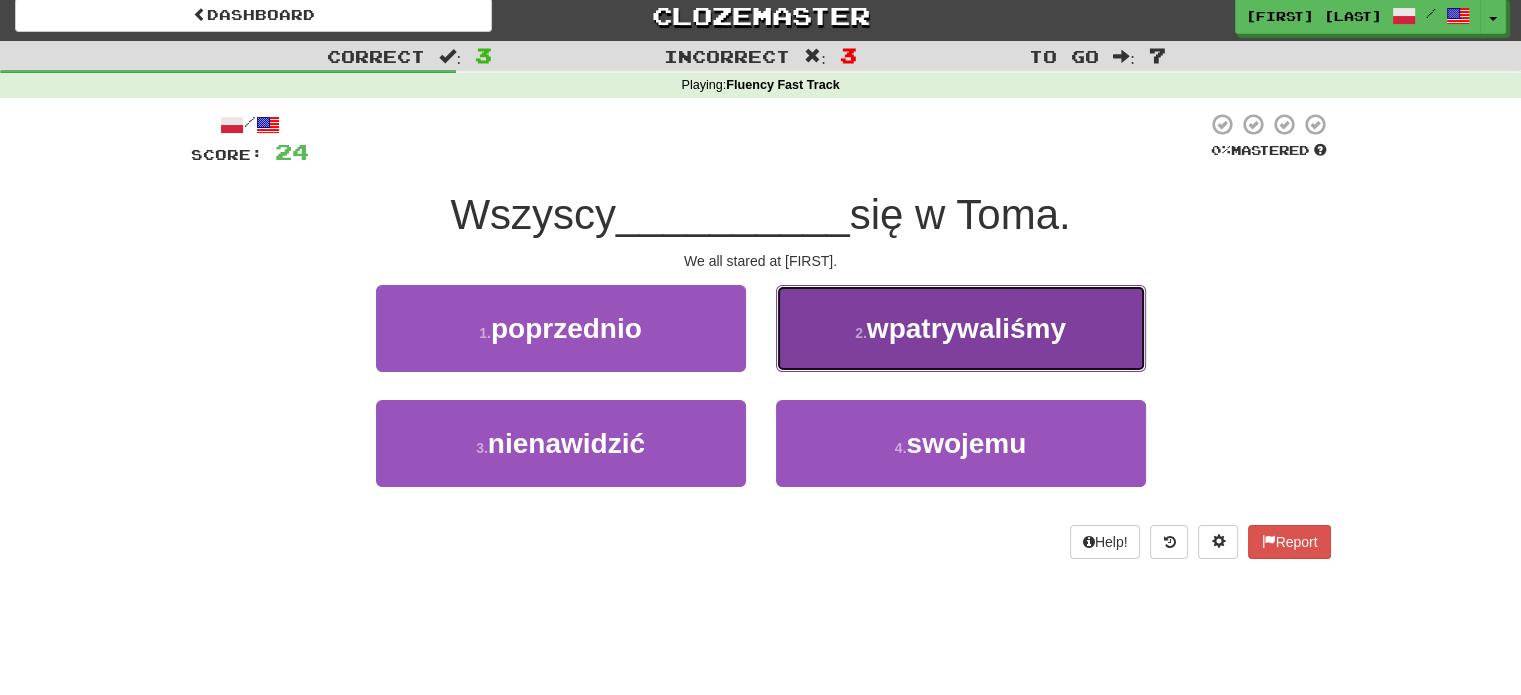 click on "2 .  wpatrywaliśmy" at bounding box center (961, 328) 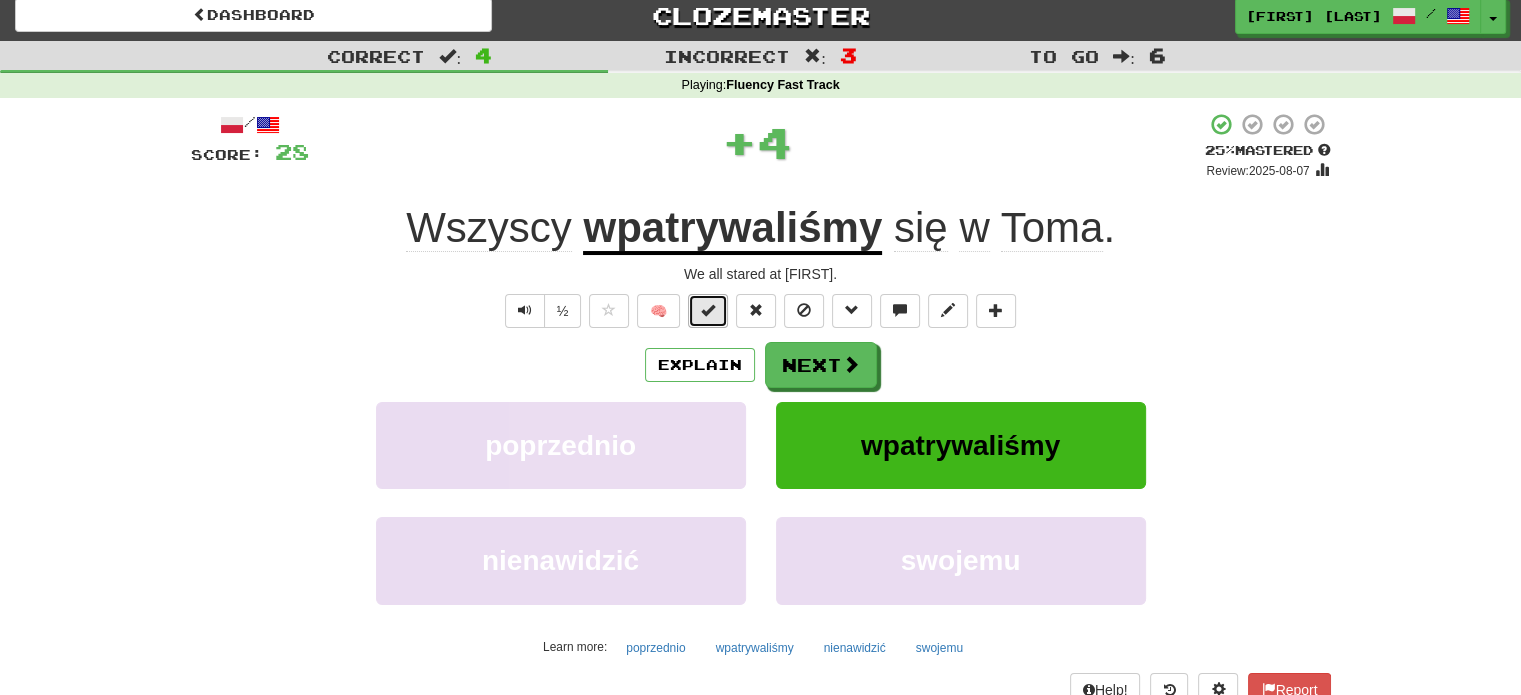 click at bounding box center (708, 311) 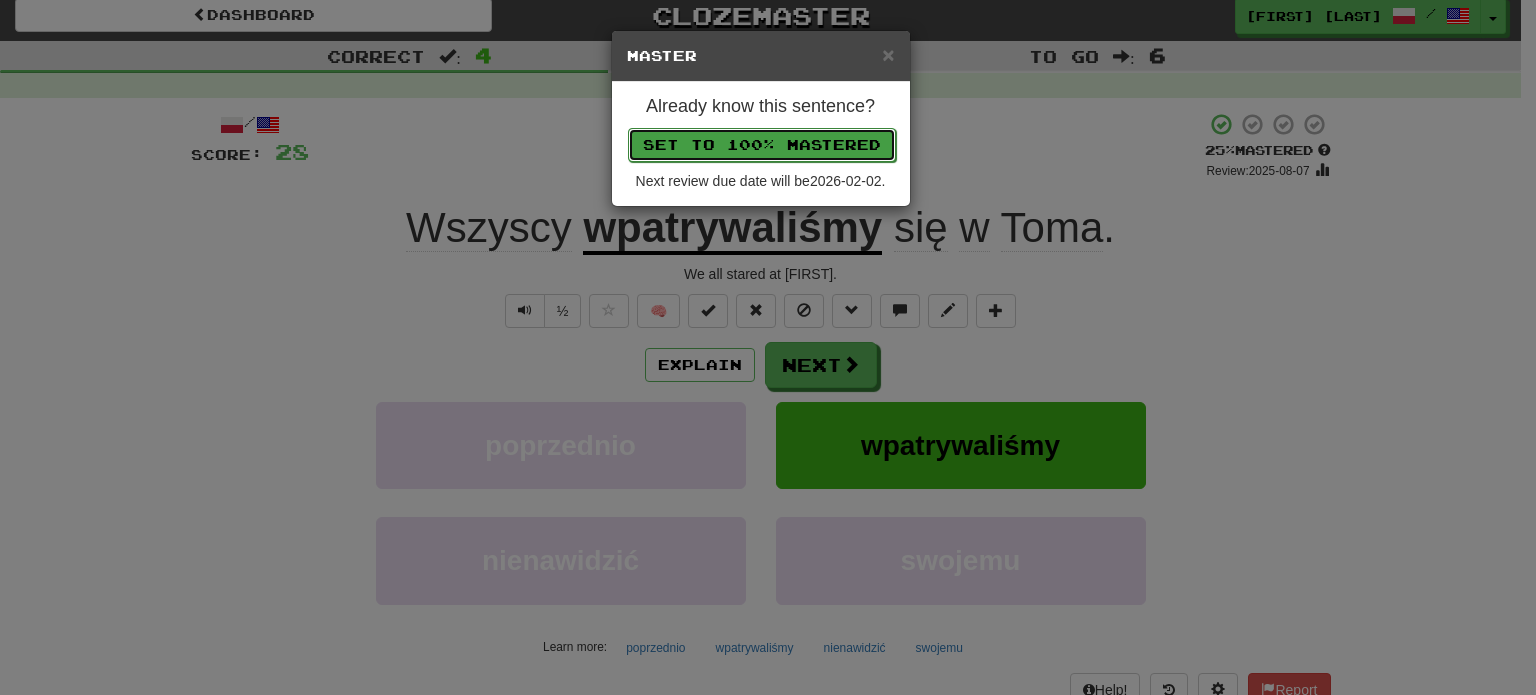 click on "Set to 100% Mastered" at bounding box center (762, 145) 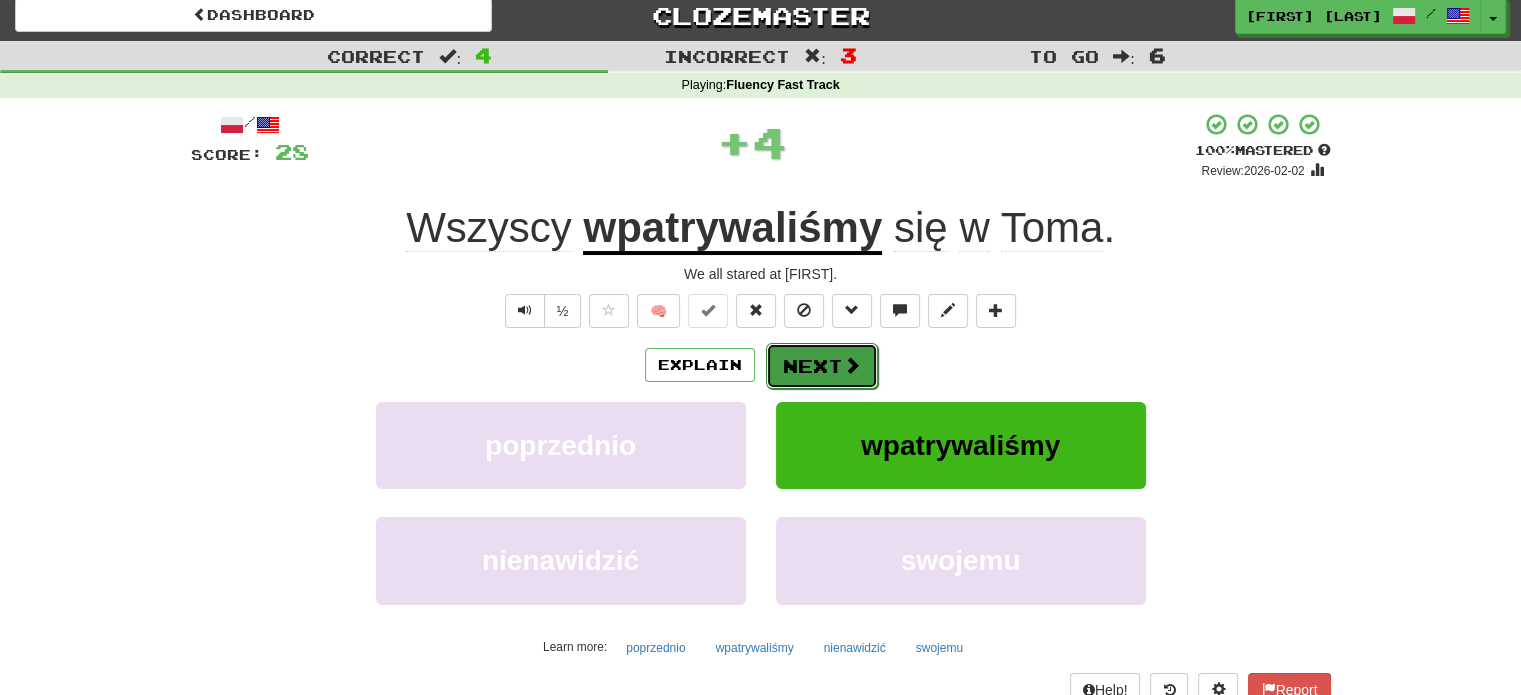 click on "Next" at bounding box center (822, 366) 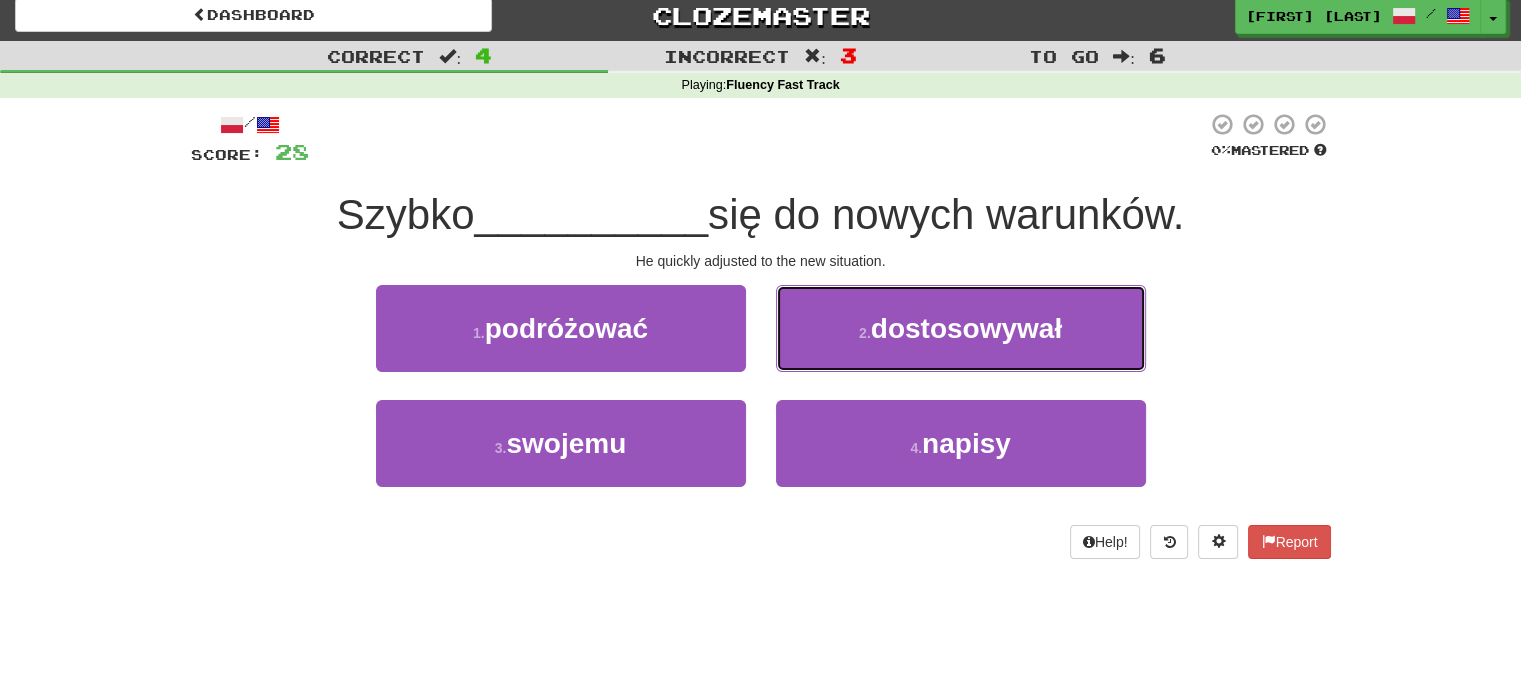 click on "2 ." at bounding box center (865, 333) 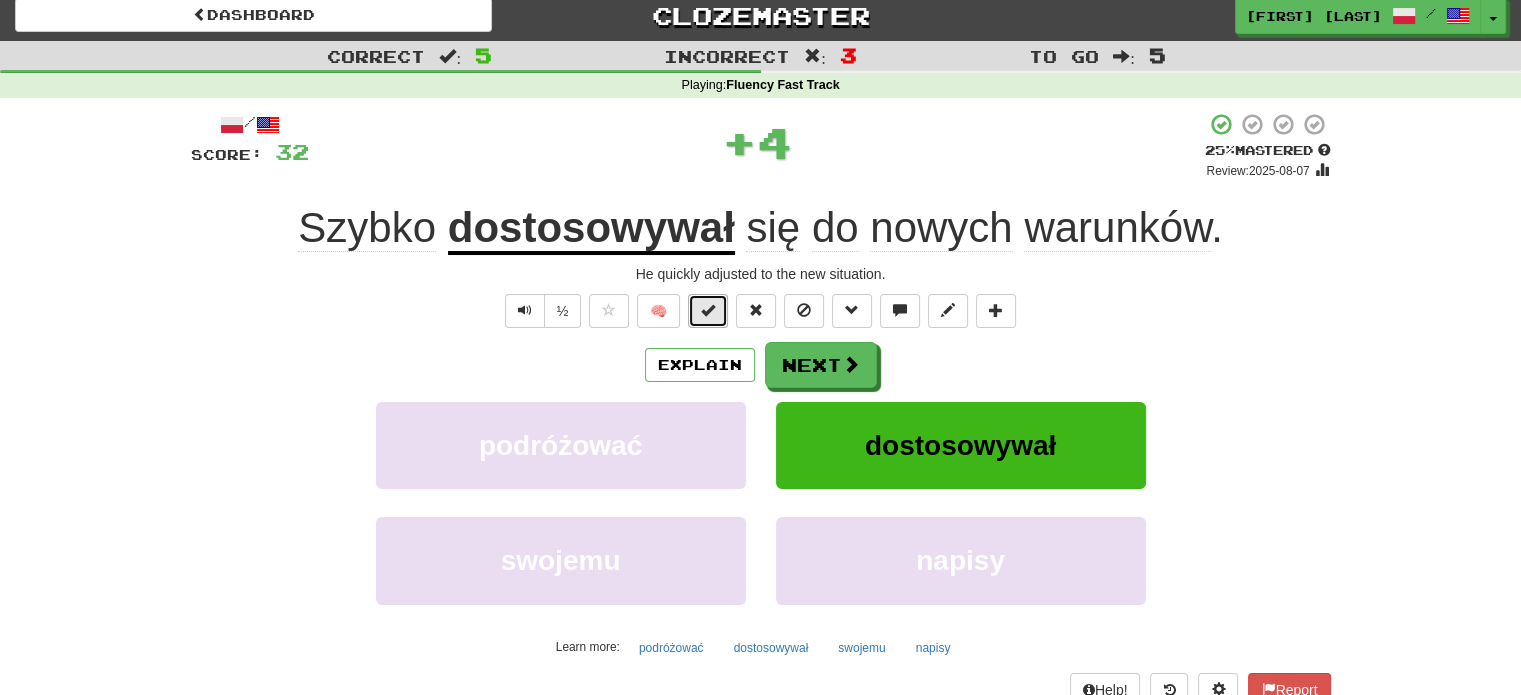 click at bounding box center (708, 311) 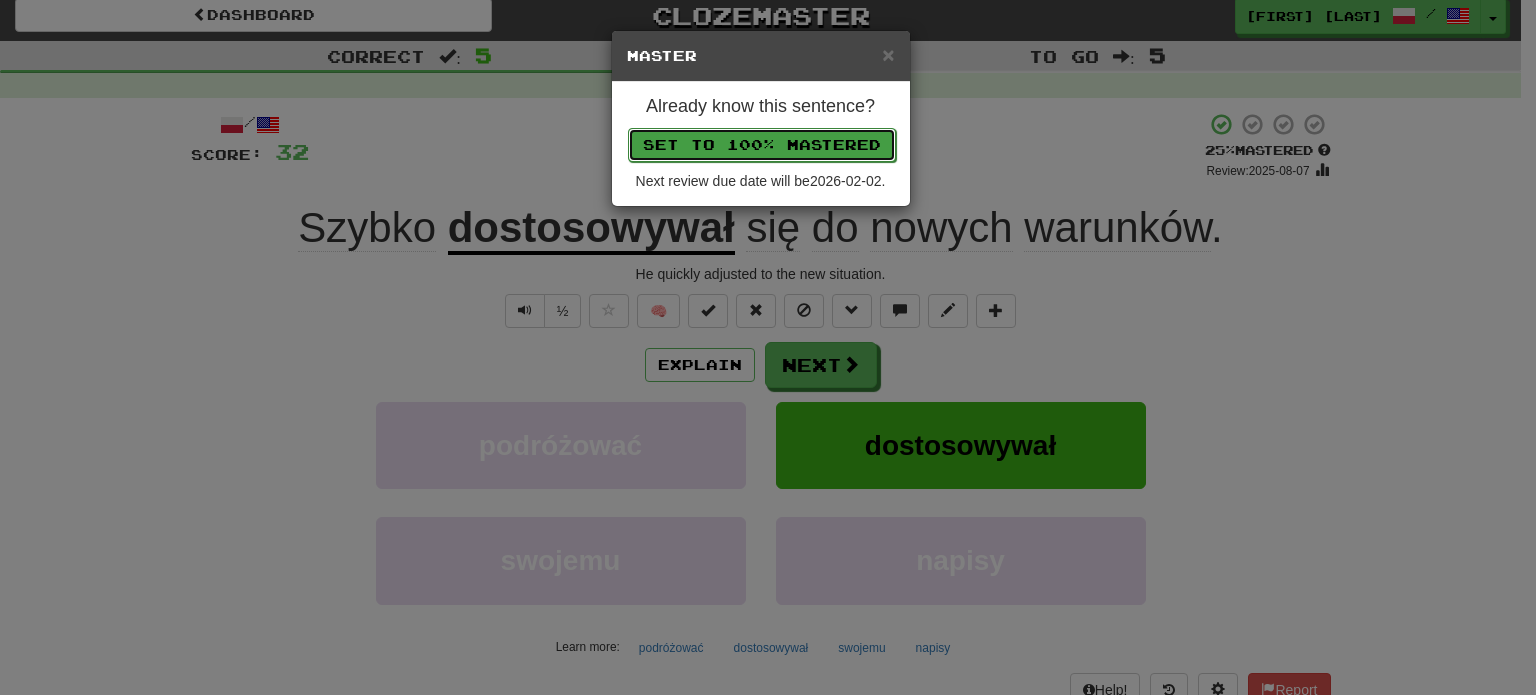 click on "Set to 100% Mastered" at bounding box center (762, 145) 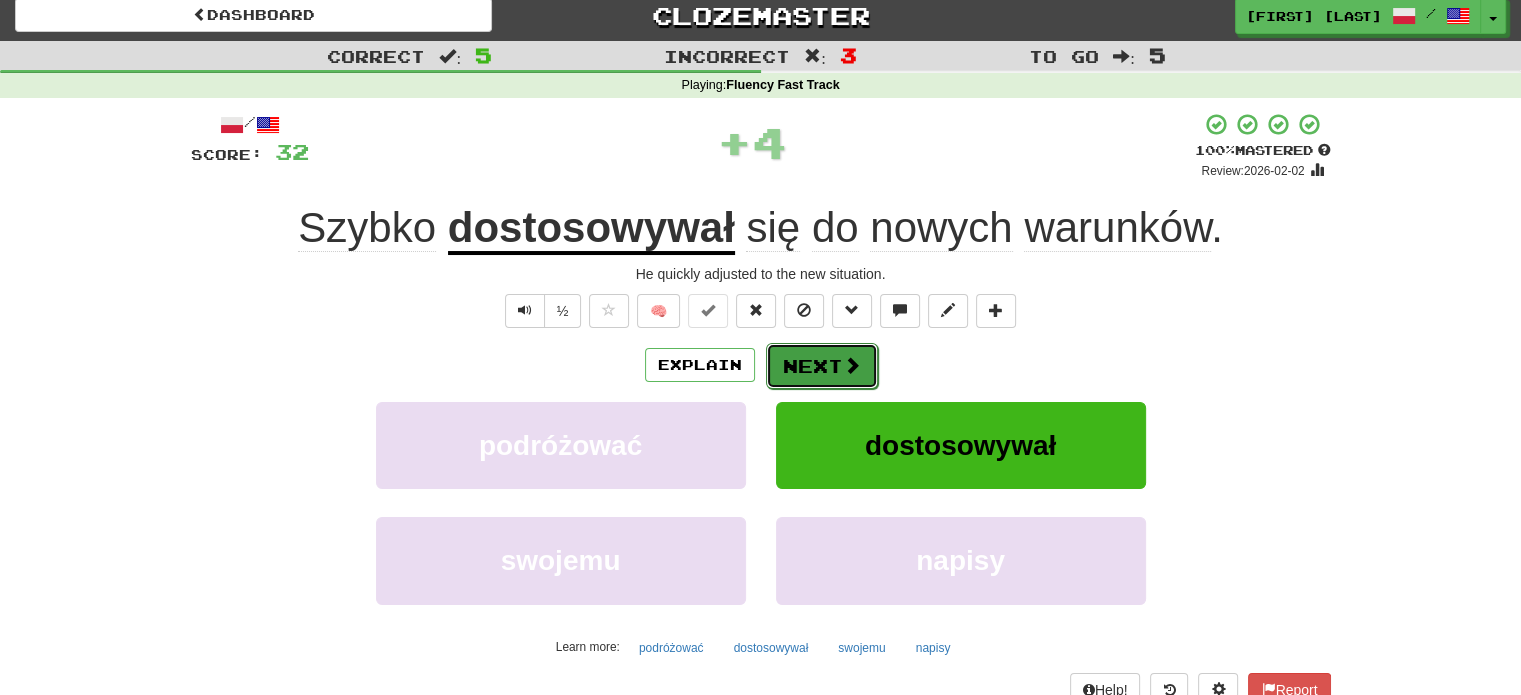 click on "Next" at bounding box center [822, 366] 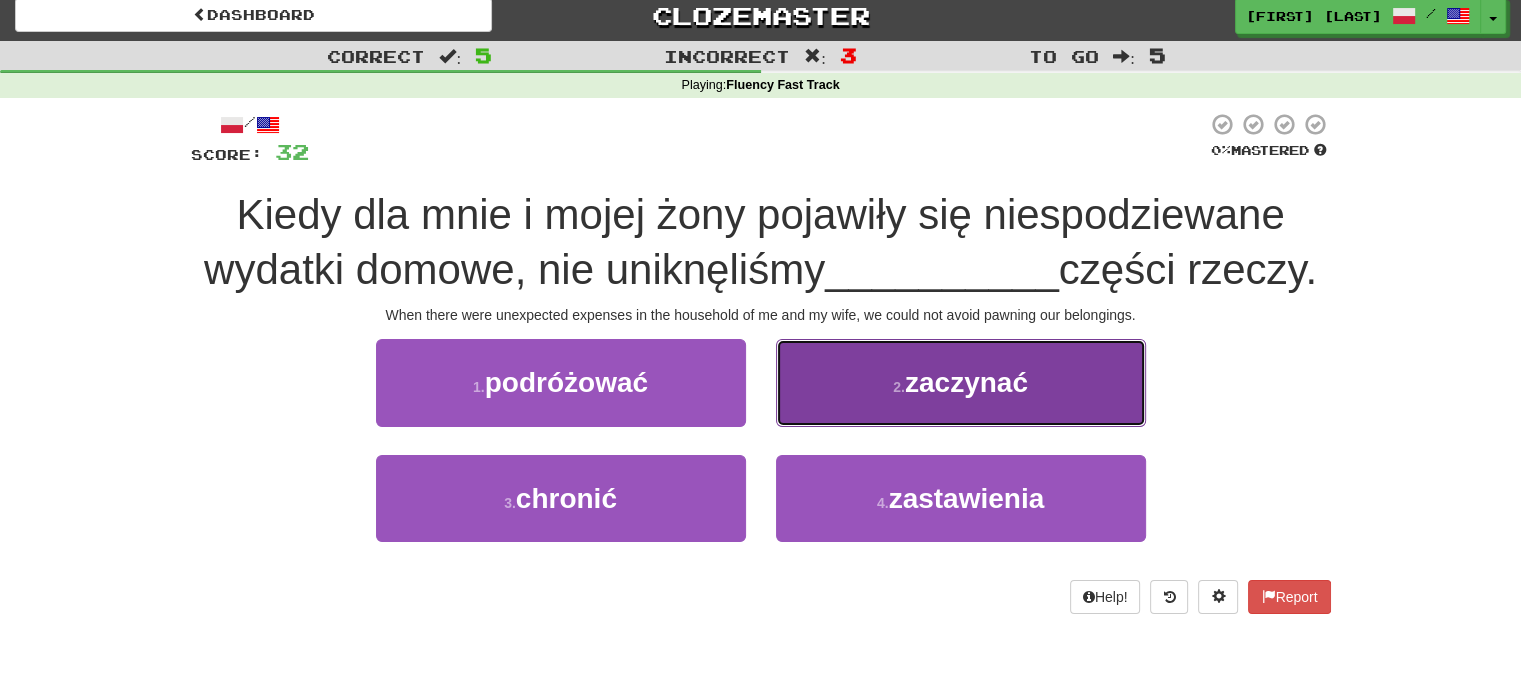 click on "2 .  zaczynać" at bounding box center [961, 382] 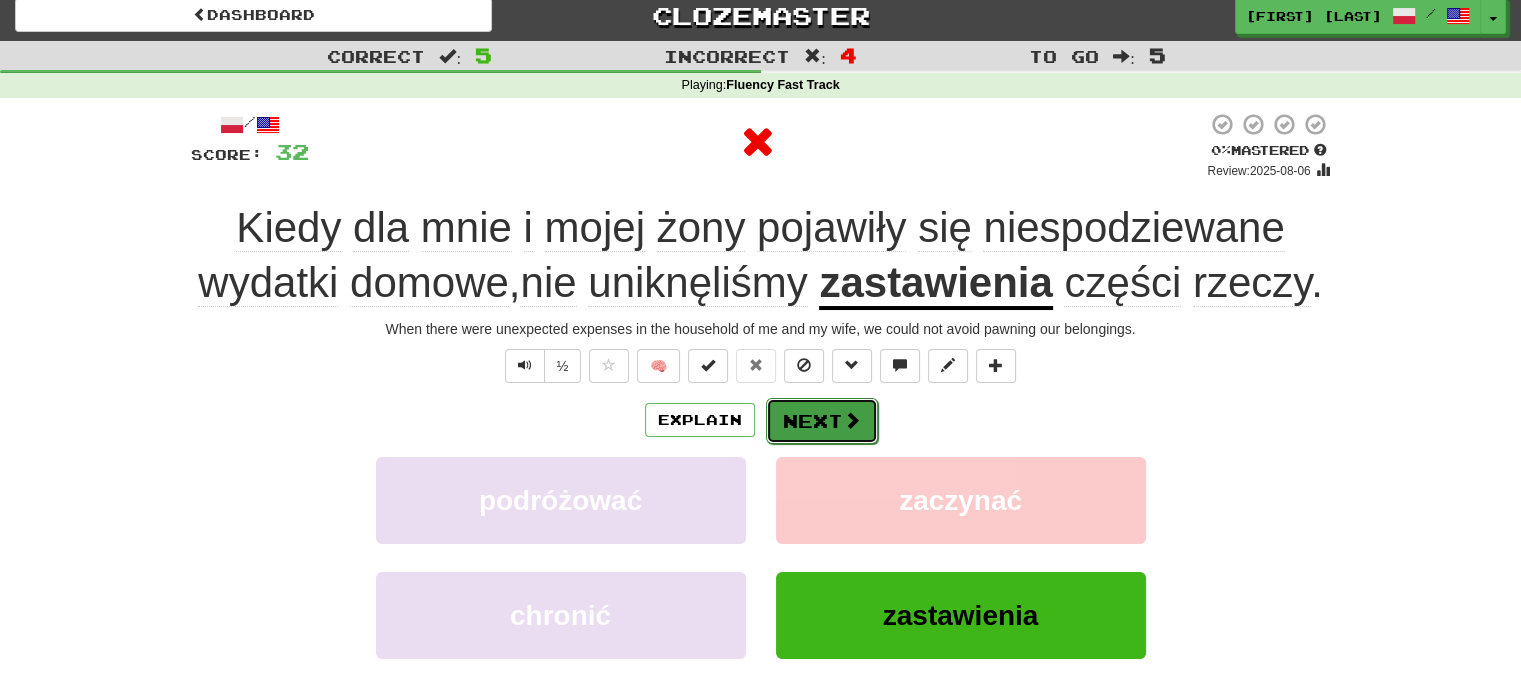 click on "Next" at bounding box center (822, 421) 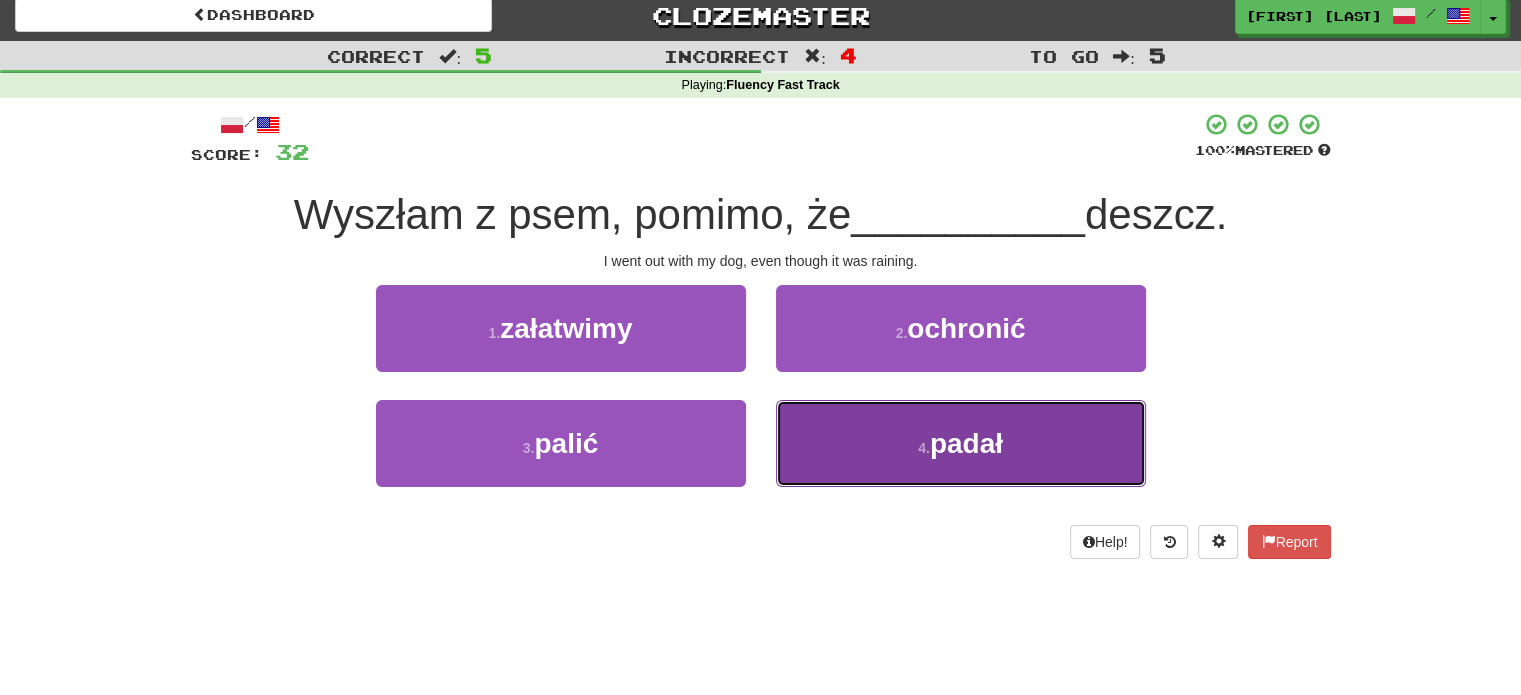 click on "4 .  padał" at bounding box center (961, 443) 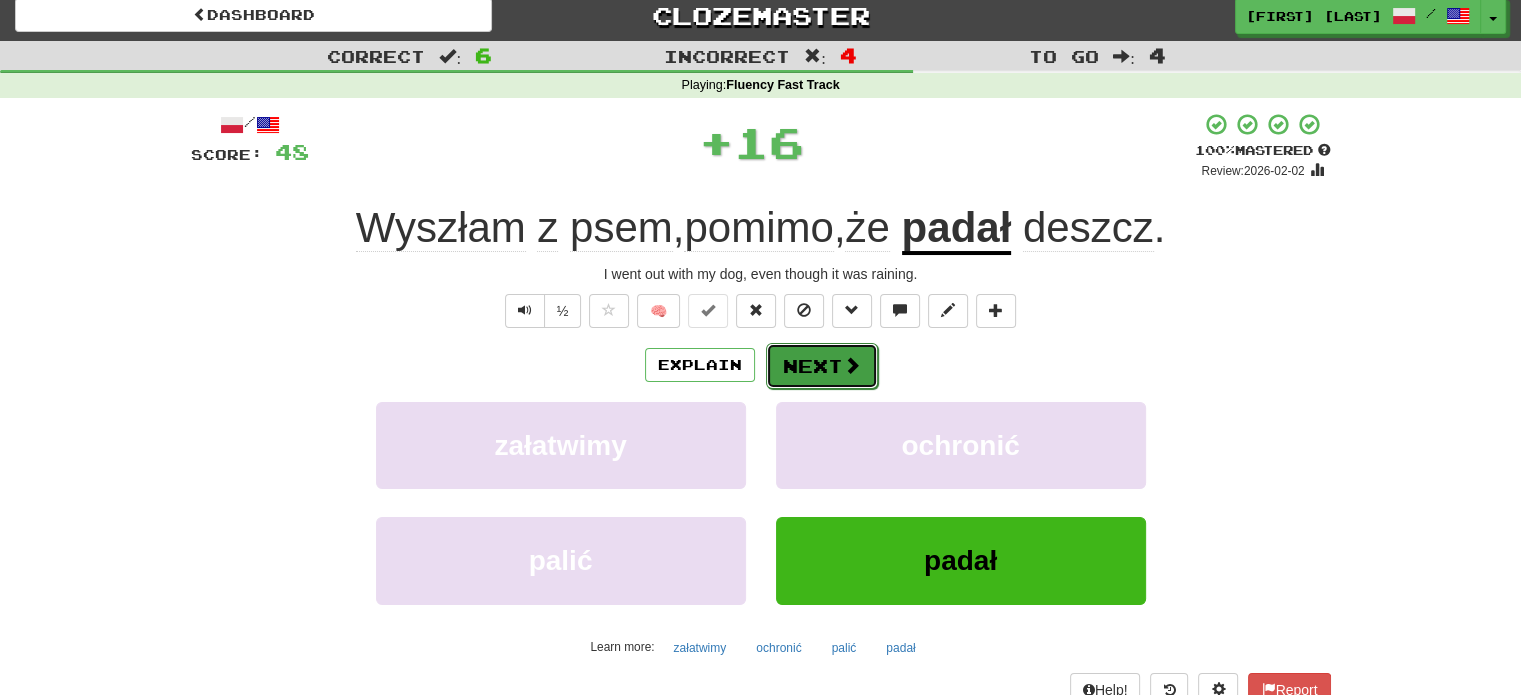 click on "Next" at bounding box center (822, 366) 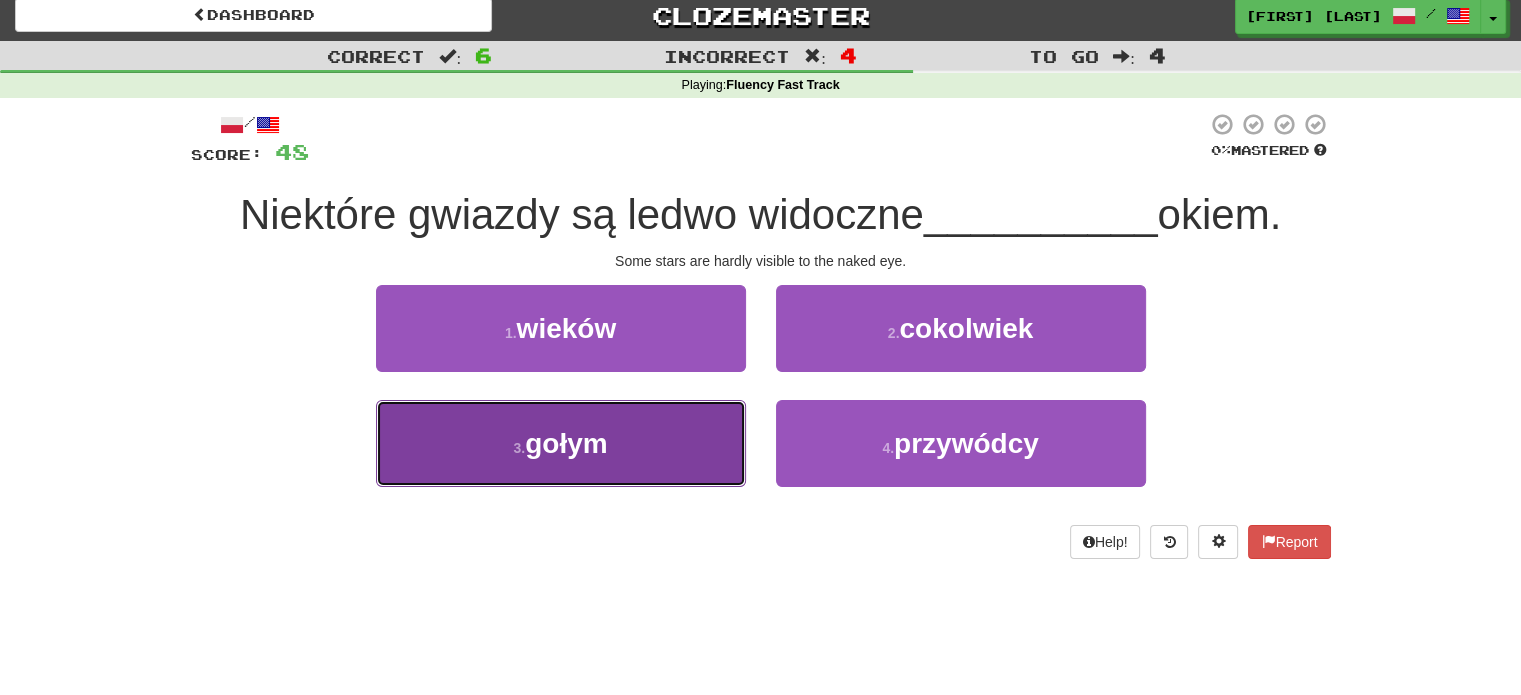click on "3 .  gołym" at bounding box center (561, 443) 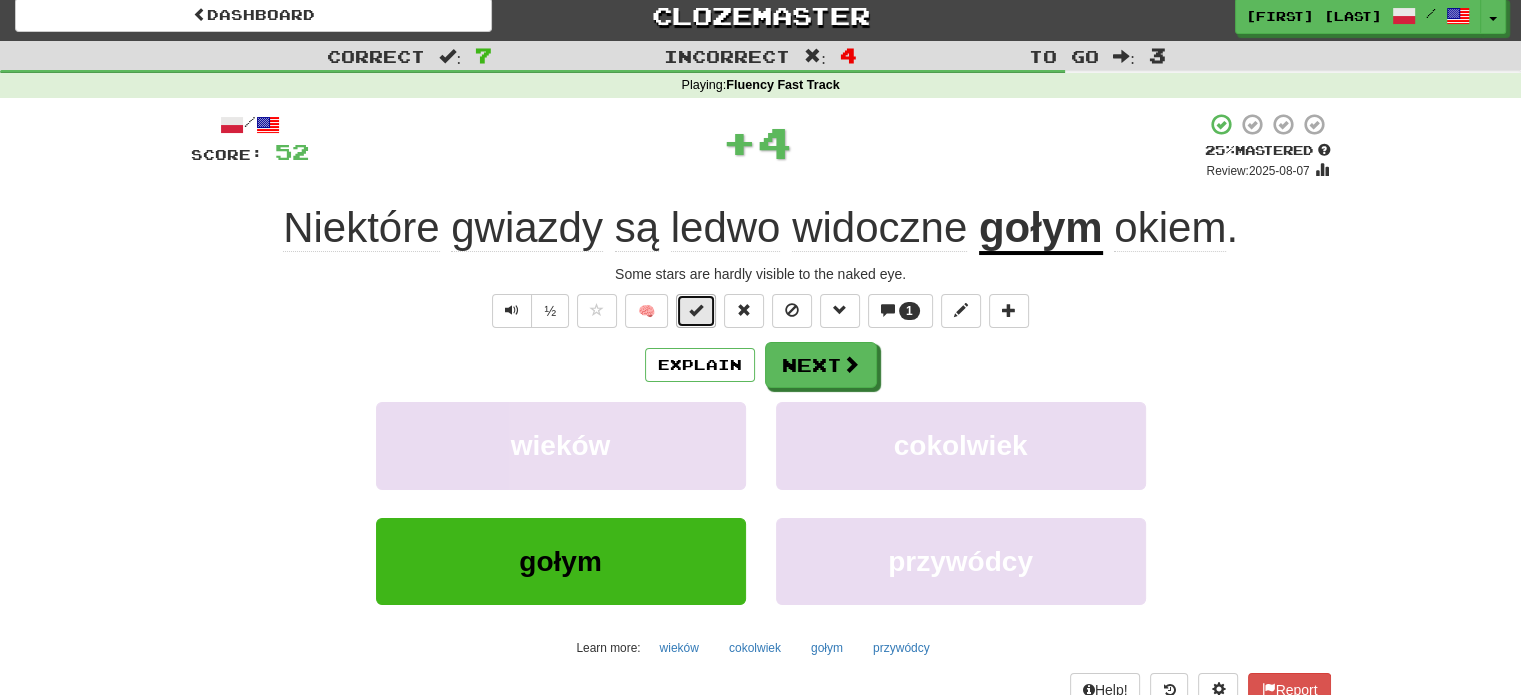 click at bounding box center (696, 310) 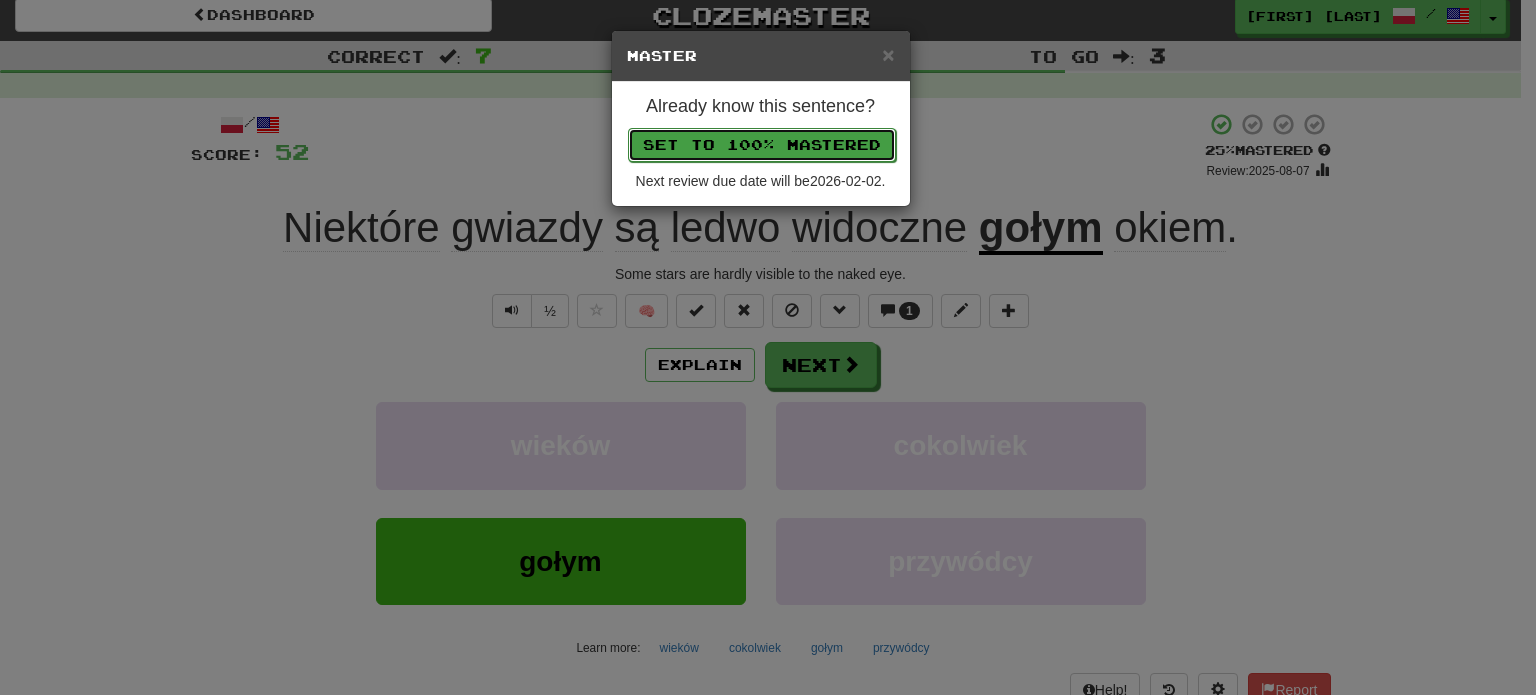 click on "Set to 100% Mastered" at bounding box center [762, 145] 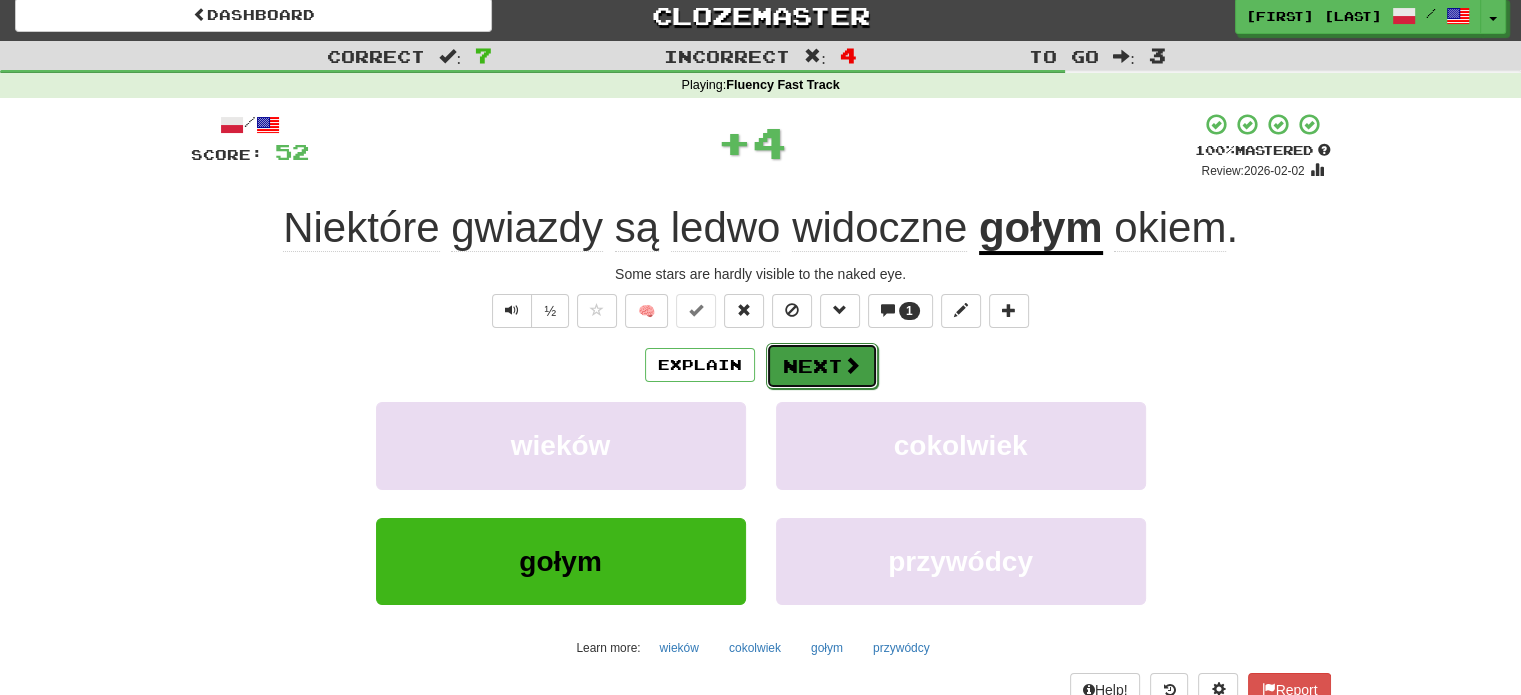 click on "Next" at bounding box center [822, 366] 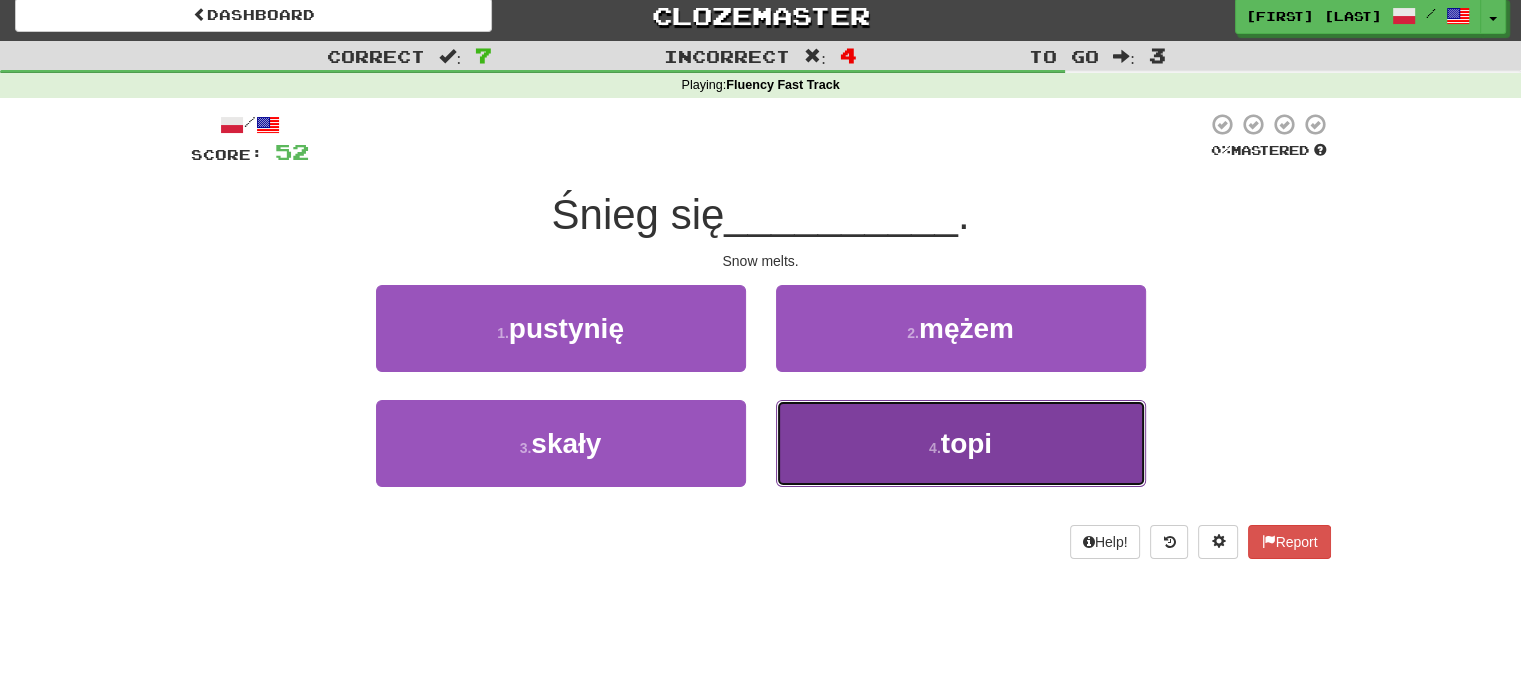 click on "4 .  topi" at bounding box center [961, 443] 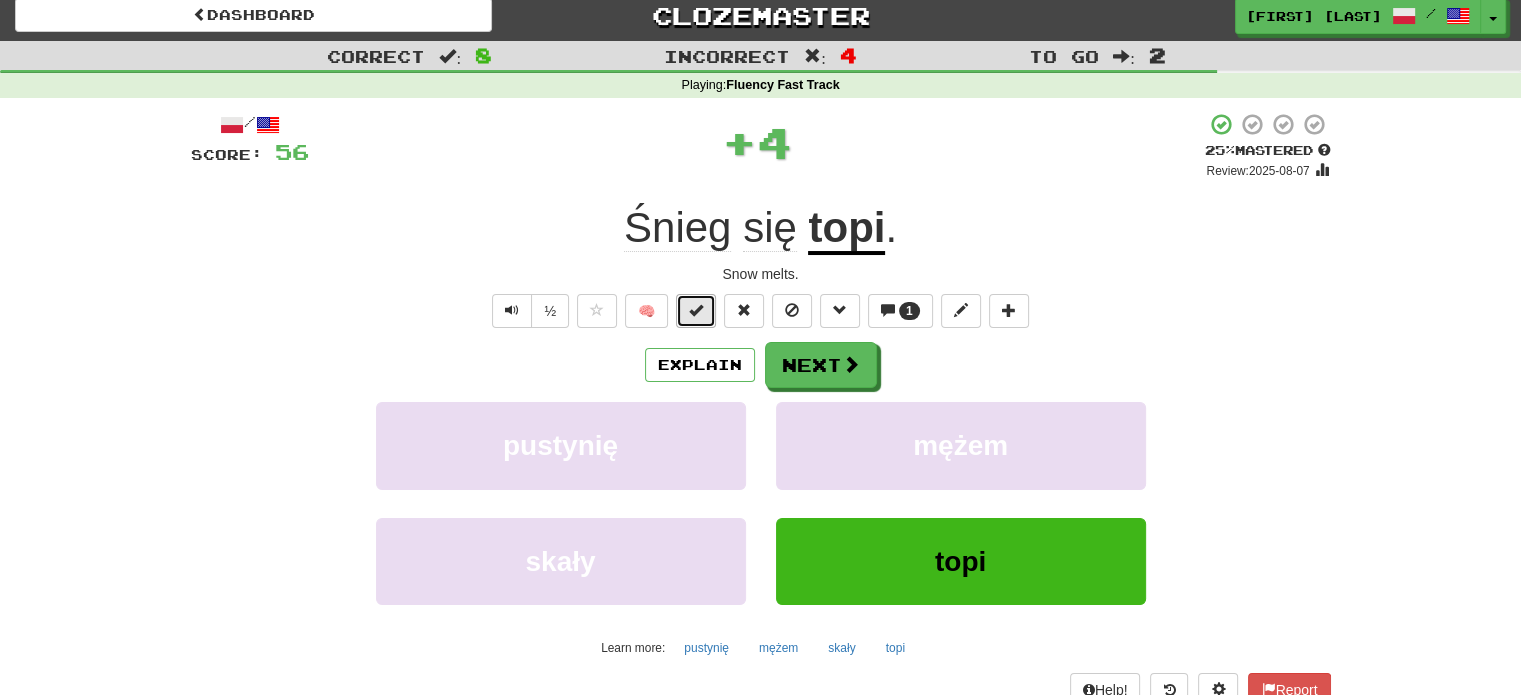 click at bounding box center [696, 311] 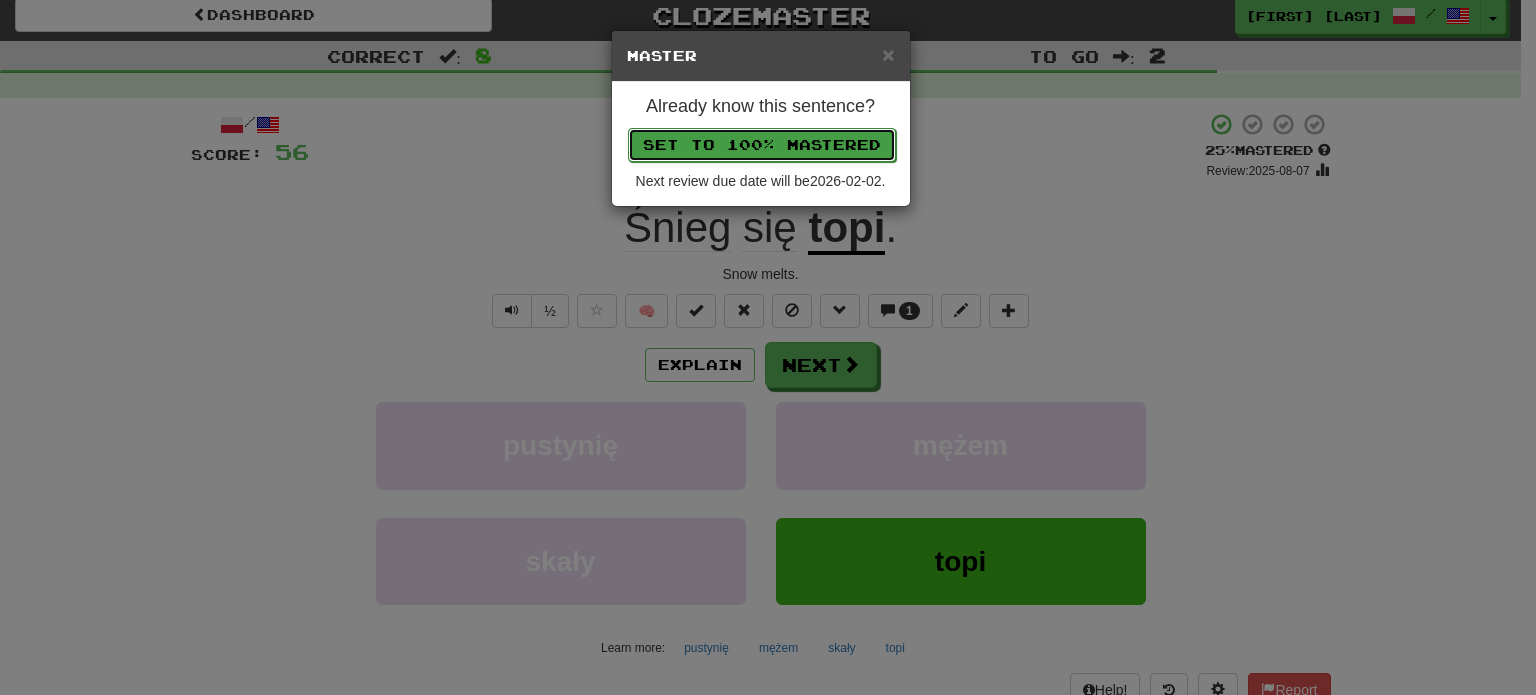 click on "Set to 100% Mastered" at bounding box center [762, 145] 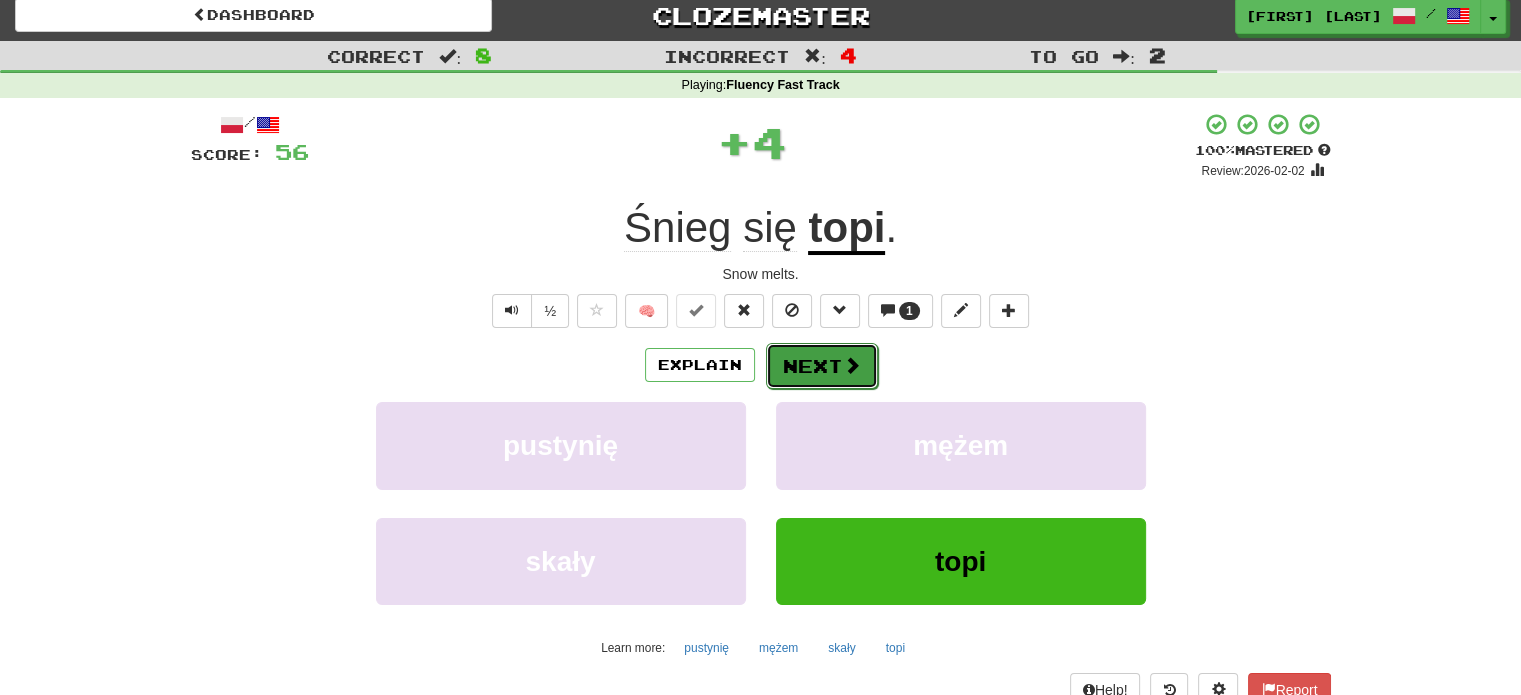 click on "Next" at bounding box center [822, 366] 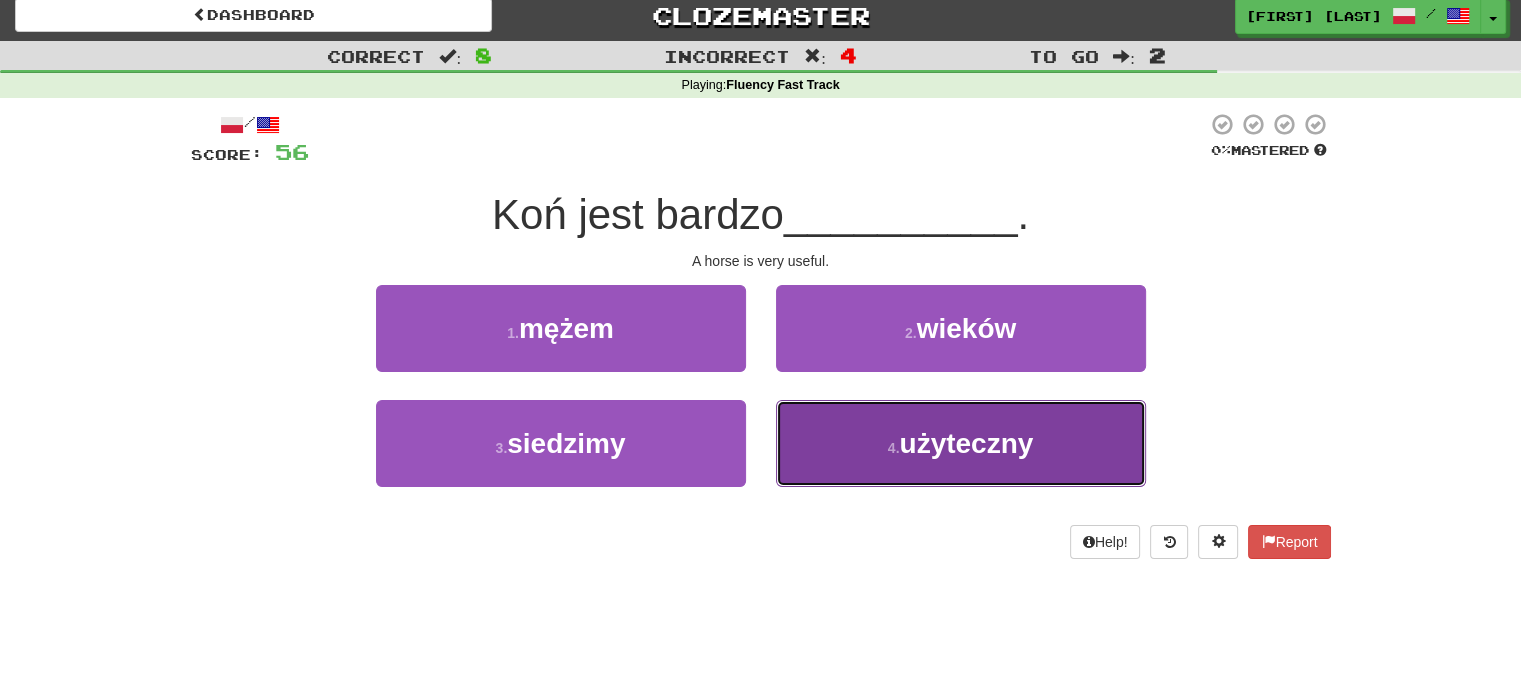 click on "4 .  użyteczny" at bounding box center (961, 443) 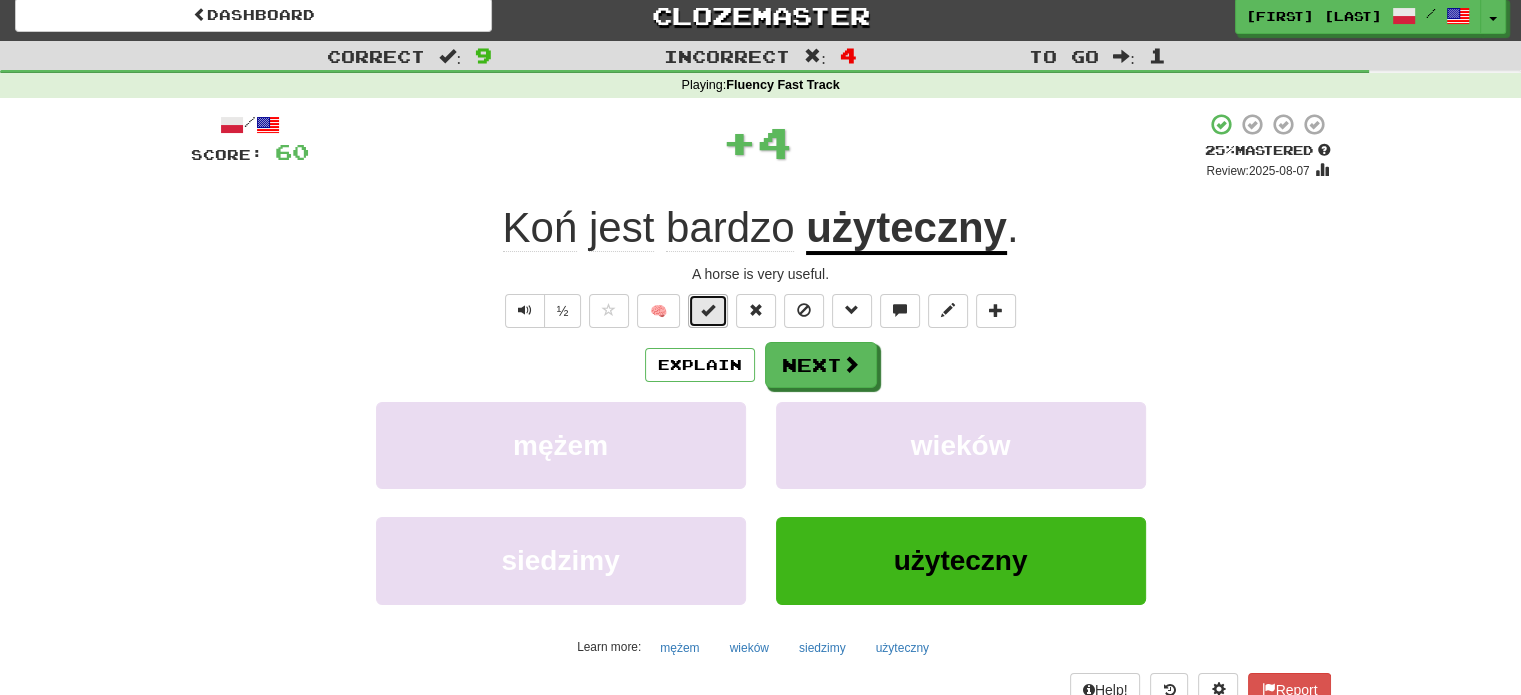 click at bounding box center (708, 311) 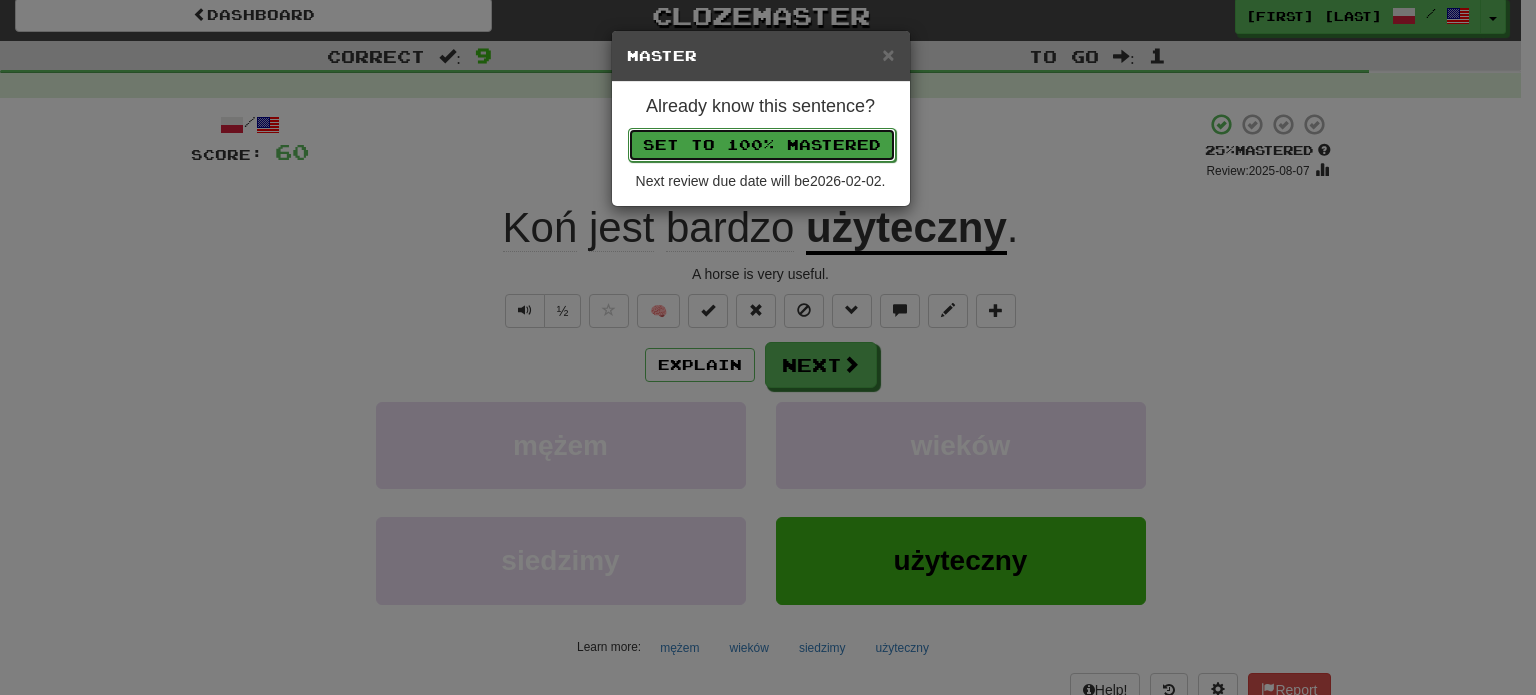 click on "Set to 100% Mastered" at bounding box center (762, 145) 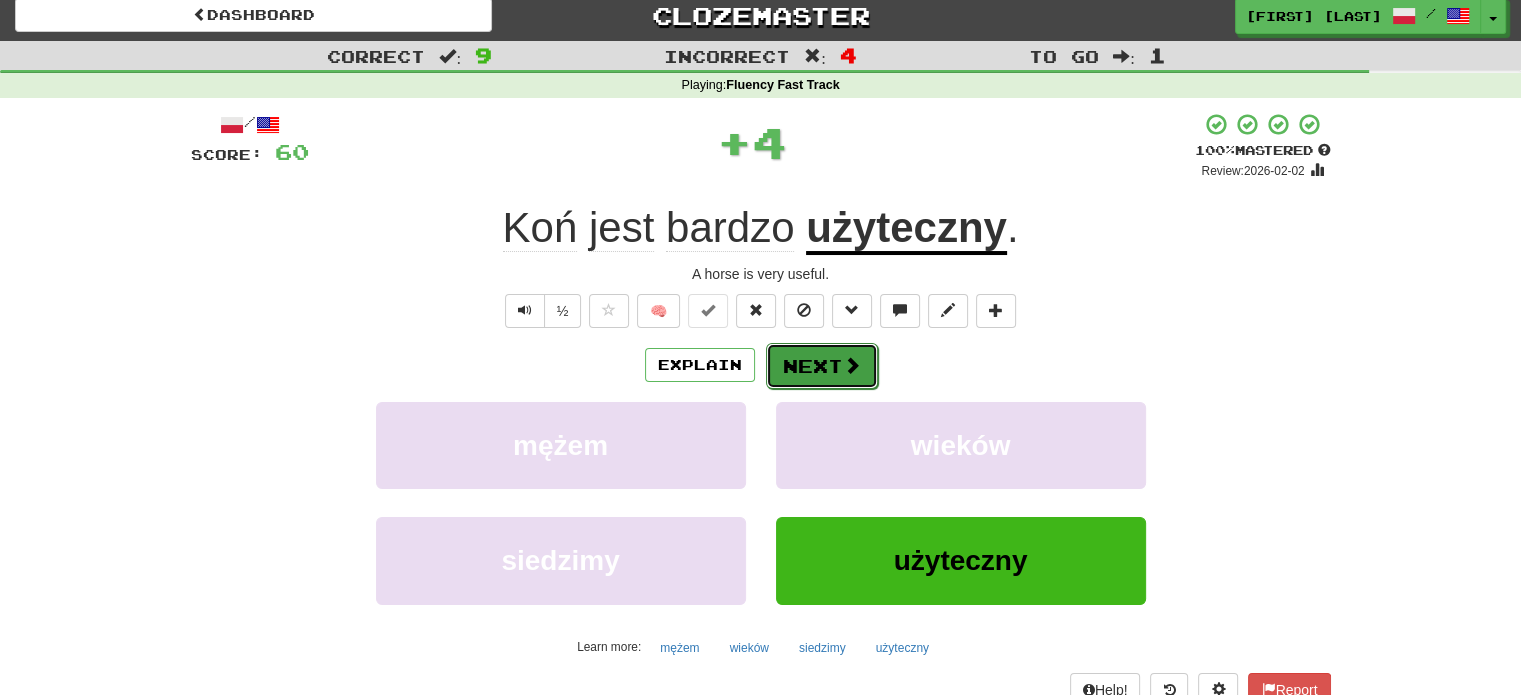 click on "Next" at bounding box center (822, 366) 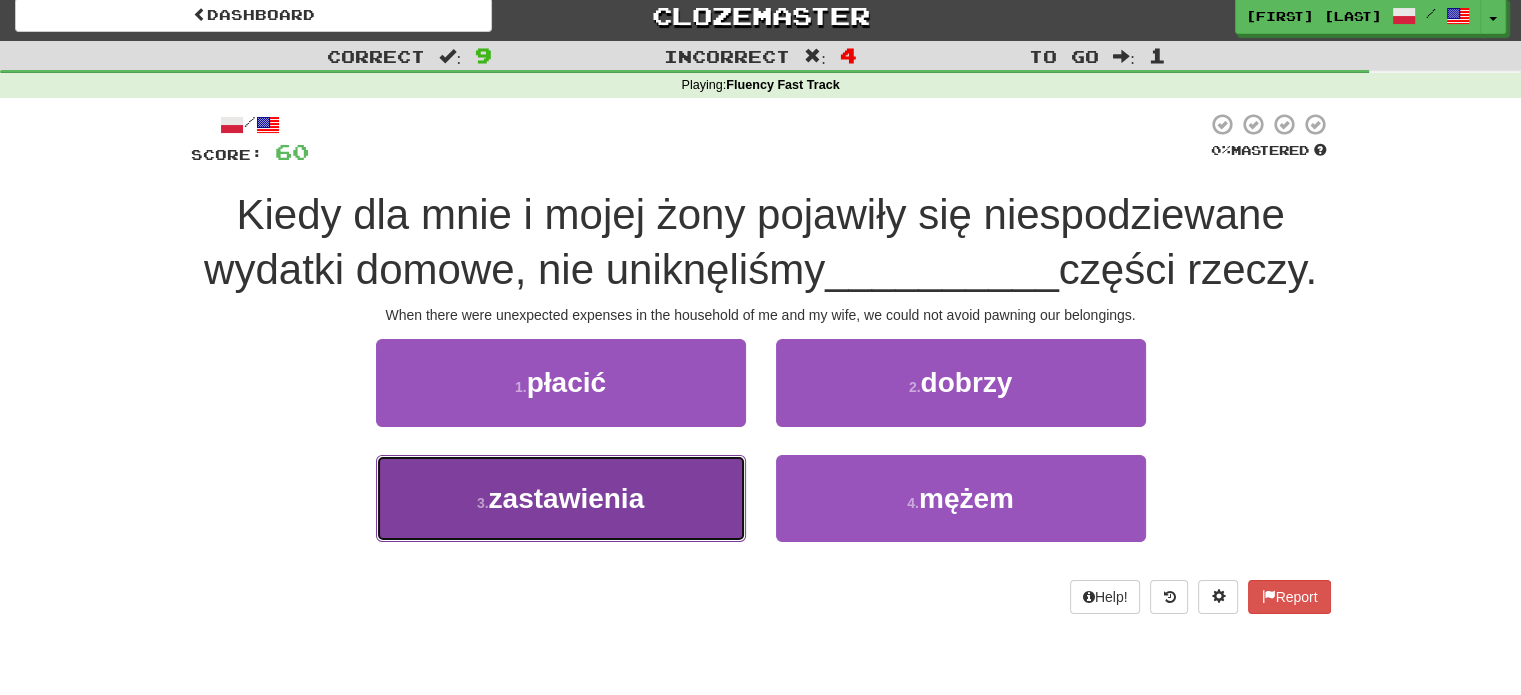 click on "3 .  zastawienia" at bounding box center [561, 498] 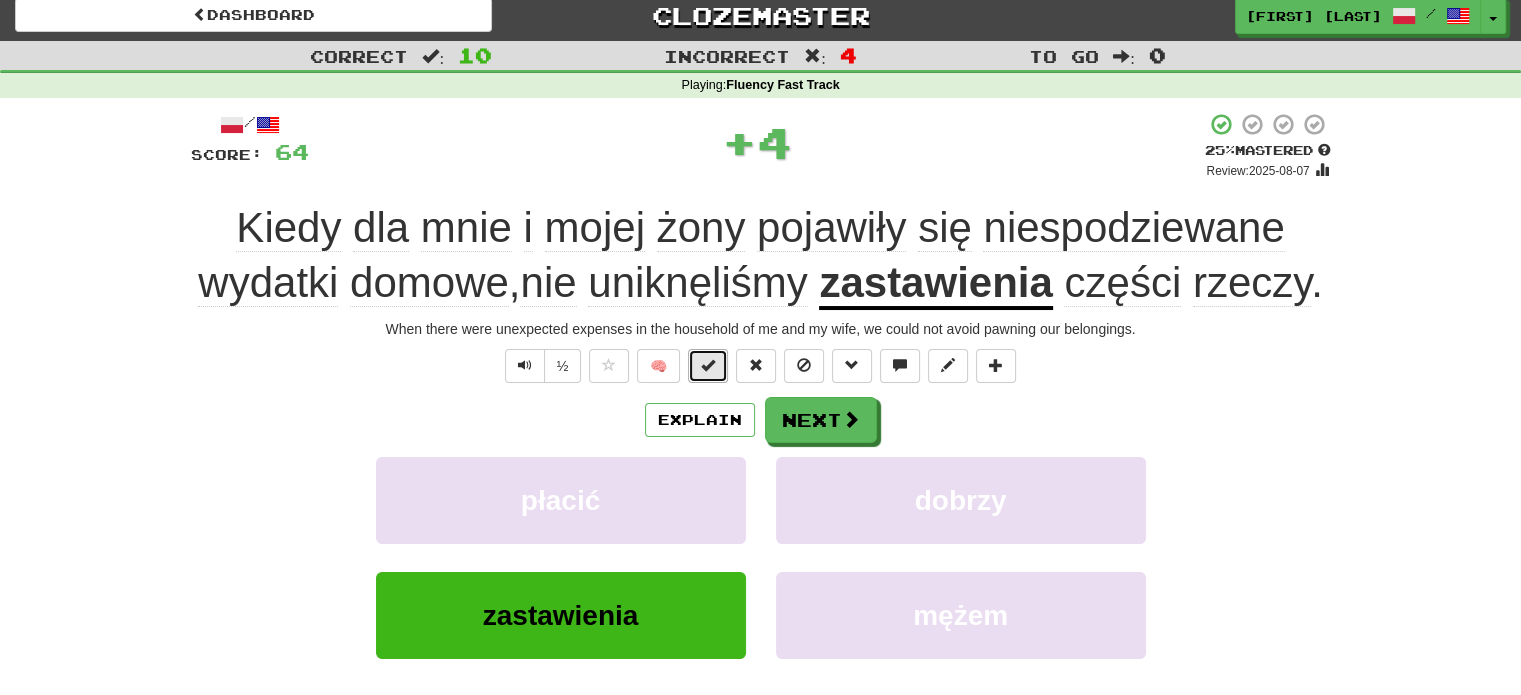 click at bounding box center (708, 366) 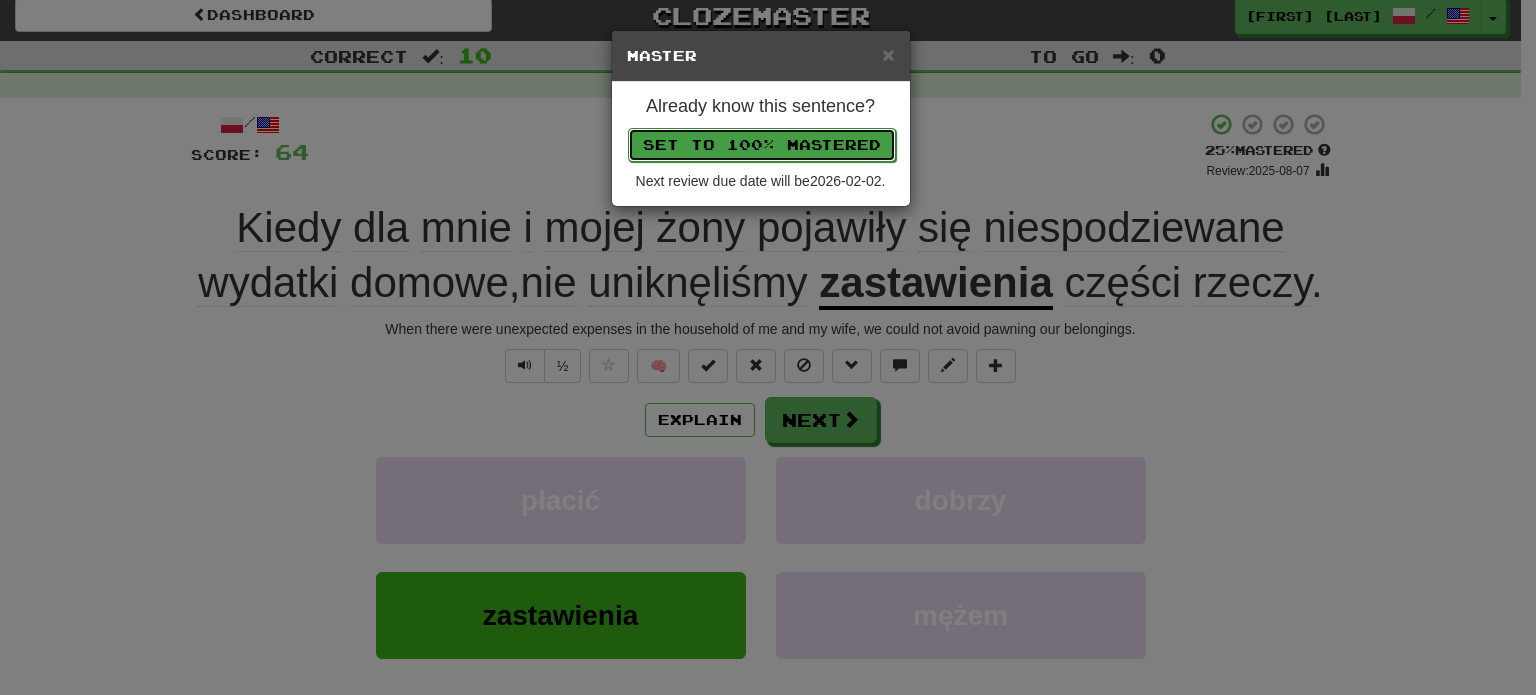 click on "Set to 100% Mastered" at bounding box center [762, 145] 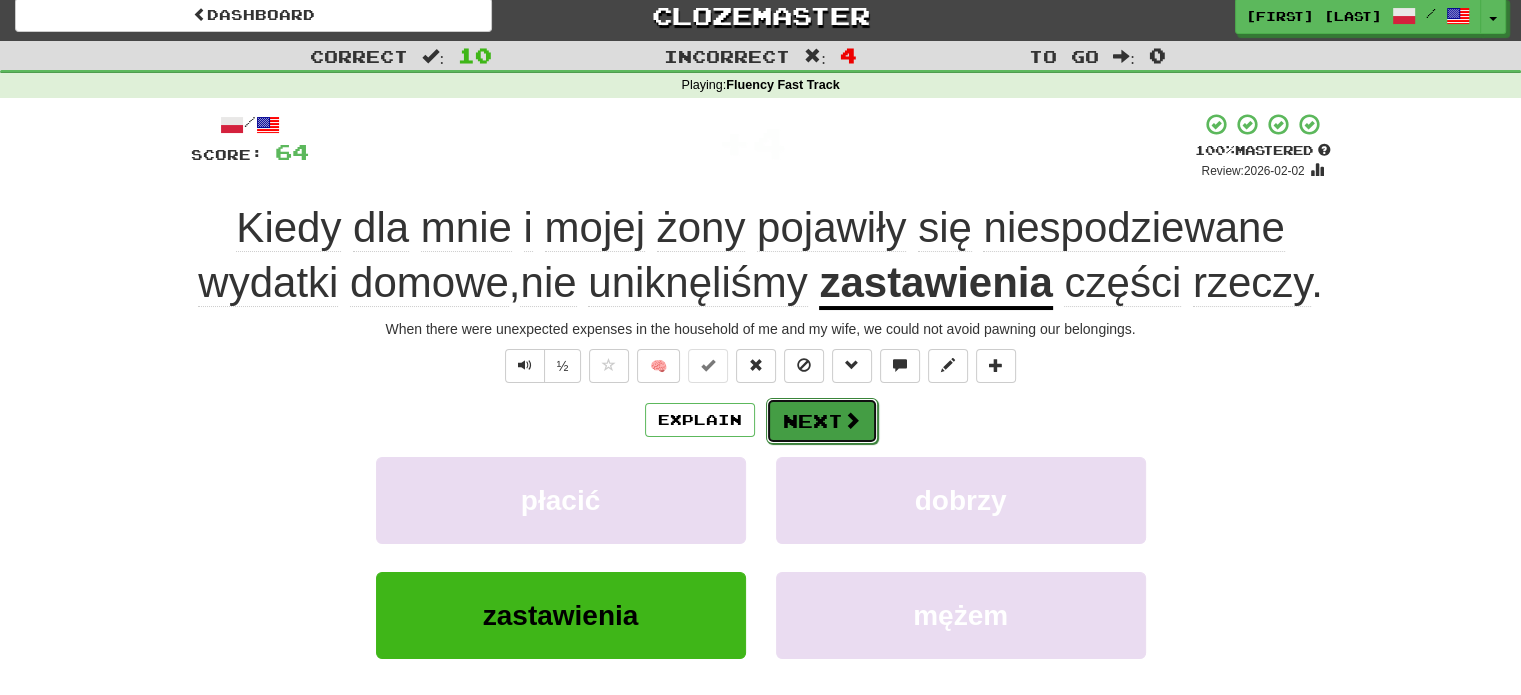 click on "Next" at bounding box center (822, 421) 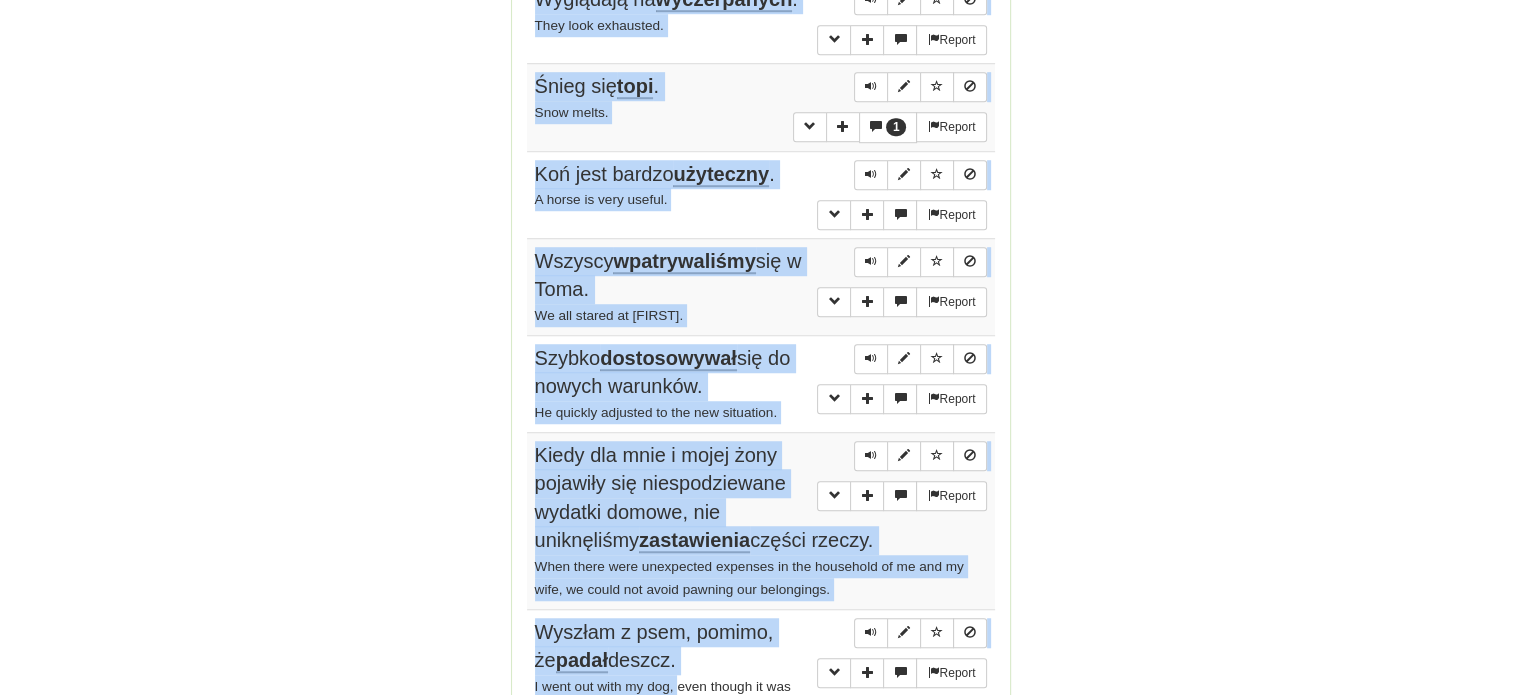 scroll, scrollTop: 1648, scrollLeft: 0, axis: vertical 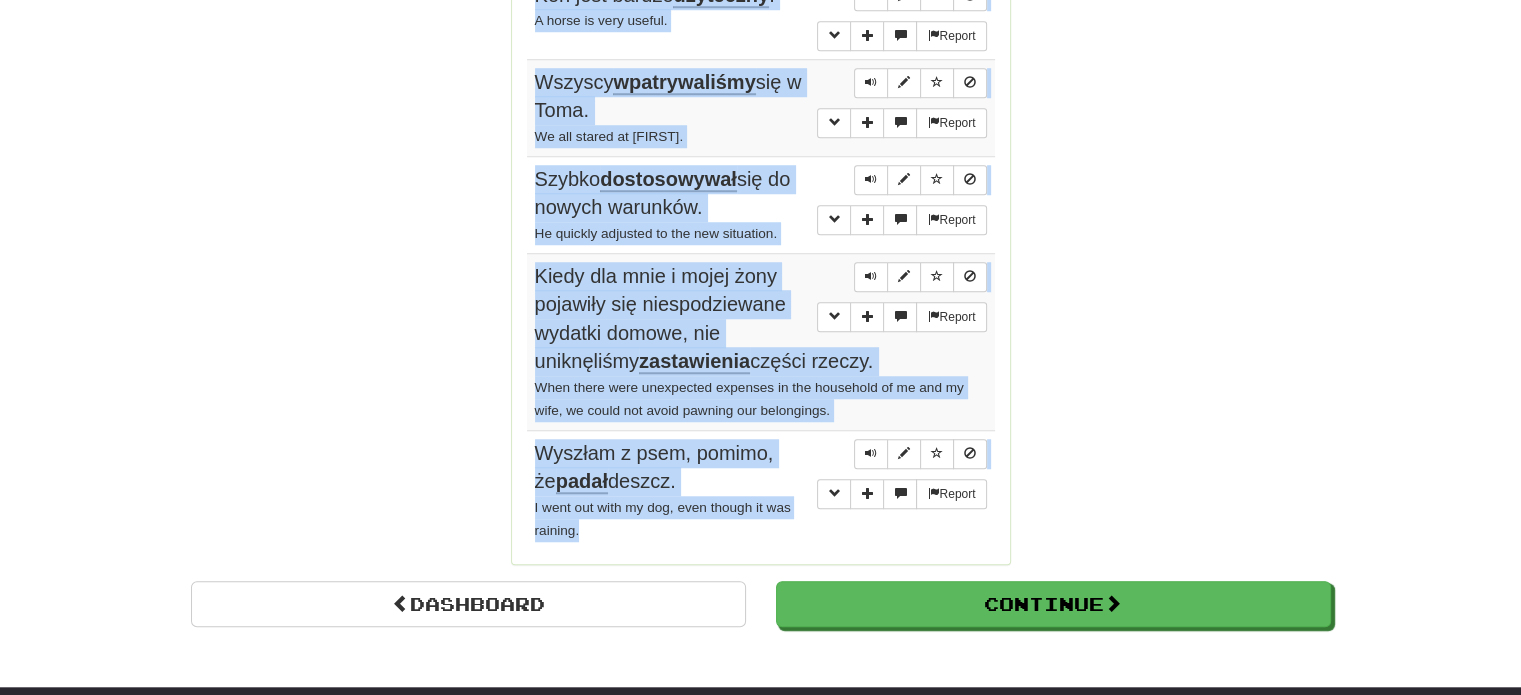 drag, startPoint x: 528, startPoint y: 178, endPoint x: 718, endPoint y: 511, distance: 383.39145 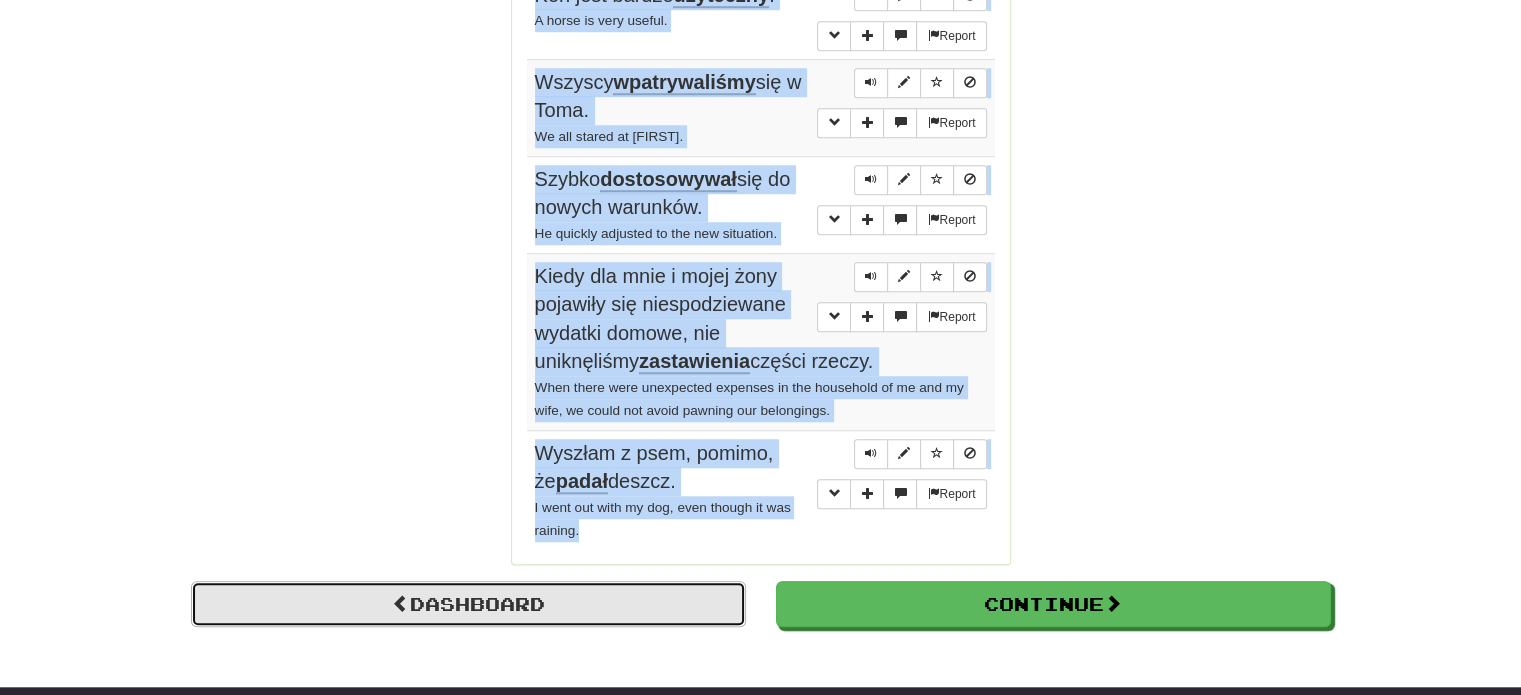 click on "Dashboard" at bounding box center [468, 604] 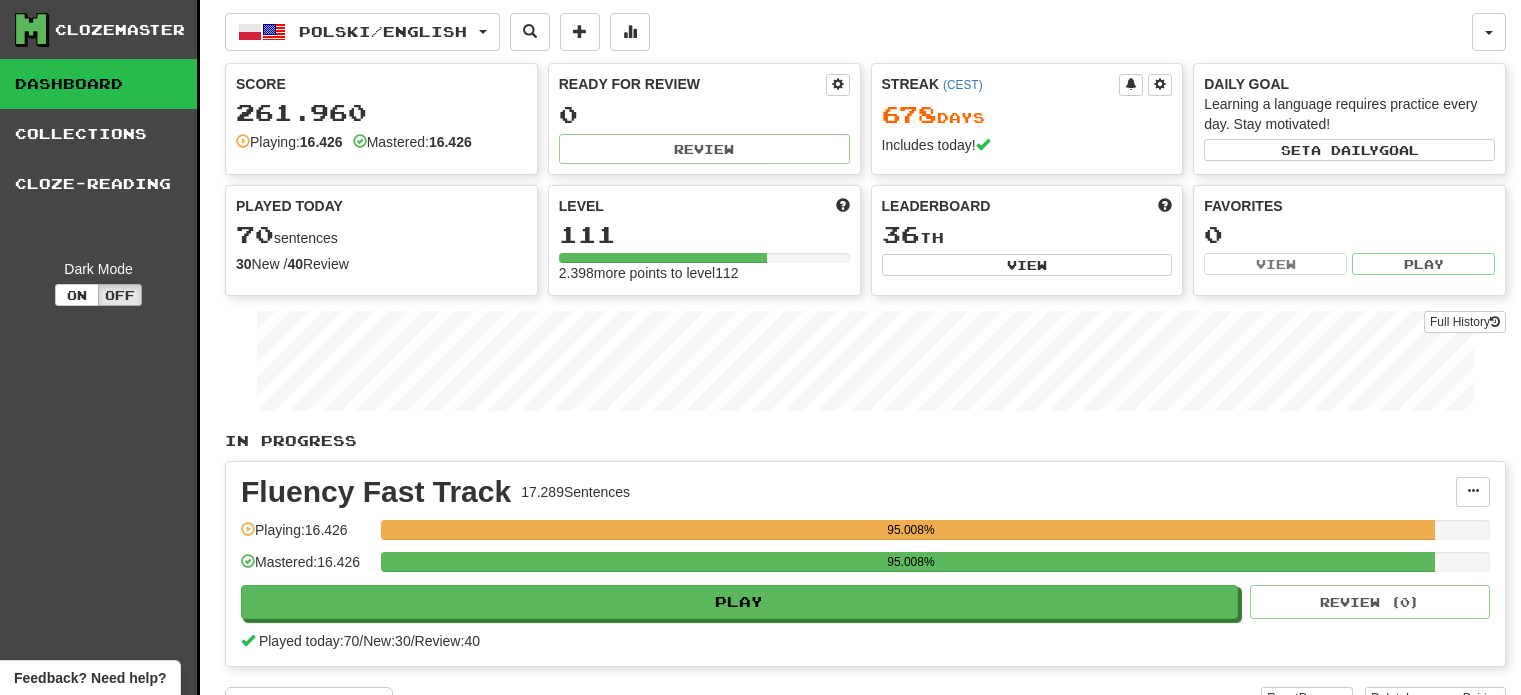 scroll, scrollTop: 0, scrollLeft: 0, axis: both 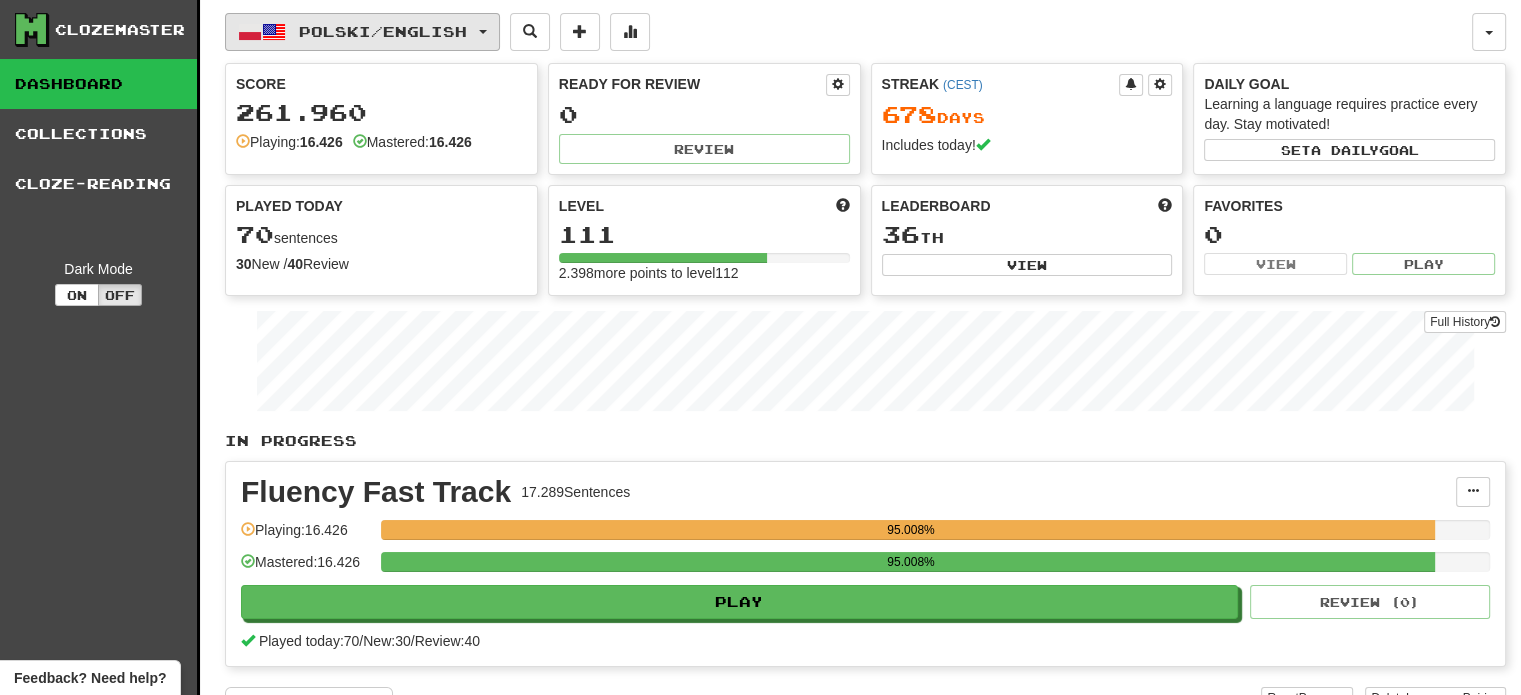 click on "Polski  /  English" at bounding box center (383, 31) 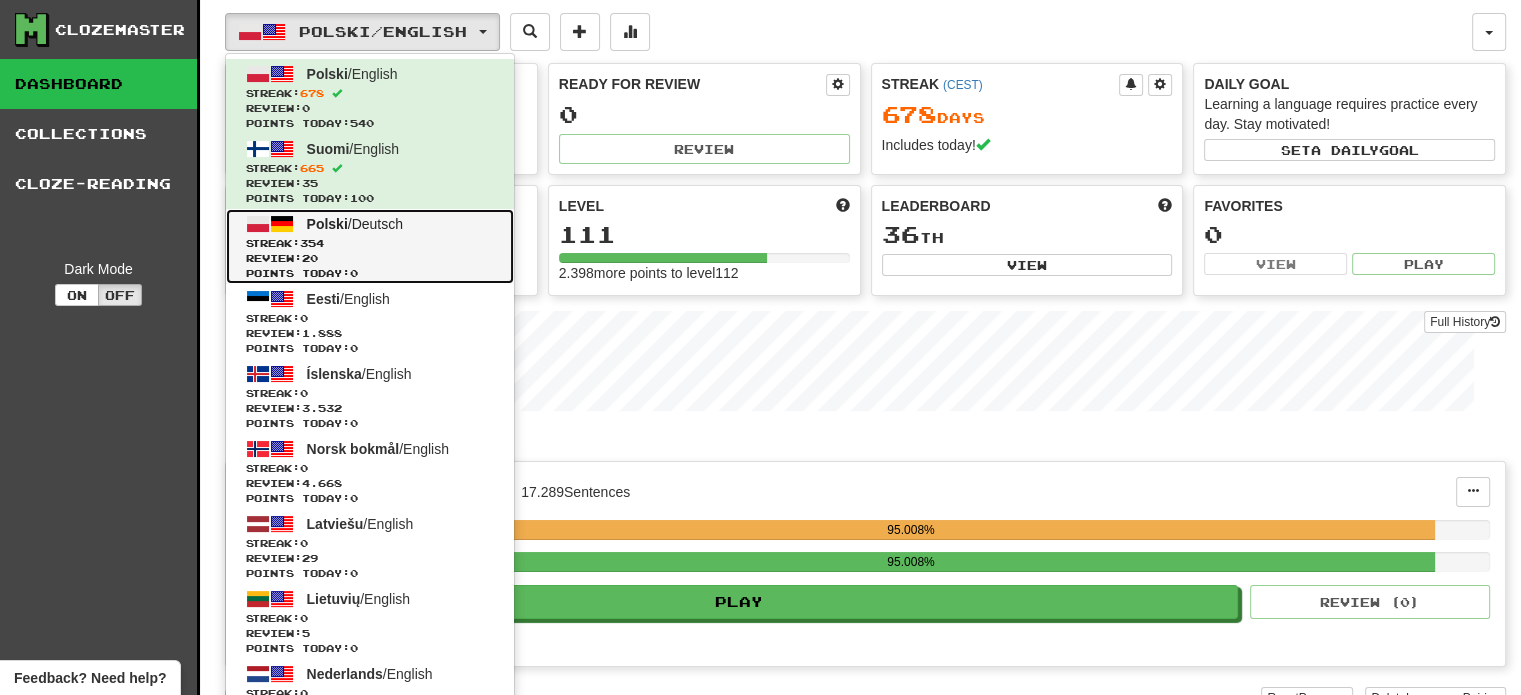 click on "Review:  20" at bounding box center [370, 258] 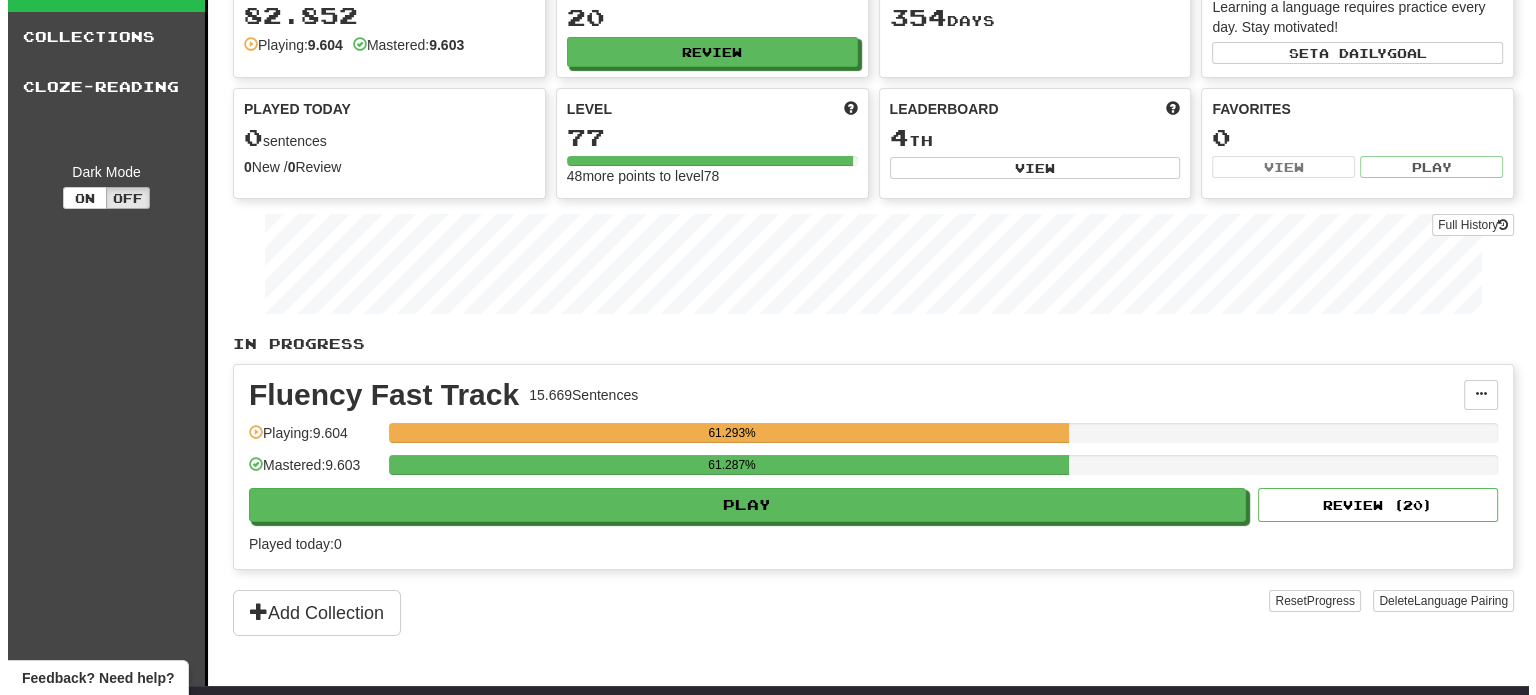 scroll, scrollTop: 100, scrollLeft: 0, axis: vertical 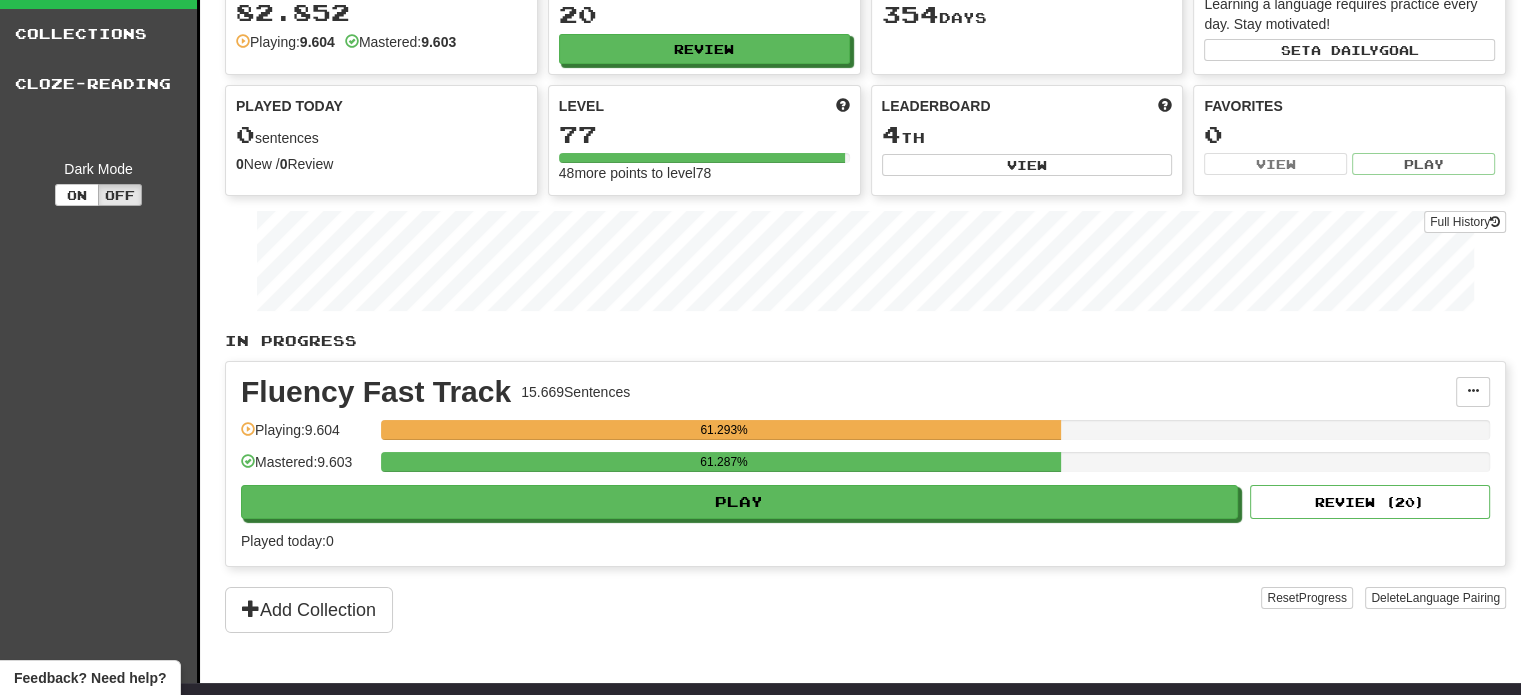 click on "Fluency Fast Track 15.669 Sentences Manage Sentences Unpin from Dashboard Playing: 9.604 61.293% Mastered: 9.603 61.287% Play Review ( 20 ) Played today: 0" at bounding box center (865, 464) 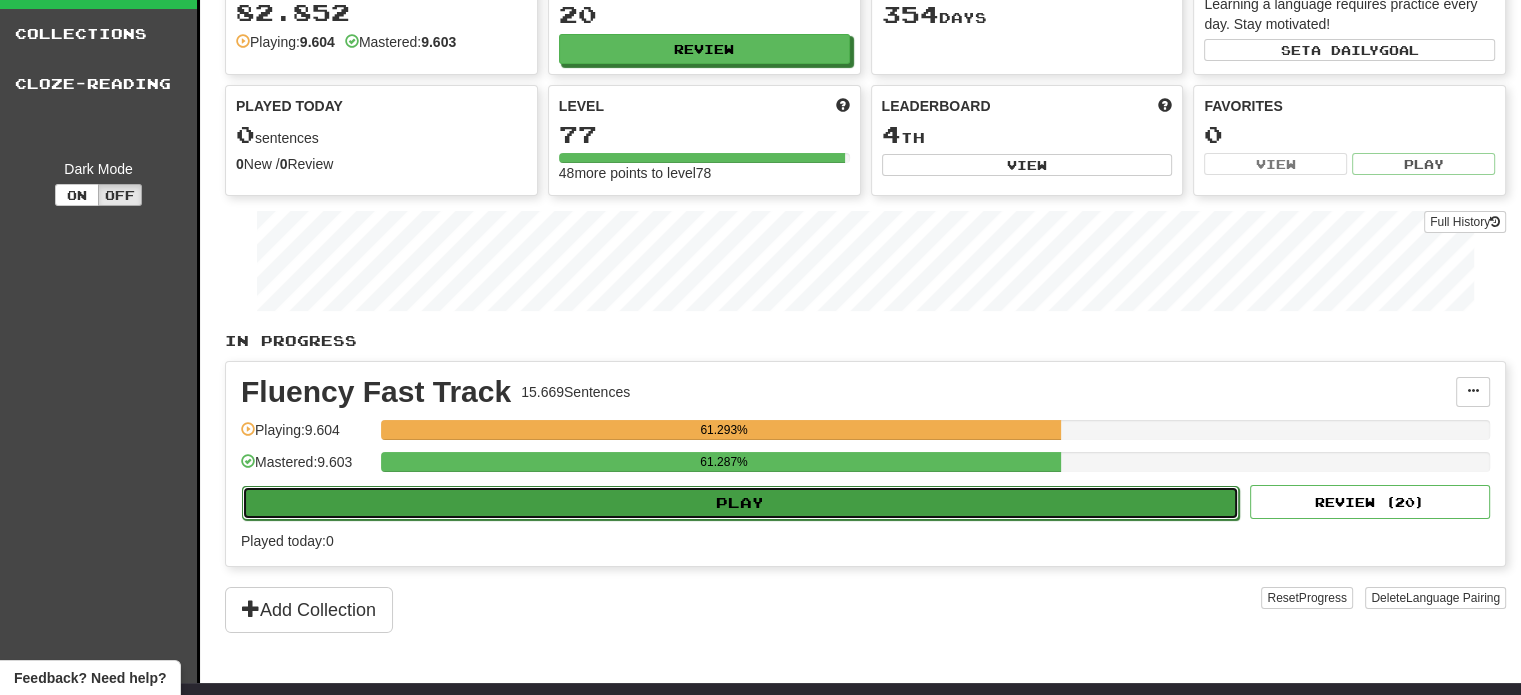 click on "Play" at bounding box center [740, 503] 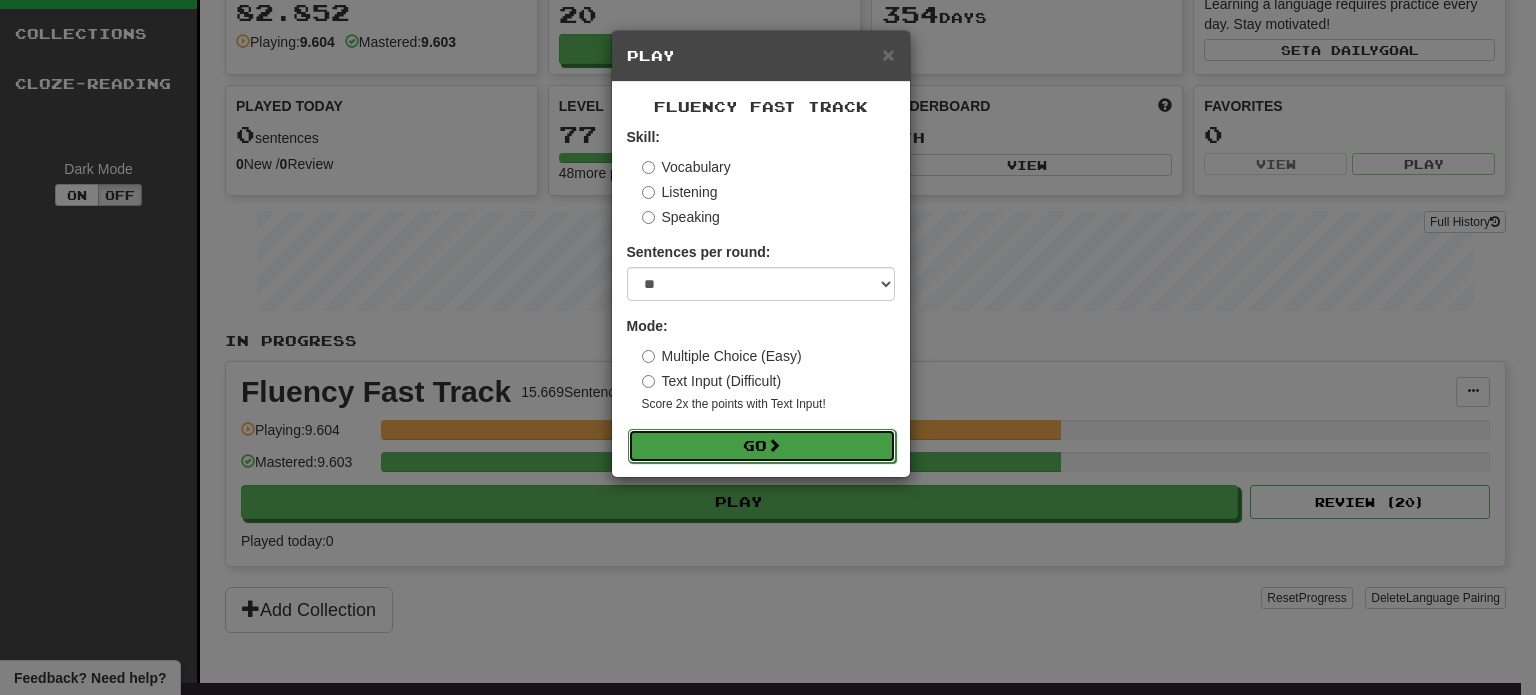 click on "Go" at bounding box center [762, 446] 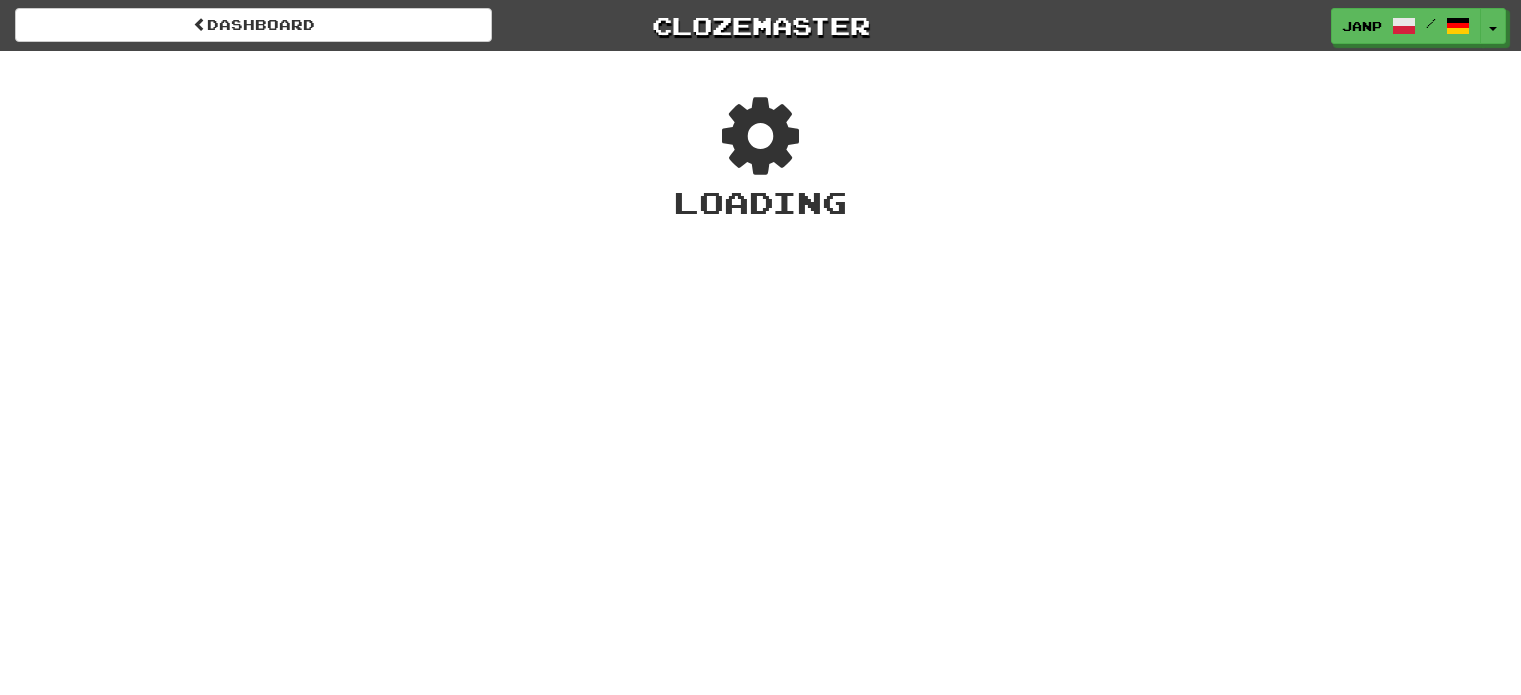 scroll, scrollTop: 0, scrollLeft: 0, axis: both 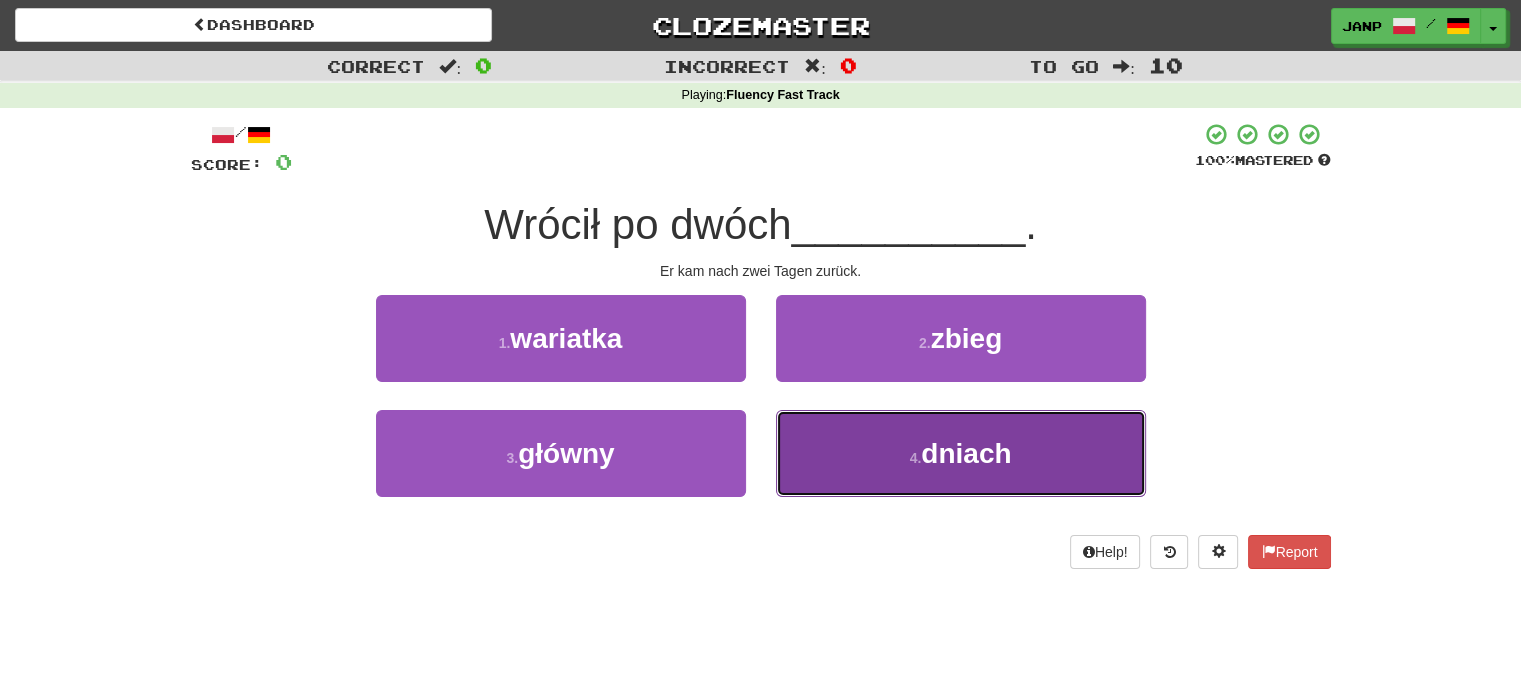 click on "4 .  dniach" at bounding box center [961, 453] 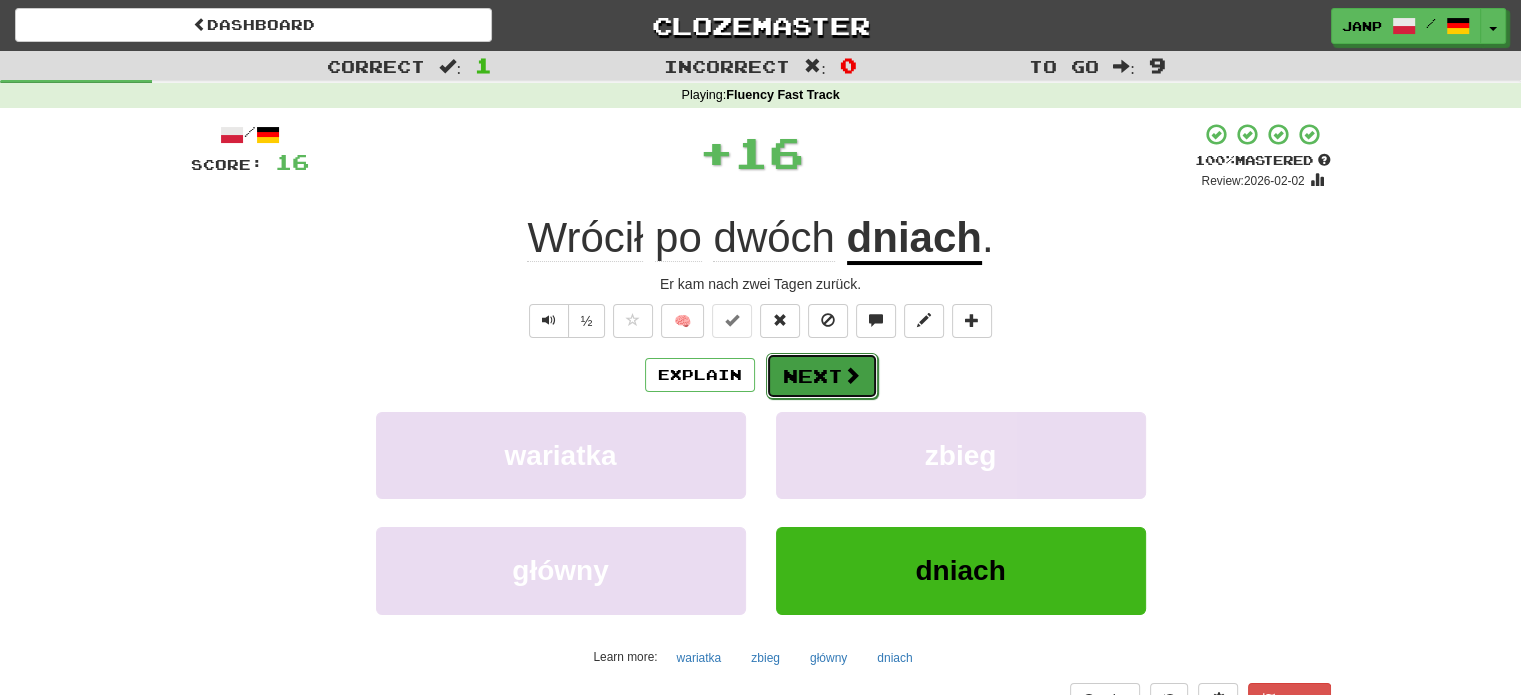 click on "Next" at bounding box center (822, 376) 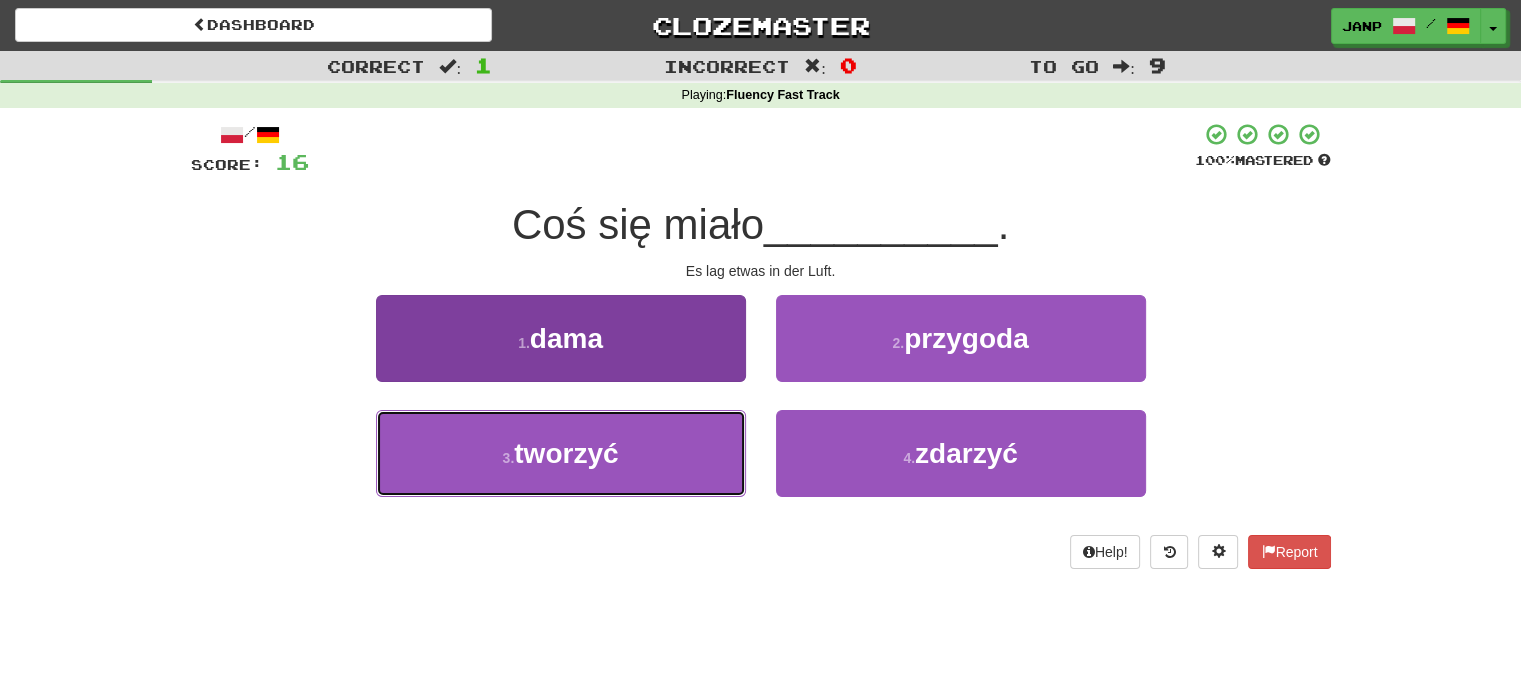 click on "3 .  tworzyć" at bounding box center (561, 453) 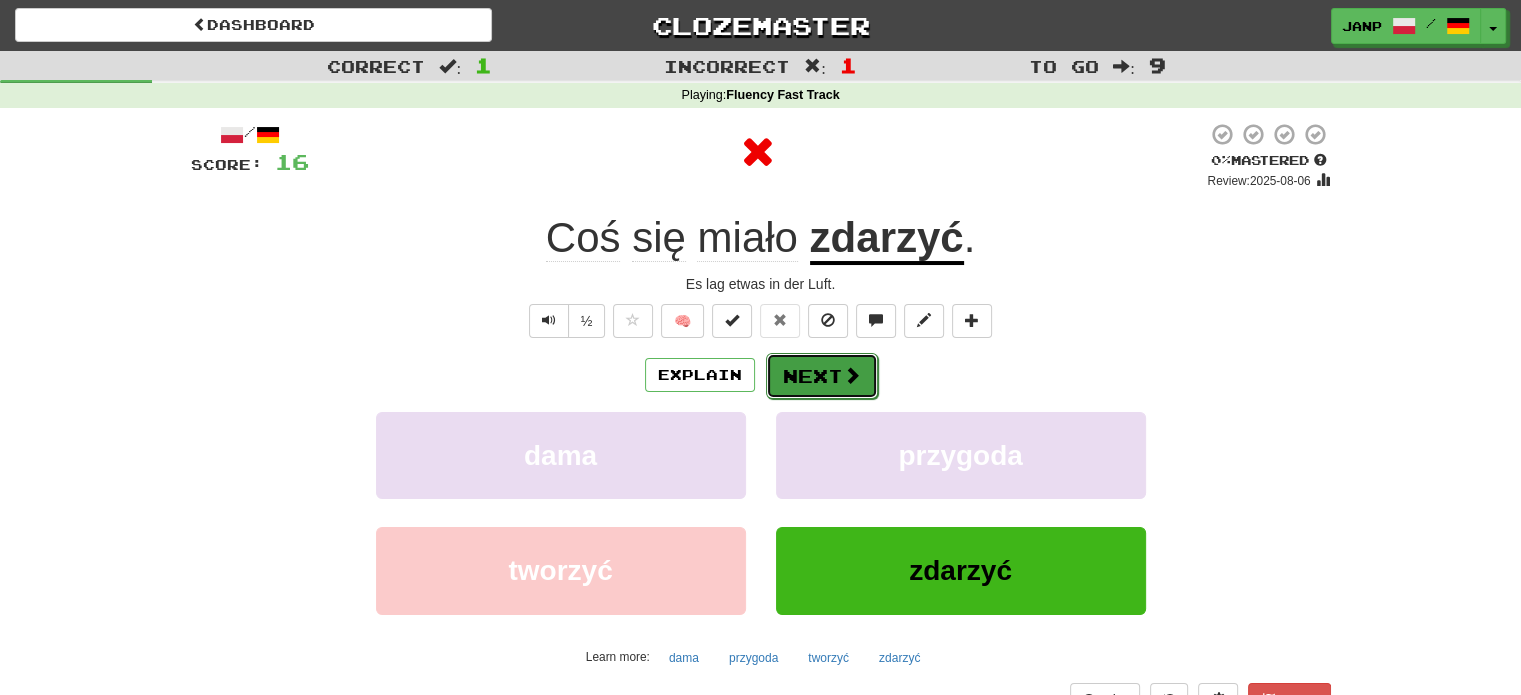 click on "Next" at bounding box center [822, 376] 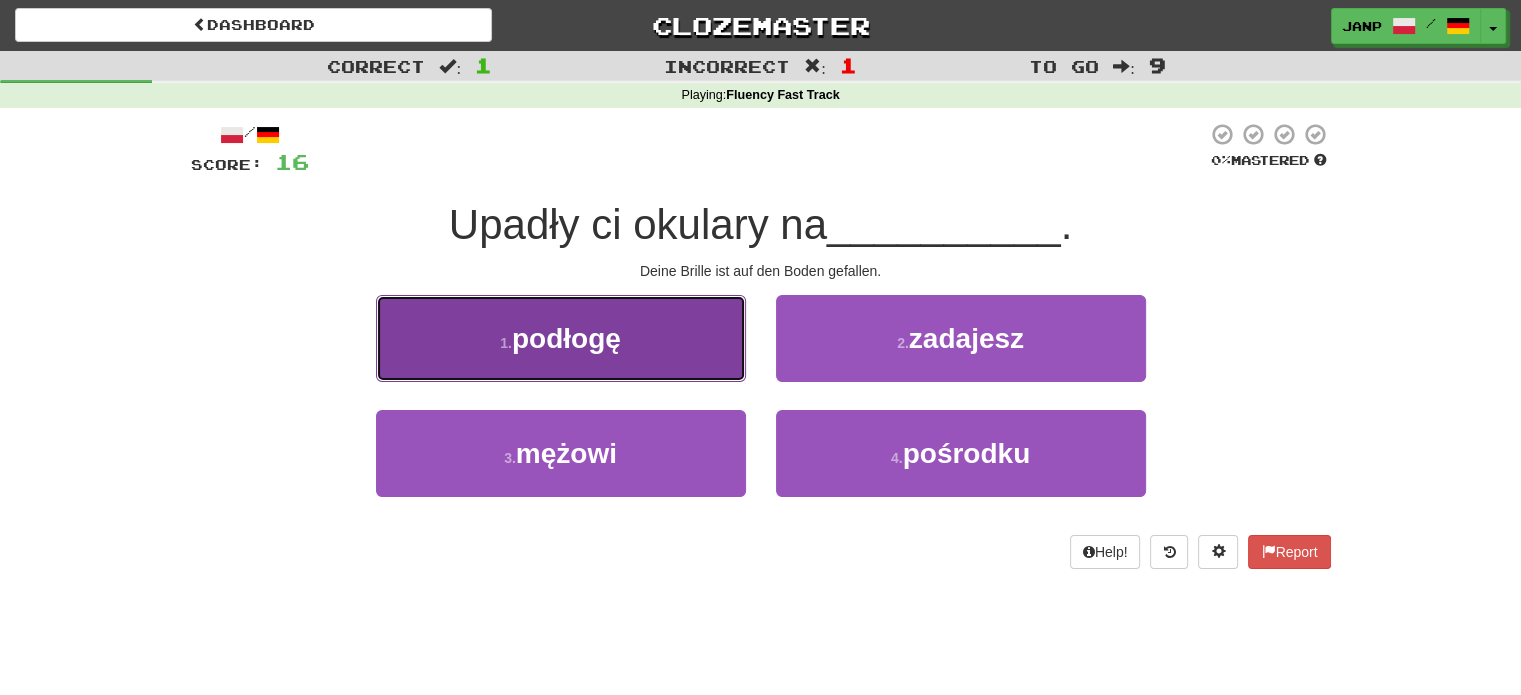 click on "1 .  podłogę" at bounding box center (561, 338) 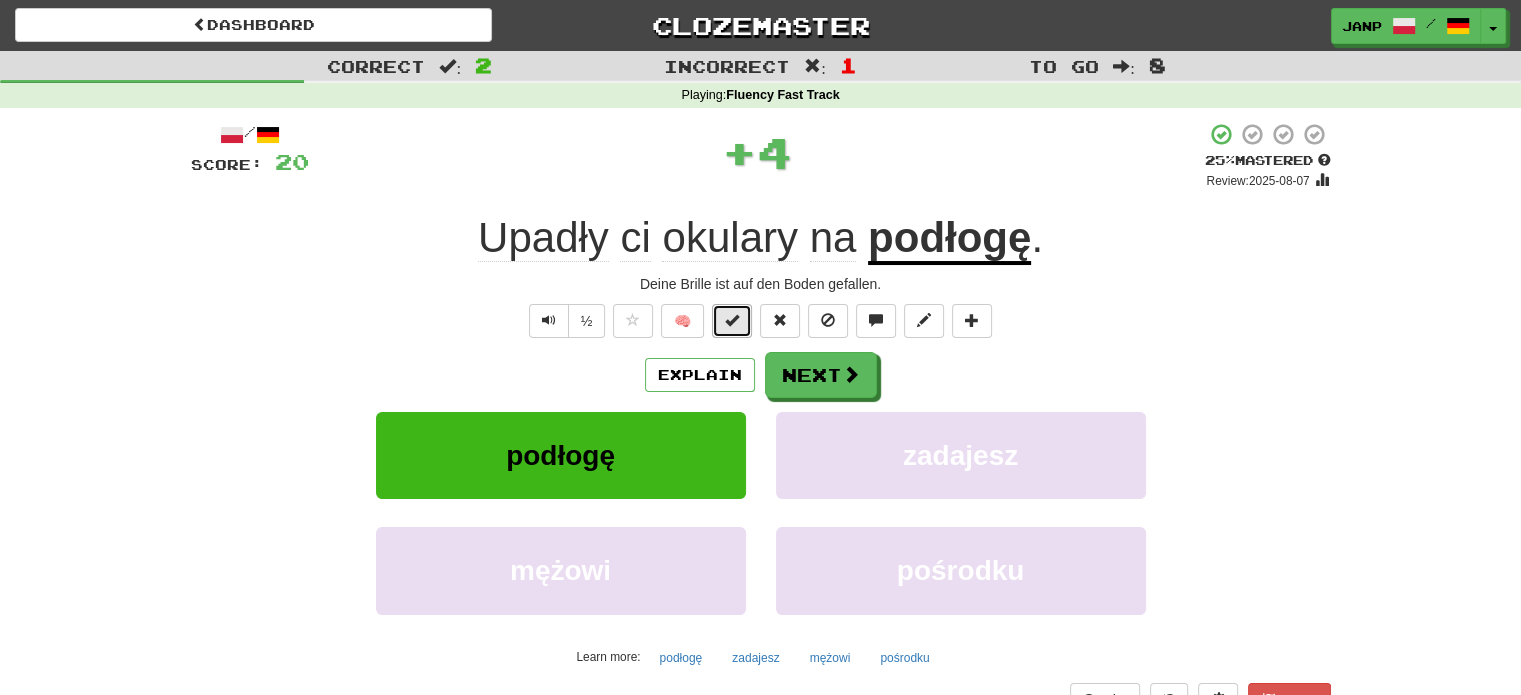 click at bounding box center [732, 321] 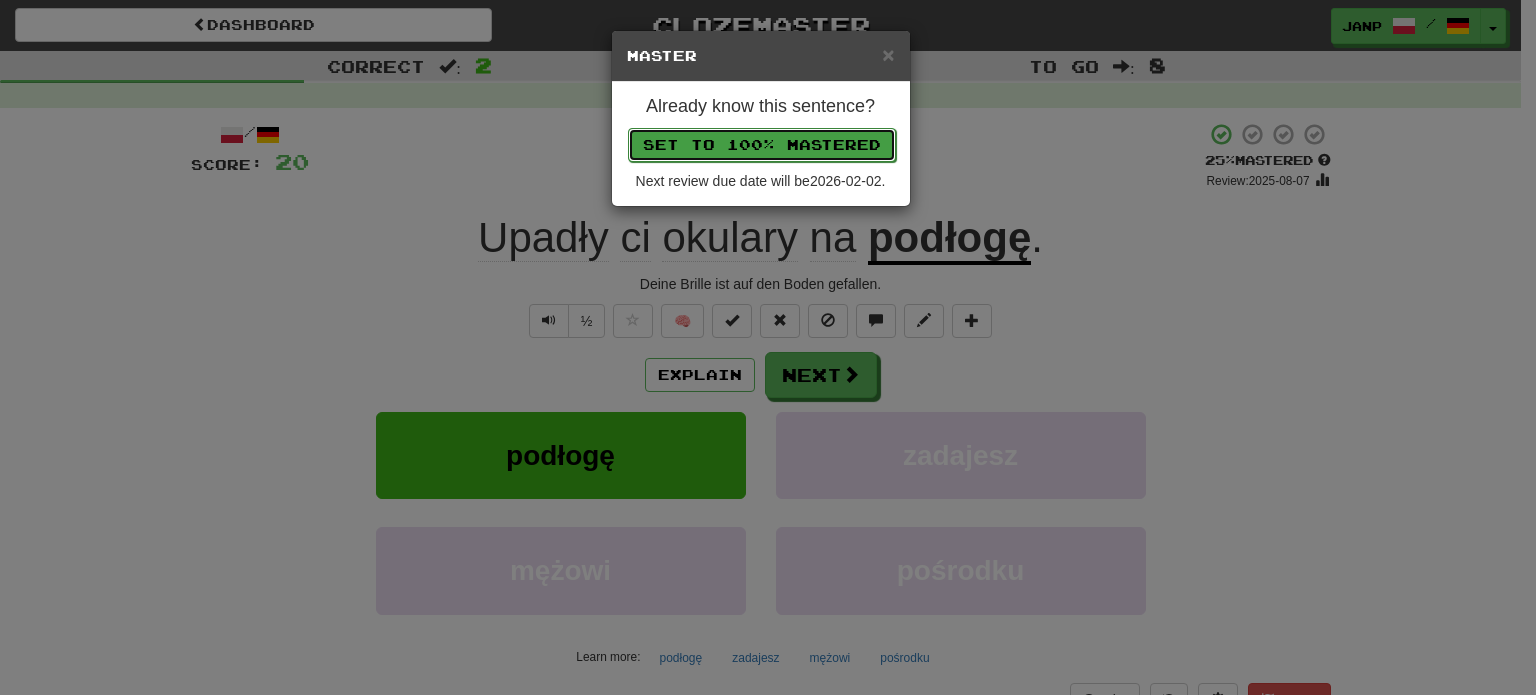 click on "Set to 100% Mastered" at bounding box center [762, 145] 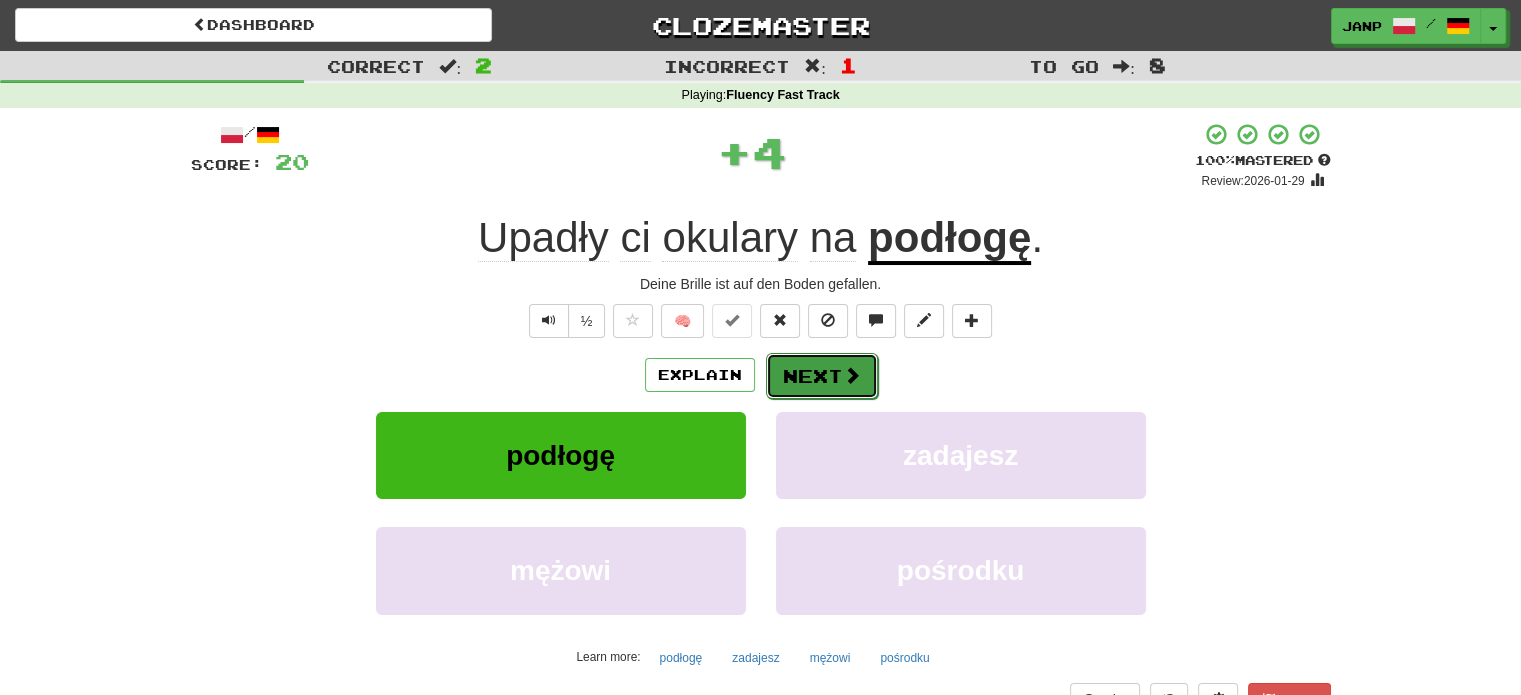 click on "Next" at bounding box center (822, 376) 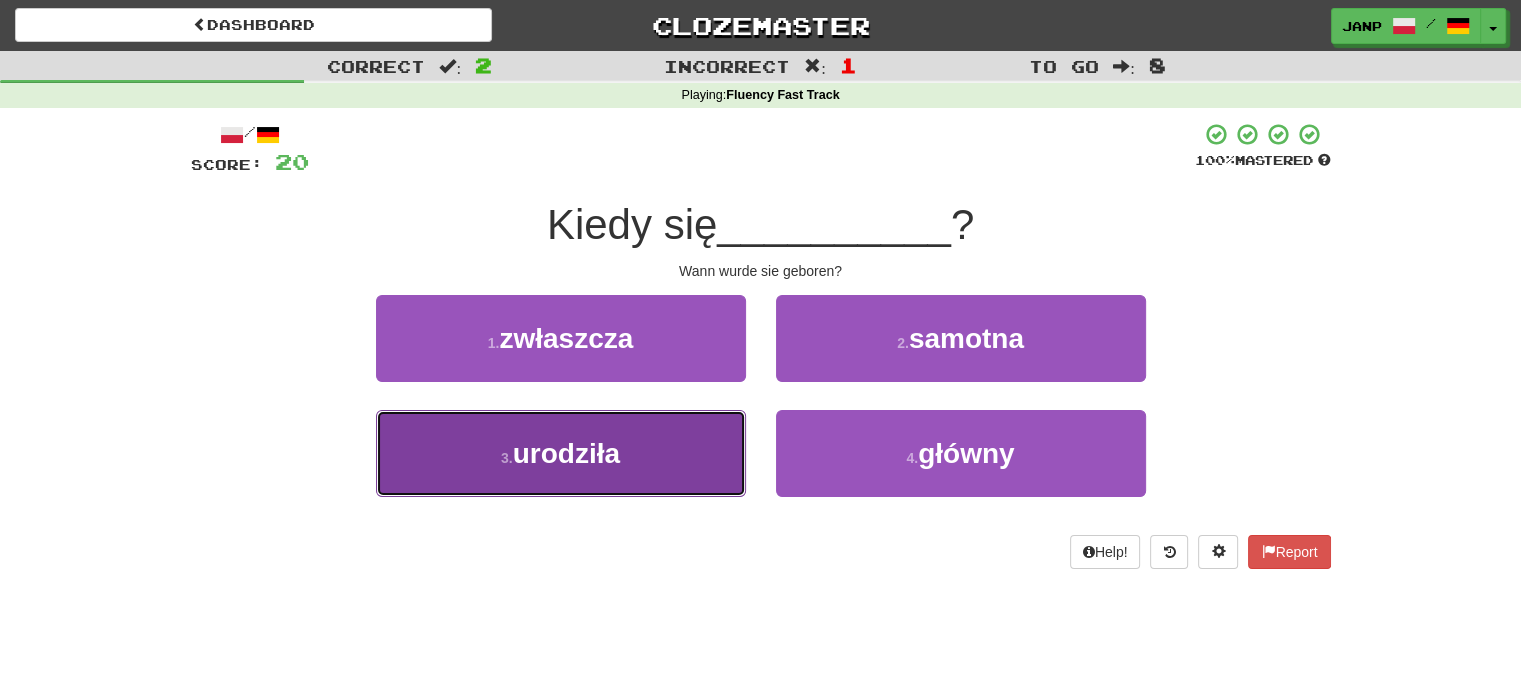 click on "3 .  urodziła" at bounding box center [561, 453] 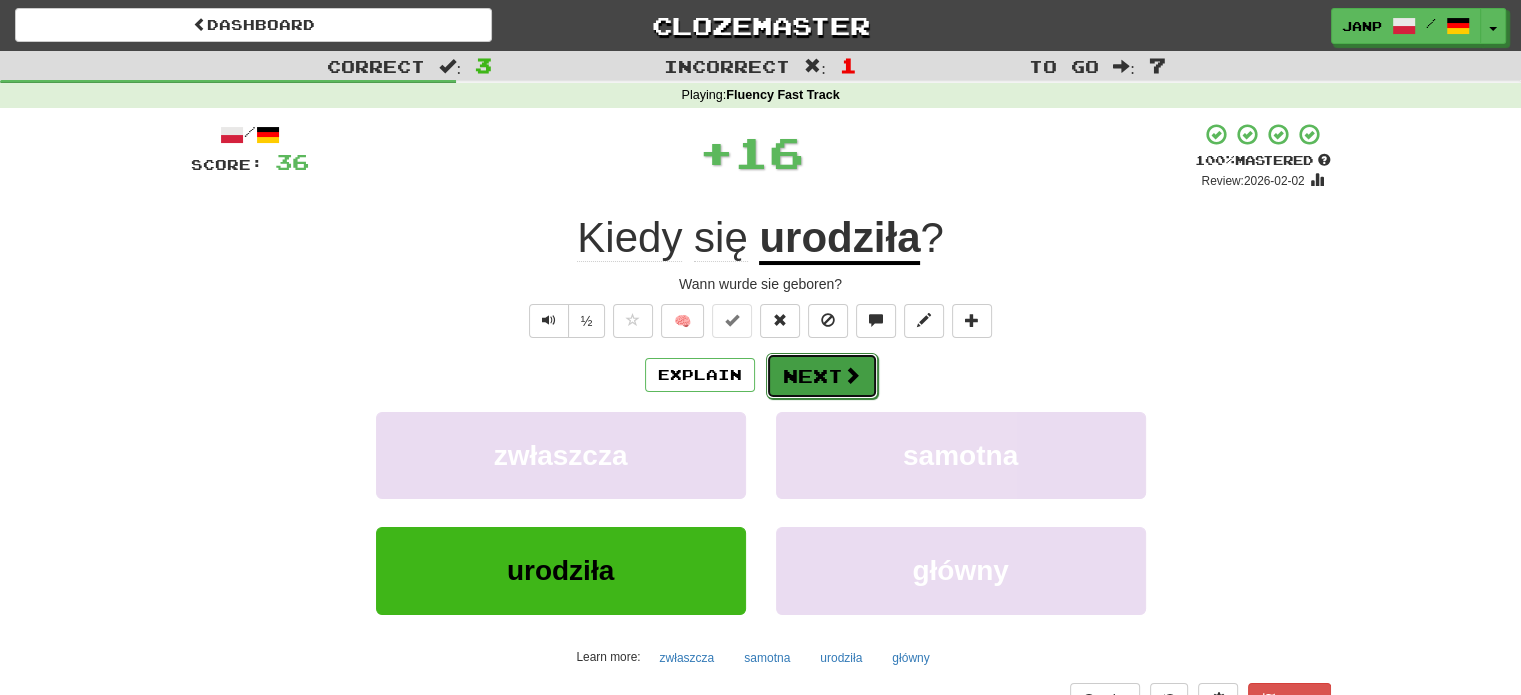 click on "Next" at bounding box center [822, 376] 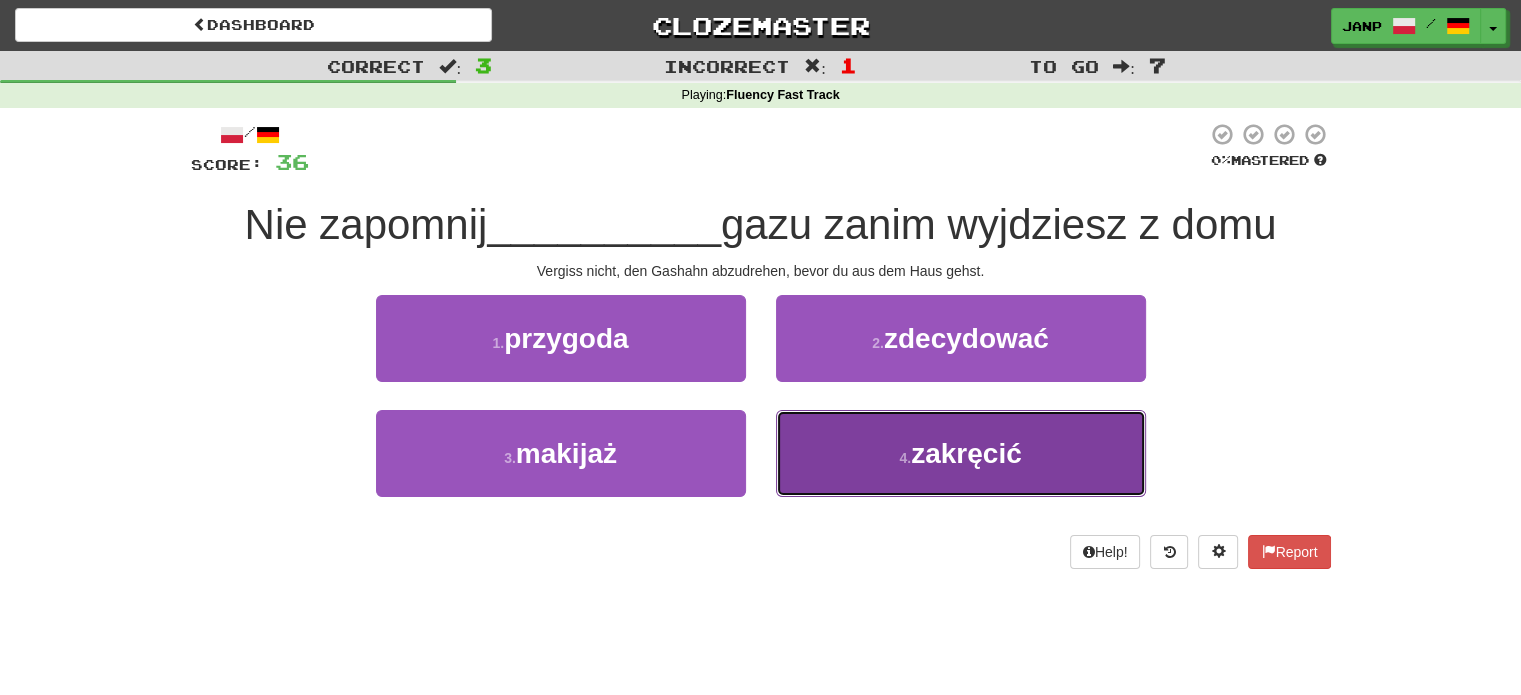 click on "4 .  zakręcić" at bounding box center (961, 453) 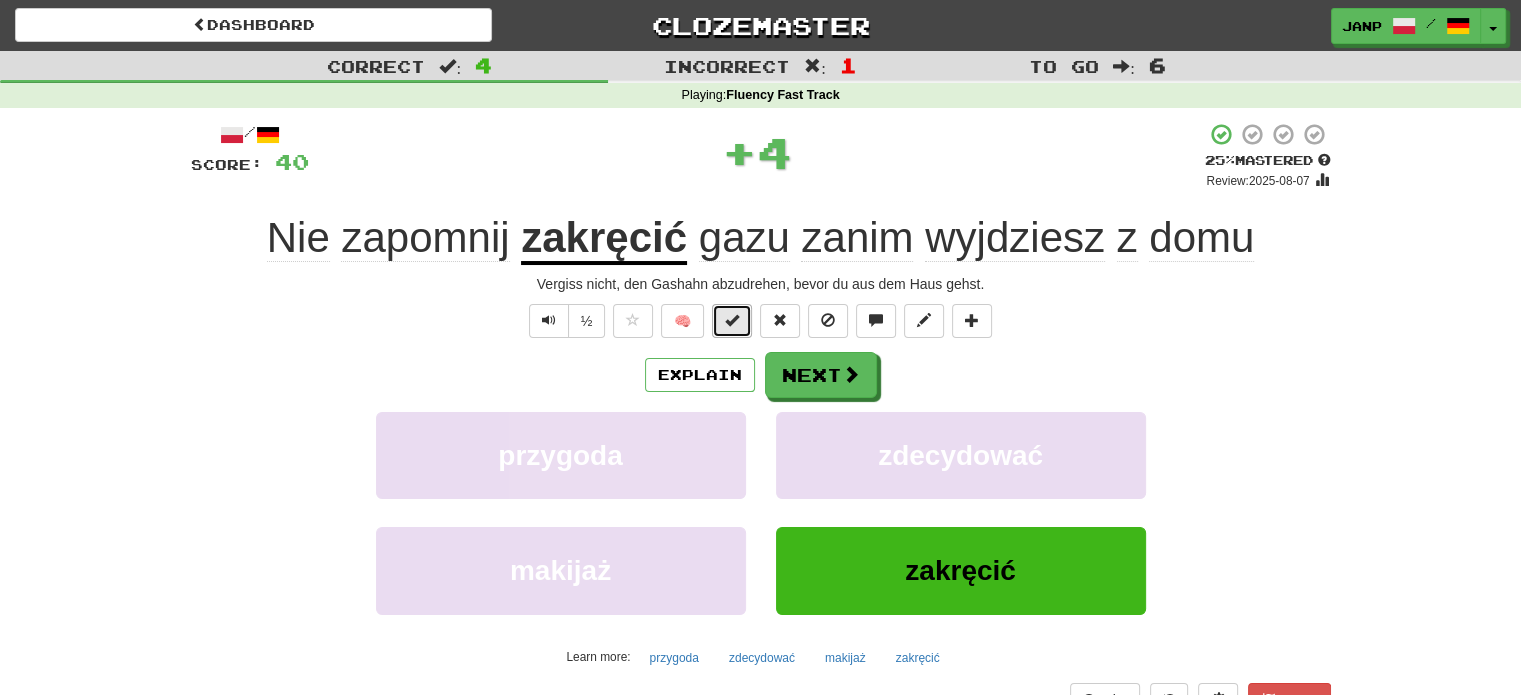 click at bounding box center (732, 321) 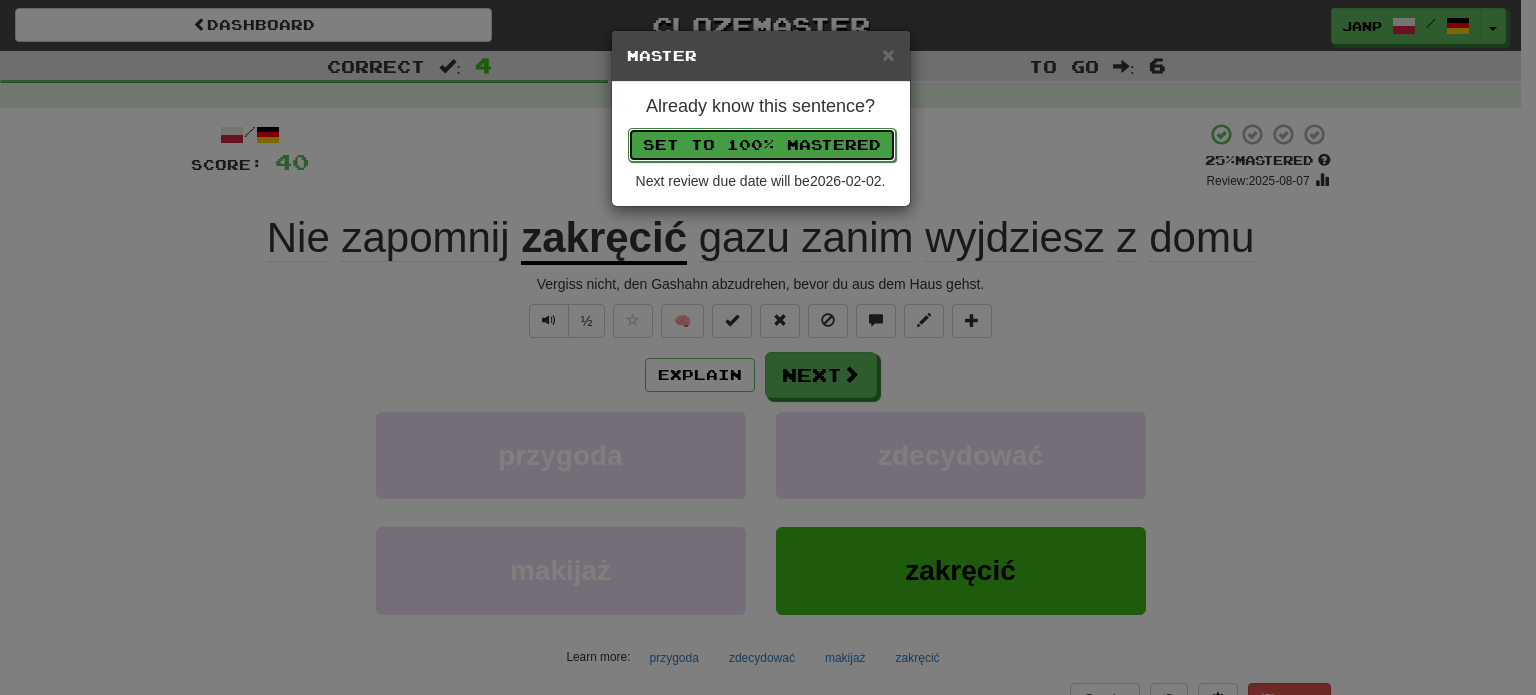click on "Set to 100% Mastered" at bounding box center [762, 145] 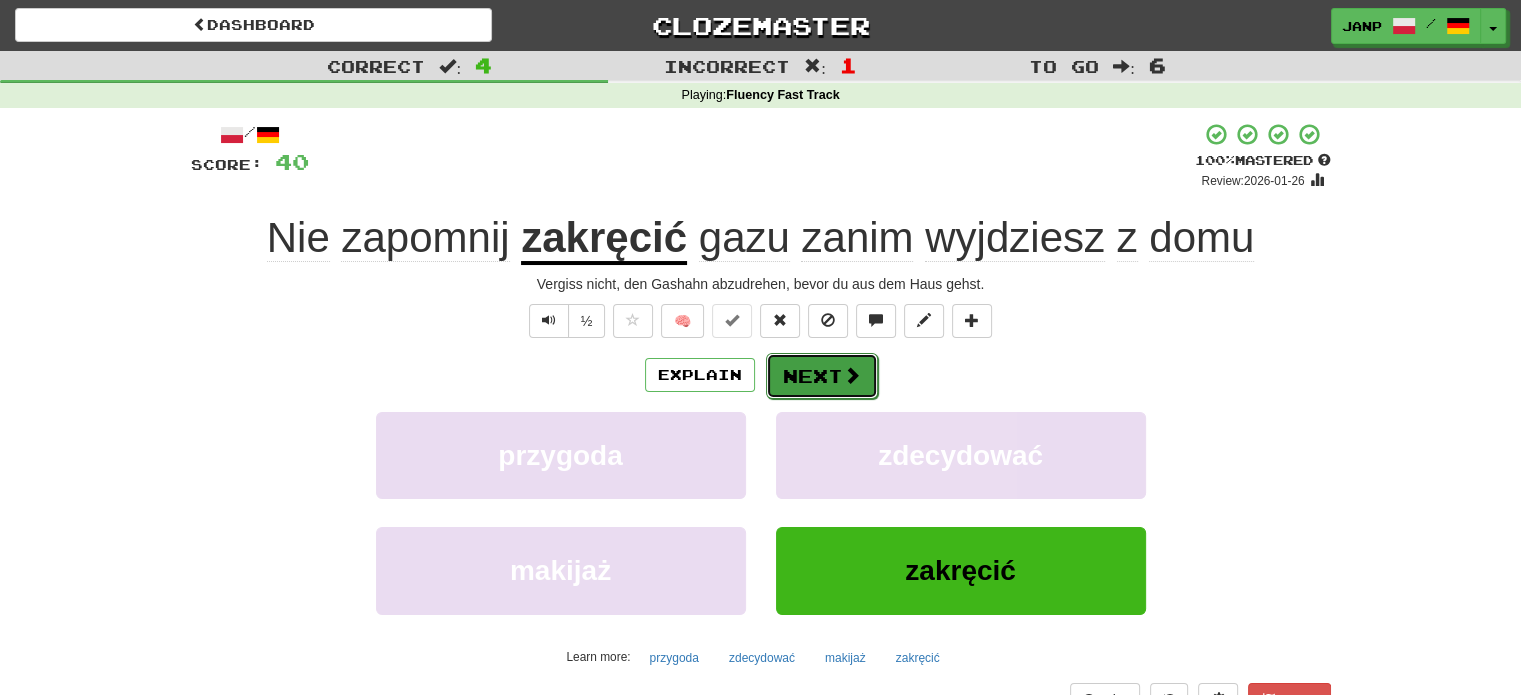 click at bounding box center [852, 375] 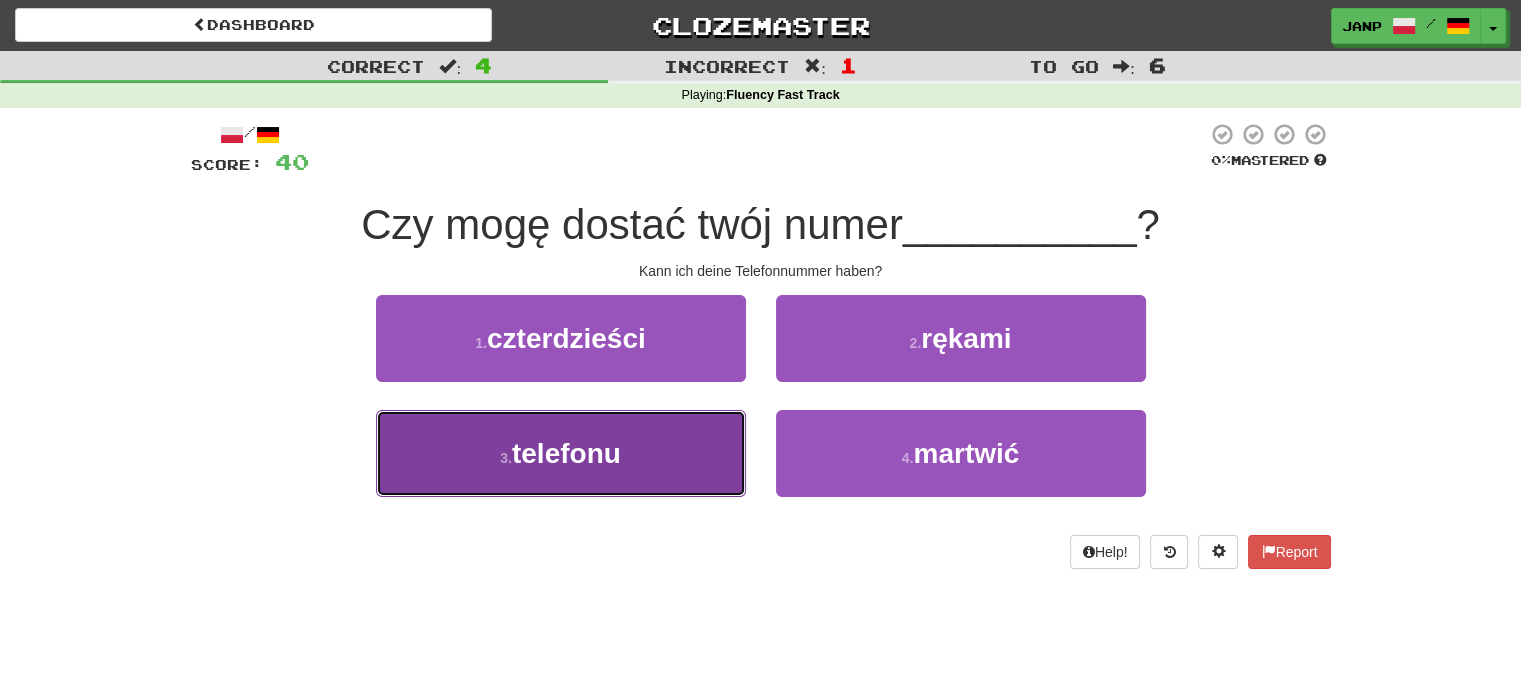 click on "3 .  telefonu" at bounding box center [561, 453] 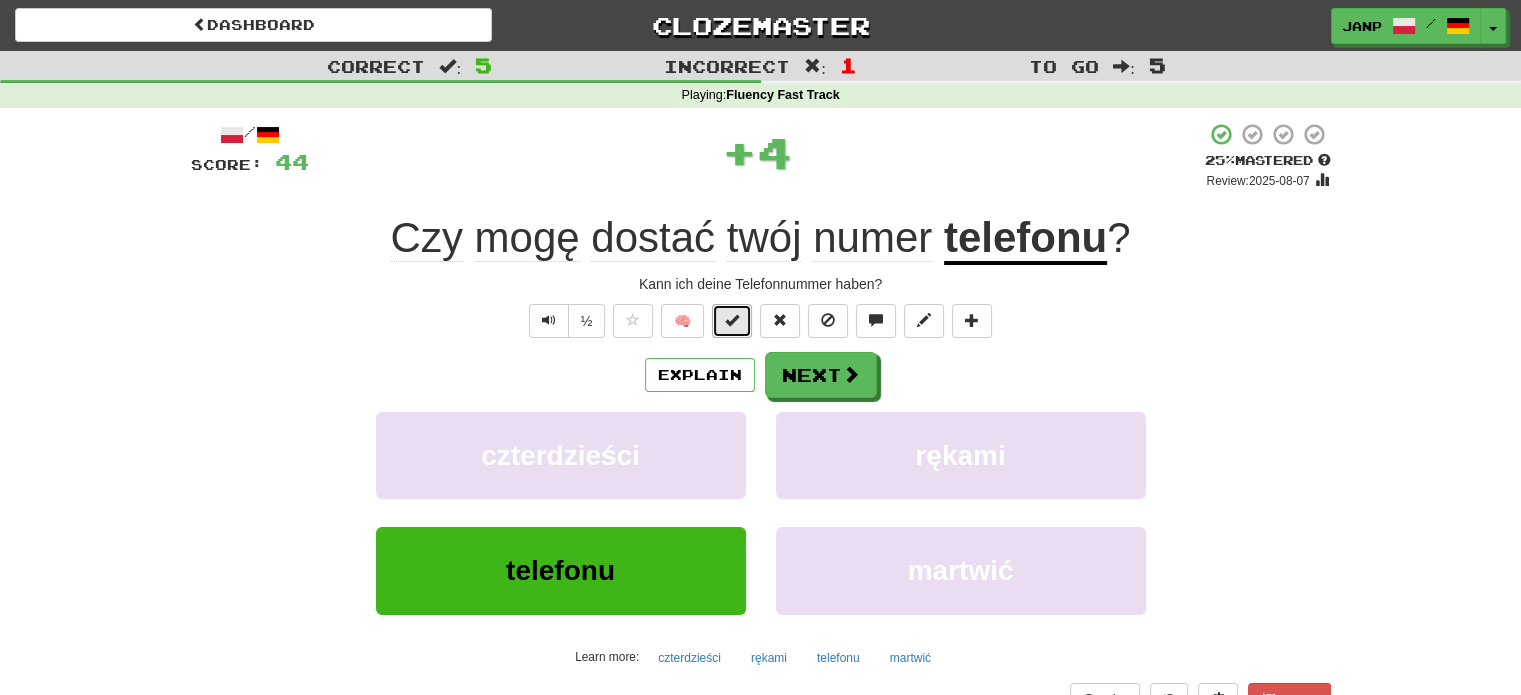 click at bounding box center [732, 320] 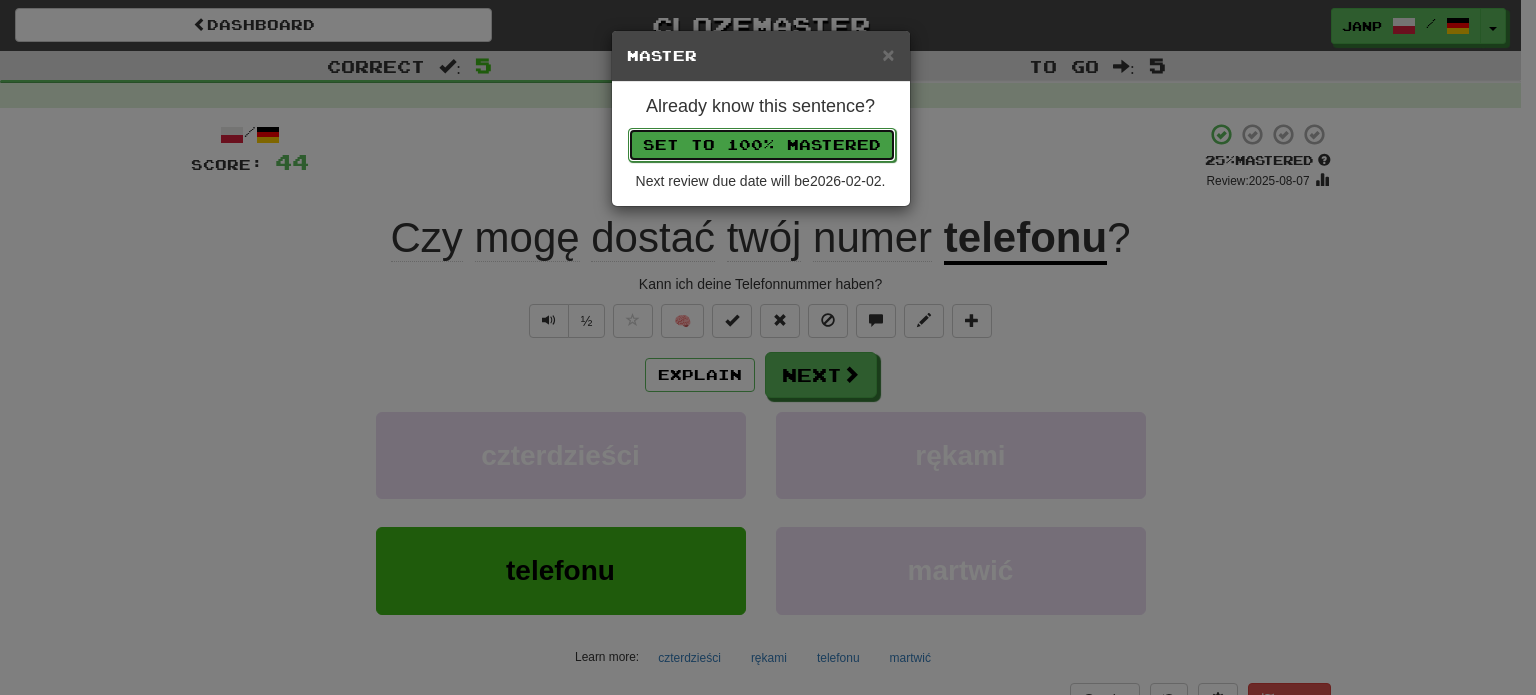 click on "Set to 100% Mastered" at bounding box center (762, 145) 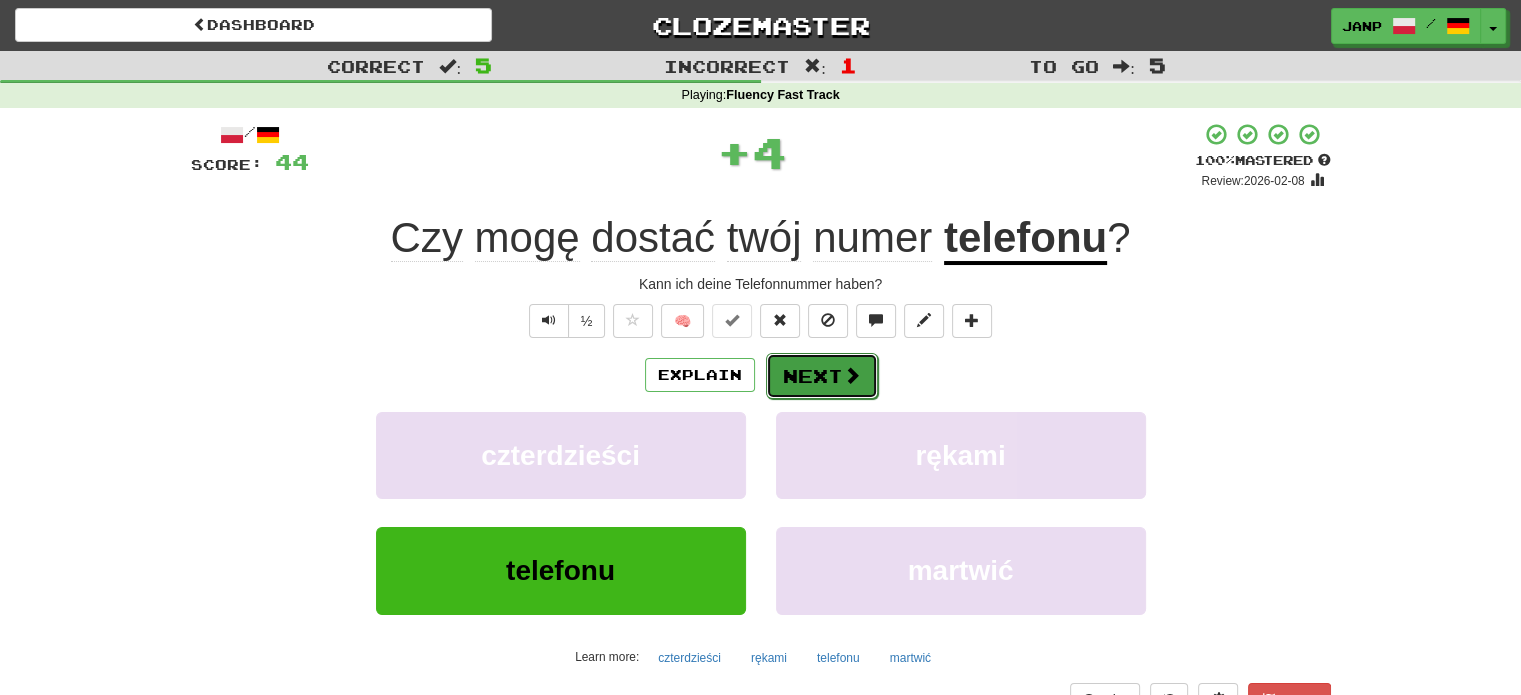 click at bounding box center [852, 375] 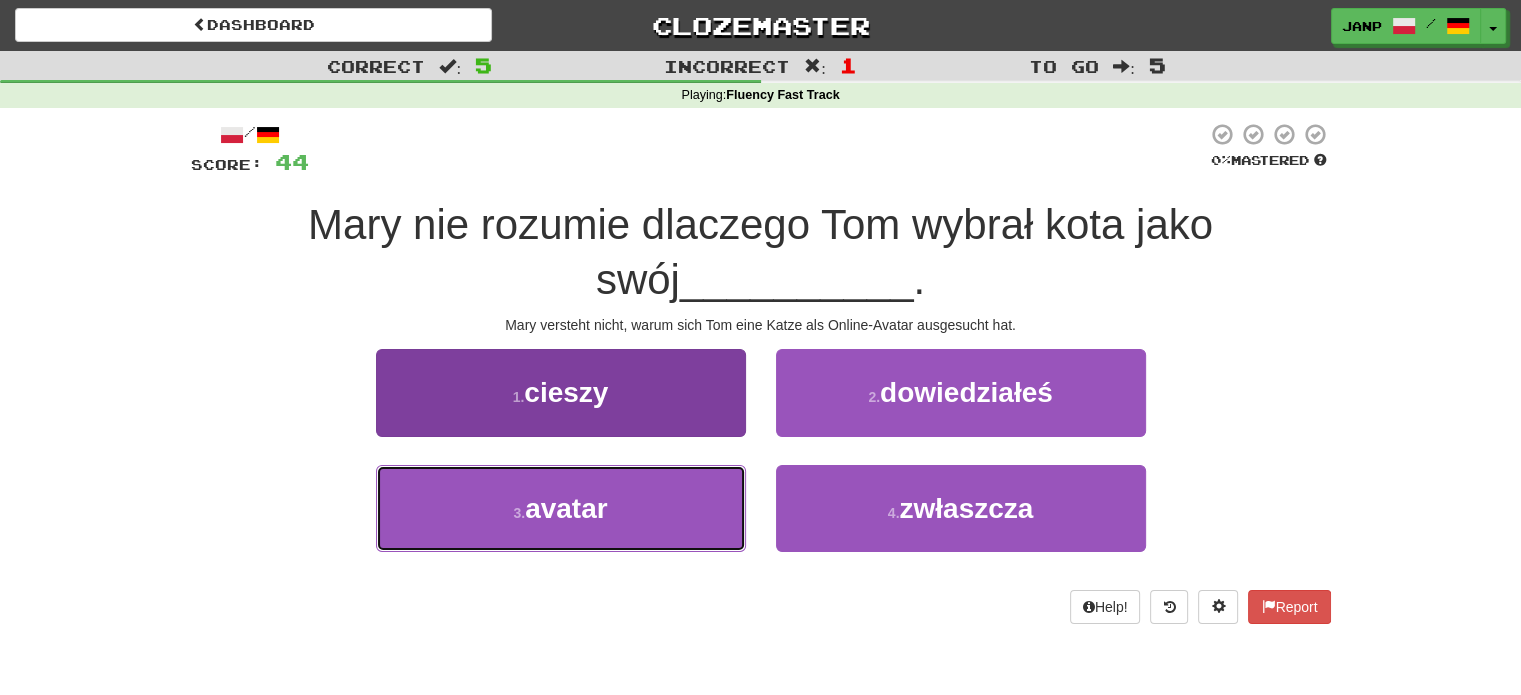 click on "3 .  avatar" at bounding box center (561, 508) 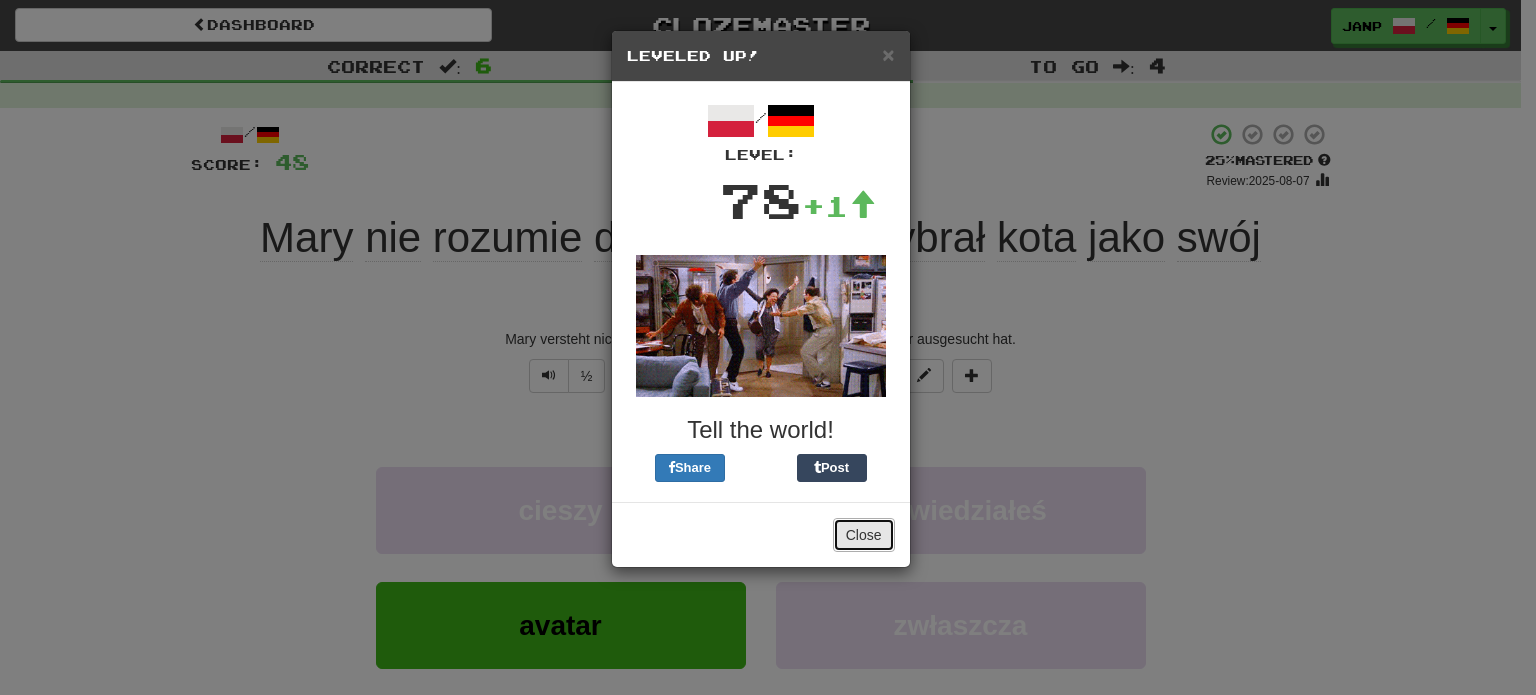 click on "Close" at bounding box center (864, 535) 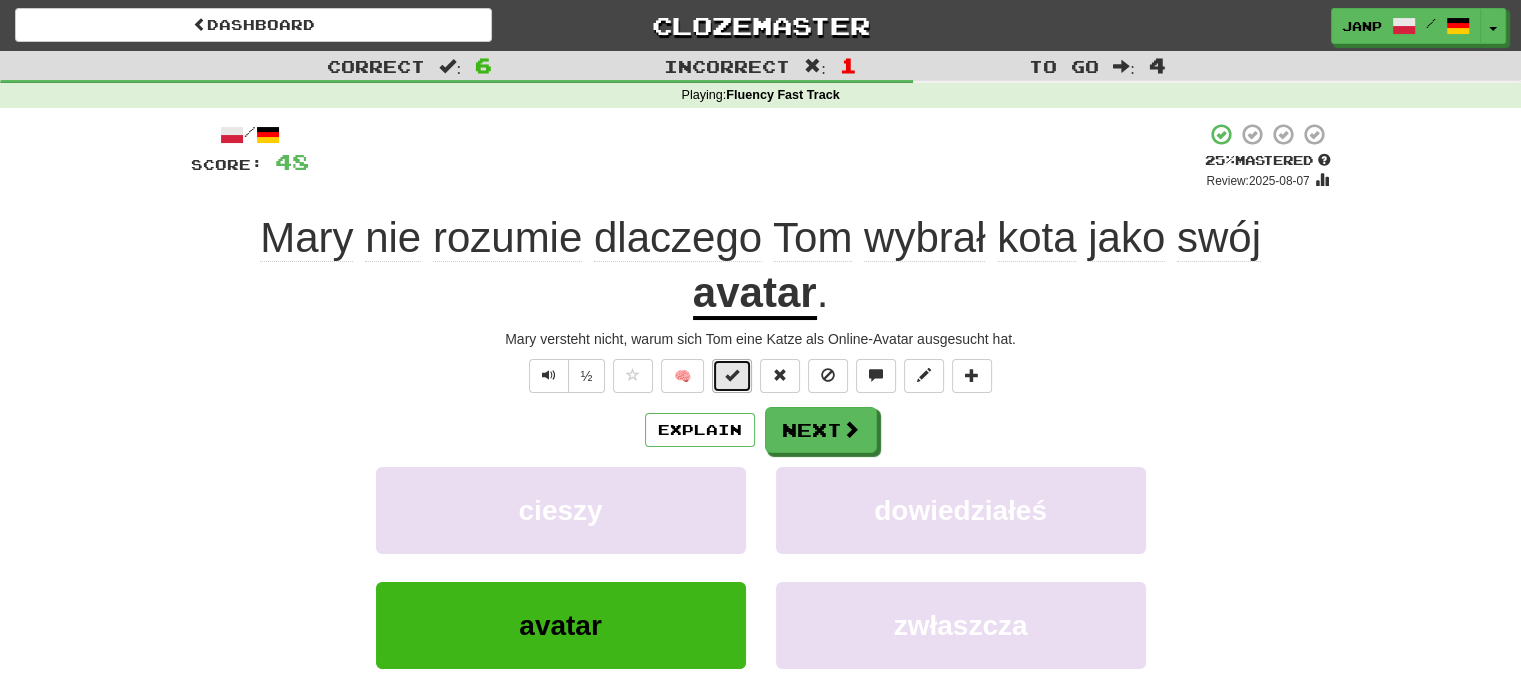 click at bounding box center [732, 375] 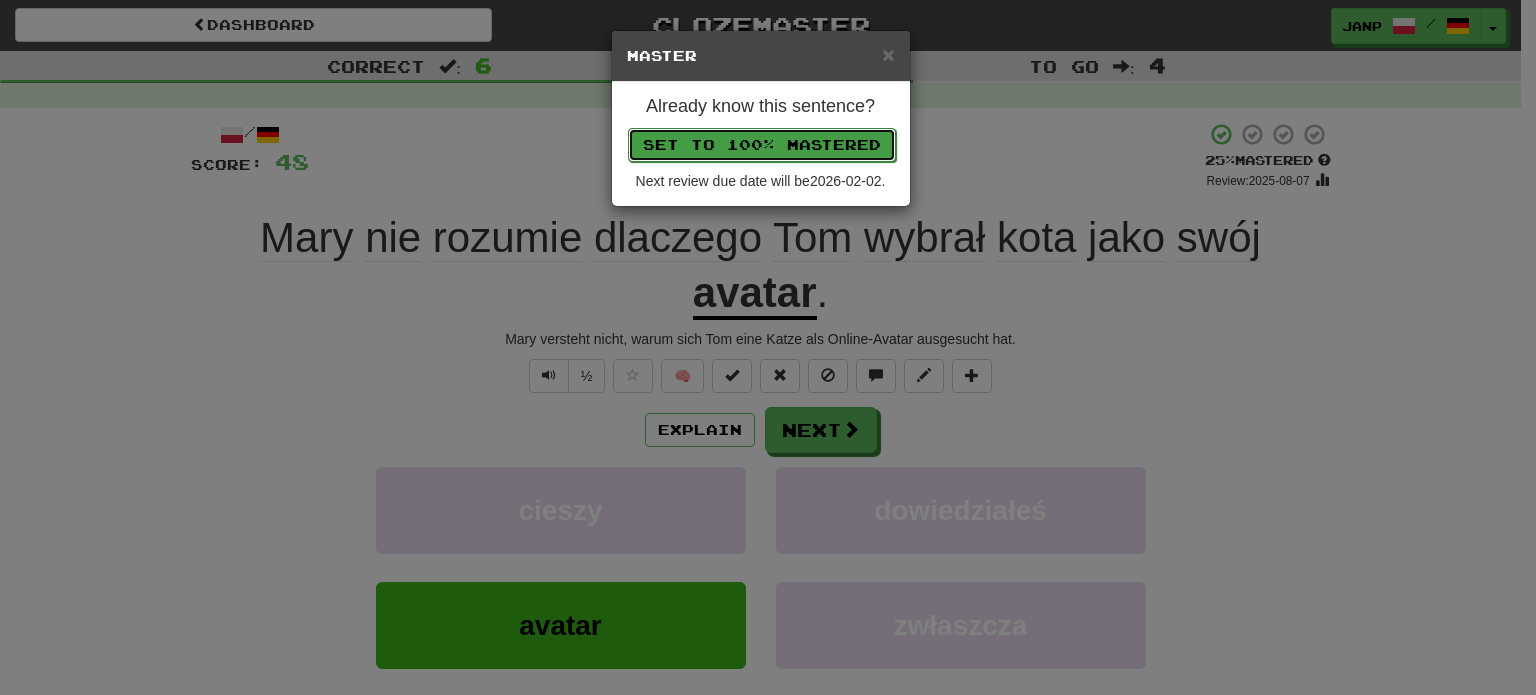 click on "Set to 100% Mastered" at bounding box center (762, 145) 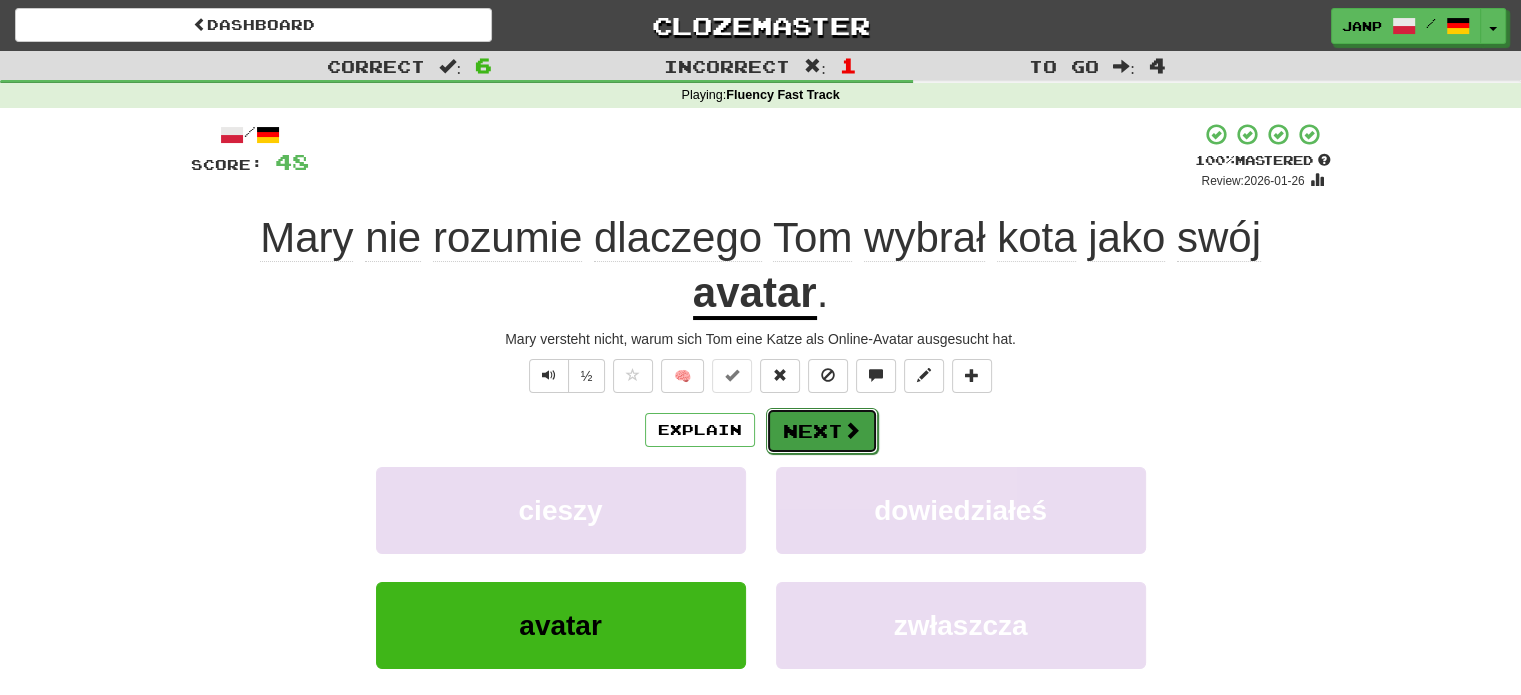 click at bounding box center (852, 430) 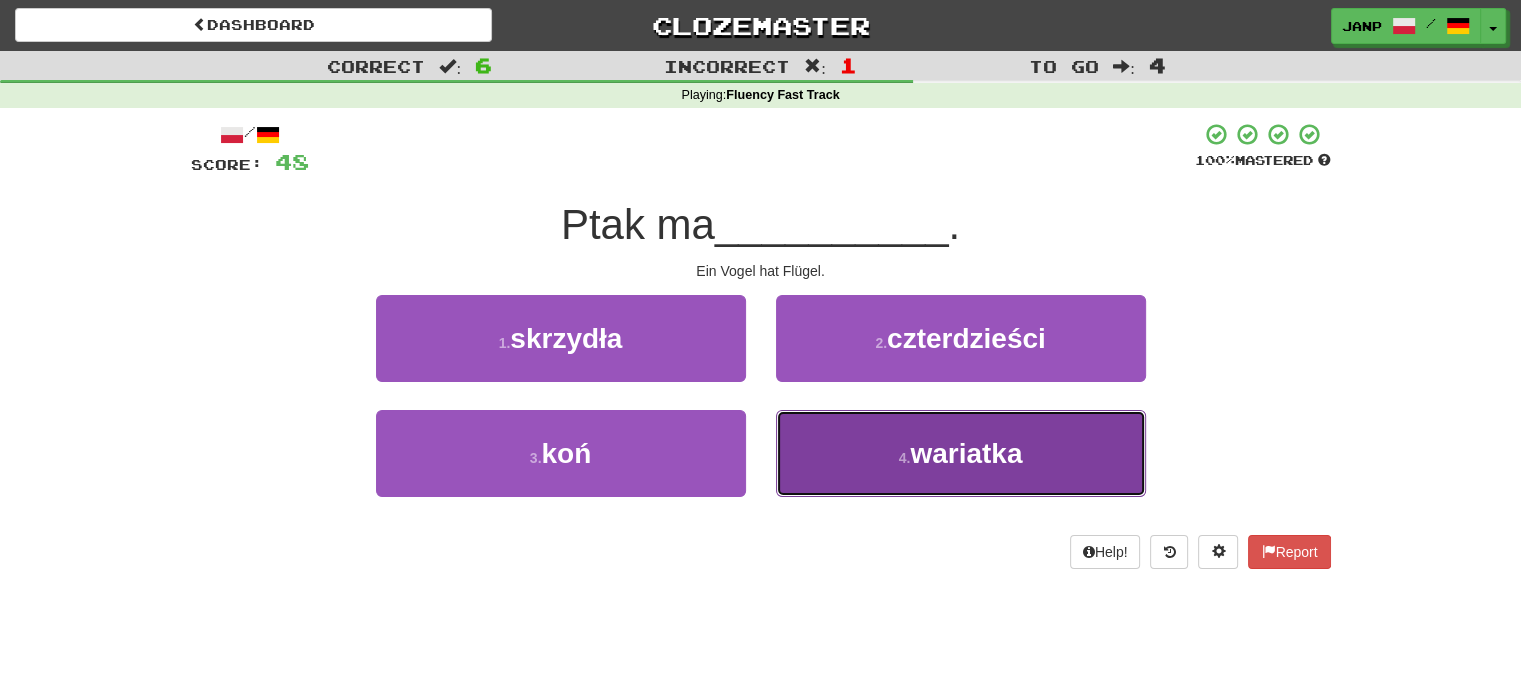 click on "4 .  wariatka" at bounding box center [961, 453] 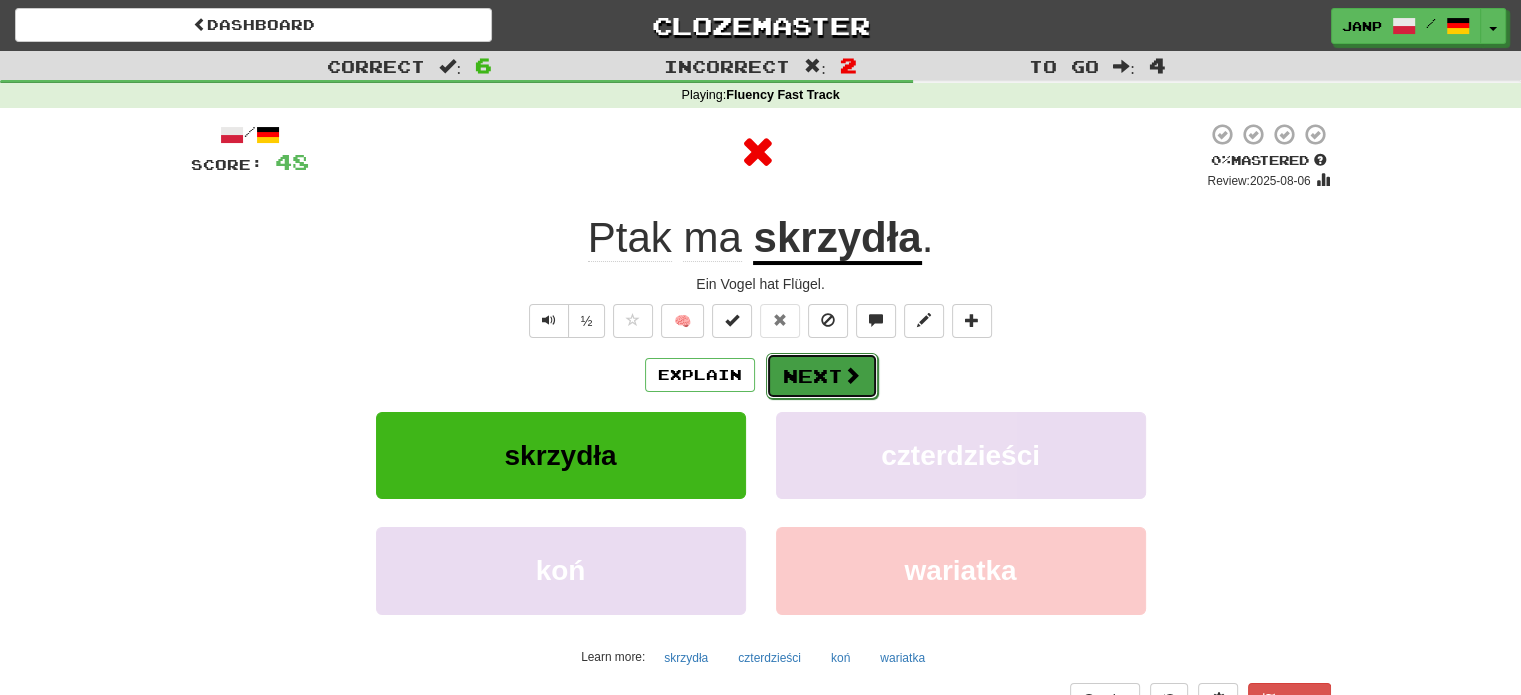 click on "Next" at bounding box center (822, 376) 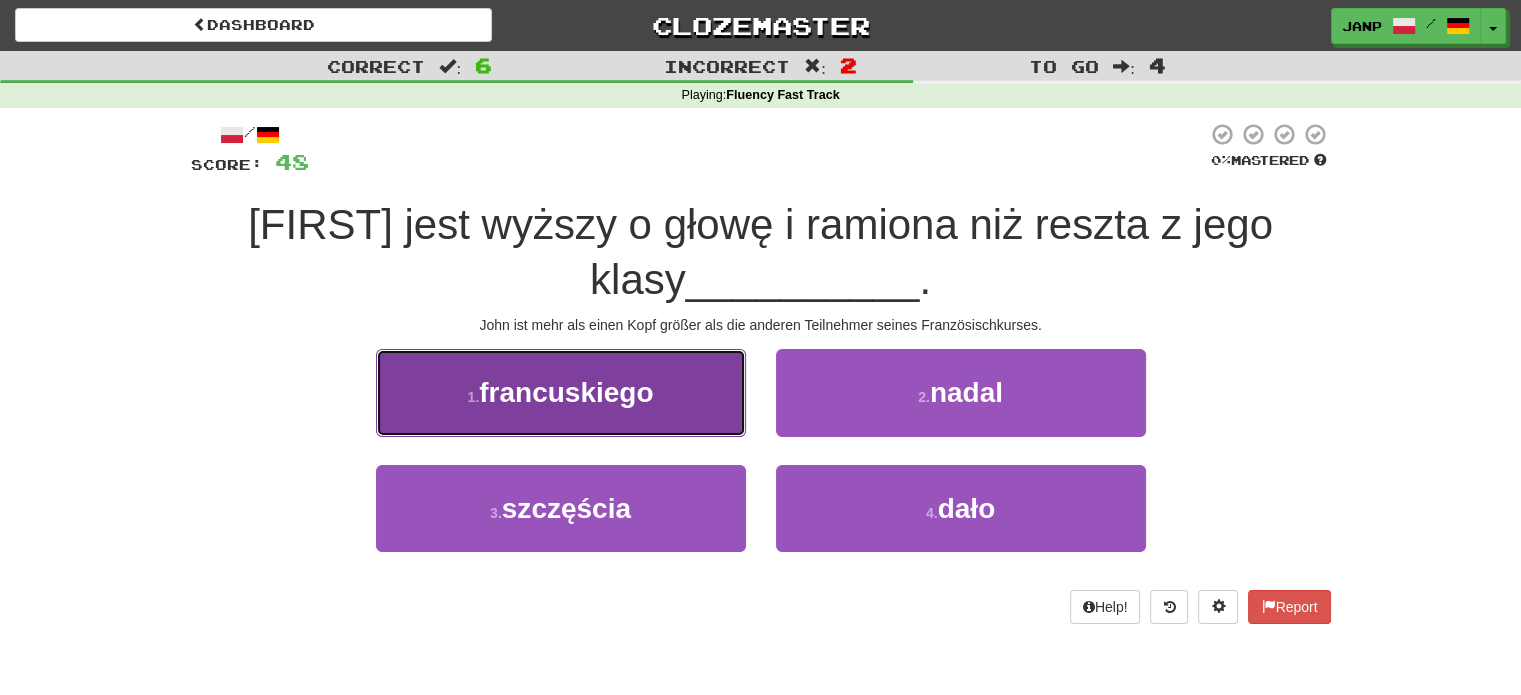 click on "1 .  francuskiego" at bounding box center (561, 392) 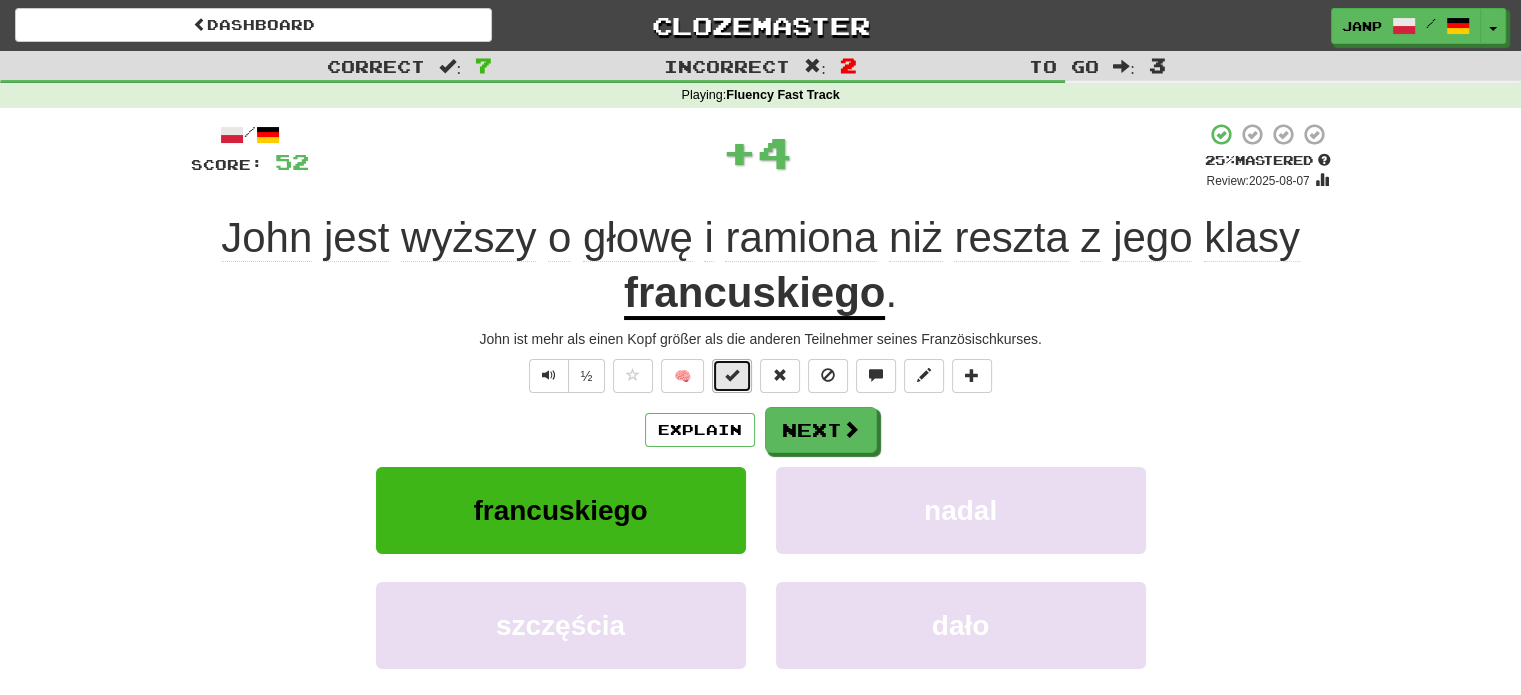 click at bounding box center (732, 376) 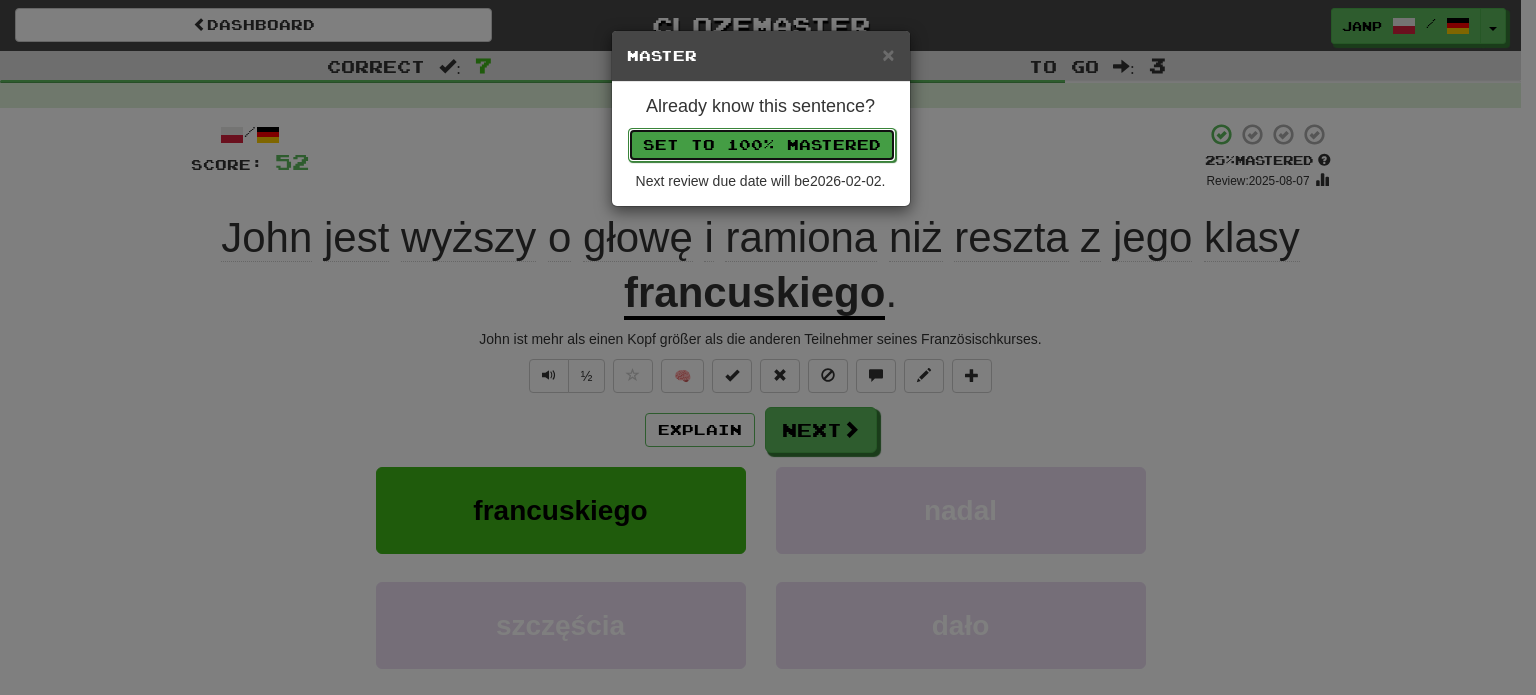 click on "Set to 100% Mastered" at bounding box center [762, 145] 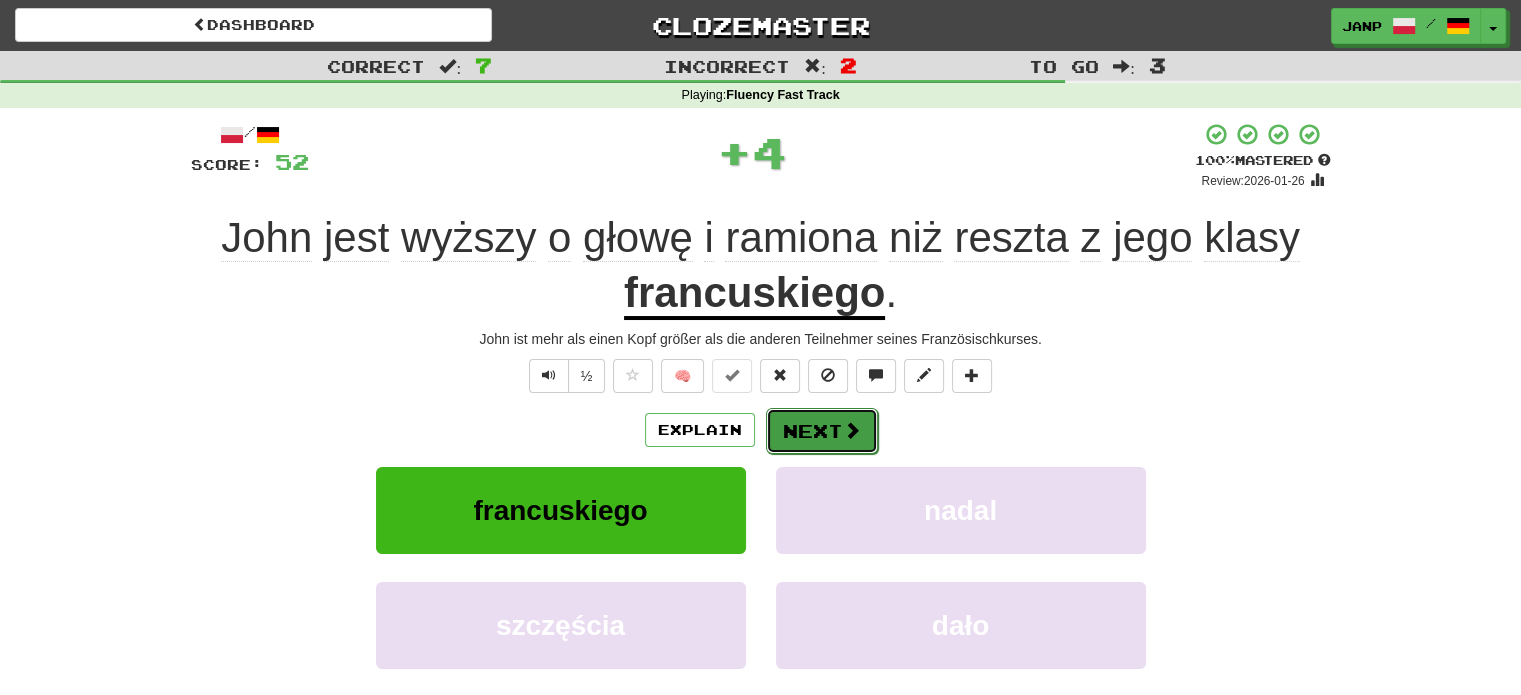 click on "Next" at bounding box center [822, 431] 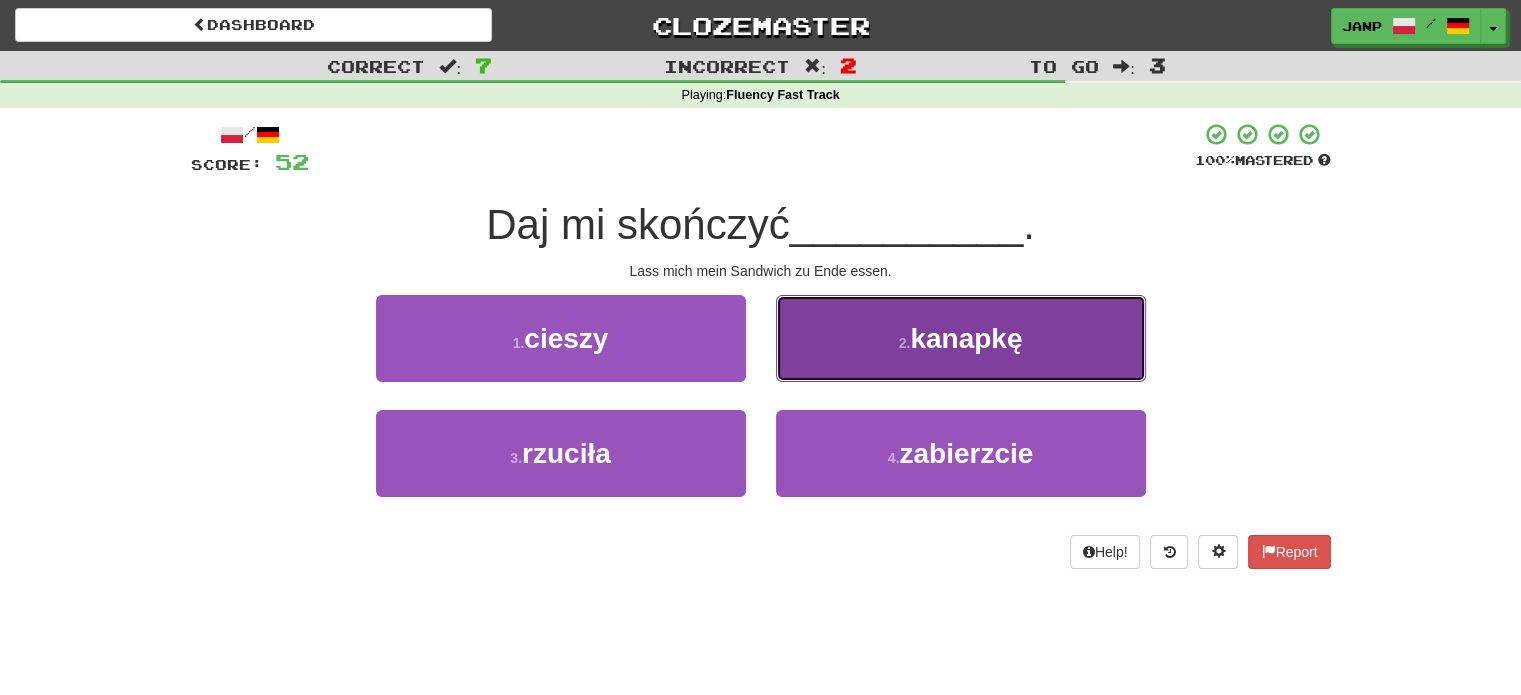 click on "2 .  kanapkę" at bounding box center [961, 338] 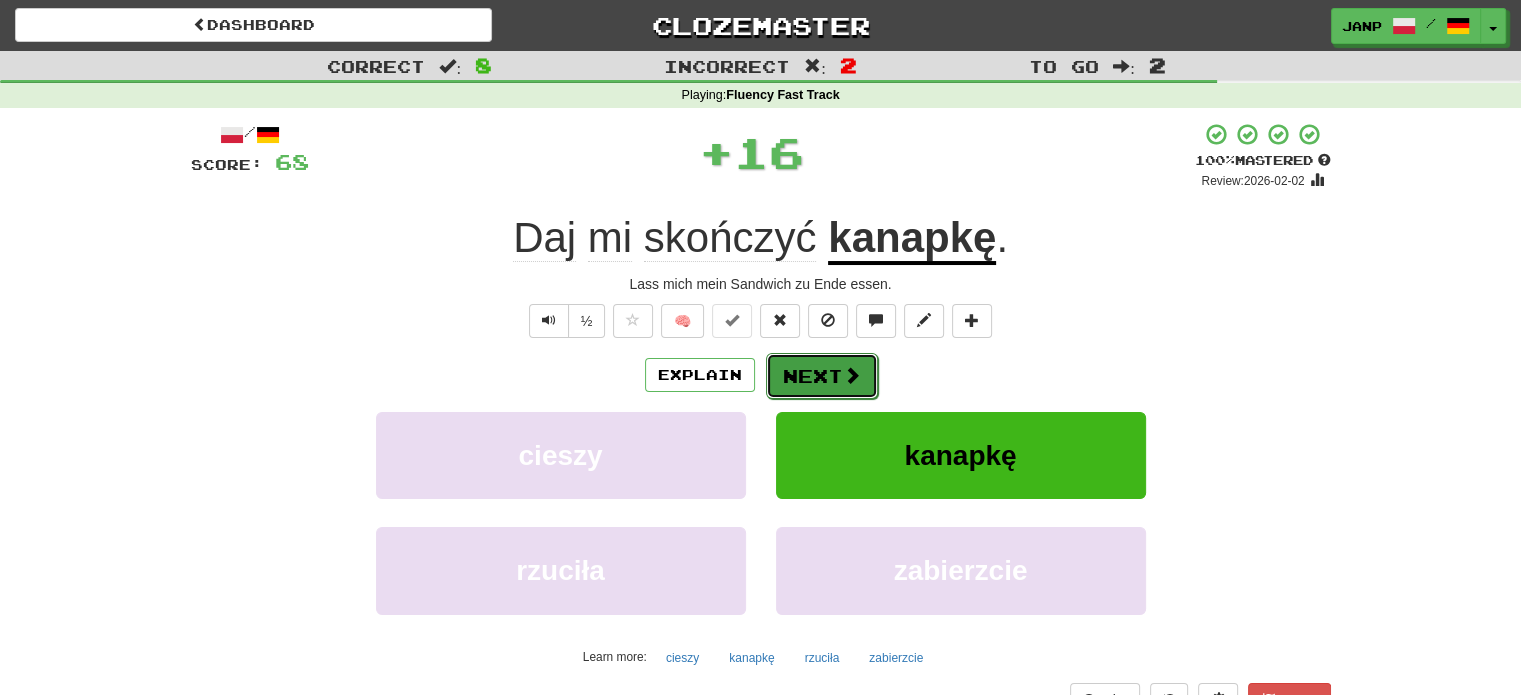 click on "Next" at bounding box center (822, 376) 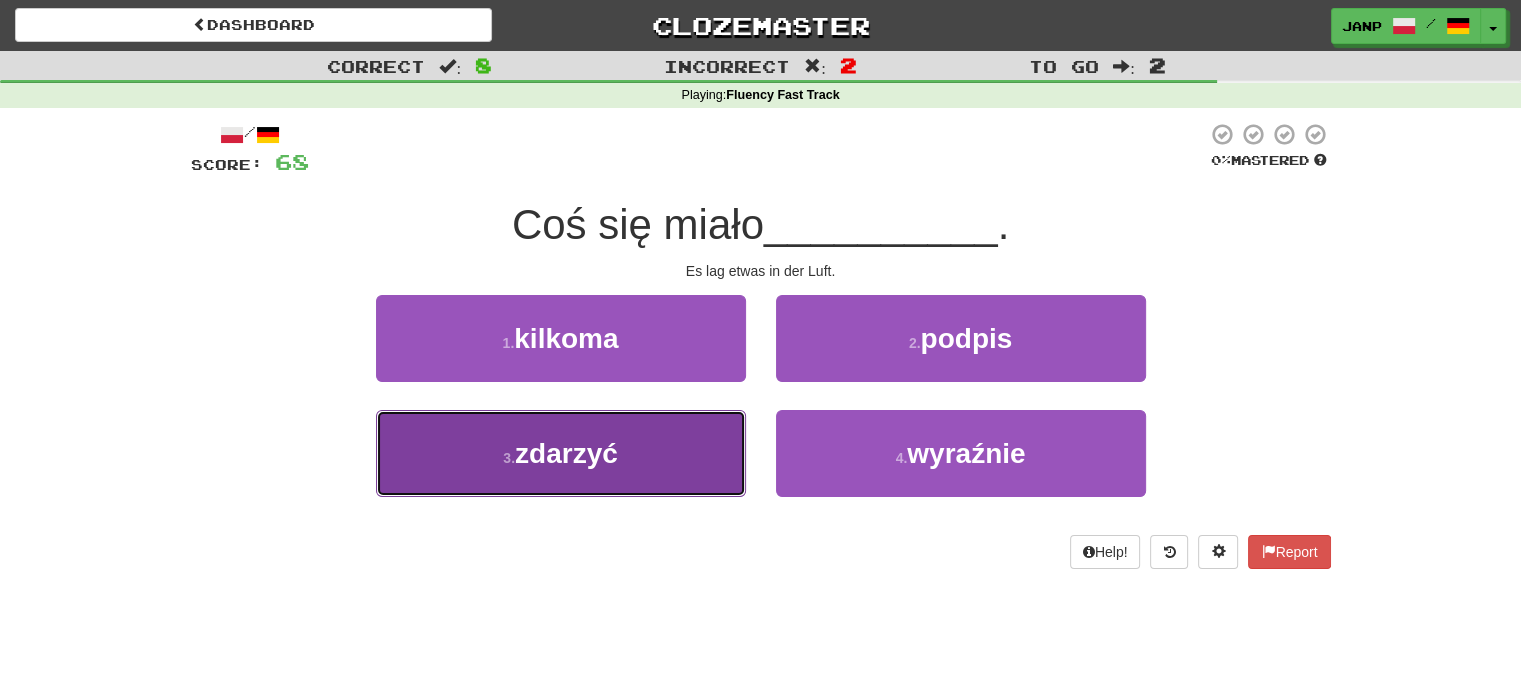 click on "3 .  zdarzyć" at bounding box center (561, 453) 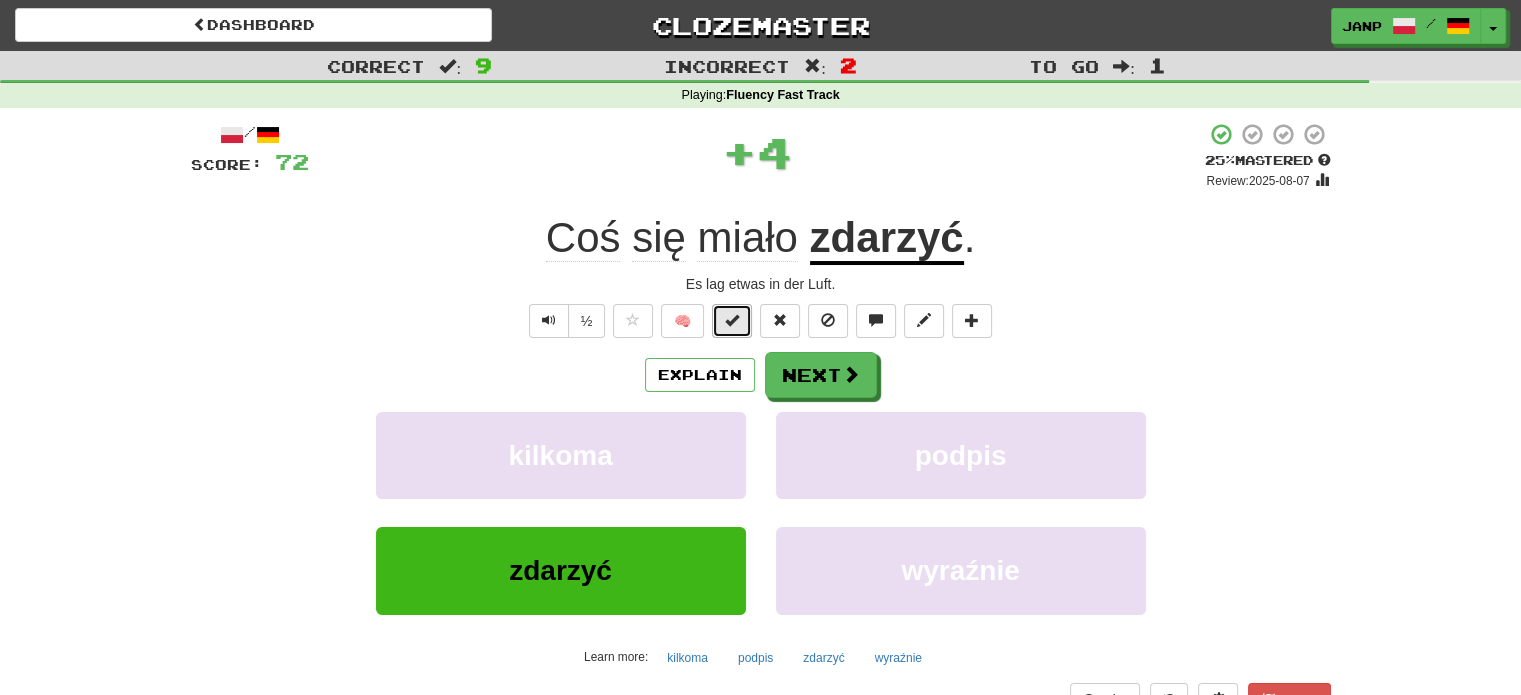click at bounding box center [732, 320] 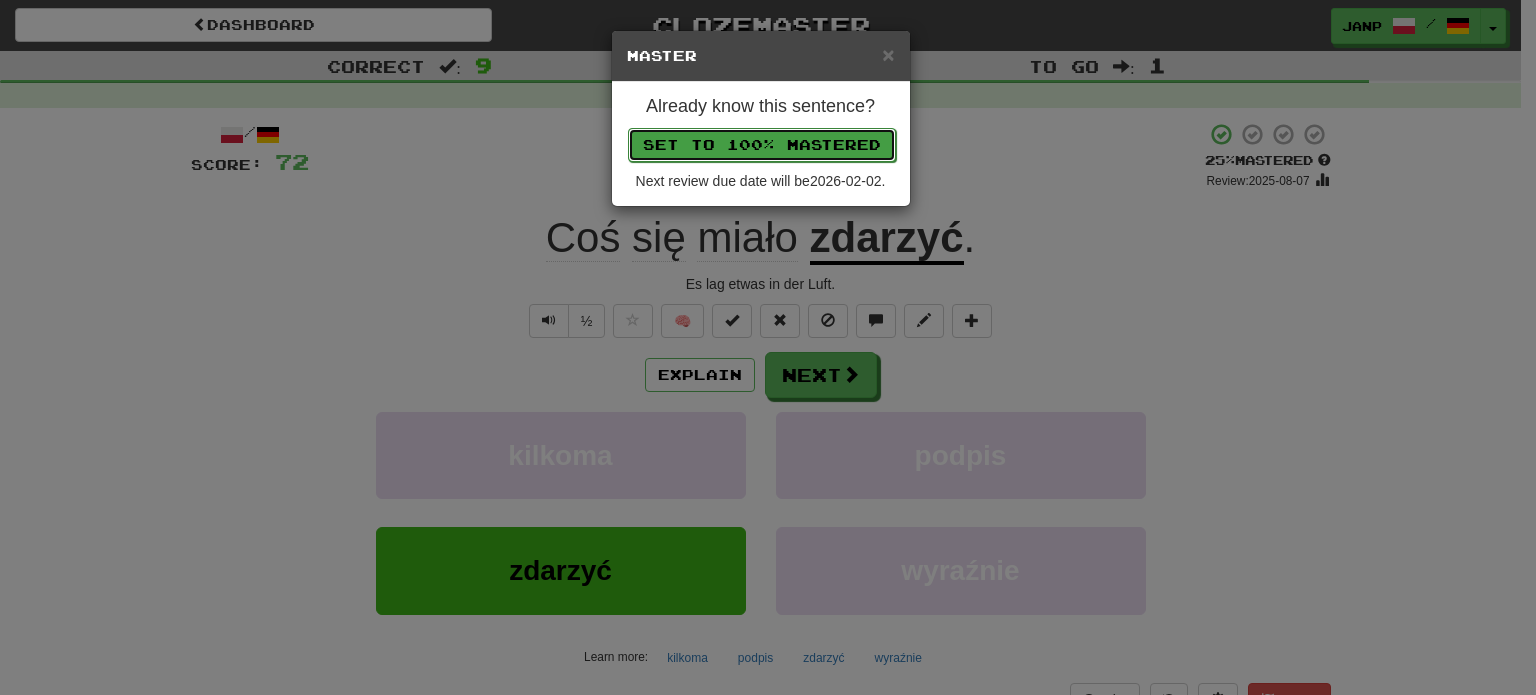 click on "Set to 100% Mastered" at bounding box center [762, 145] 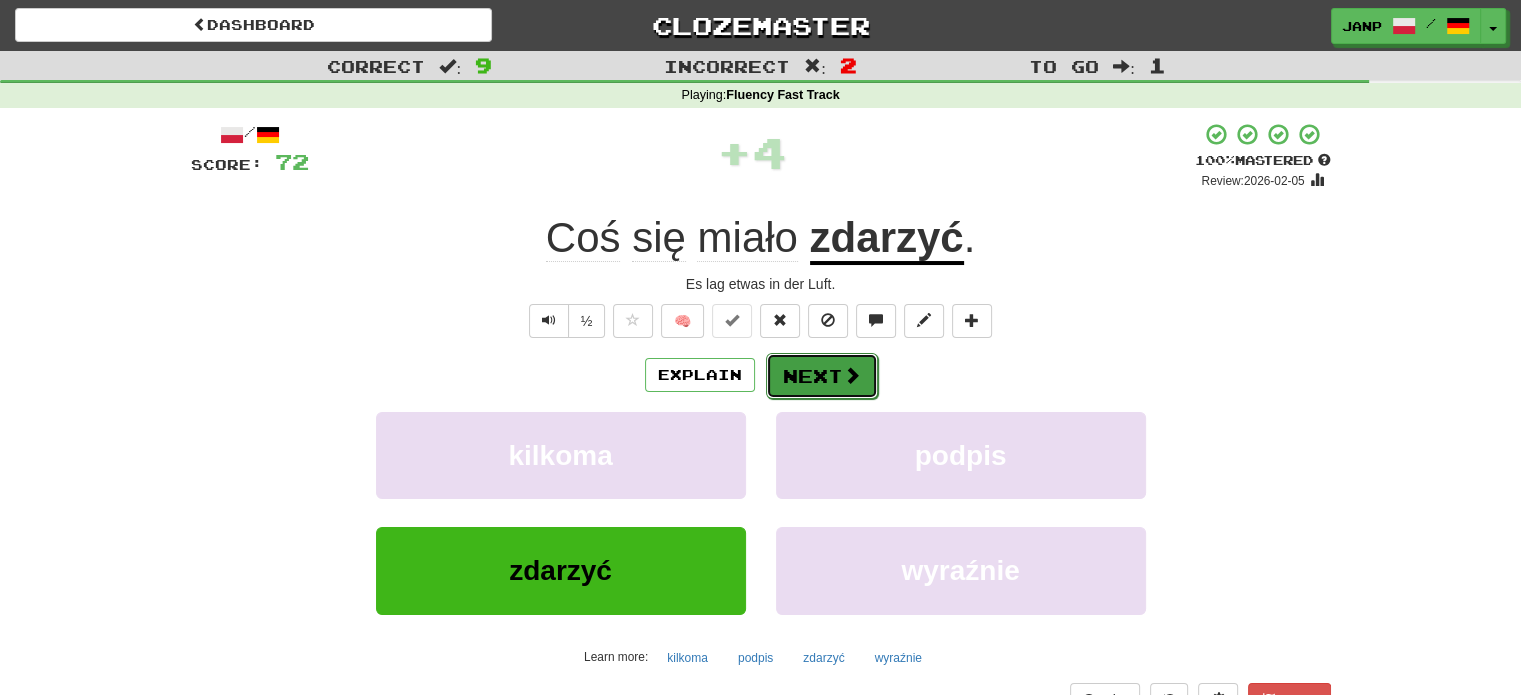 click on "Next" at bounding box center [822, 376] 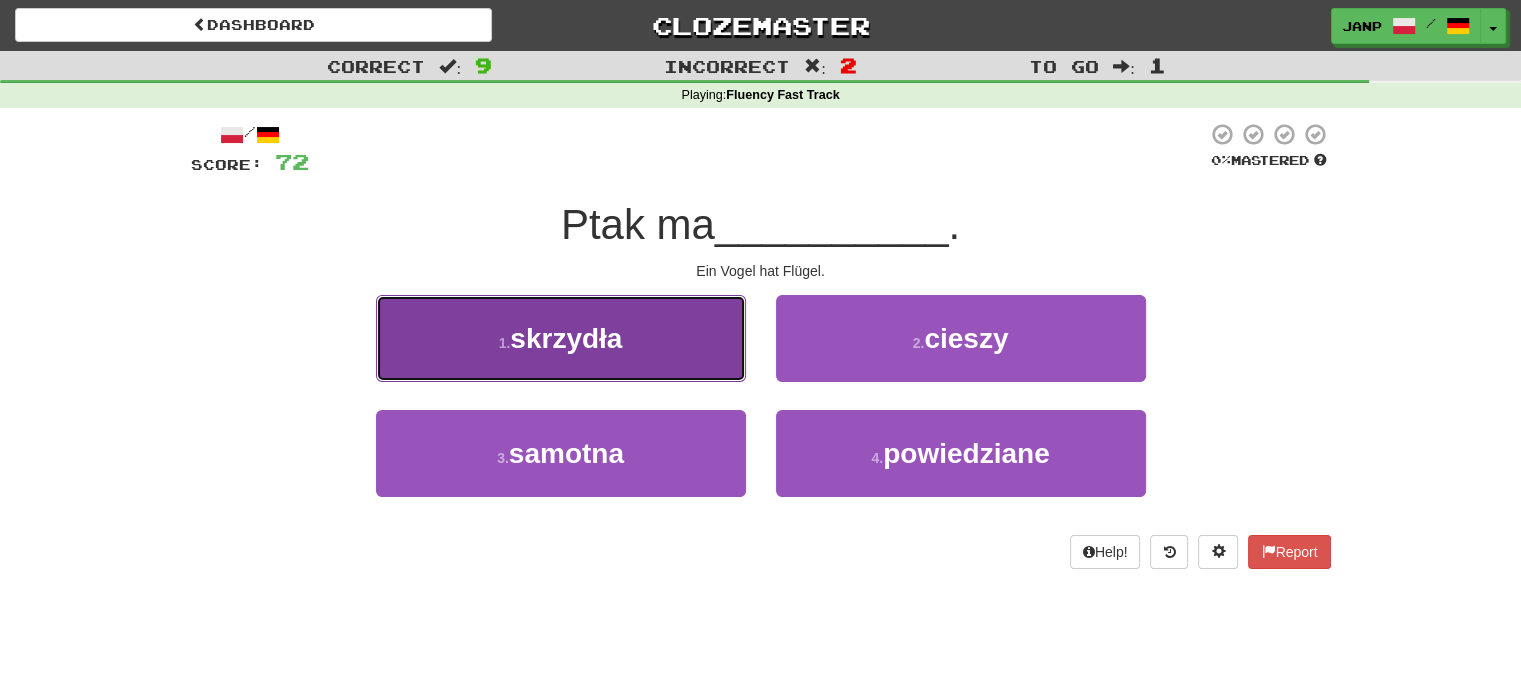click on "1 .  skrzydła" at bounding box center [561, 338] 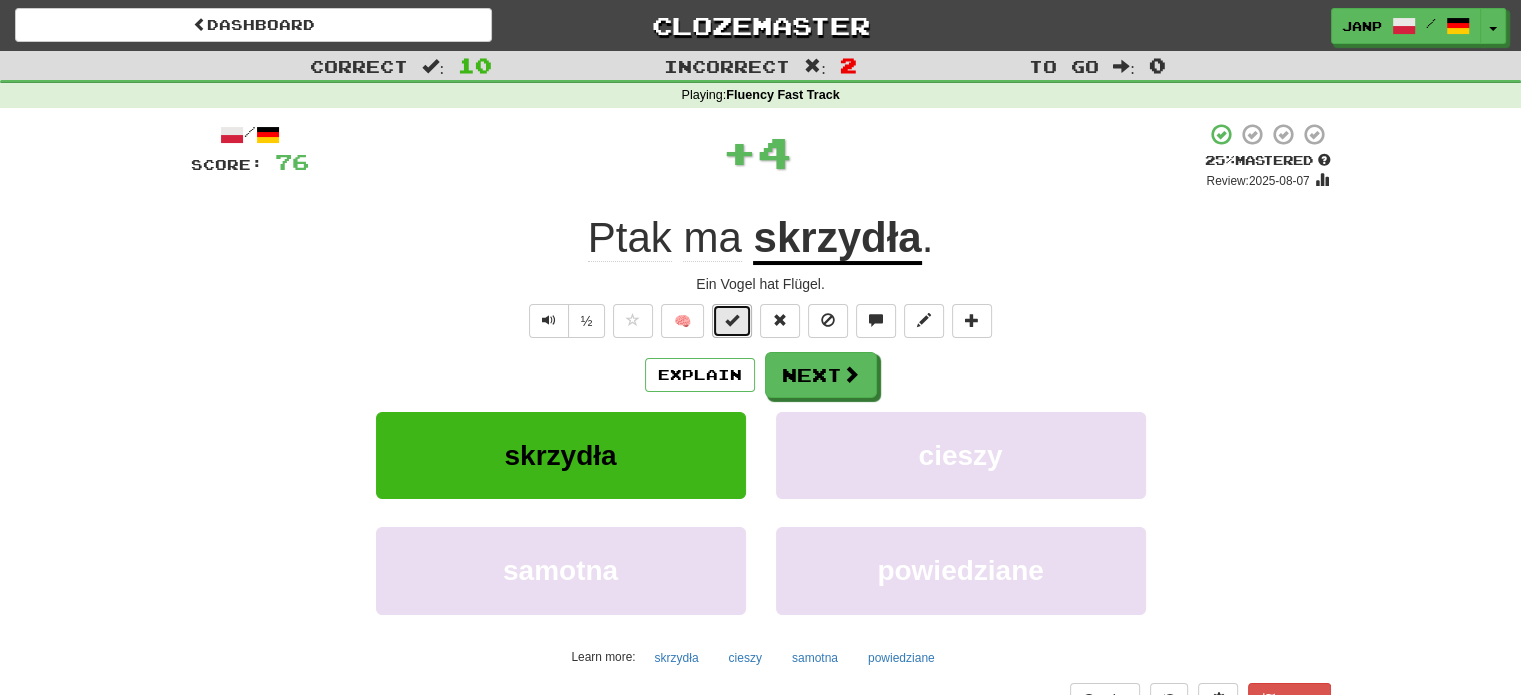 click at bounding box center [732, 320] 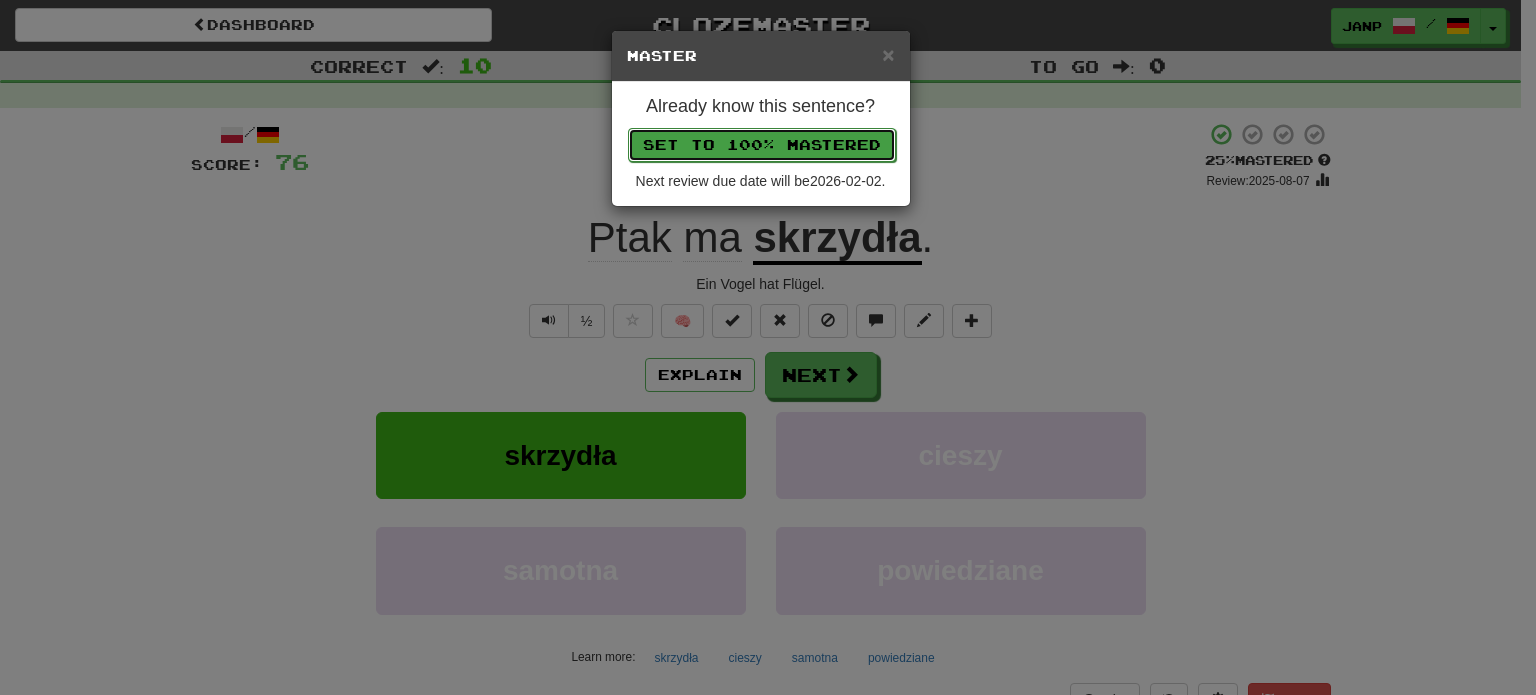 click on "Set to 100% Mastered" at bounding box center (762, 145) 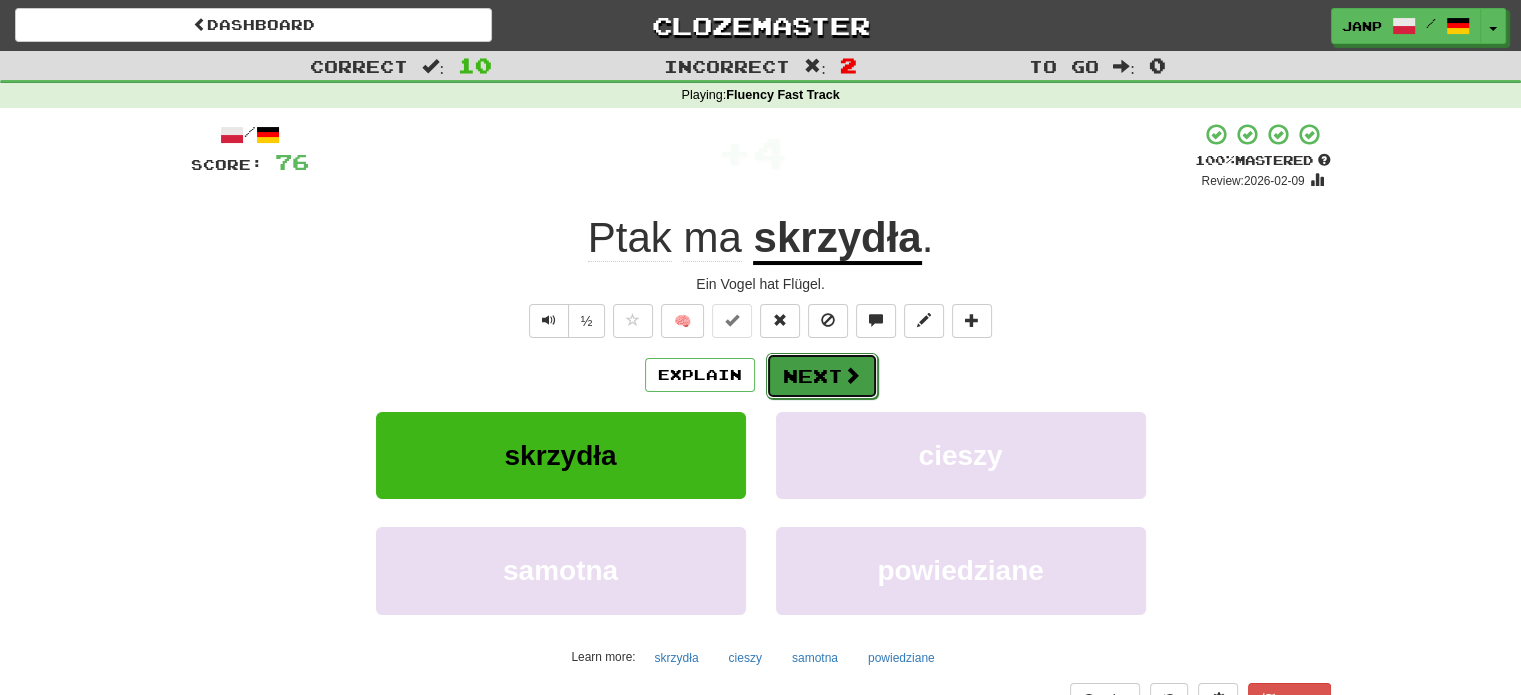 click at bounding box center (852, 375) 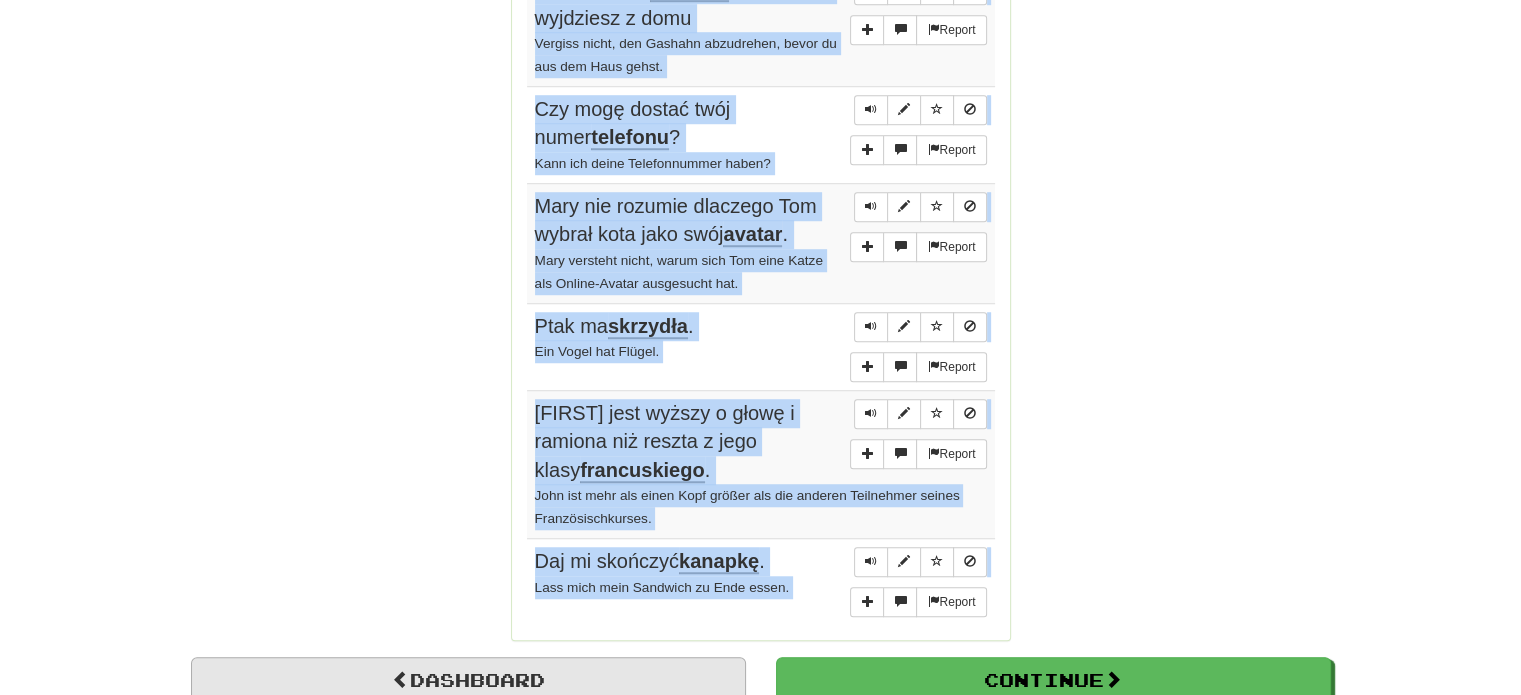 scroll, scrollTop: 1481, scrollLeft: 0, axis: vertical 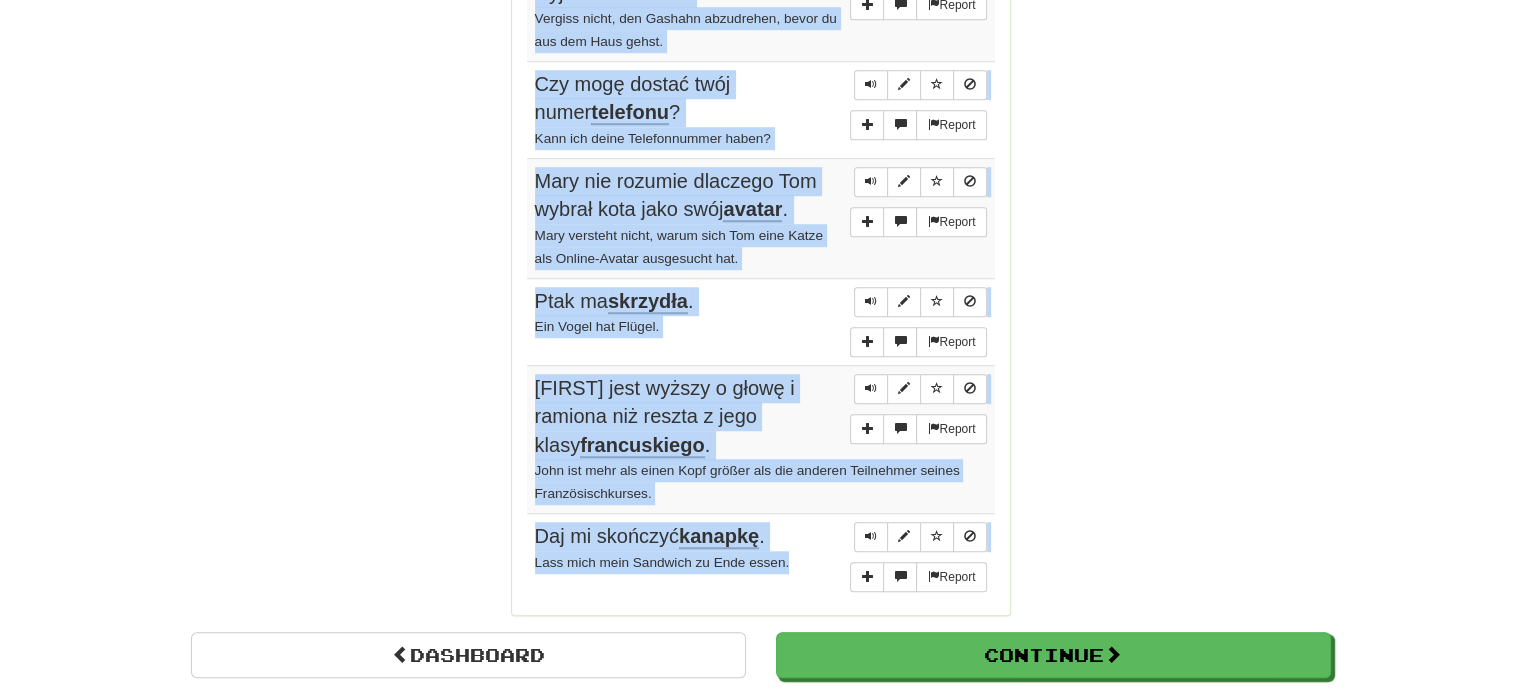 drag, startPoint x: 532, startPoint y: 287, endPoint x: 808, endPoint y: 549, distance: 380.55222 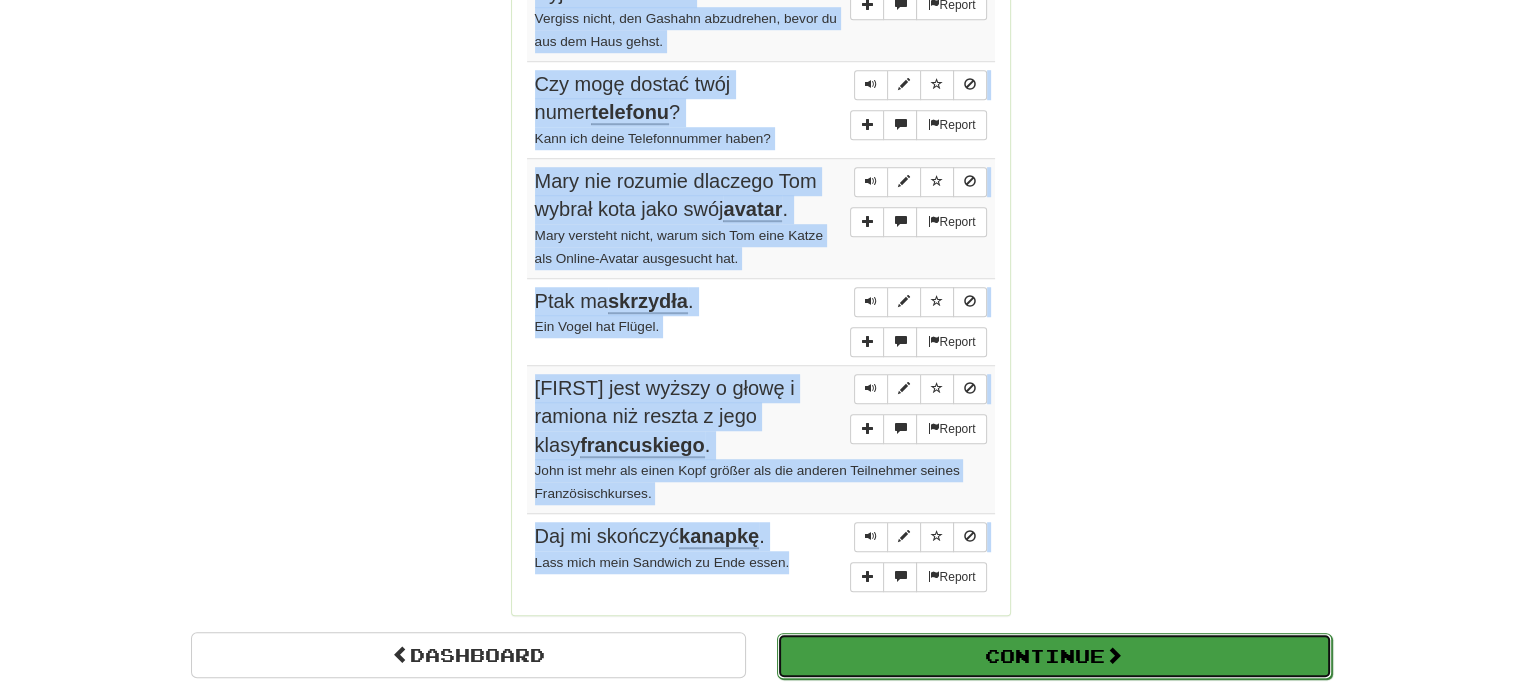 click on "Continue" at bounding box center (1054, 656) 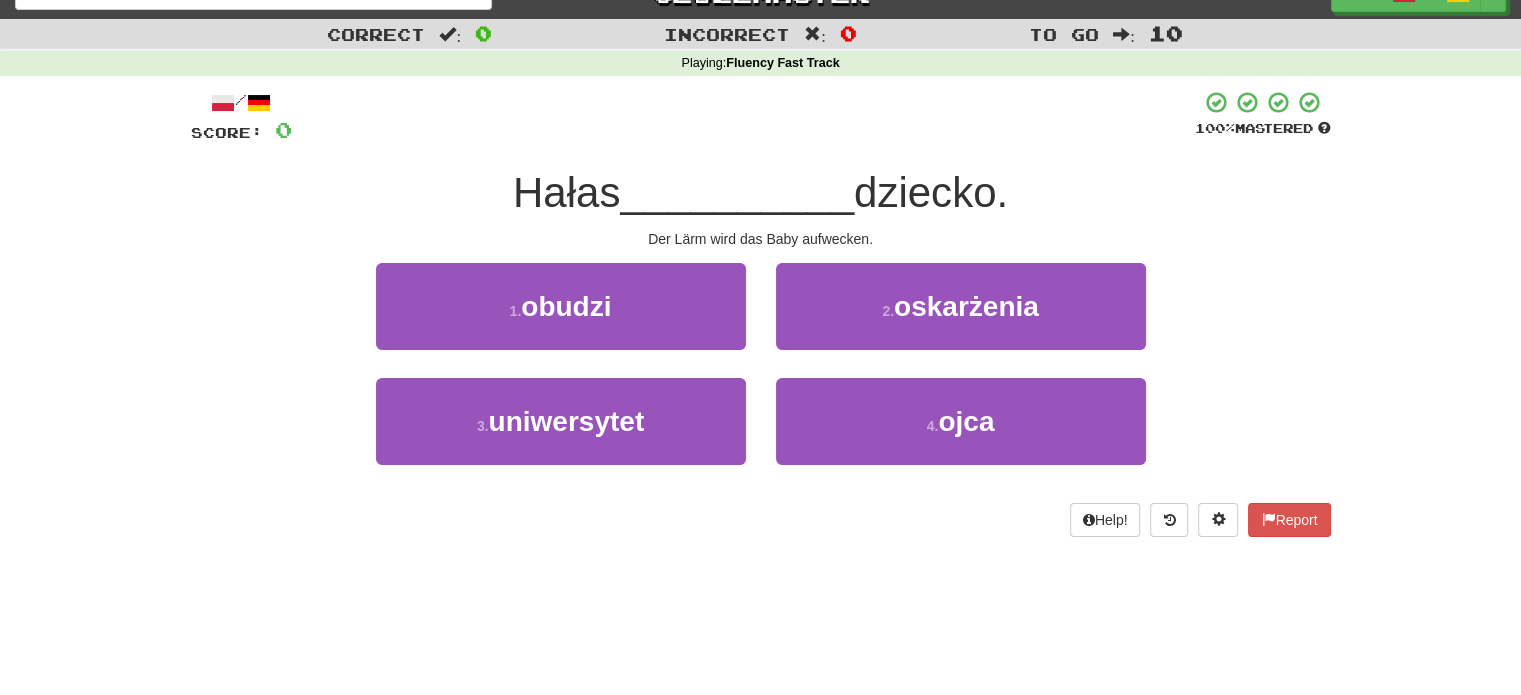scroll, scrollTop: 10, scrollLeft: 0, axis: vertical 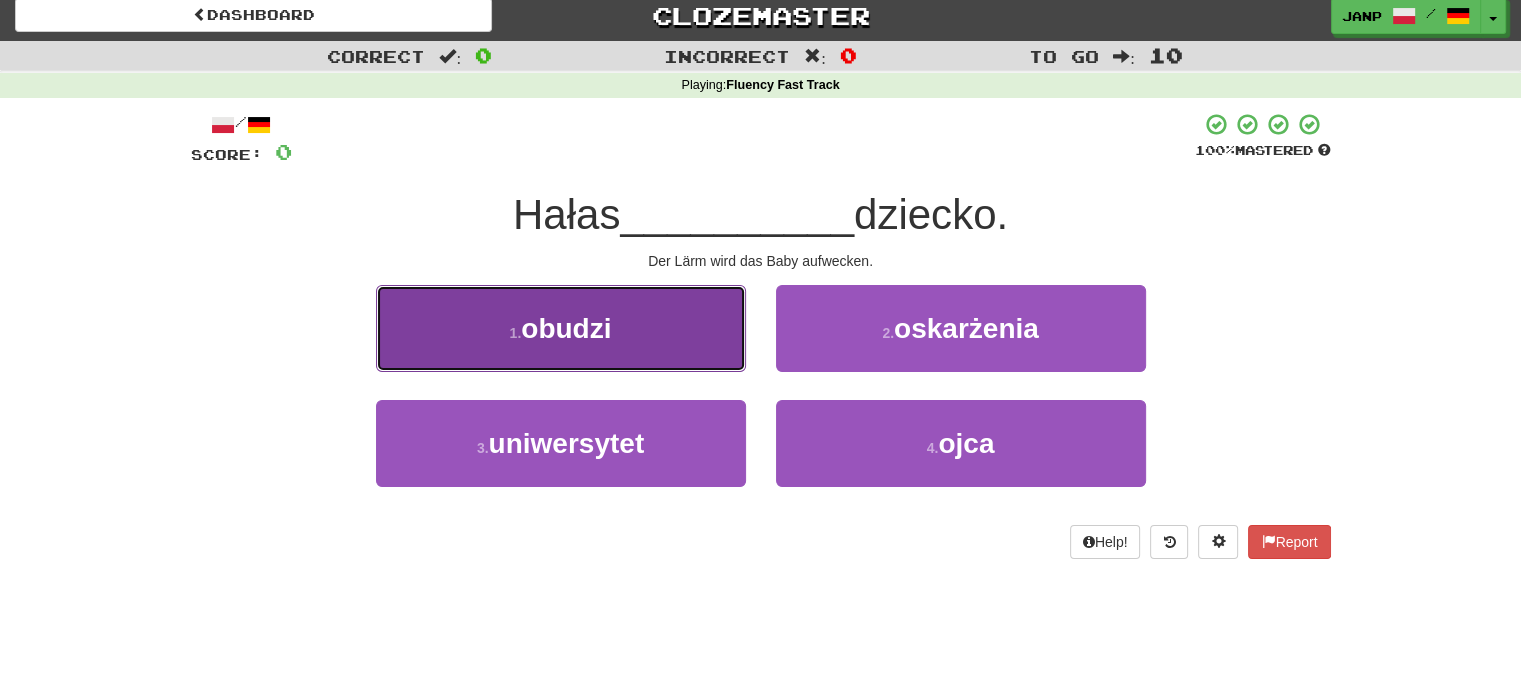 click on "1 .  obudzi" at bounding box center (561, 328) 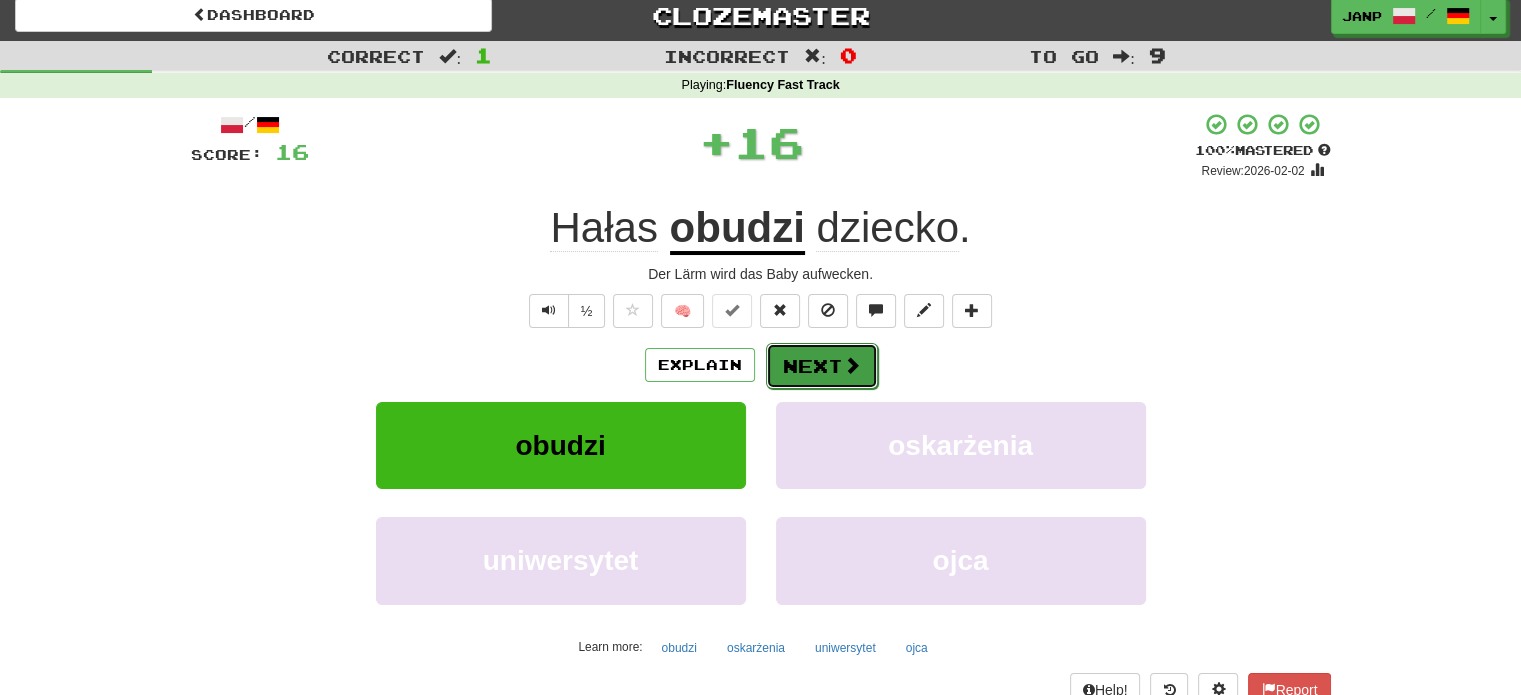 click on "Next" at bounding box center [822, 366] 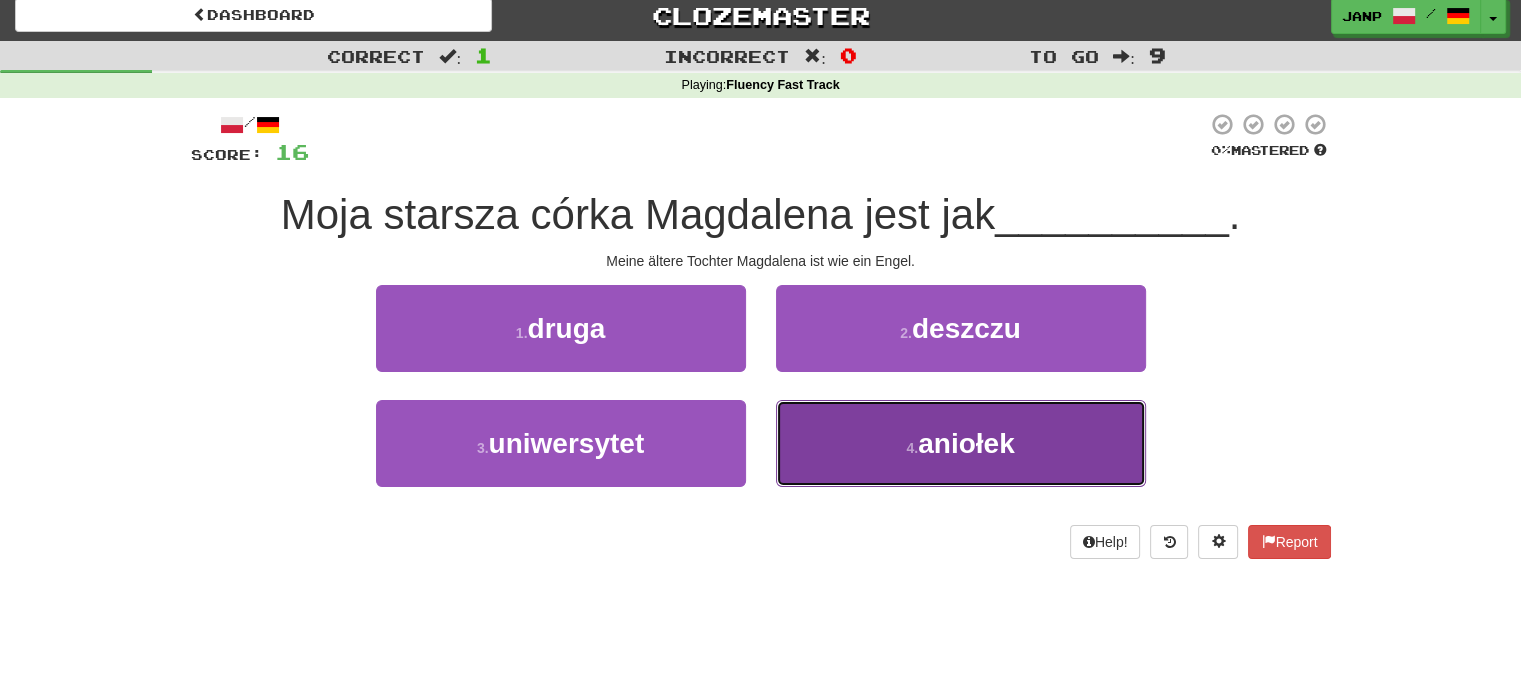 click on "4 .  aniołek" at bounding box center [961, 443] 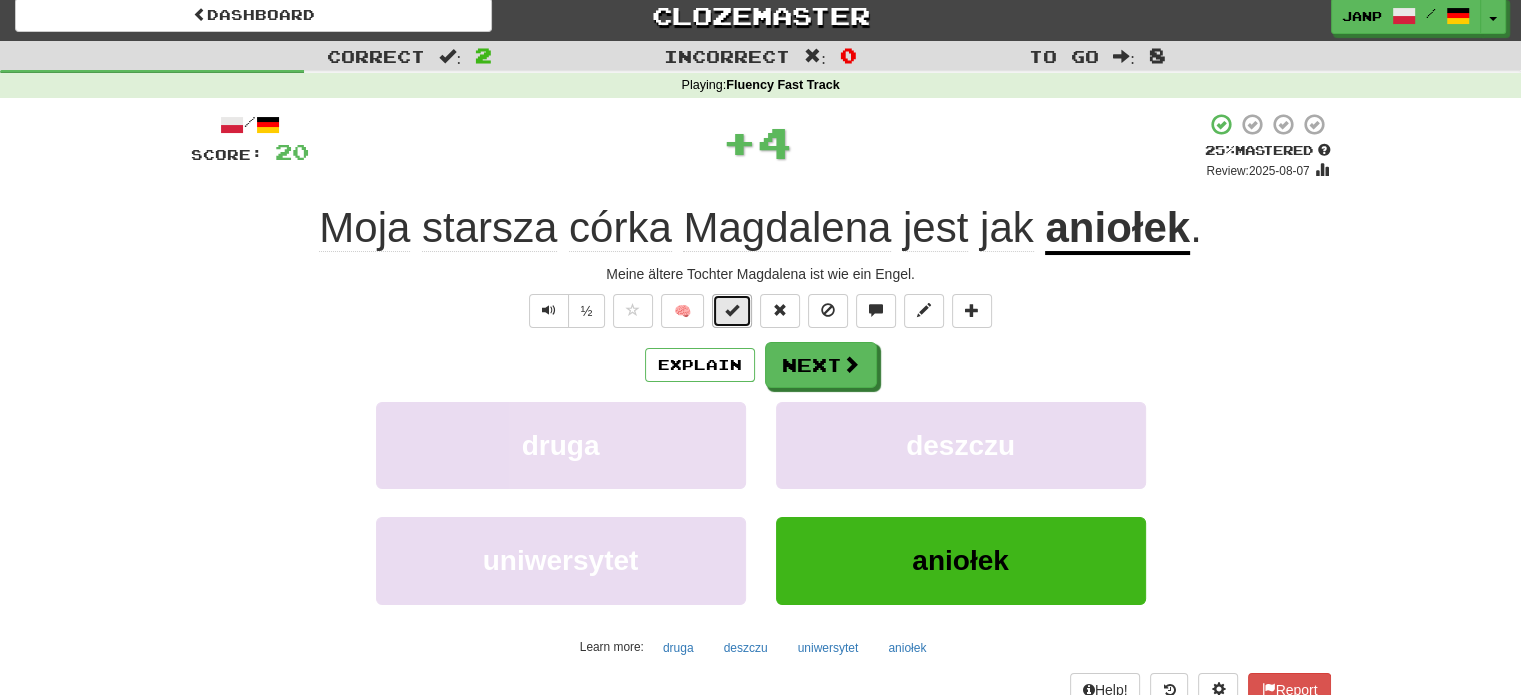 click at bounding box center [732, 310] 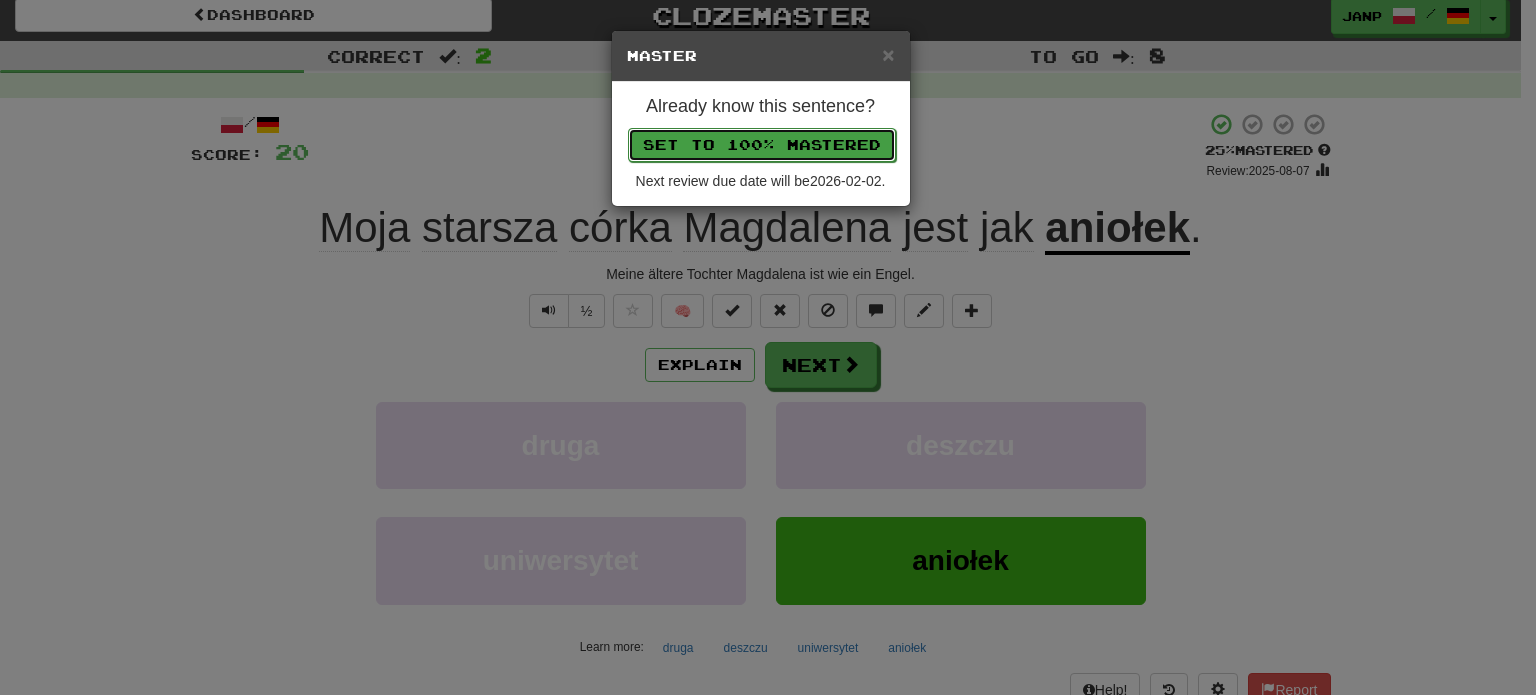 click on "Set to 100% Mastered" at bounding box center (762, 145) 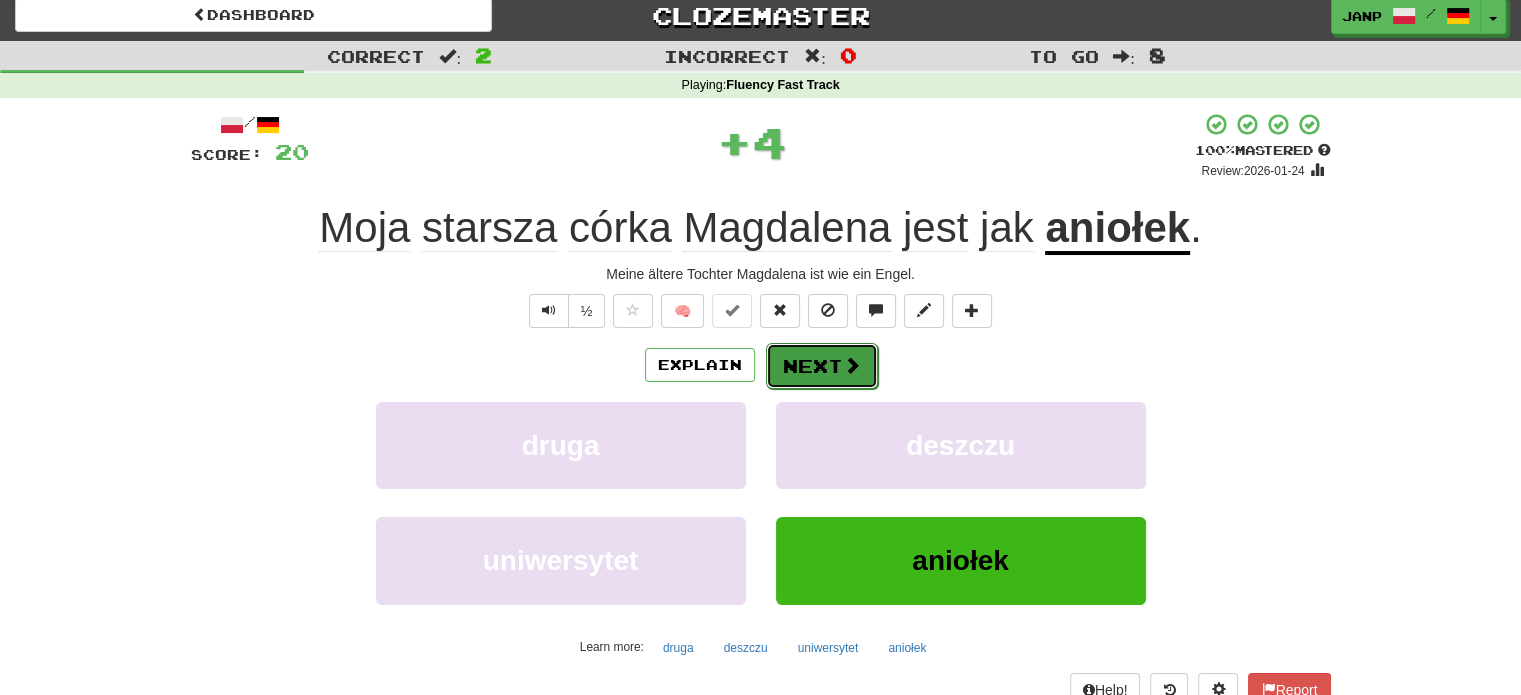 click on "Next" at bounding box center [822, 366] 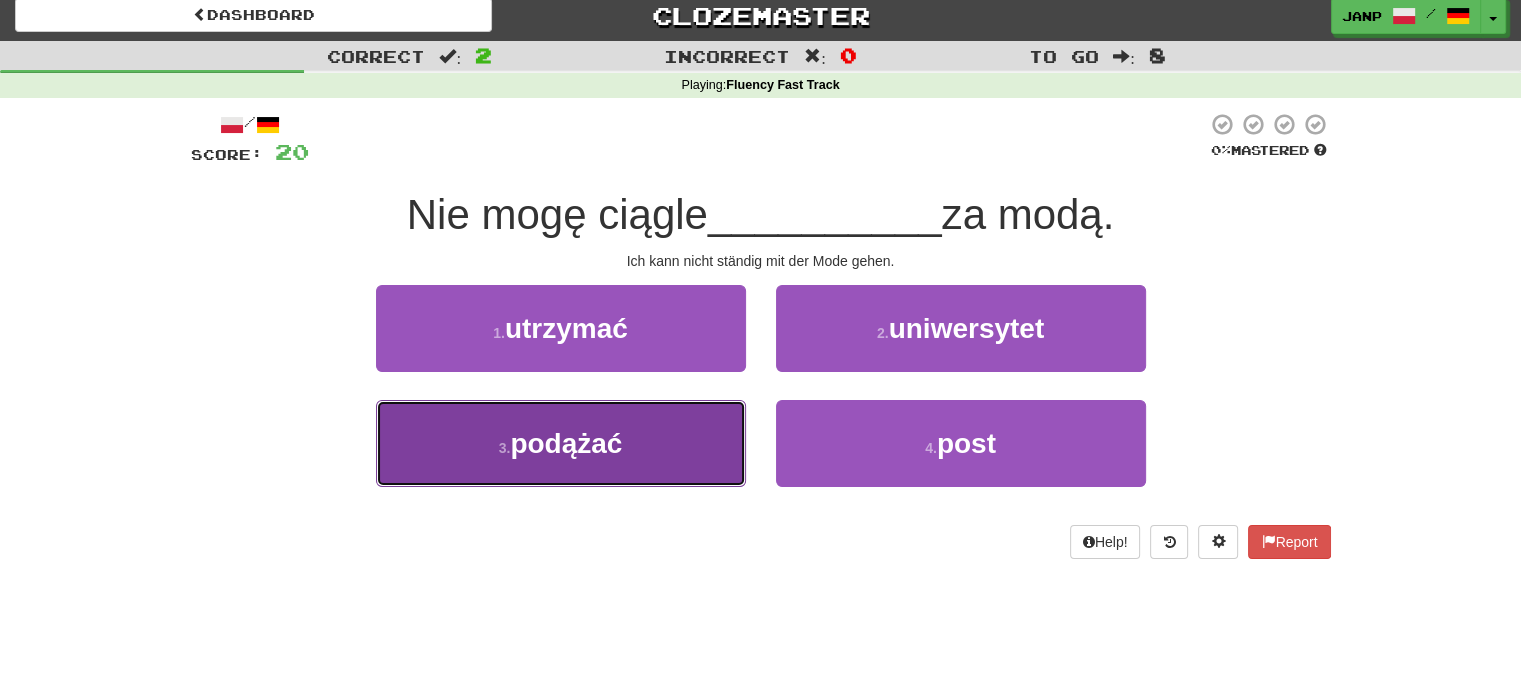 click on "3 .  podążać" at bounding box center (561, 443) 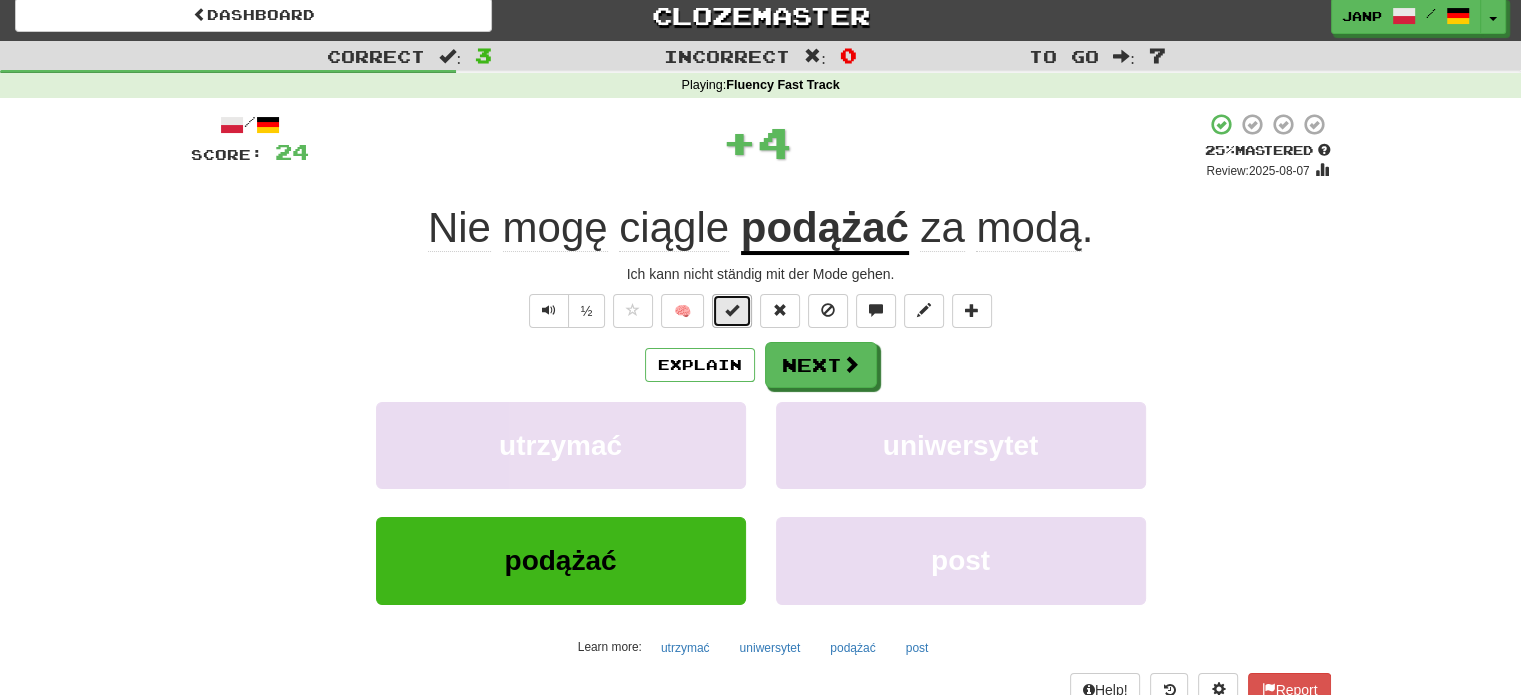 click at bounding box center (732, 310) 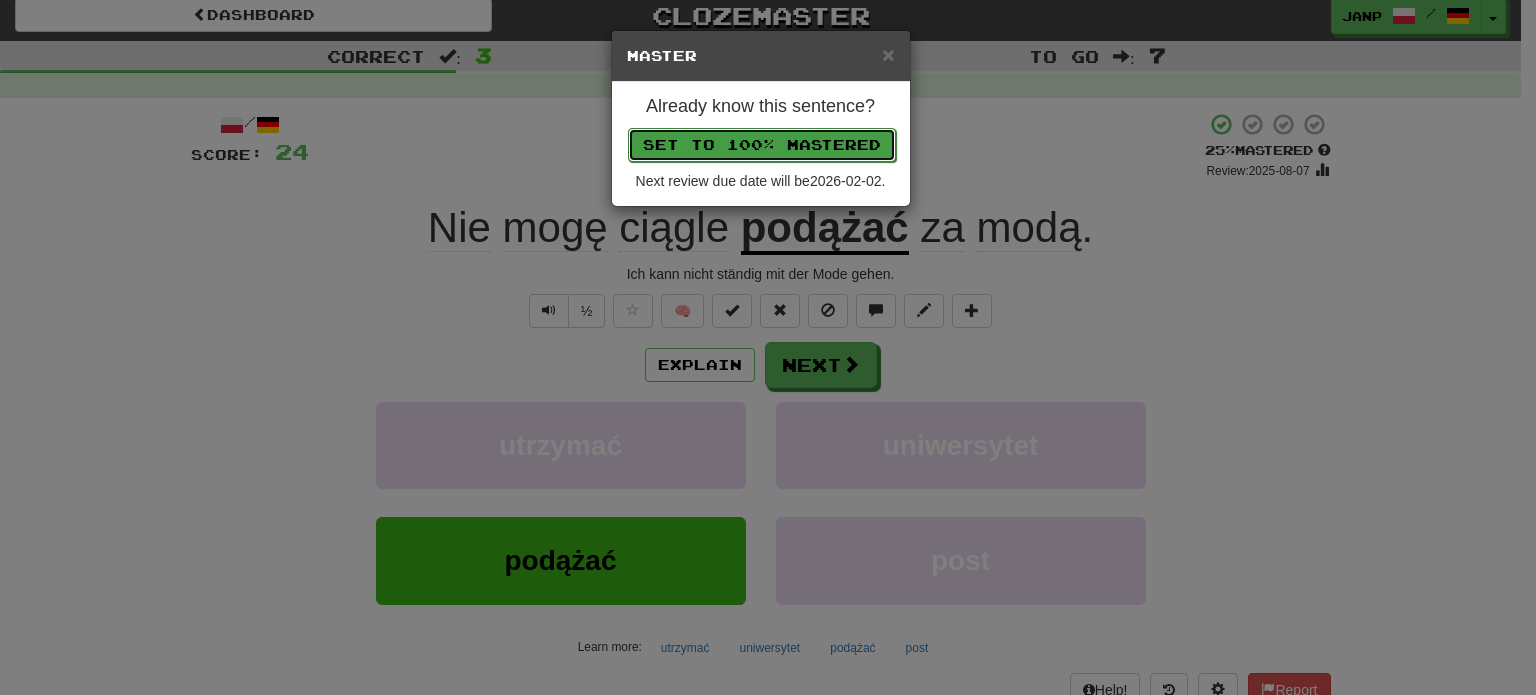 click on "Set to 100% Mastered" at bounding box center [762, 145] 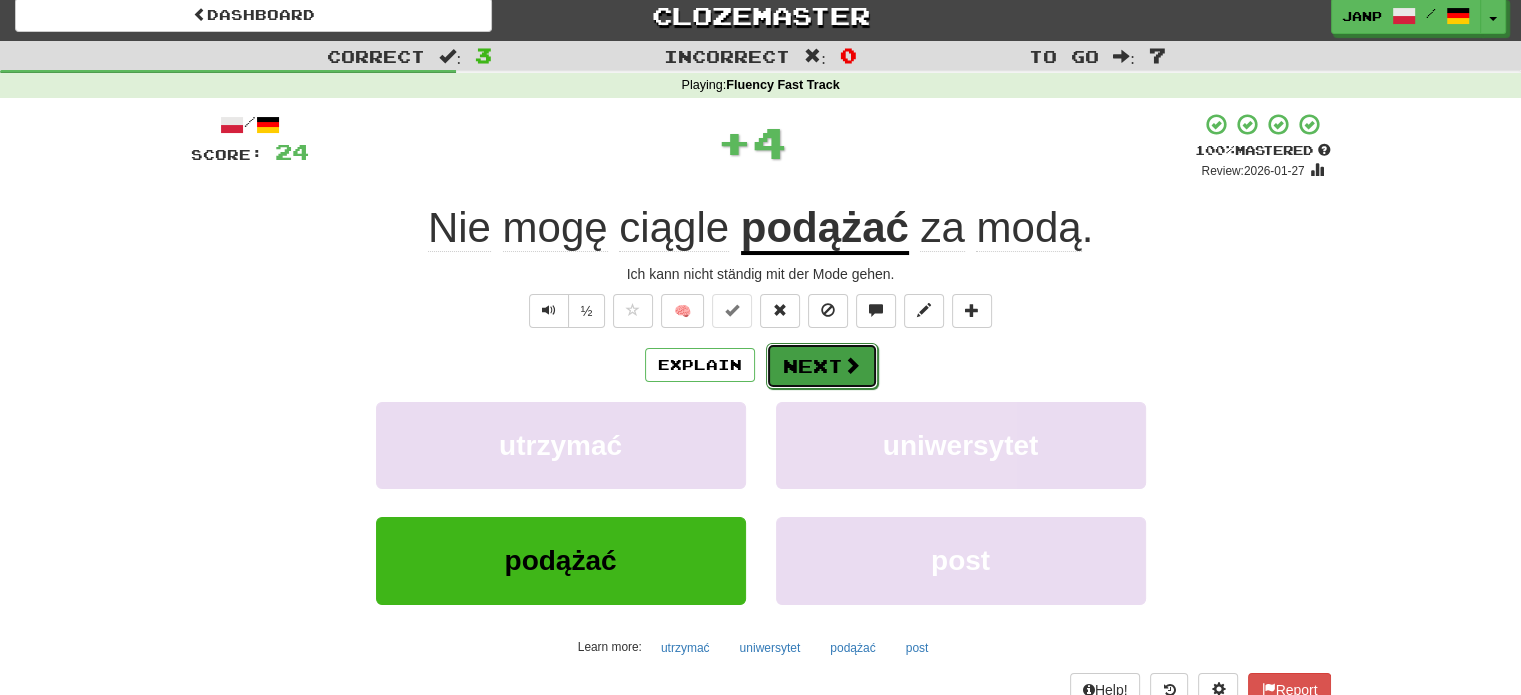 click on "Next" at bounding box center (822, 366) 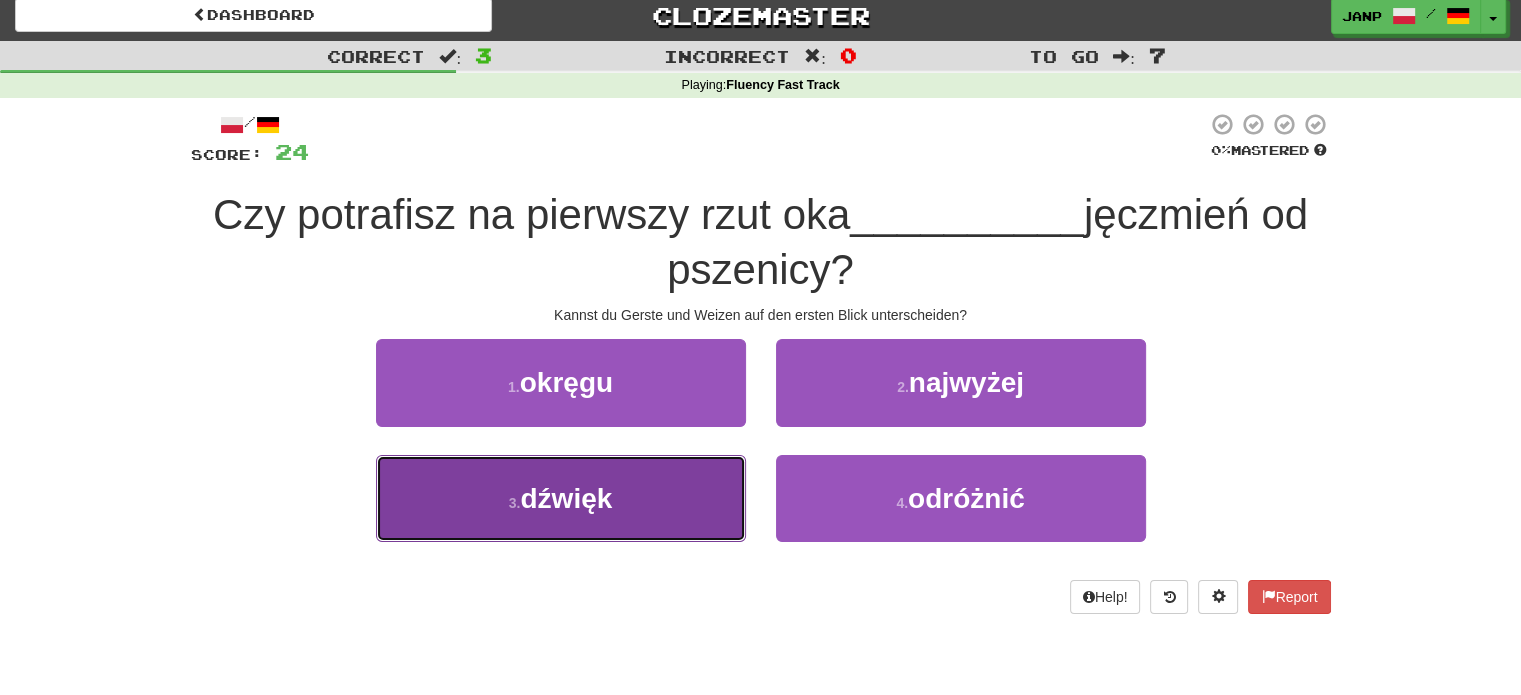 click on "3 .  dźwięk" at bounding box center [561, 498] 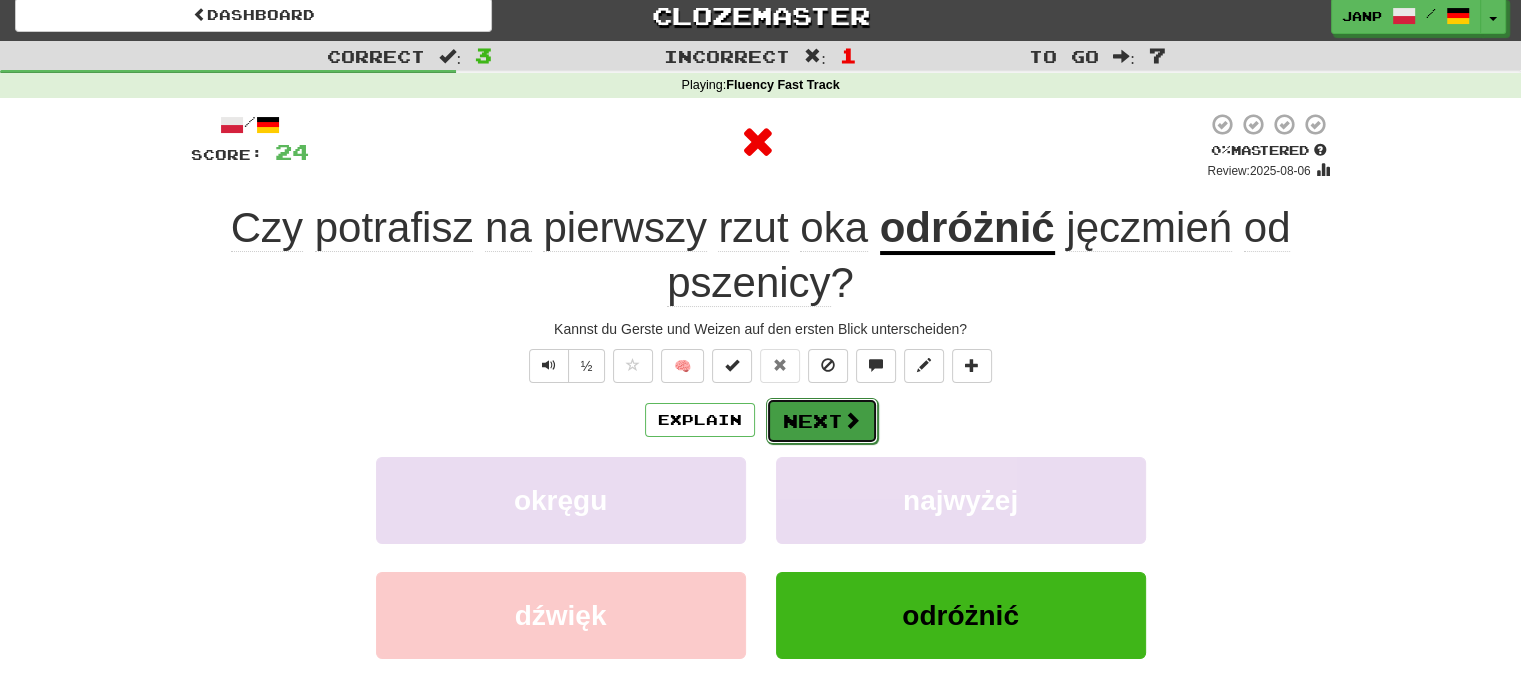 click on "Next" at bounding box center (822, 421) 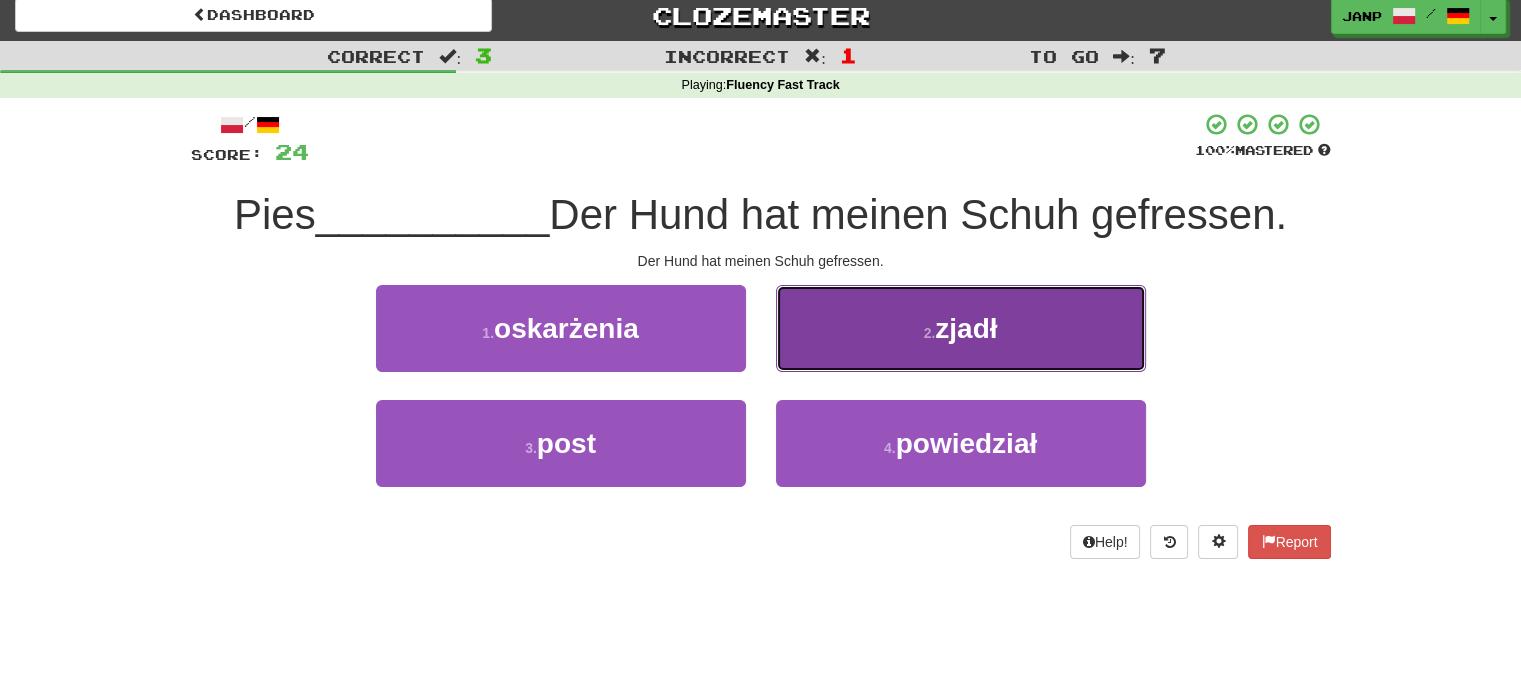 click on "2 .  zjadł" at bounding box center [961, 328] 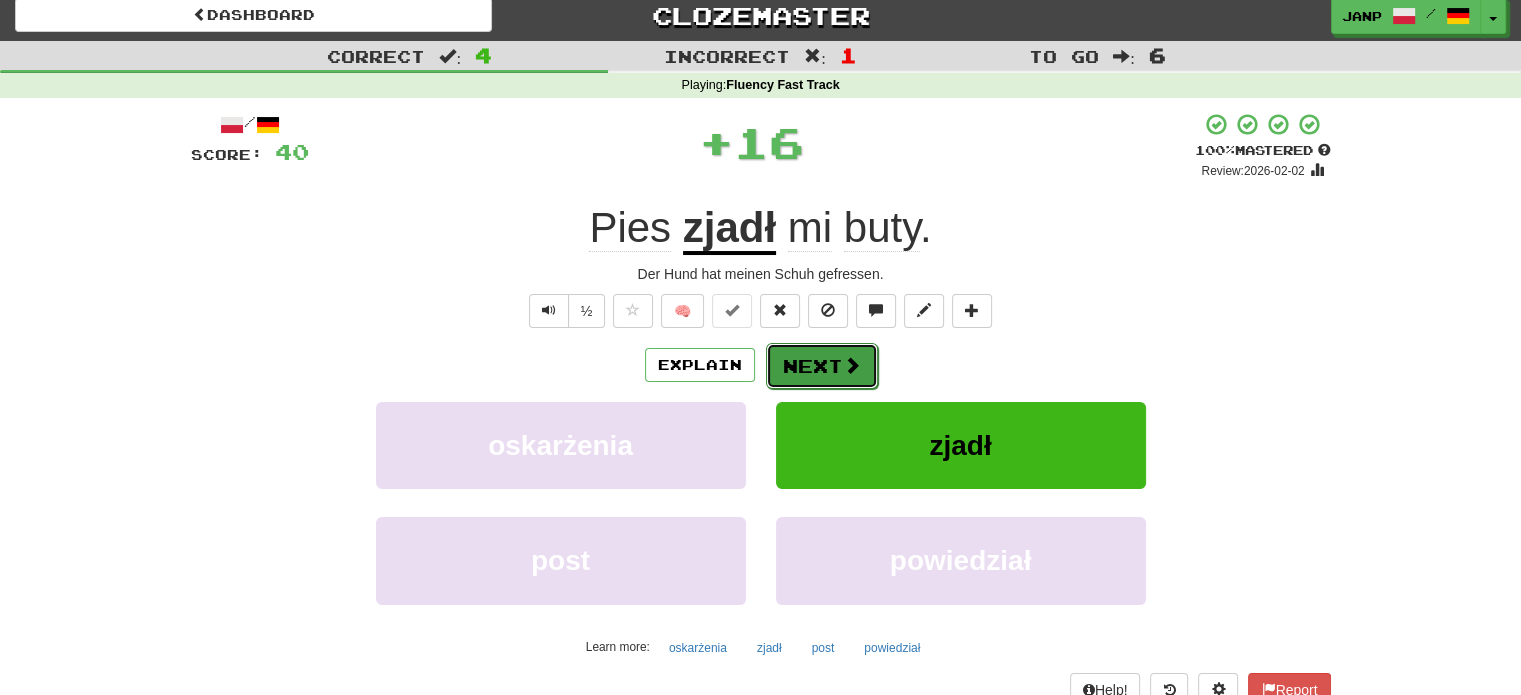click on "Next" at bounding box center [822, 366] 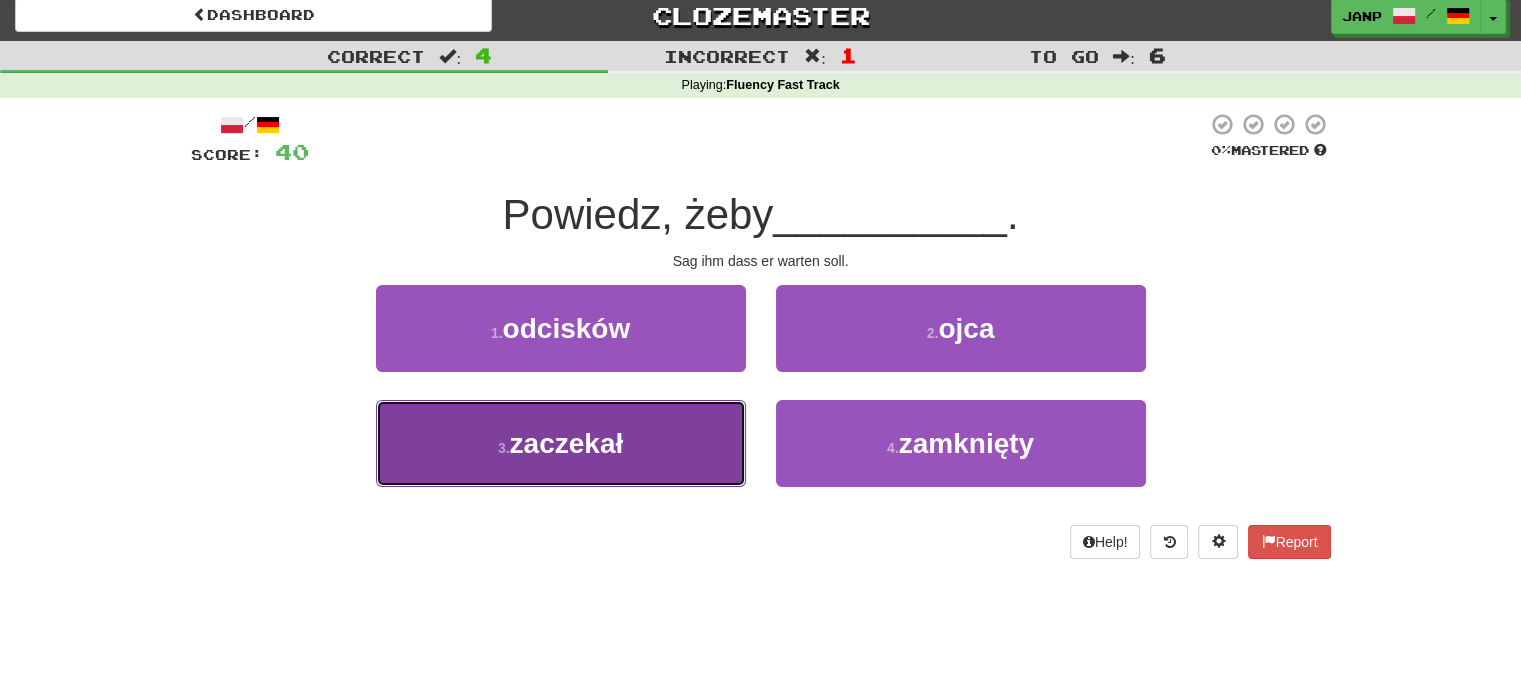 click on "3 .  zaczekał" at bounding box center (561, 443) 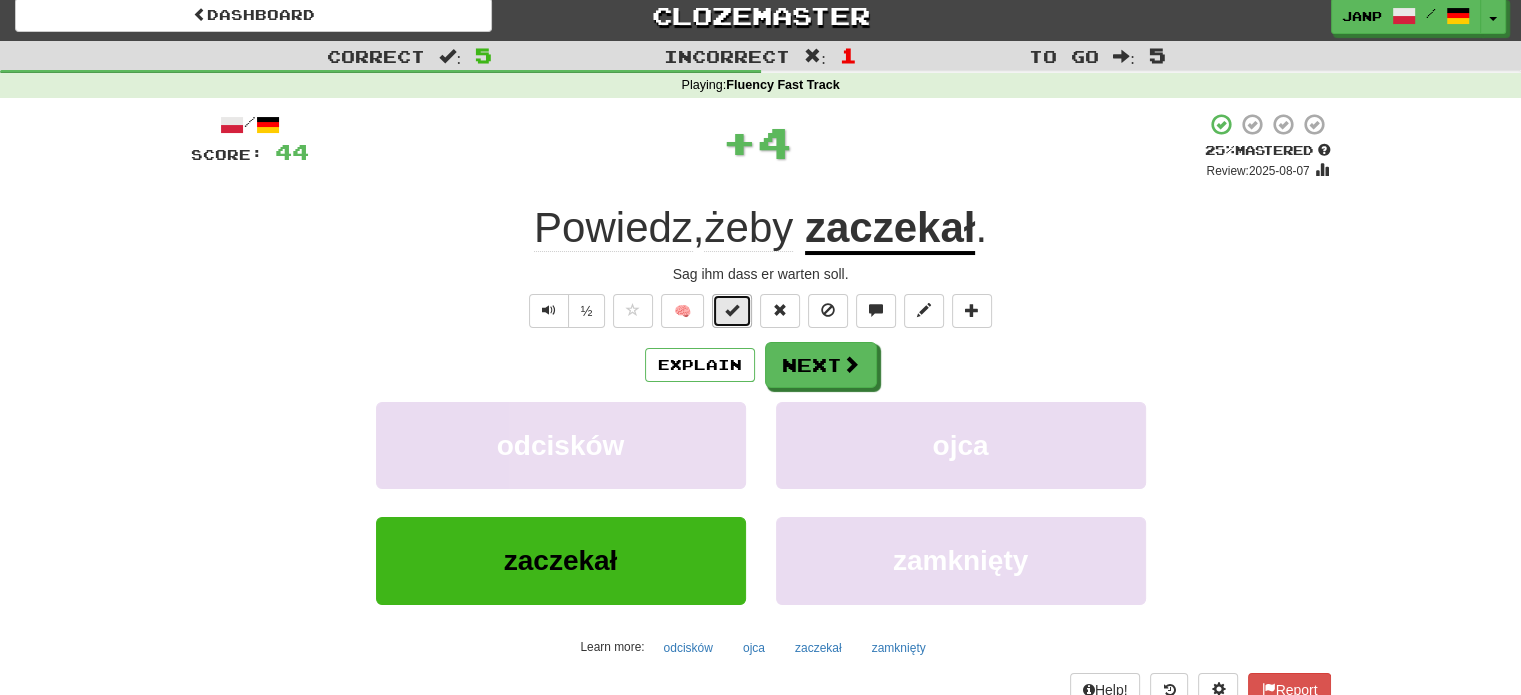 click at bounding box center [732, 310] 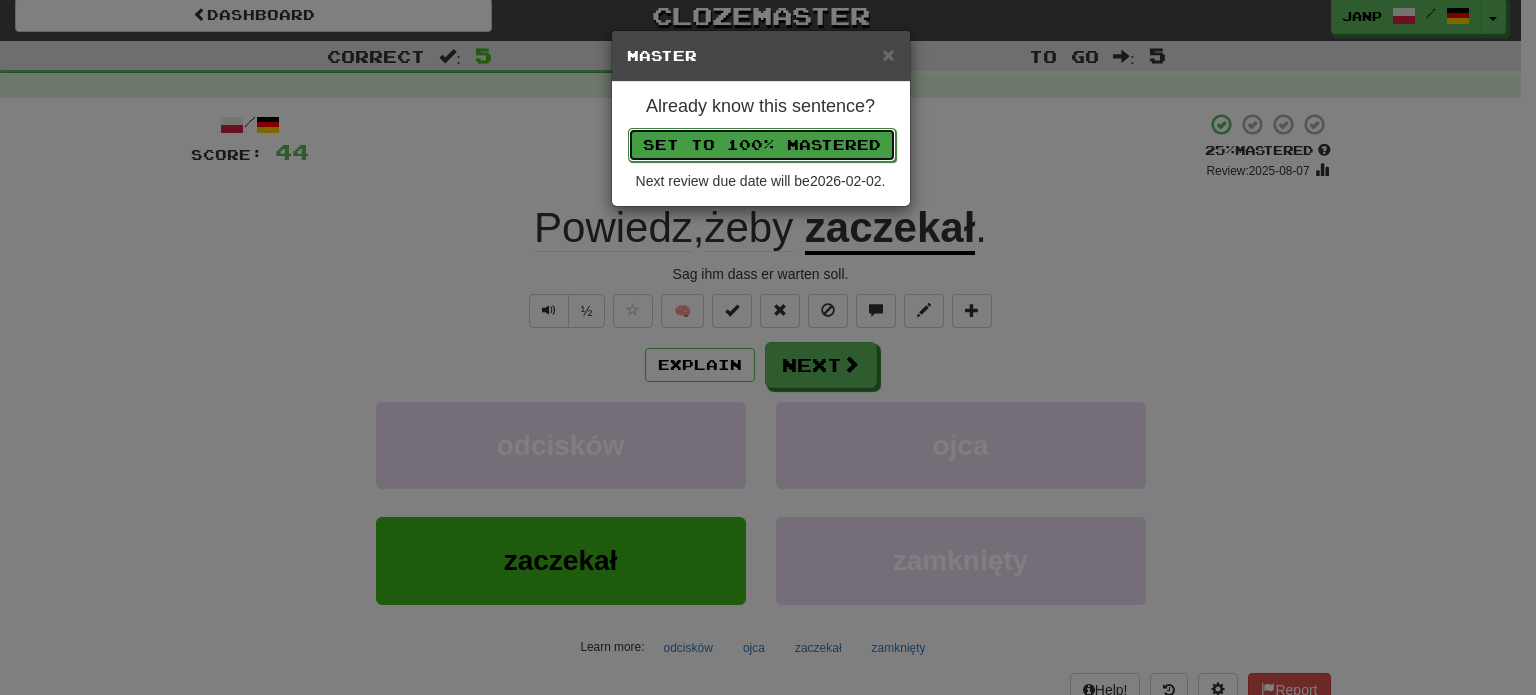 click on "Set to 100% Mastered" at bounding box center [762, 145] 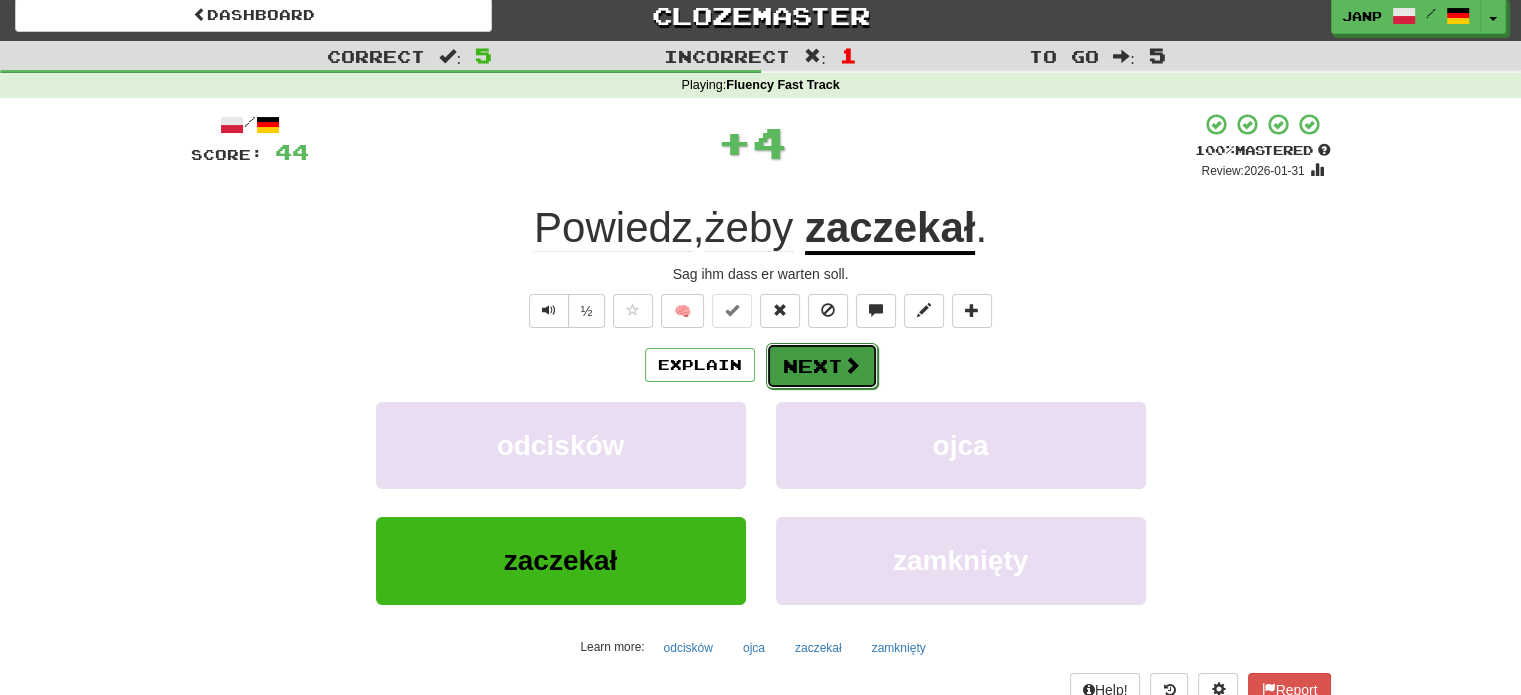 click on "Next" at bounding box center [822, 366] 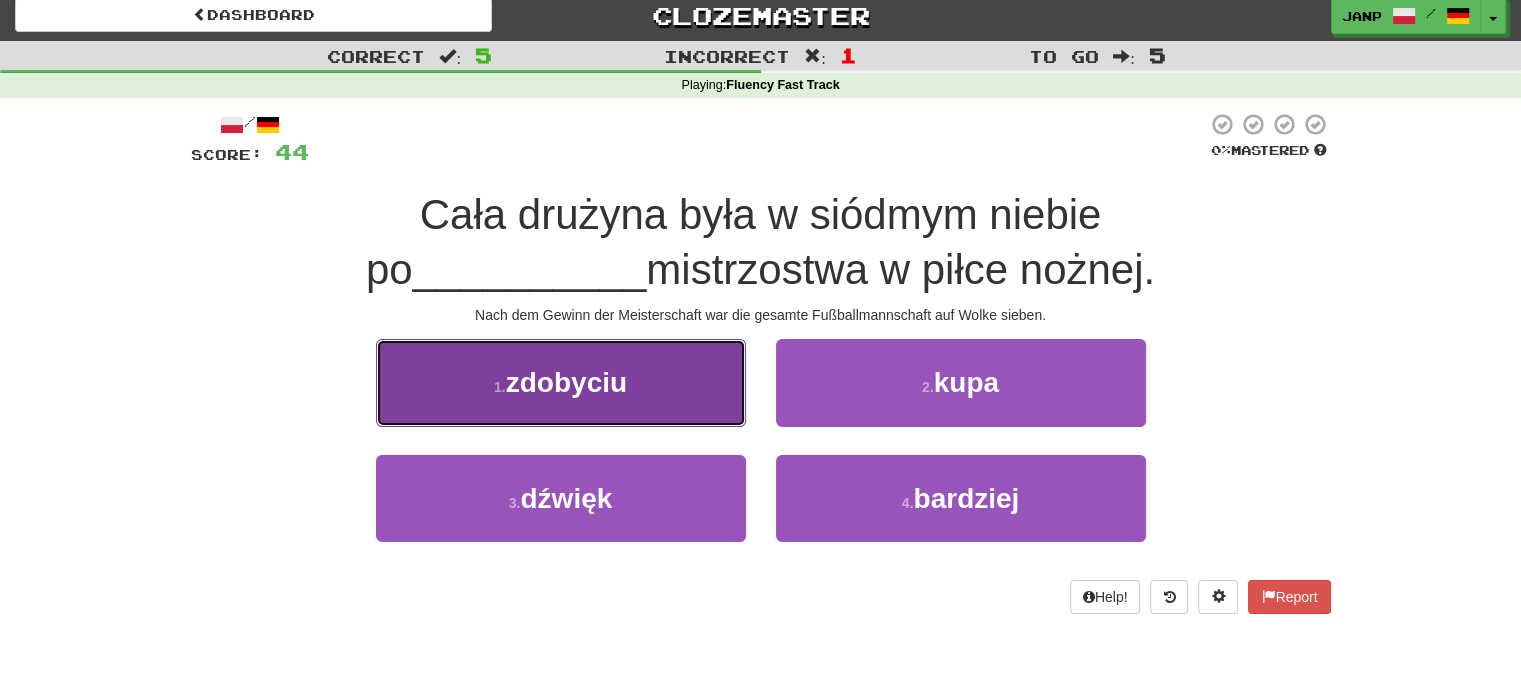 click on "1 .  zdobyciu" at bounding box center (561, 382) 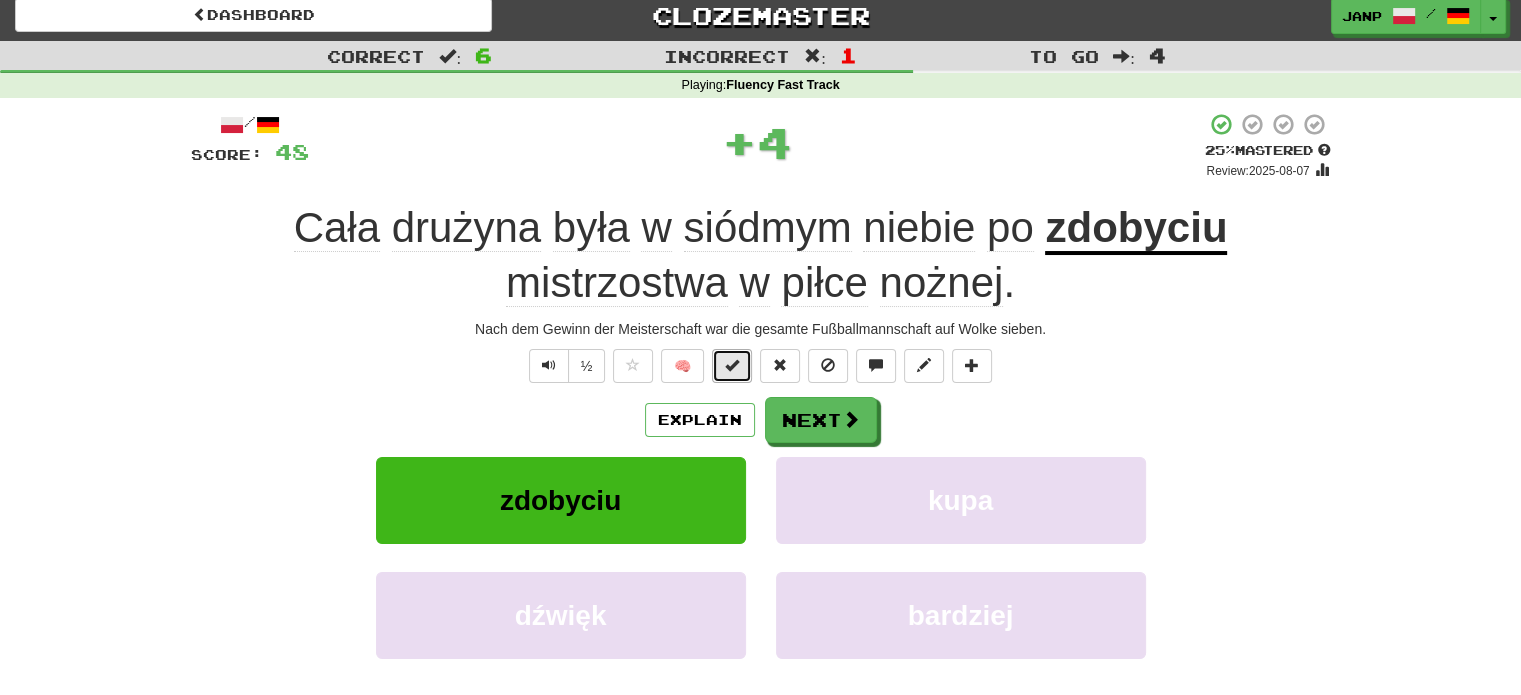 click at bounding box center (732, 365) 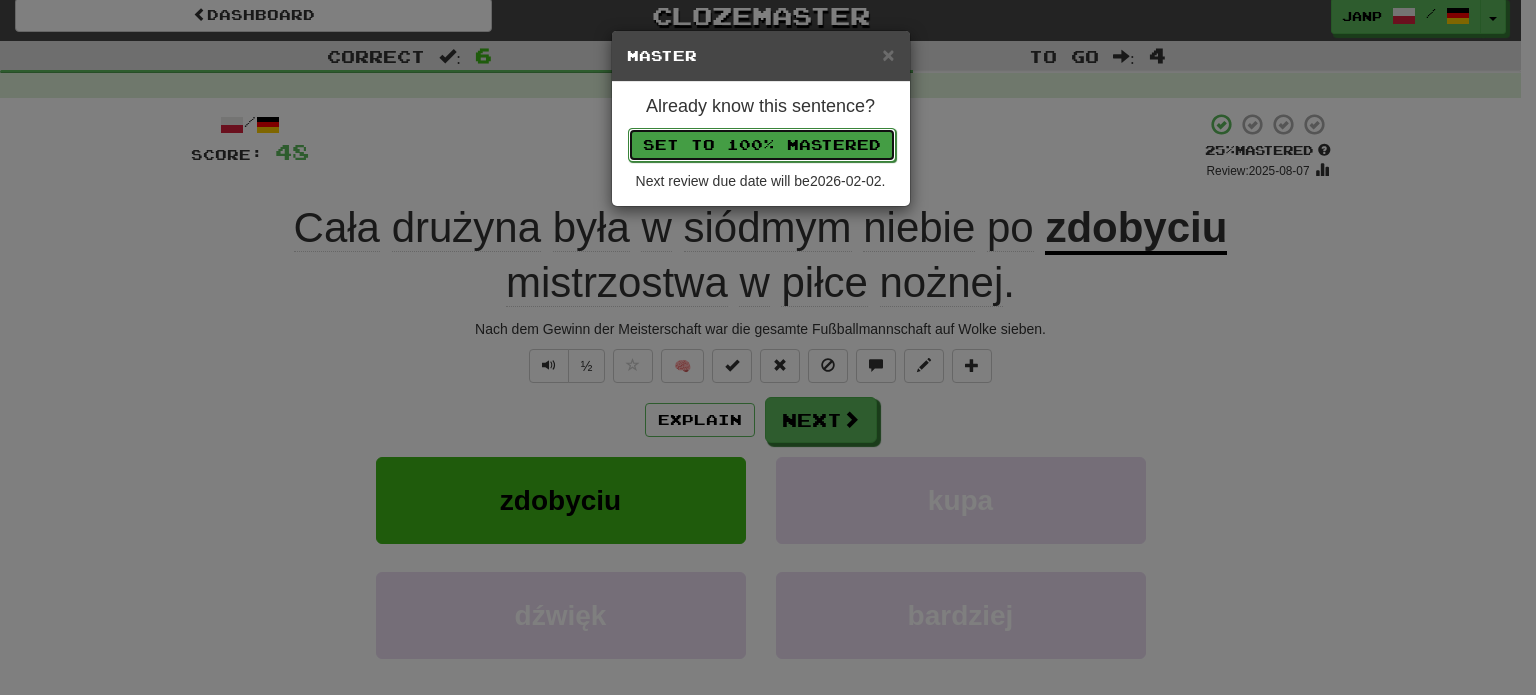 click on "Set to 100% Mastered" at bounding box center [762, 145] 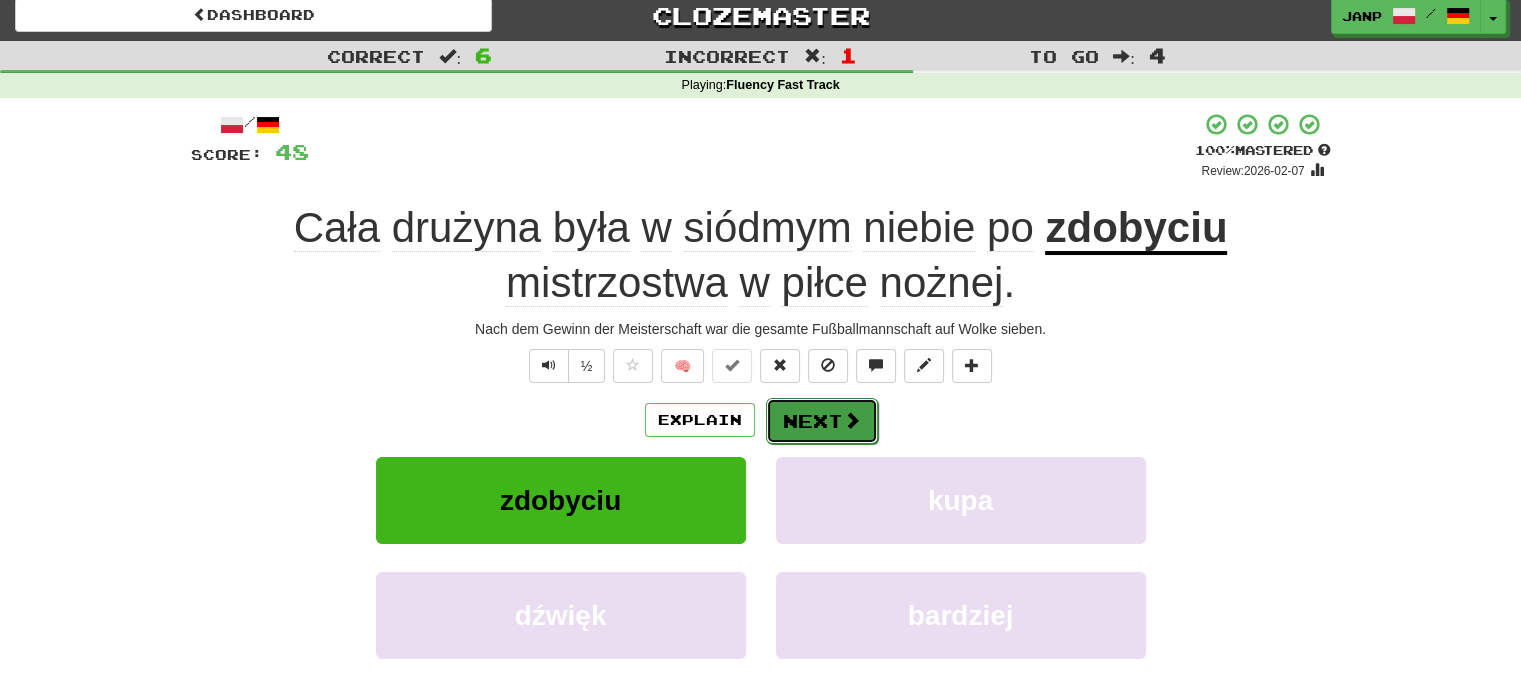 click on "Next" at bounding box center (822, 421) 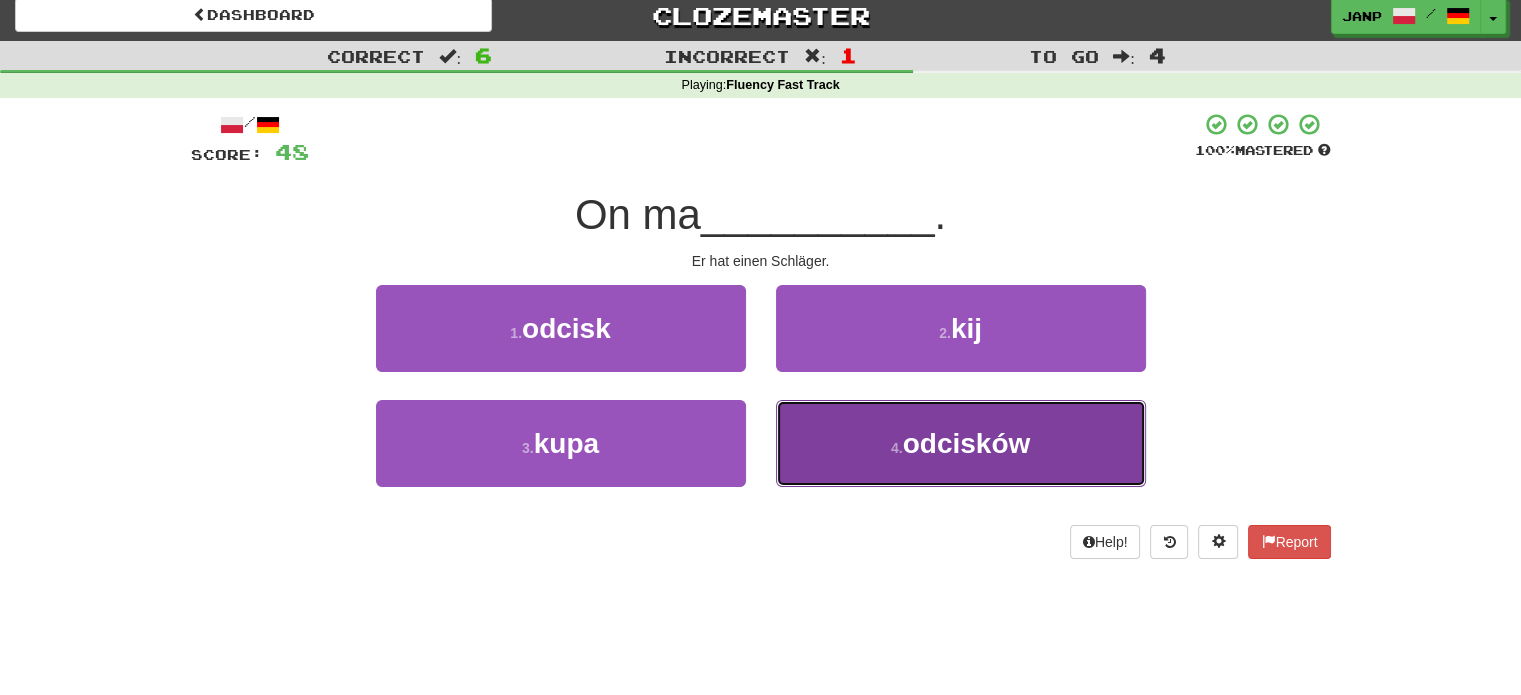 click on "4 .  odcisków" at bounding box center (961, 443) 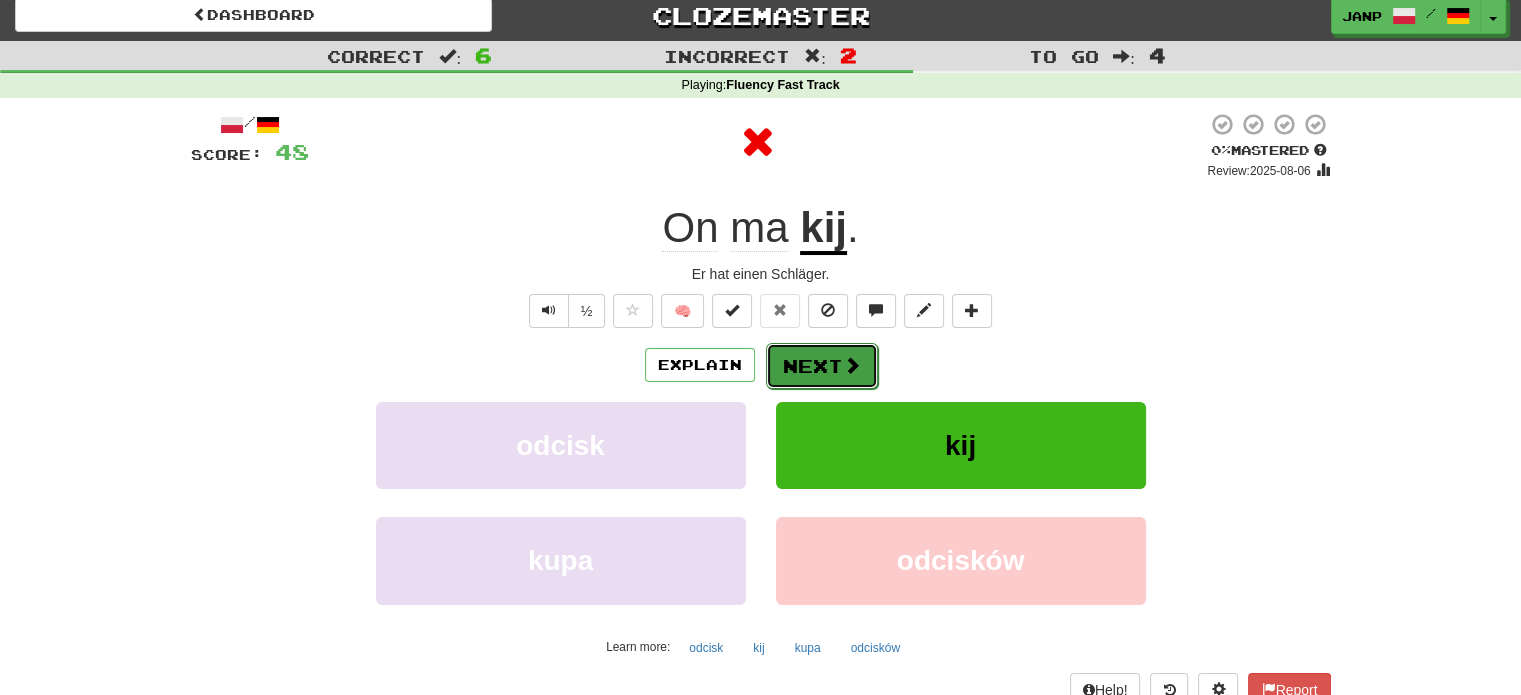 click on "Next" at bounding box center (822, 366) 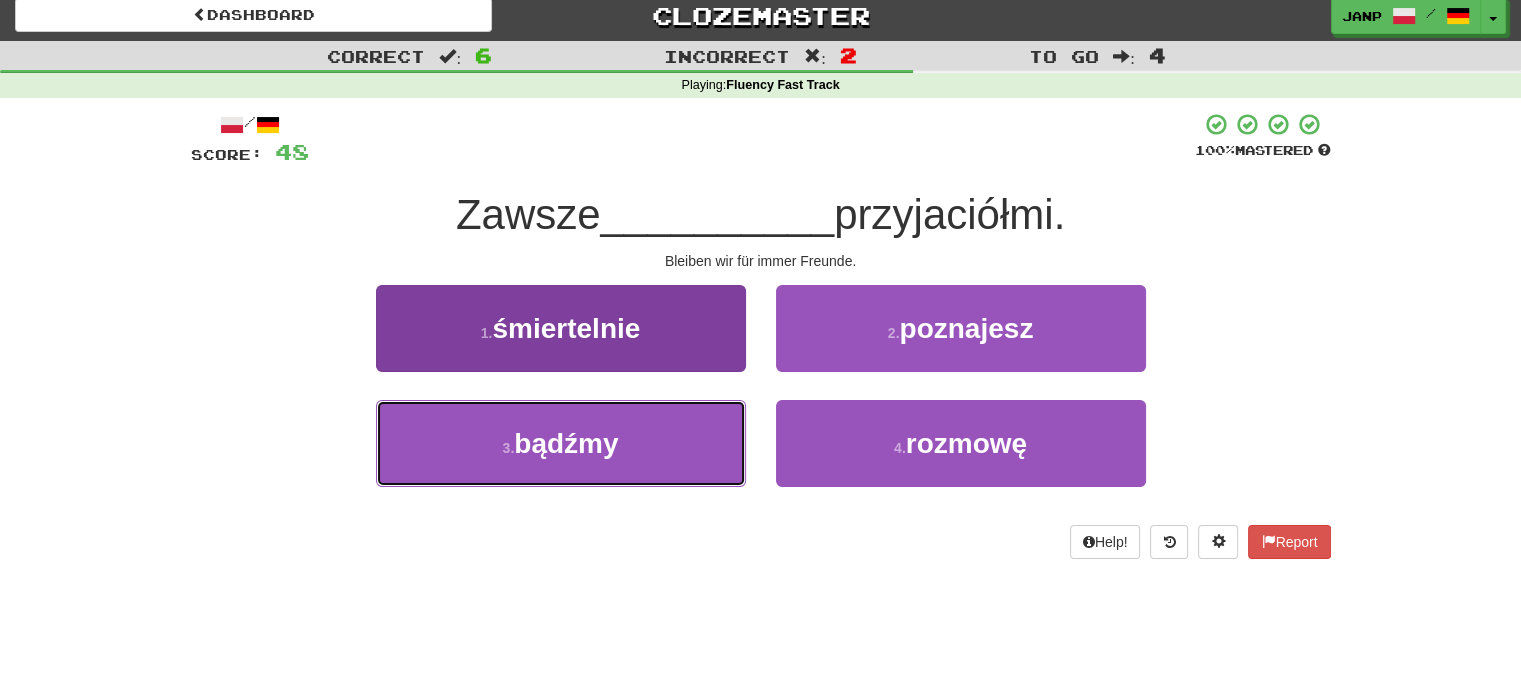 click on "3 .  bądźmy" at bounding box center [561, 443] 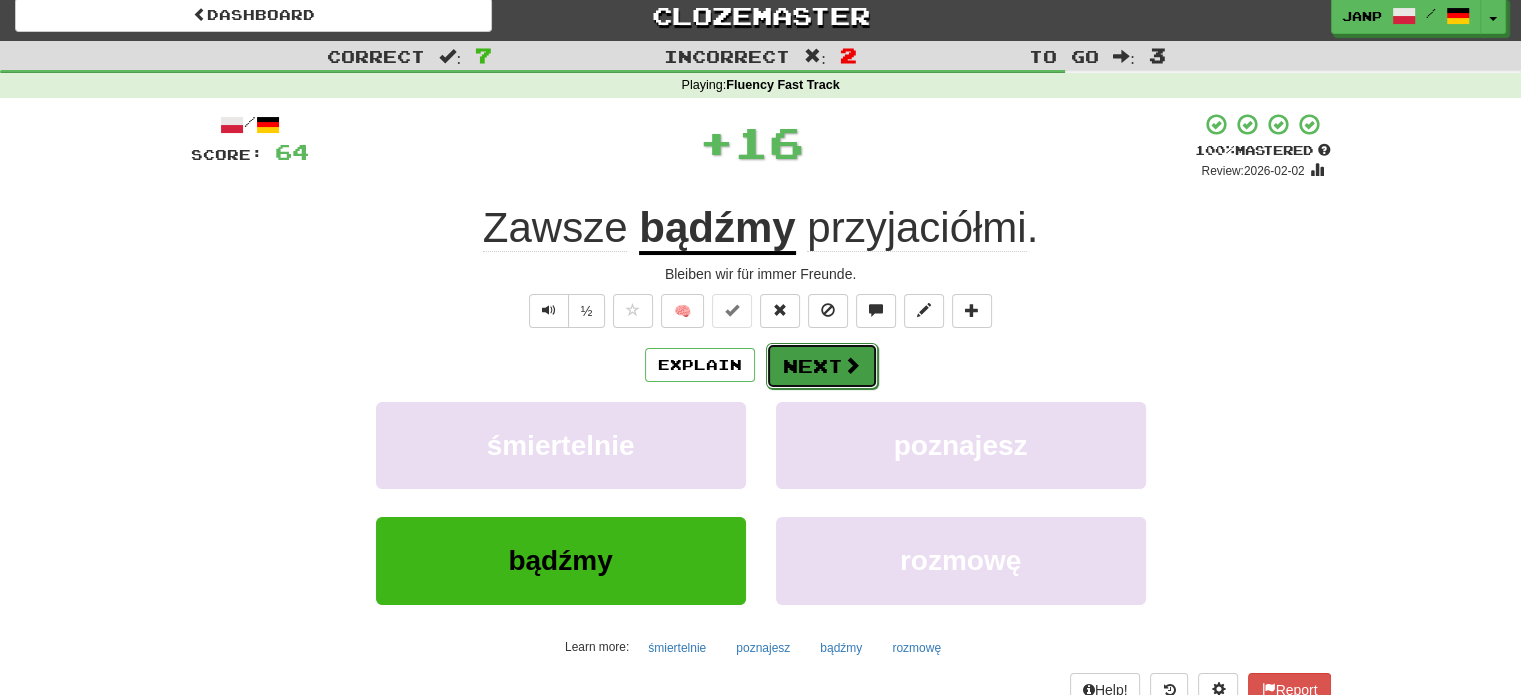 click on "Next" at bounding box center [822, 366] 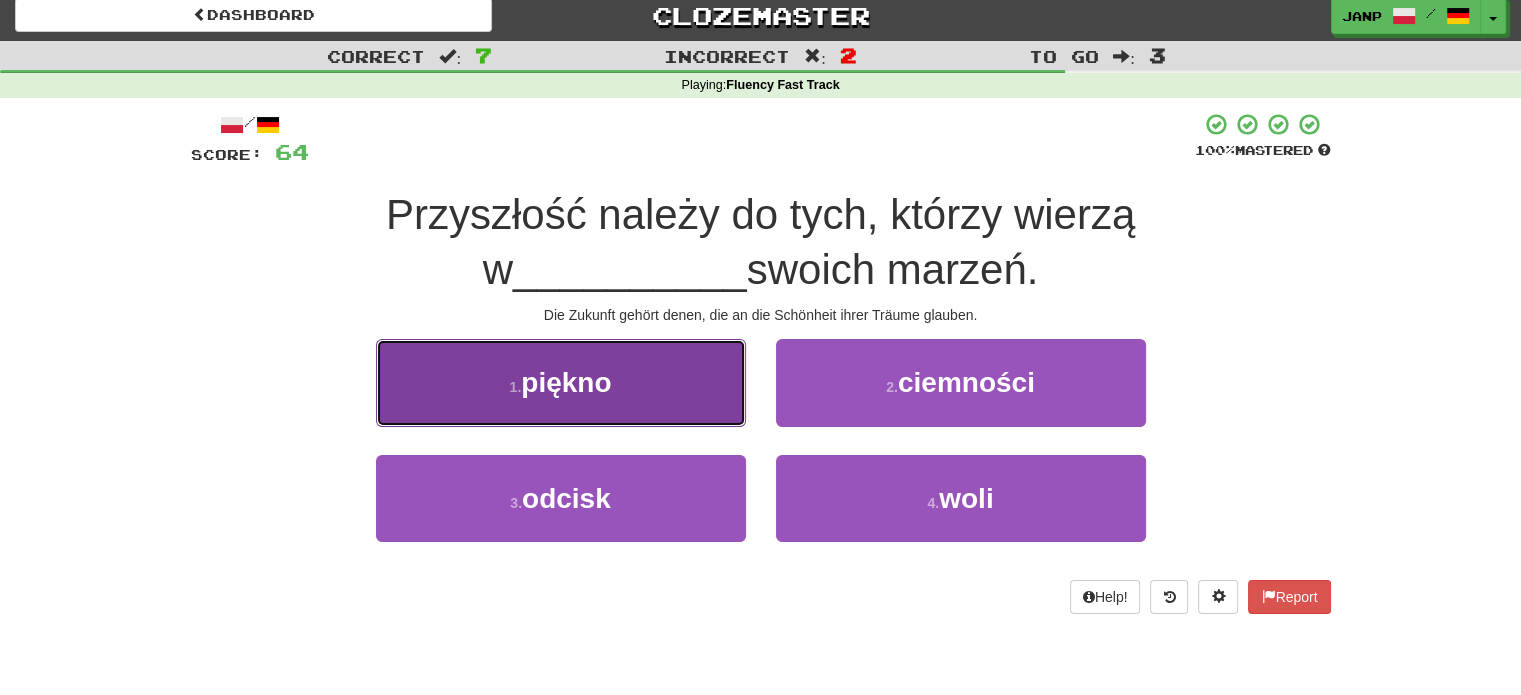 click on "1 .  piękno" at bounding box center (561, 382) 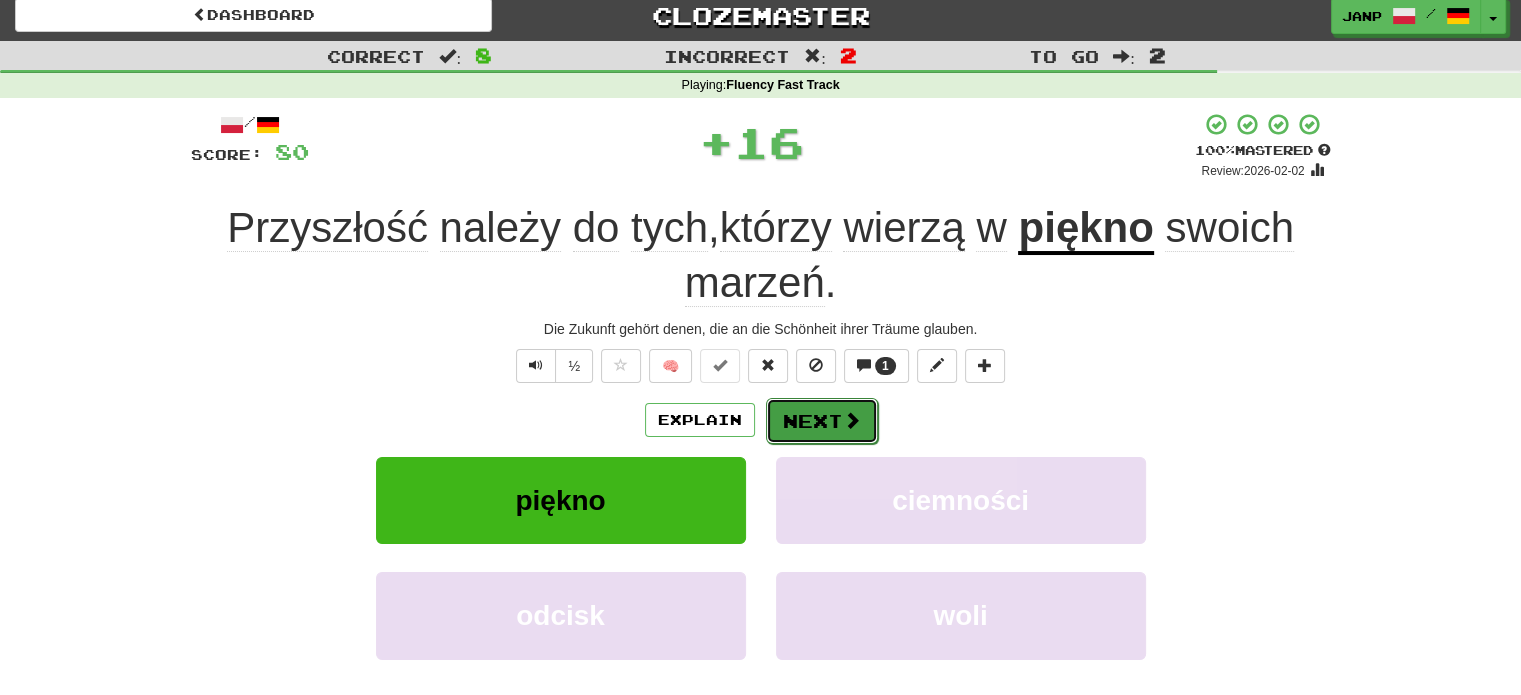 click on "Next" at bounding box center (822, 421) 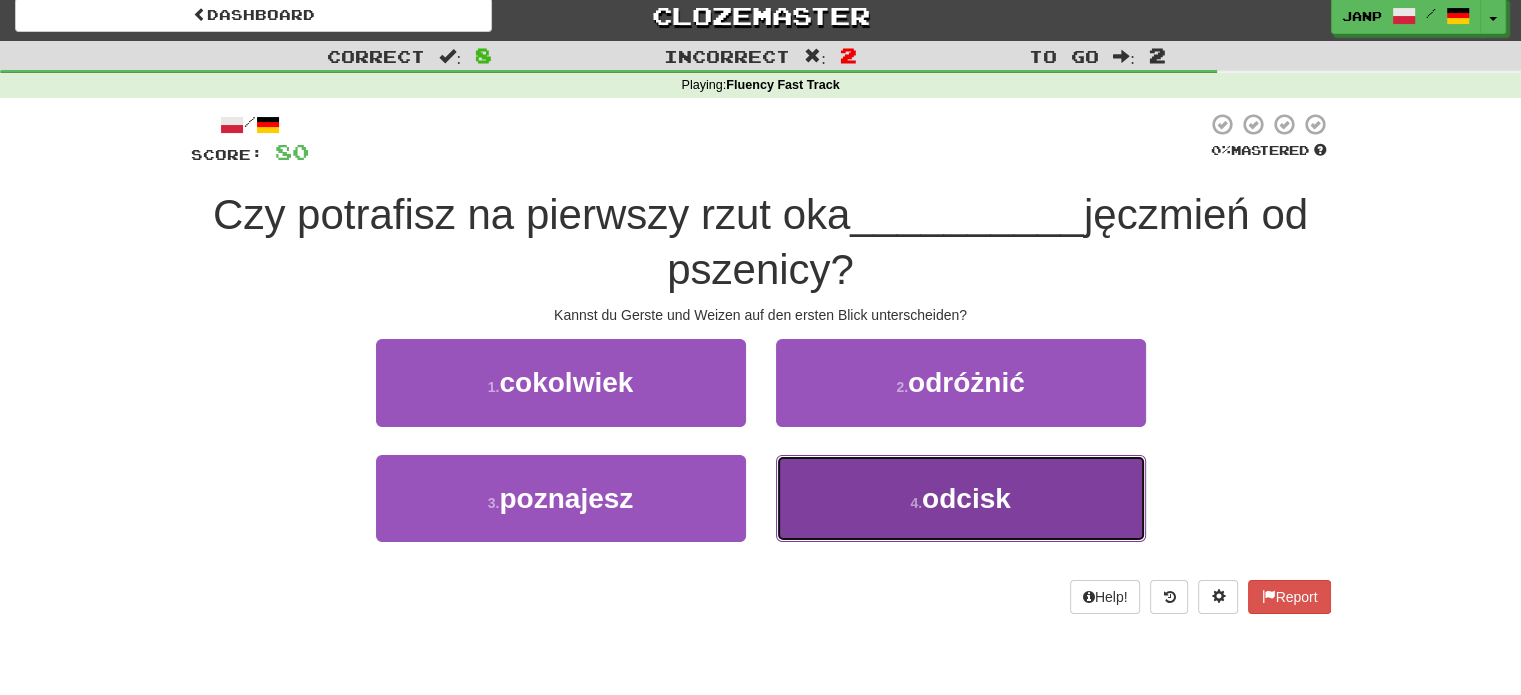 click on "4 .  odcisk" at bounding box center [961, 498] 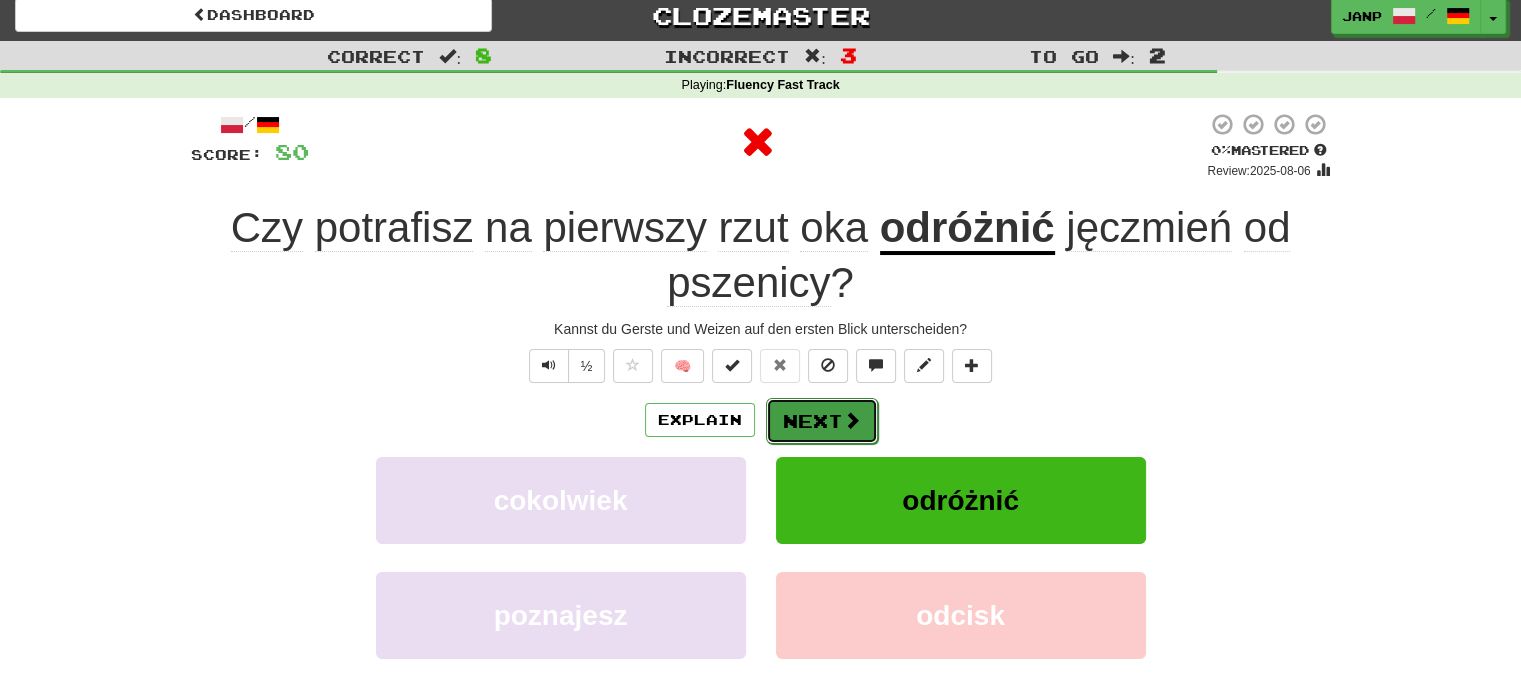 click at bounding box center [852, 420] 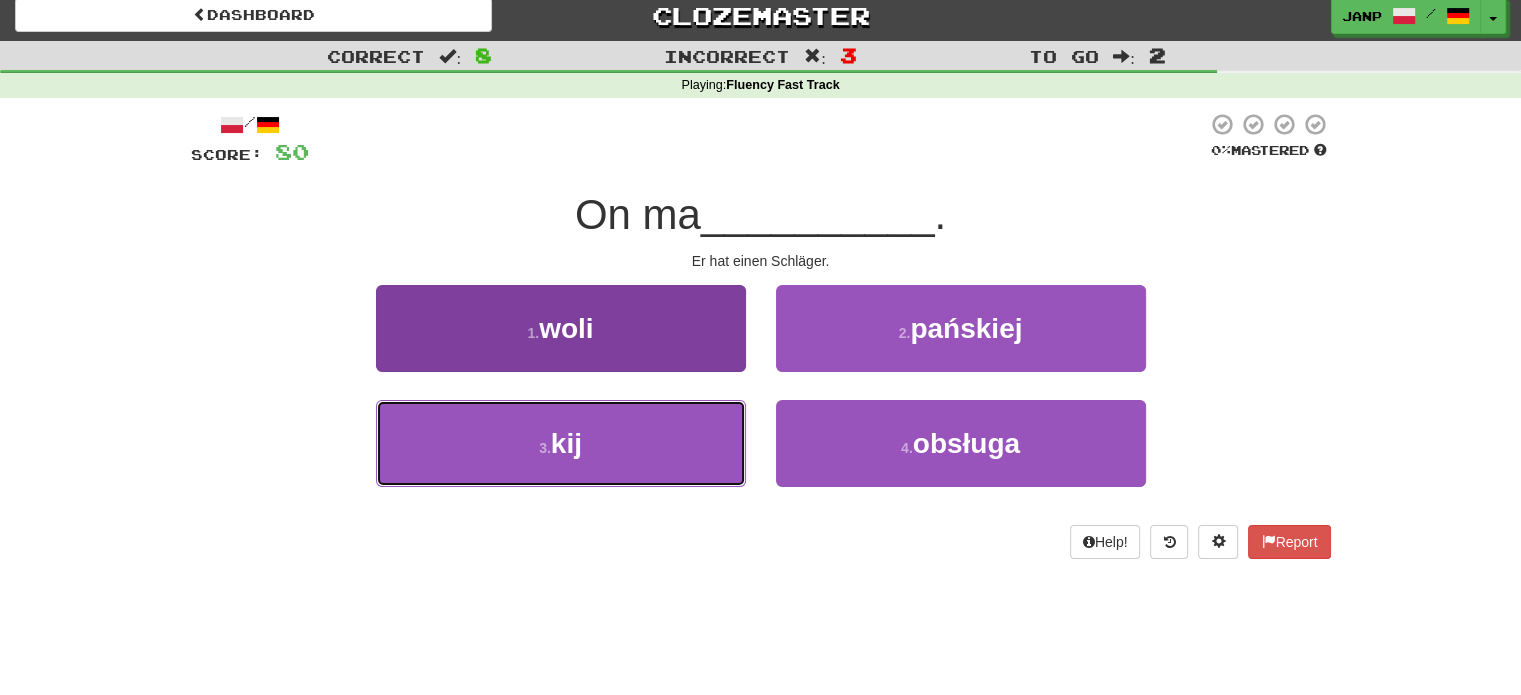 click on "3 .  kij" at bounding box center (561, 443) 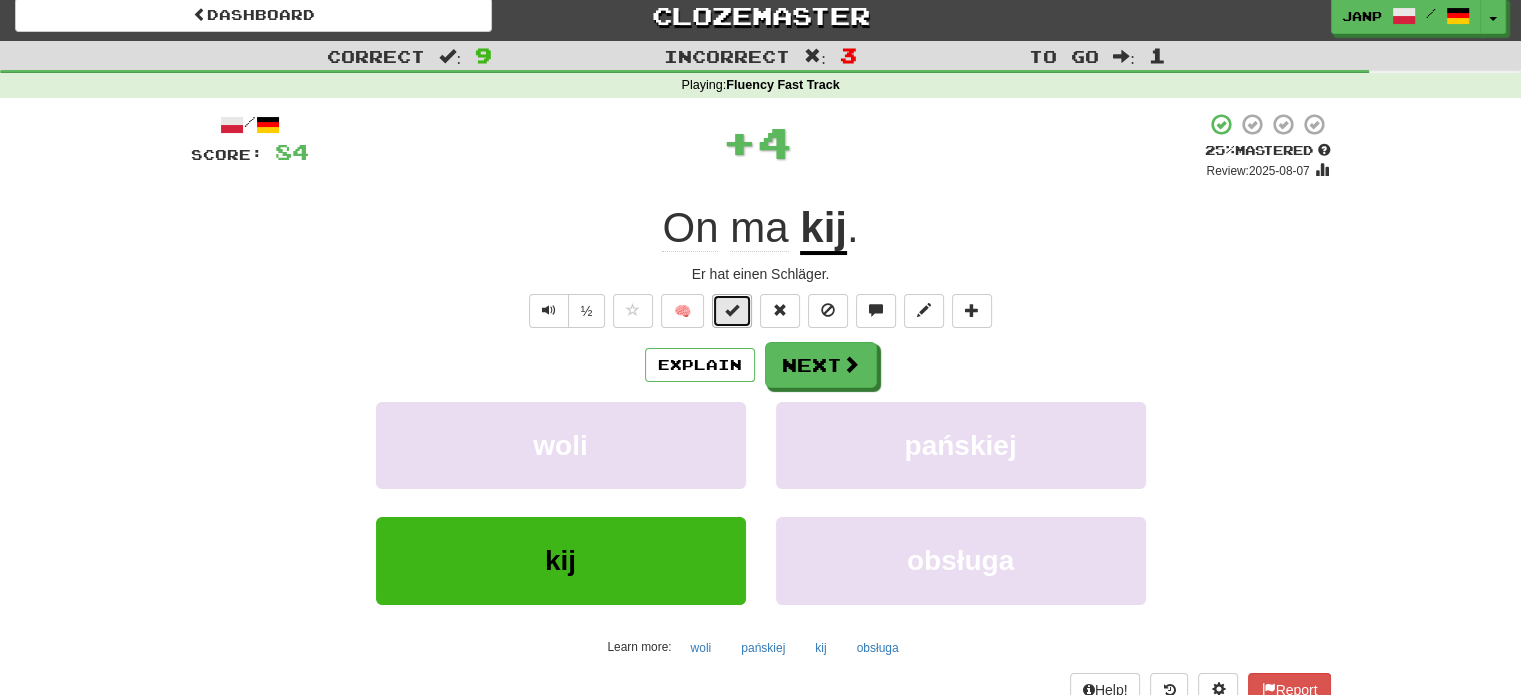 click at bounding box center (732, 310) 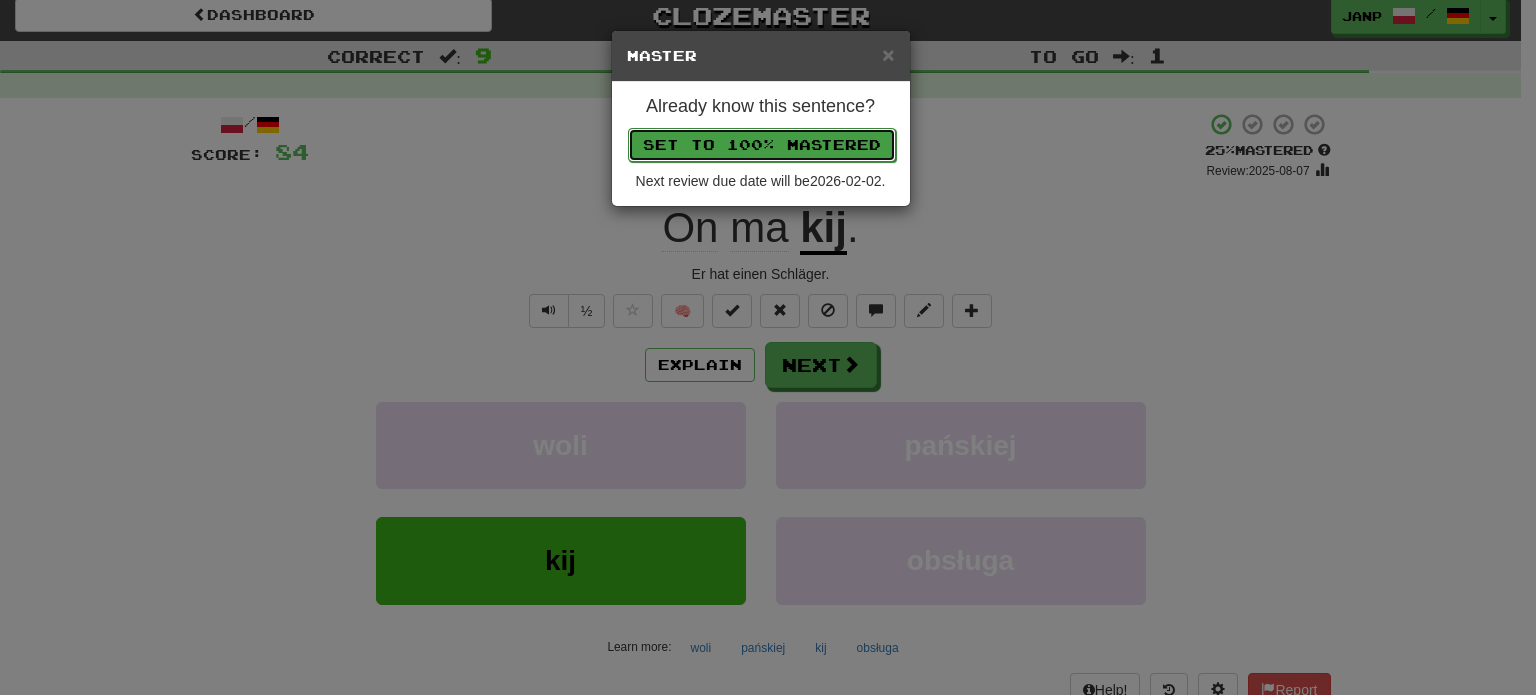 click on "Set to 100% Mastered" at bounding box center [762, 145] 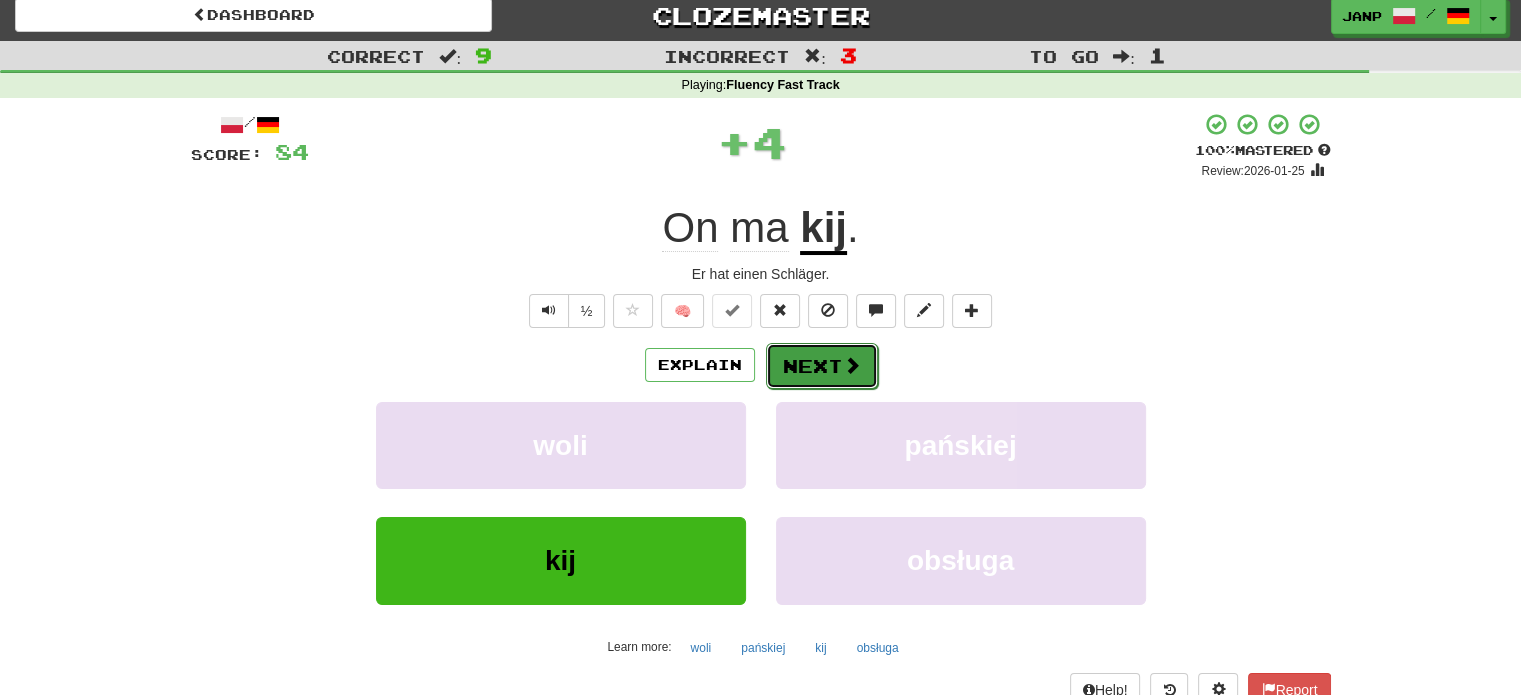 click on "Next" at bounding box center [822, 366] 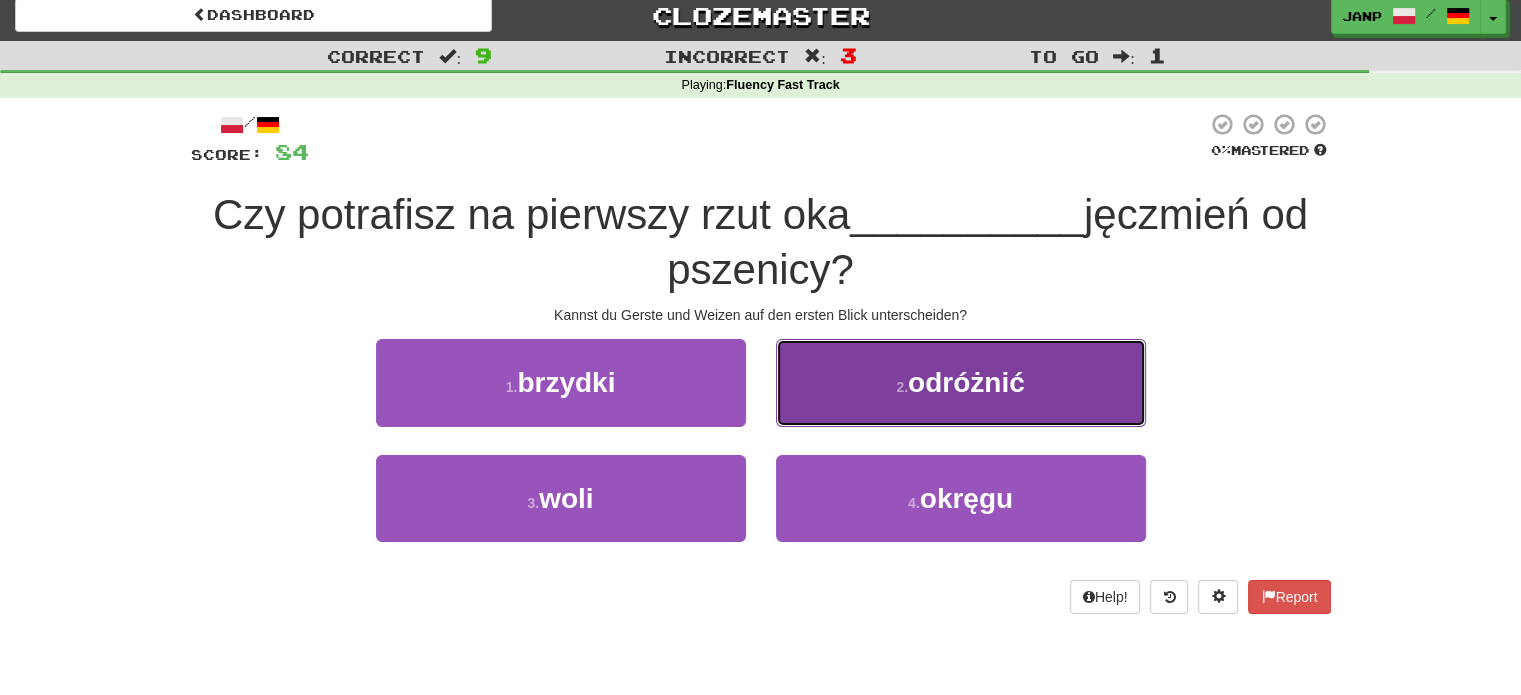 click on "2 .  odróżnić" at bounding box center [961, 382] 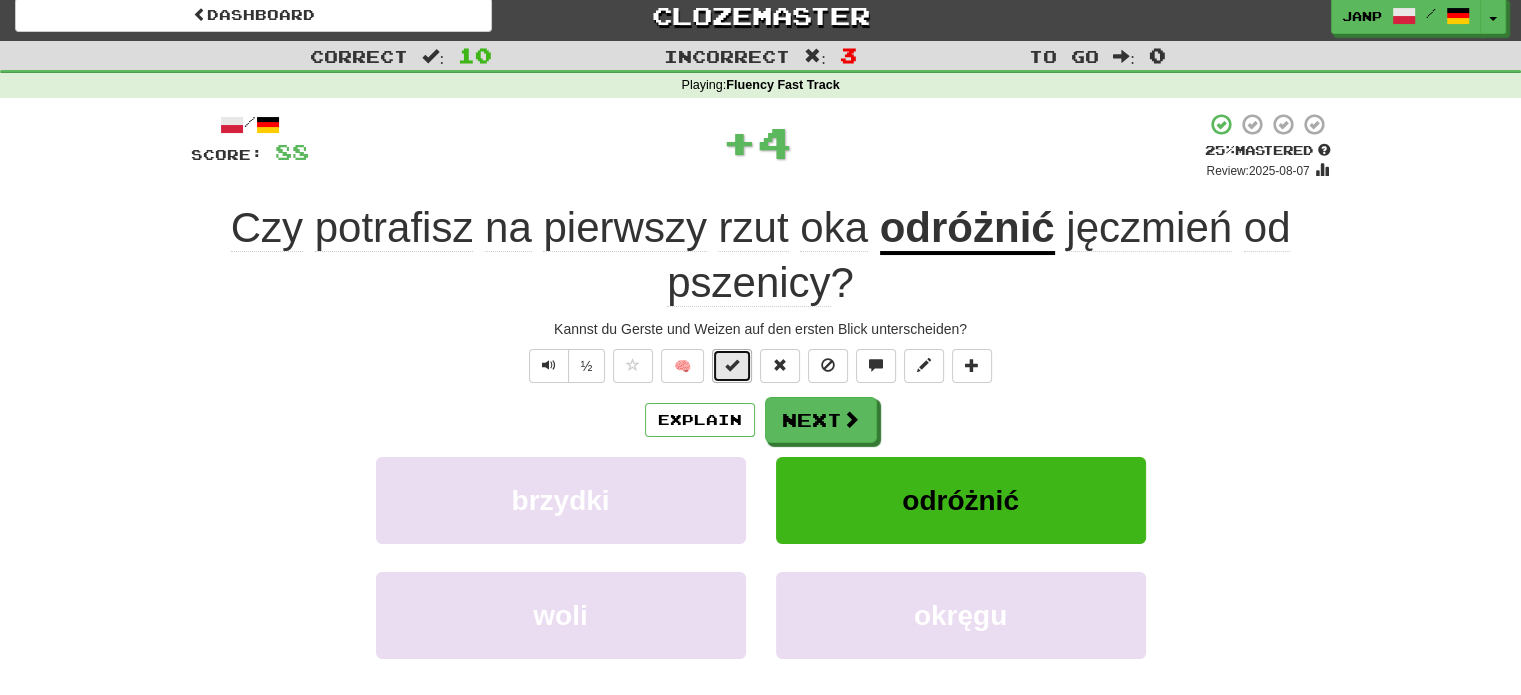 click at bounding box center [732, 365] 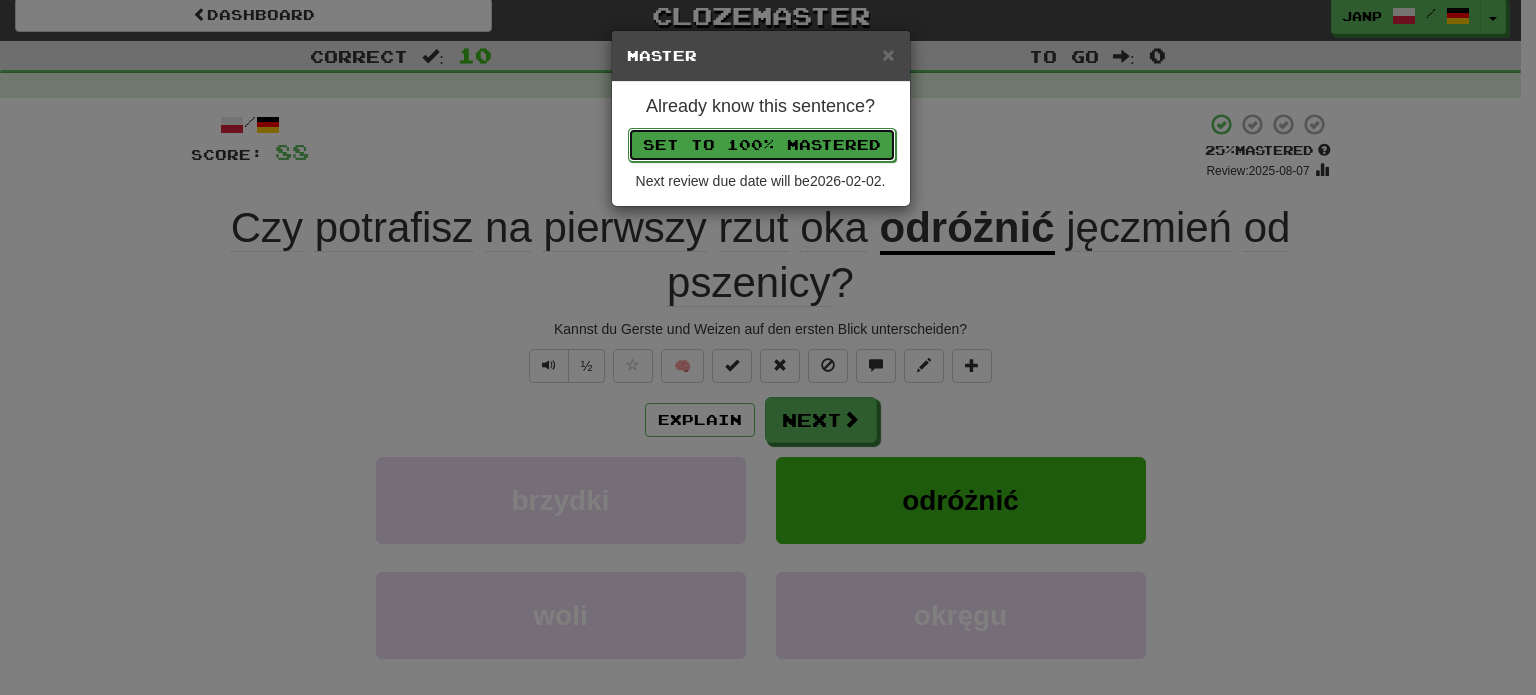 click on "Set to 100% Mastered" at bounding box center (762, 145) 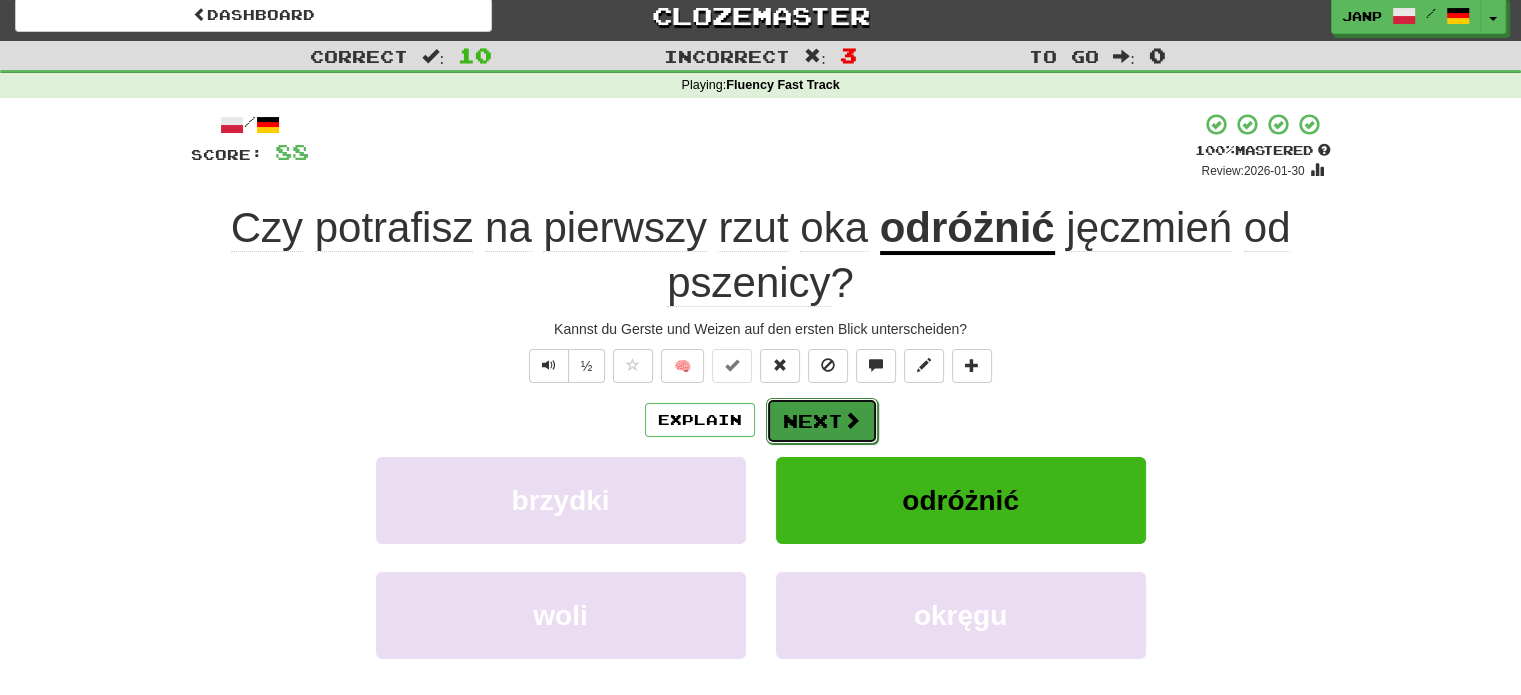 click at bounding box center [852, 420] 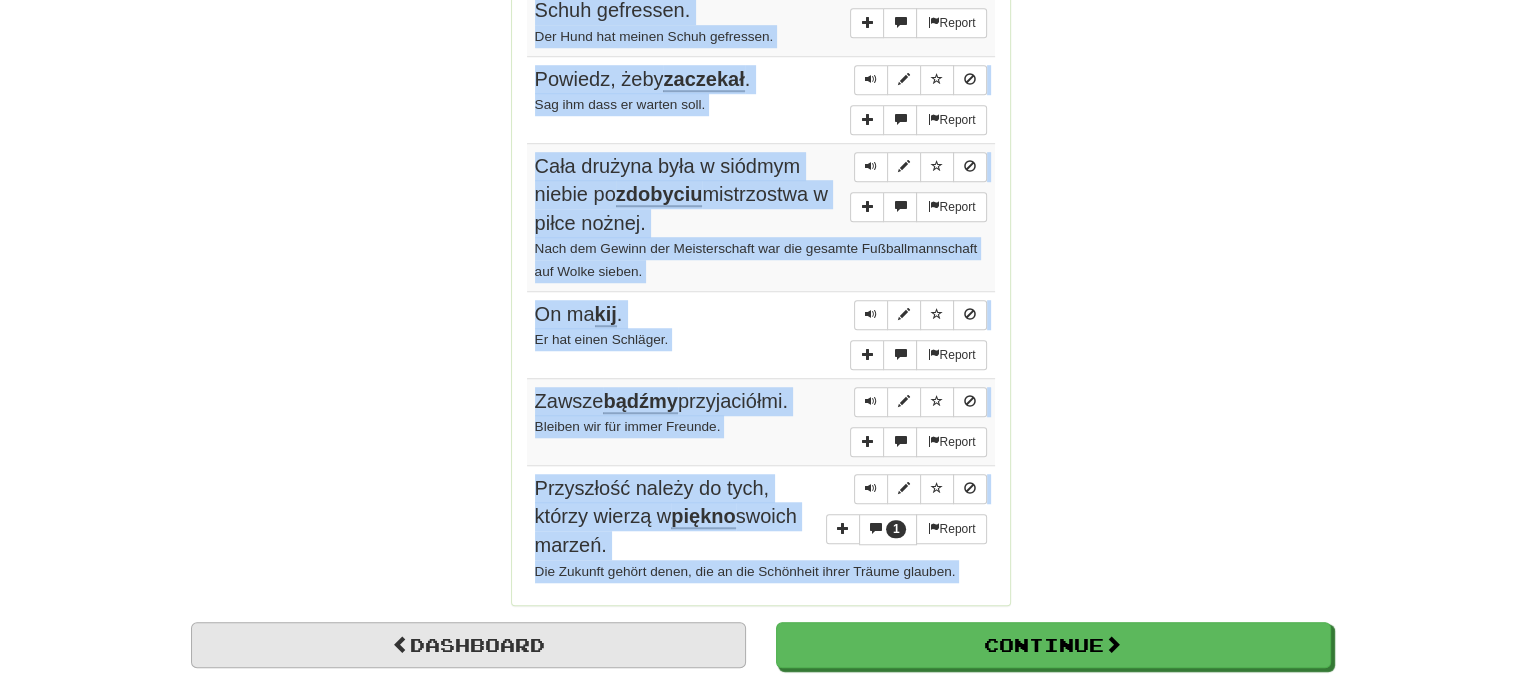 scroll, scrollTop: 1534, scrollLeft: 0, axis: vertical 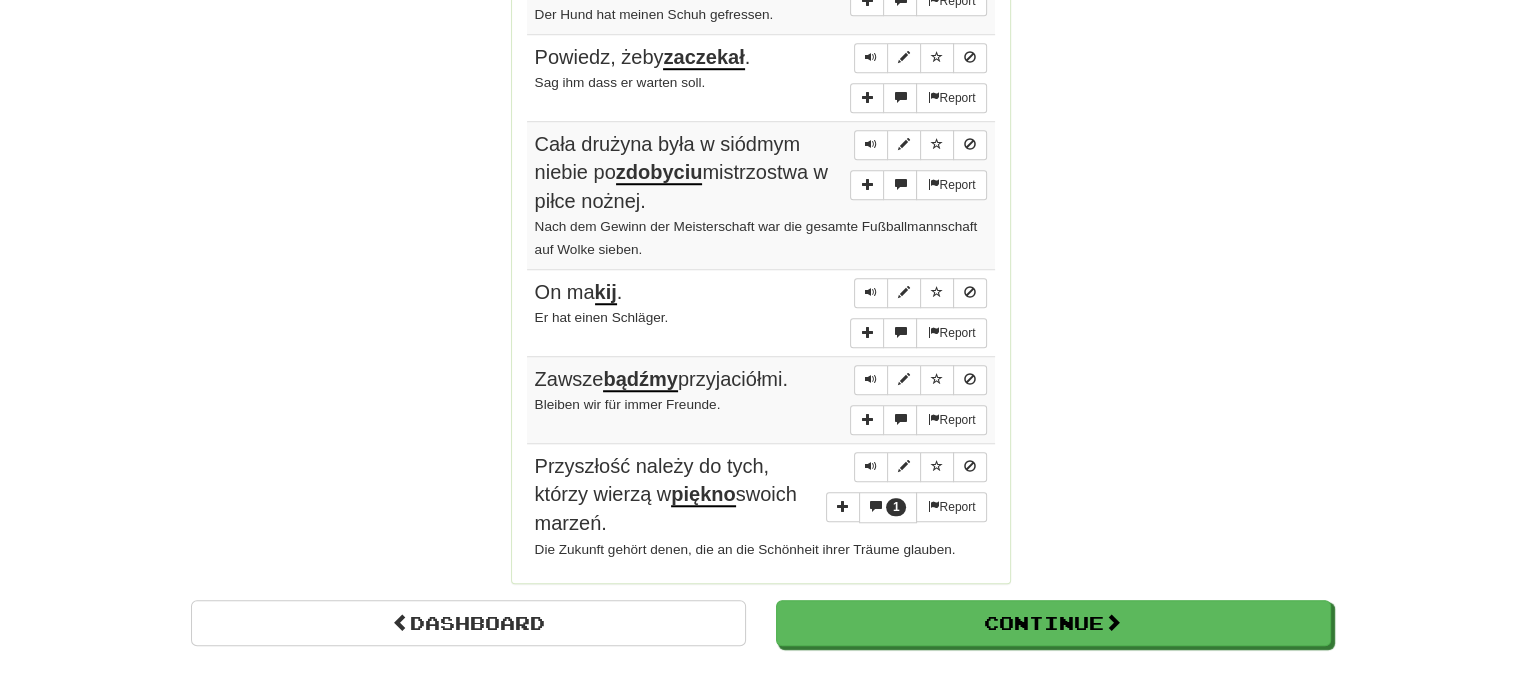 drag, startPoint x: 528, startPoint y: 279, endPoint x: 1018, endPoint y: 541, distance: 555.6474 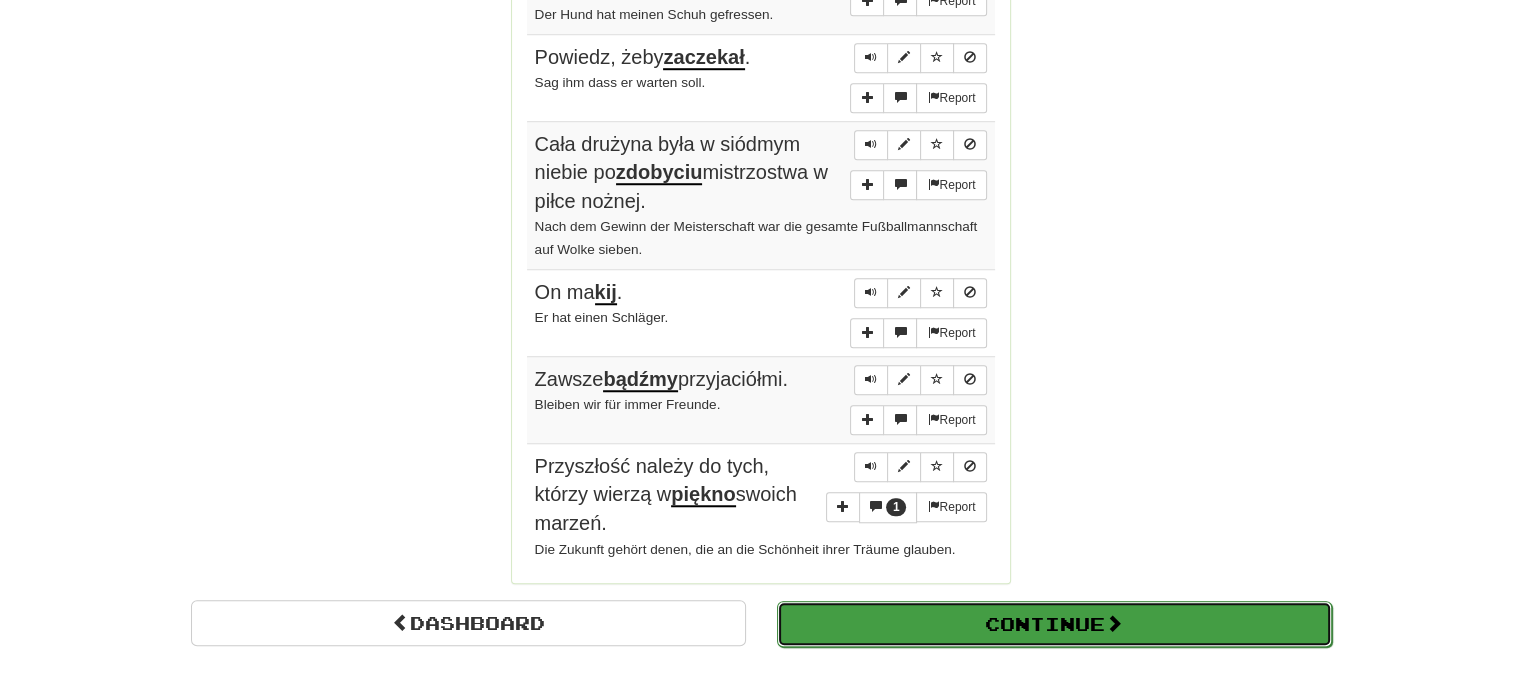 drag, startPoint x: 984, startPoint y: 604, endPoint x: 973, endPoint y: 605, distance: 11.045361 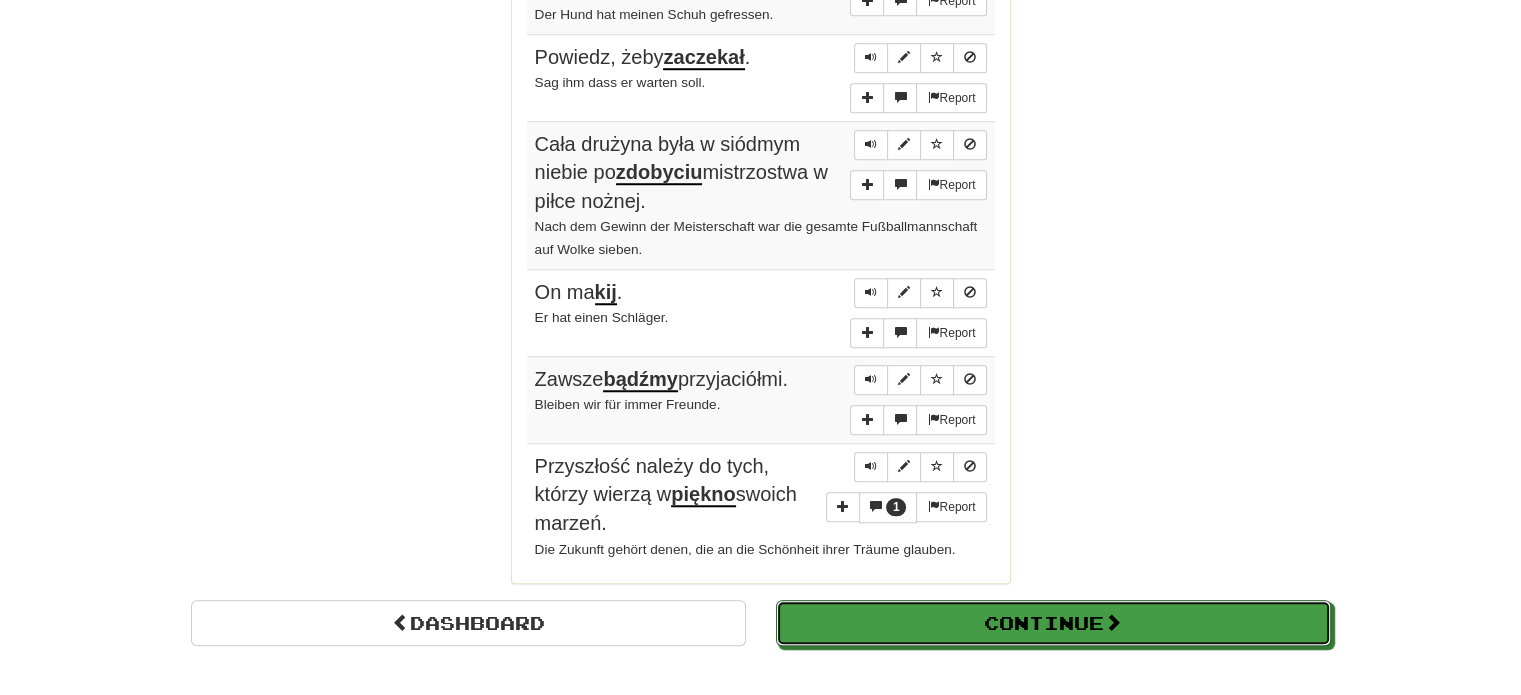 click on "Continue" at bounding box center [1053, 623] 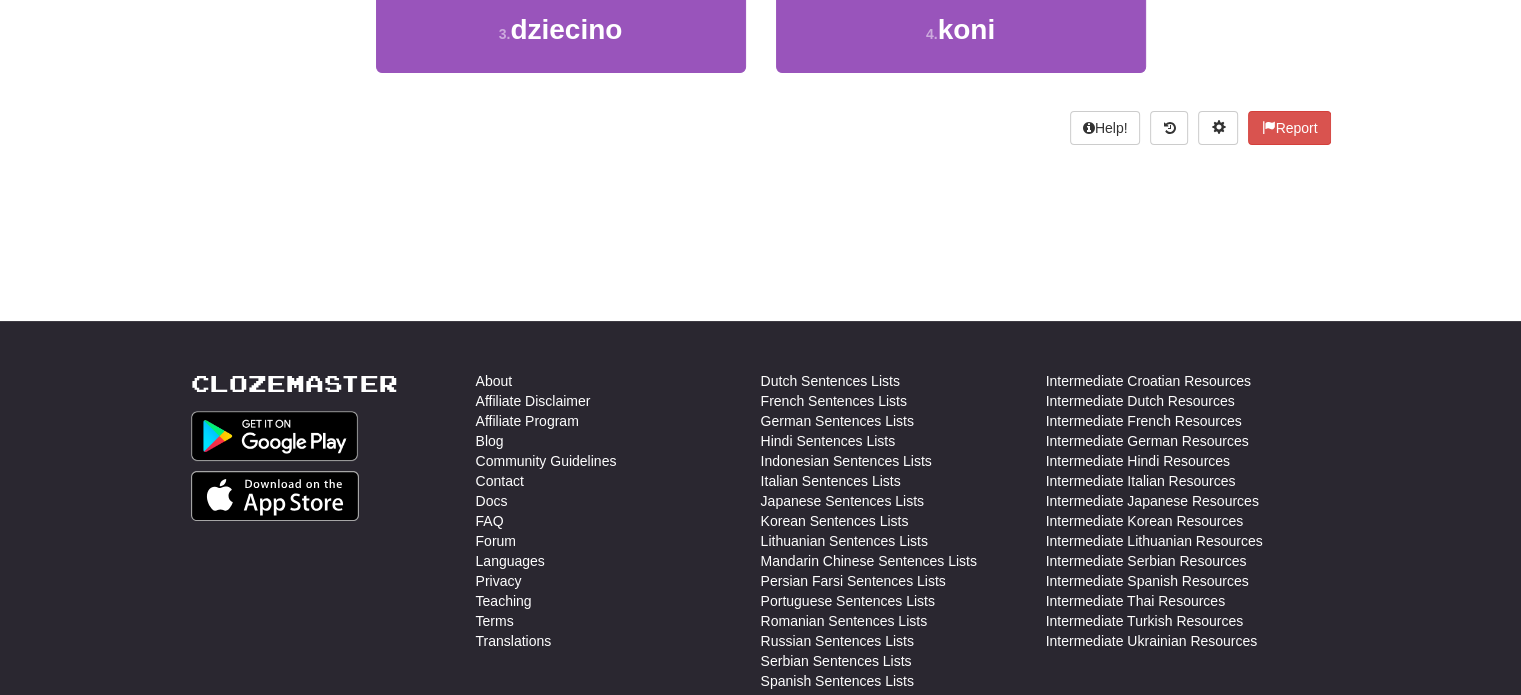 scroll, scrollTop: 124, scrollLeft: 0, axis: vertical 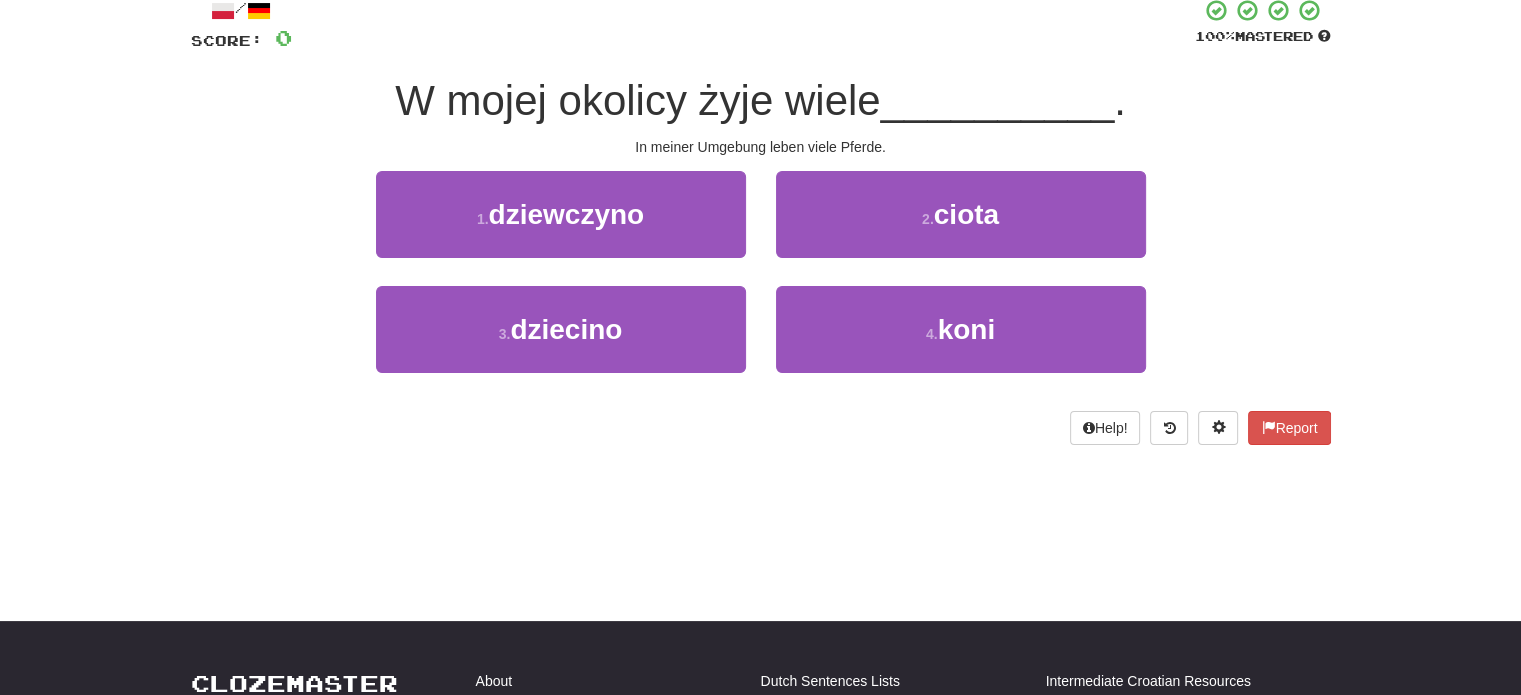 click on "4 .  koni" at bounding box center (961, 343) 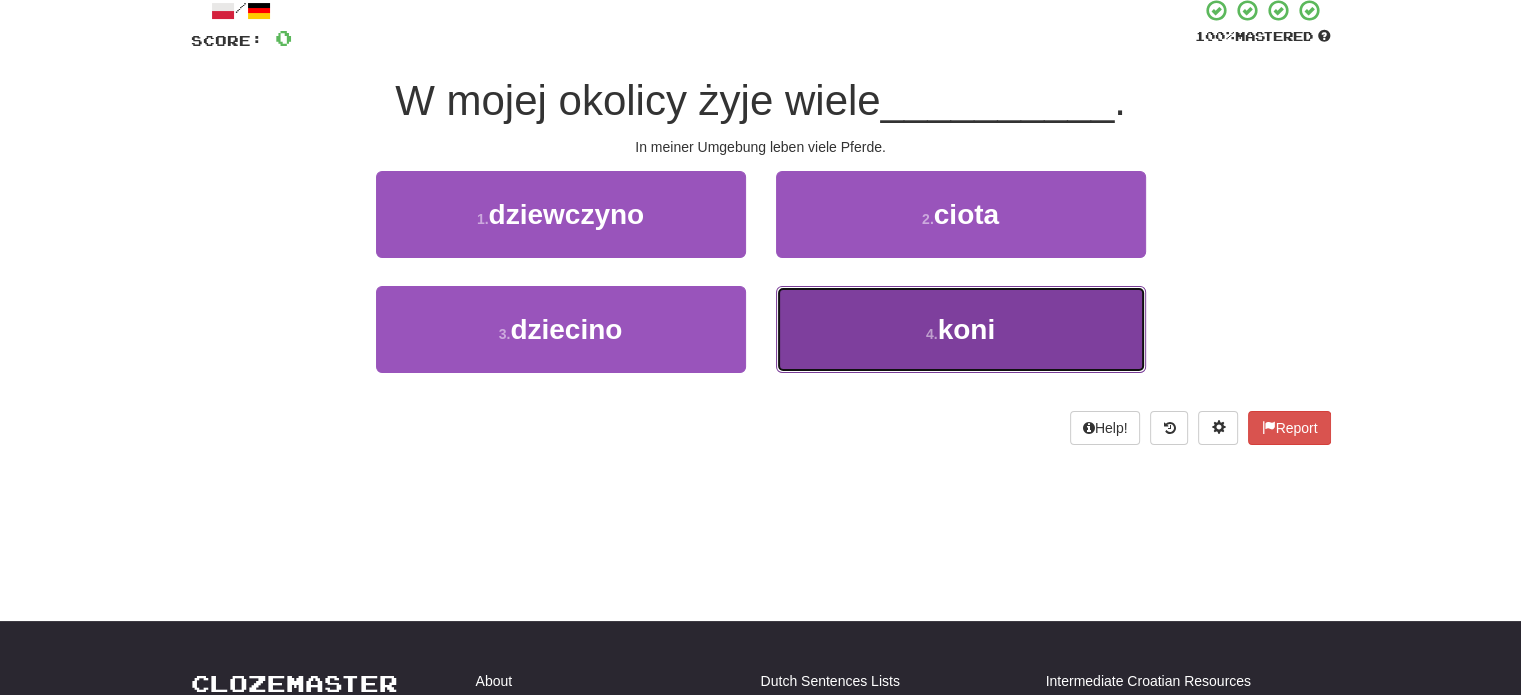 click on "4 .  koni" at bounding box center [961, 329] 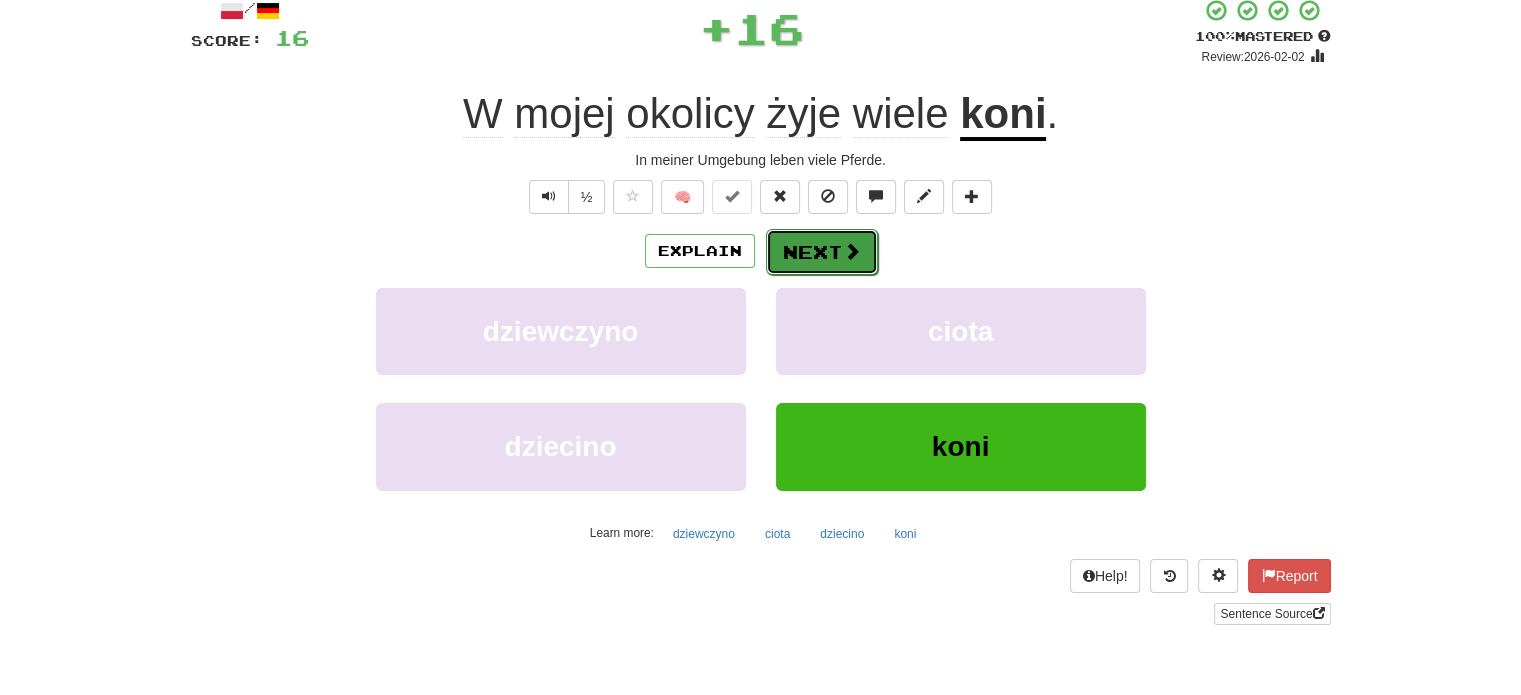 click on "Next" at bounding box center (822, 252) 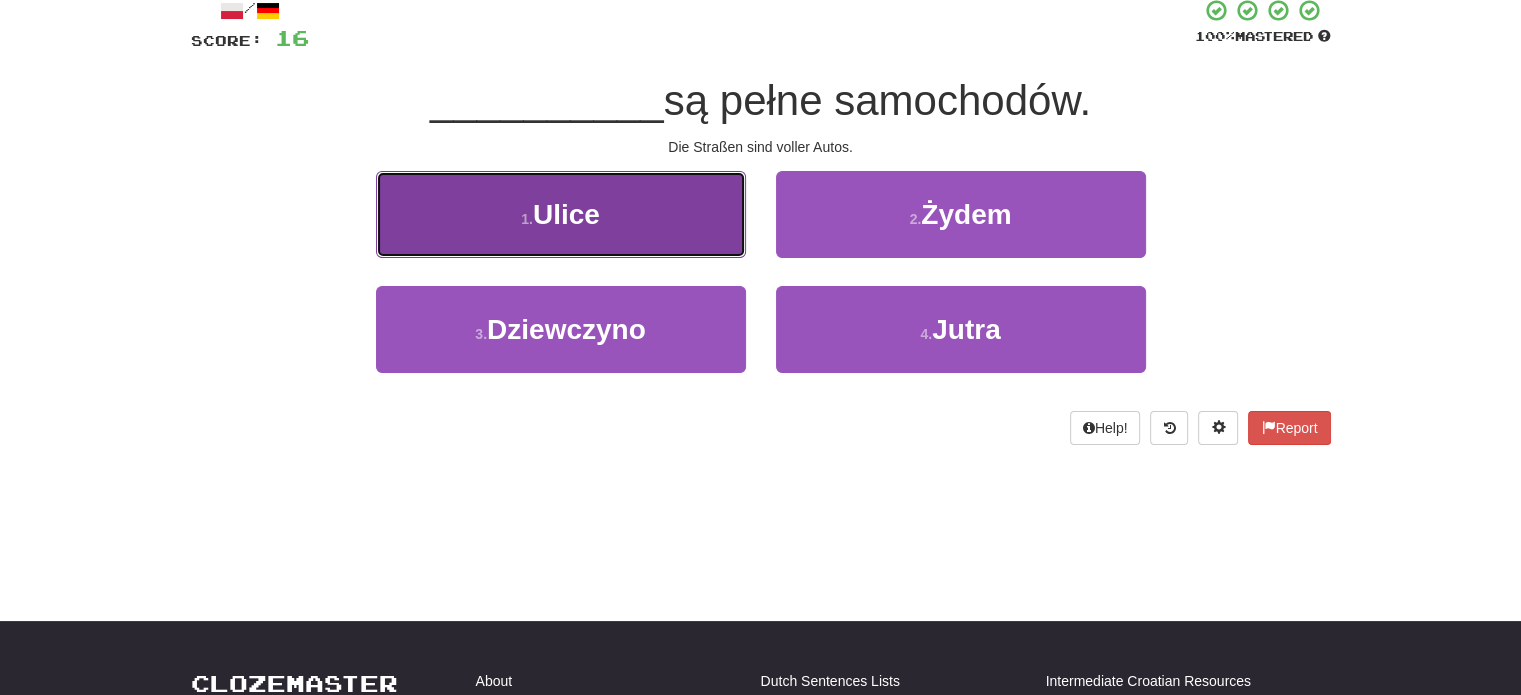 click on "1 .  Ulice" at bounding box center [561, 214] 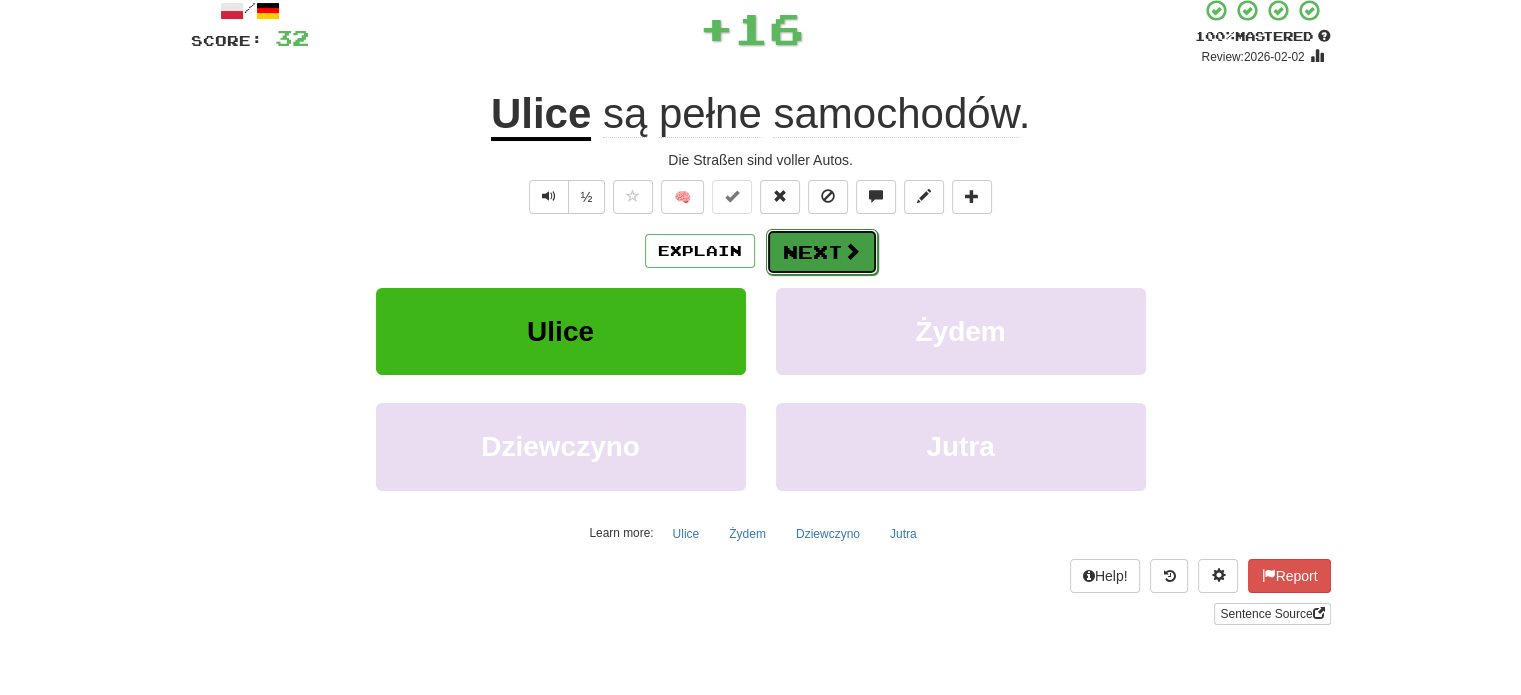 click on "Next" at bounding box center [822, 252] 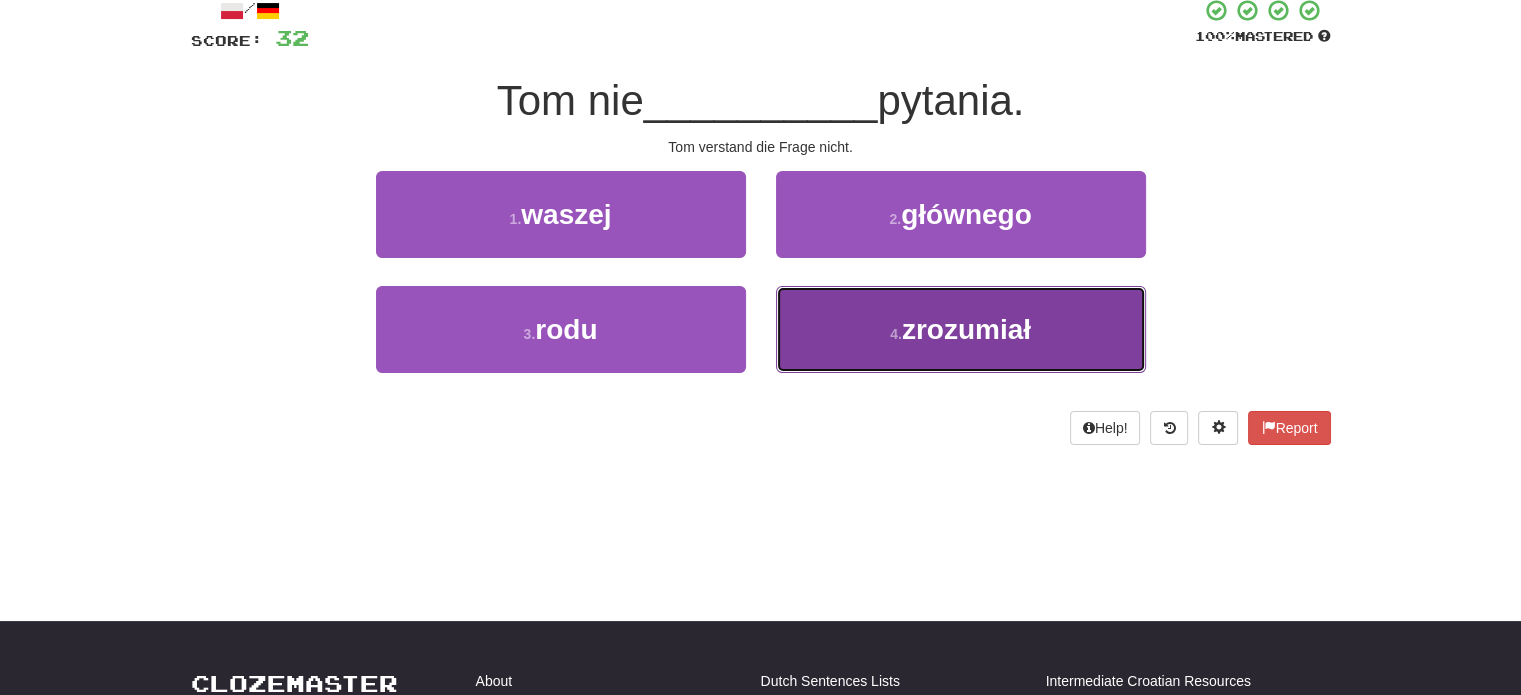 click on "4 .  zrozumiał" at bounding box center (961, 329) 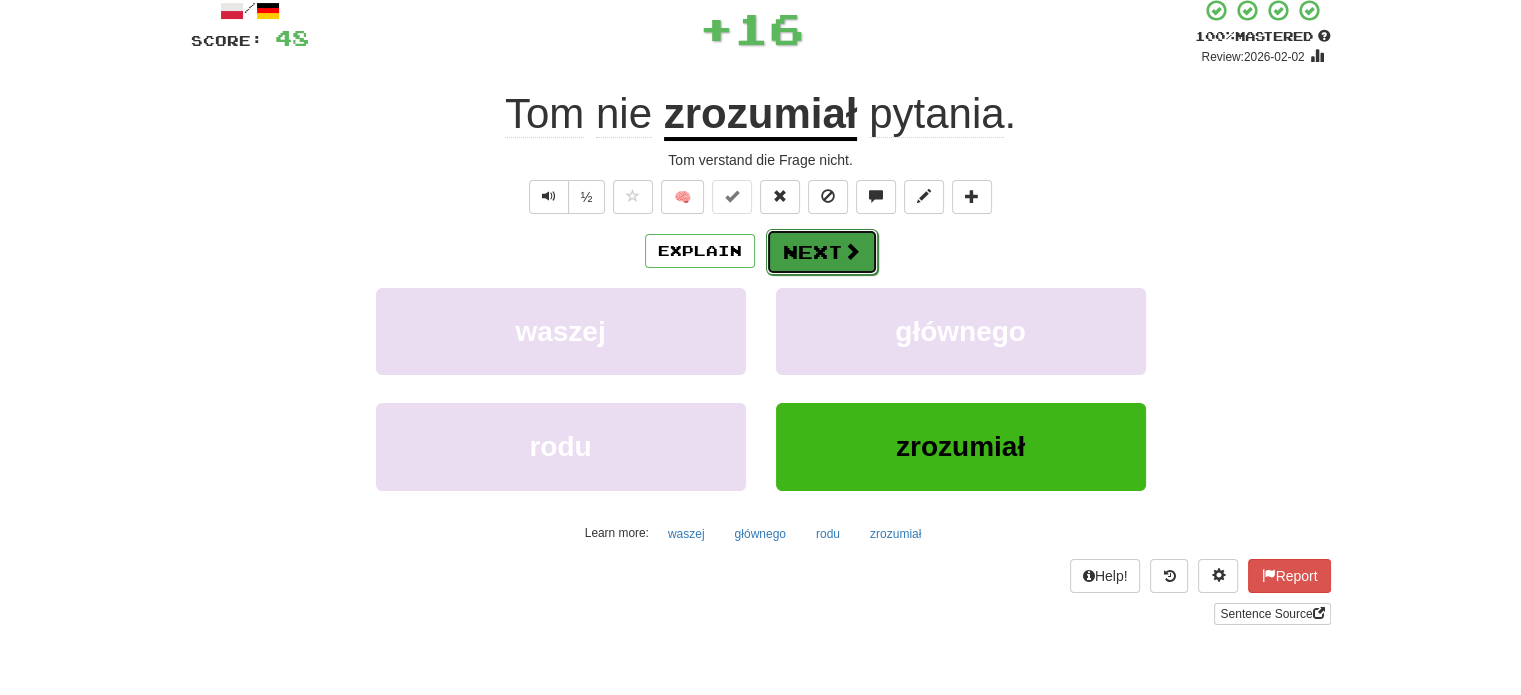 click on "Next" at bounding box center (822, 252) 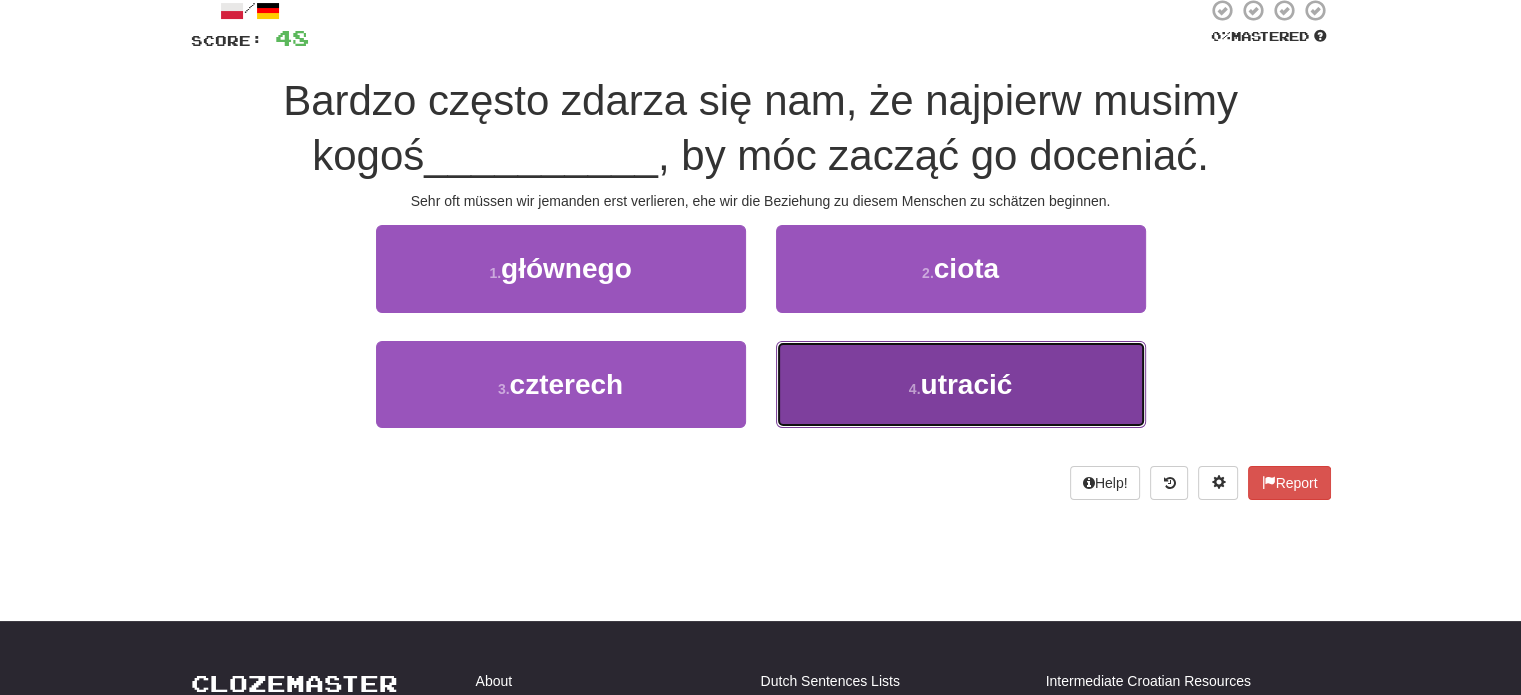 click on "4 .  utracić" at bounding box center (961, 384) 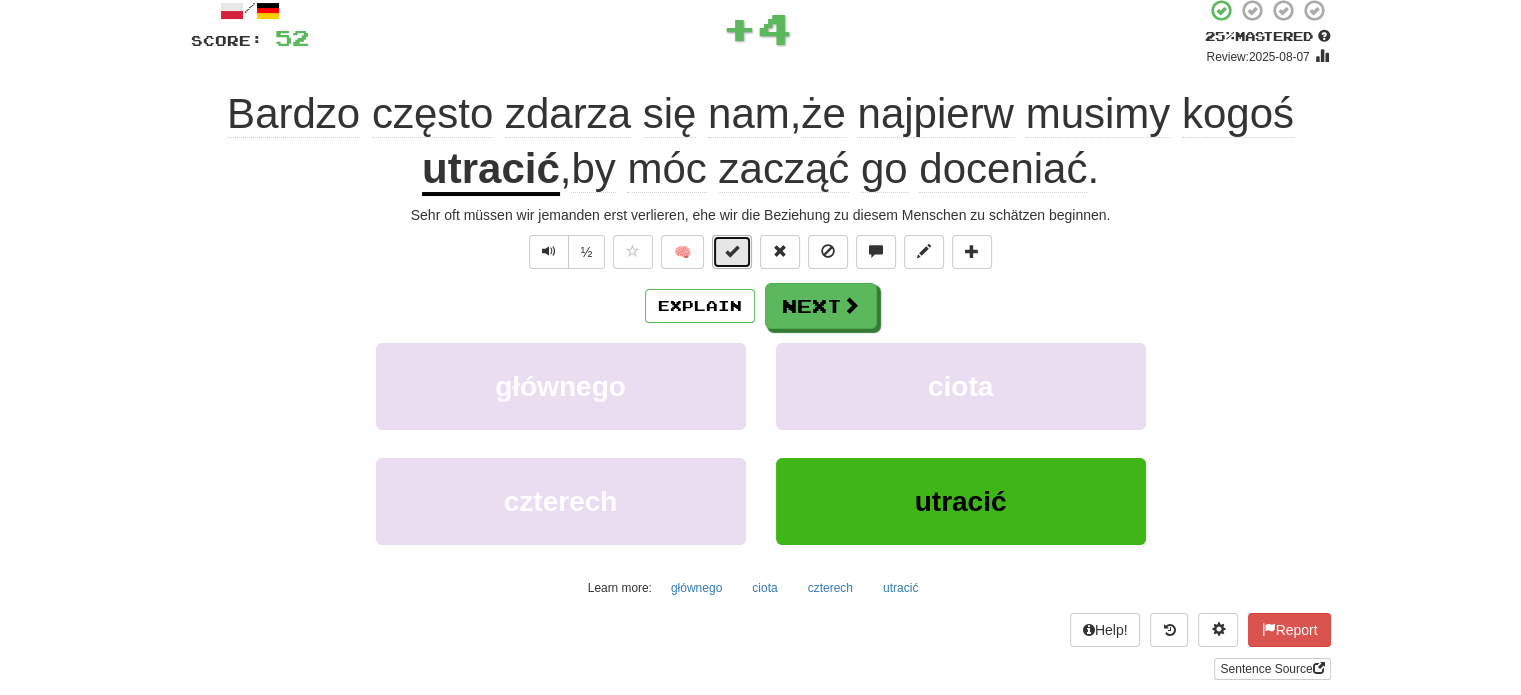 click at bounding box center [732, 252] 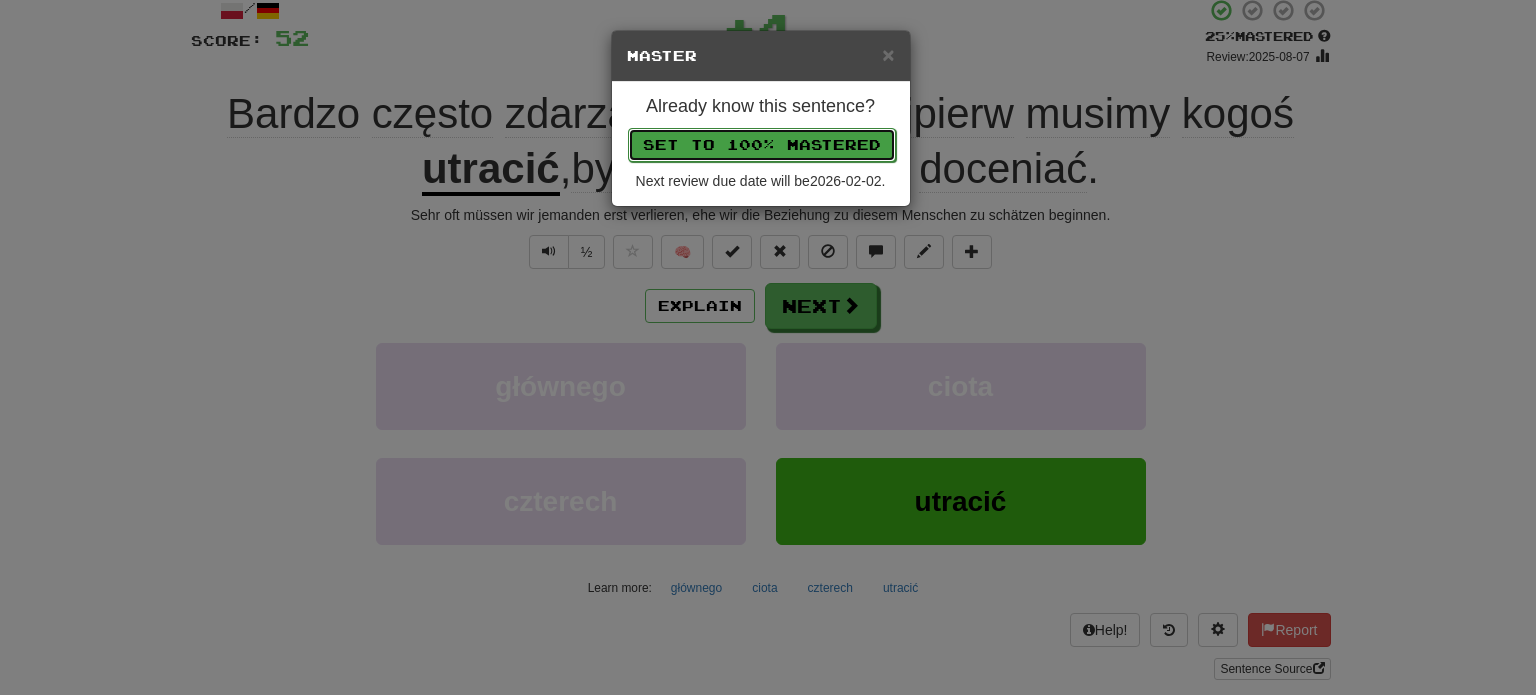 click on "Set to 100% Mastered" at bounding box center [762, 145] 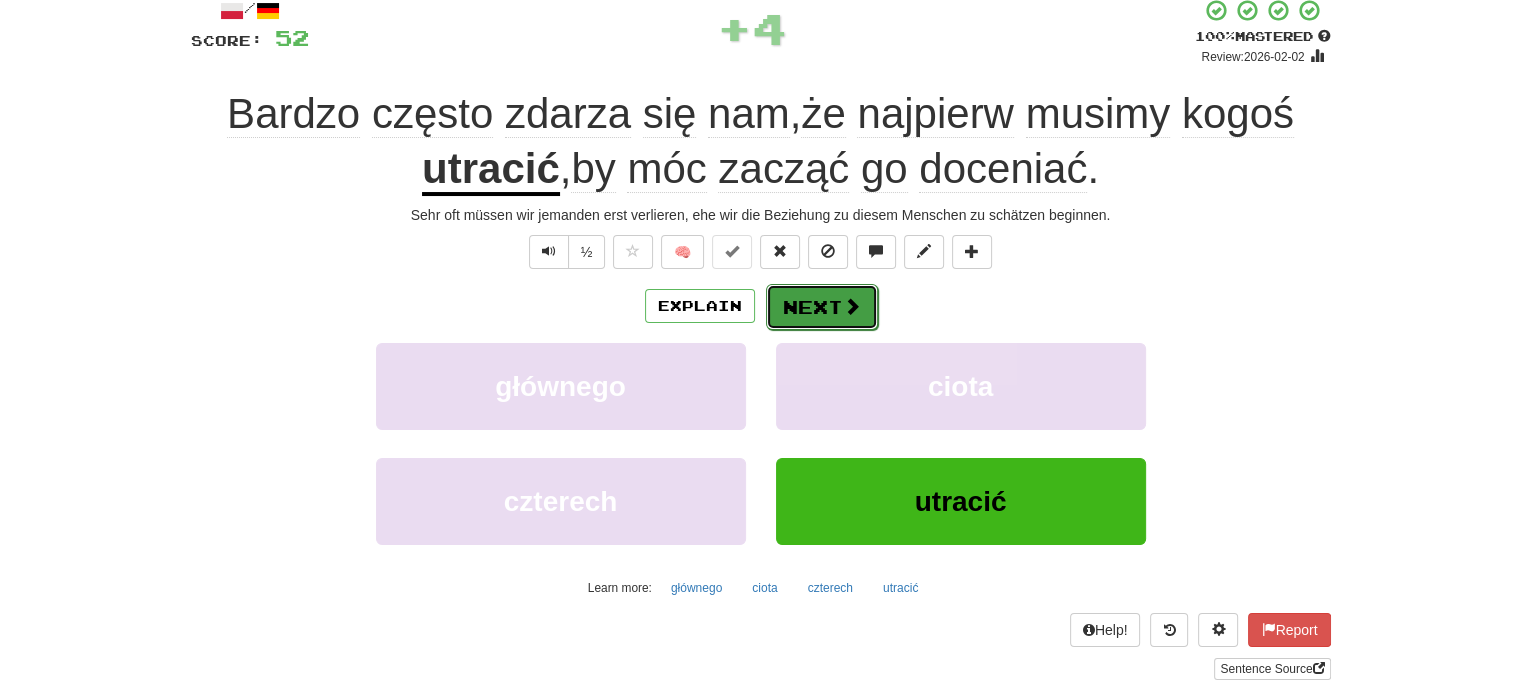 click on "Next" at bounding box center (822, 307) 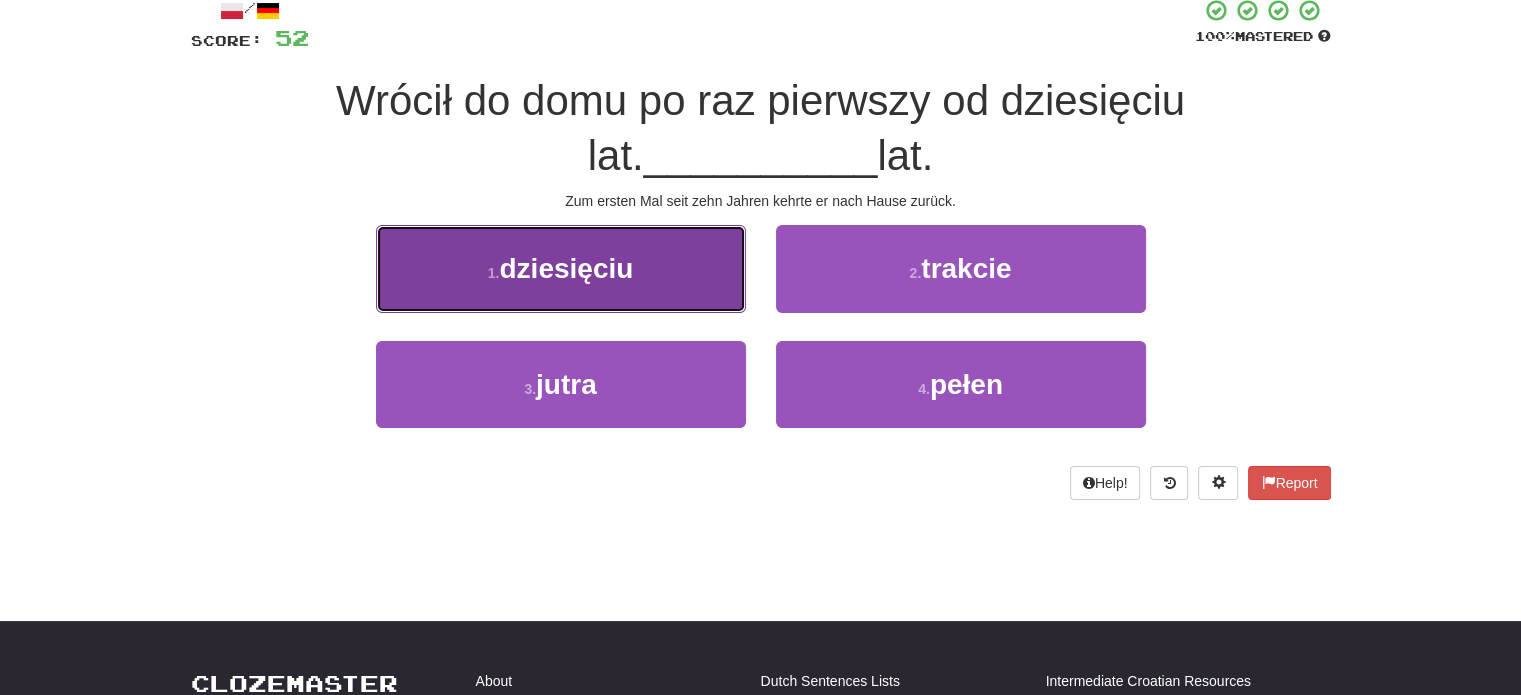 click on "1 .  dziesięciu" at bounding box center [561, 268] 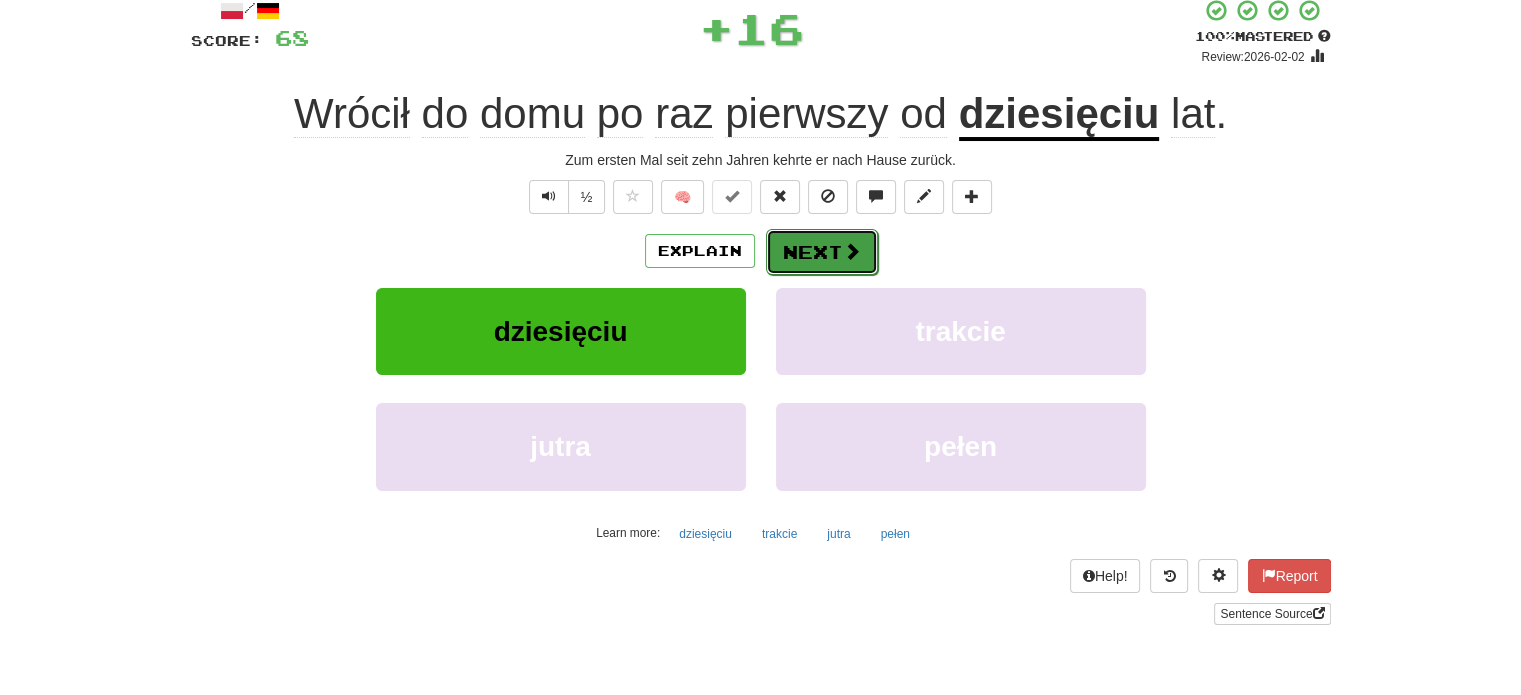 click on "Next" at bounding box center [822, 252] 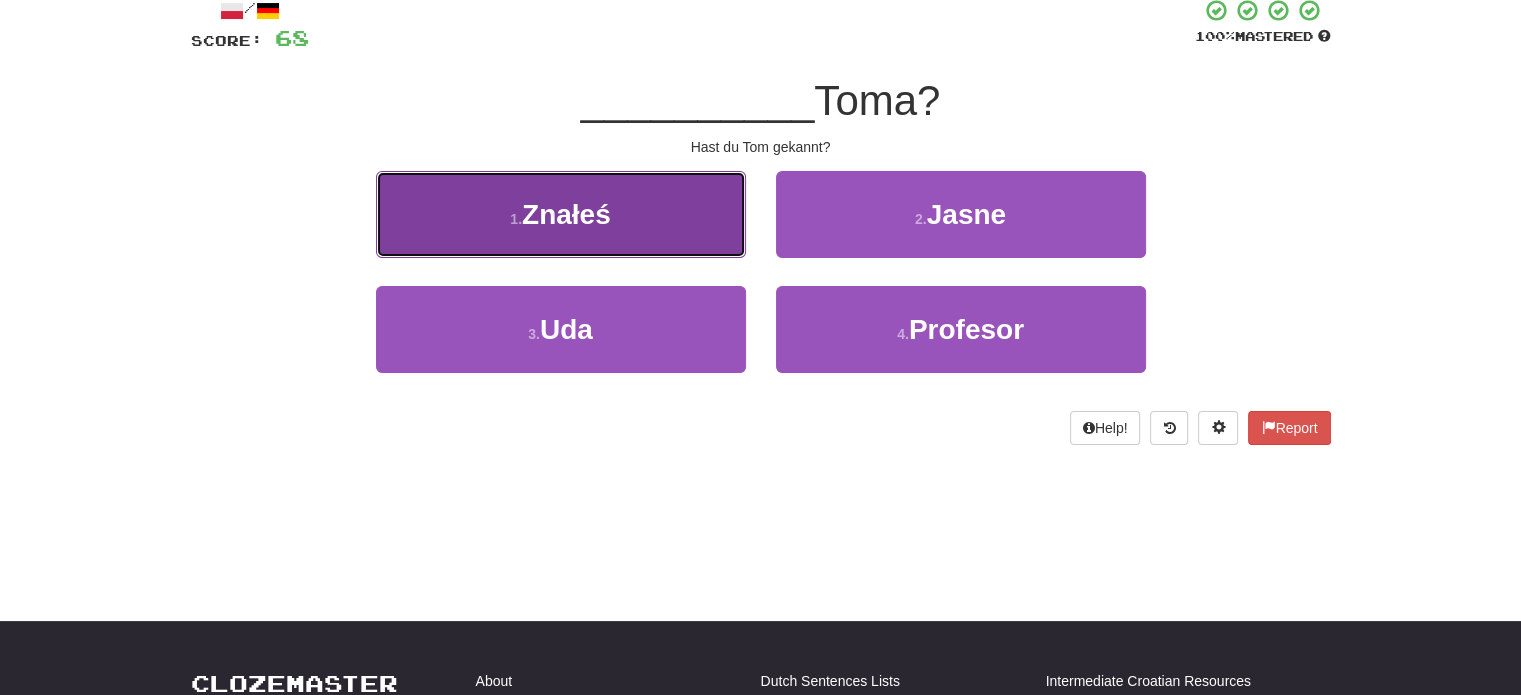 click on "1 .  Znałeś" at bounding box center (561, 214) 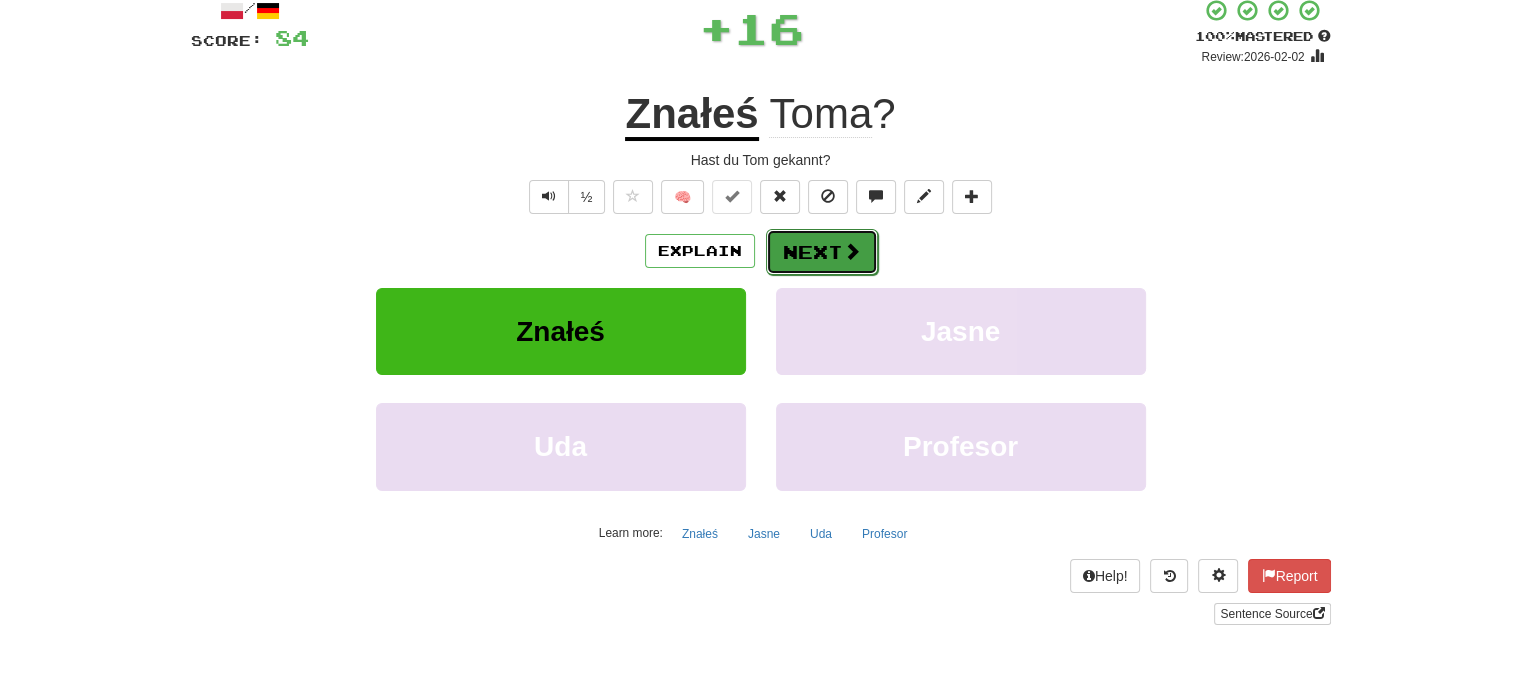 click on "Next" at bounding box center [822, 252] 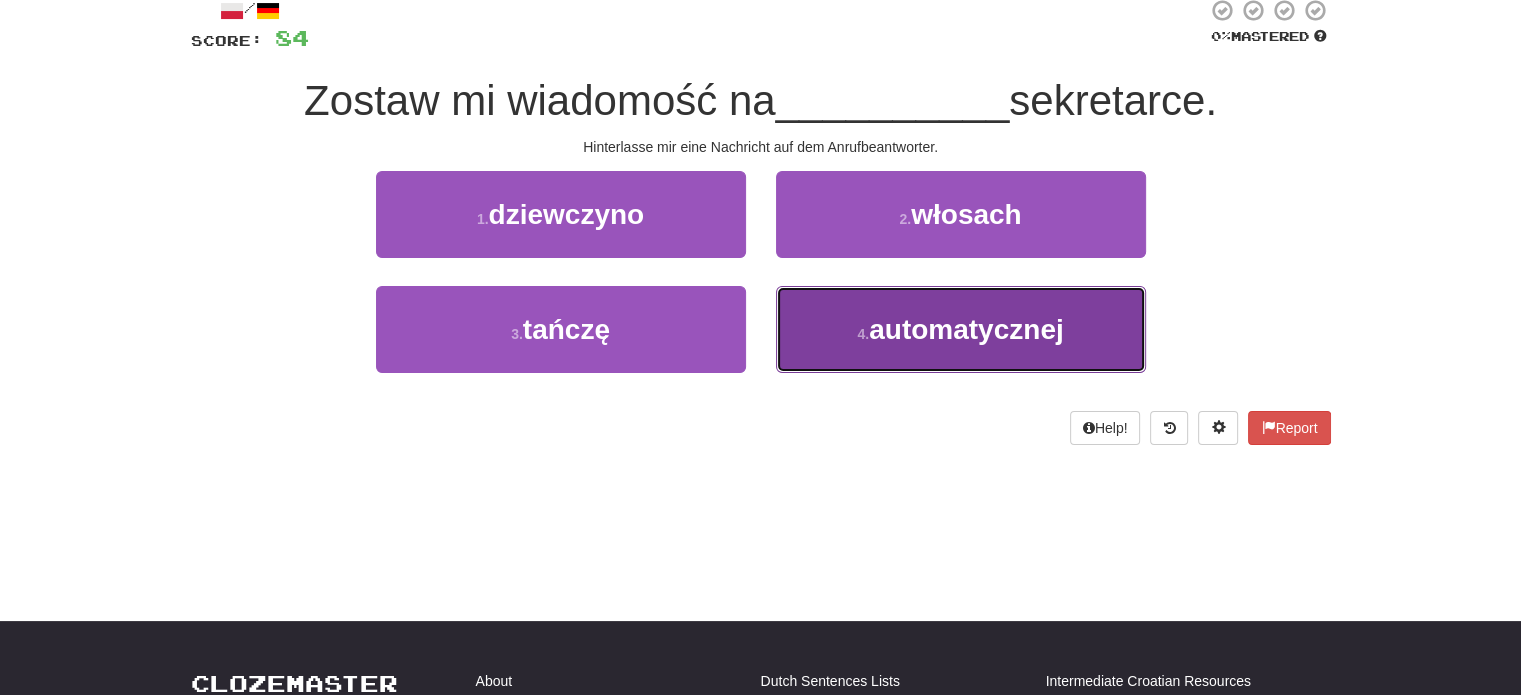 click on "4 .  automatycznej" at bounding box center (961, 329) 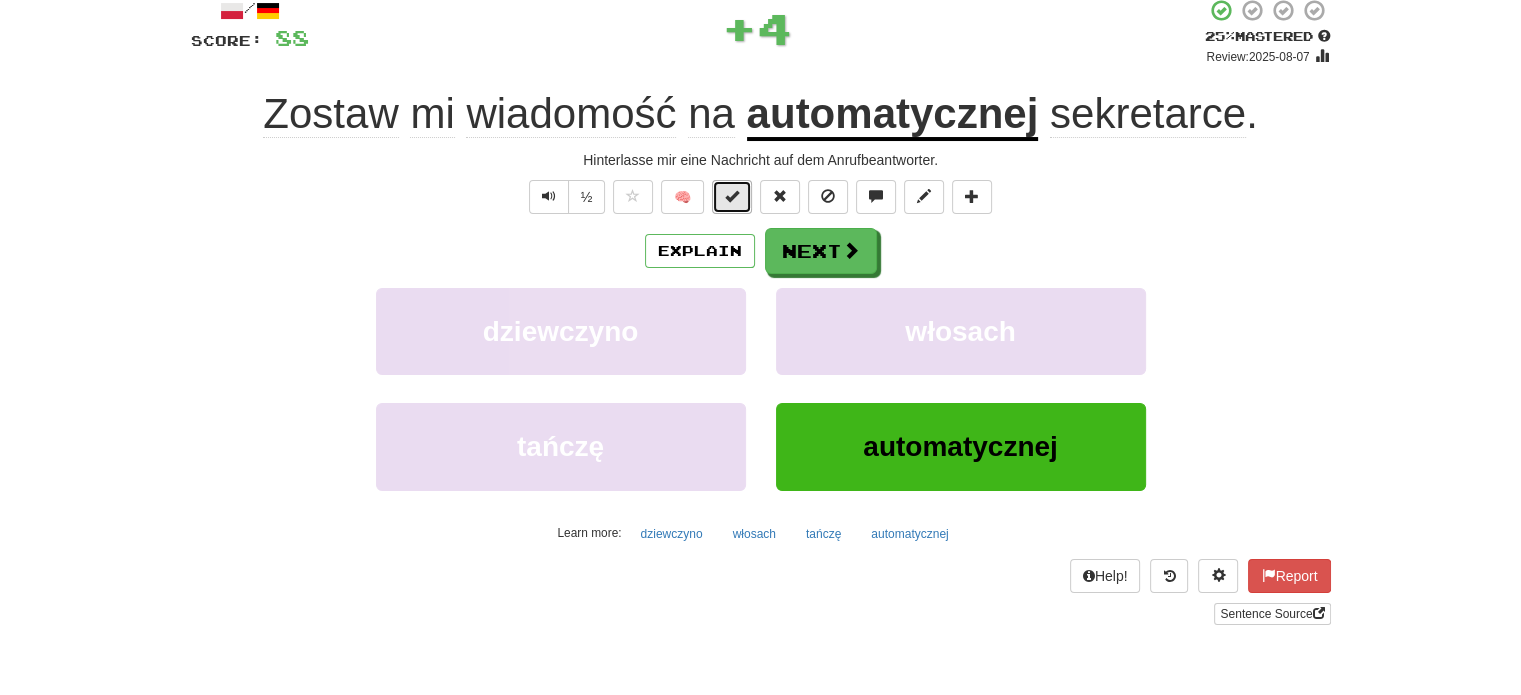click at bounding box center [732, 197] 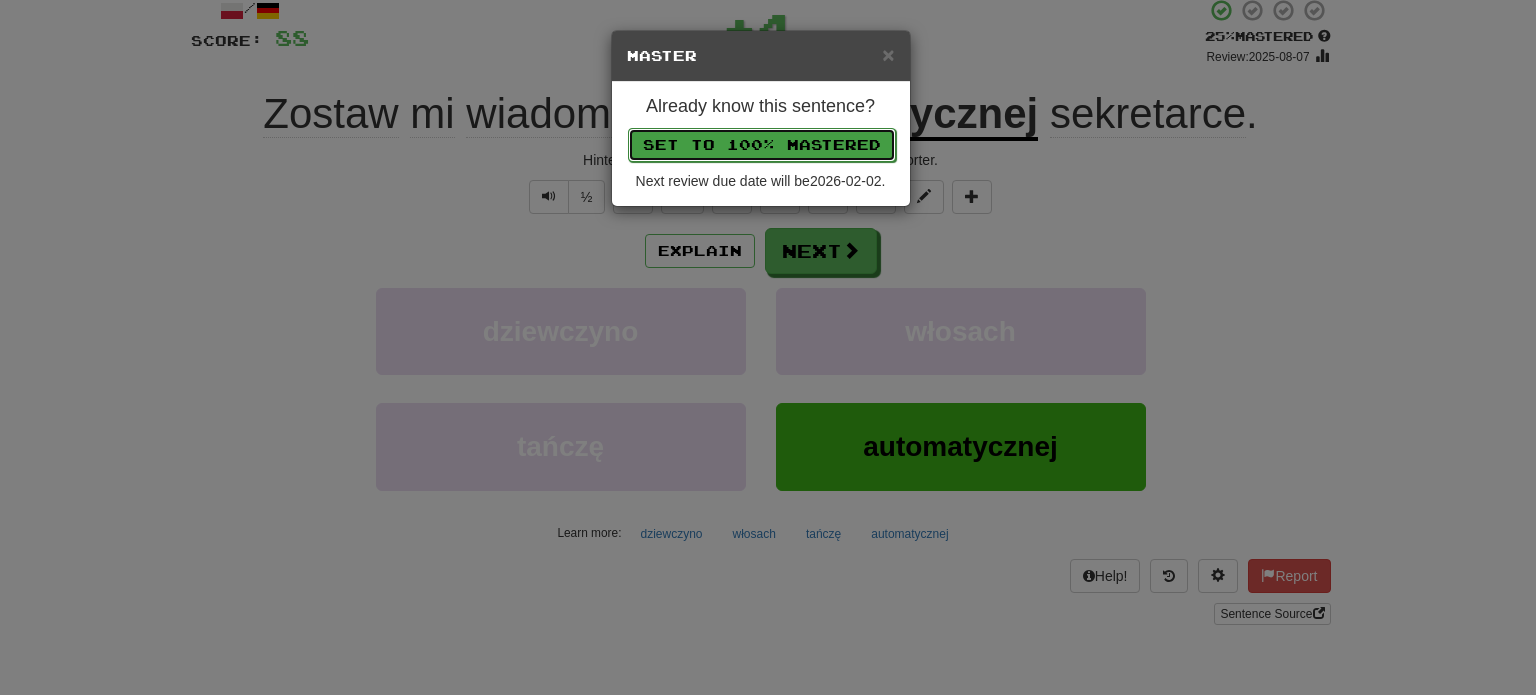 click on "Set to 100% Mastered" at bounding box center (762, 145) 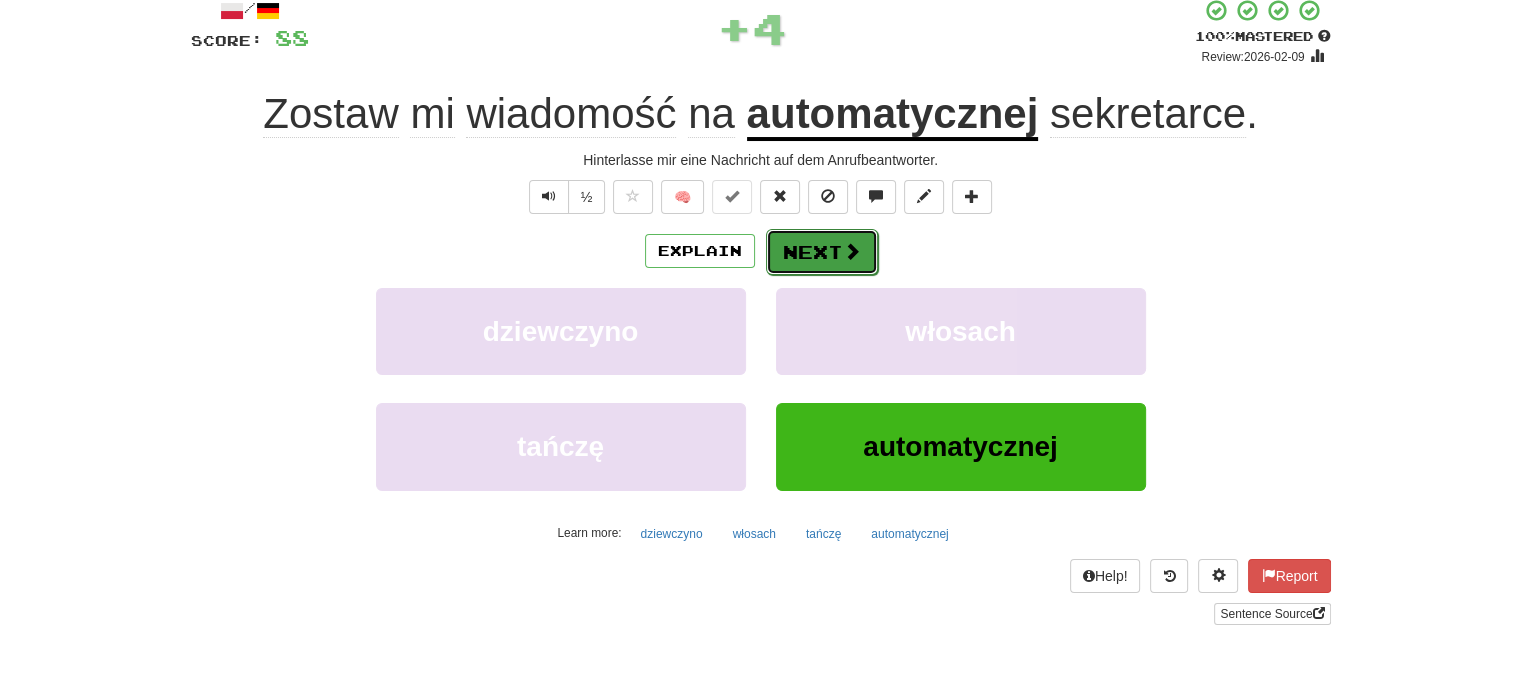 click on "Next" at bounding box center [822, 252] 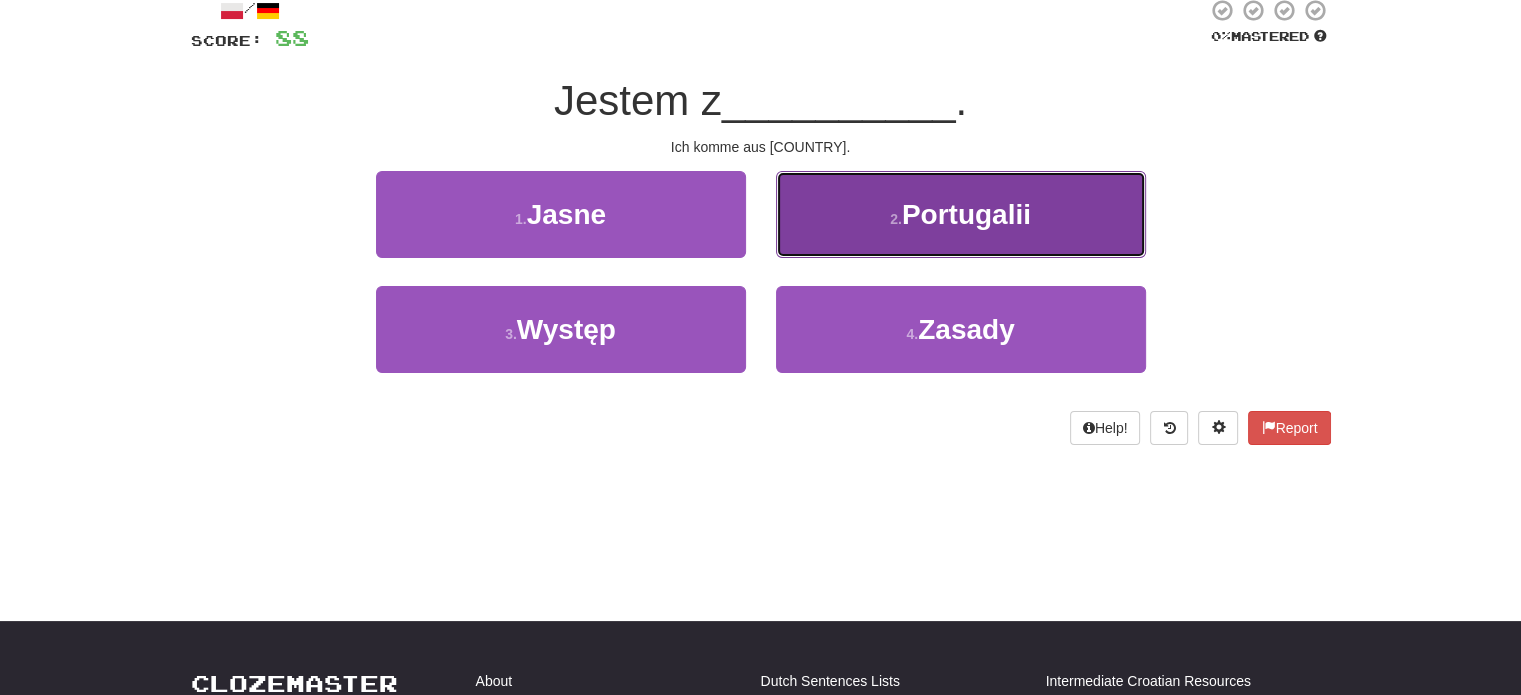 click on "2 .  Portugalii" at bounding box center (961, 214) 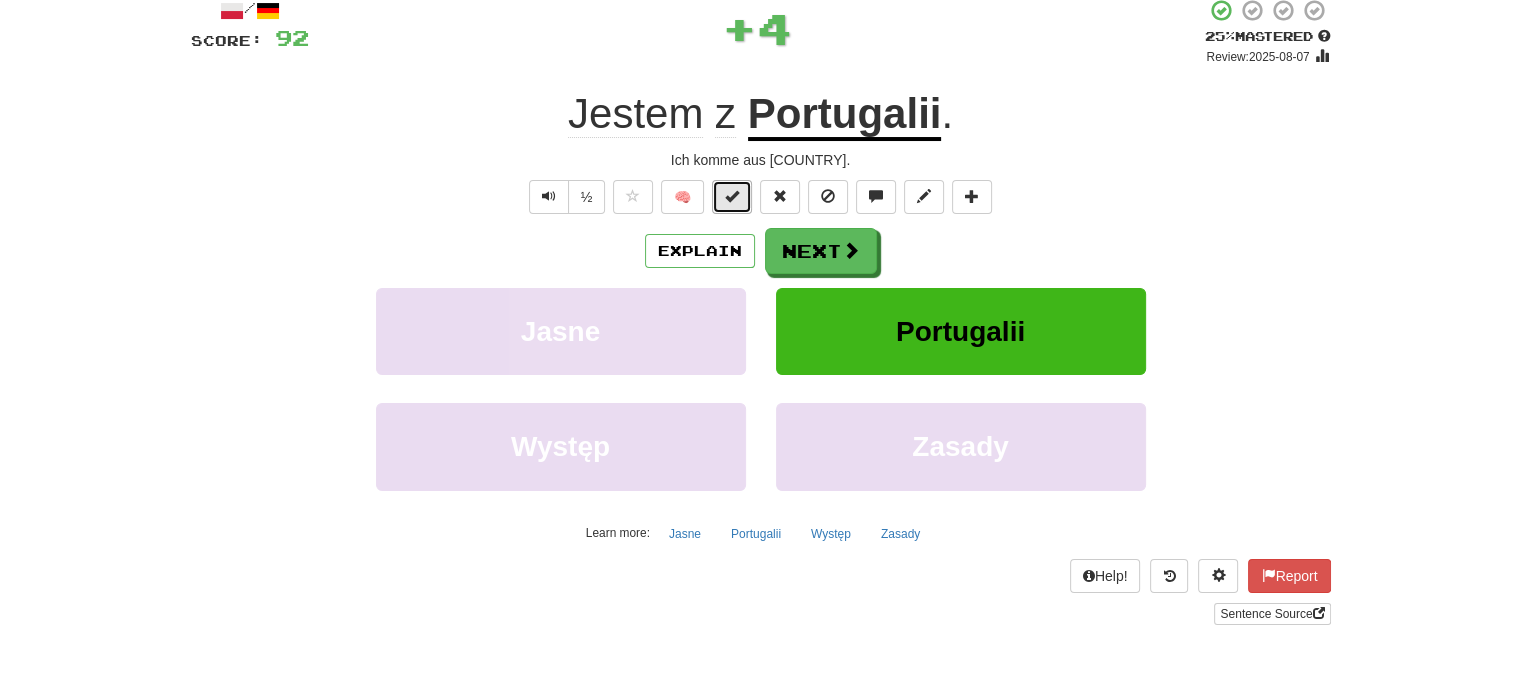 click at bounding box center [732, 197] 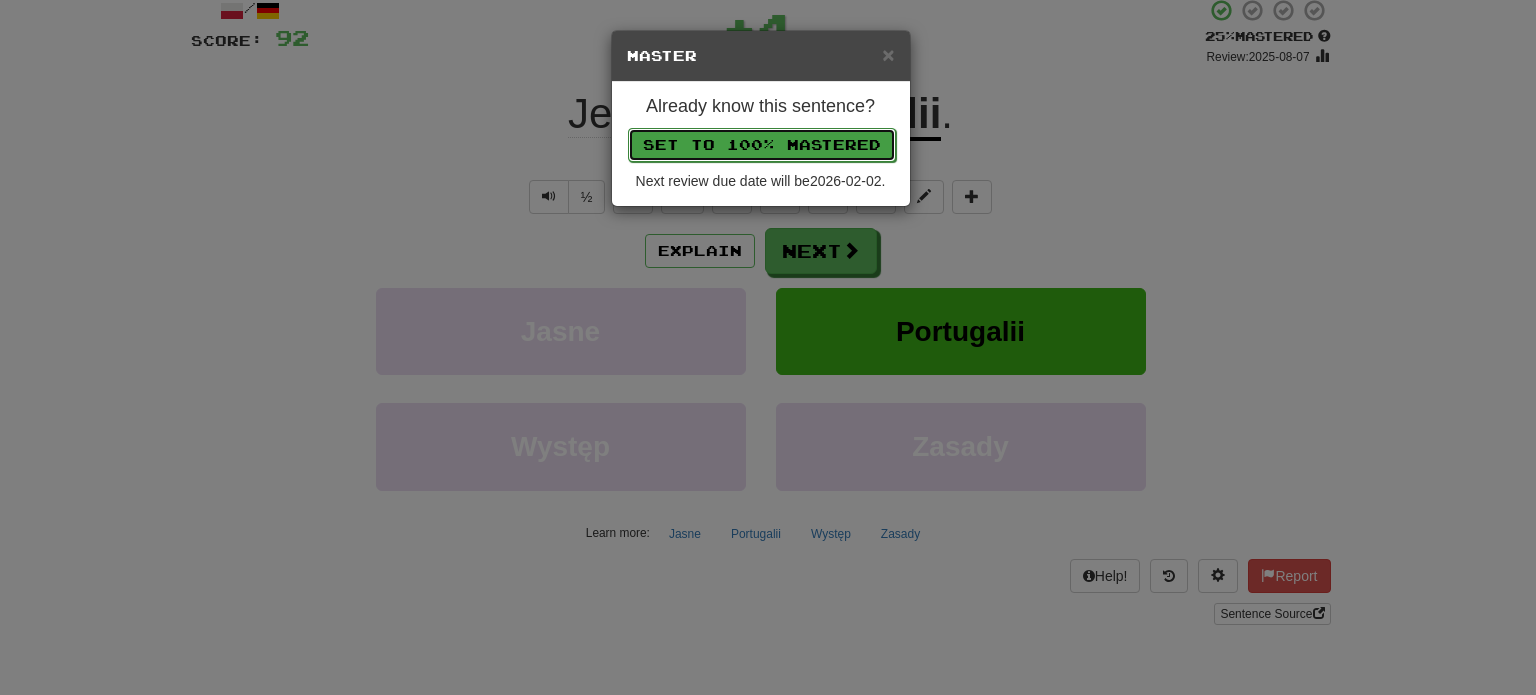 click on "Set to 100% Mastered" at bounding box center [762, 145] 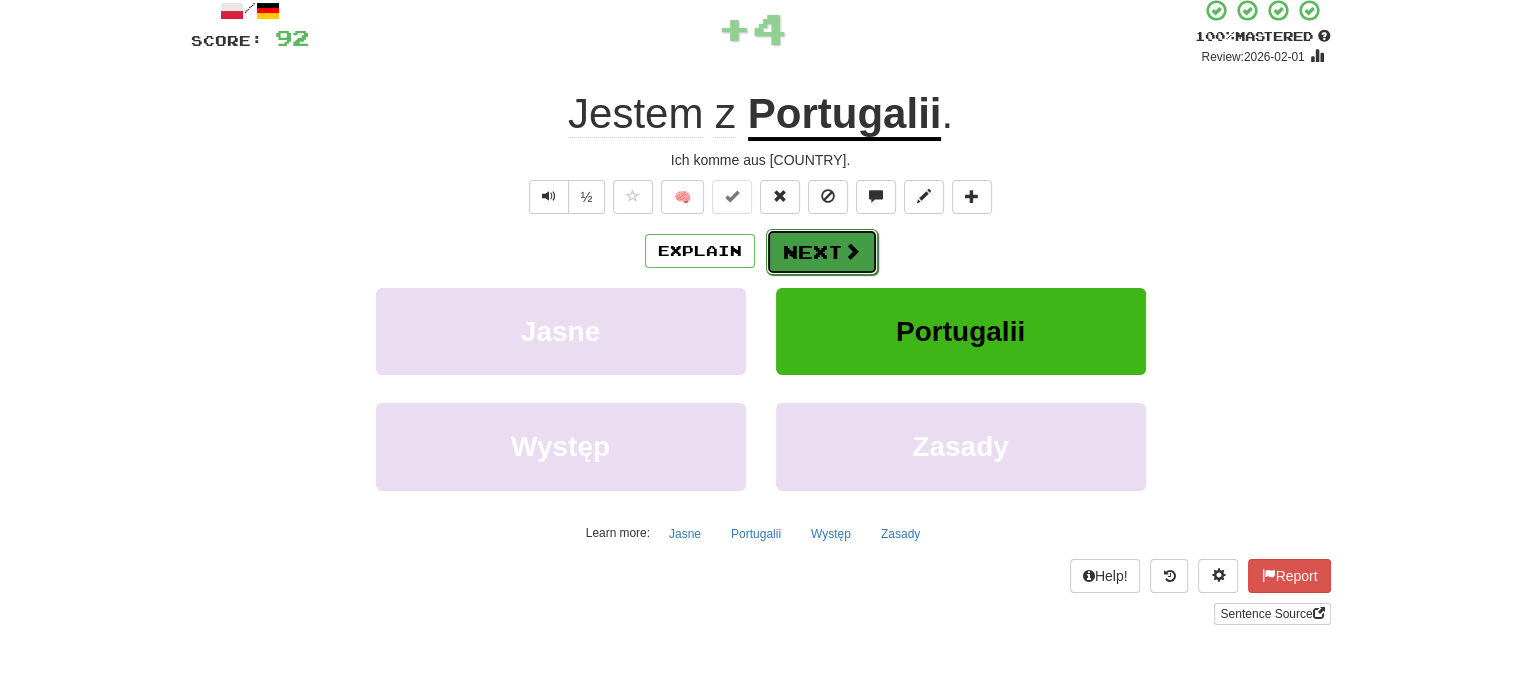 click on "Next" at bounding box center [822, 252] 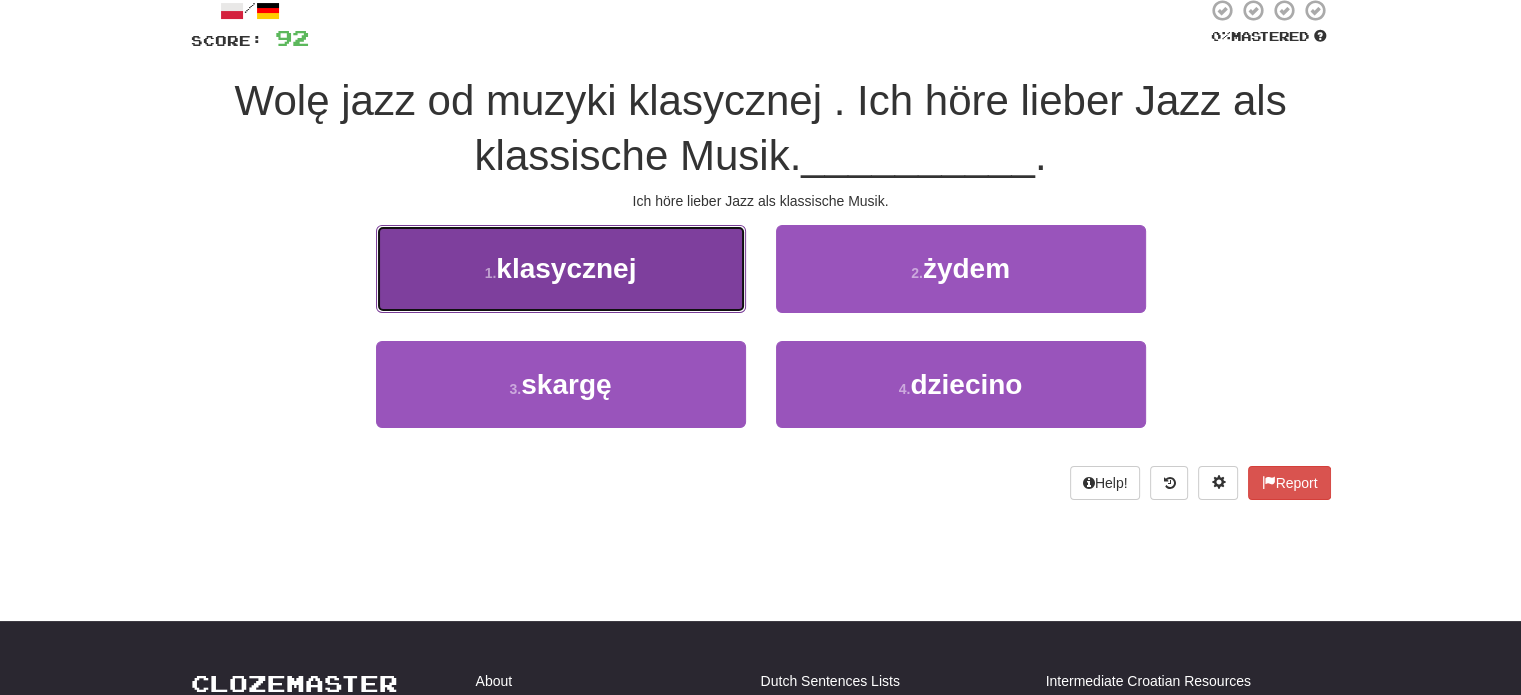 click on "1 .  klasycznej" at bounding box center [561, 268] 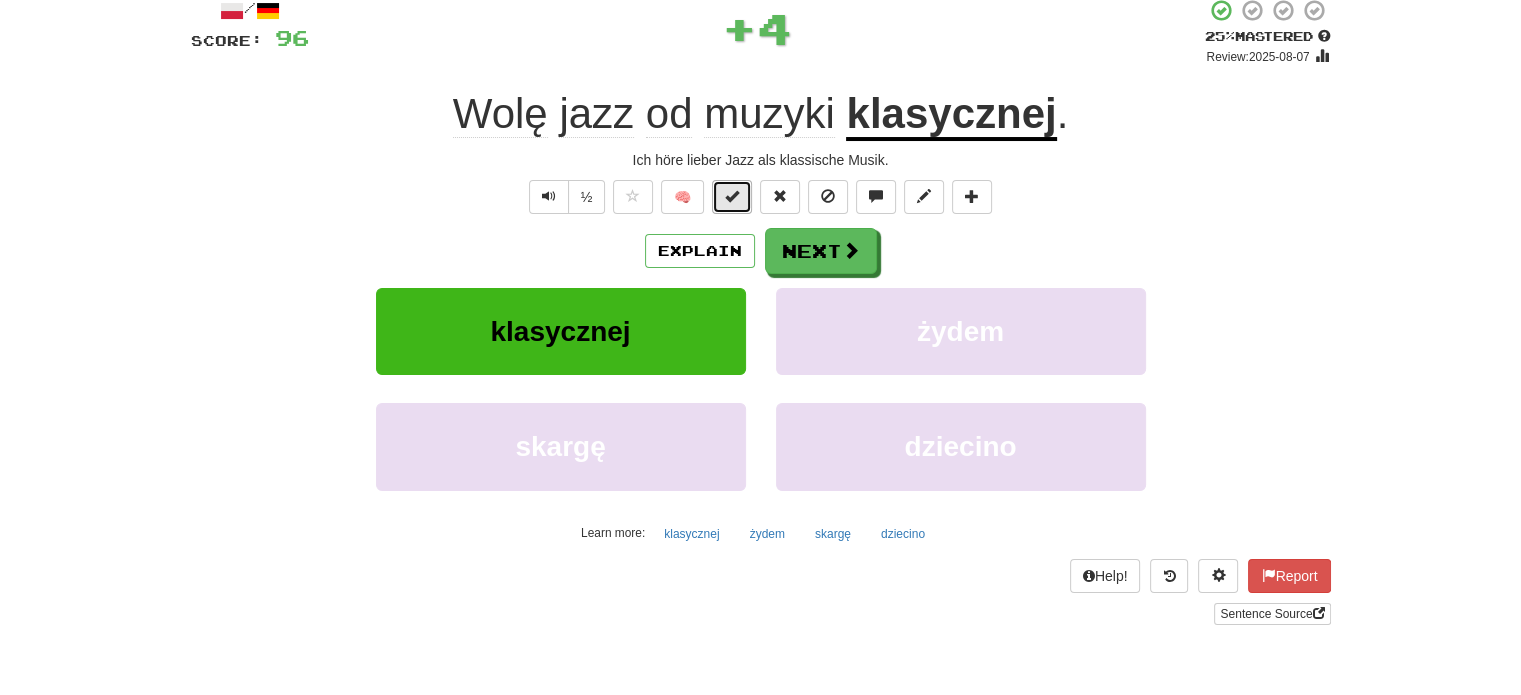 click at bounding box center [732, 196] 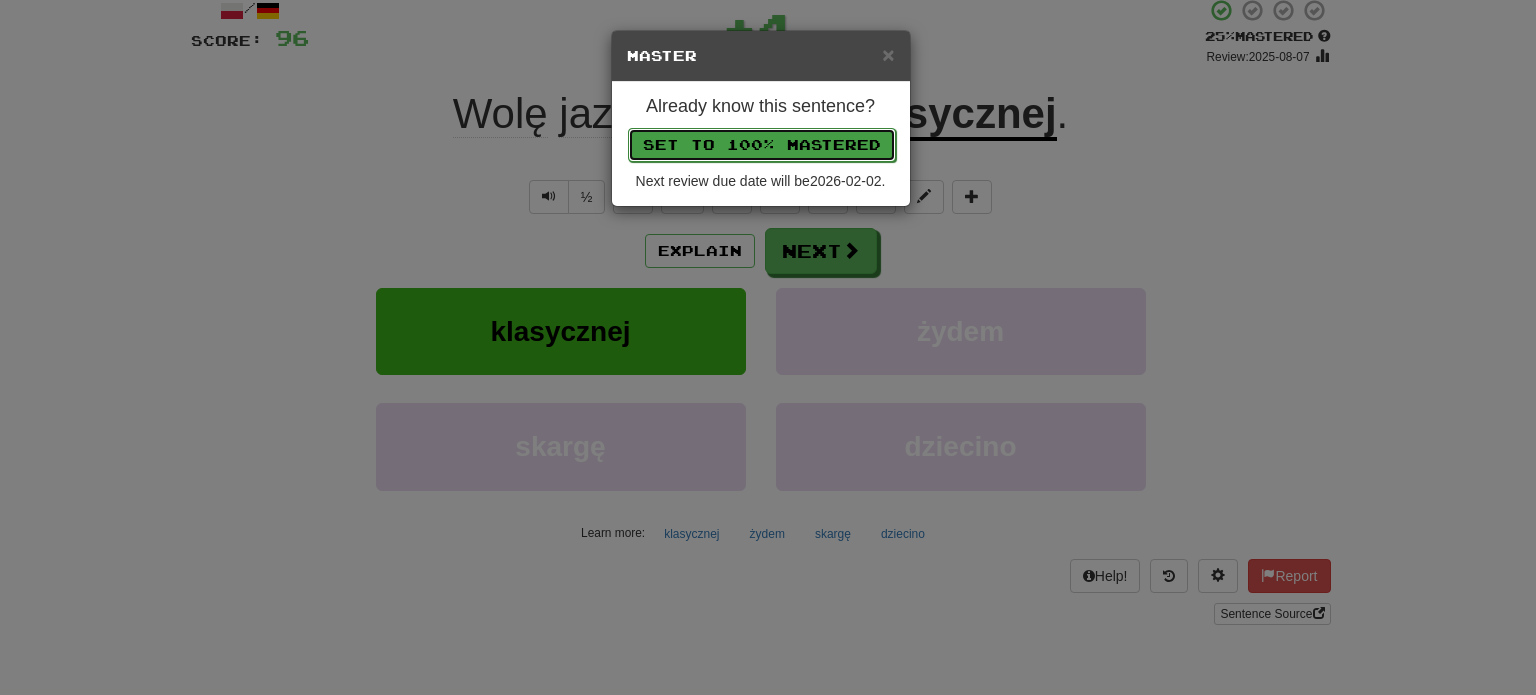 click on "Set to 100% Mastered" at bounding box center (762, 145) 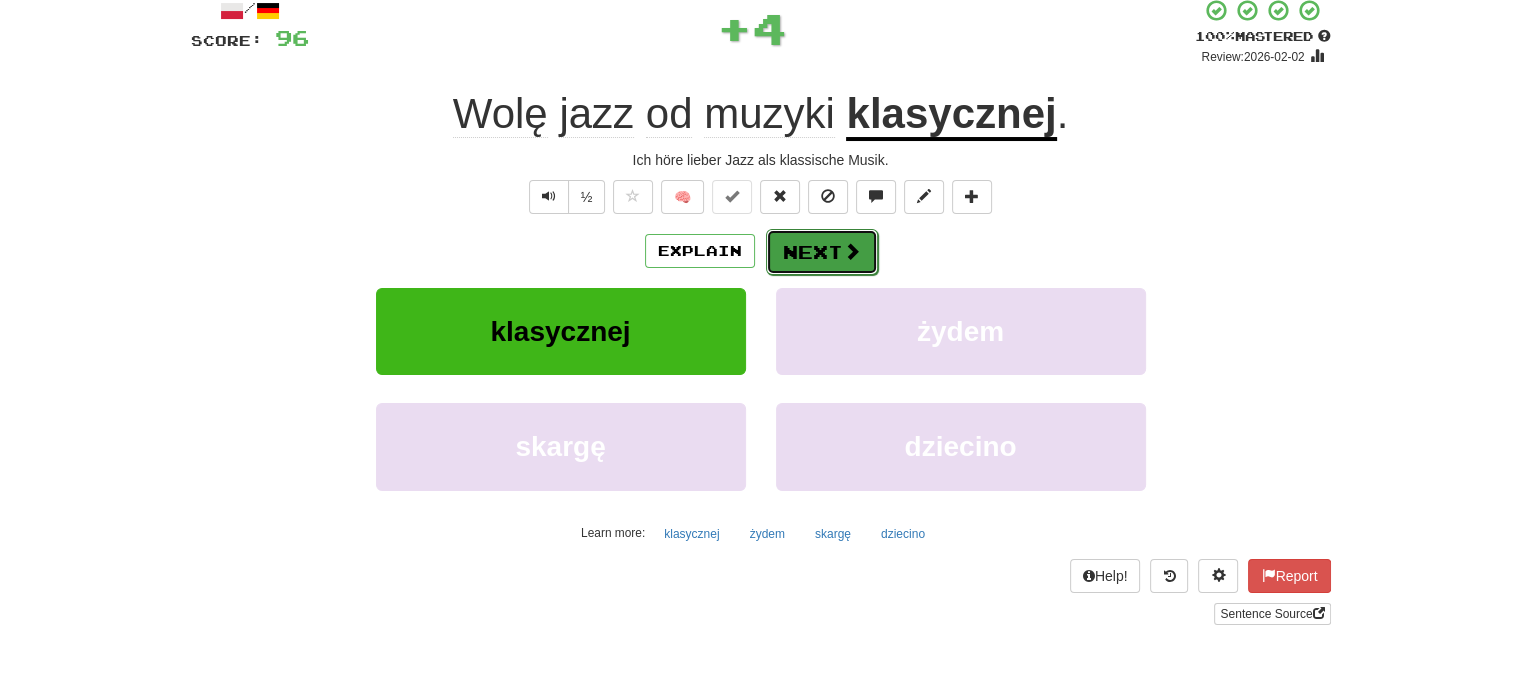 click on "Next" at bounding box center [822, 252] 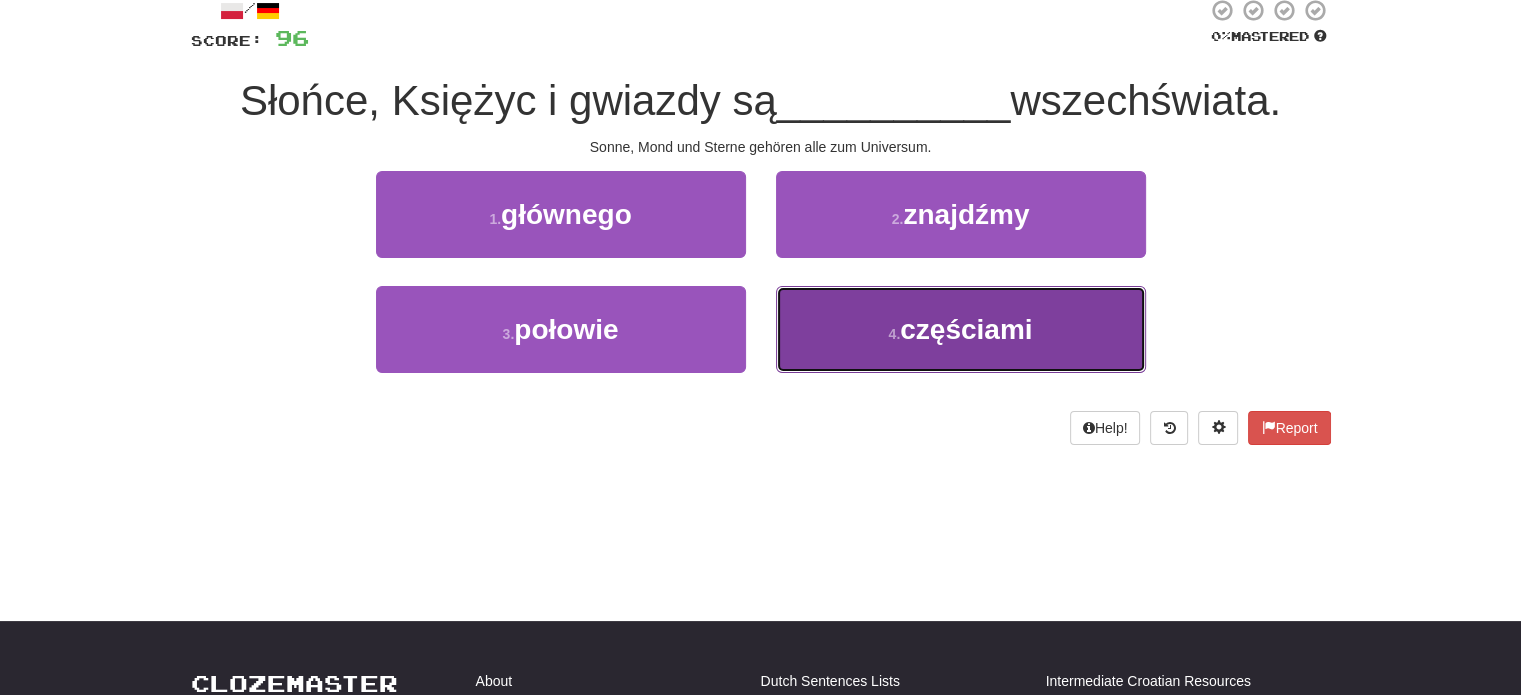 click on "4 .  częściami" at bounding box center (961, 329) 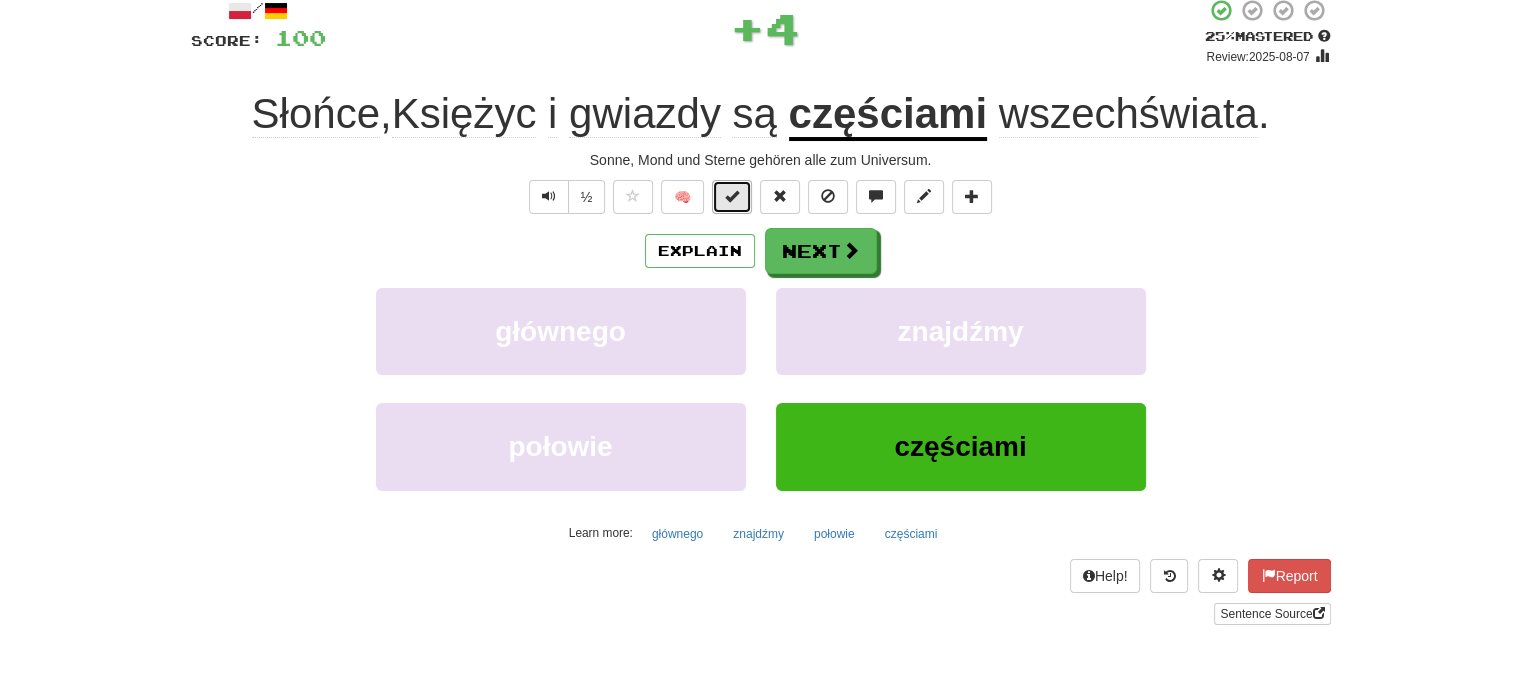 click at bounding box center (732, 196) 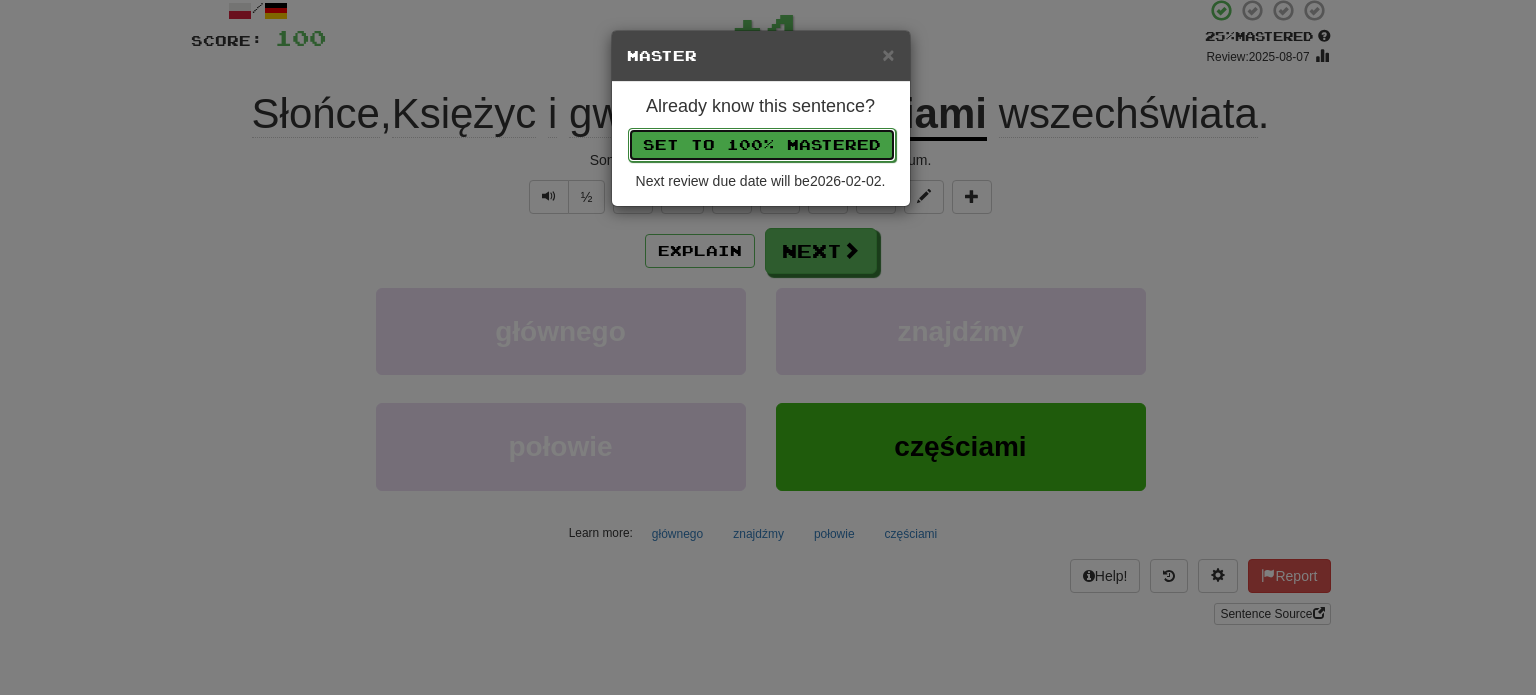 click on "Set to 100% Mastered" at bounding box center [762, 145] 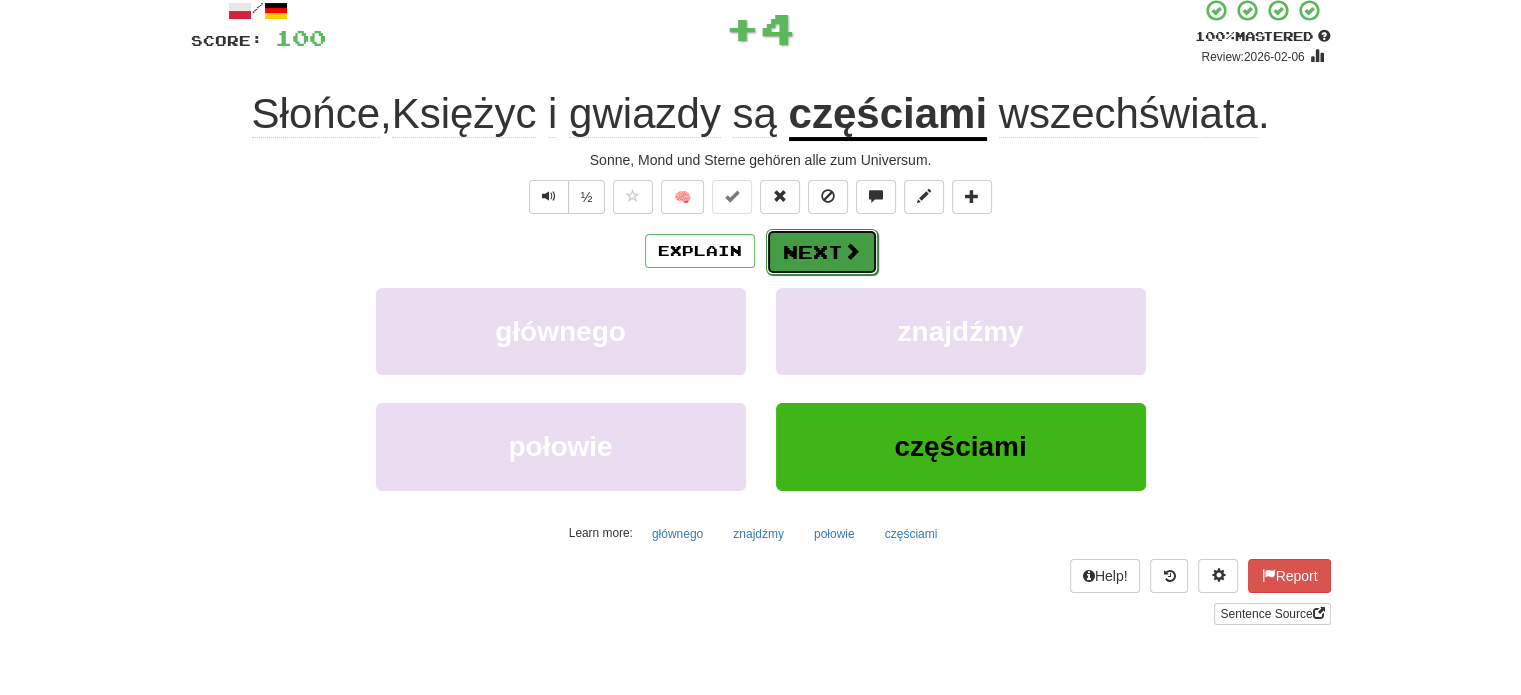 click at bounding box center [852, 251] 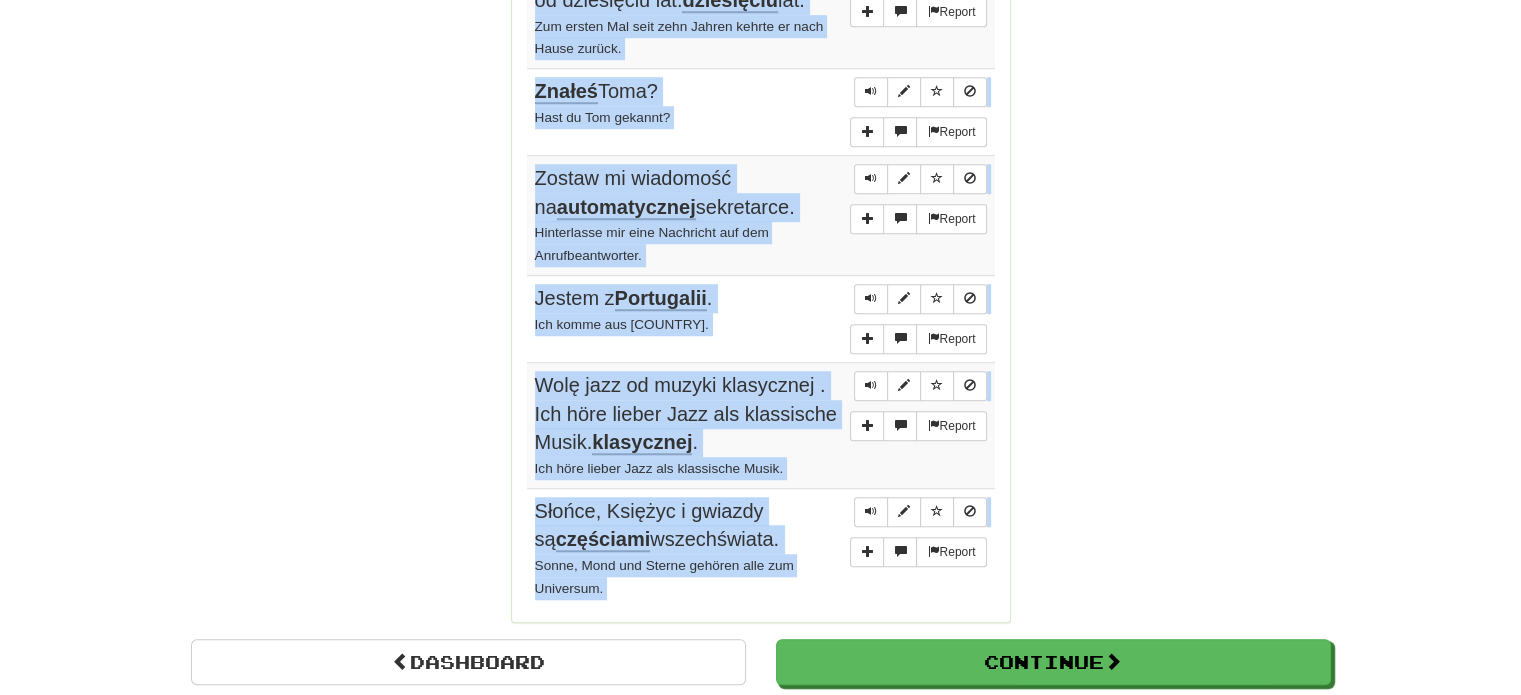 scroll, scrollTop: 1537, scrollLeft: 0, axis: vertical 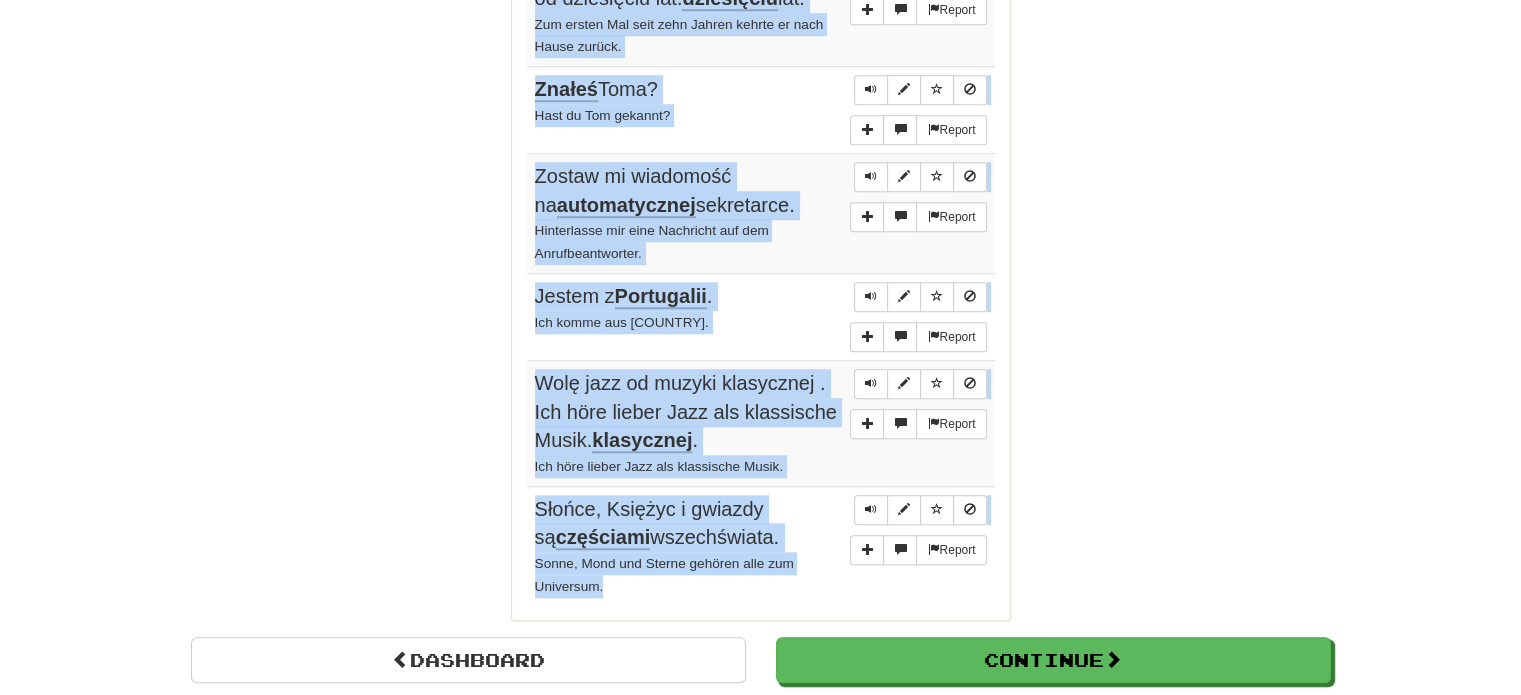 drag, startPoint x: 536, startPoint y: 275, endPoint x: 780, endPoint y: 549, distance: 366.89508 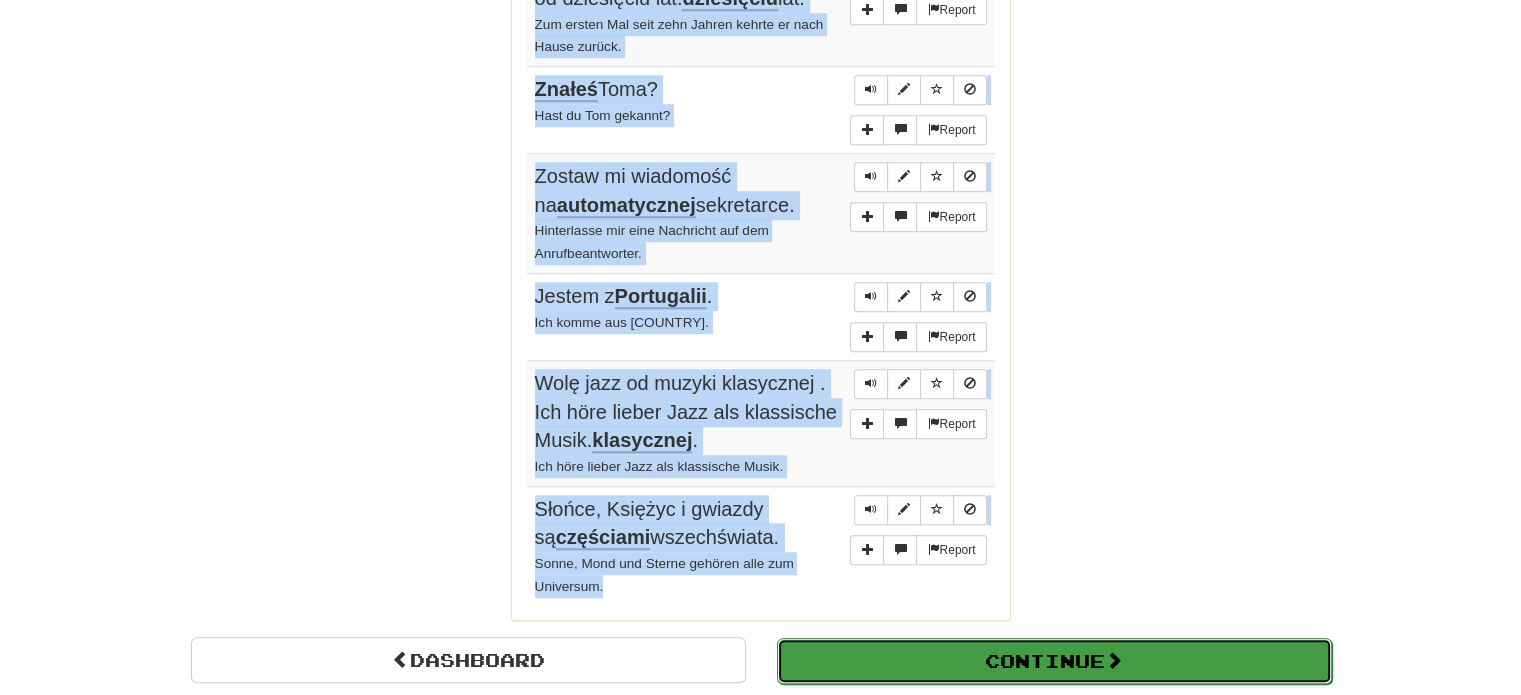 click on "Continue" at bounding box center (1054, 661) 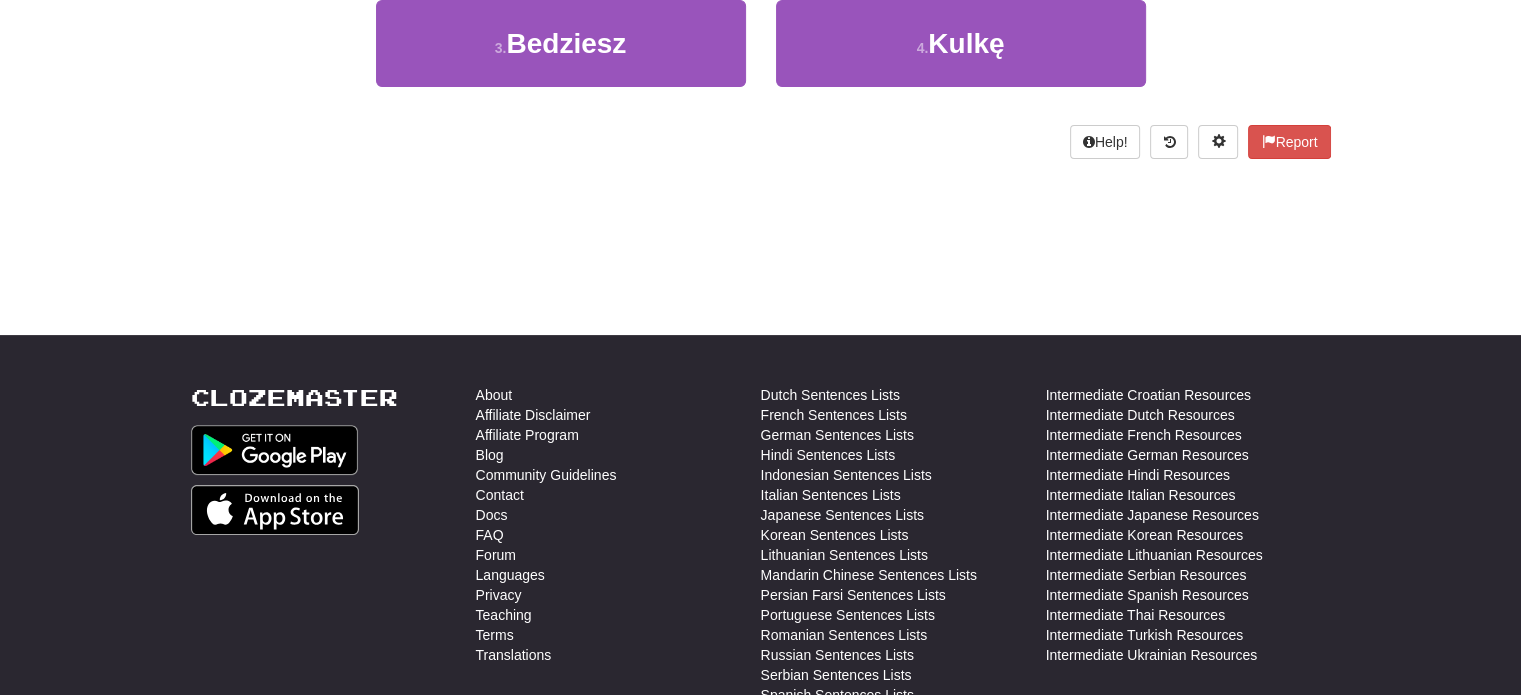 scroll, scrollTop: 0, scrollLeft: 0, axis: both 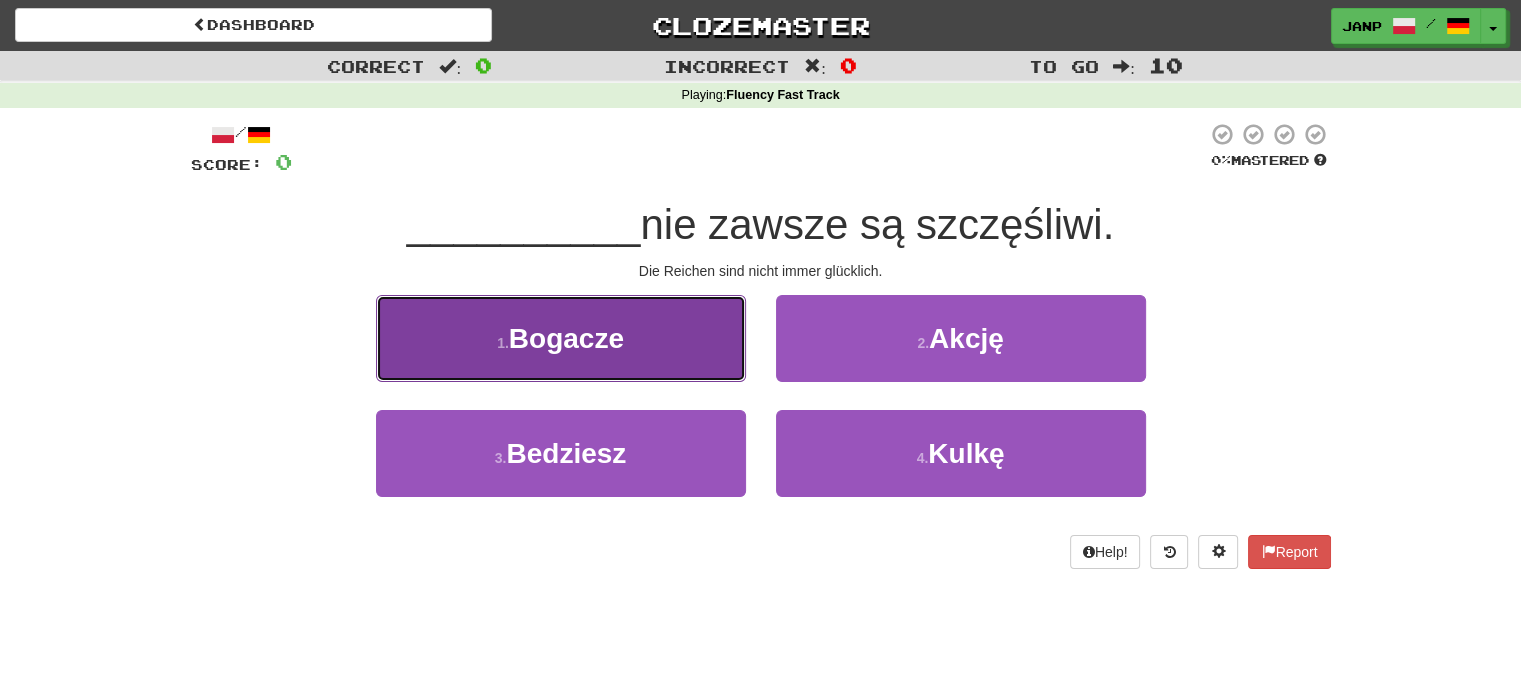 click on "1 .  Bogacze" at bounding box center [561, 338] 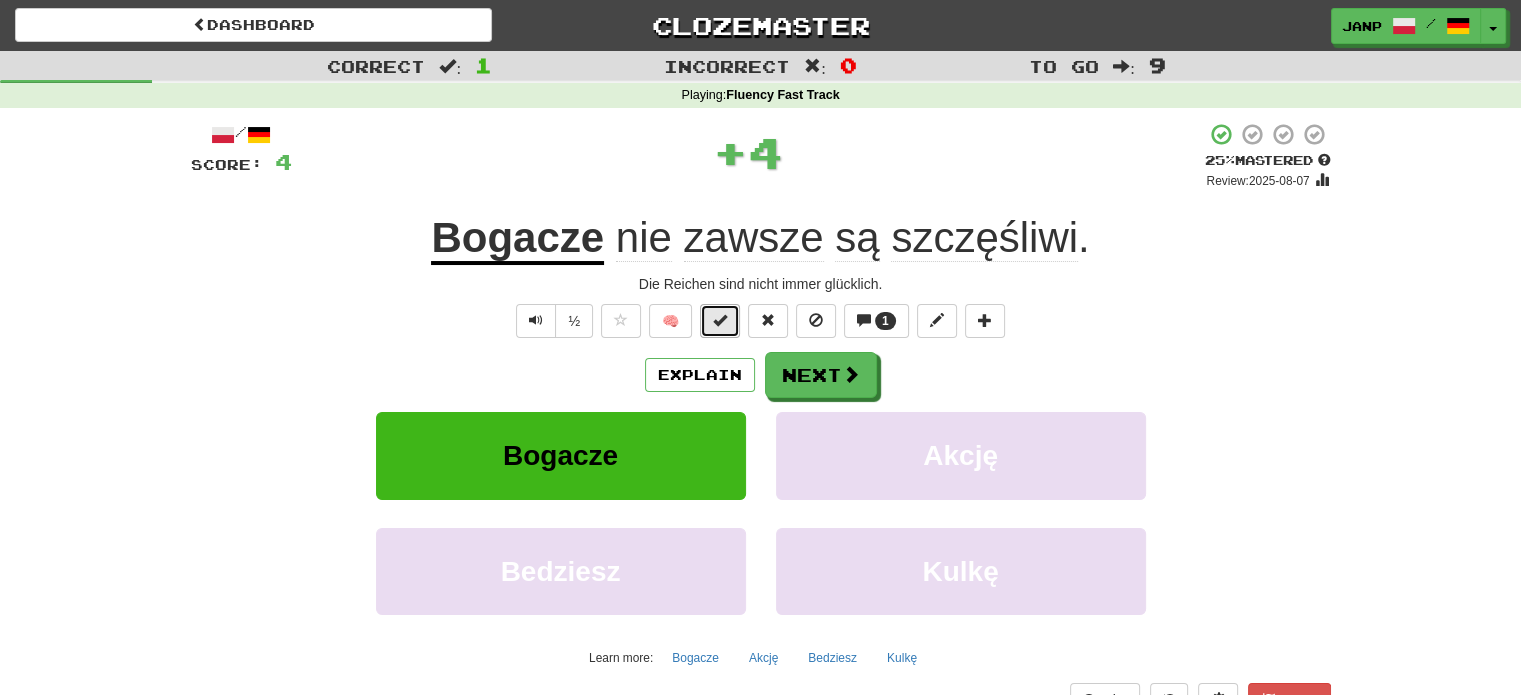 click at bounding box center [720, 321] 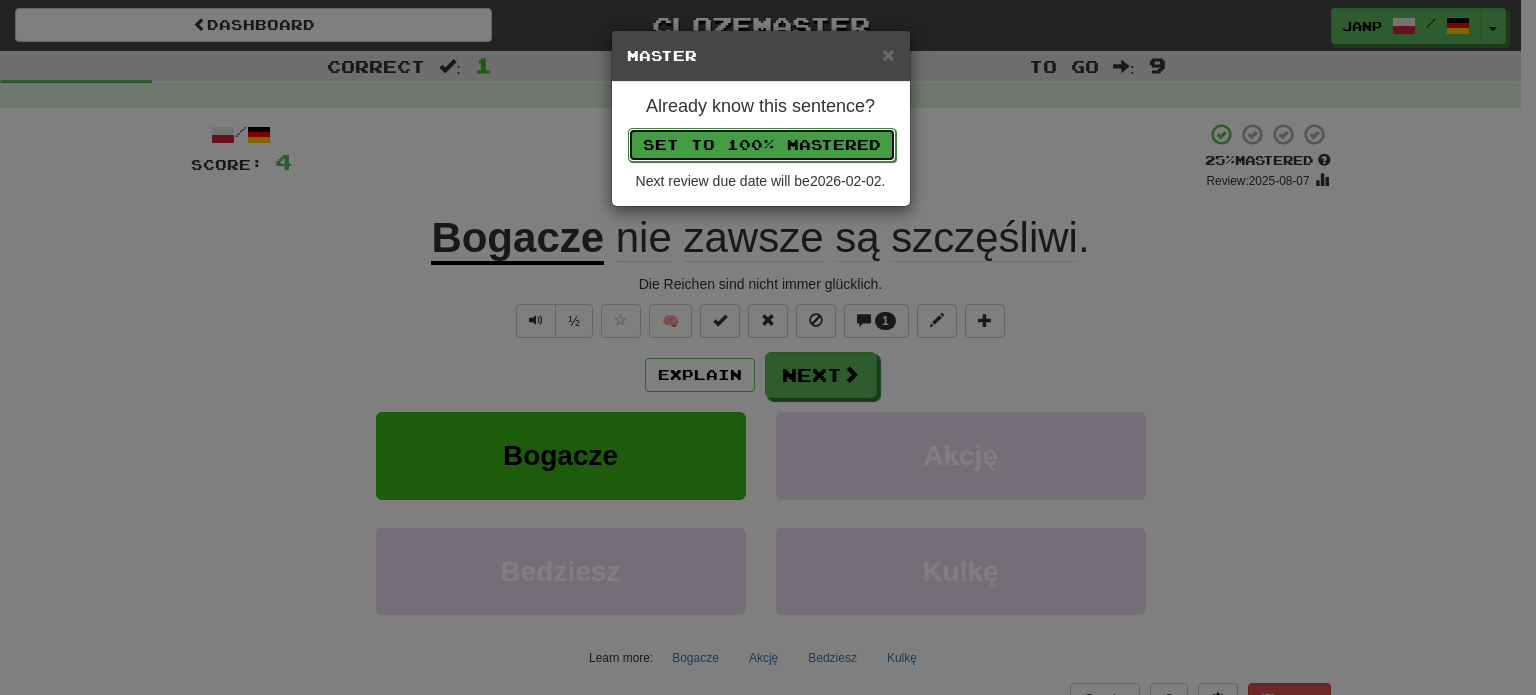 click on "Set to 100% Mastered" at bounding box center (762, 145) 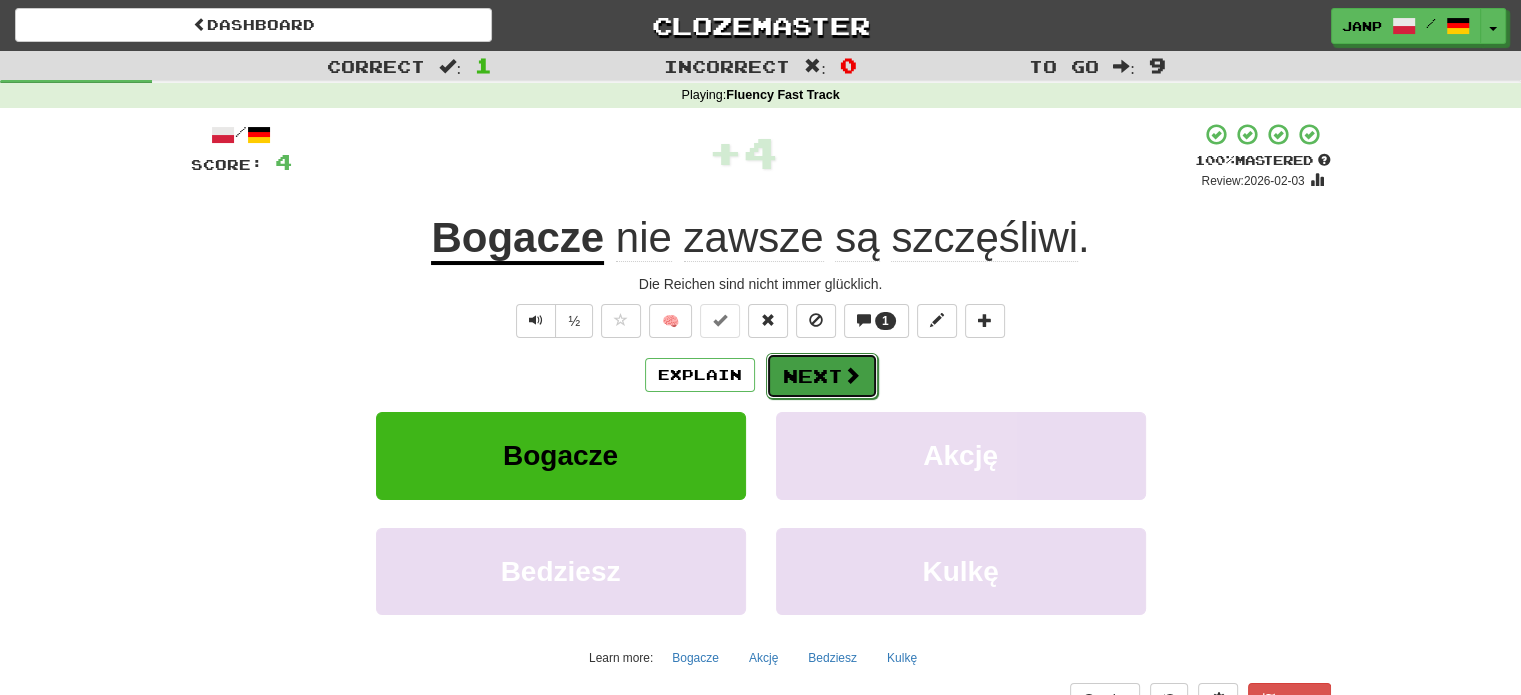 click on "Next" at bounding box center [822, 376] 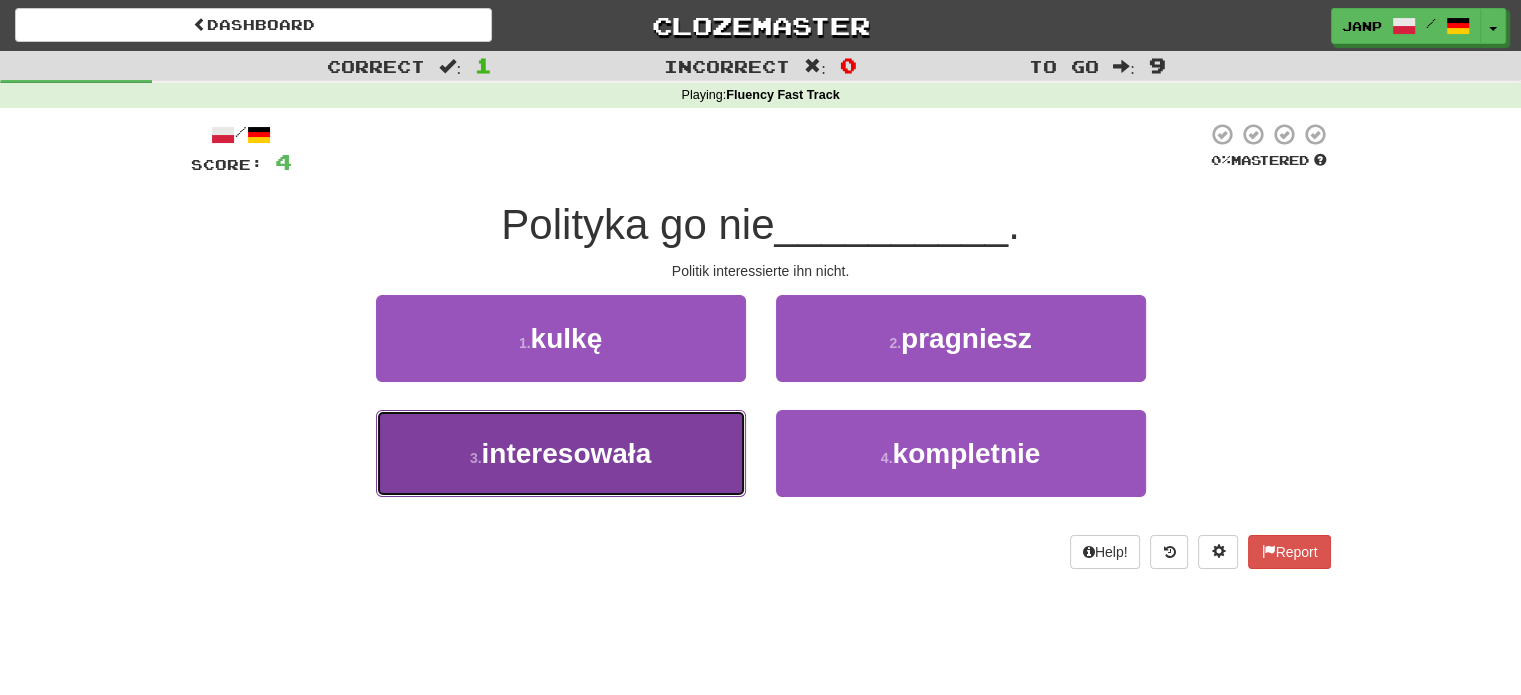 click on "3 .  interesowała" at bounding box center [561, 453] 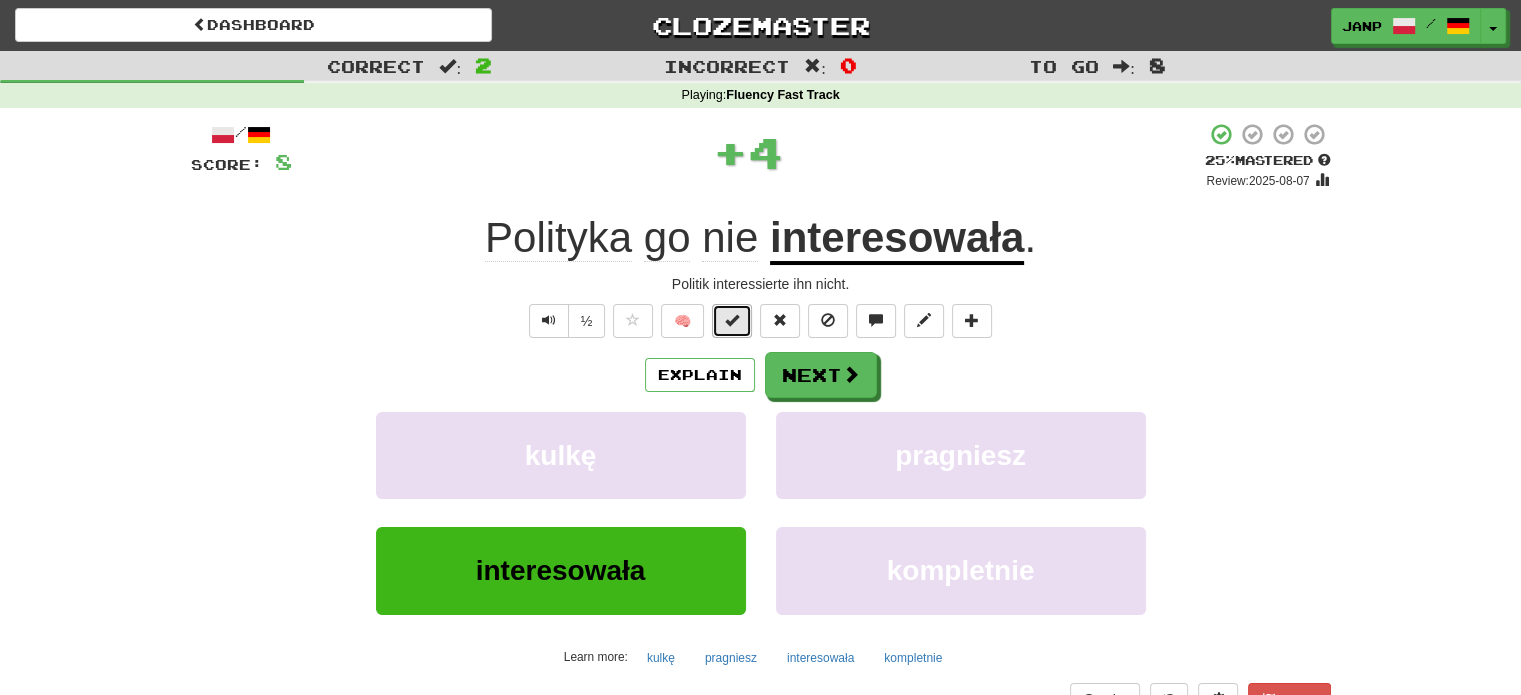 click at bounding box center (732, 321) 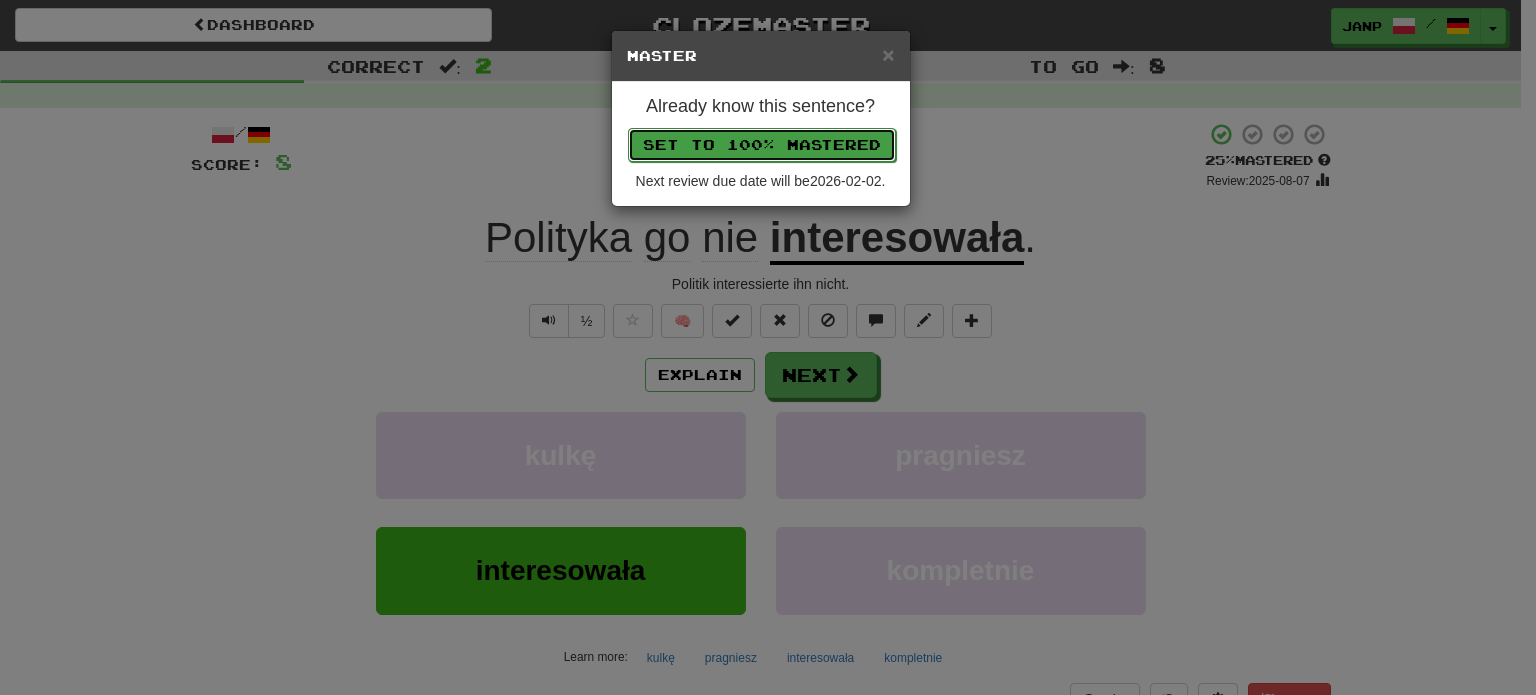 click on "Set to 100% Mastered" at bounding box center [762, 145] 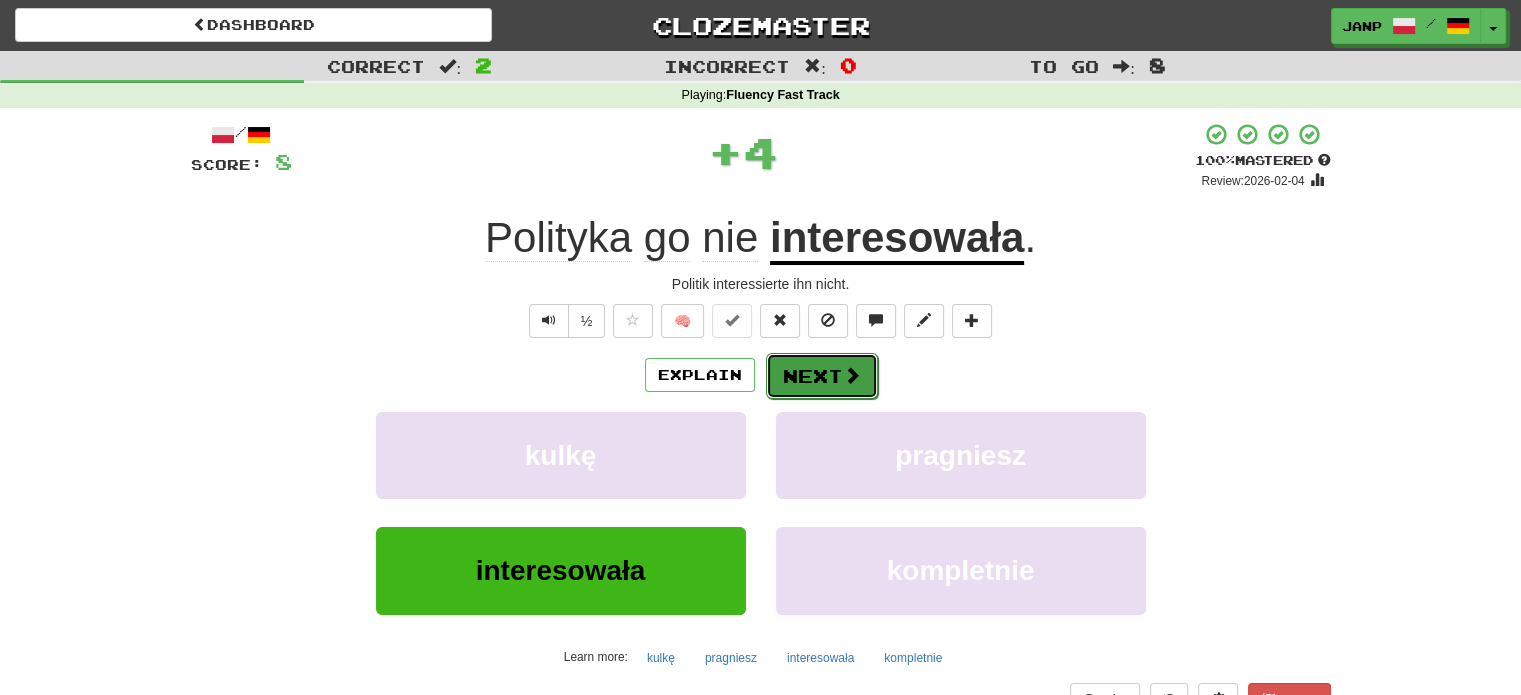 click on "Next" at bounding box center [822, 376] 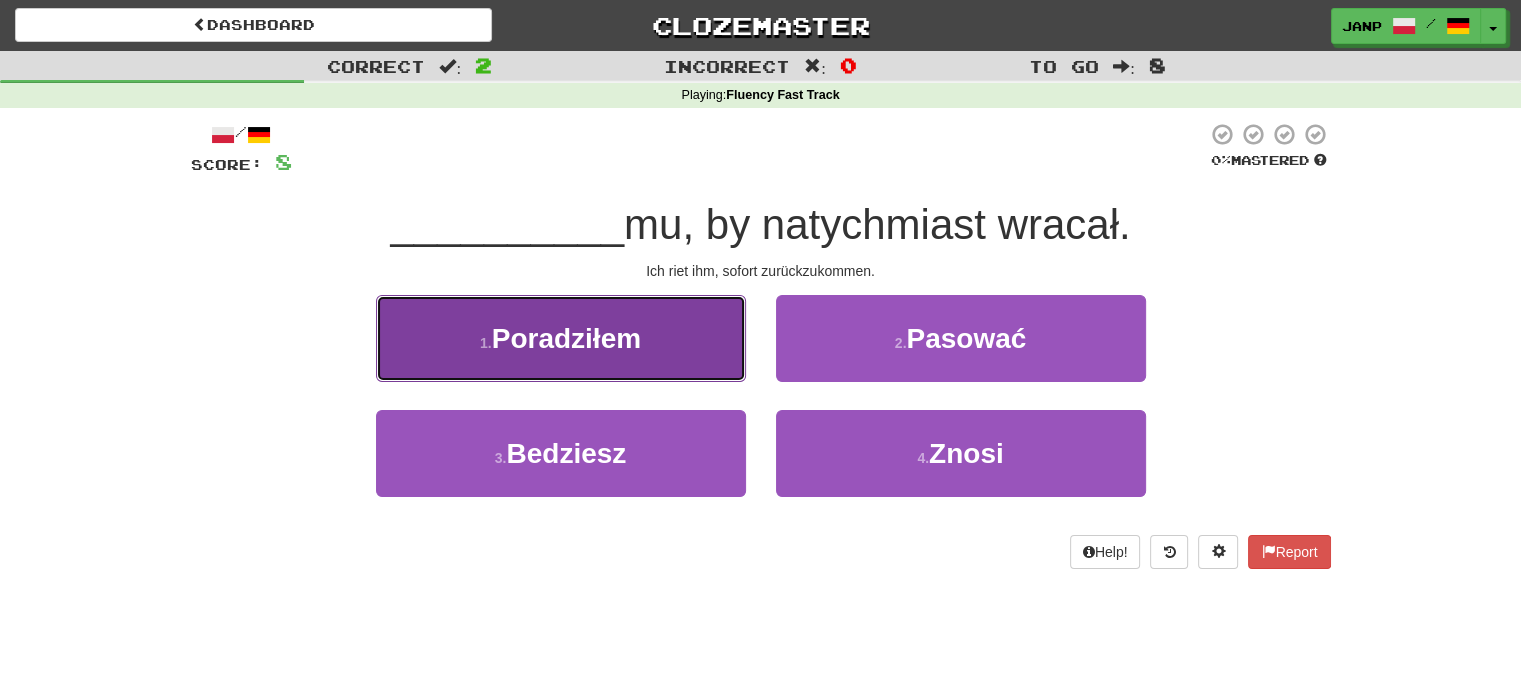 click on "Poradziłem" at bounding box center [566, 338] 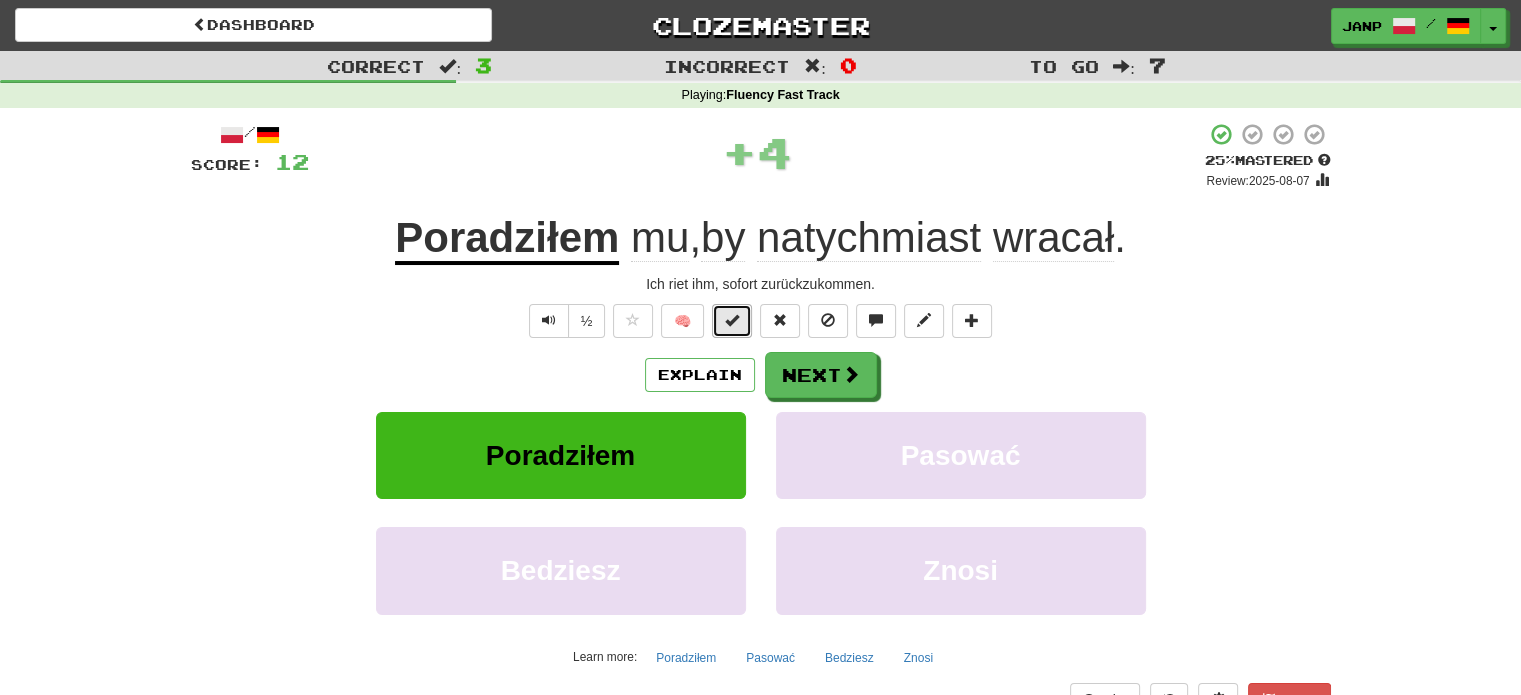 click at bounding box center [732, 320] 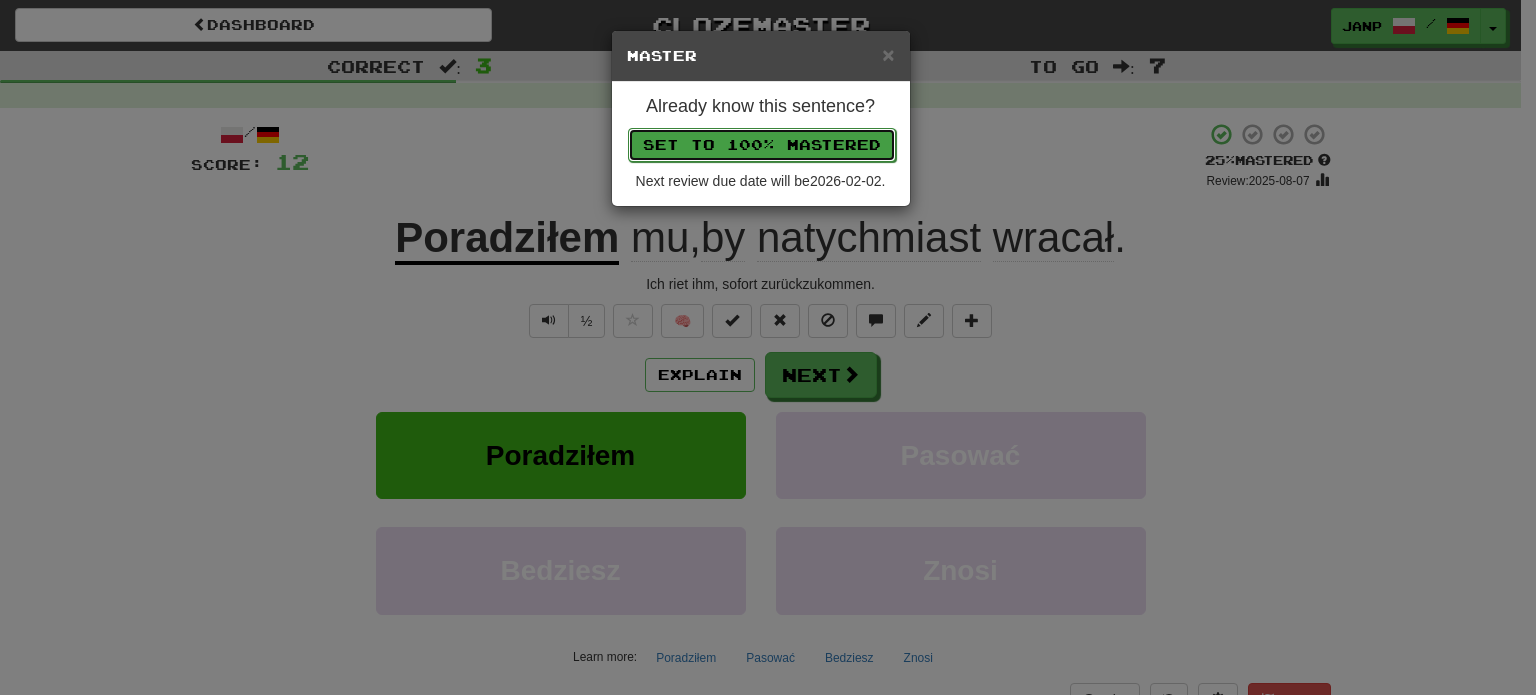 click on "Set to 100% Mastered" at bounding box center (762, 145) 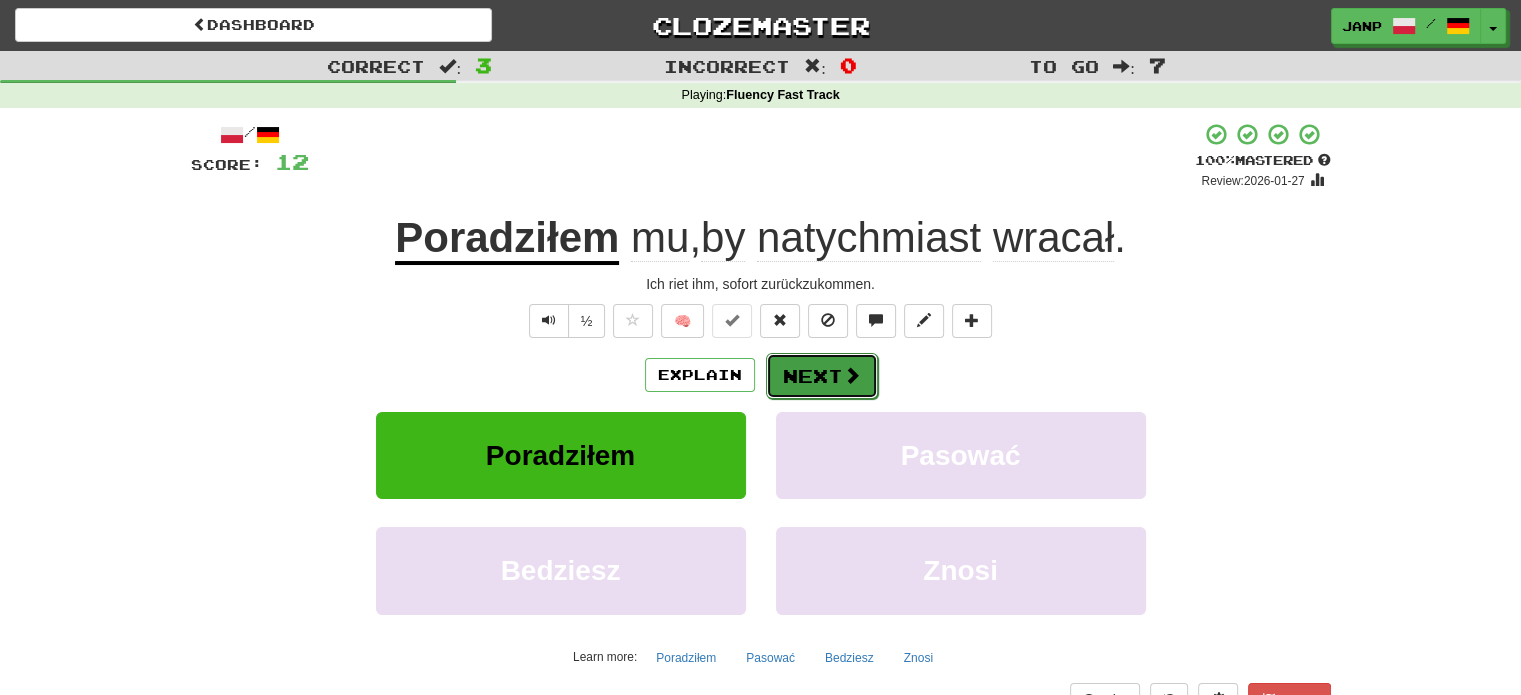 click on "Next" at bounding box center (822, 376) 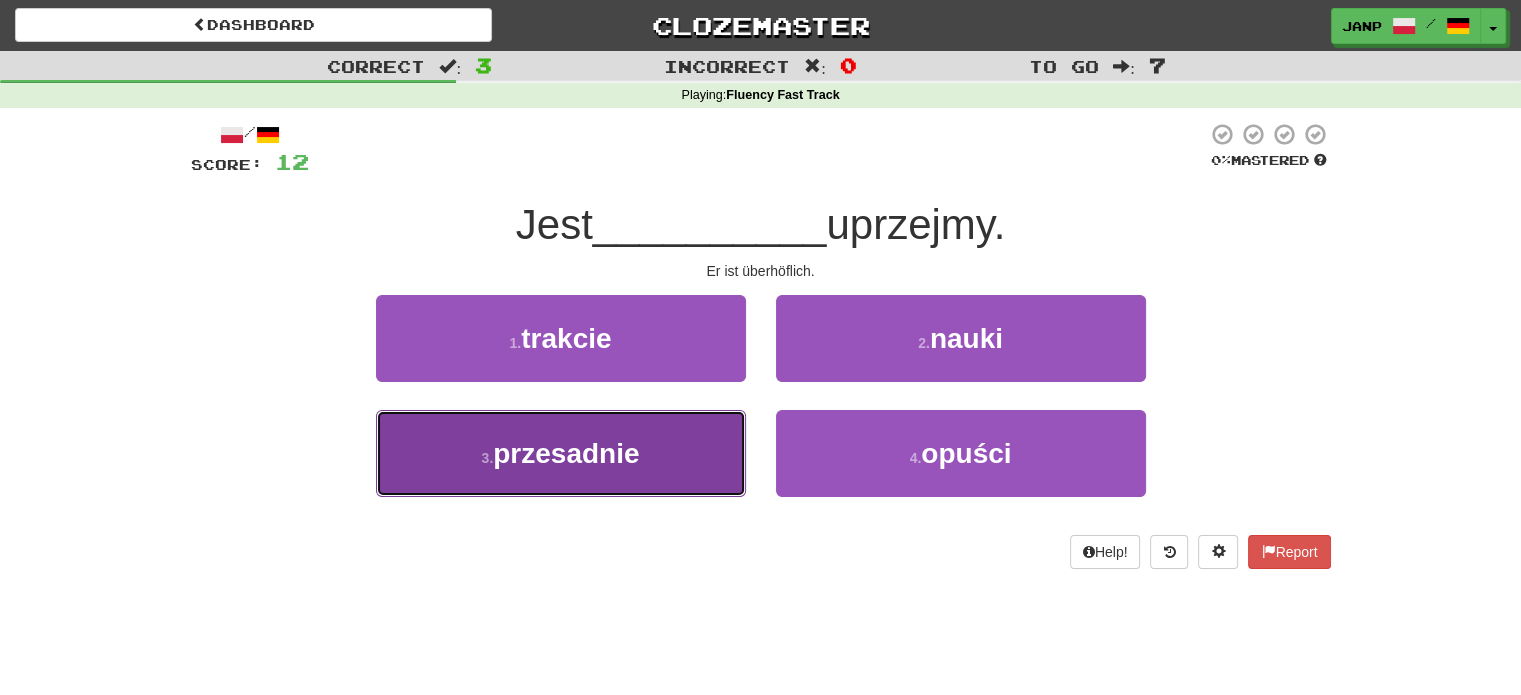 click on "3 .  przesadnie" at bounding box center (561, 453) 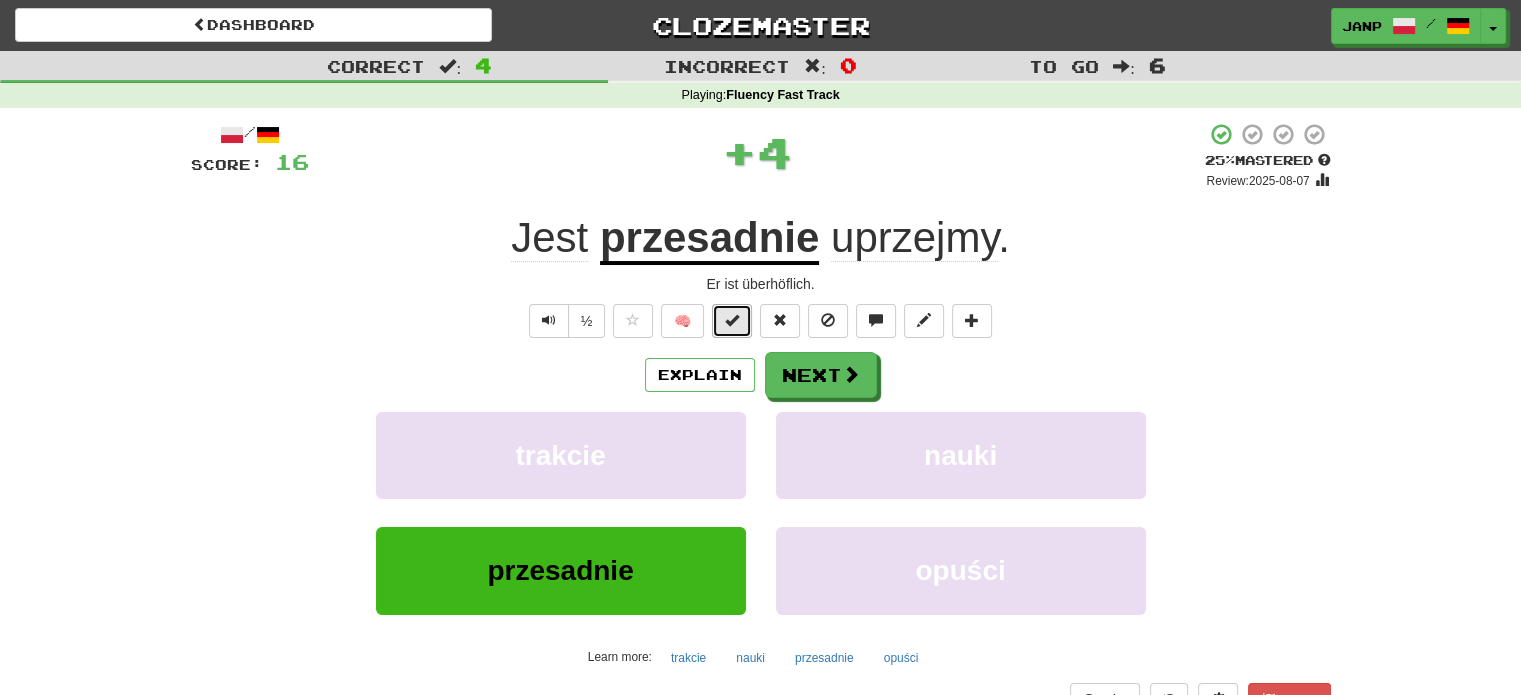 click at bounding box center [732, 320] 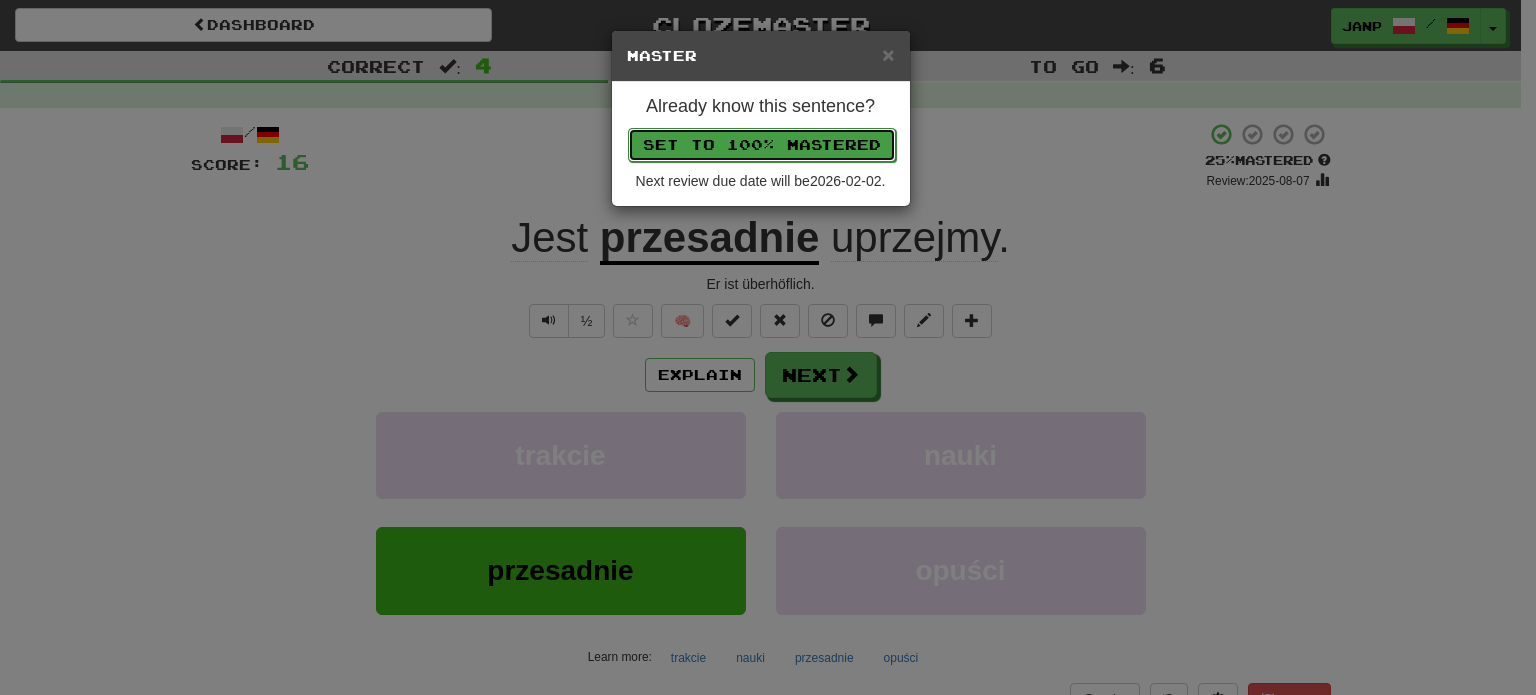 click on "Set to 100% Mastered" at bounding box center (762, 145) 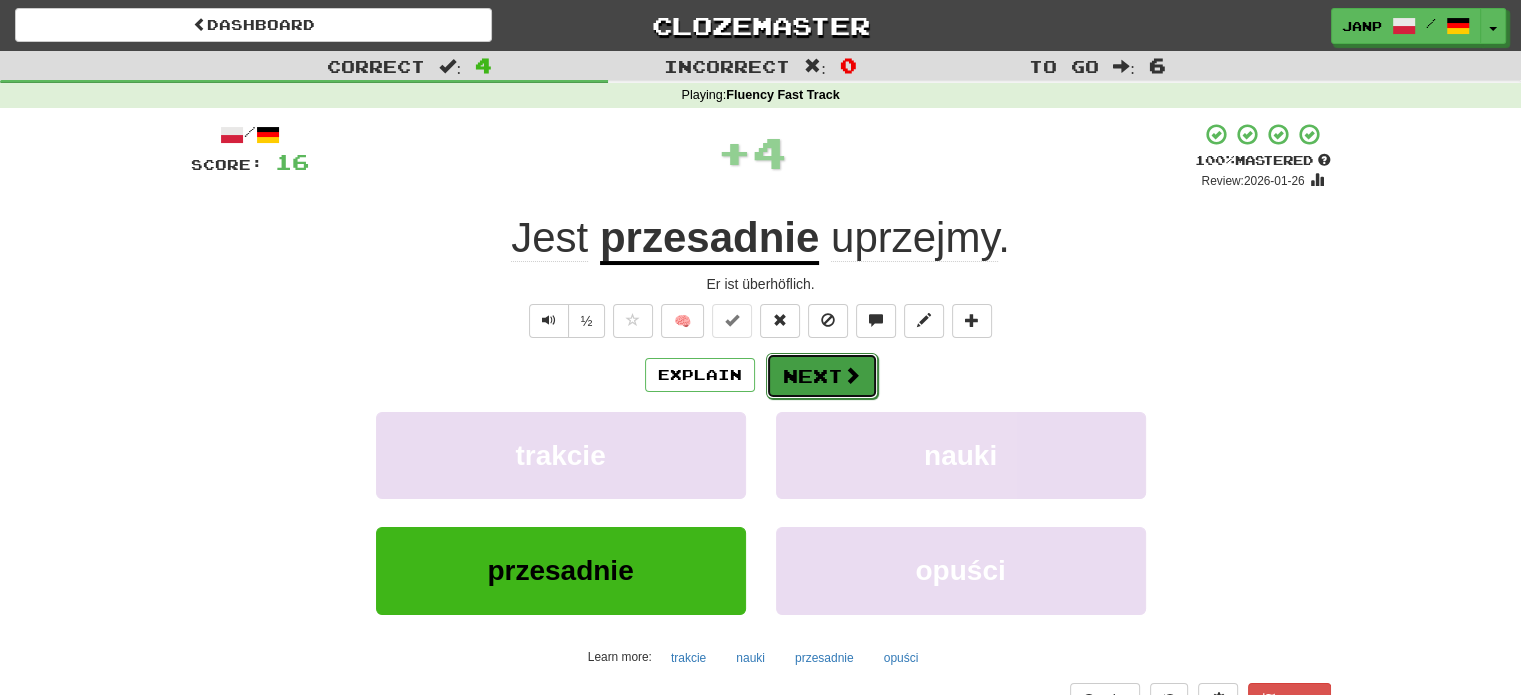 click on "Next" at bounding box center (822, 376) 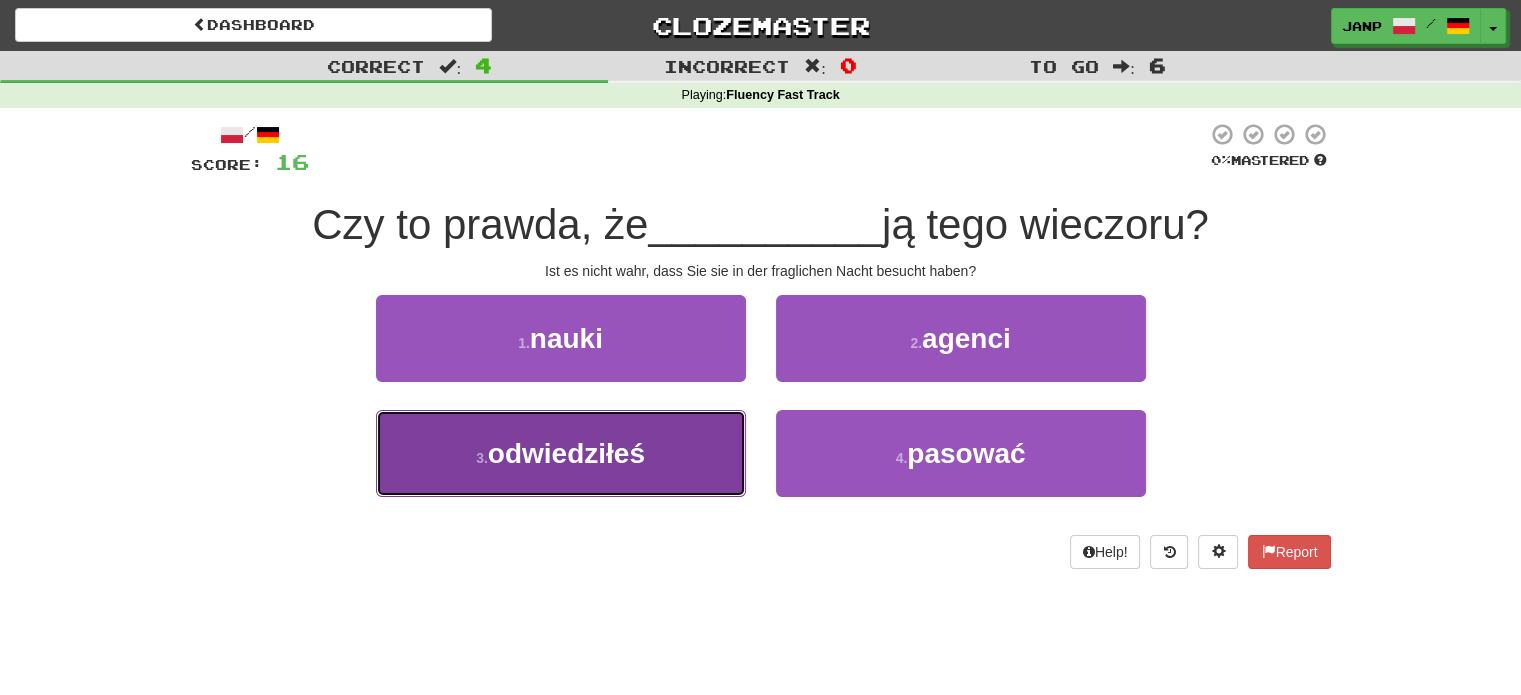 click on "3 .  odwiedziłeś" at bounding box center (561, 453) 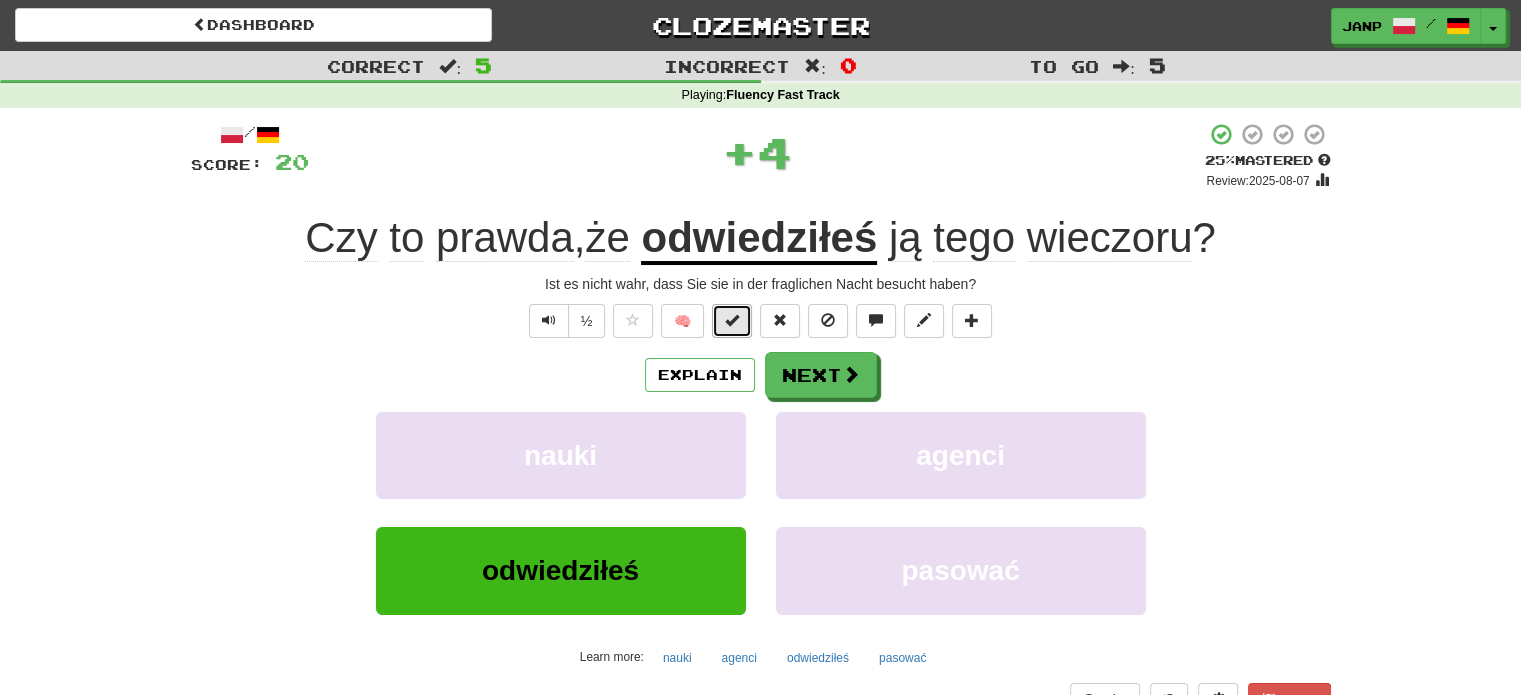 click at bounding box center [732, 320] 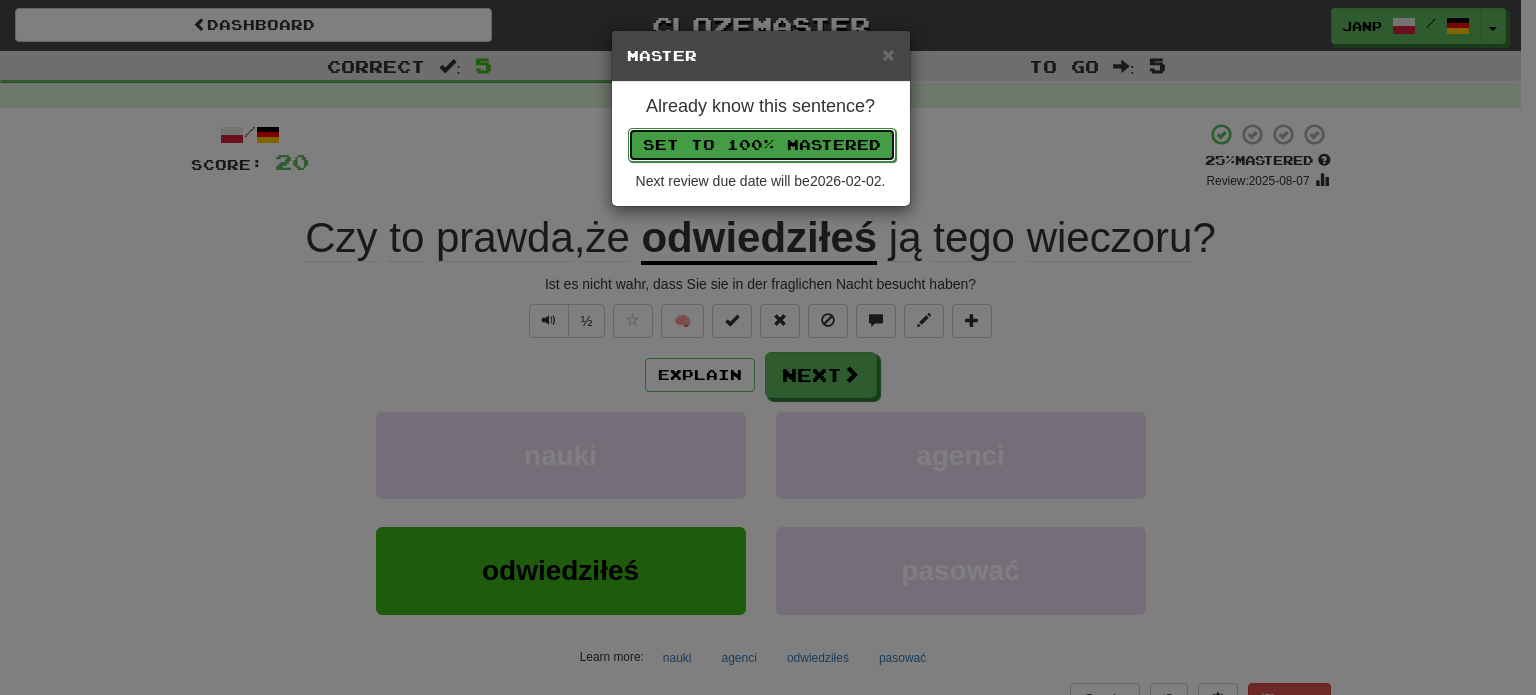 click on "Set to 100% Mastered" at bounding box center [762, 145] 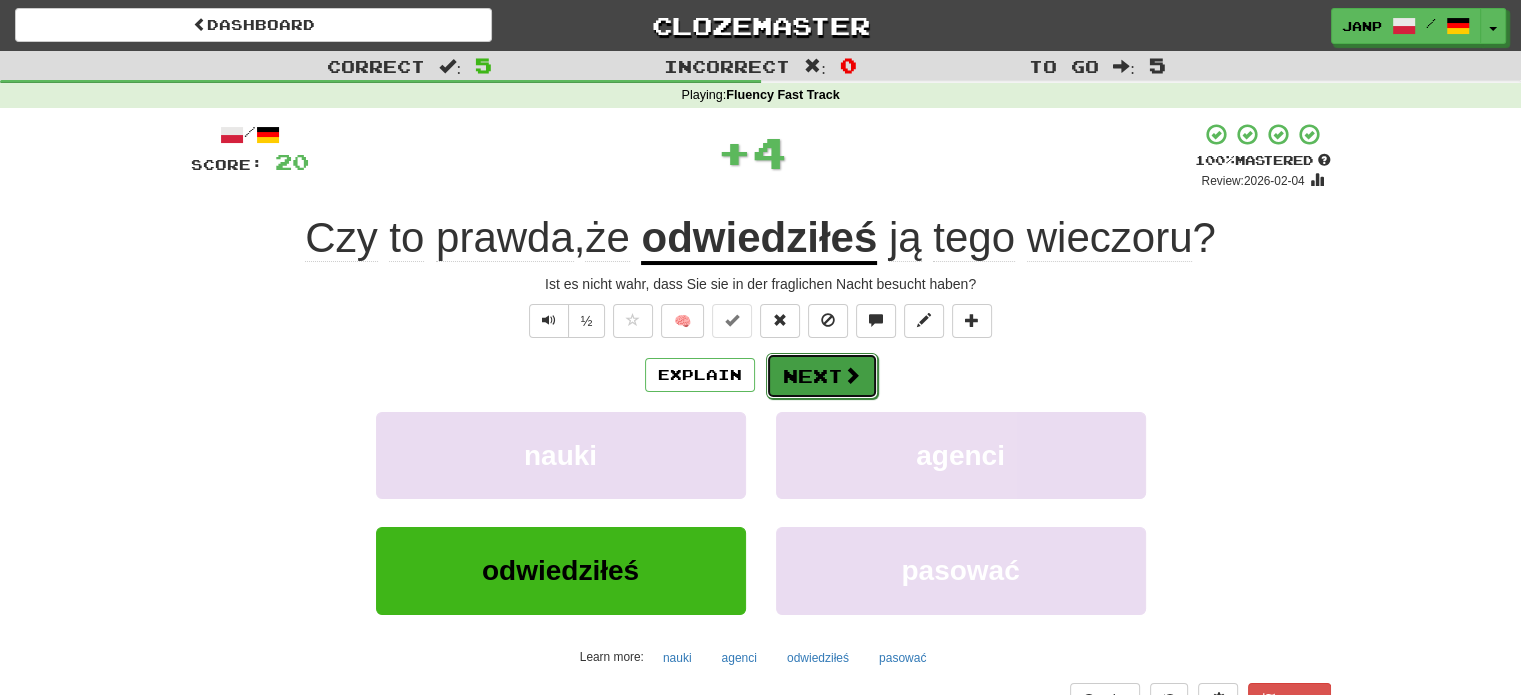 click on "Next" at bounding box center (822, 376) 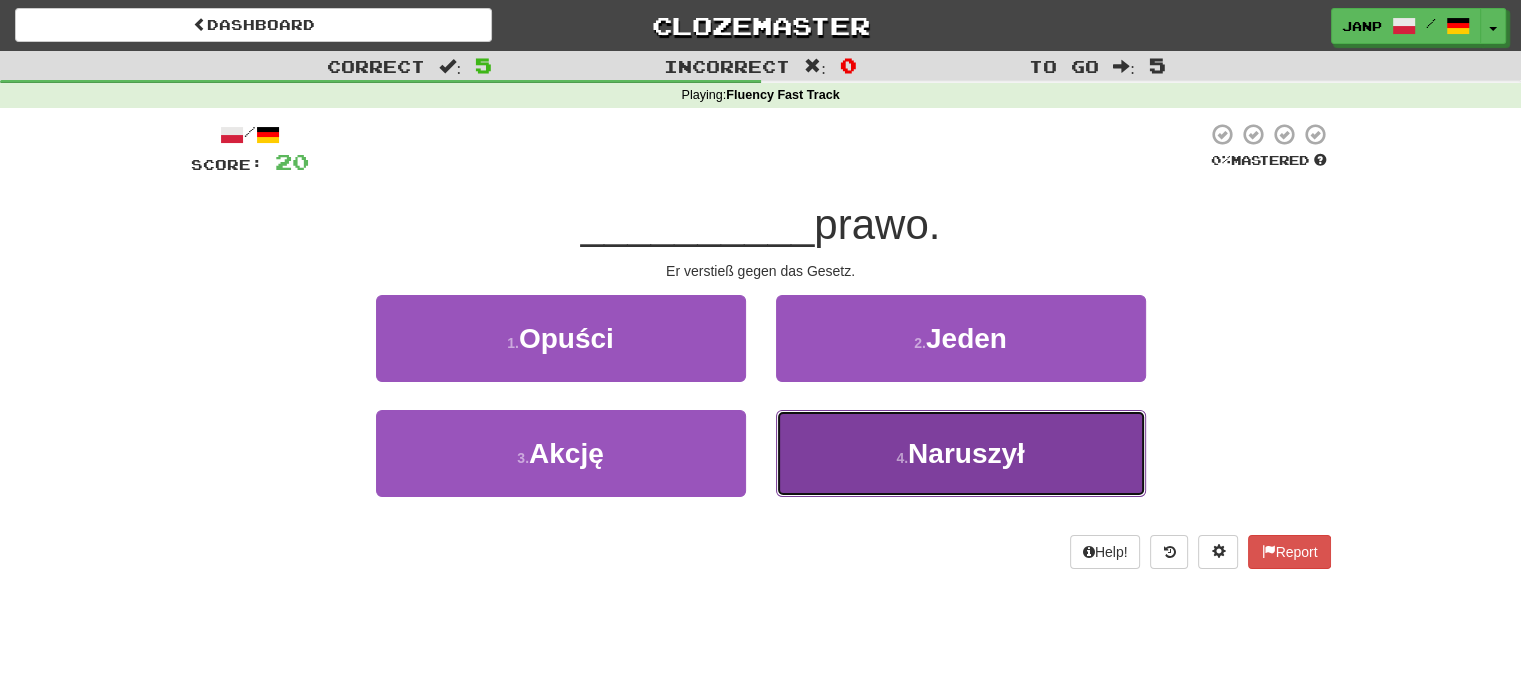 click on "4 .  Naruszył" at bounding box center (961, 453) 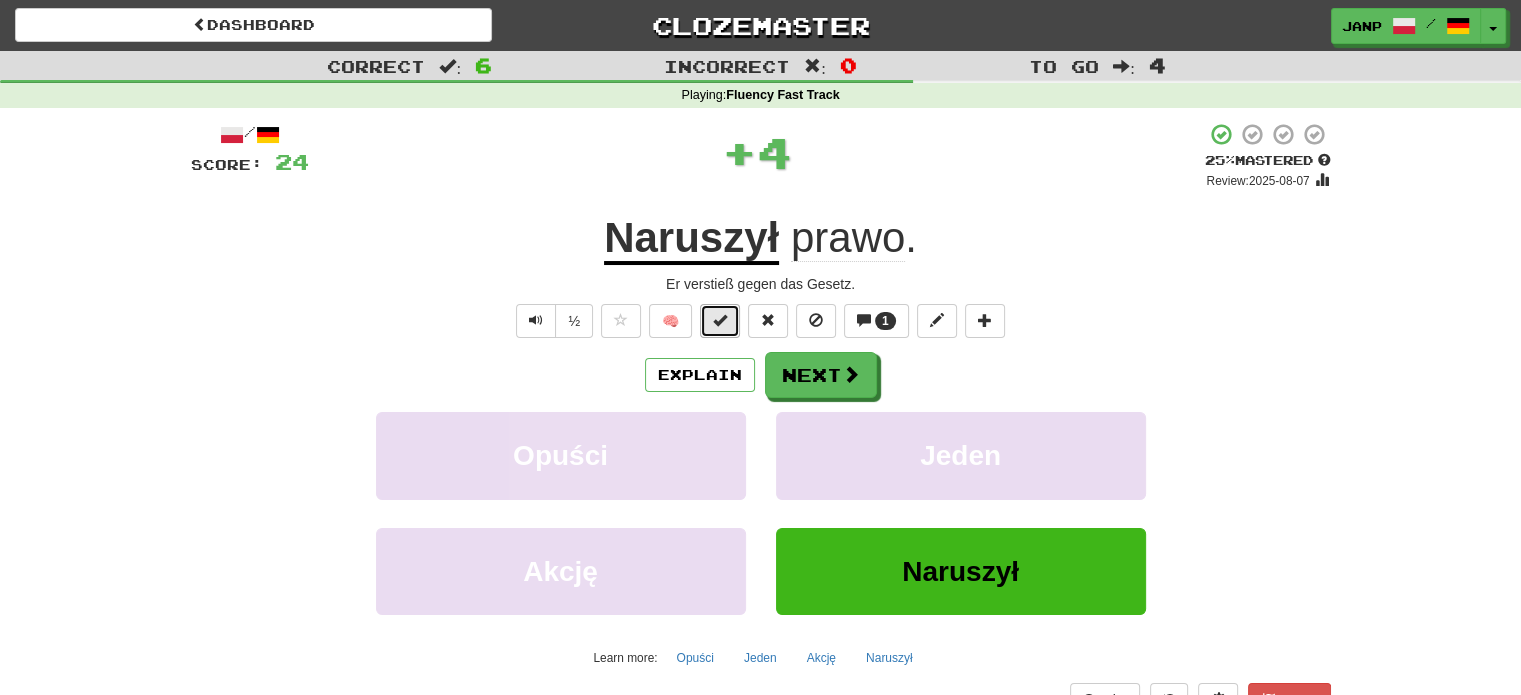 click at bounding box center [720, 320] 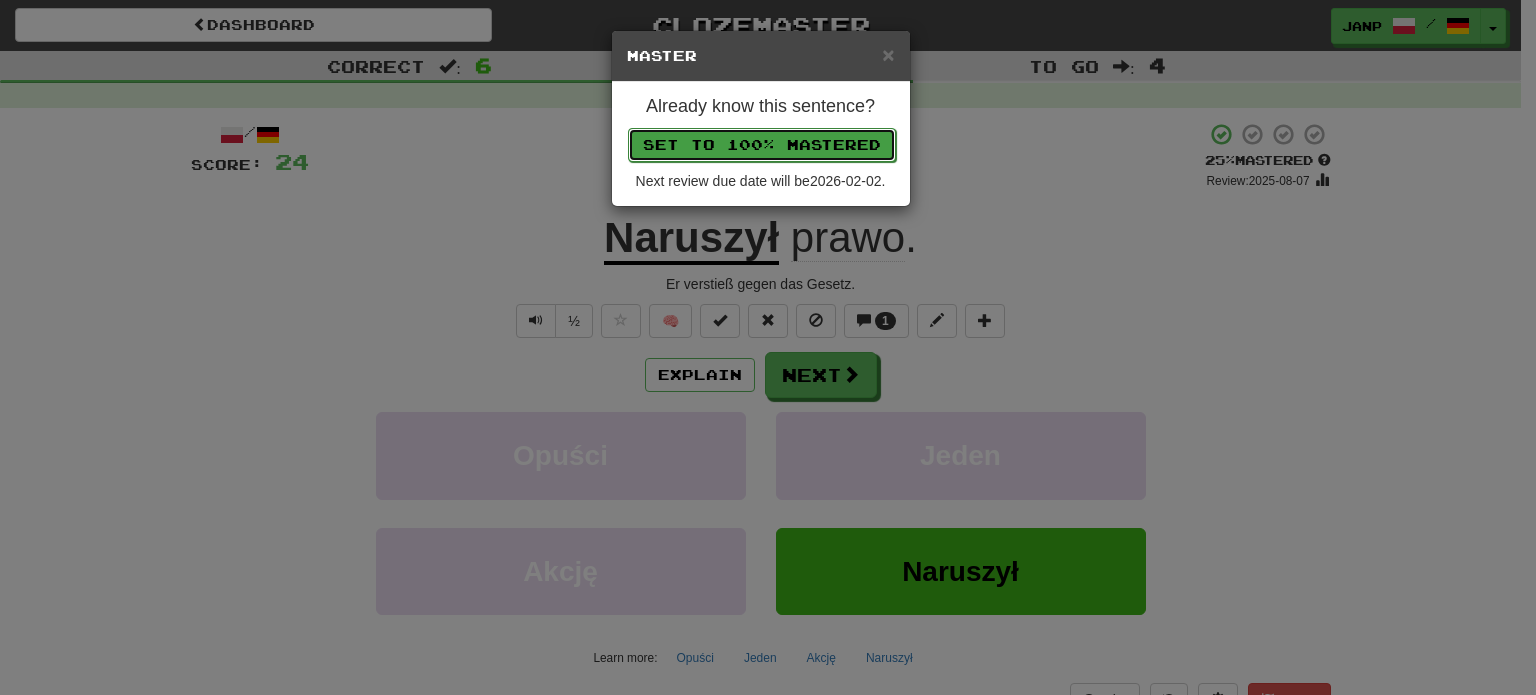 click on "Set to 100% Mastered" at bounding box center [762, 145] 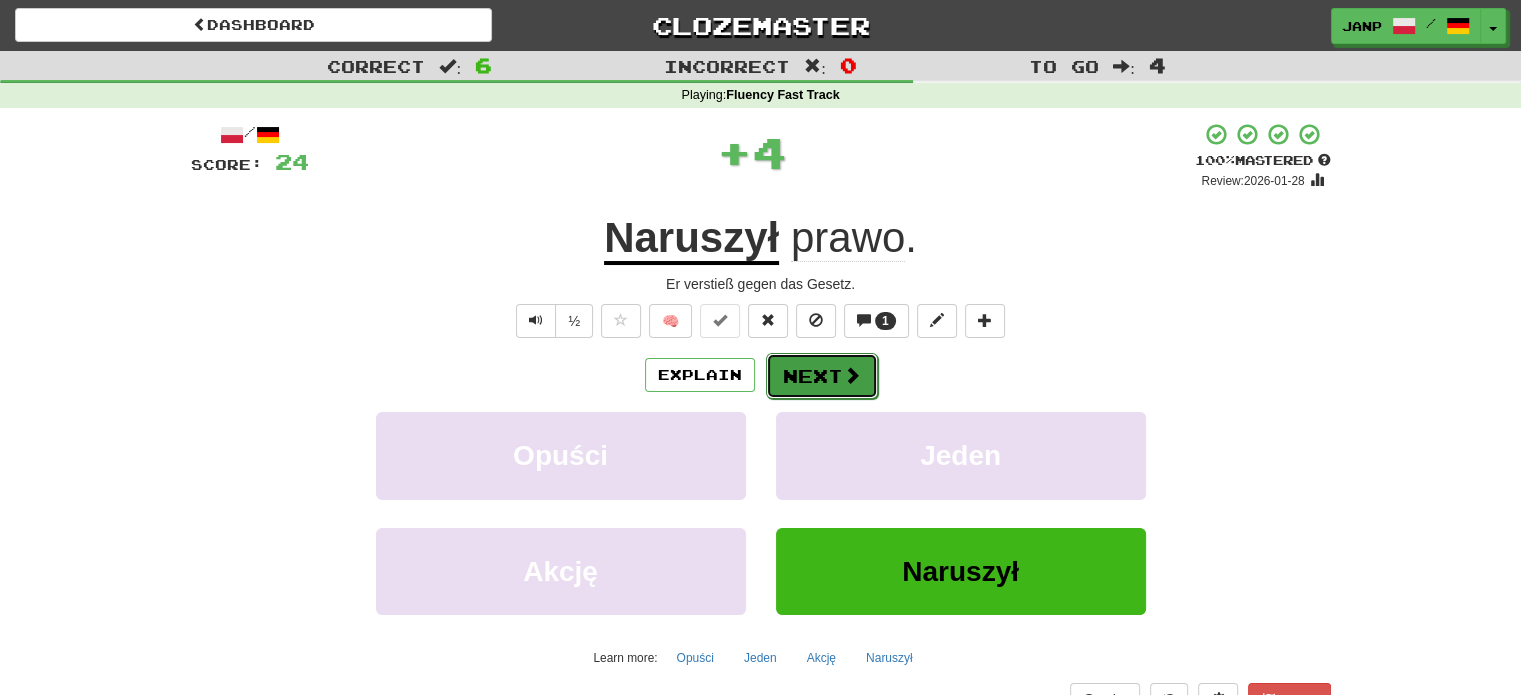 click on "Next" at bounding box center (822, 376) 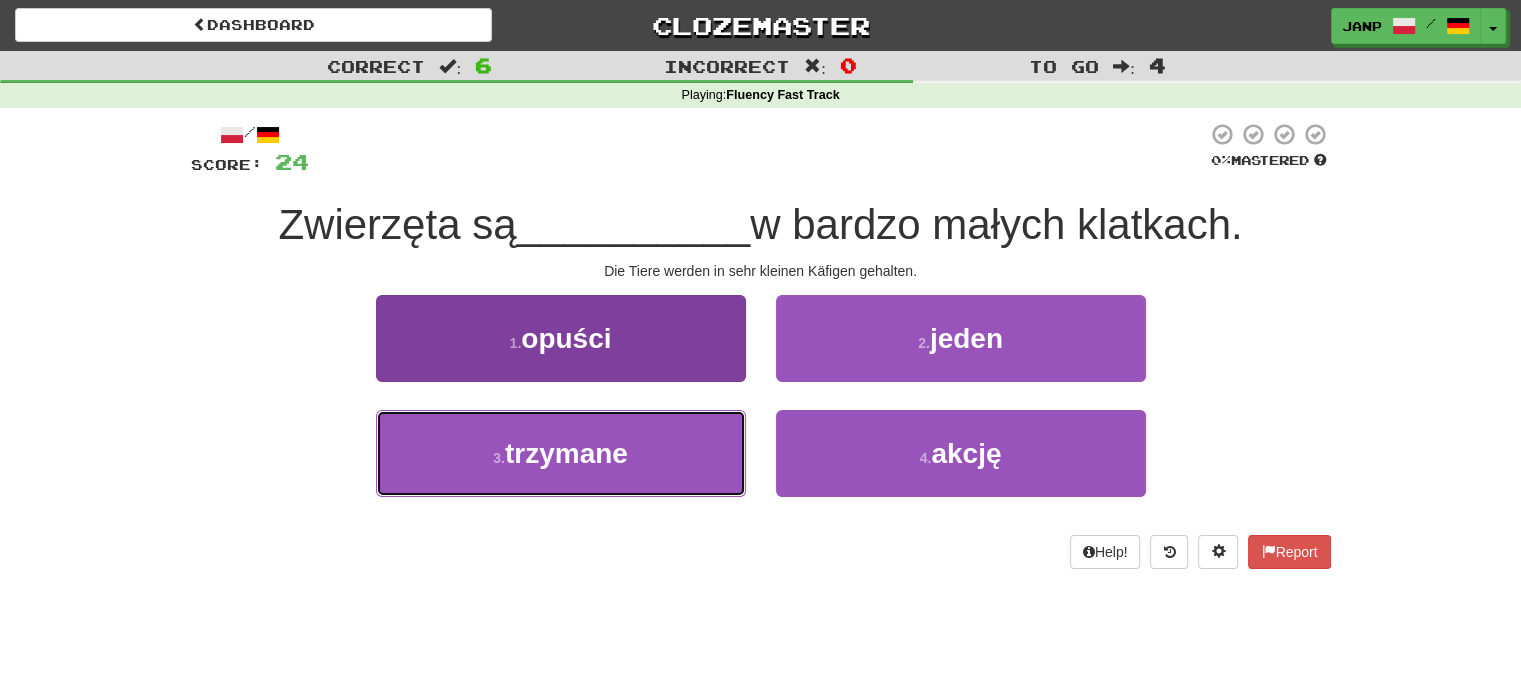 click on "trzymane" at bounding box center [566, 453] 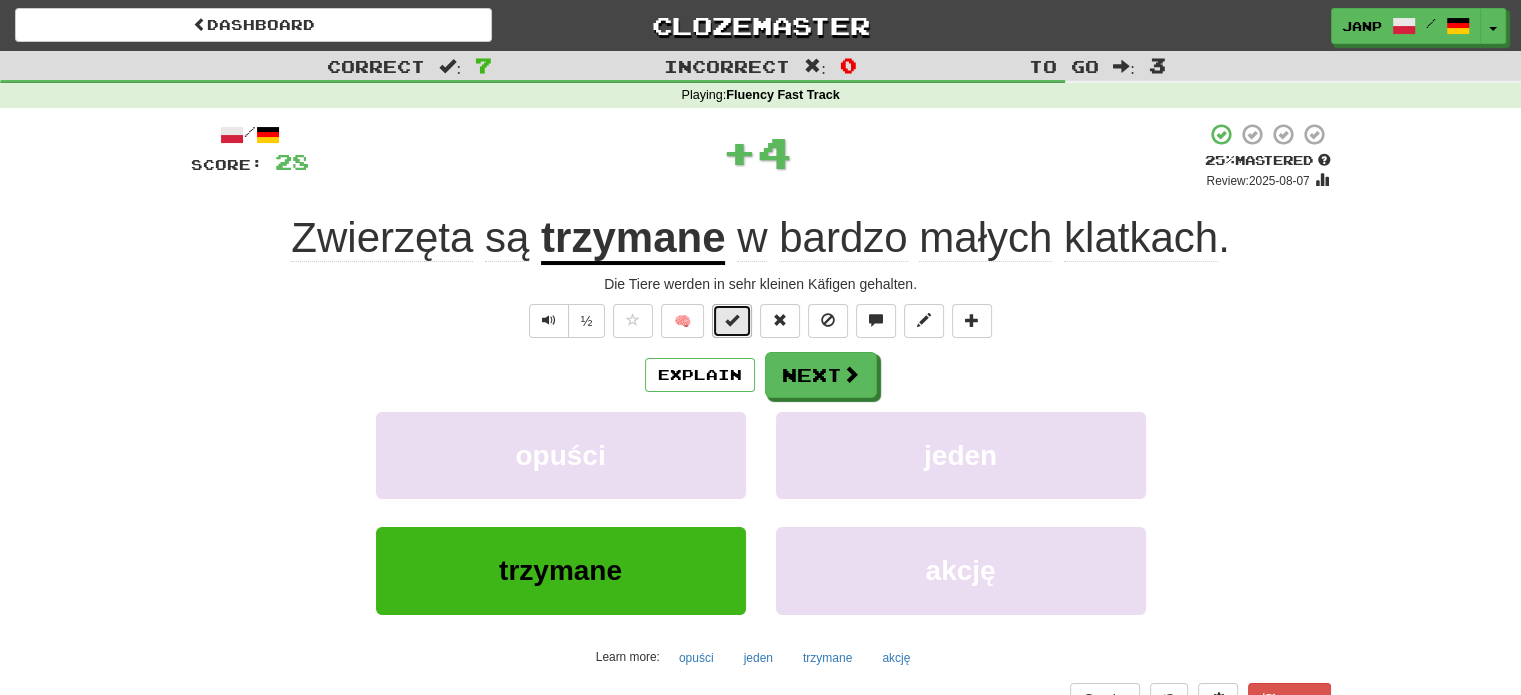 click at bounding box center [732, 320] 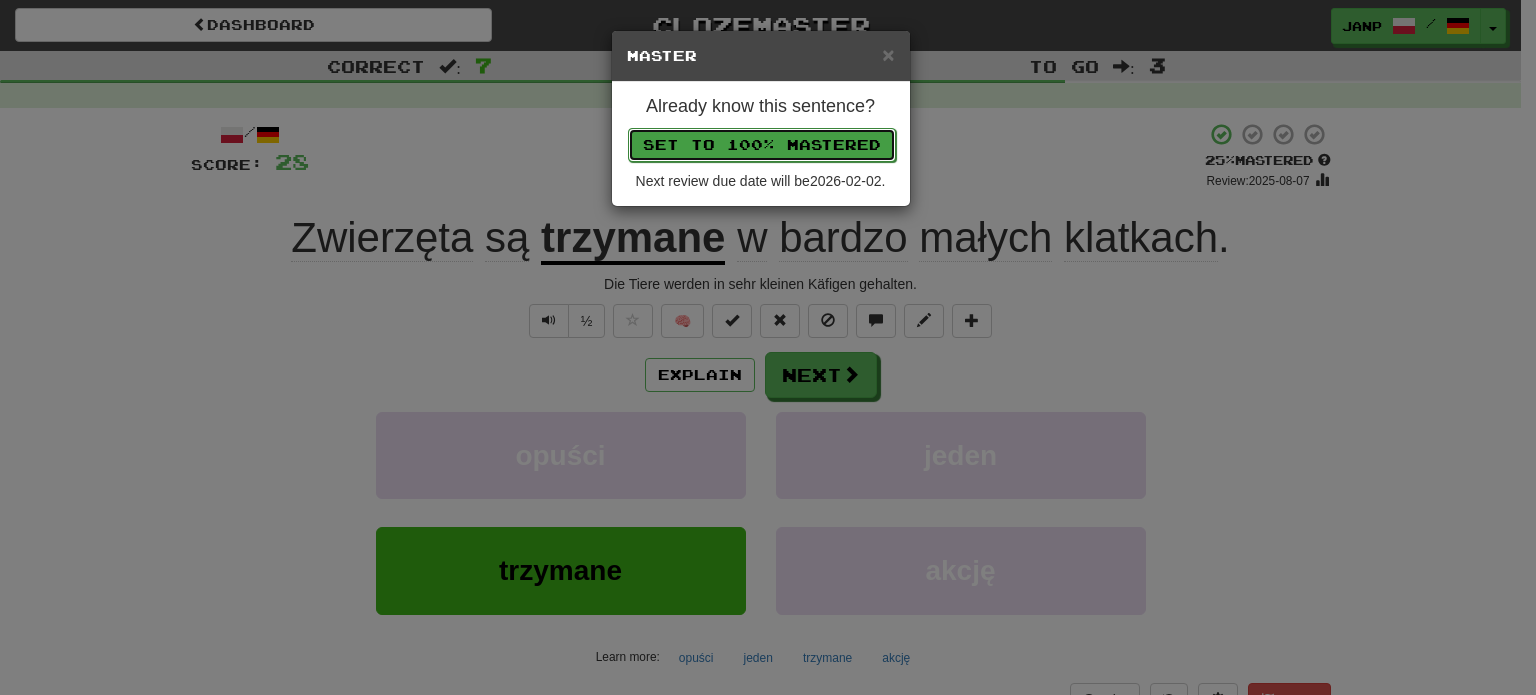 click on "Set to 100% Mastered" at bounding box center [762, 145] 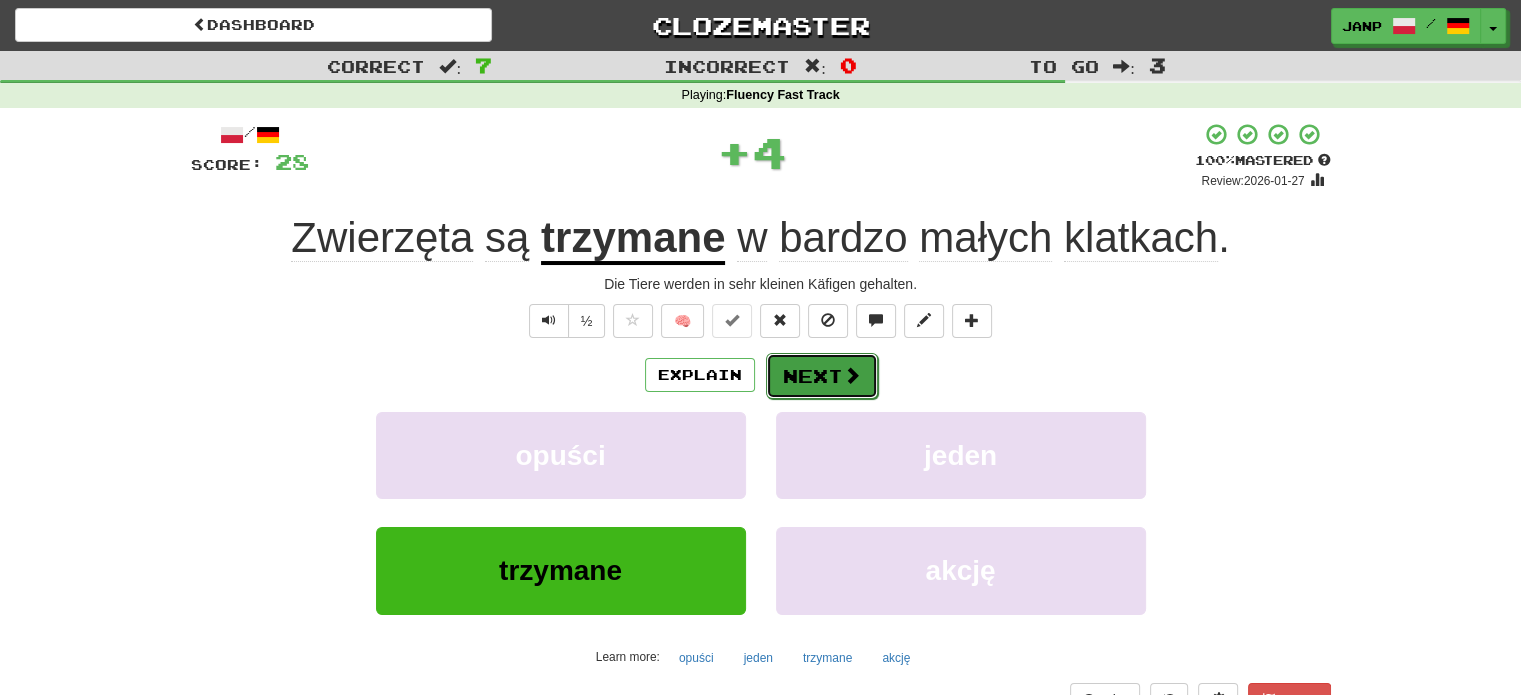click on "Next" at bounding box center (822, 376) 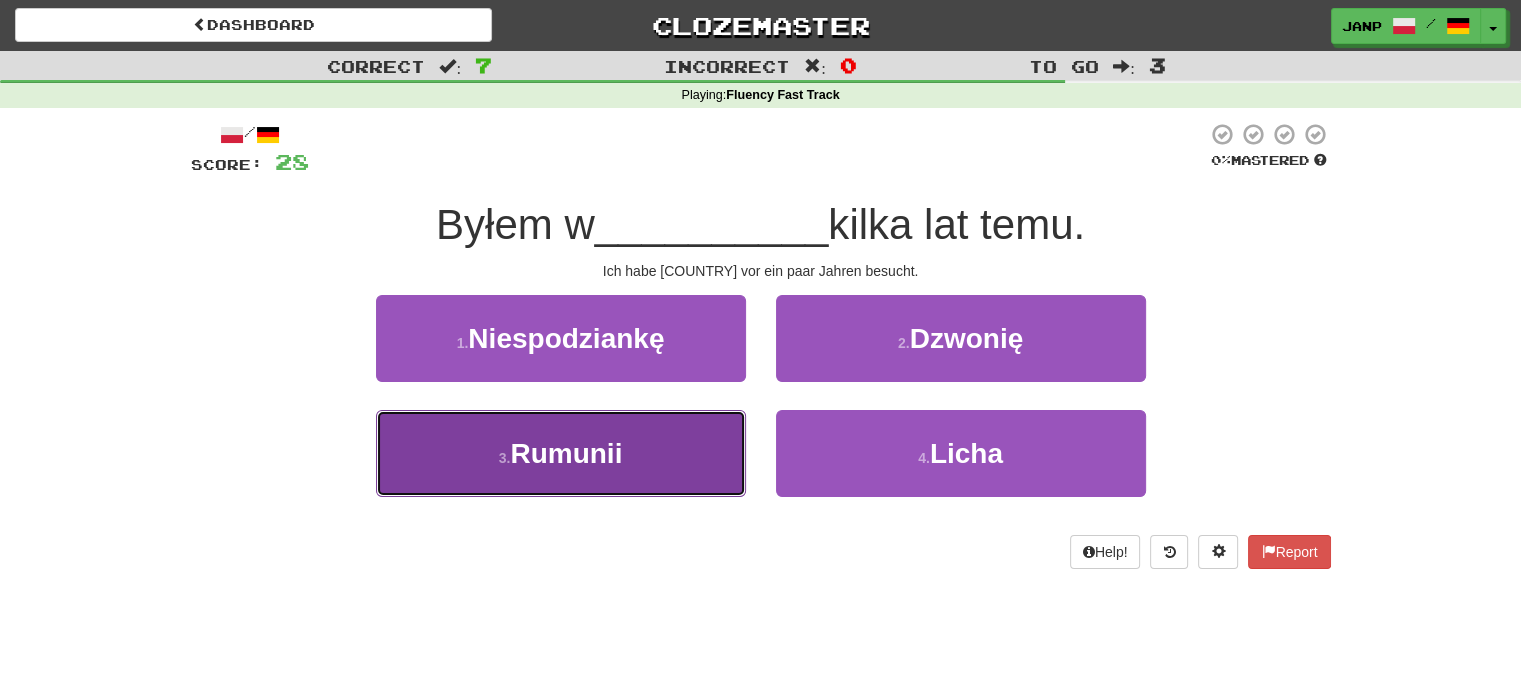 click on "3 .  Rumunii" at bounding box center (561, 453) 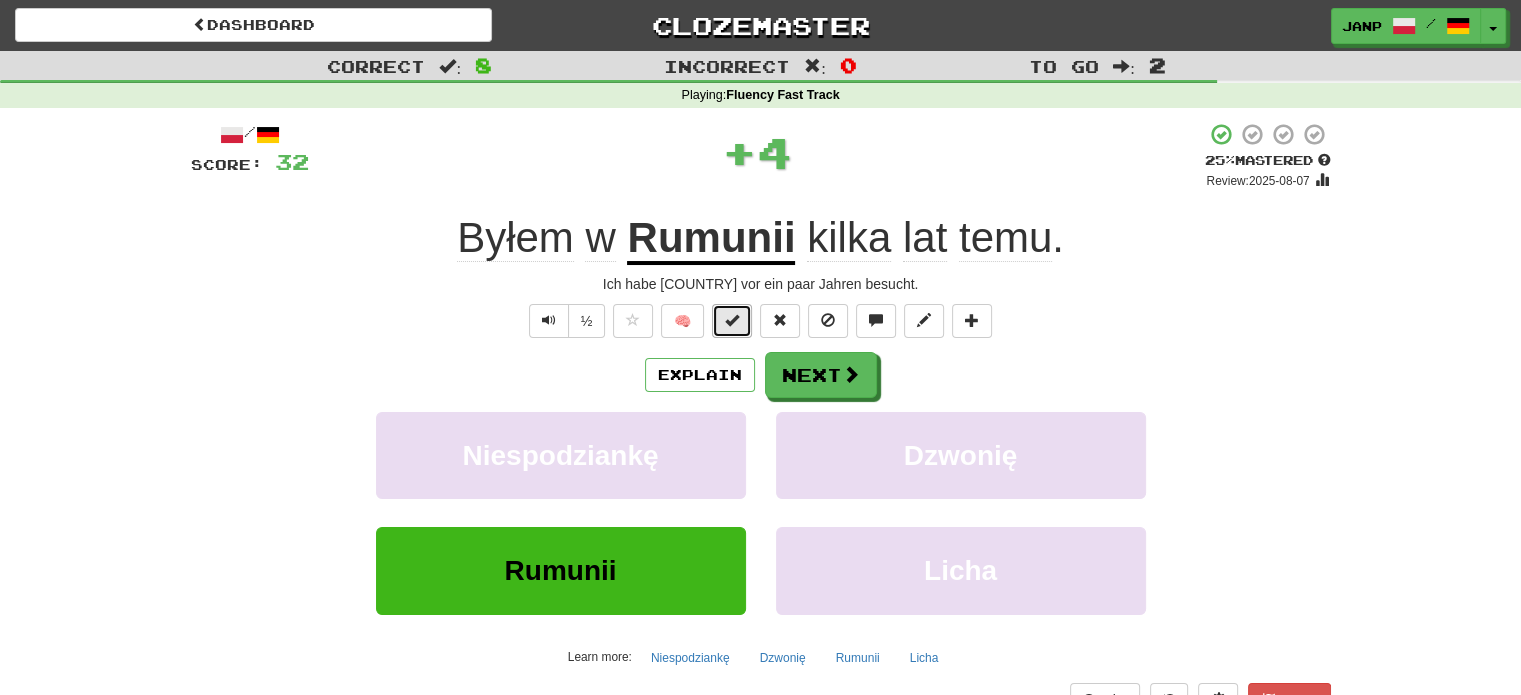 click at bounding box center (732, 320) 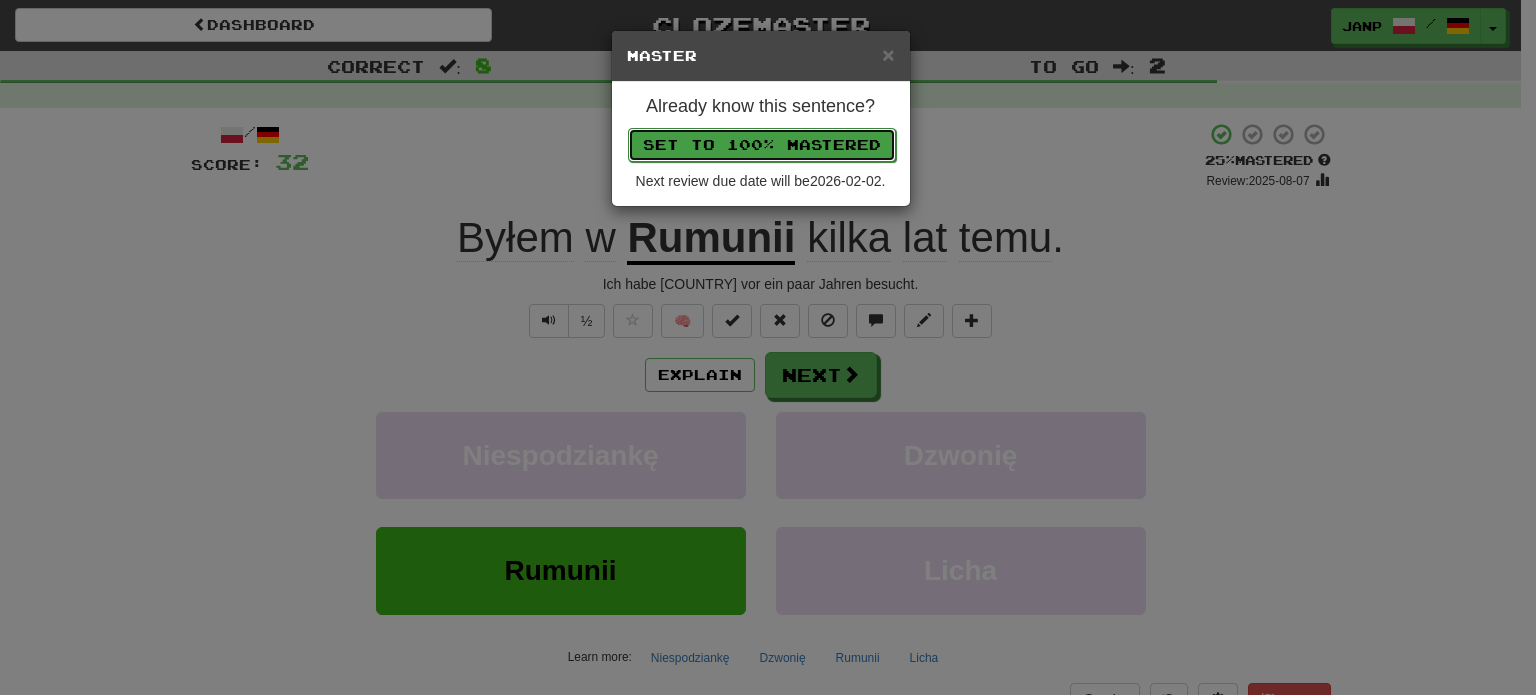 click on "Set to 100% Mastered" at bounding box center (762, 145) 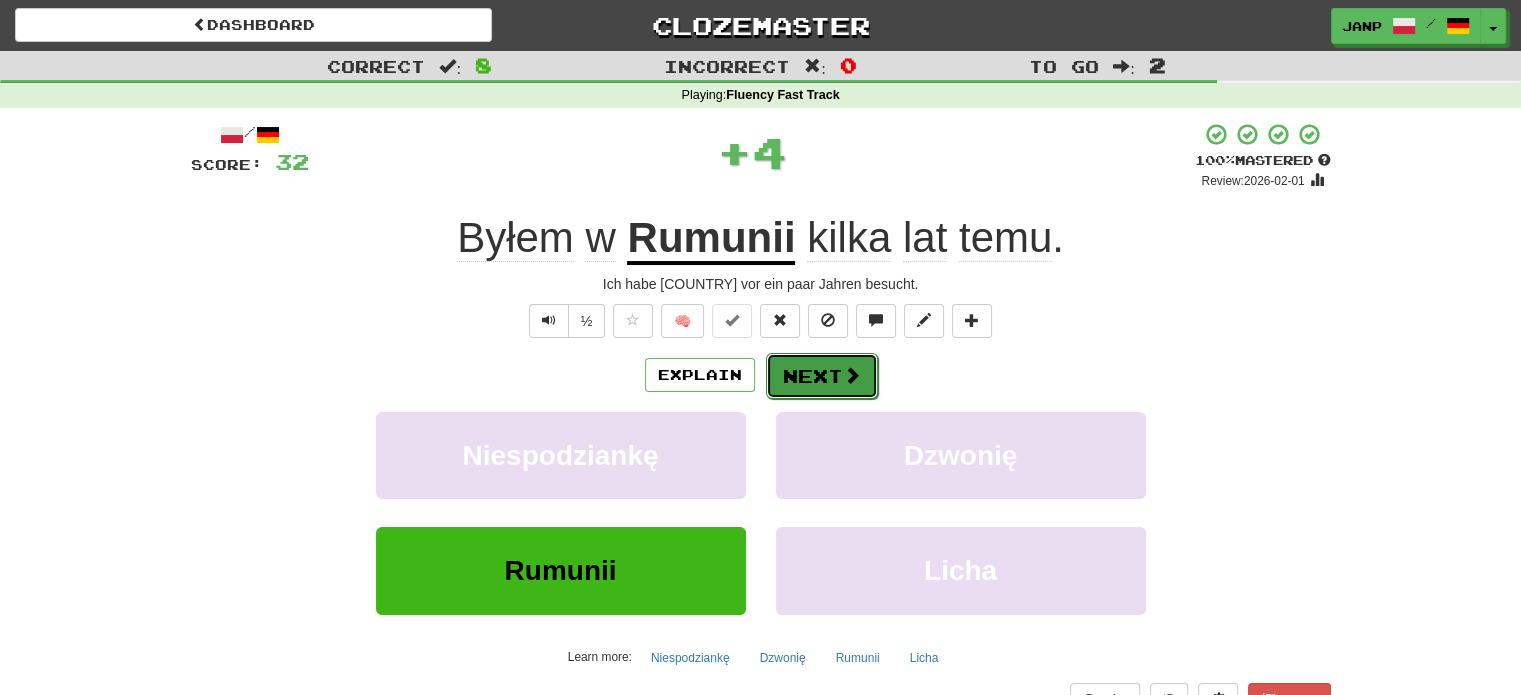 click on "Next" at bounding box center (822, 376) 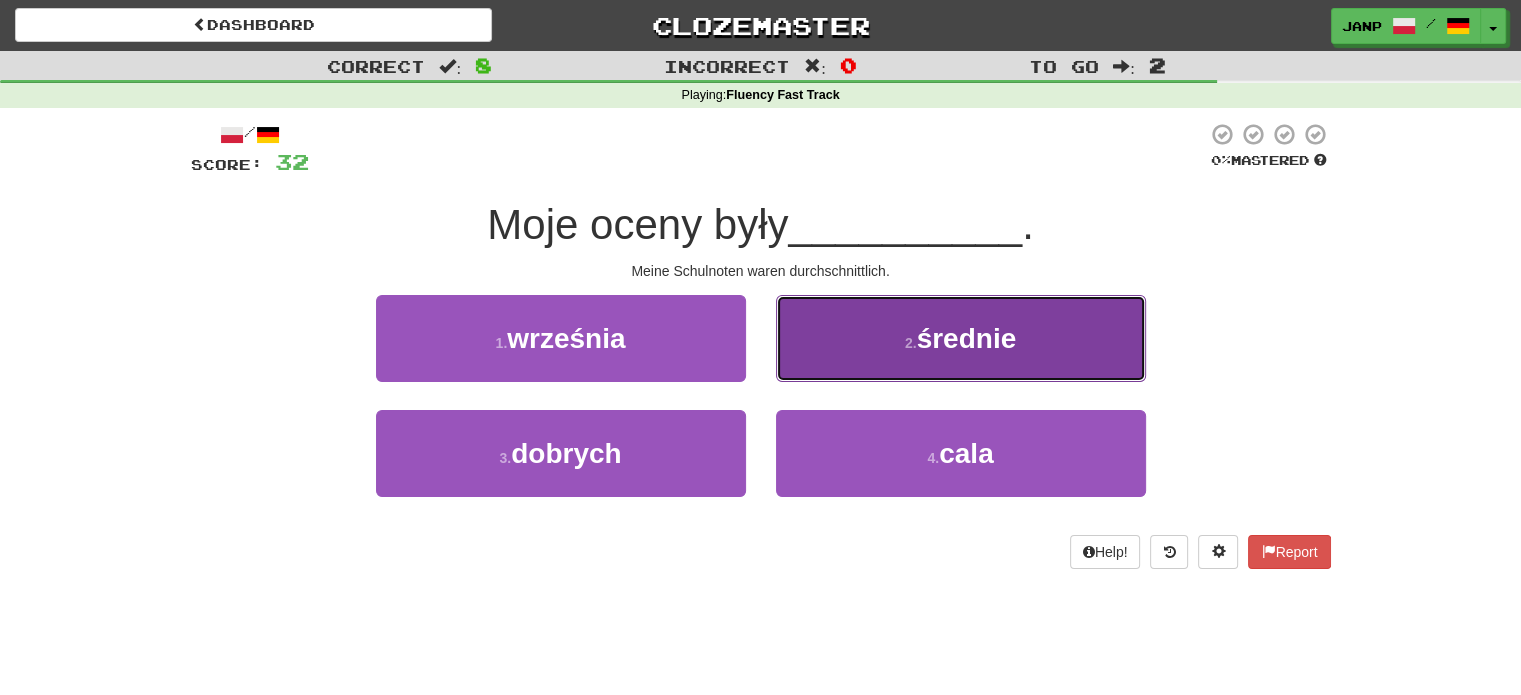 click on "2 .  średnie" at bounding box center [961, 338] 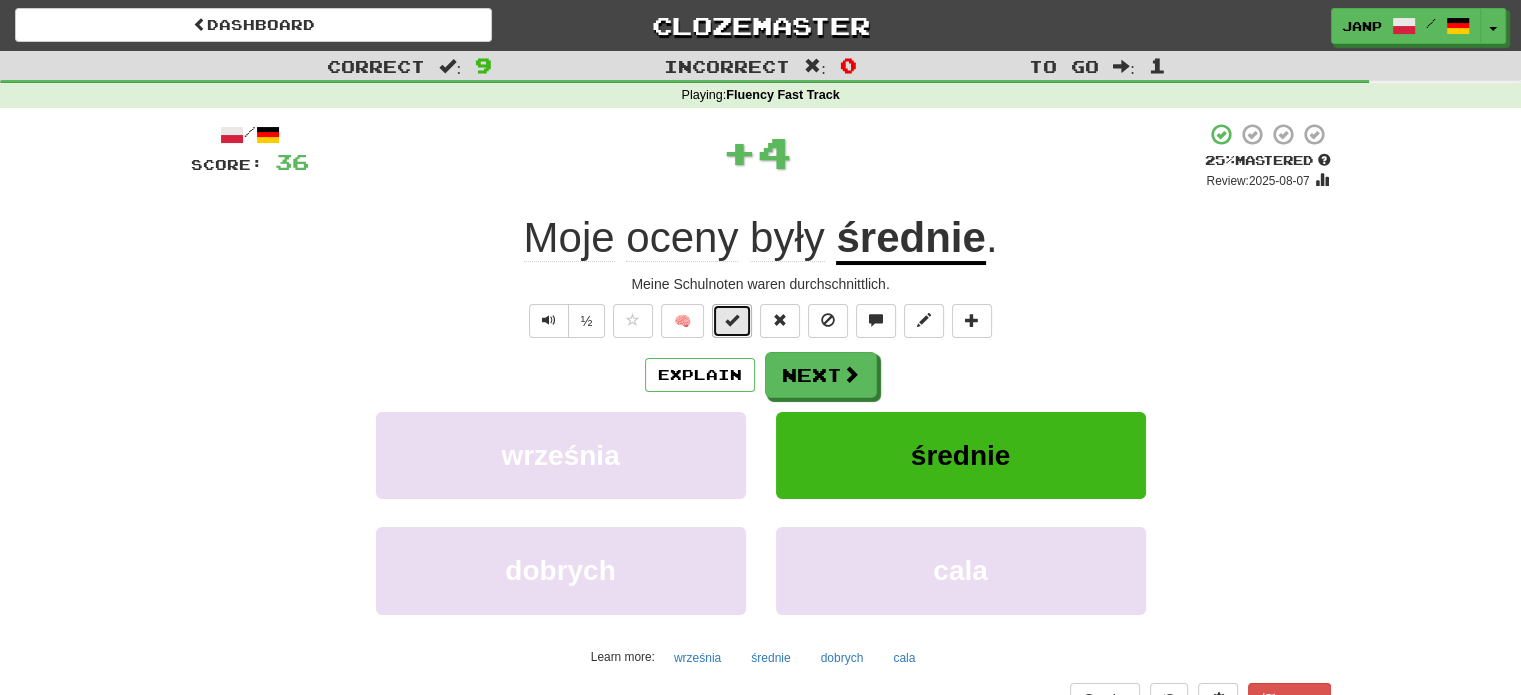 click at bounding box center (732, 321) 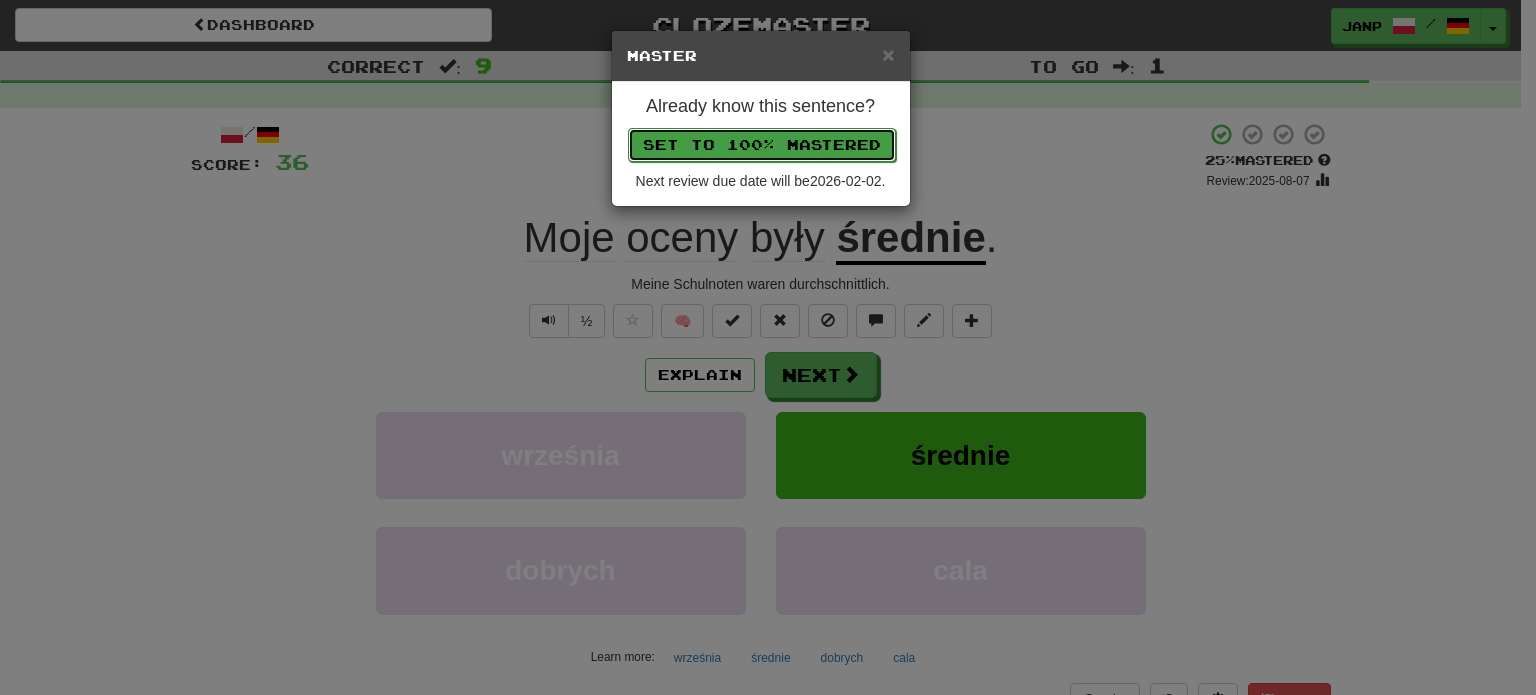 click on "Set to 100% Mastered" at bounding box center (762, 145) 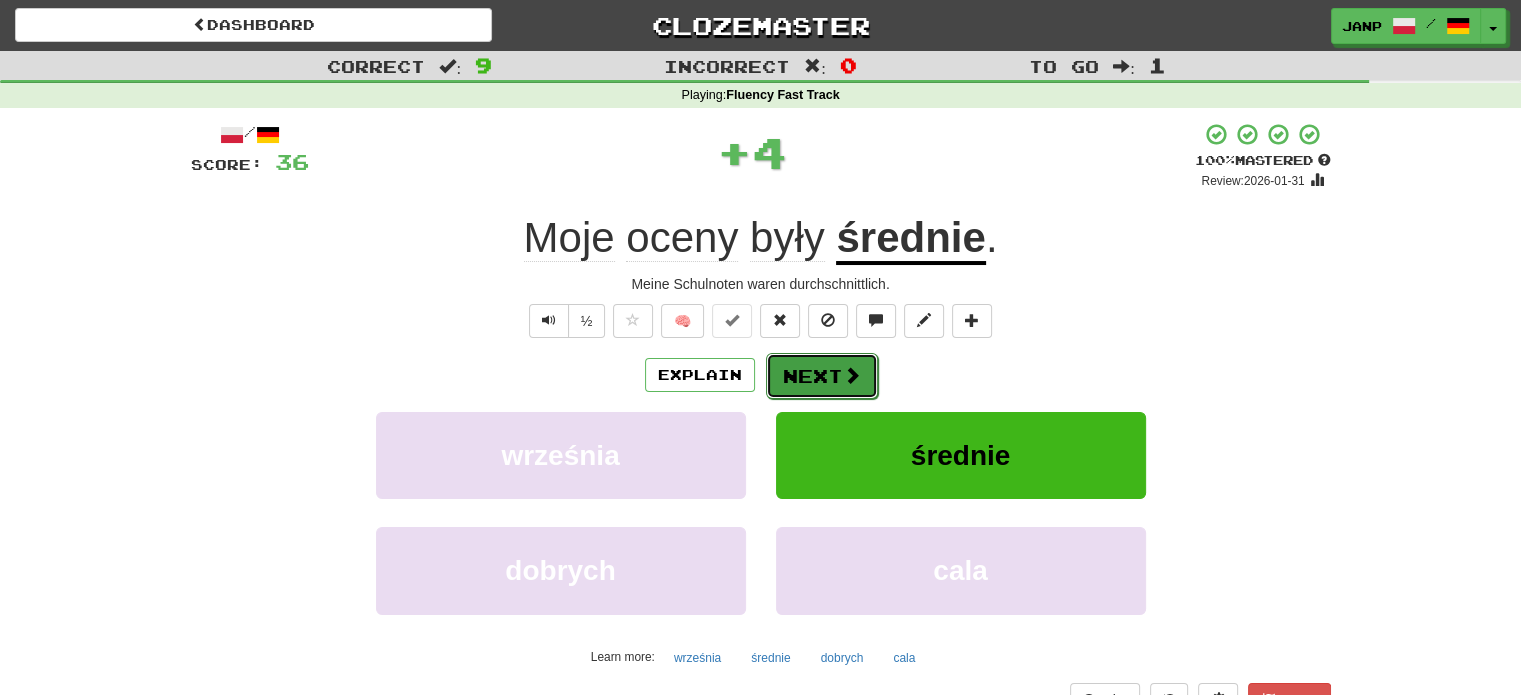 click on "Next" at bounding box center (822, 376) 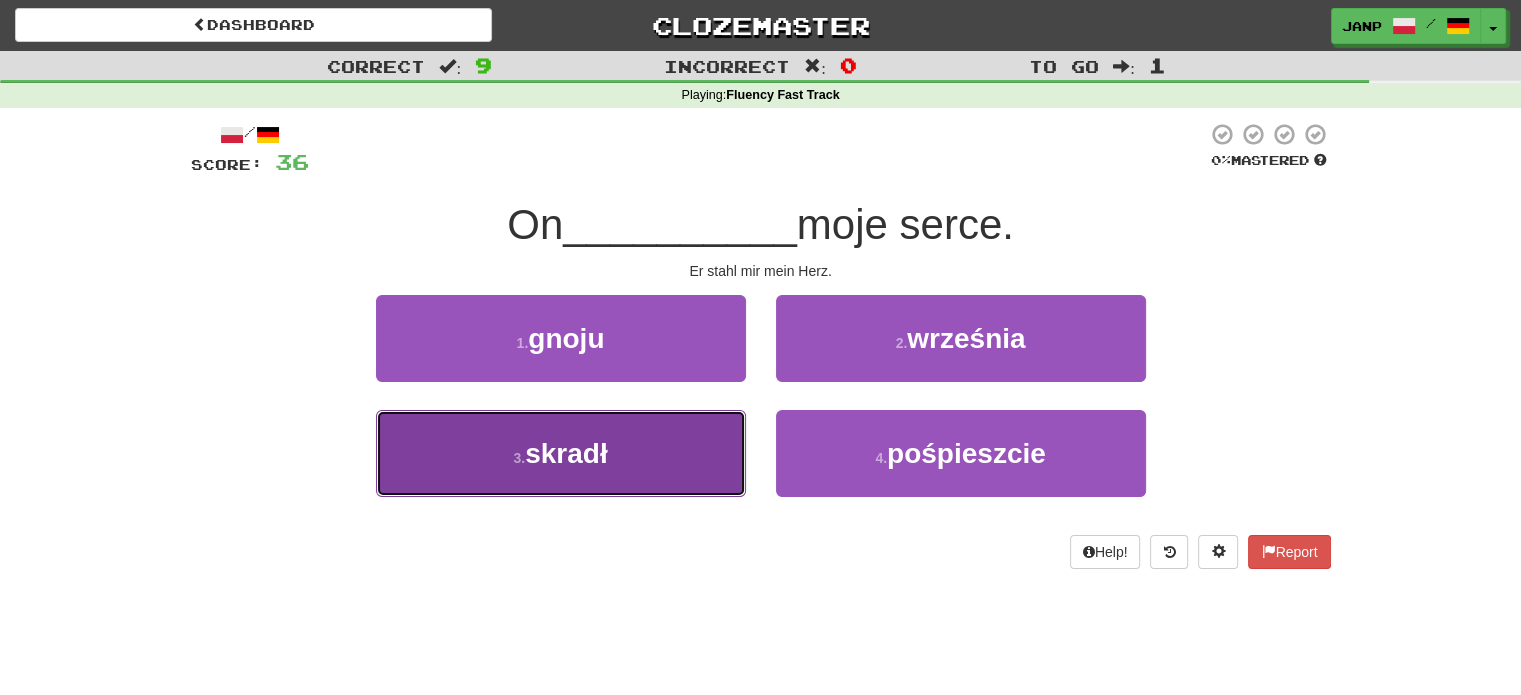 click on "3 .  skradł" at bounding box center [561, 453] 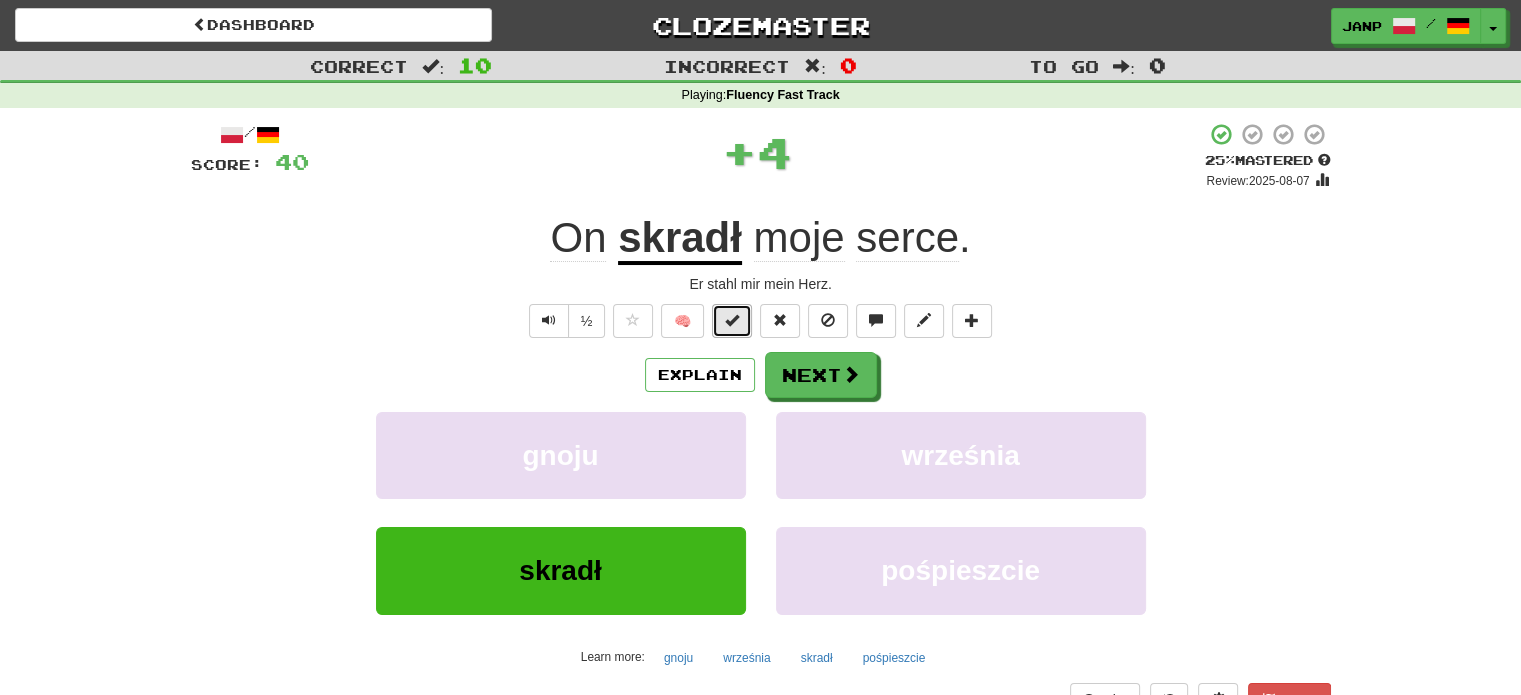 click at bounding box center [732, 320] 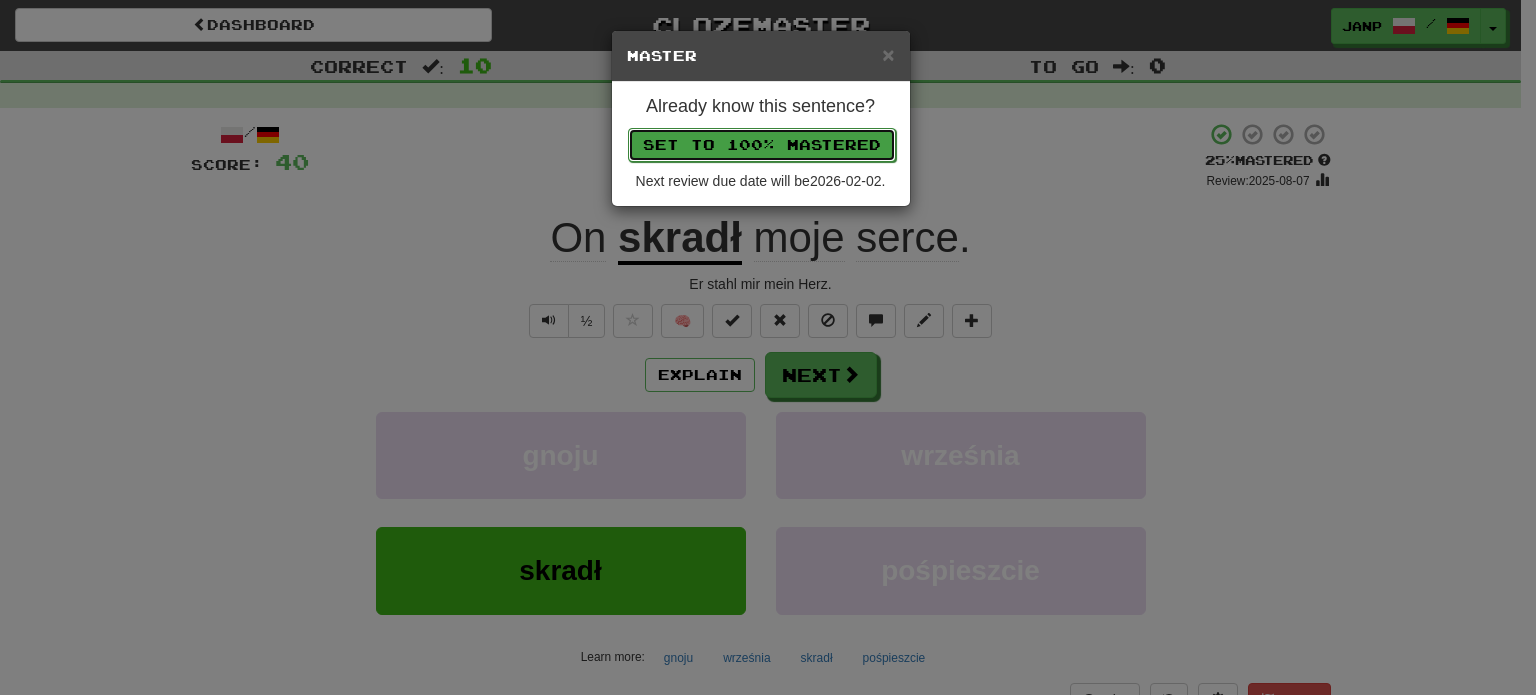 click on "Set to 100% Mastered" at bounding box center [762, 145] 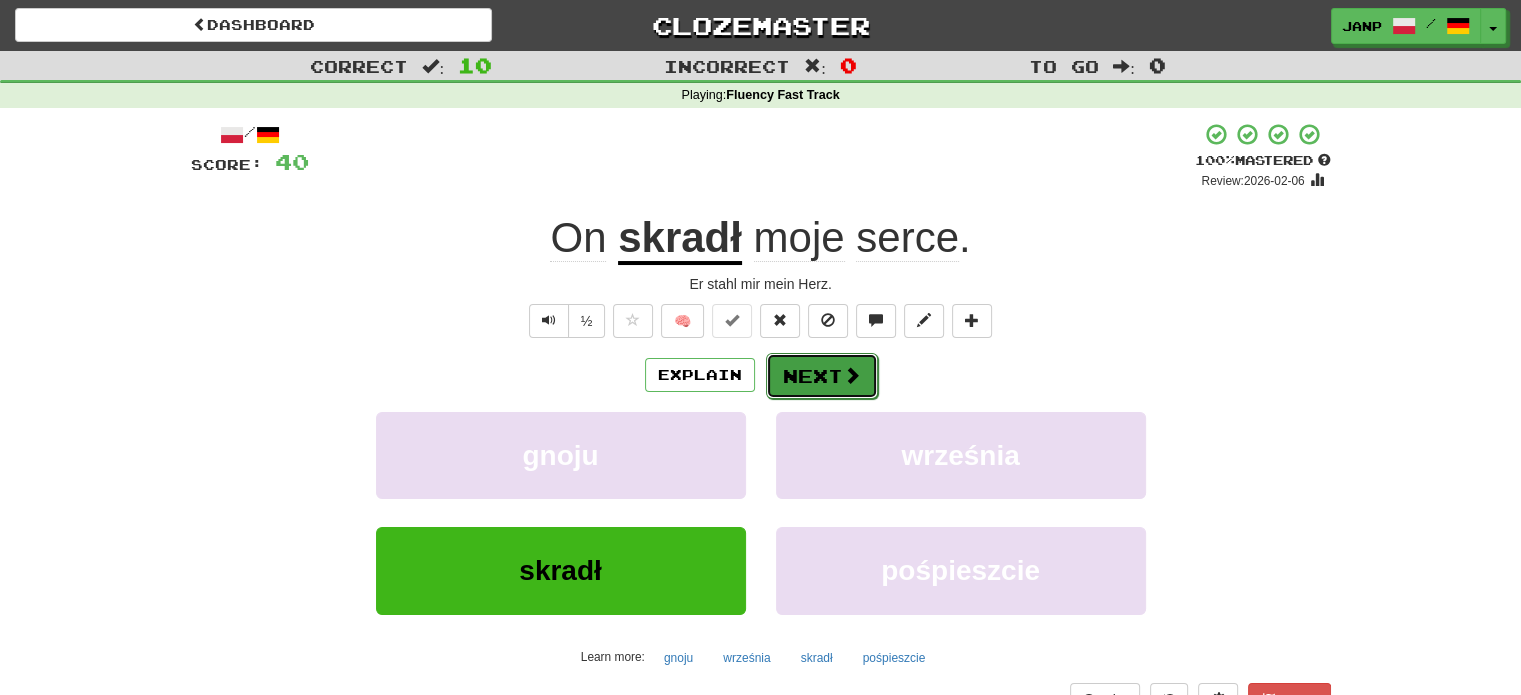 click on "Next" at bounding box center [822, 376] 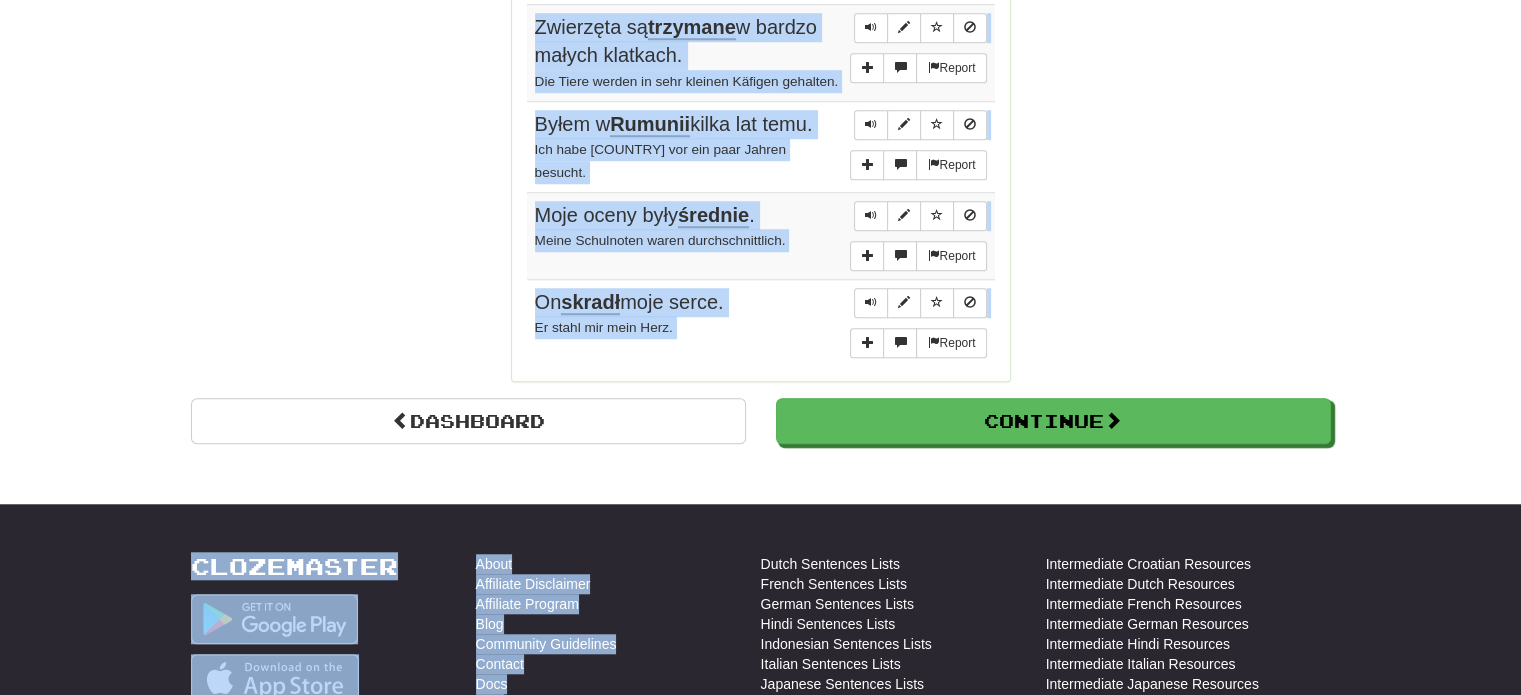 scroll, scrollTop: 1674, scrollLeft: 0, axis: vertical 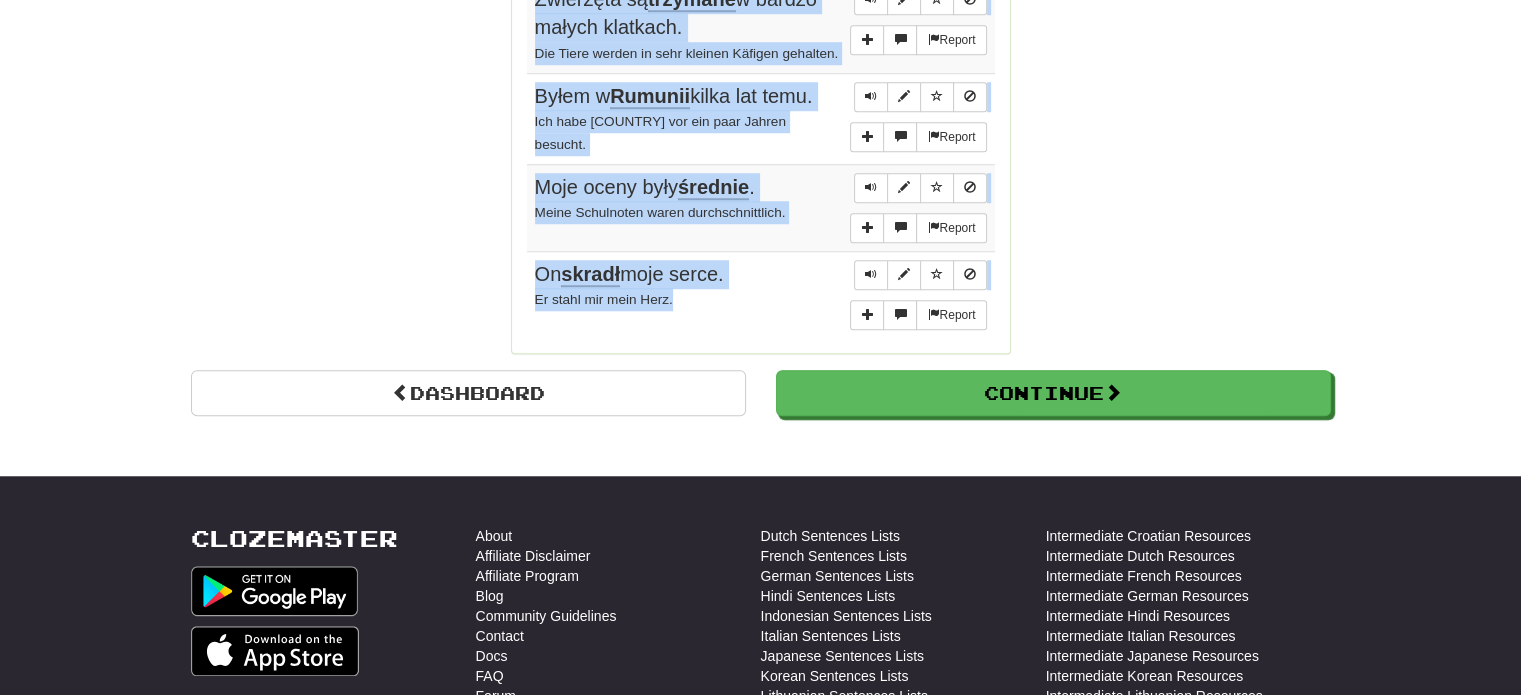 drag, startPoint x: 539, startPoint y: 385, endPoint x: 691, endPoint y: 289, distance: 179.77763 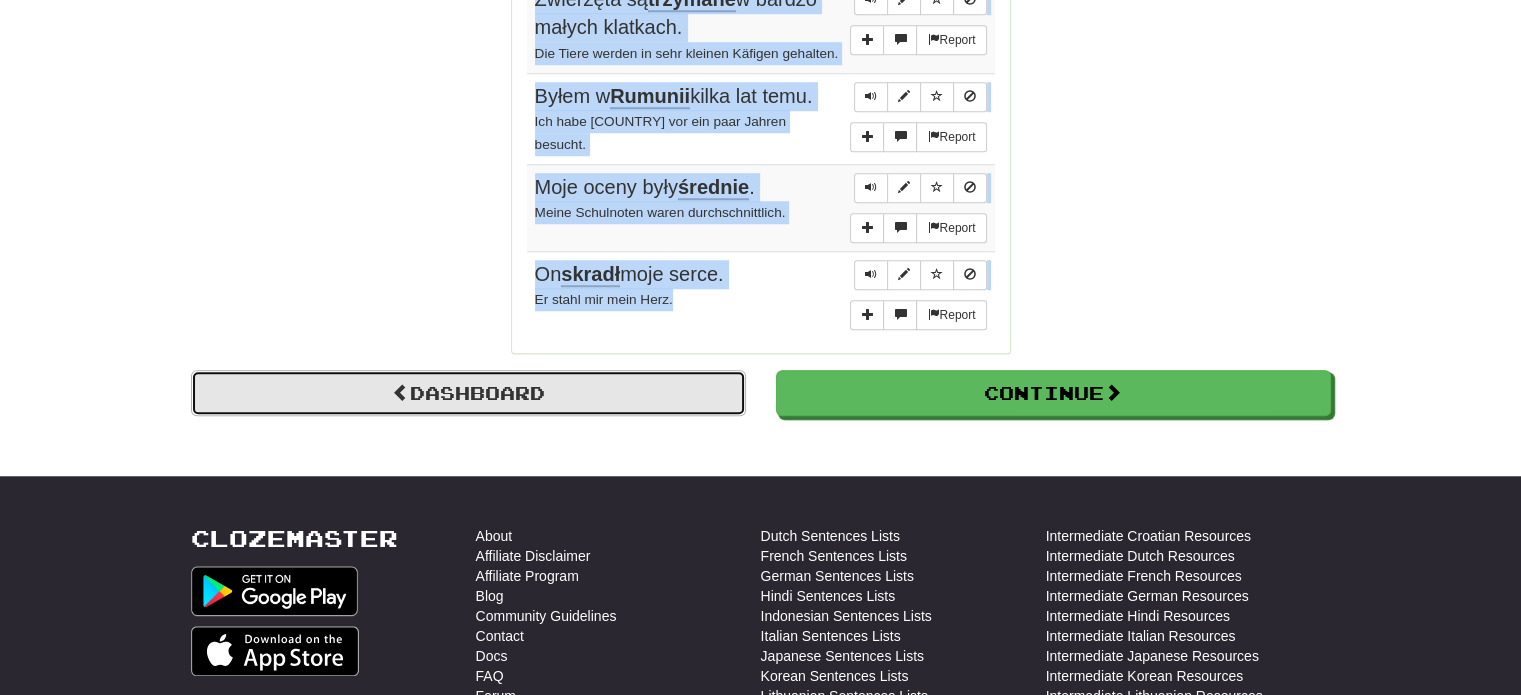 click on "Dashboard" at bounding box center [468, 393] 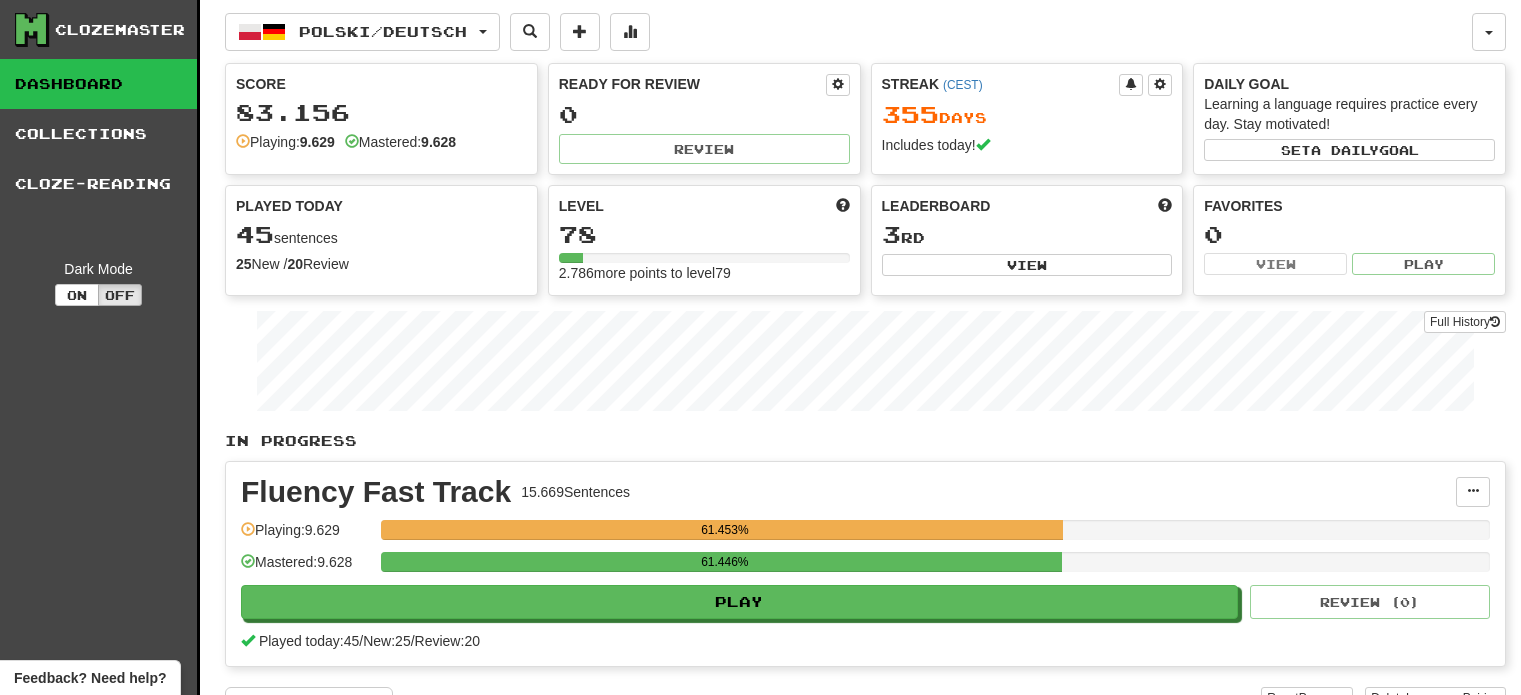 scroll, scrollTop: 0, scrollLeft: 0, axis: both 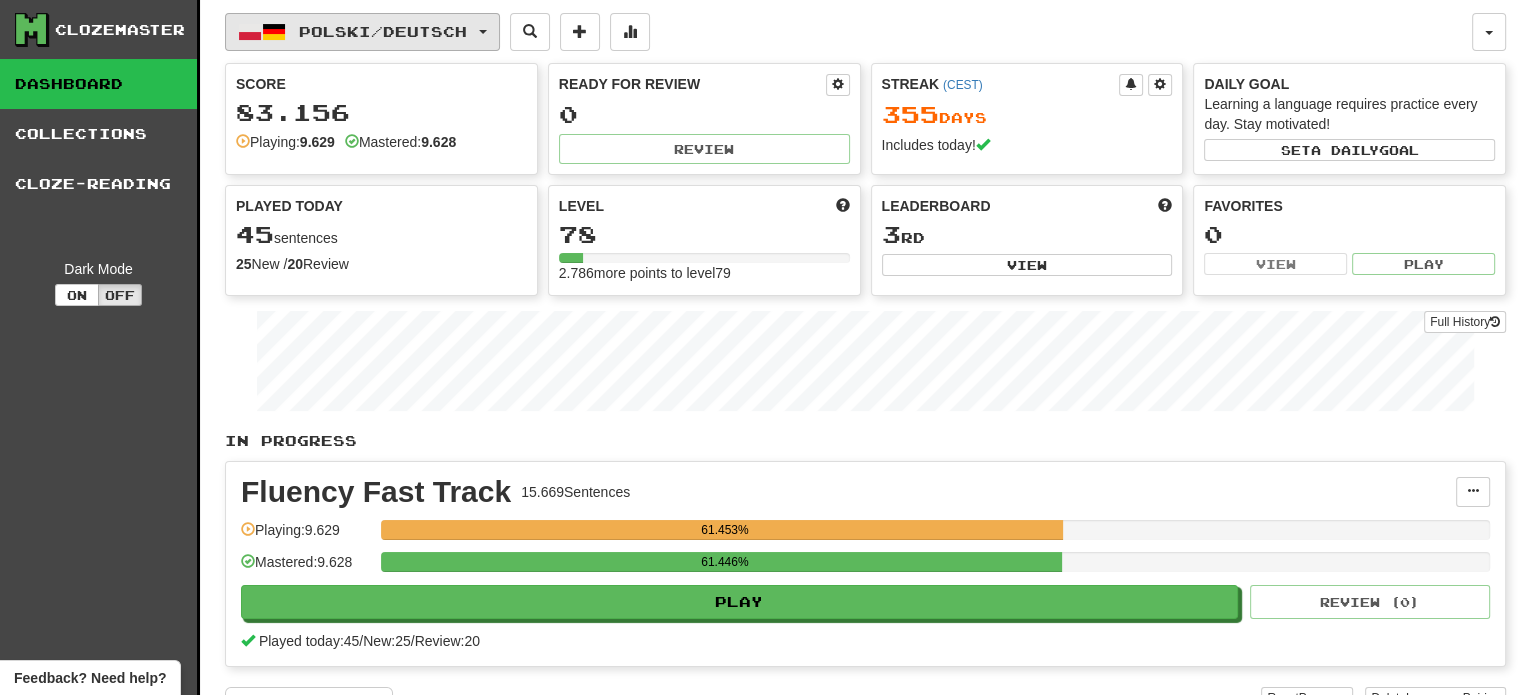 click on "Polski  /  Deutsch" at bounding box center [383, 31] 